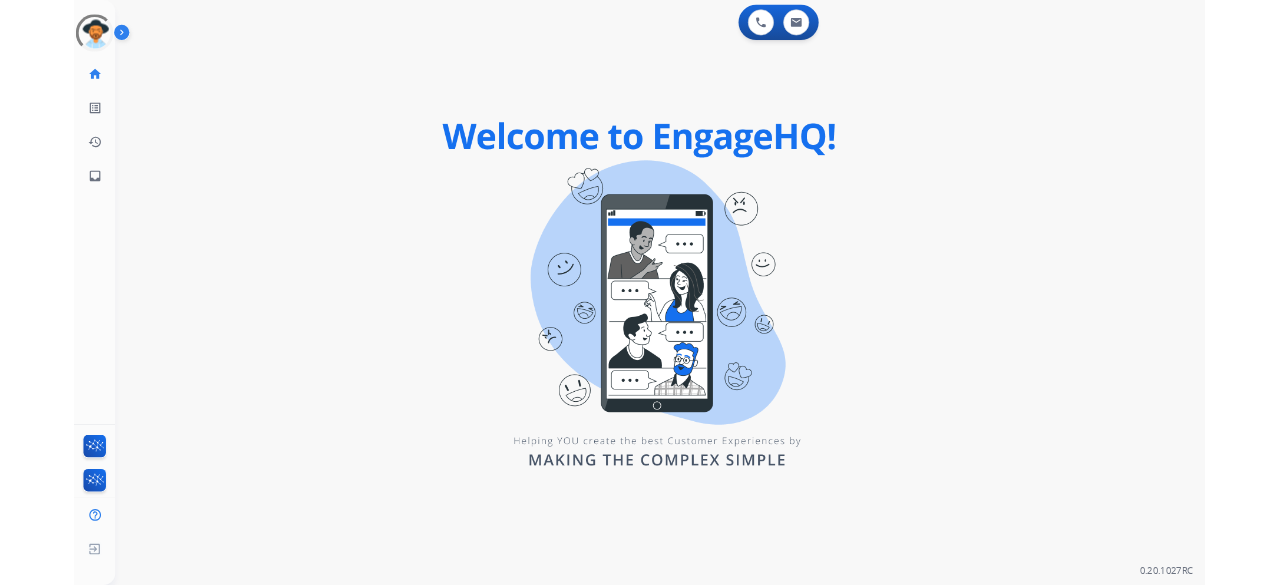 scroll, scrollTop: 0, scrollLeft: 0, axis: both 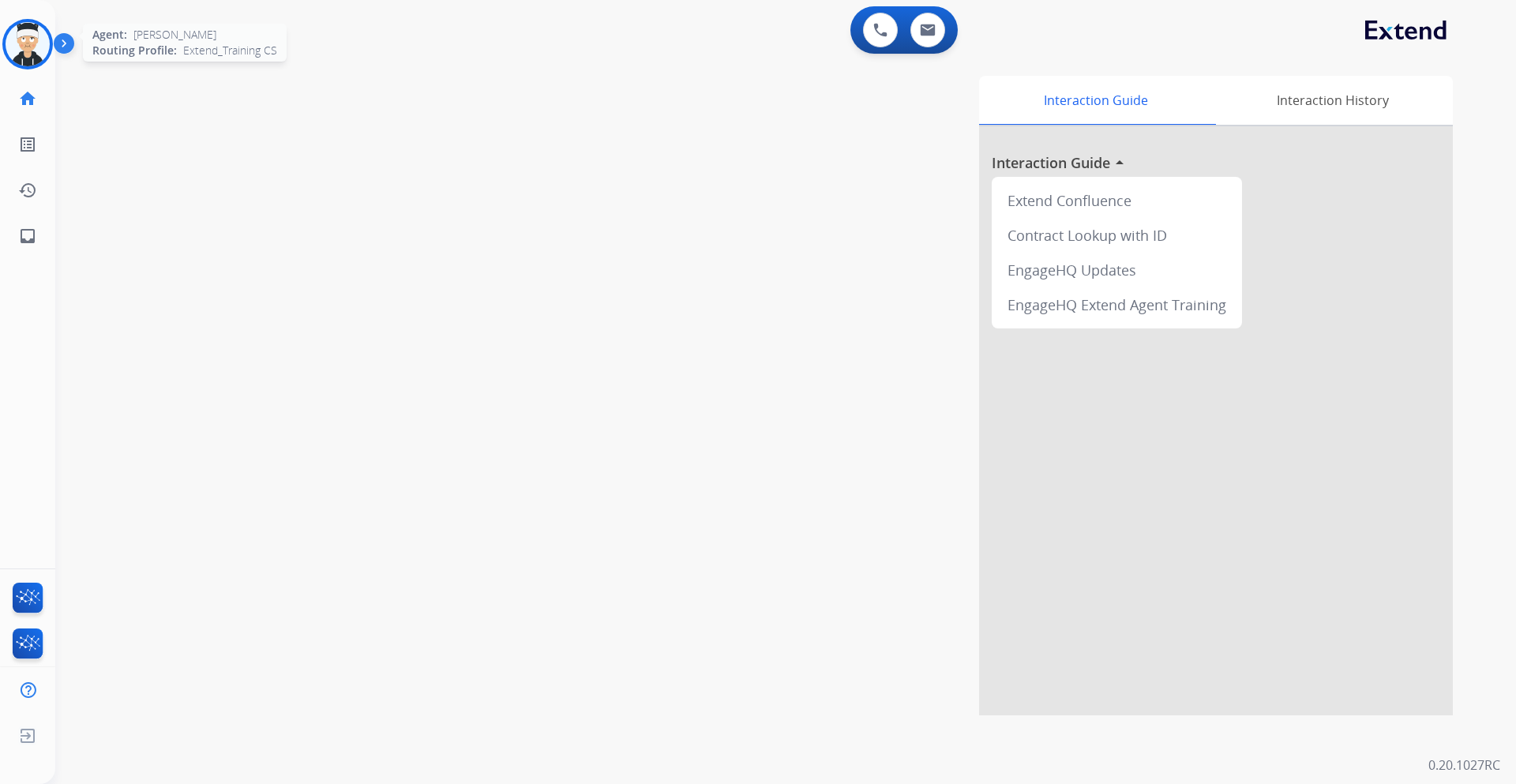 click at bounding box center [28, 44] 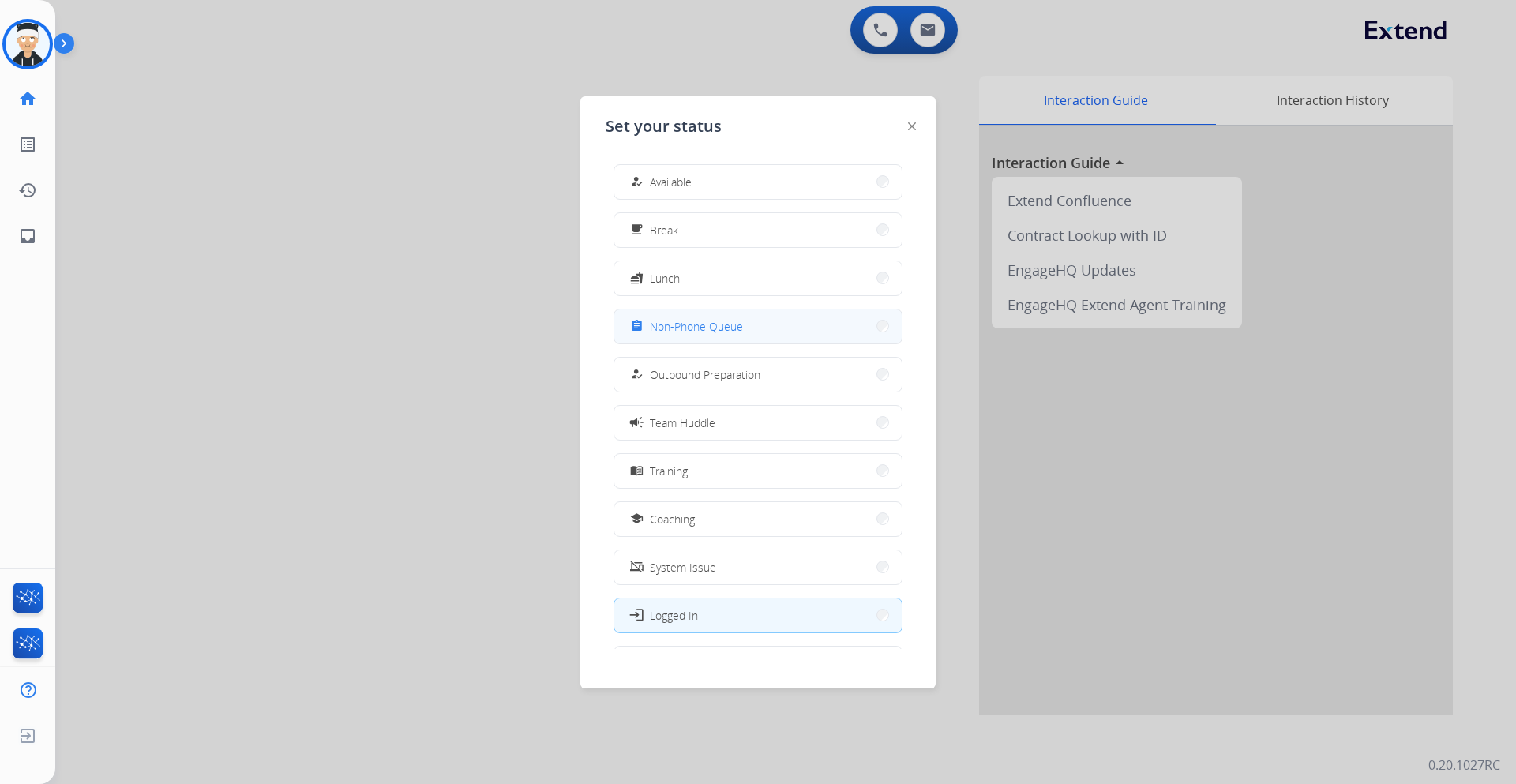 click on "assignment Non-Phone Queue" at bounding box center [758, 326] 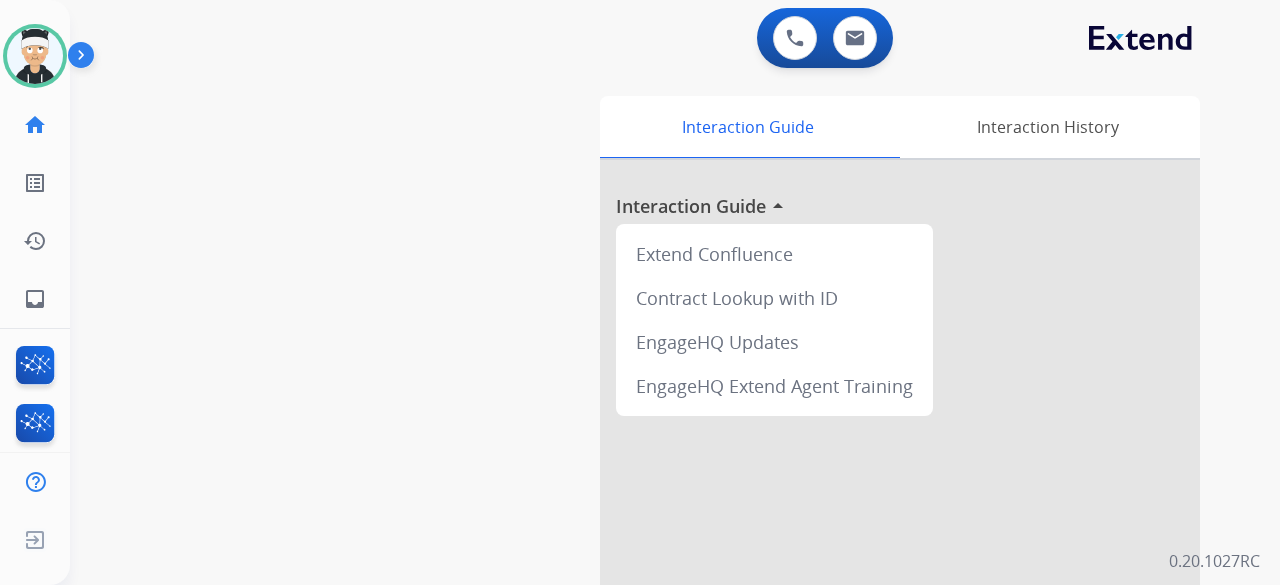 click on "swap_horiz Break voice bridge close_fullscreen Connect 3-Way Call merge_type Separate 3-Way Call  Interaction Guide   Interaction History  Interaction Guide arrow_drop_up  Extend Confluence   Contract Lookup with ID   EngageHQ Updates   EngageHQ Extend Agent Training" at bounding box center [651, 489] 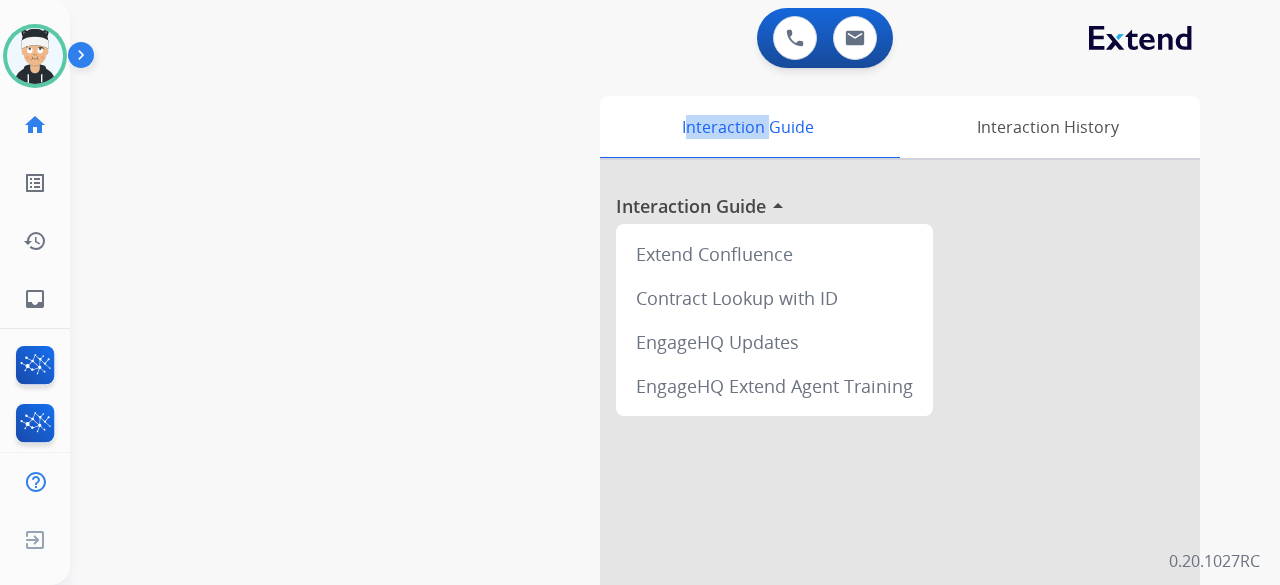 drag, startPoint x: 882, startPoint y: 469, endPoint x: 508, endPoint y: 151, distance: 490.9175 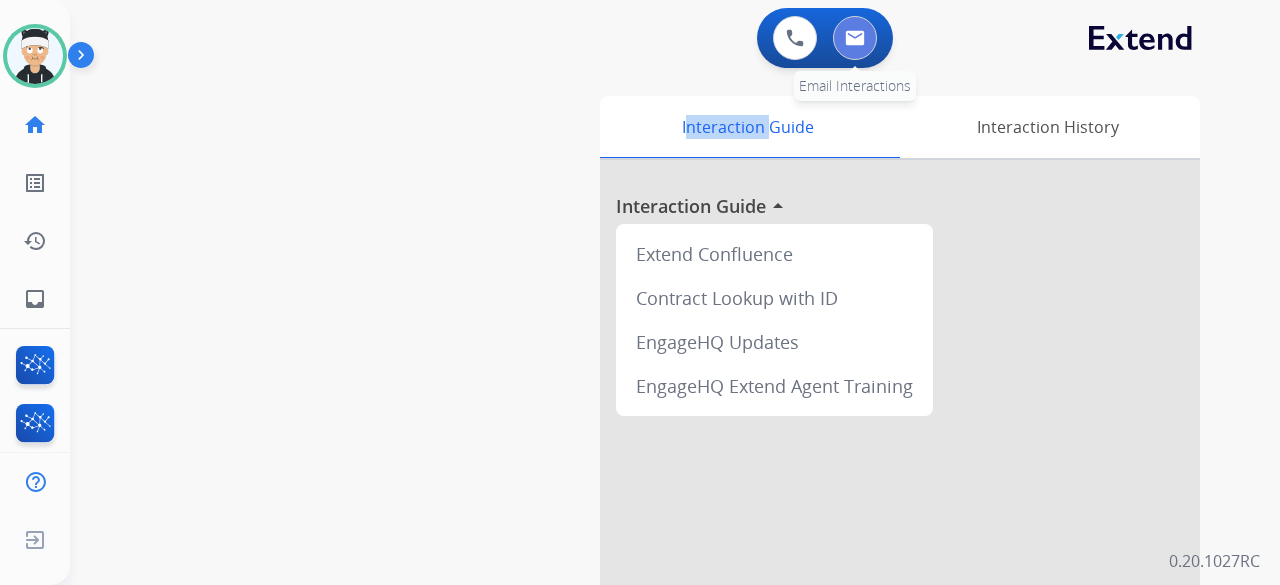 click at bounding box center (855, 38) 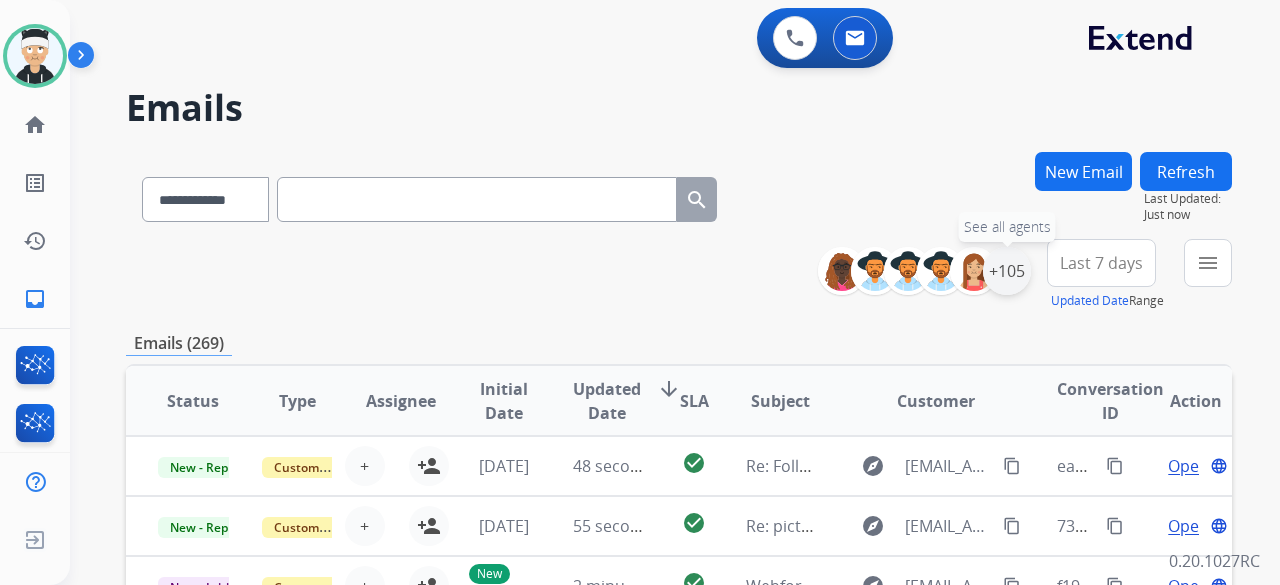click on "+105" at bounding box center [1007, 271] 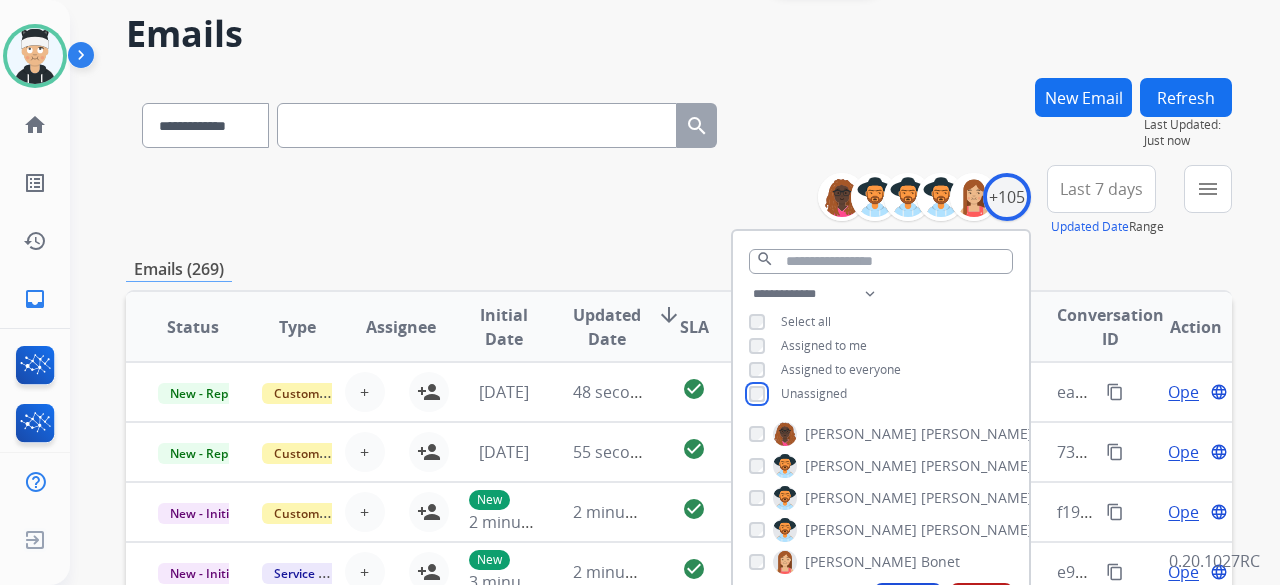 scroll, scrollTop: 100, scrollLeft: 0, axis: vertical 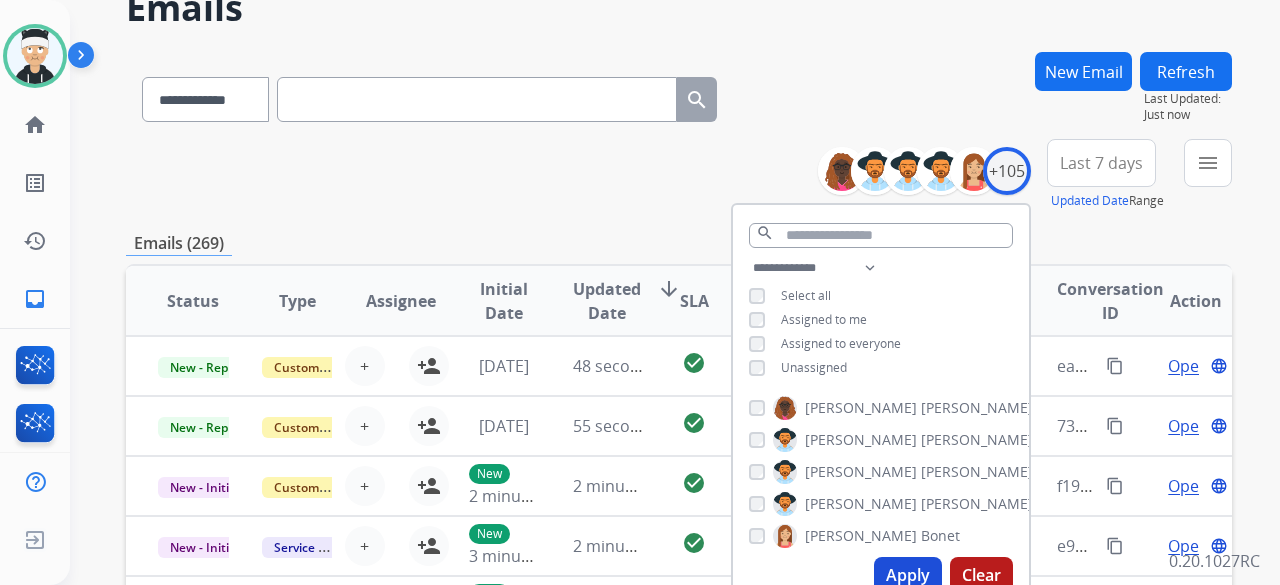 click on "Apply" at bounding box center [908, 575] 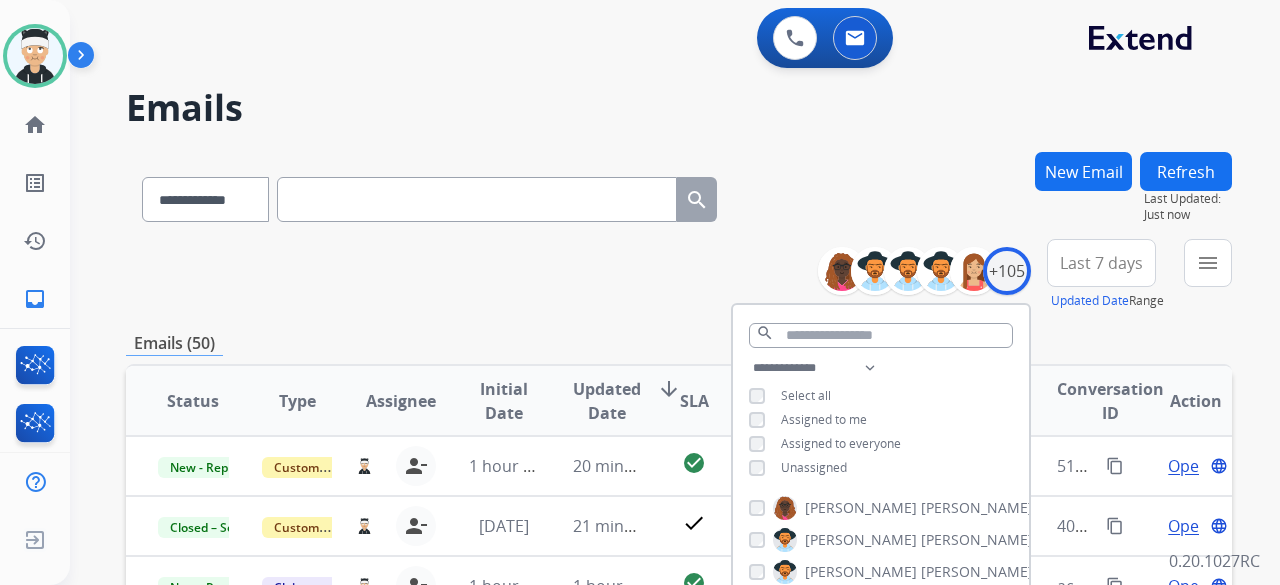 click on "**********" at bounding box center [679, 645] 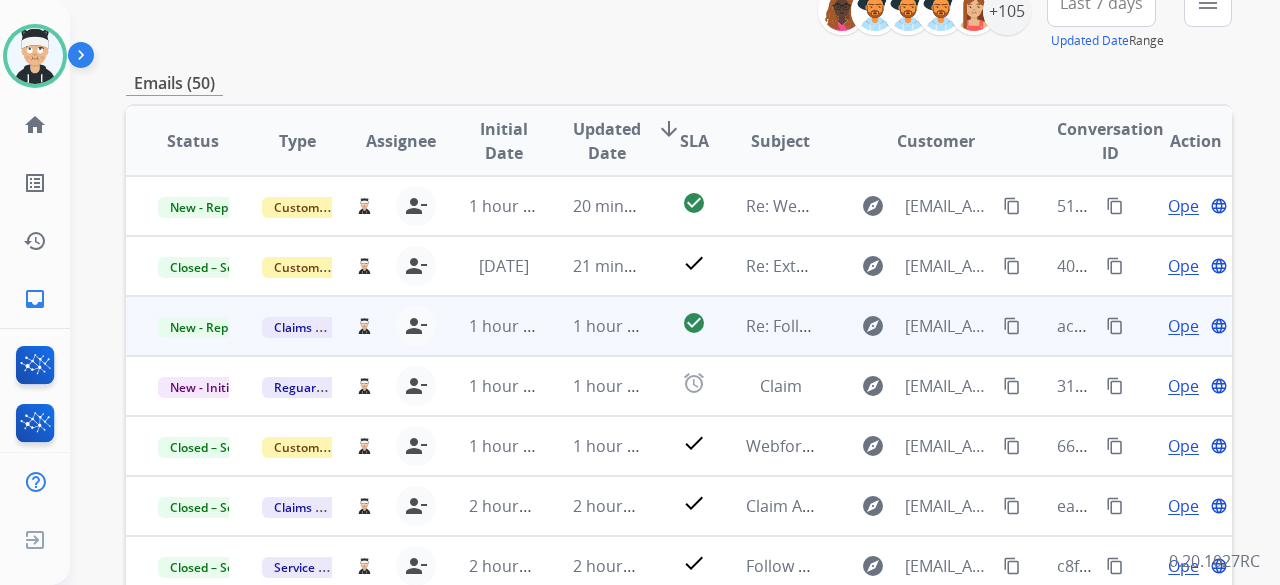 scroll, scrollTop: 300, scrollLeft: 0, axis: vertical 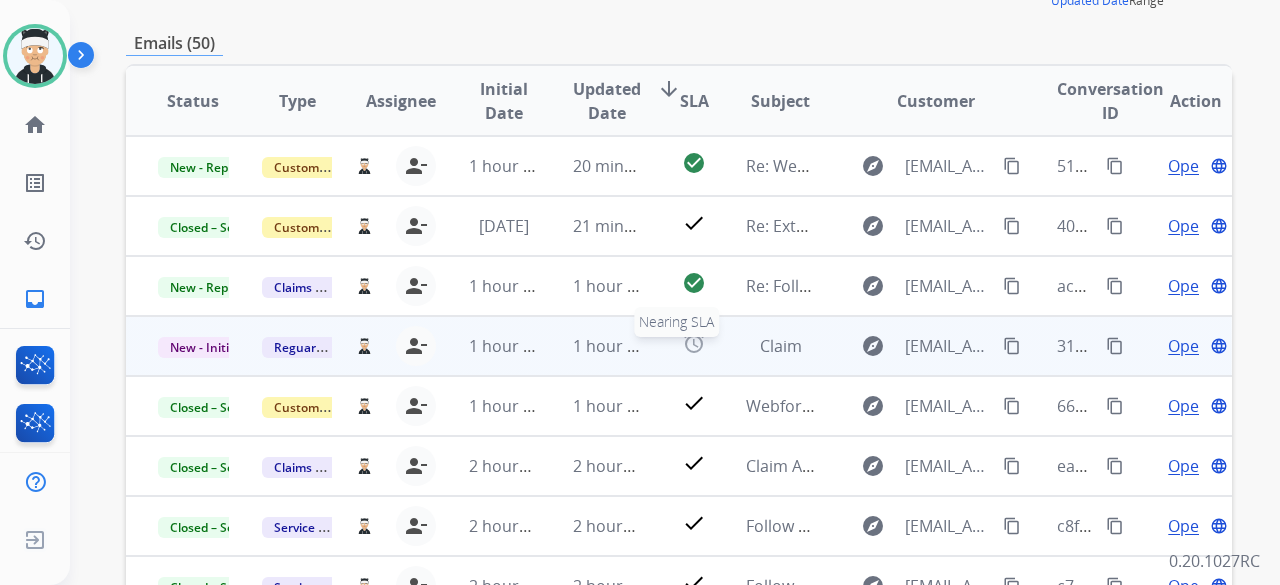 click on "alarm" at bounding box center (694, 343) 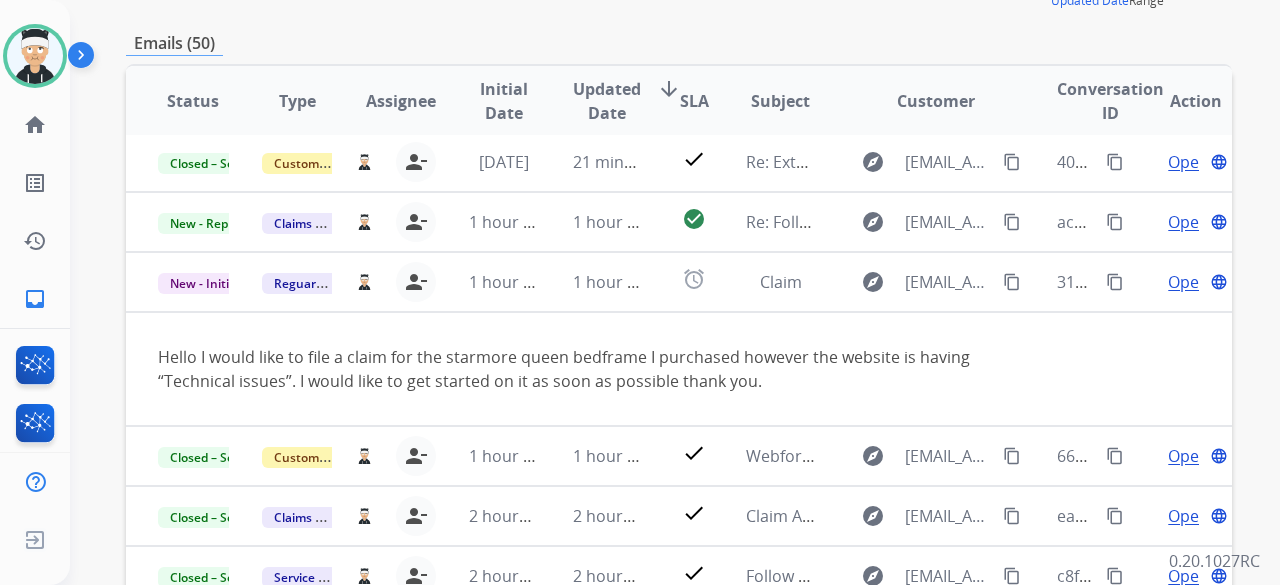 scroll, scrollTop: 116, scrollLeft: 0, axis: vertical 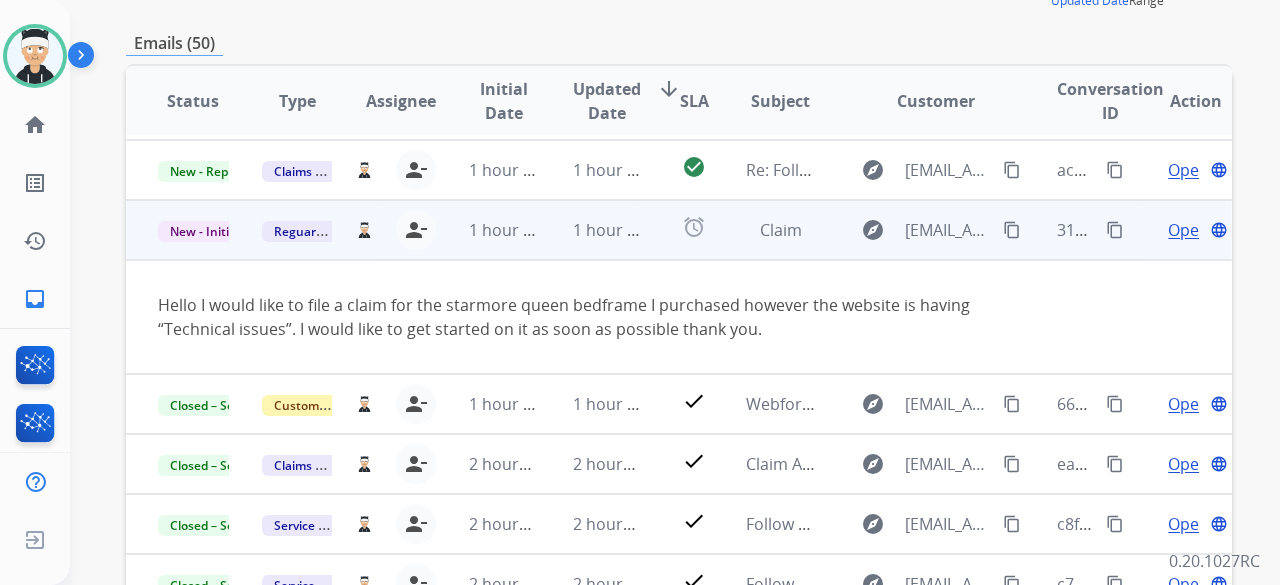 click on "Open" at bounding box center (1188, 230) 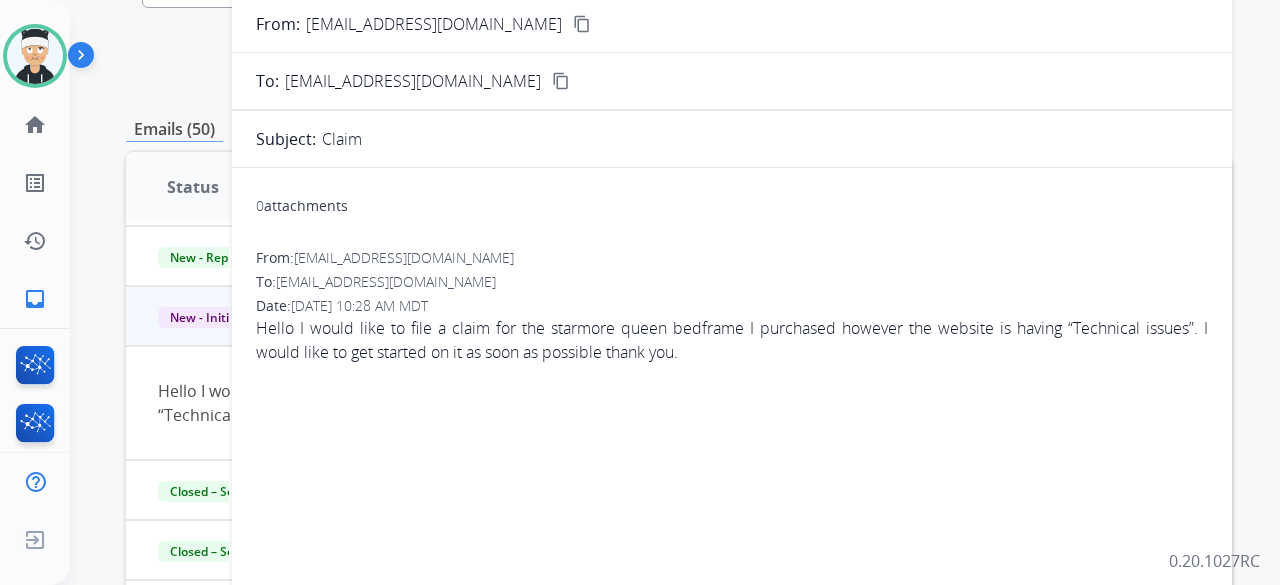 scroll, scrollTop: 0, scrollLeft: 0, axis: both 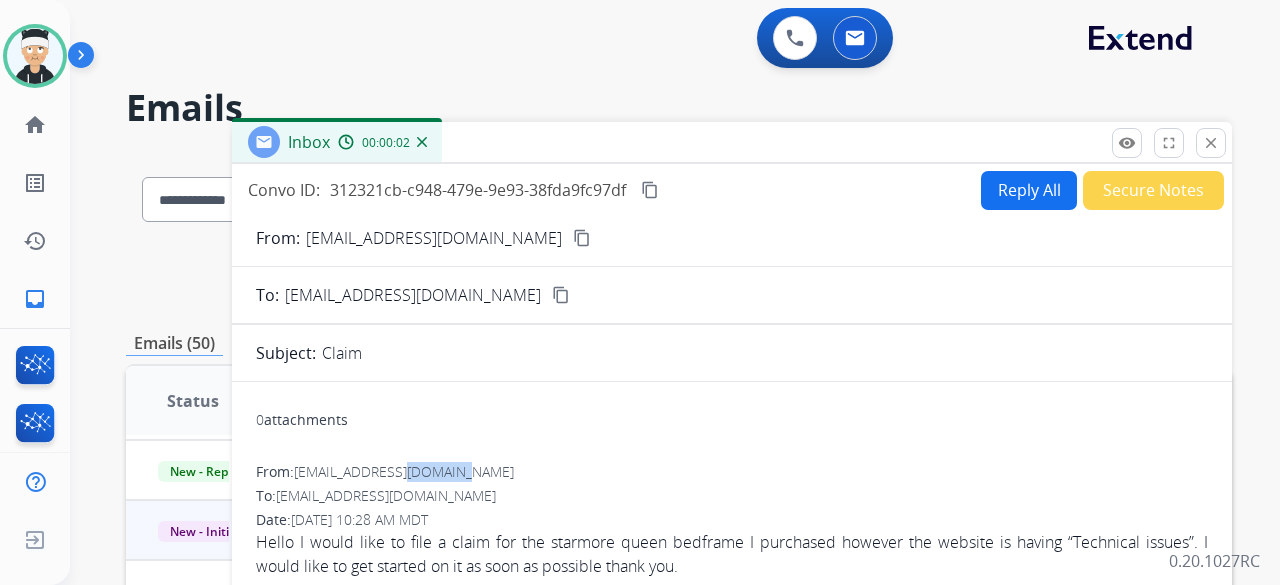 drag, startPoint x: 438, startPoint y: 473, endPoint x: 362, endPoint y: 452, distance: 78.84795 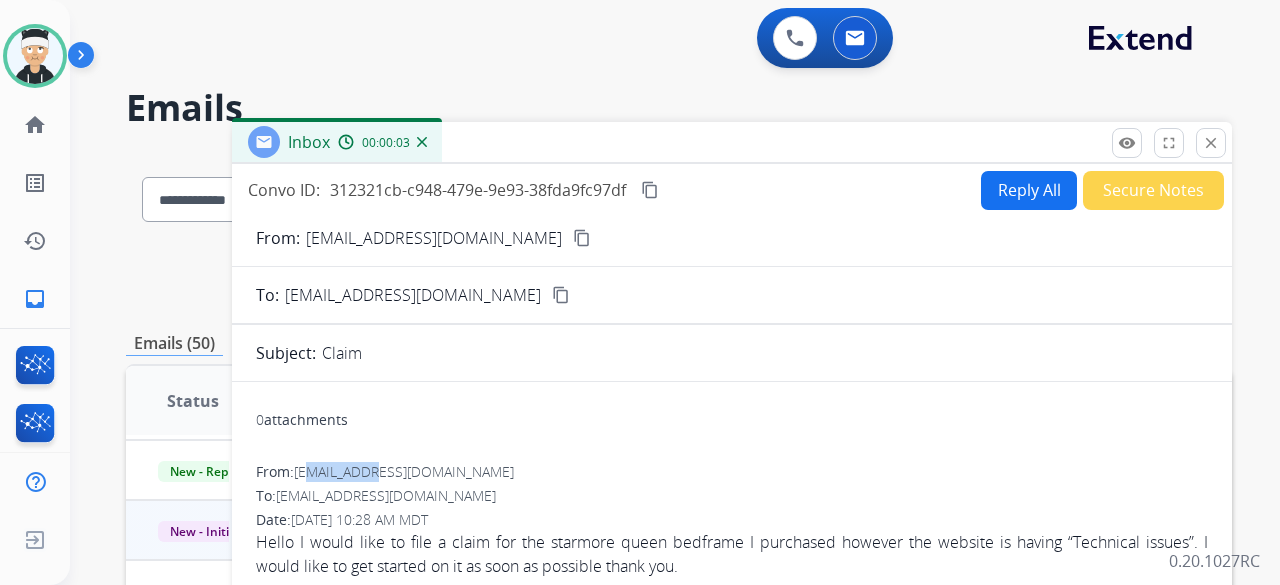 drag, startPoint x: 362, startPoint y: 452, endPoint x: 310, endPoint y: 453, distance: 52.009613 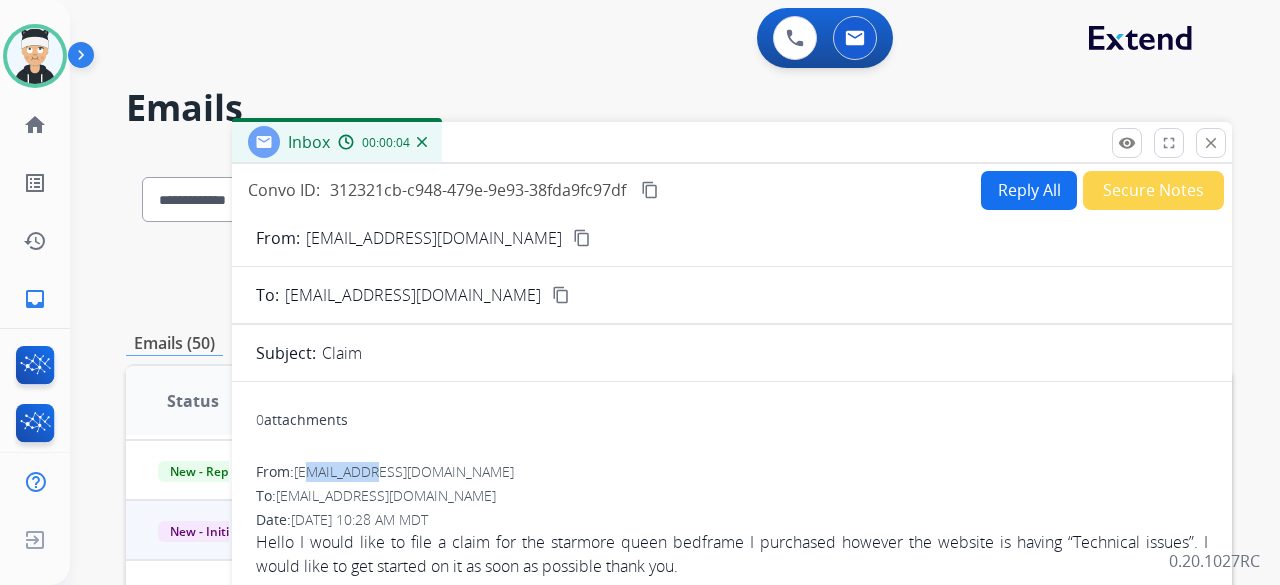 click on "content_copy" at bounding box center (582, 238) 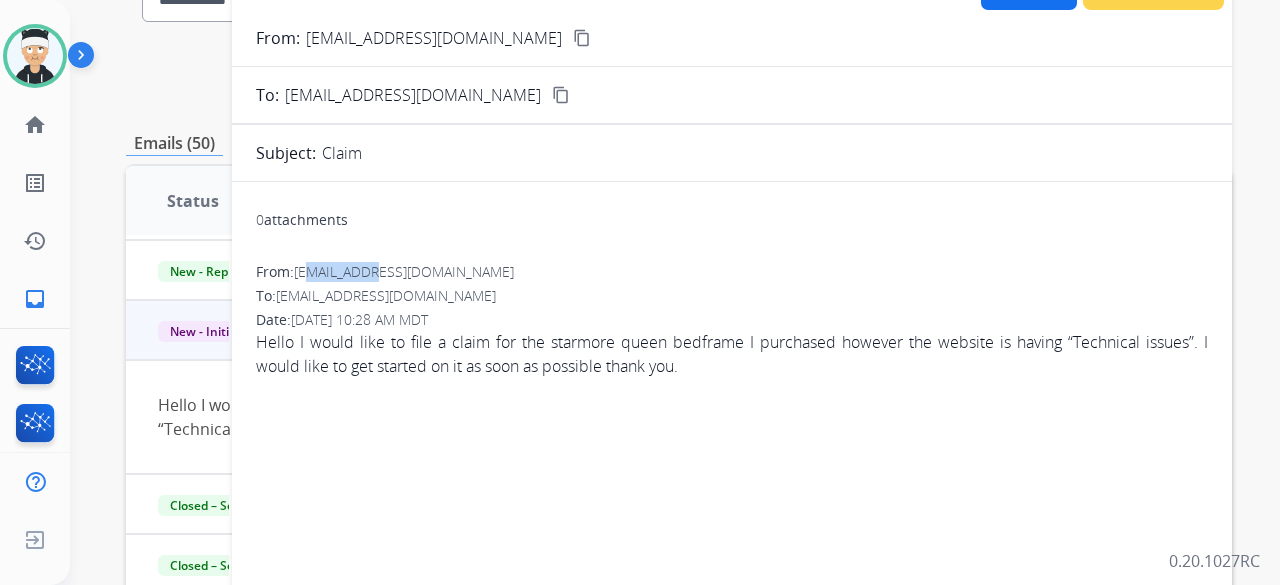scroll, scrollTop: 0, scrollLeft: 0, axis: both 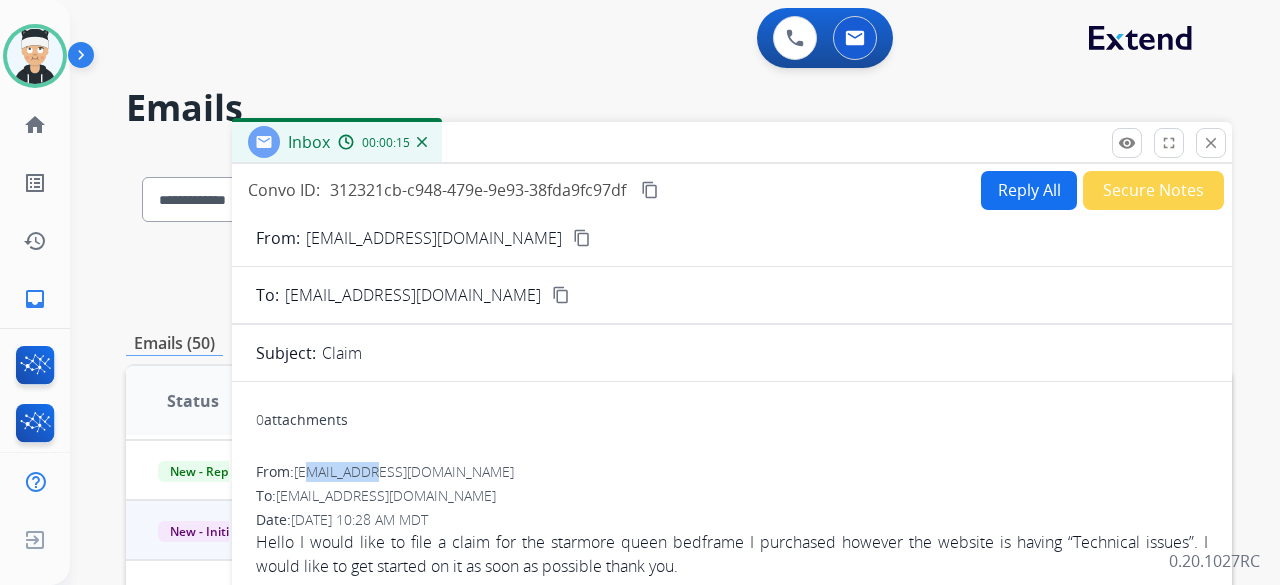 click on "Reply All" at bounding box center [1029, 190] 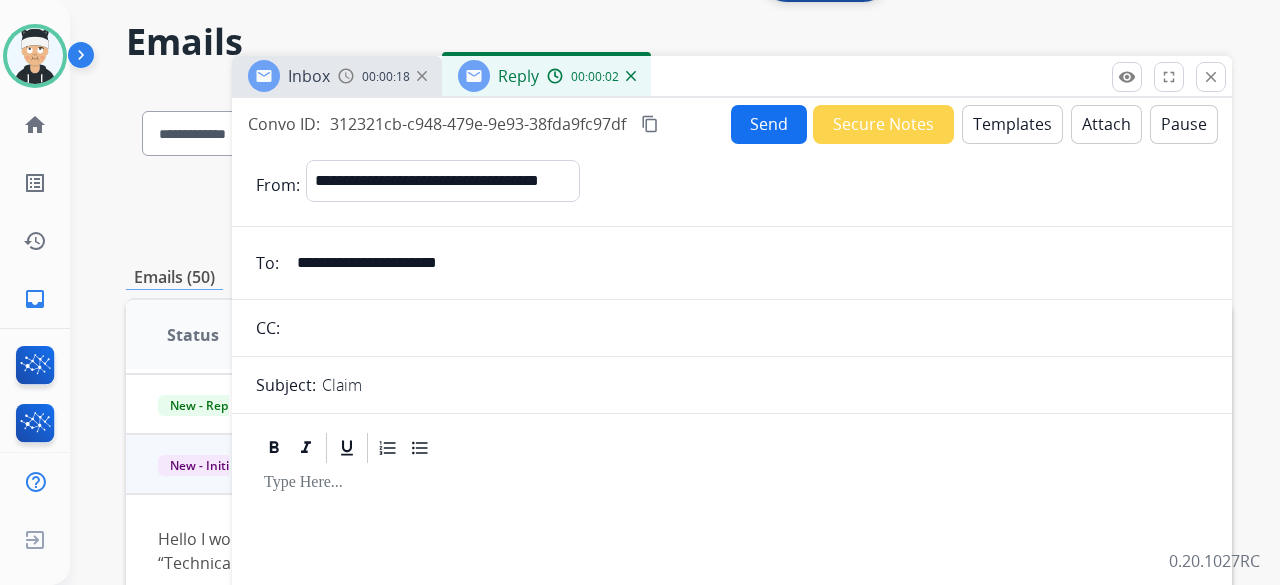 scroll, scrollTop: 0, scrollLeft: 0, axis: both 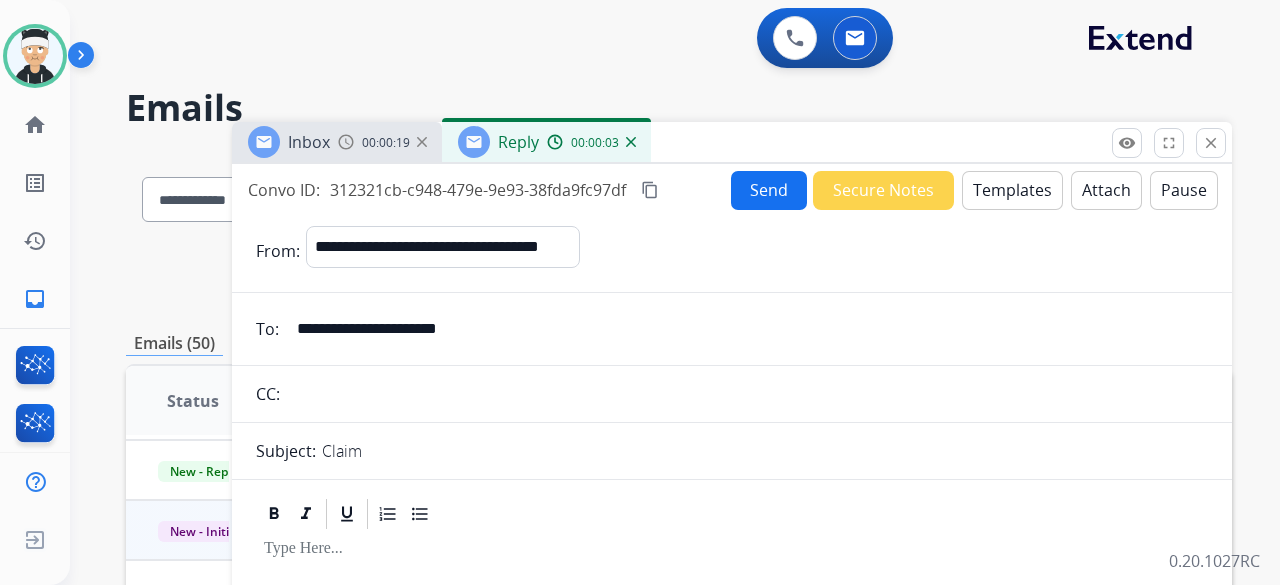 click on "Templates" at bounding box center (1012, 190) 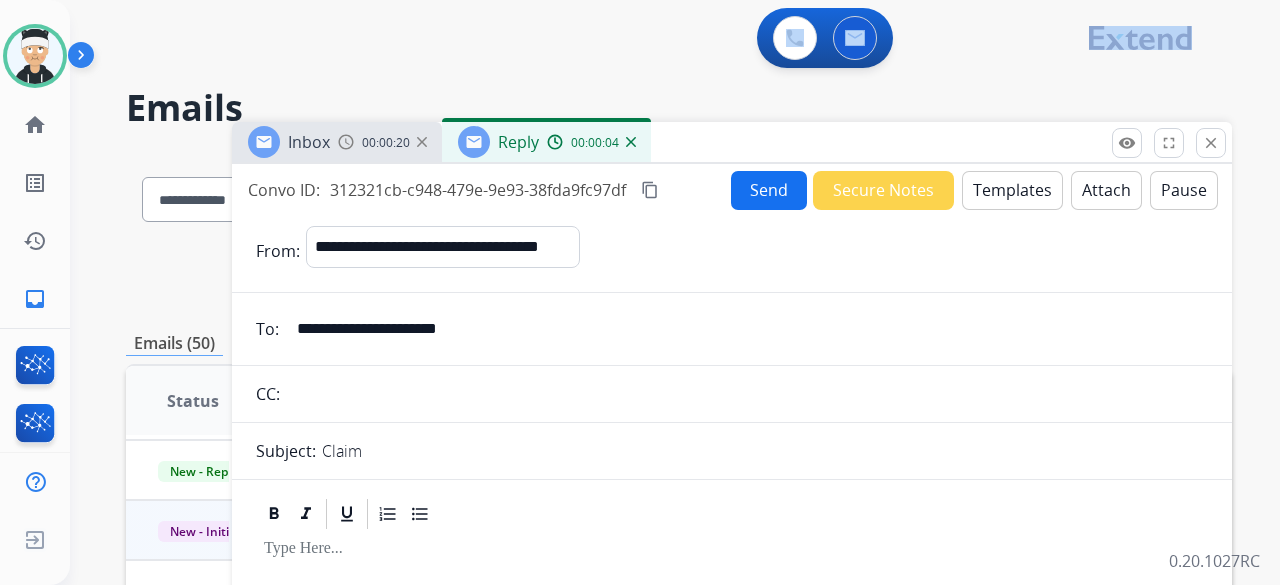 click on "Templates" at bounding box center (1012, 190) 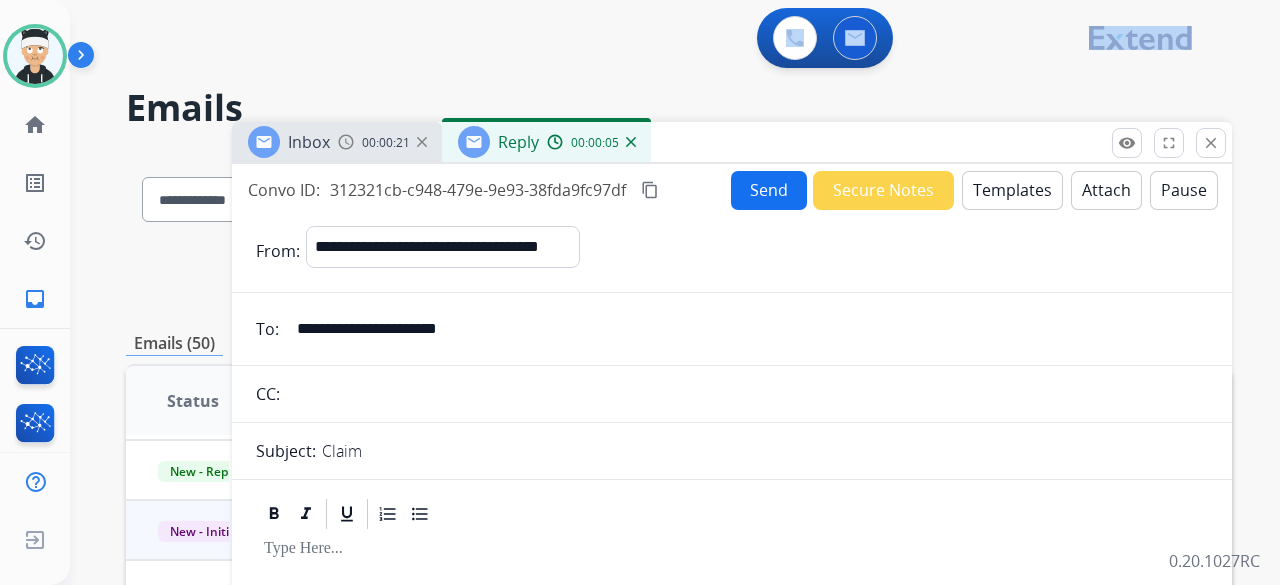 click on "Templates" at bounding box center (1012, 190) 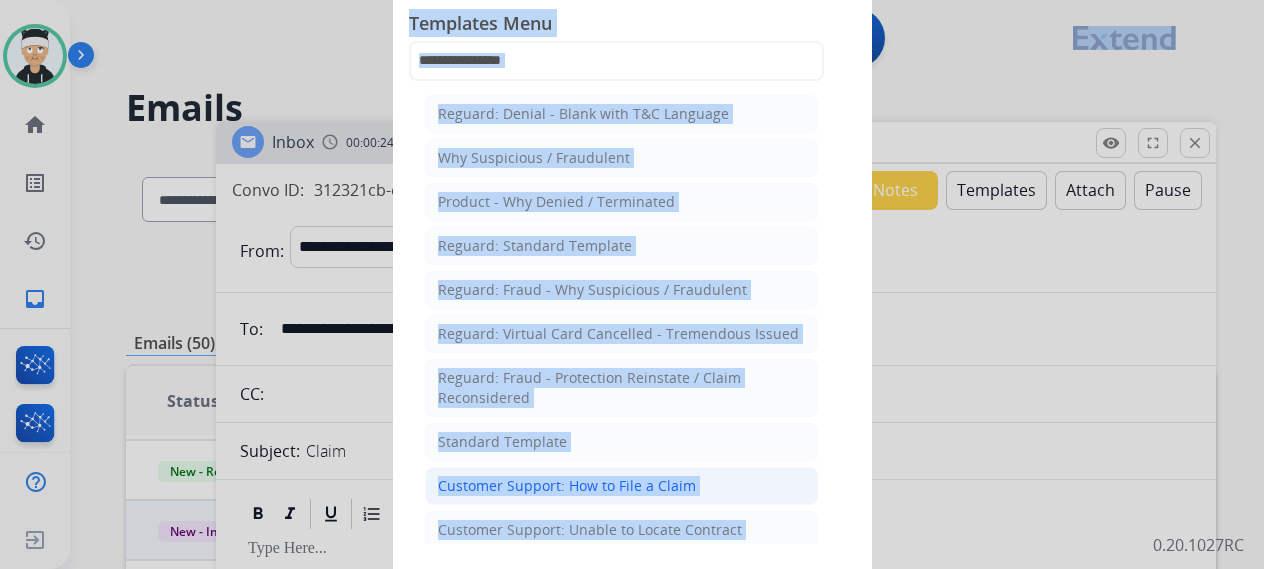 click on "Customer Support: How to File a Claim" 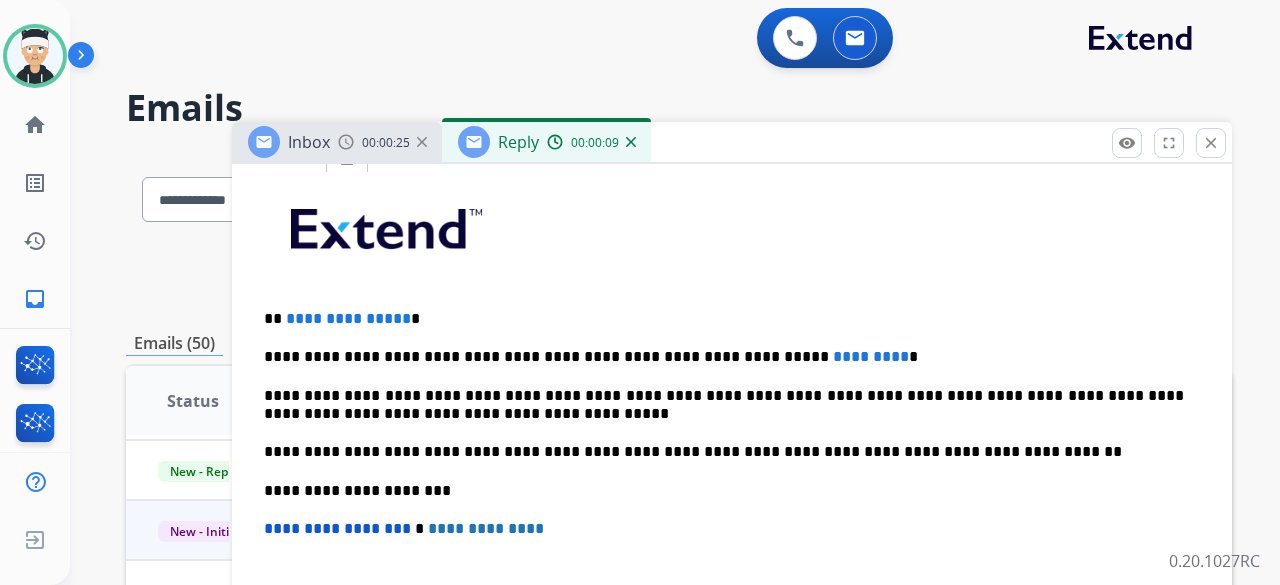 scroll, scrollTop: 499, scrollLeft: 0, axis: vertical 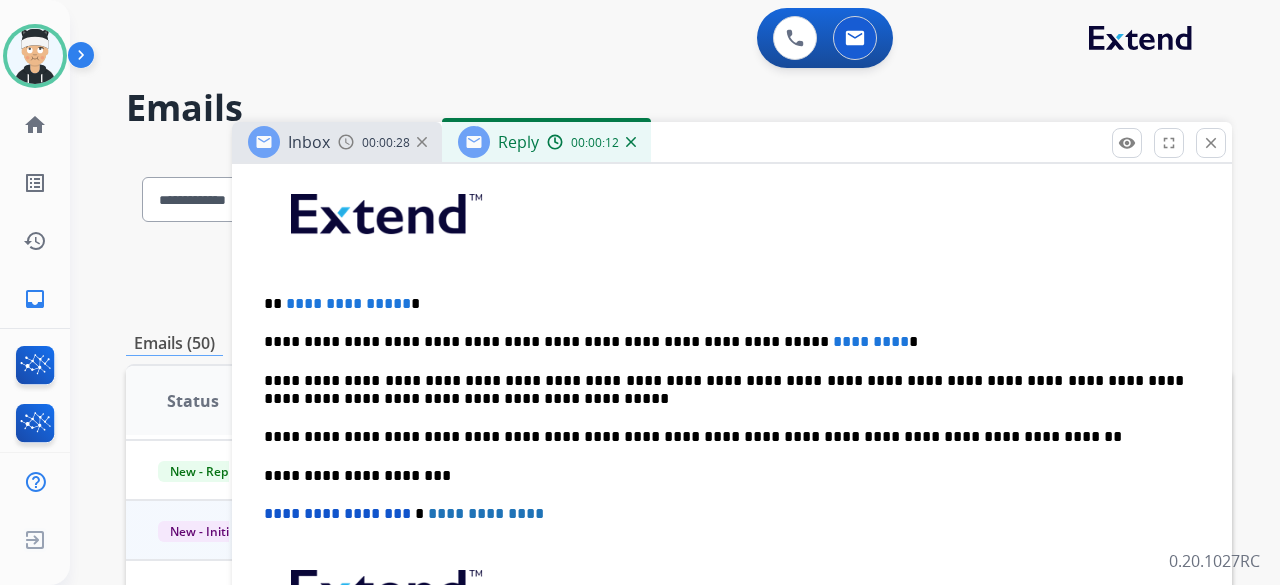 click on "**********" at bounding box center [348, 303] 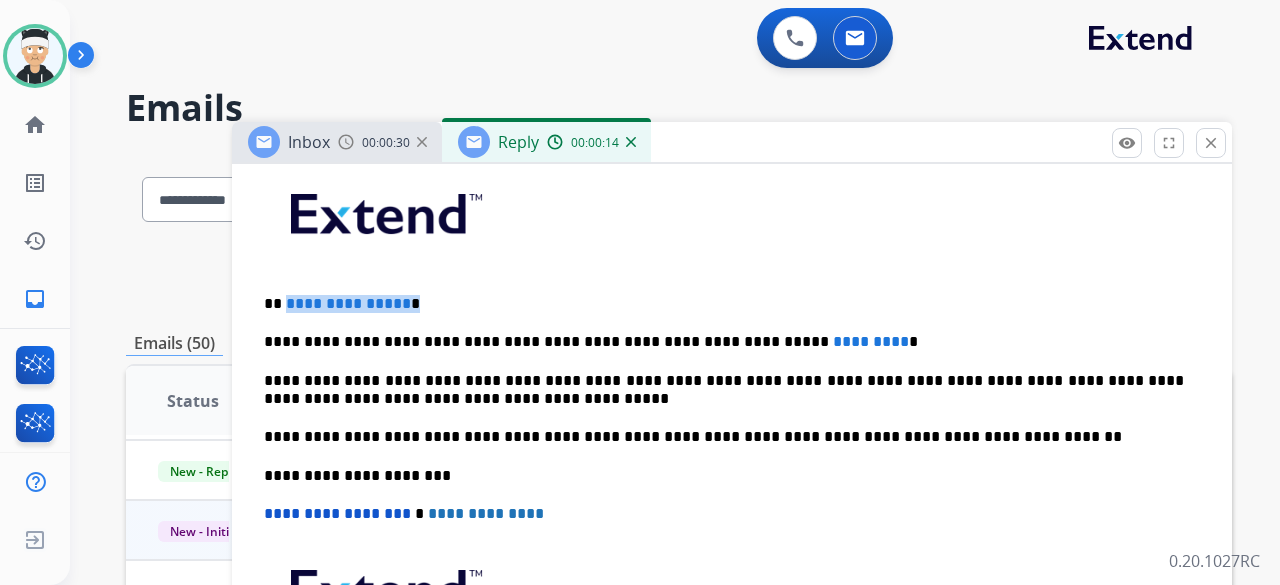 drag, startPoint x: 398, startPoint y: 303, endPoint x: 284, endPoint y: 299, distance: 114.07015 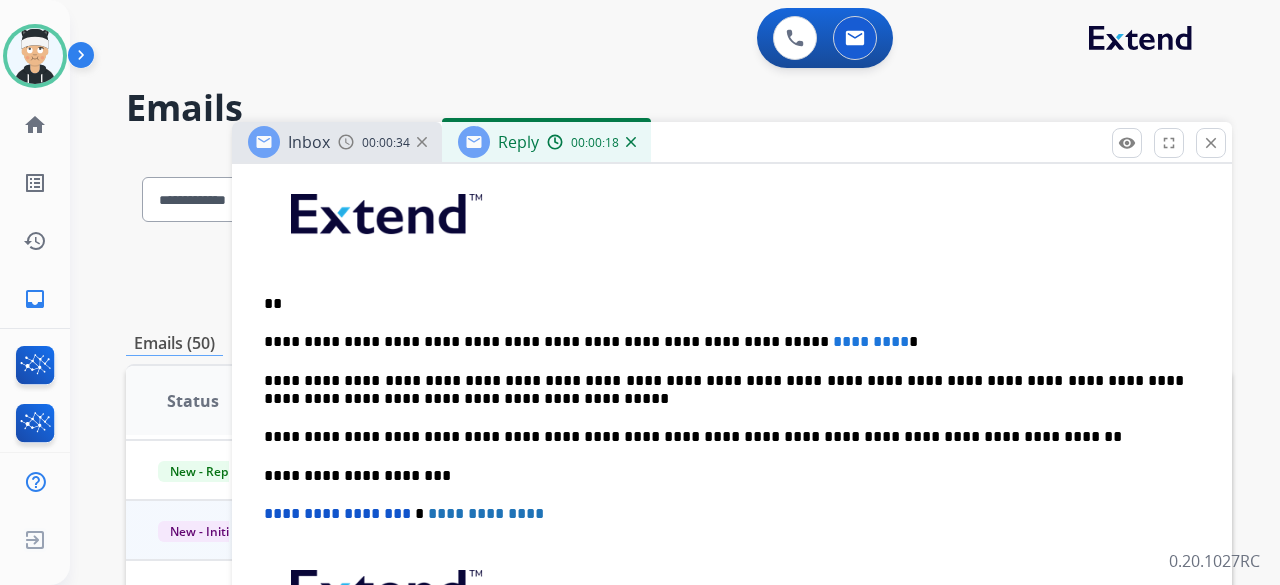 type 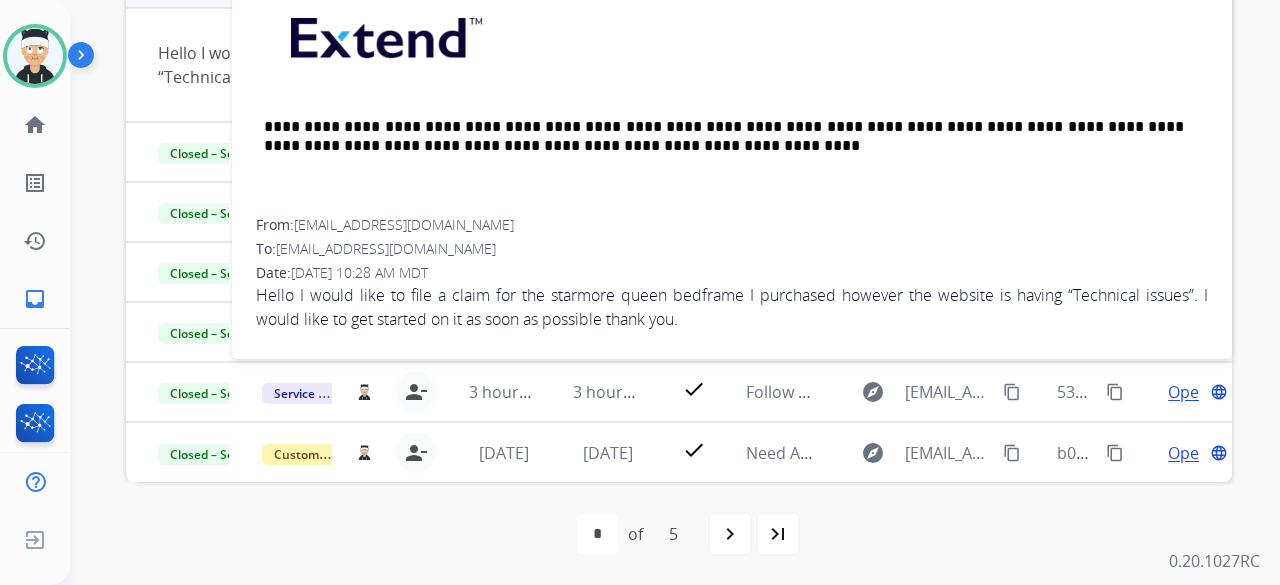 scroll, scrollTop: 552, scrollLeft: 0, axis: vertical 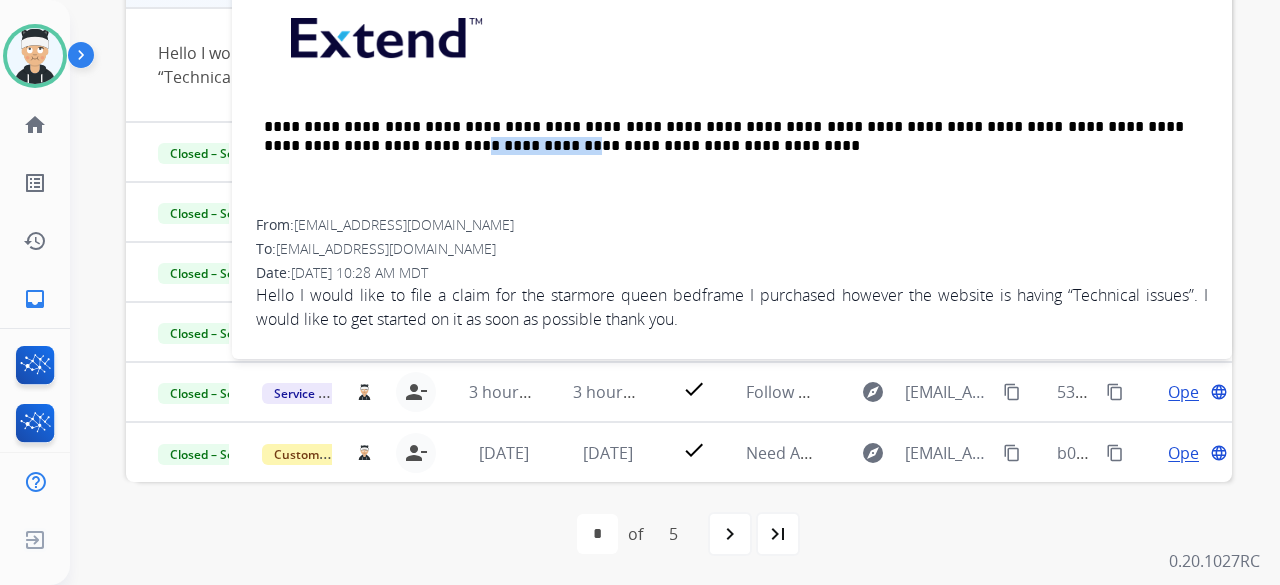drag, startPoint x: 477, startPoint y: 216, endPoint x: 297, endPoint y: 237, distance: 181.22086 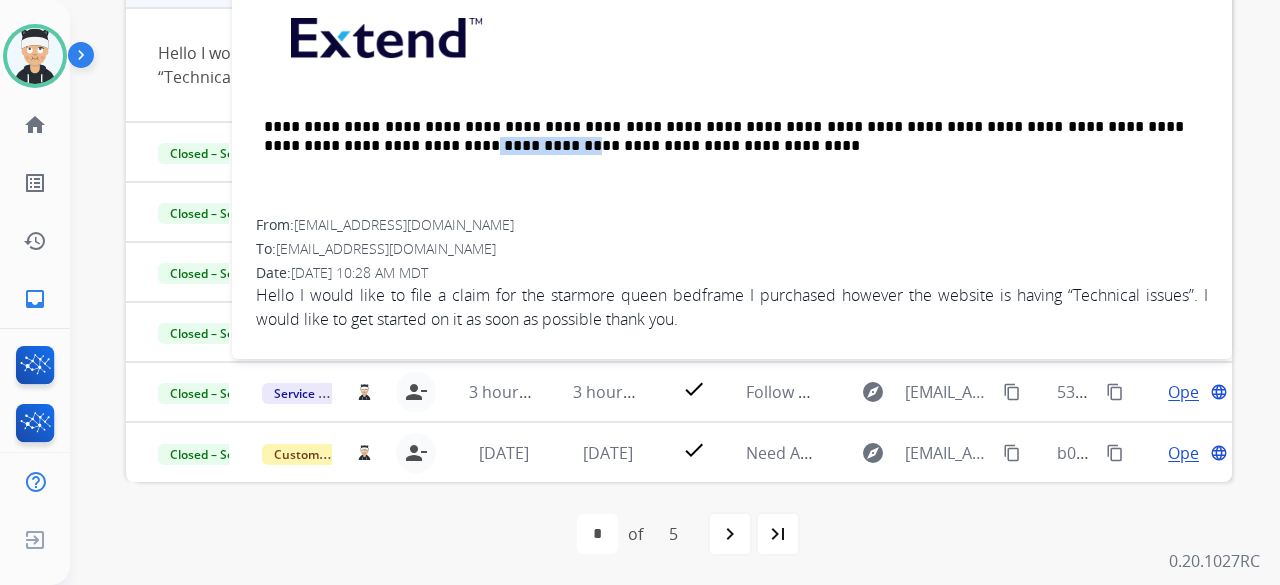 click on "**********" at bounding box center [732, -87] 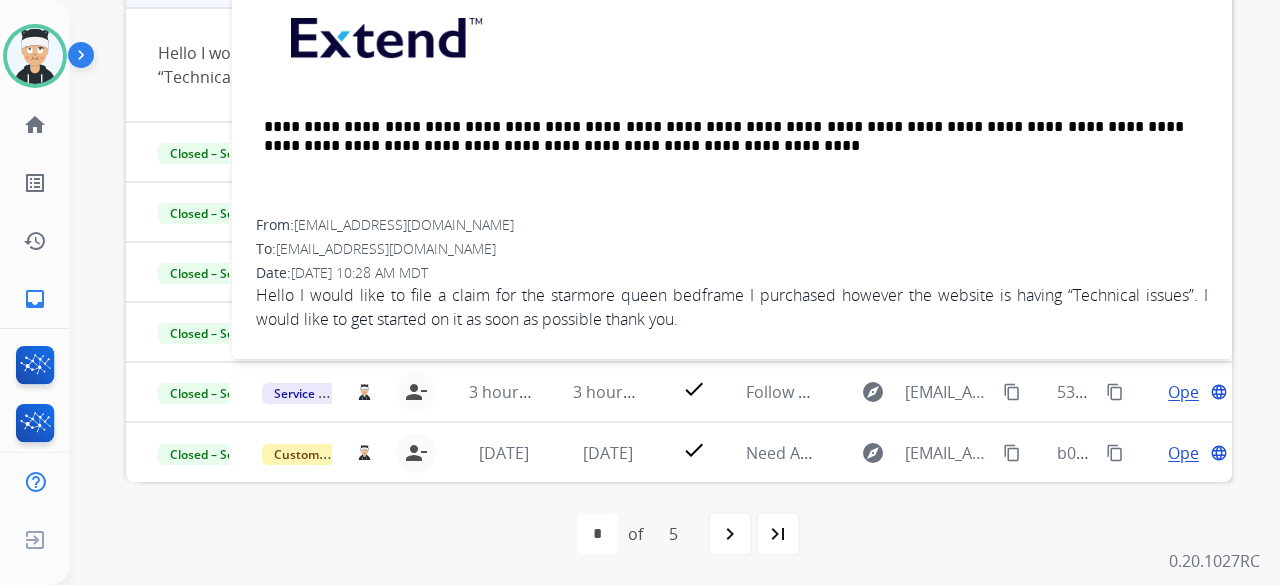 click on "From:  [EMAIL_ADDRESS][DOMAIN_NAME]" at bounding box center [732, 225] 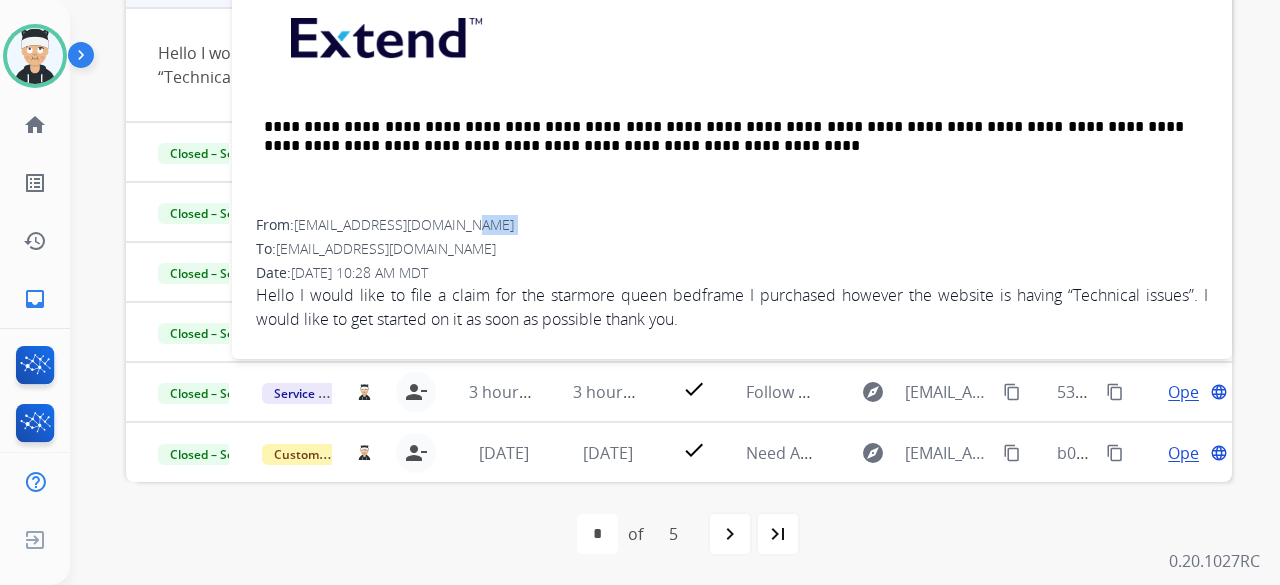 drag, startPoint x: 466, startPoint y: 221, endPoint x: 452, endPoint y: 221, distance: 14 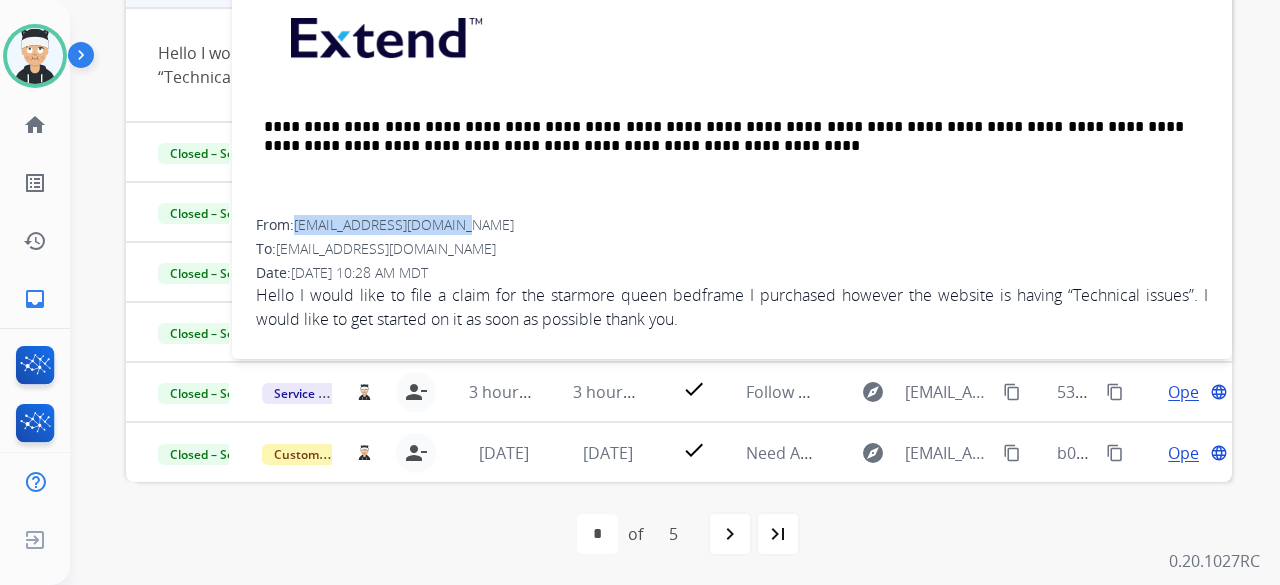 drag, startPoint x: 464, startPoint y: 223, endPoint x: 300, endPoint y: 226, distance: 164.02744 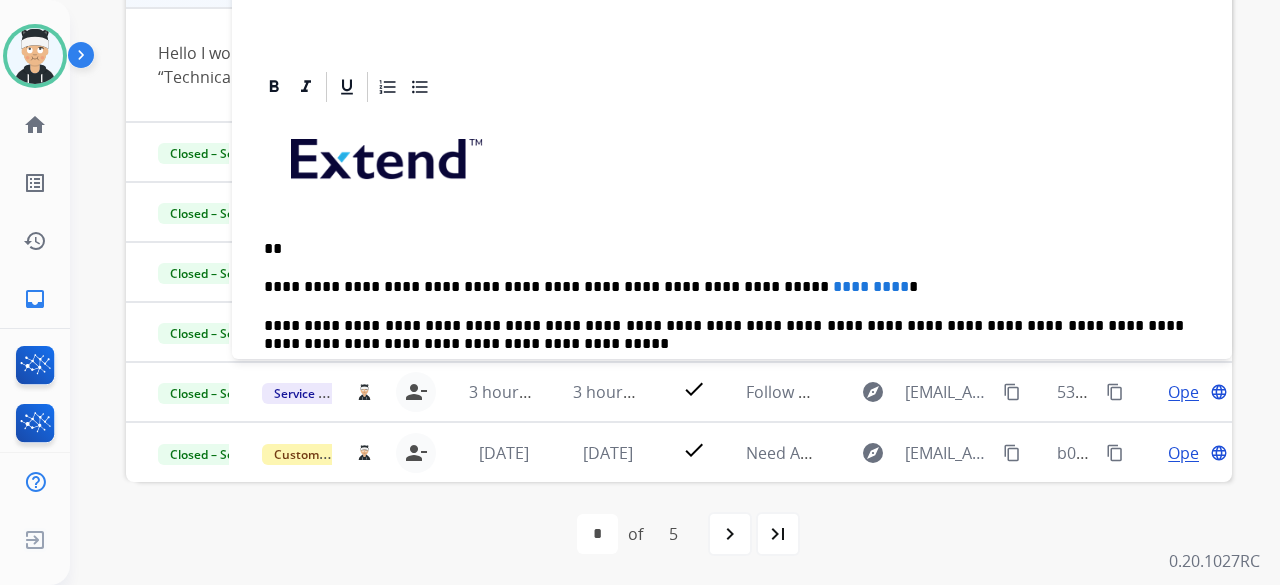 scroll, scrollTop: 0, scrollLeft: 0, axis: both 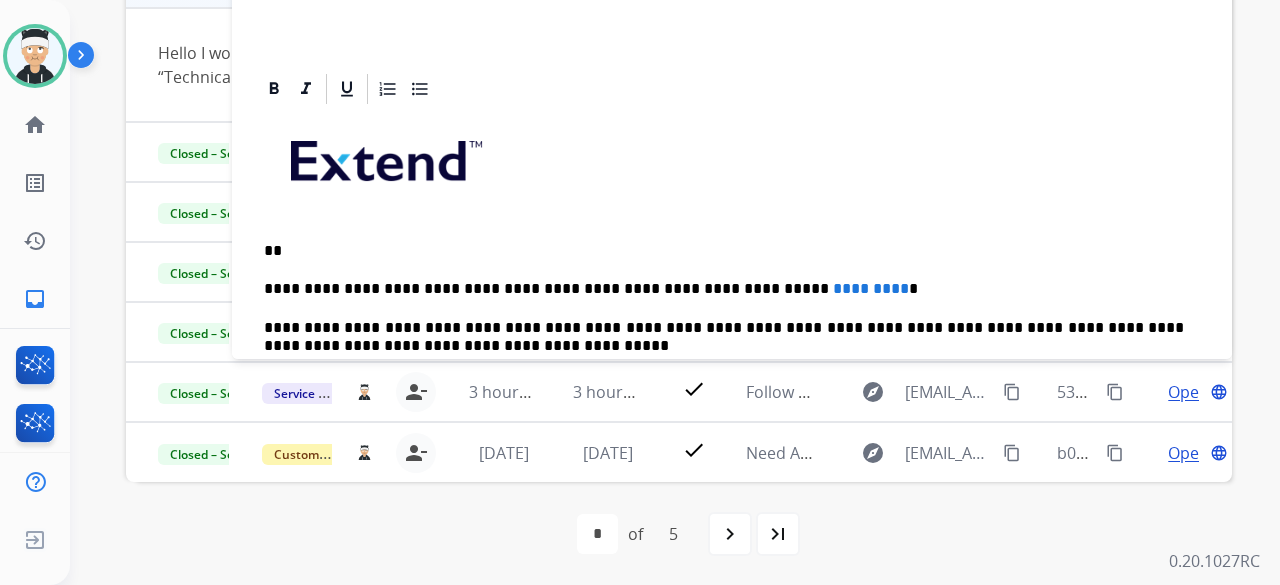 click on "**" at bounding box center (724, 251) 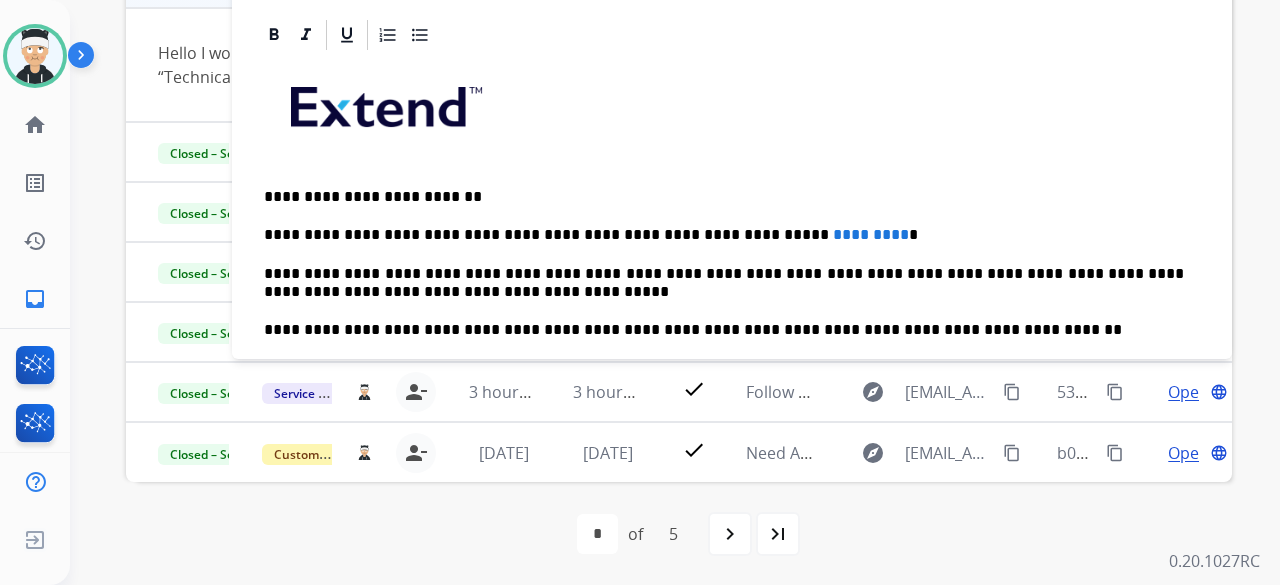 scroll, scrollTop: 100, scrollLeft: 0, axis: vertical 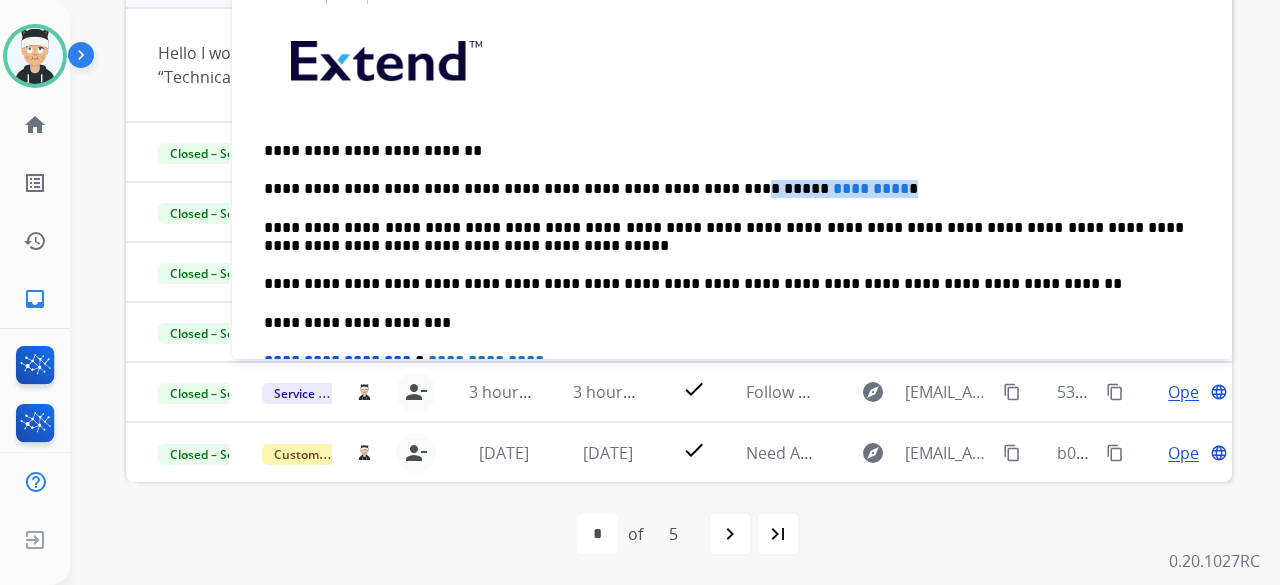drag, startPoint x: 822, startPoint y: 185, endPoint x: 670, endPoint y: 189, distance: 152.05263 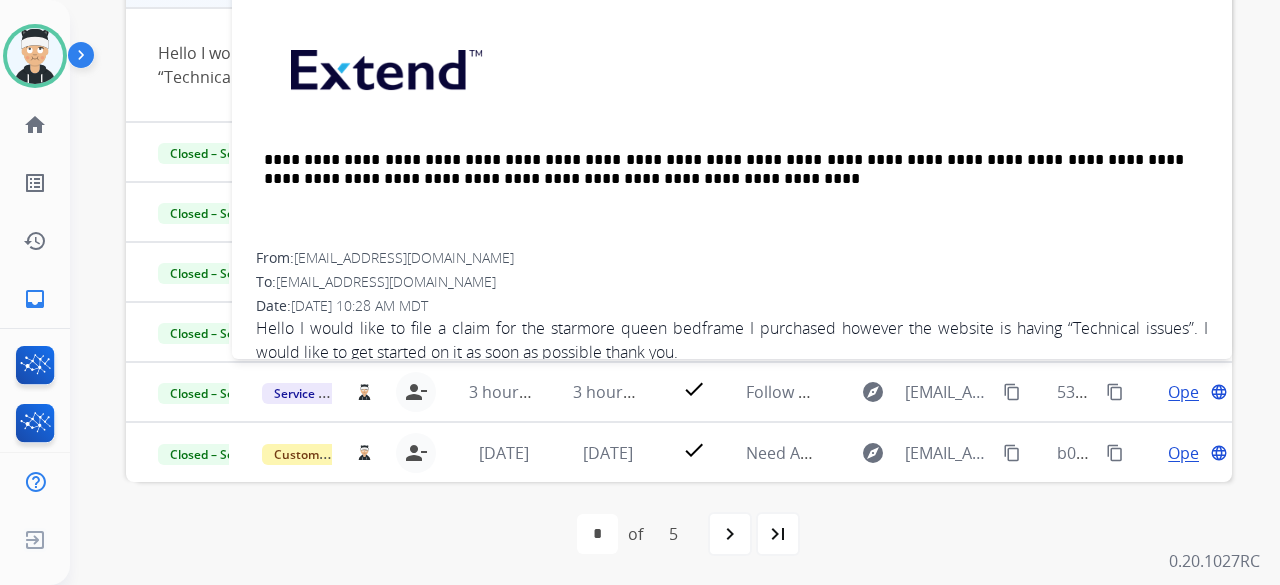 scroll, scrollTop: 0, scrollLeft: 0, axis: both 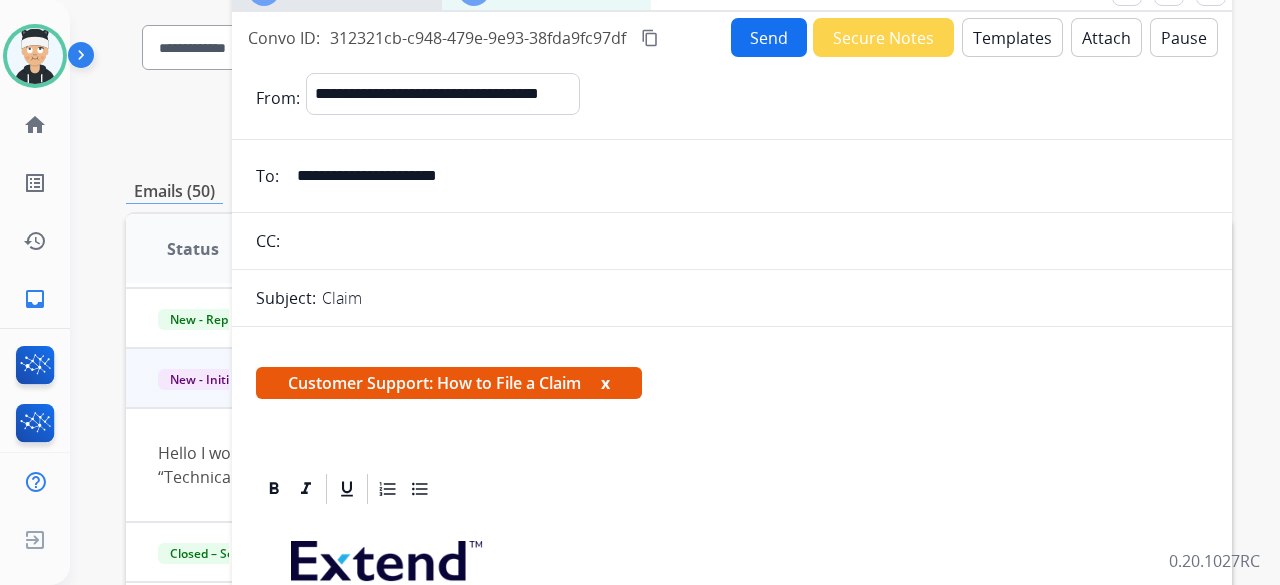 click on "Send" at bounding box center (769, 37) 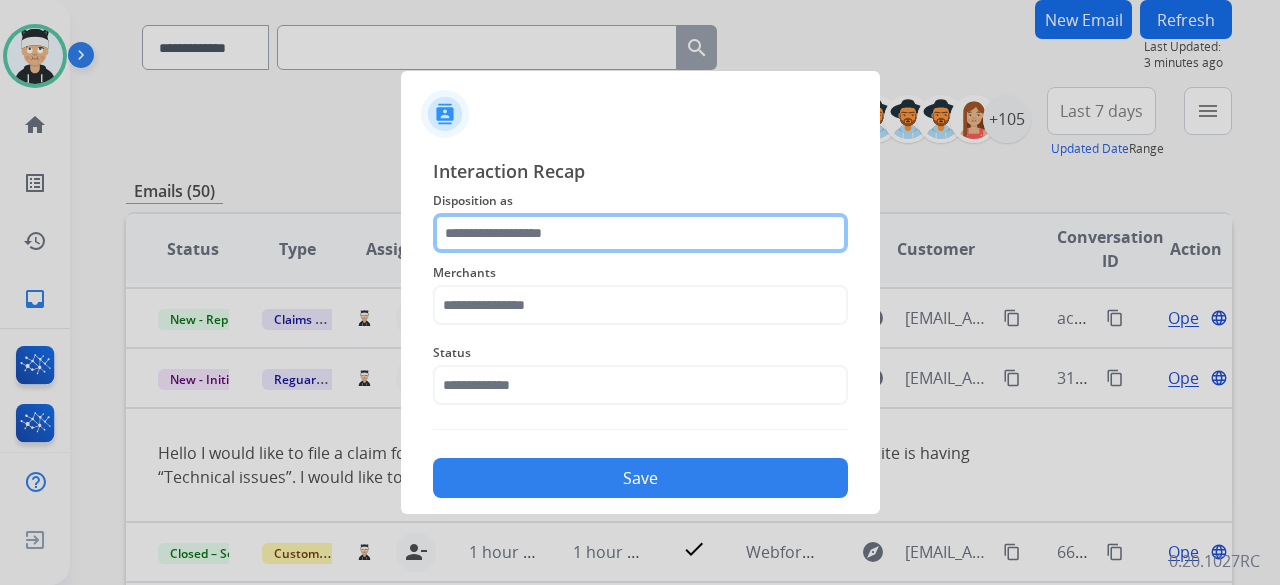 click 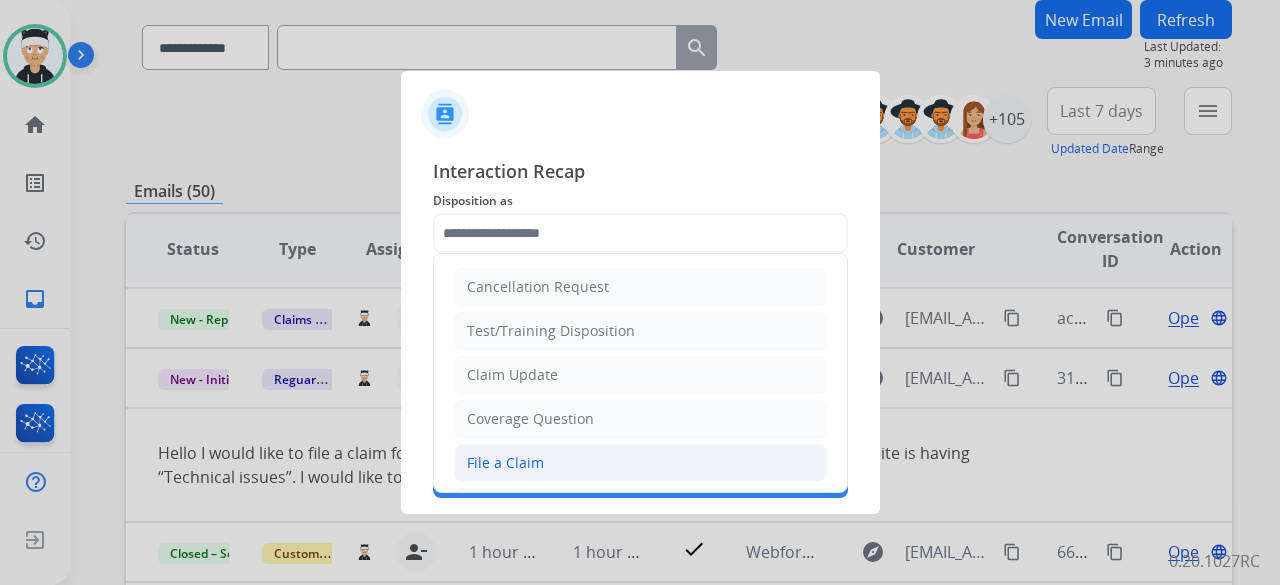 click on "File a Claim" 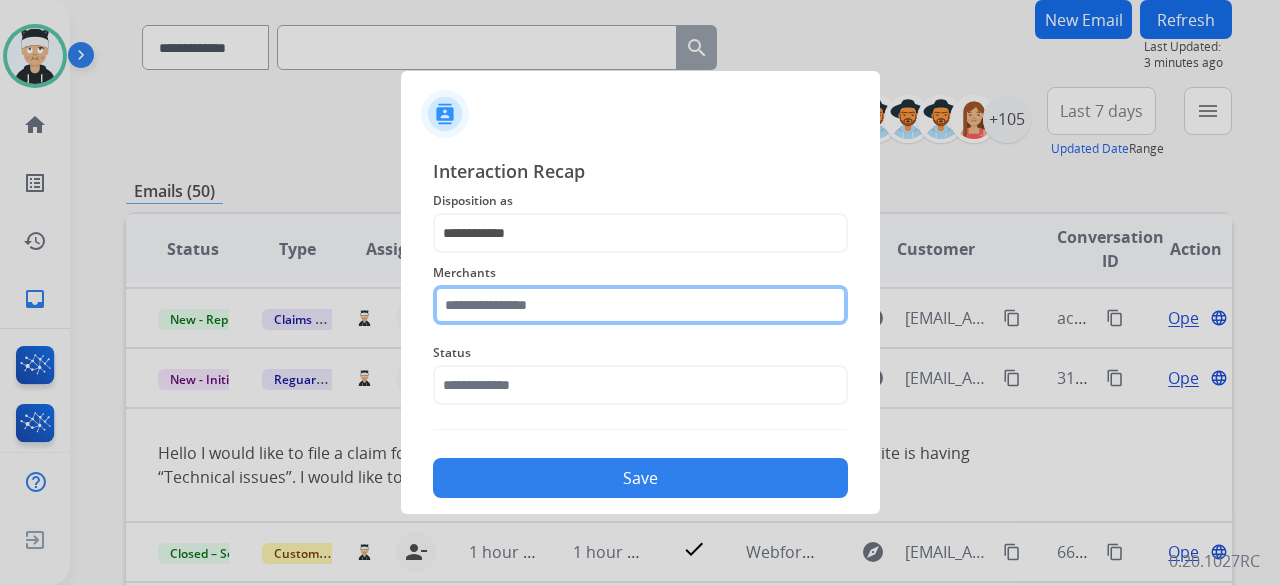 click 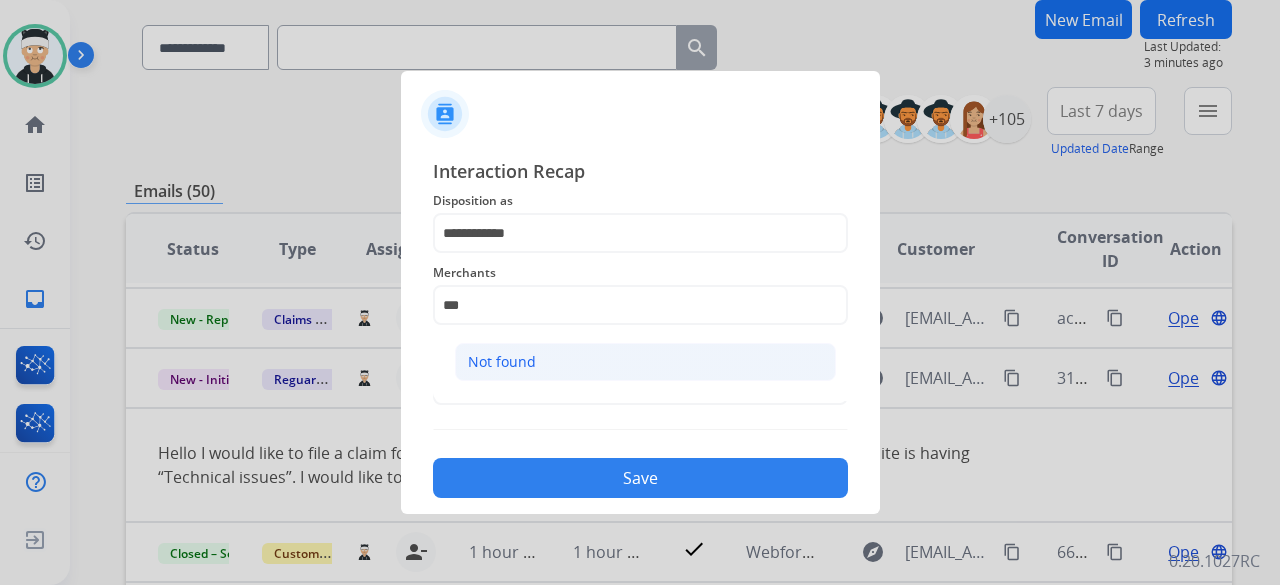 click on "Not found" 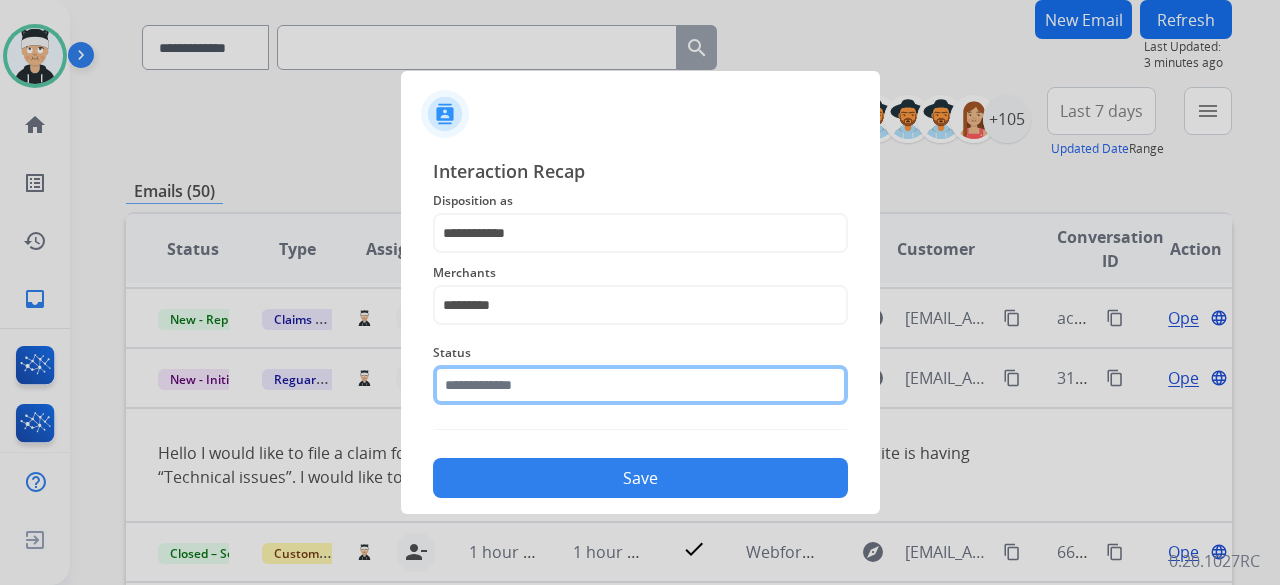 click 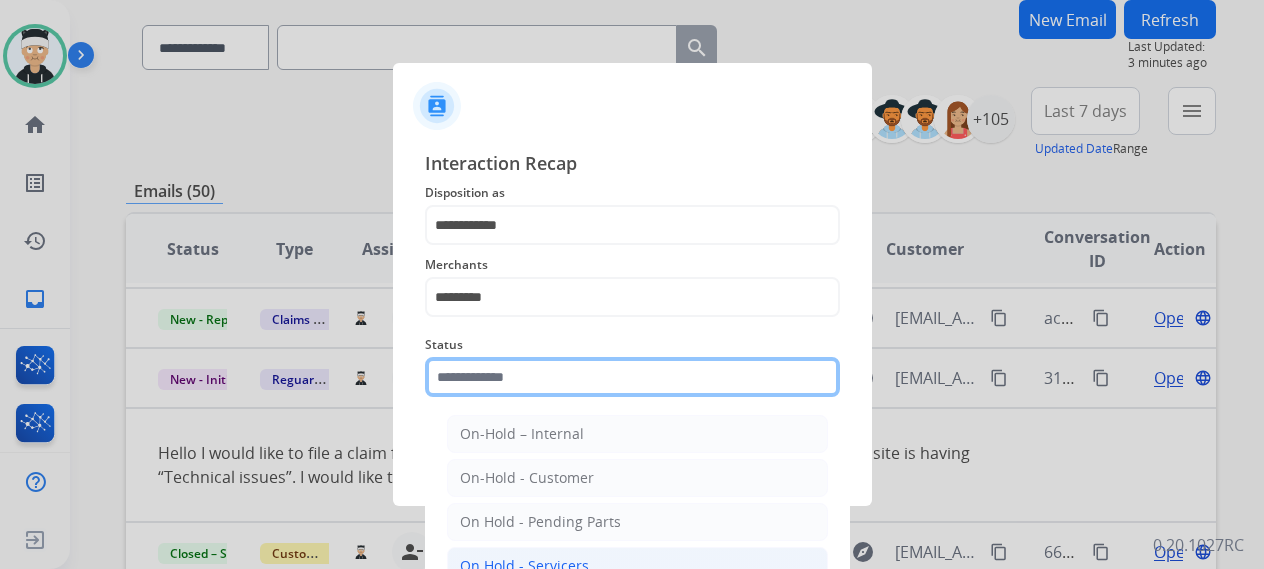 scroll, scrollTop: 100, scrollLeft: 0, axis: vertical 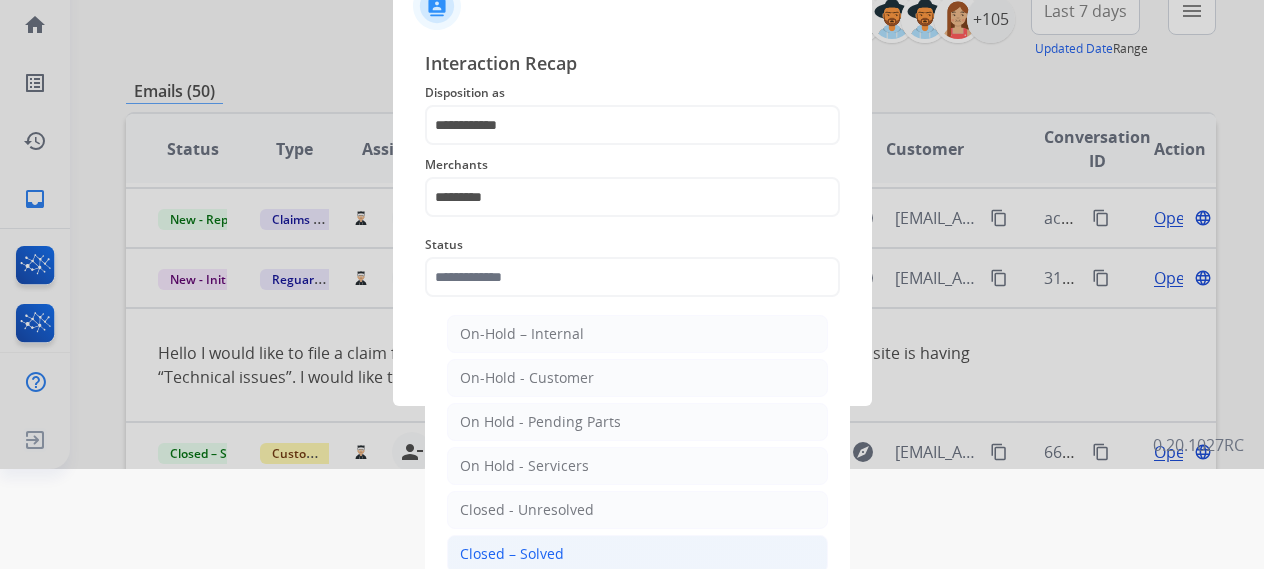click on "Closed – Solved" 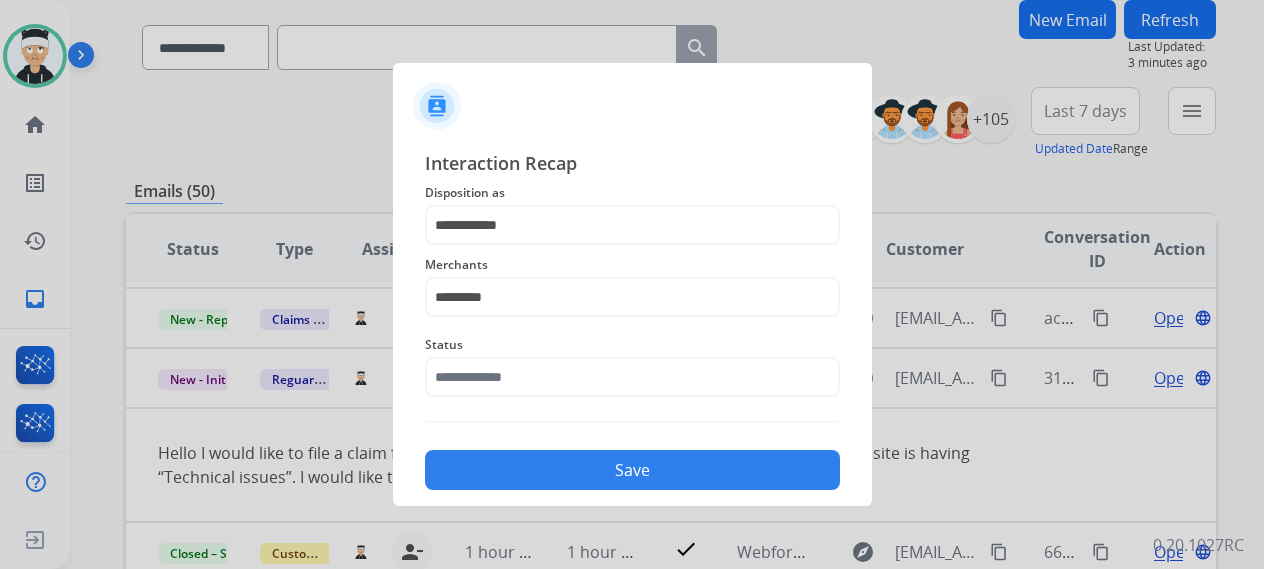type on "**********" 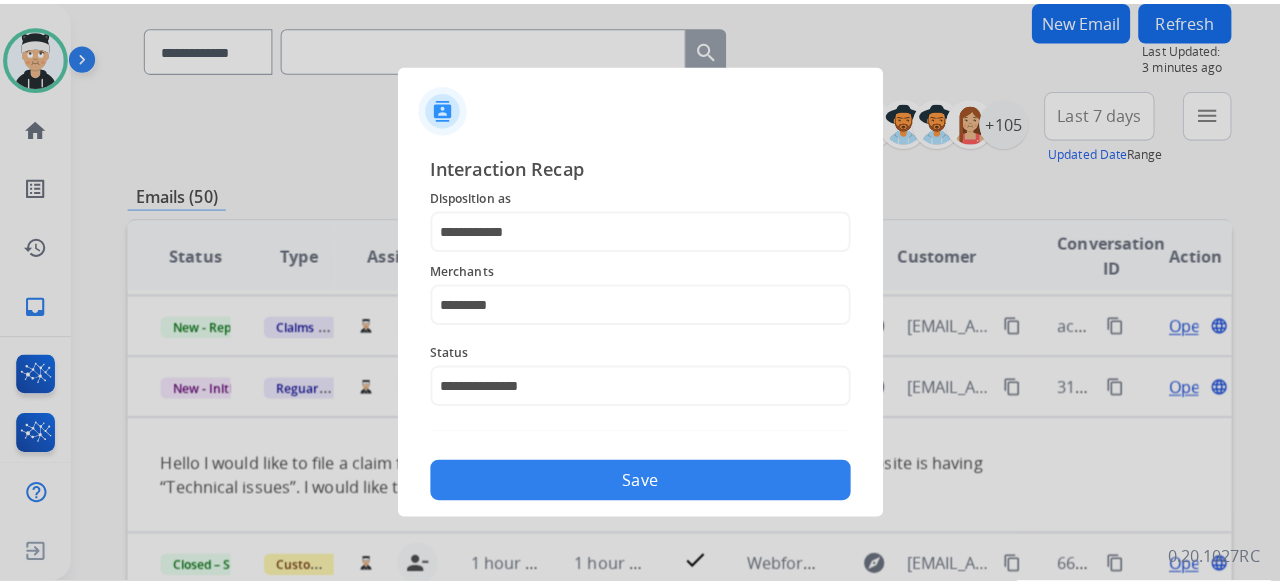 scroll, scrollTop: 0, scrollLeft: 0, axis: both 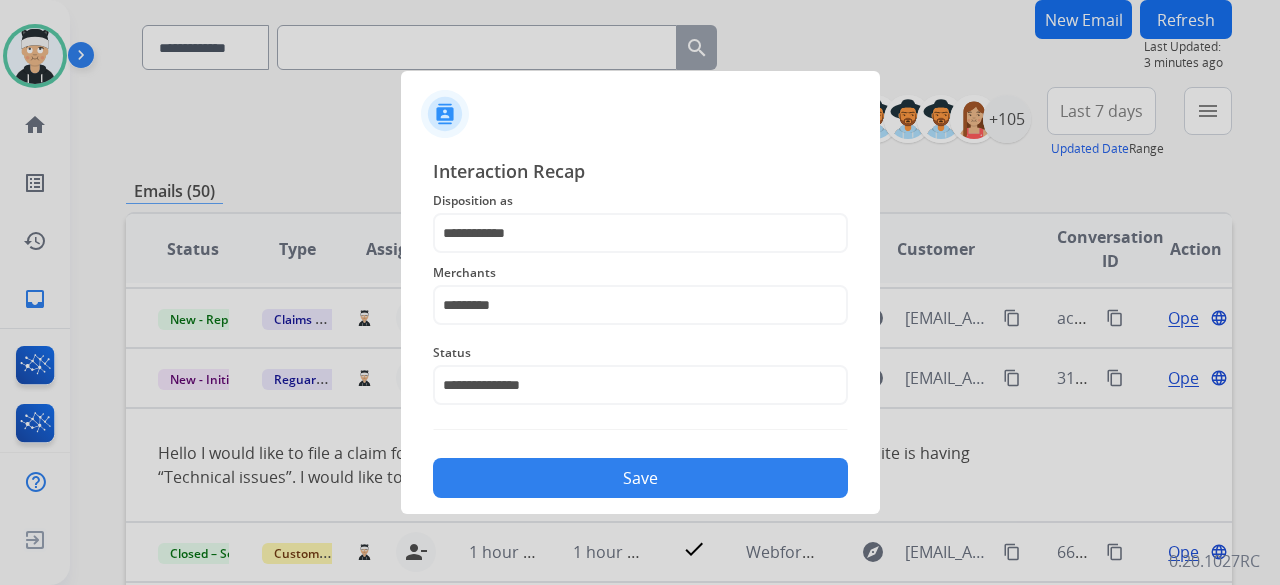 click on "Save" 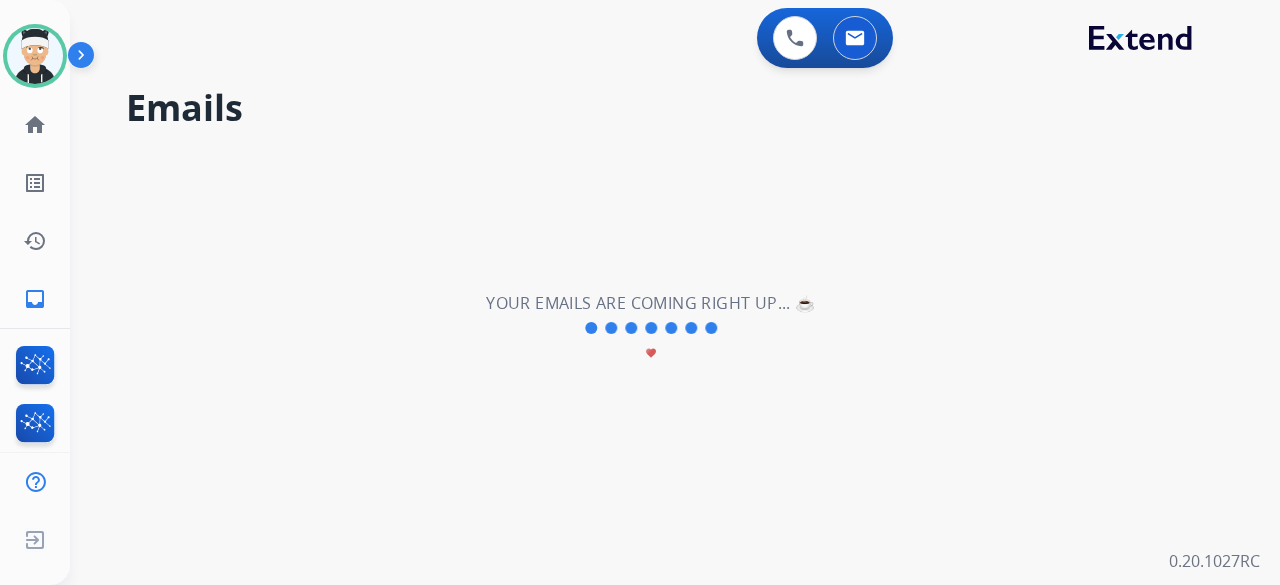 scroll, scrollTop: 0, scrollLeft: 0, axis: both 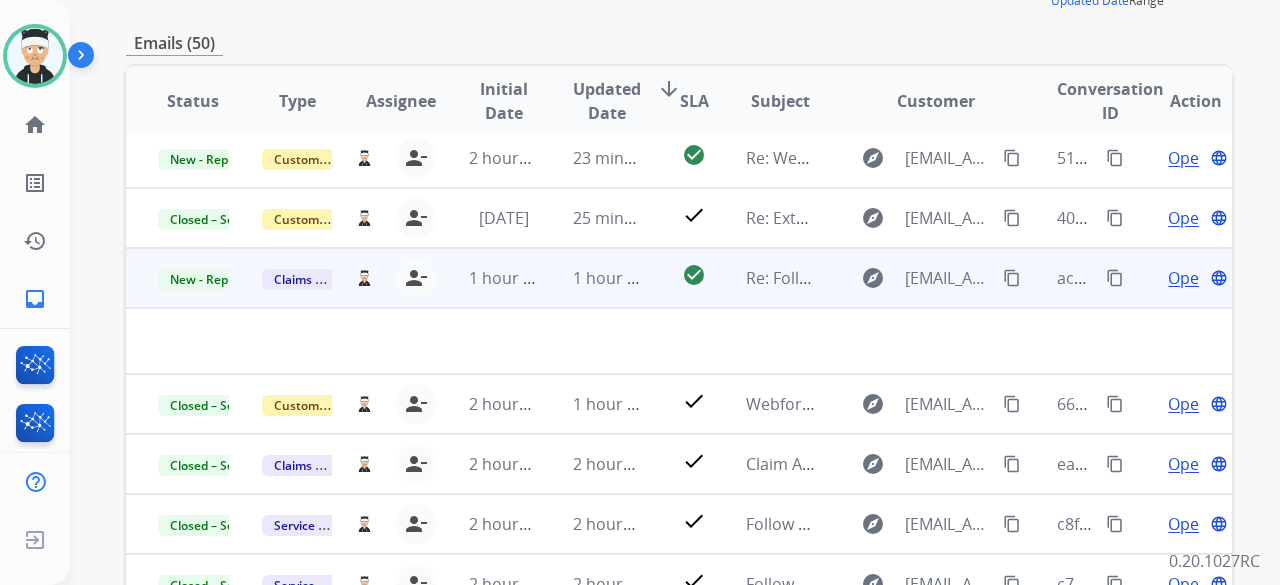 click on "Open" at bounding box center (1188, 278) 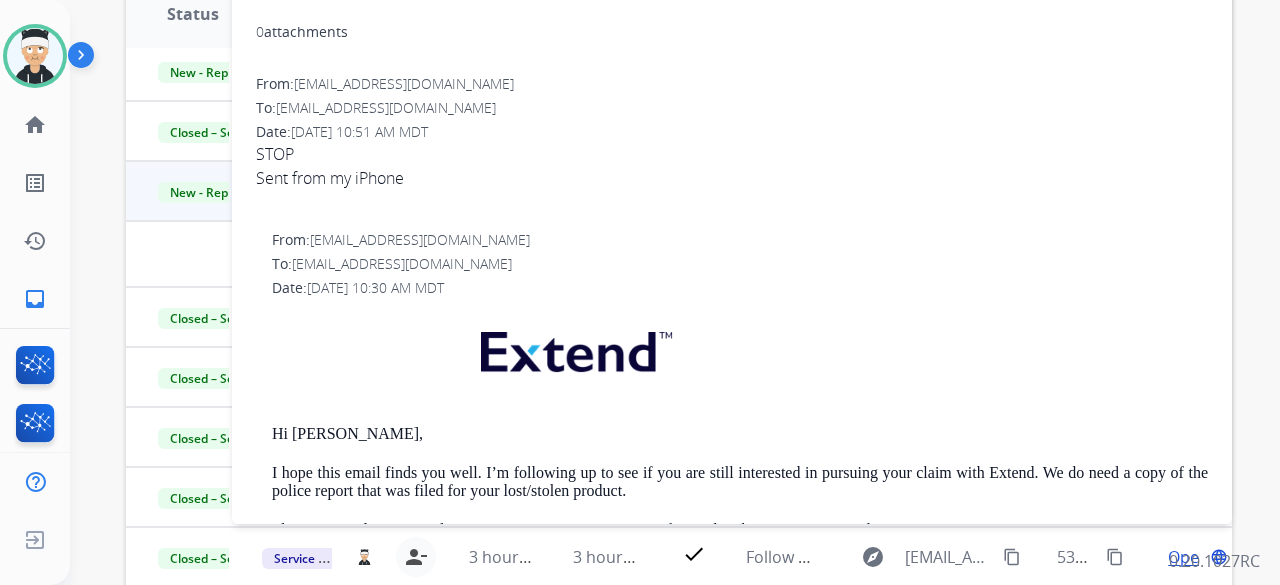 scroll, scrollTop: 400, scrollLeft: 0, axis: vertical 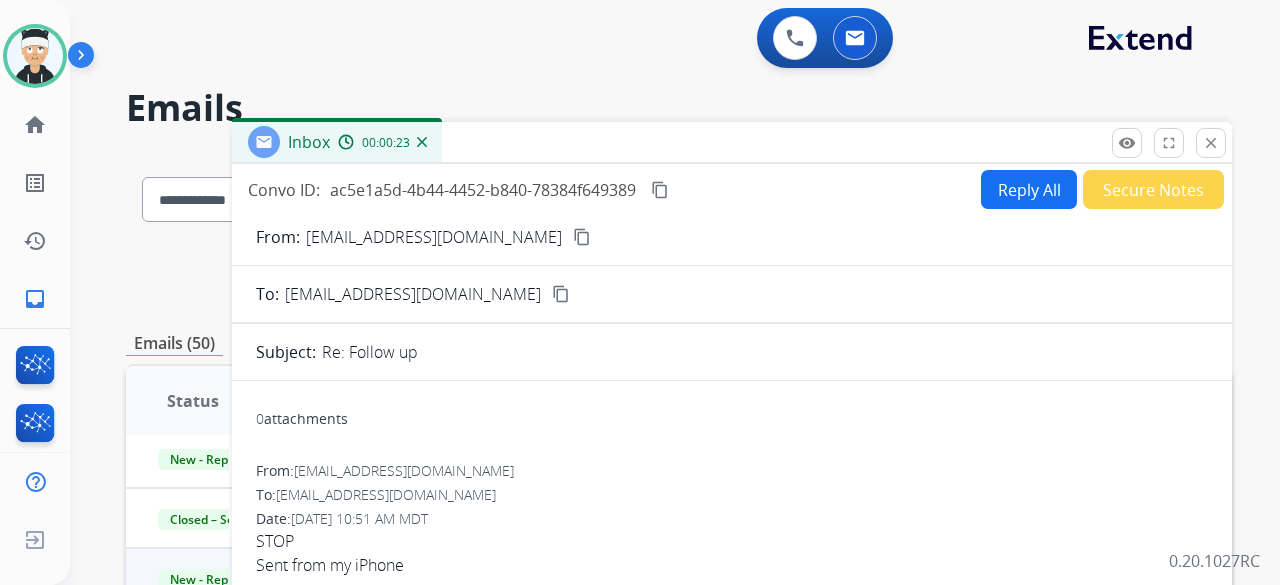 click on "Secure Notes" at bounding box center [1153, 189] 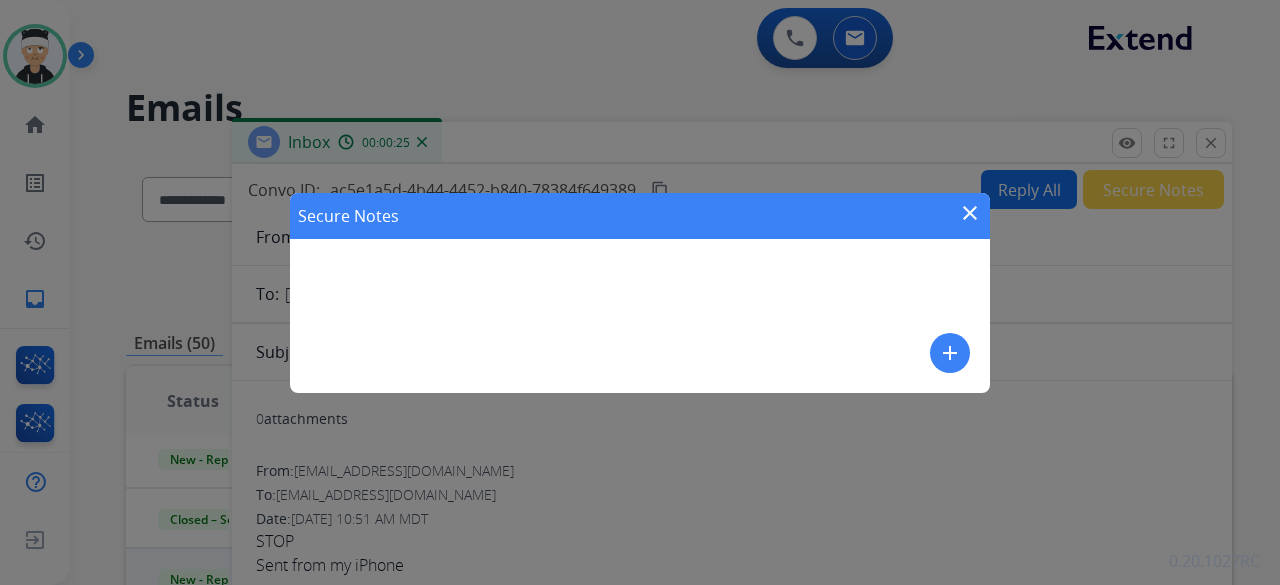 click on "add" at bounding box center (950, 353) 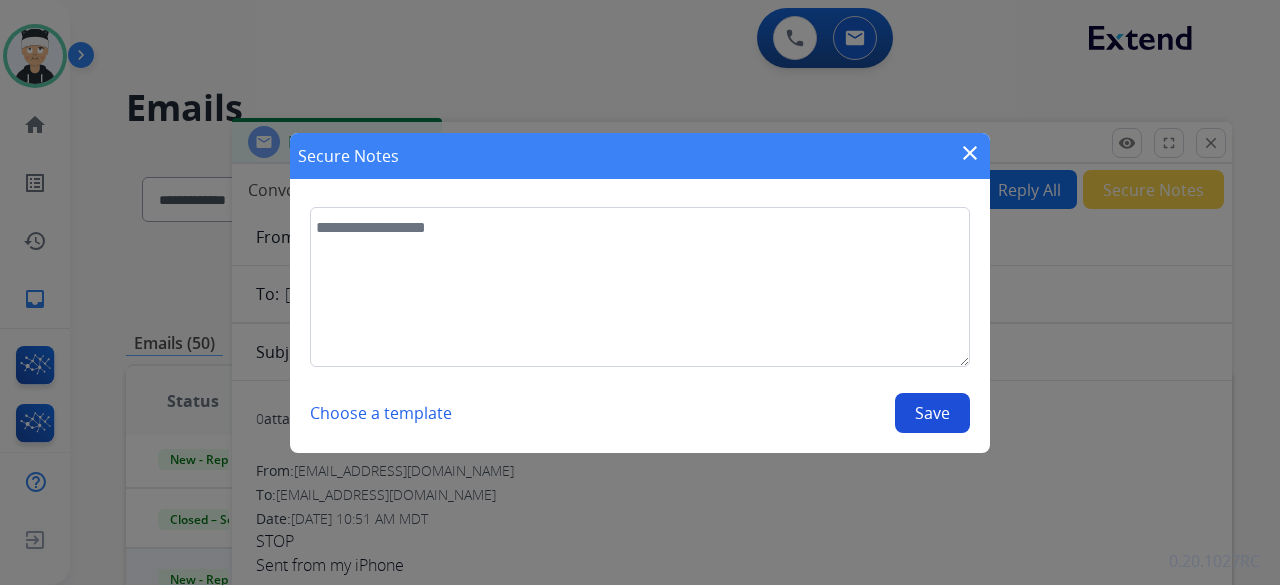 click on "Choose a template" at bounding box center [381, 413] 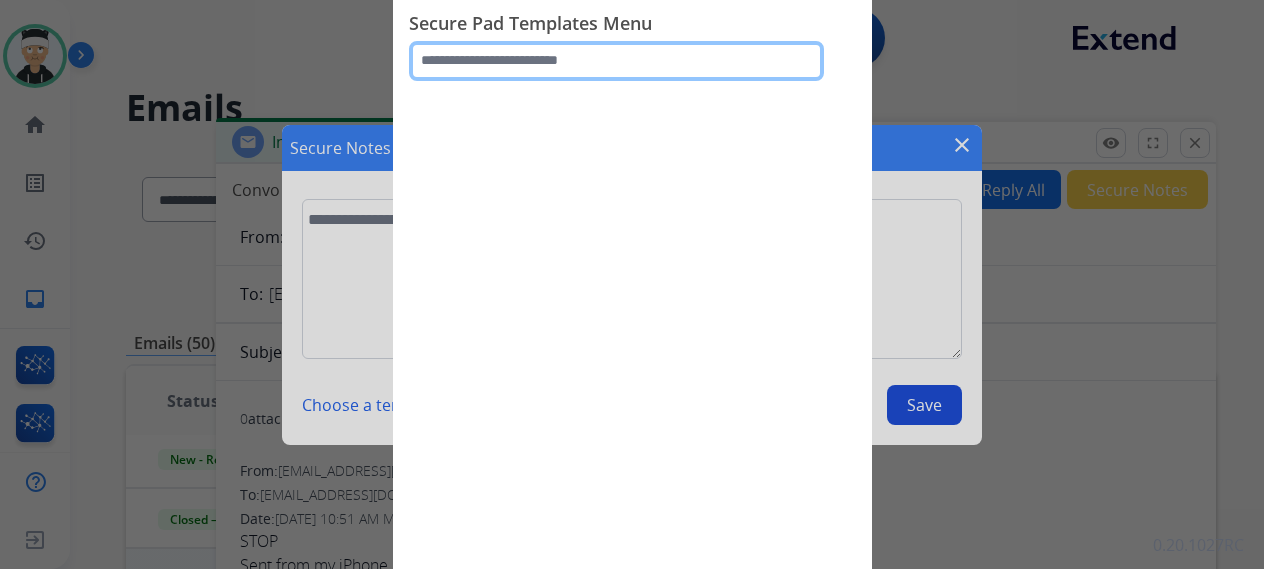 click 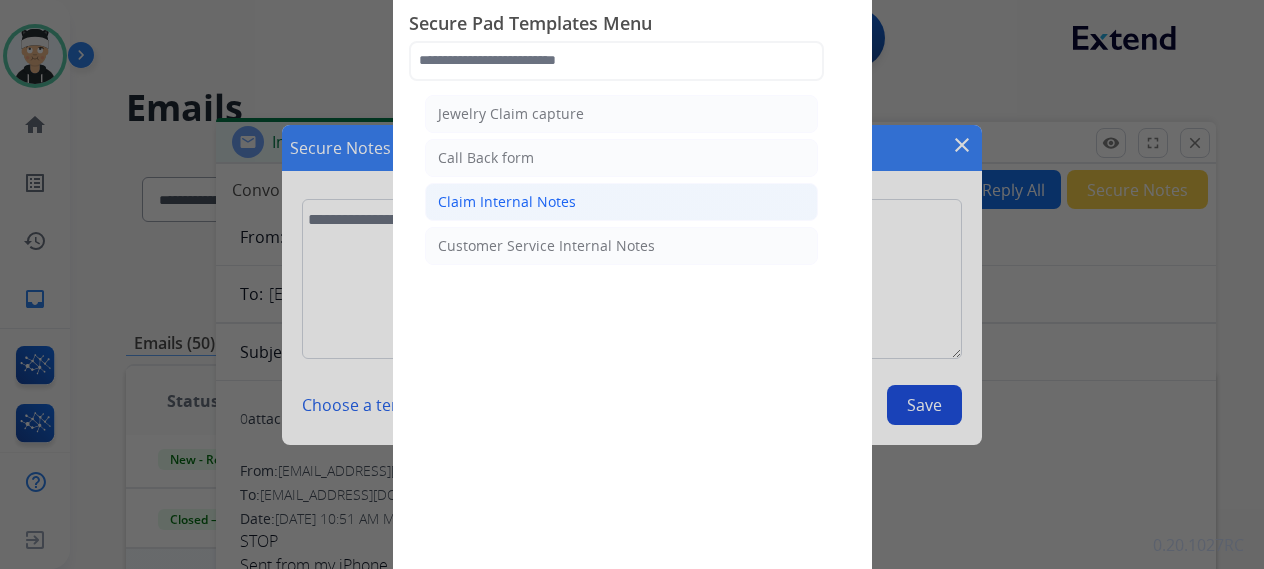 click on "Claim Internal Notes" 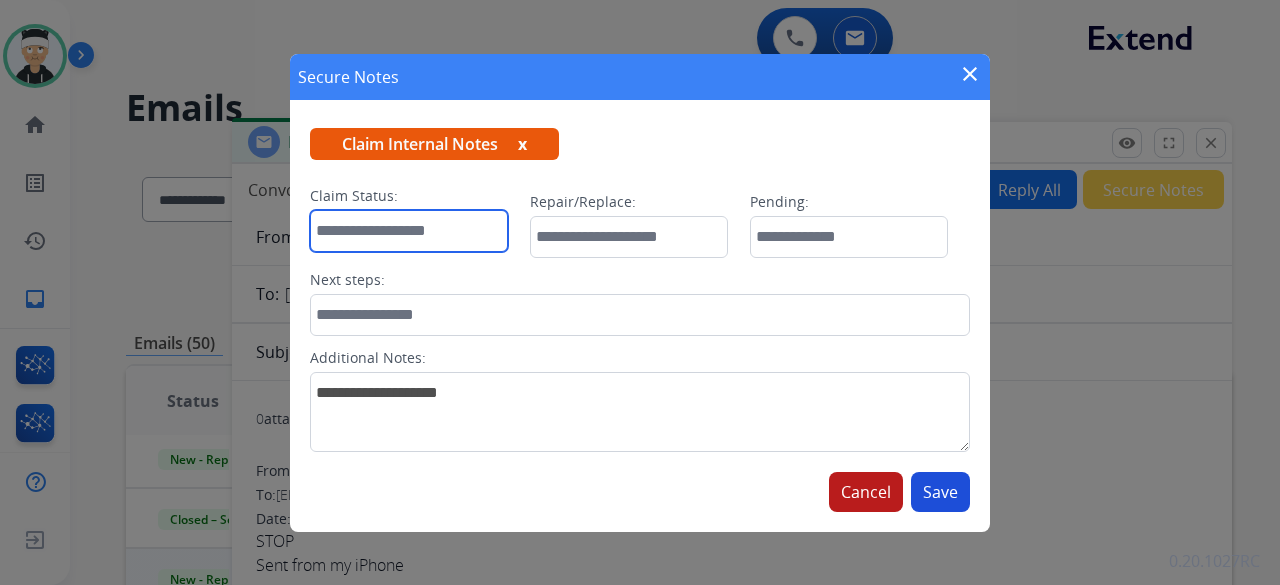 click at bounding box center (409, 231) 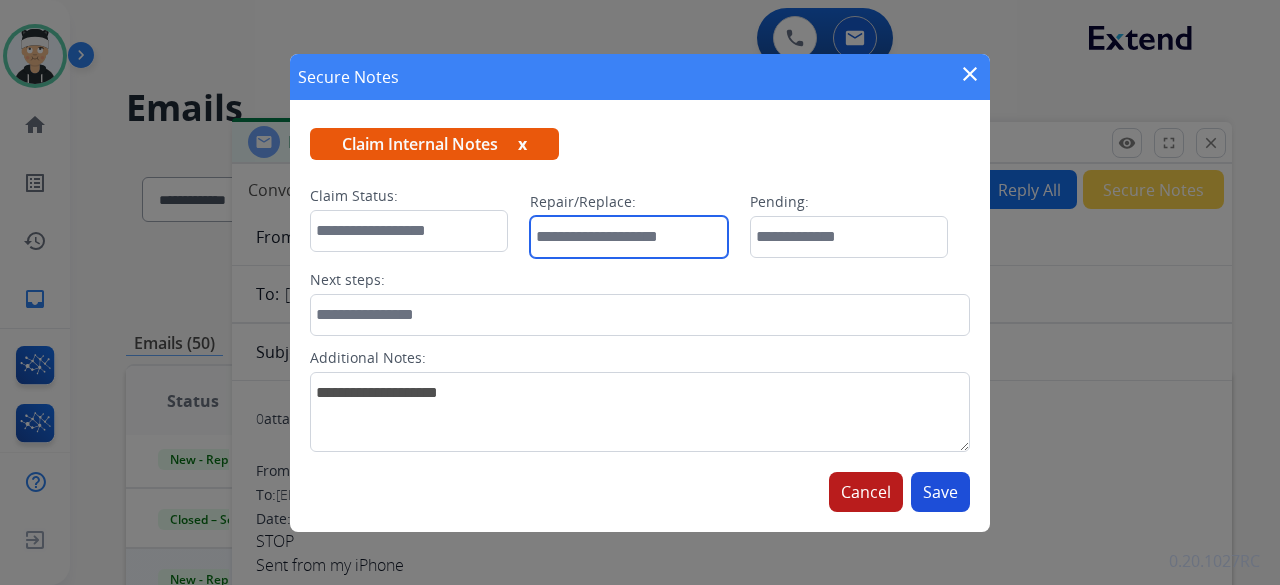 click at bounding box center [629, 237] 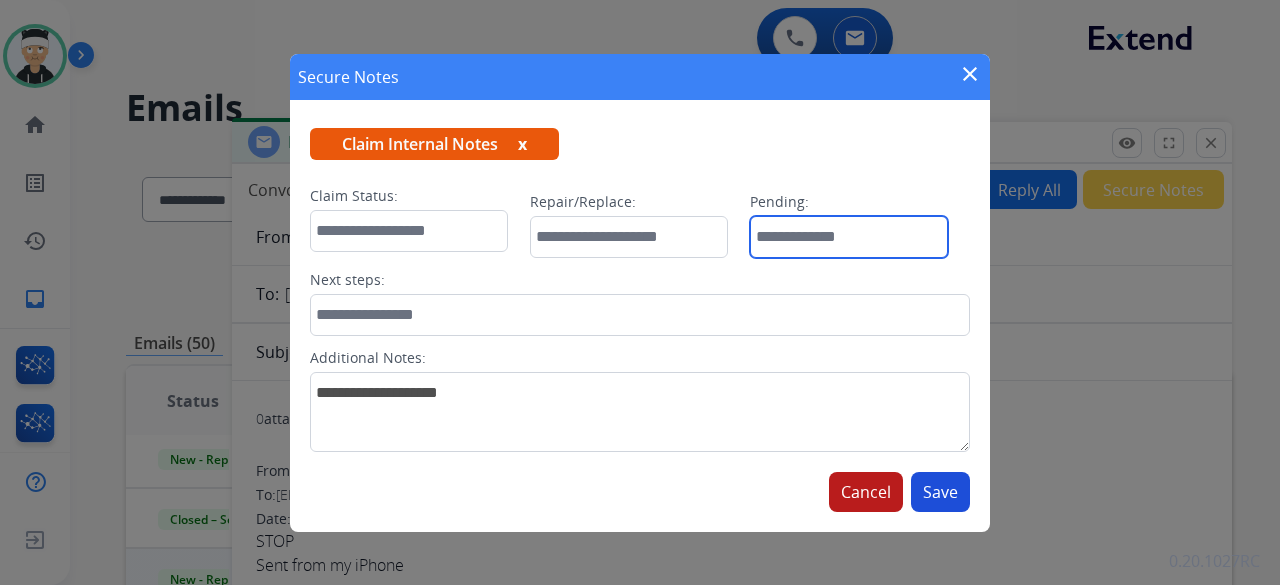 click at bounding box center (849, 237) 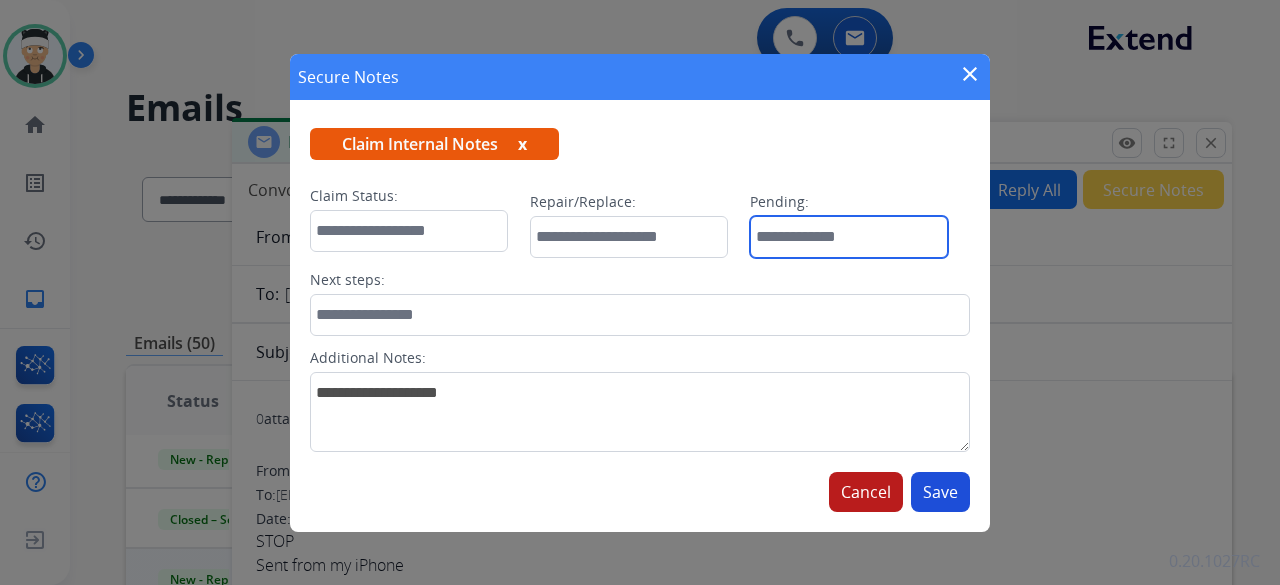 click at bounding box center (849, 237) 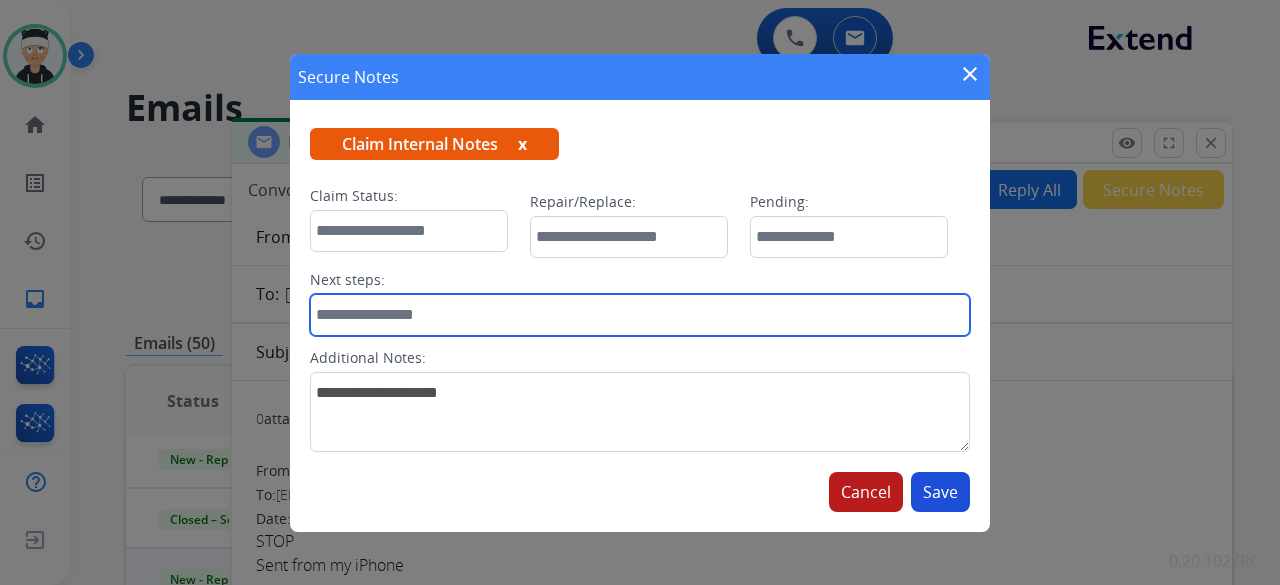 click at bounding box center (640, 315) 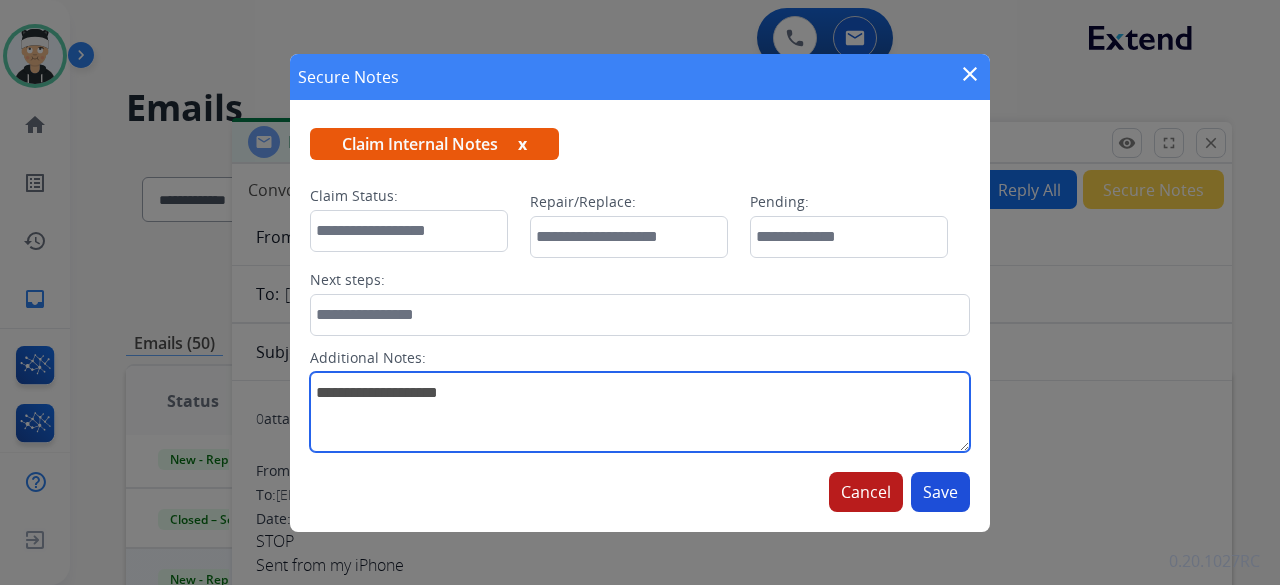 click at bounding box center [640, 412] 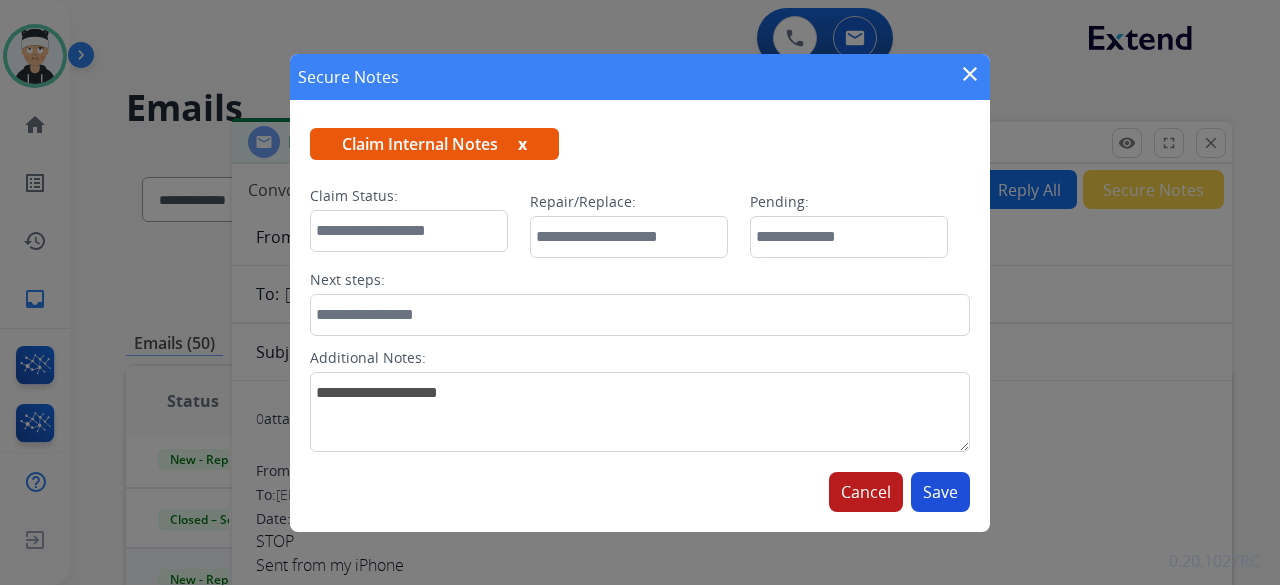 click on "close" at bounding box center [970, 74] 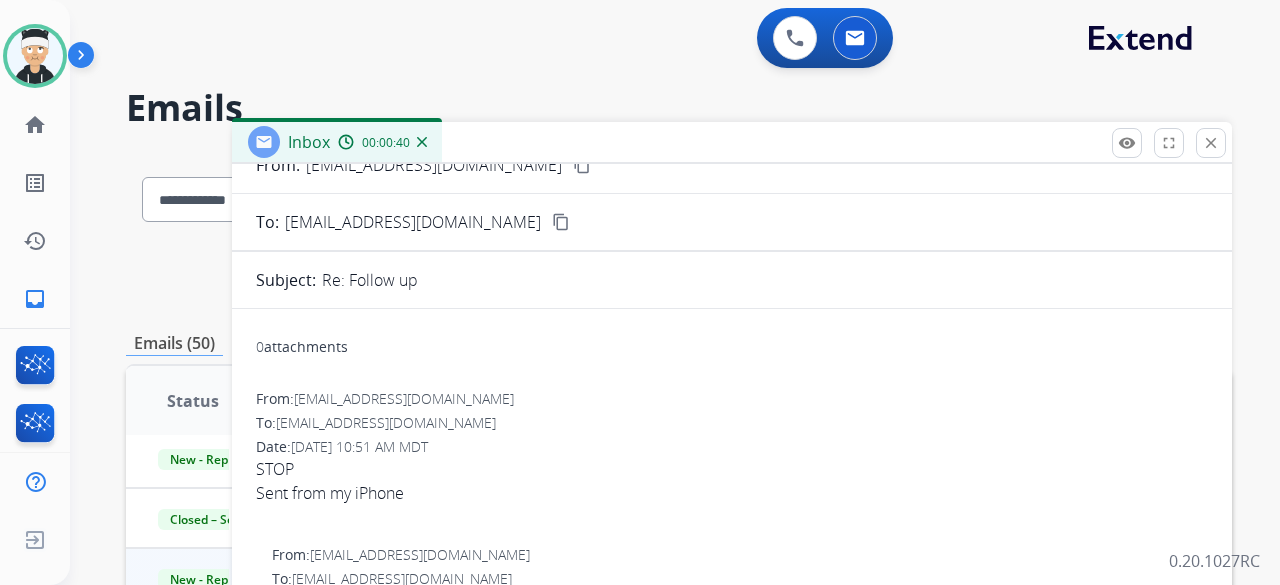 scroll, scrollTop: 389, scrollLeft: 0, axis: vertical 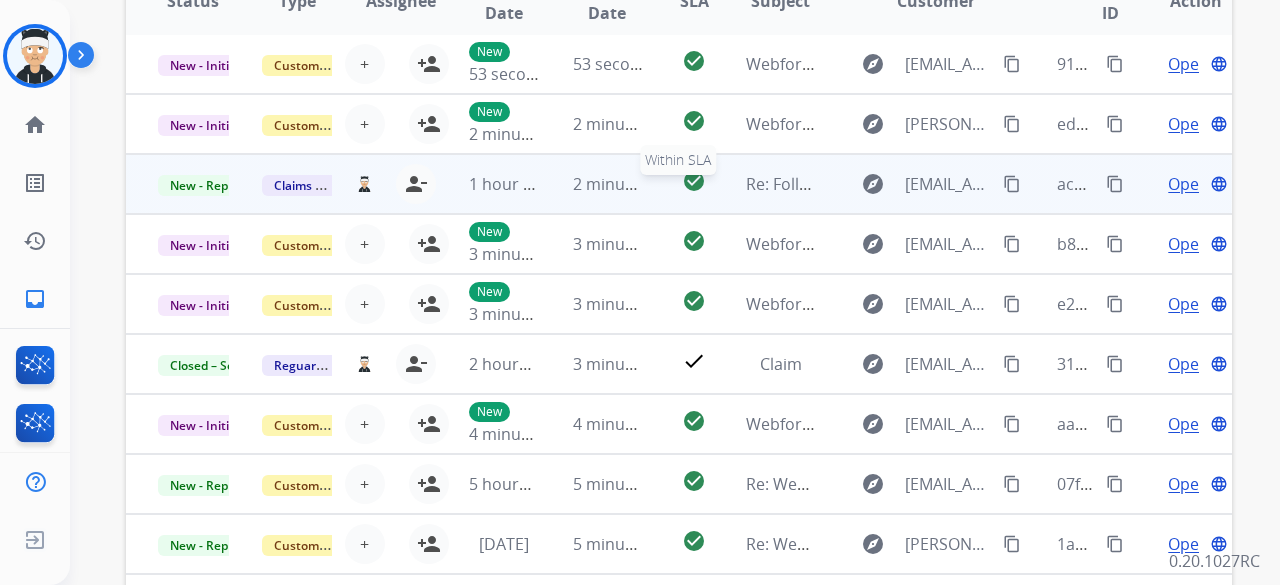 click on "check_circle" at bounding box center [694, 181] 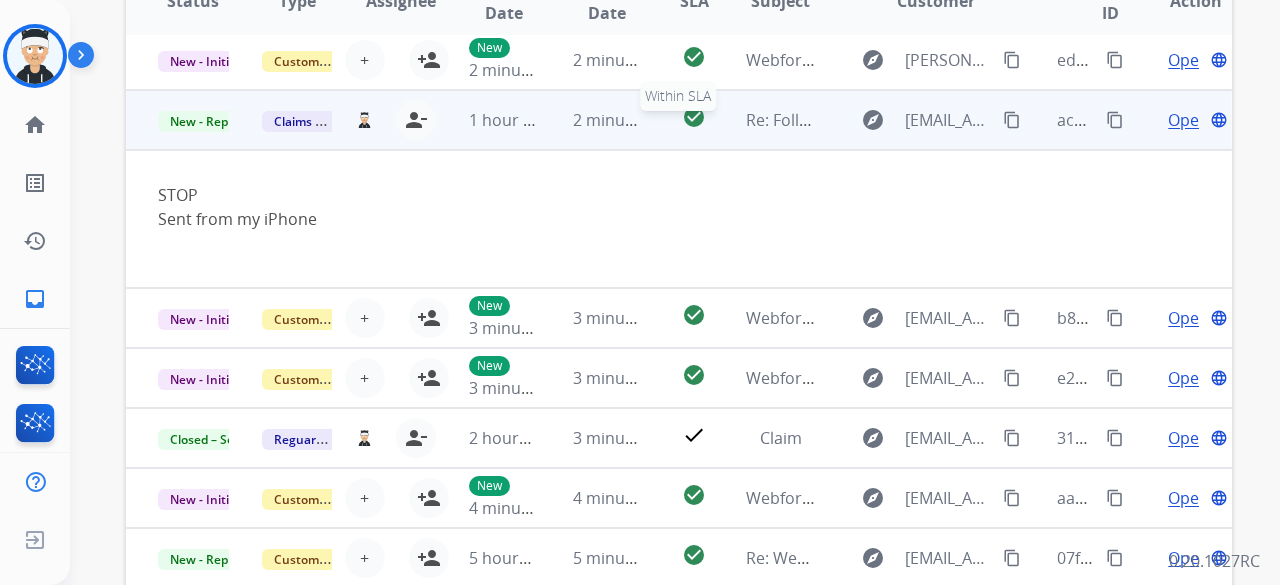 scroll, scrollTop: 120, scrollLeft: 0, axis: vertical 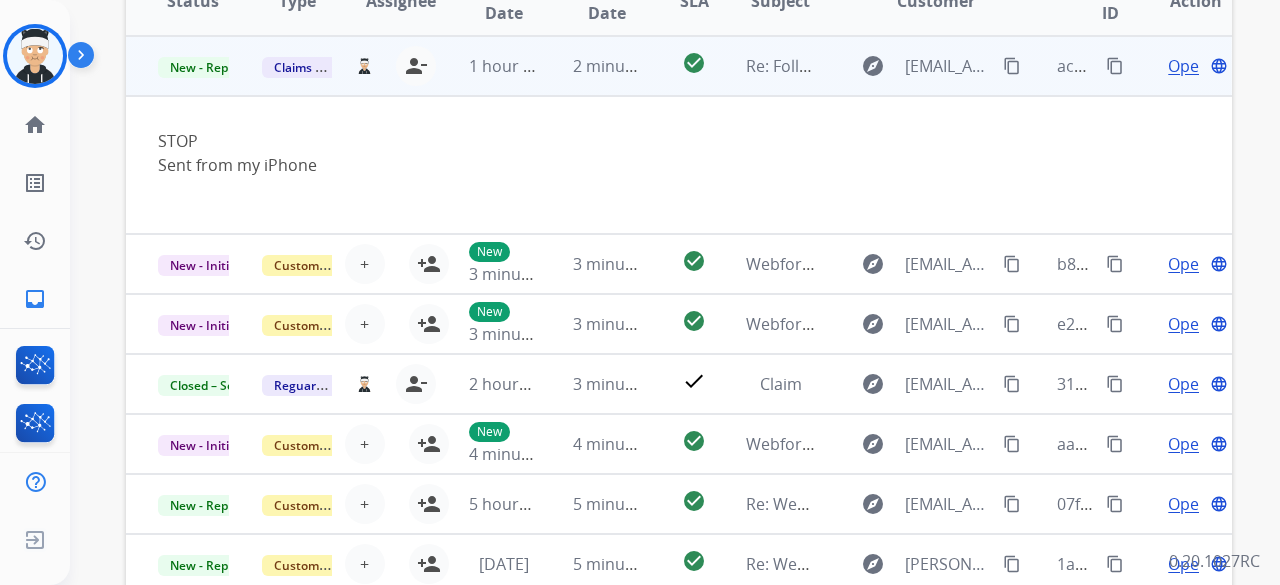 click on "Open" at bounding box center (1188, 66) 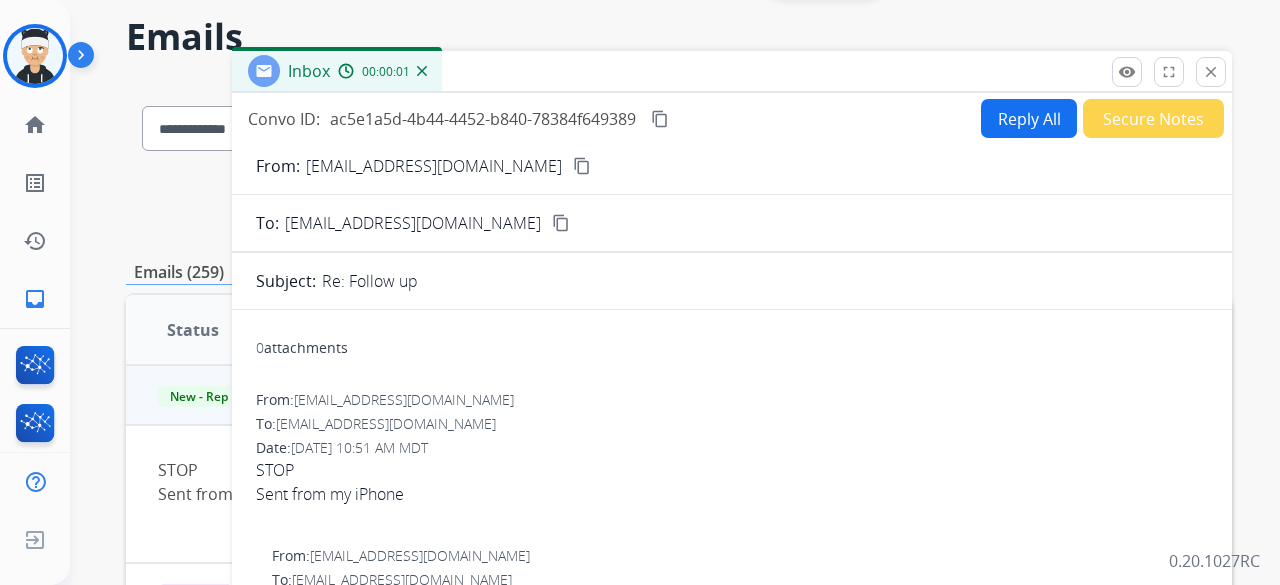 scroll, scrollTop: 0, scrollLeft: 0, axis: both 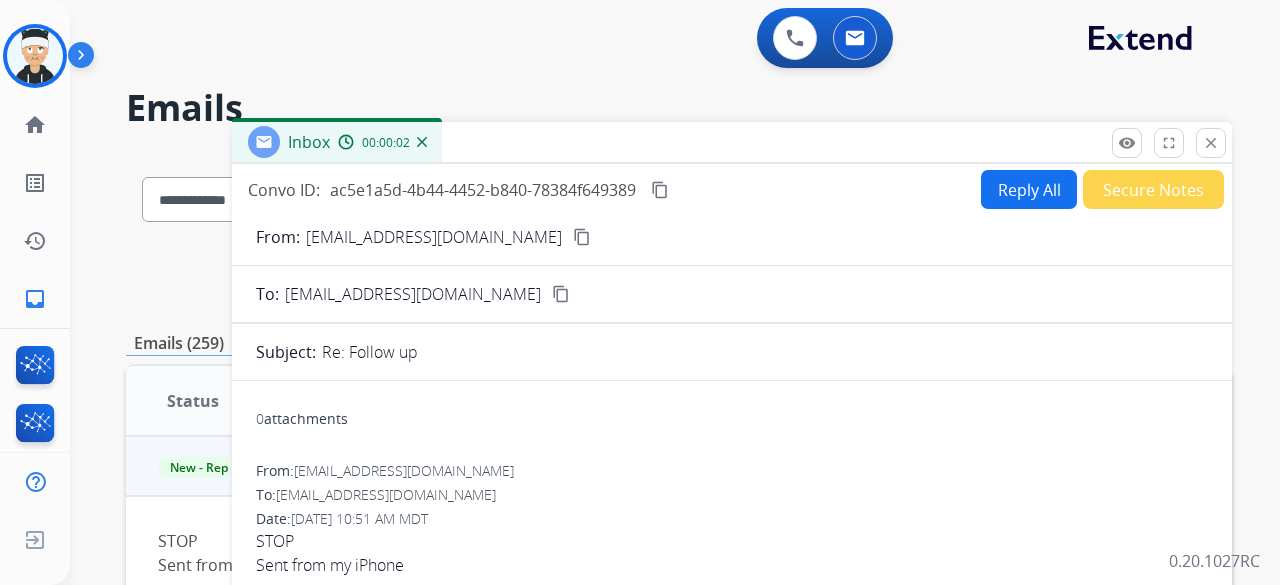 click on "Reply All" at bounding box center (1029, 189) 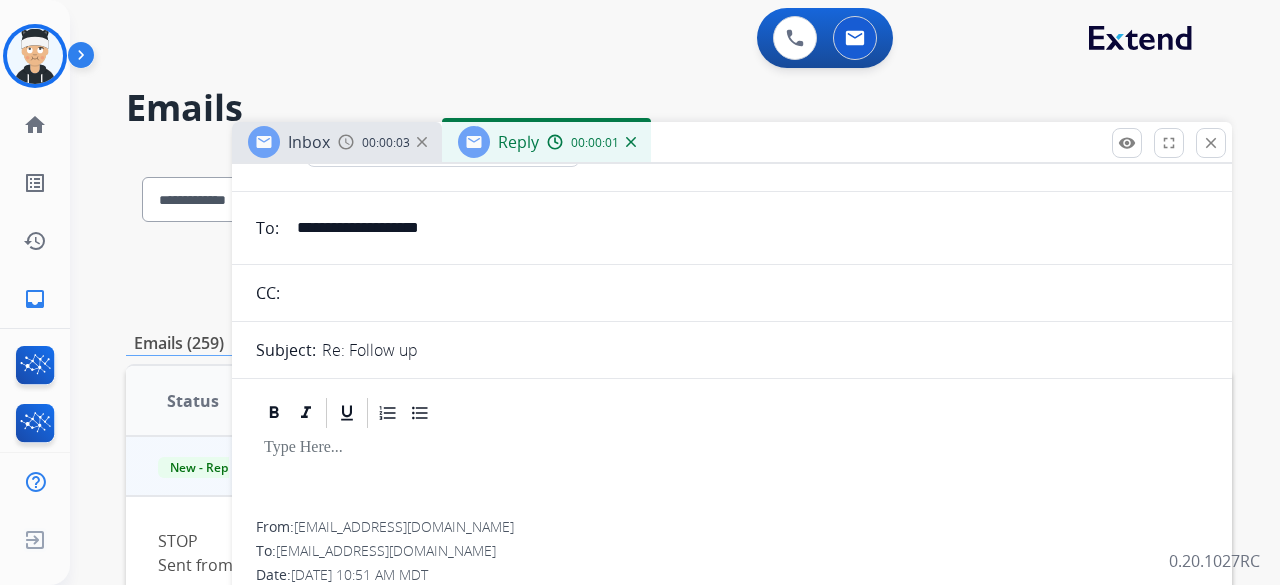 scroll, scrollTop: 0, scrollLeft: 0, axis: both 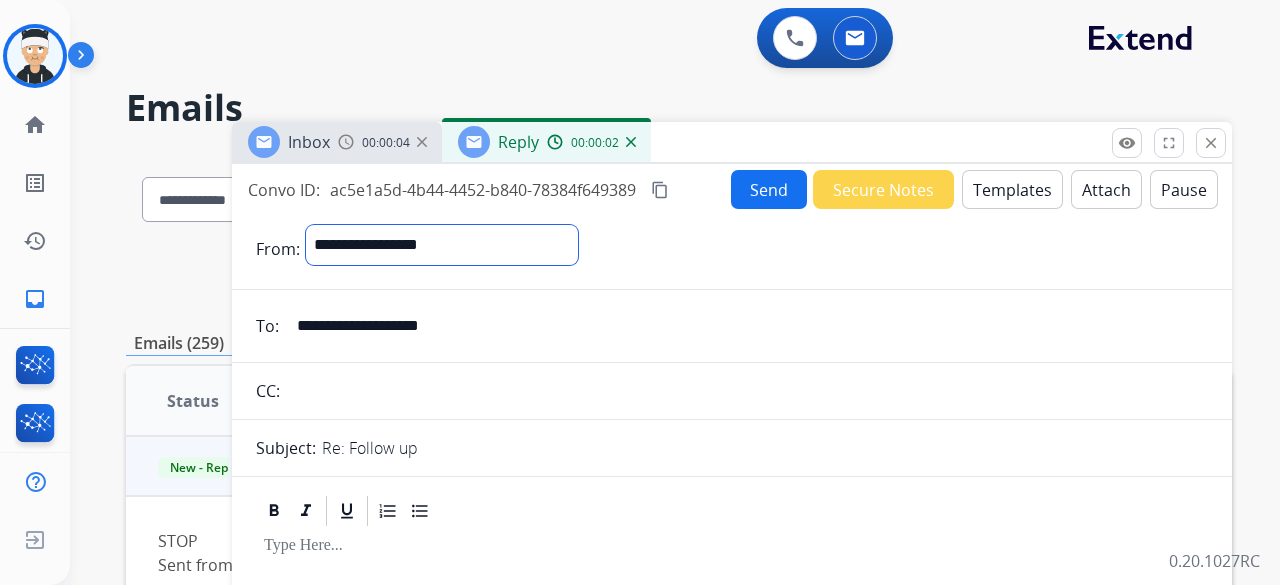 click on "**********" at bounding box center [442, 245] 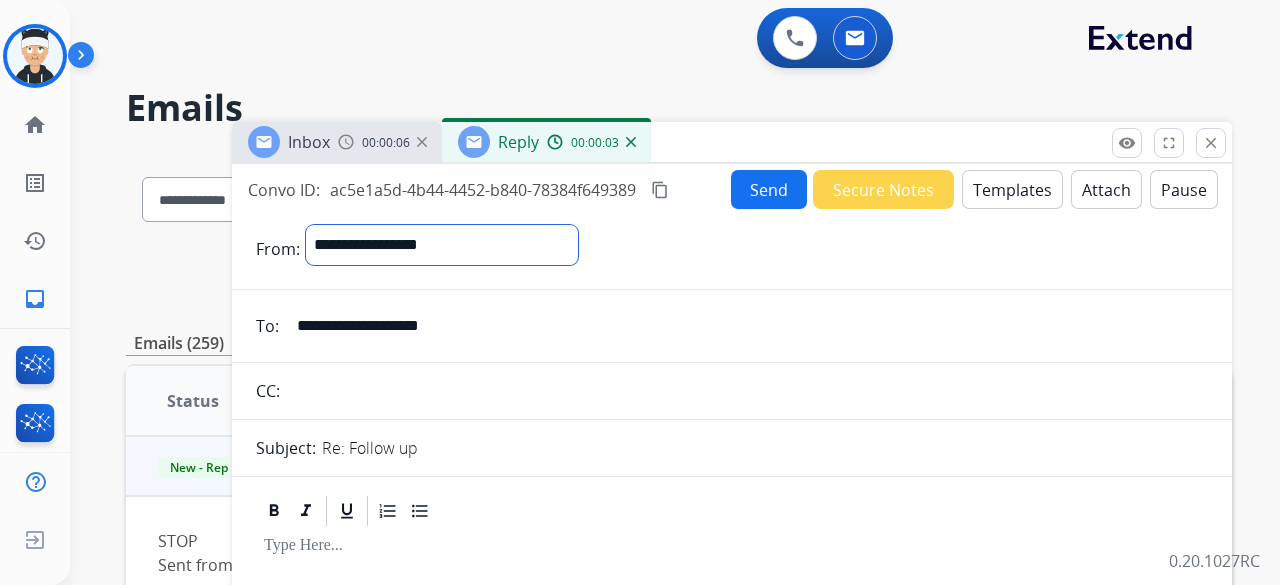 select on "**********" 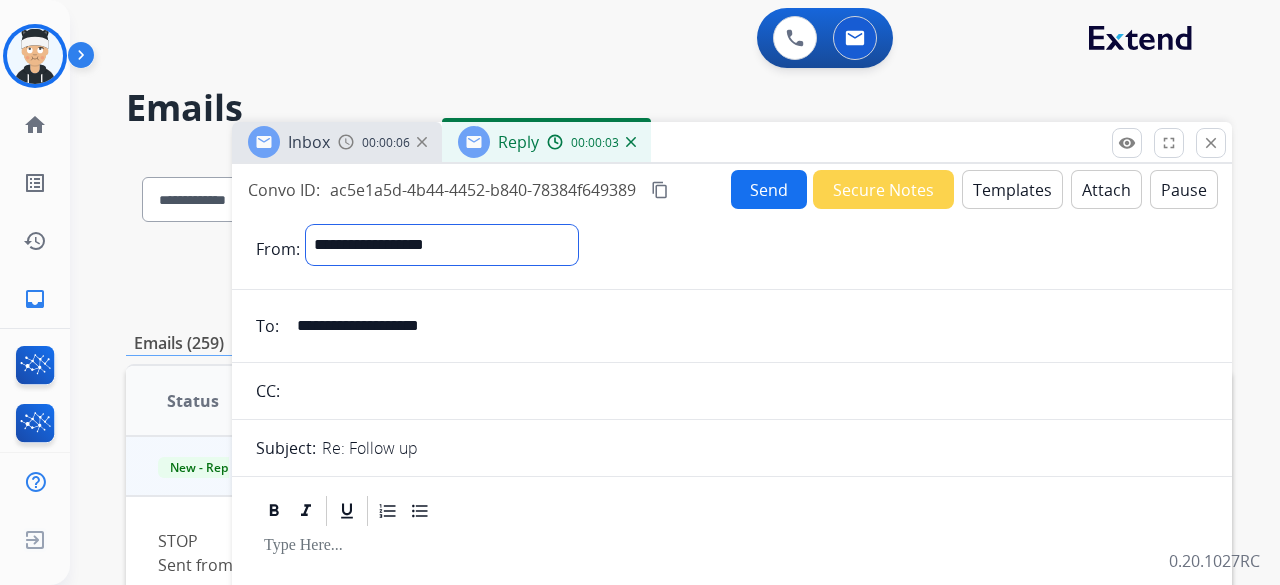 click on "**********" at bounding box center (442, 245) 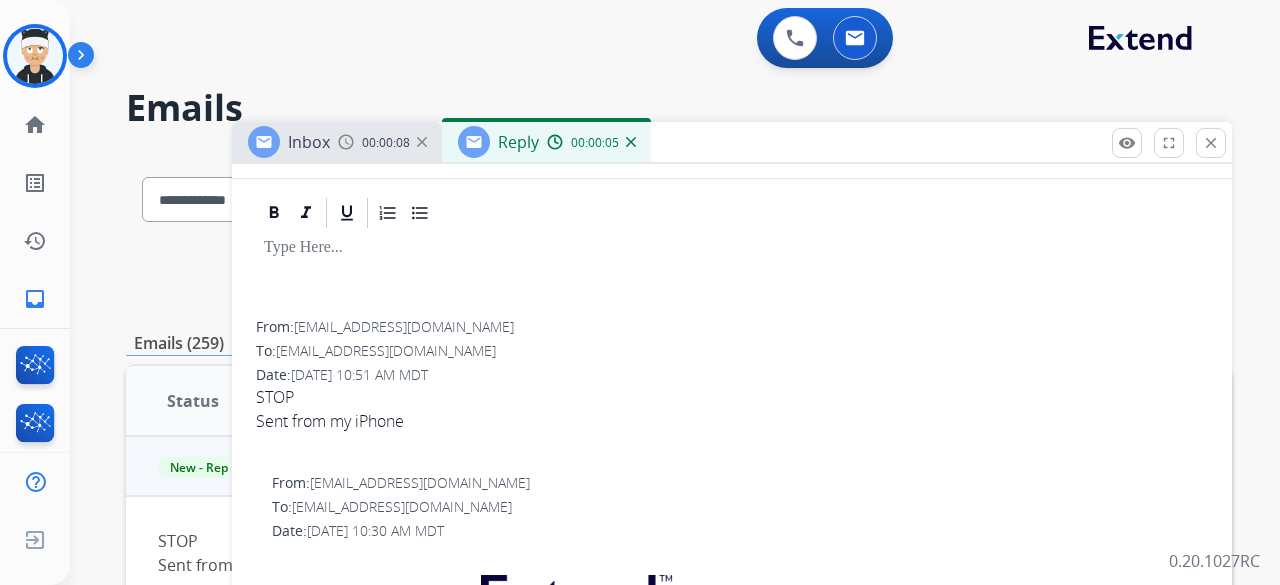 click at bounding box center [732, 276] 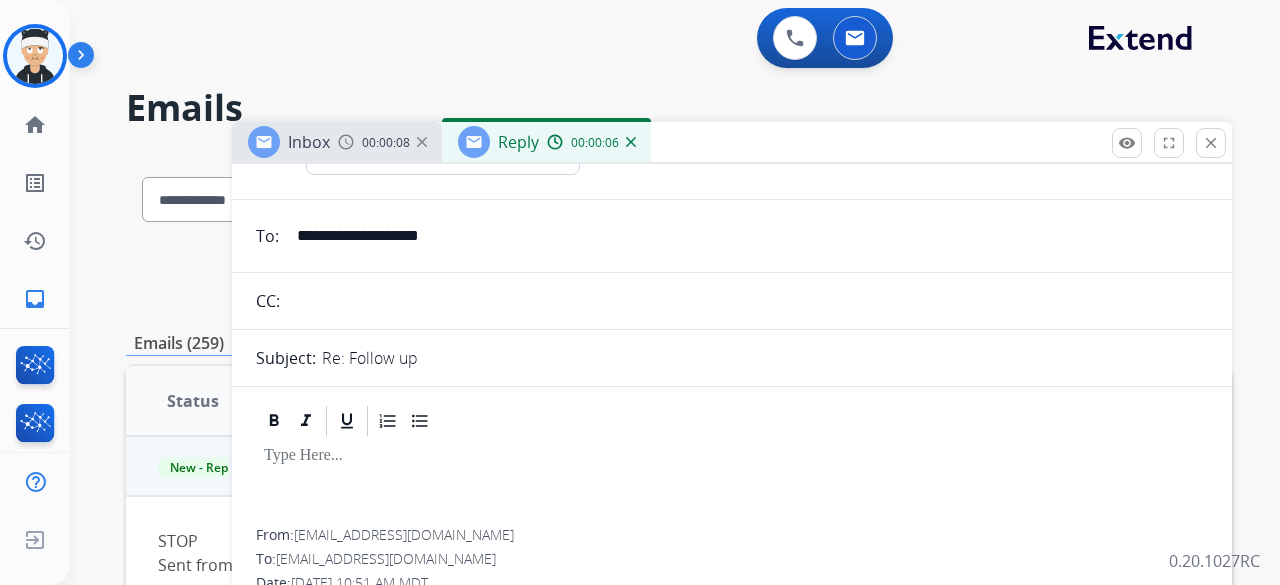 scroll, scrollTop: 0, scrollLeft: 0, axis: both 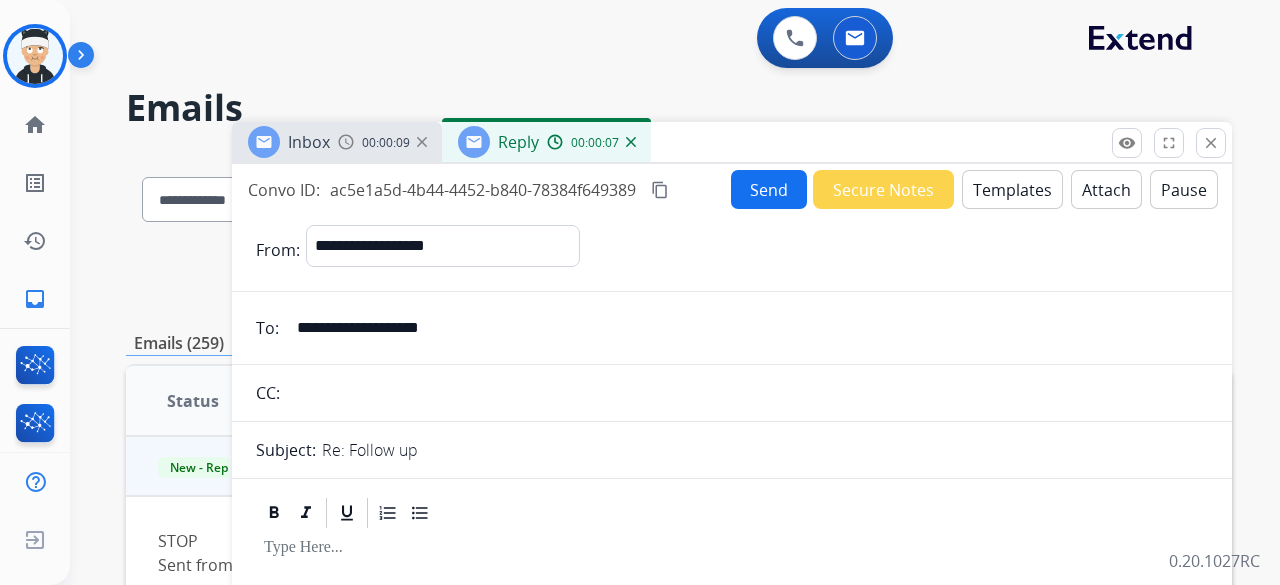 click on "Templates" at bounding box center [1012, 189] 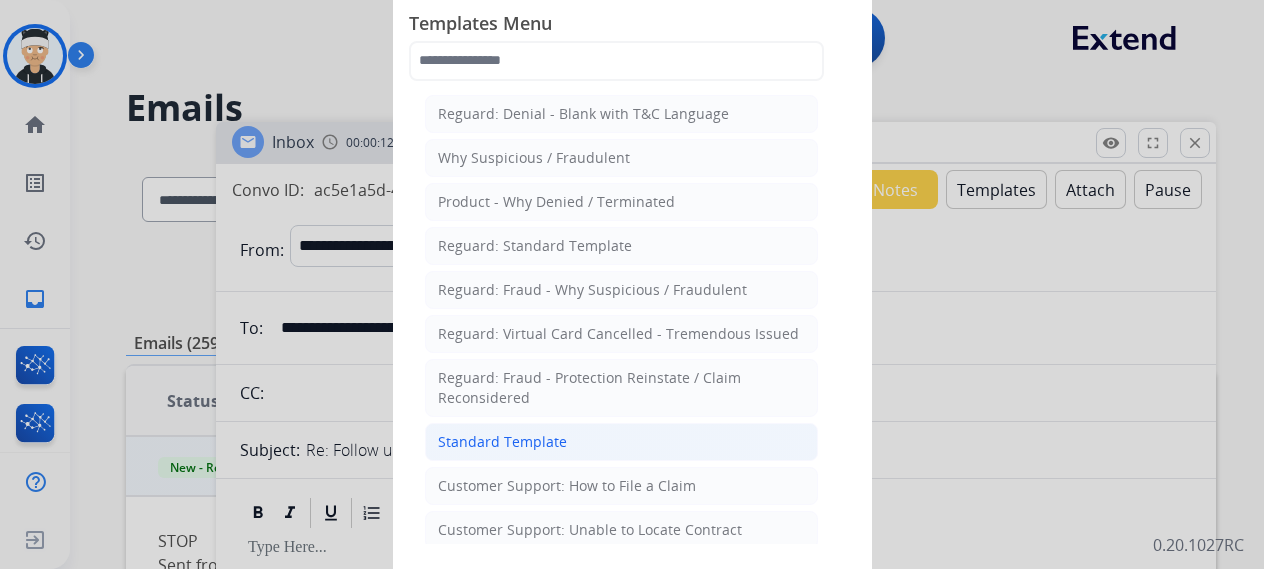 click on "Standard Template" 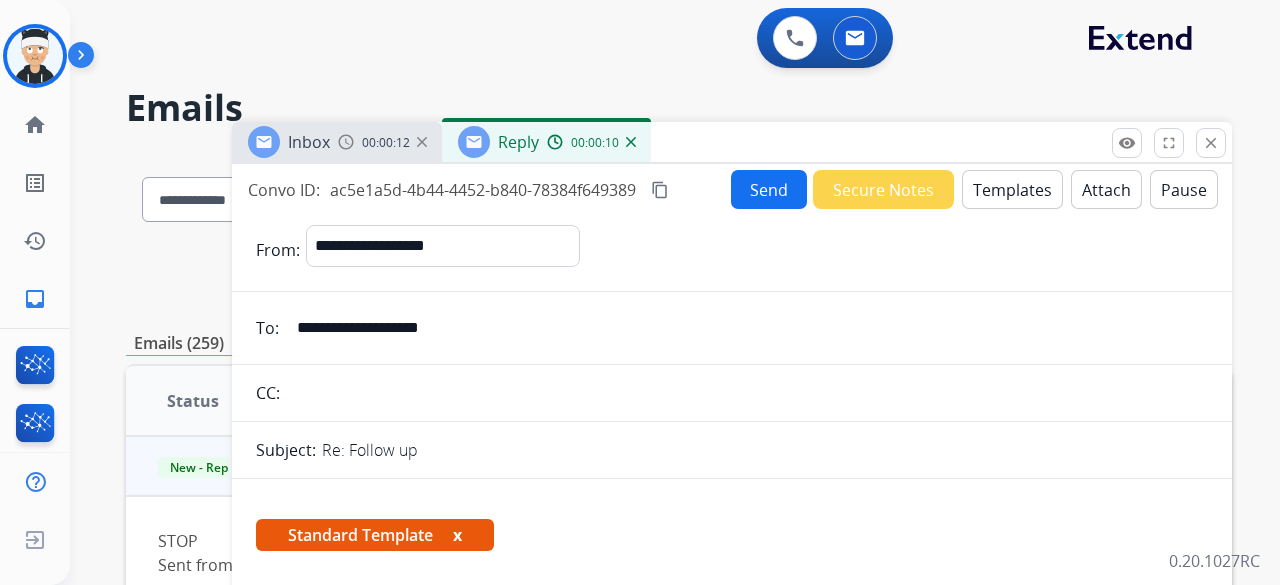 click on "Re: Follow up" at bounding box center (765, 450) 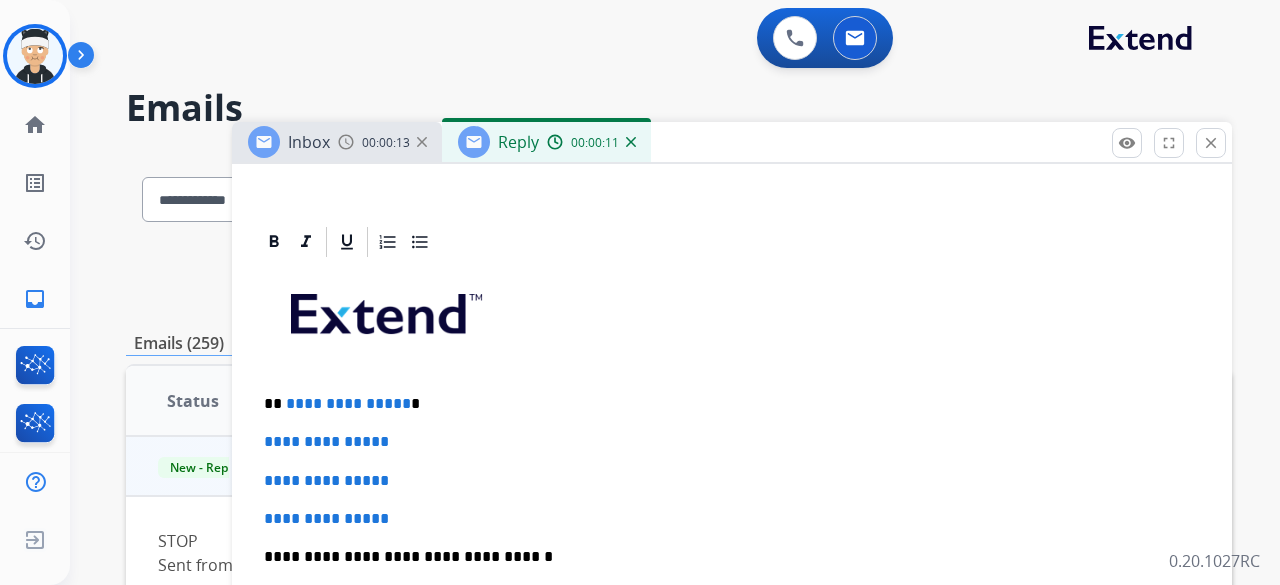 scroll, scrollTop: 400, scrollLeft: 0, axis: vertical 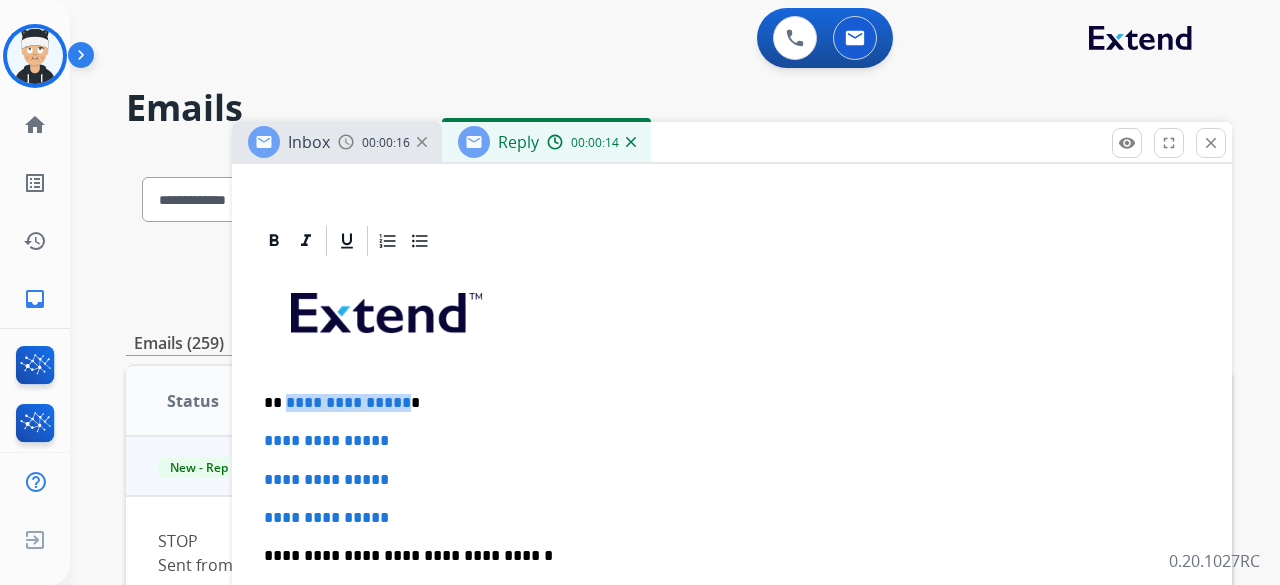 drag, startPoint x: 399, startPoint y: 397, endPoint x: 285, endPoint y: 395, distance: 114.01754 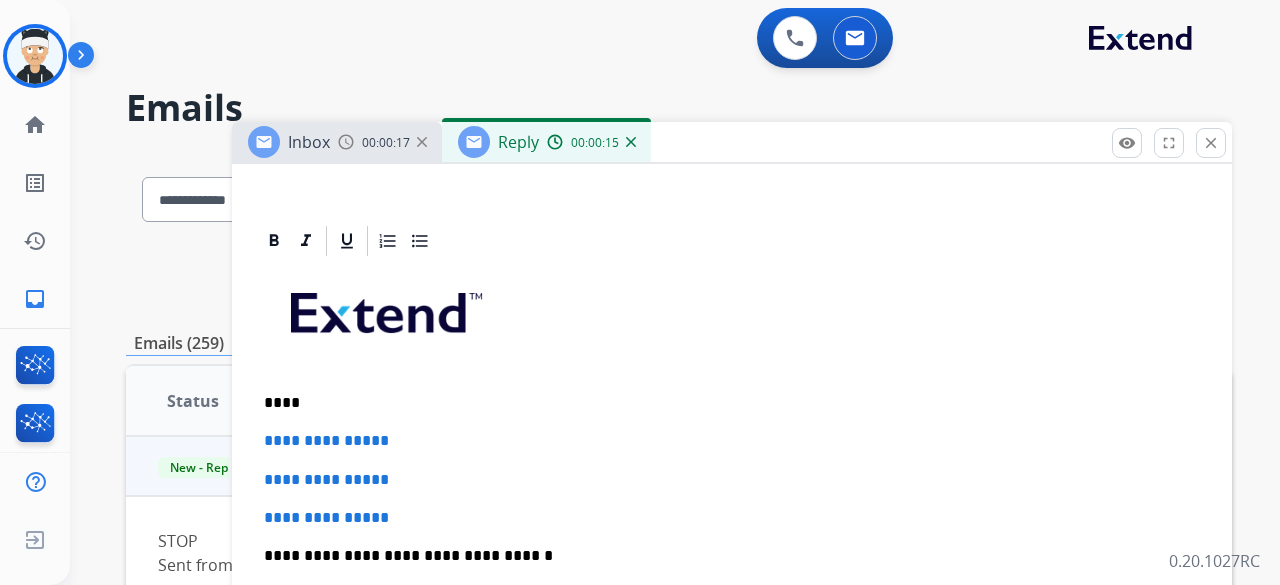 type 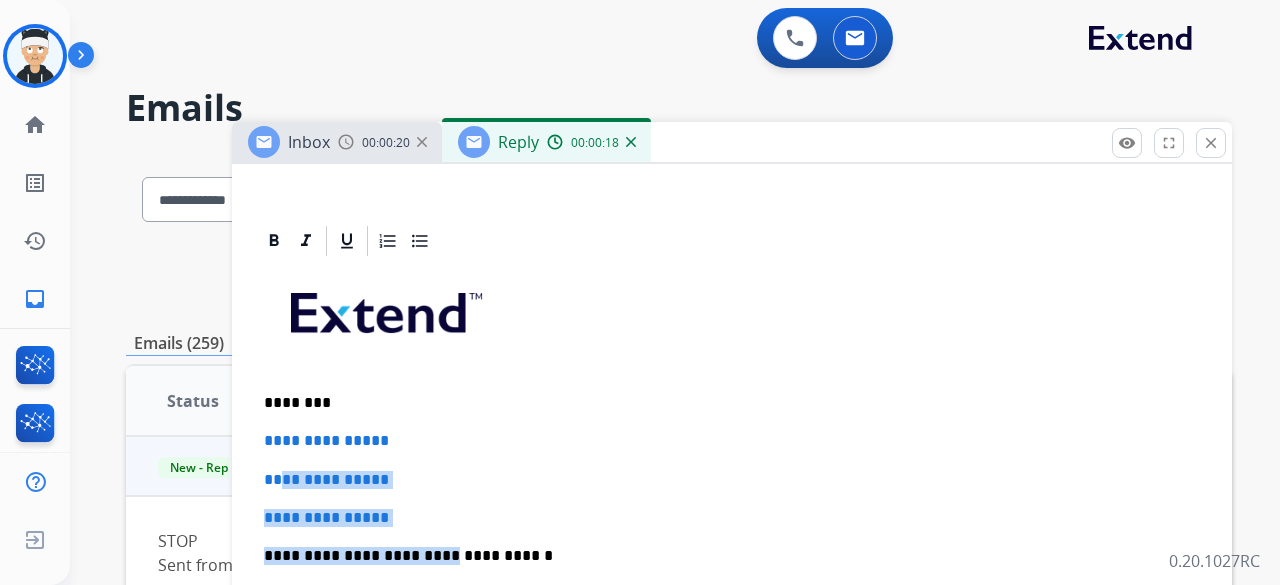 drag, startPoint x: 422, startPoint y: 527, endPoint x: 312, endPoint y: 502, distance: 112.805145 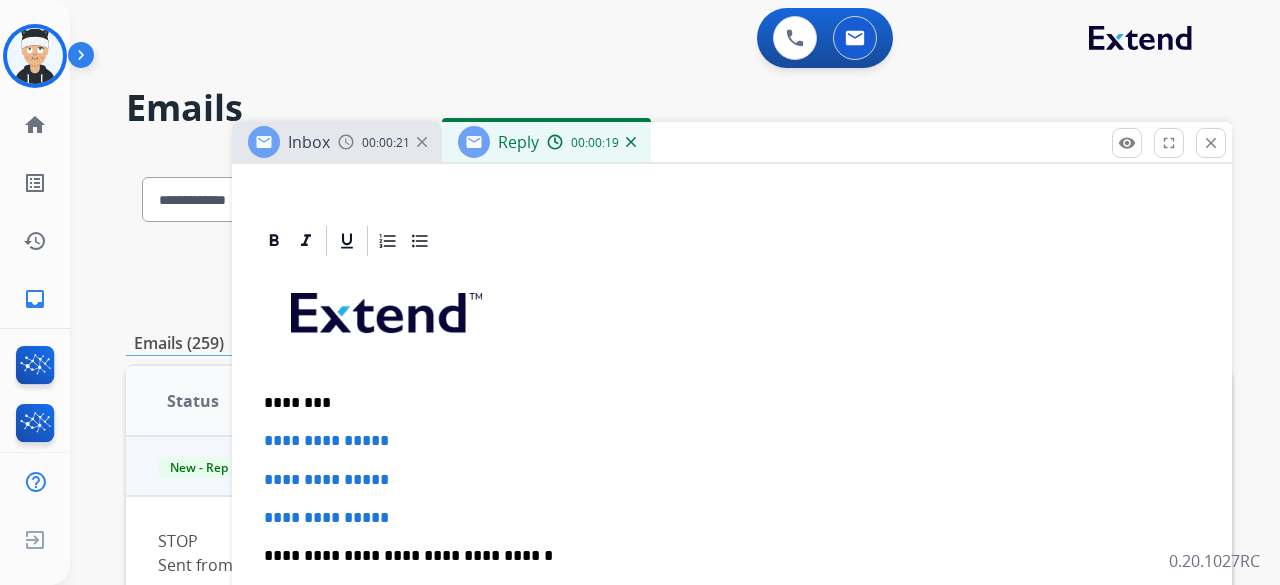 click on "**********" at bounding box center (732, 603) 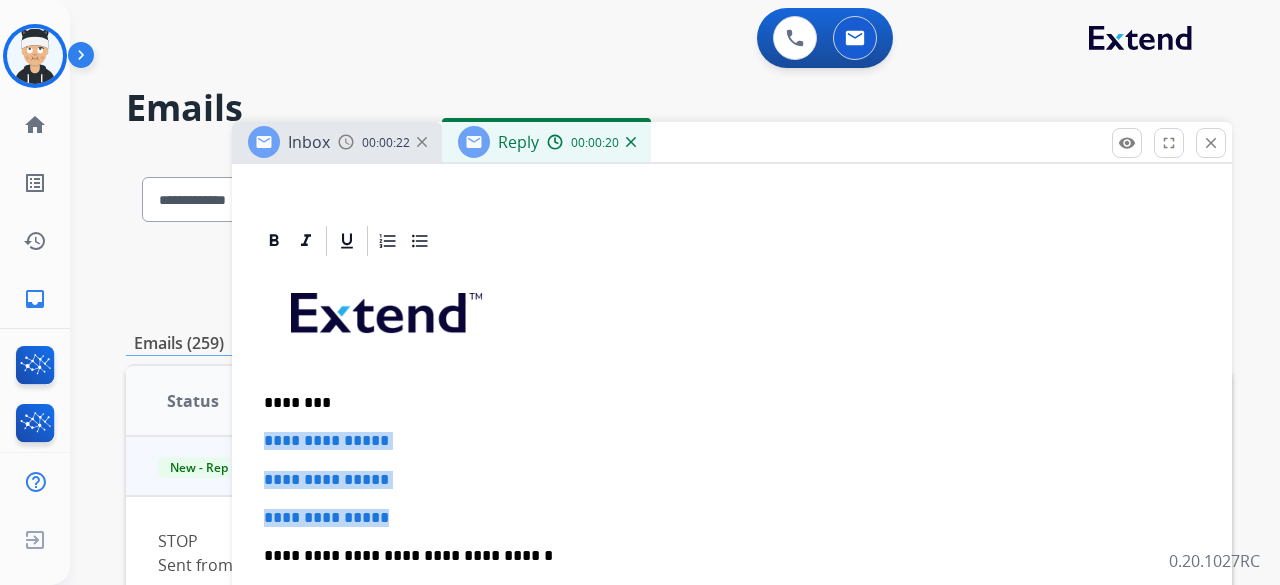 drag, startPoint x: 402, startPoint y: 515, endPoint x: 237, endPoint y: 432, distance: 184.69975 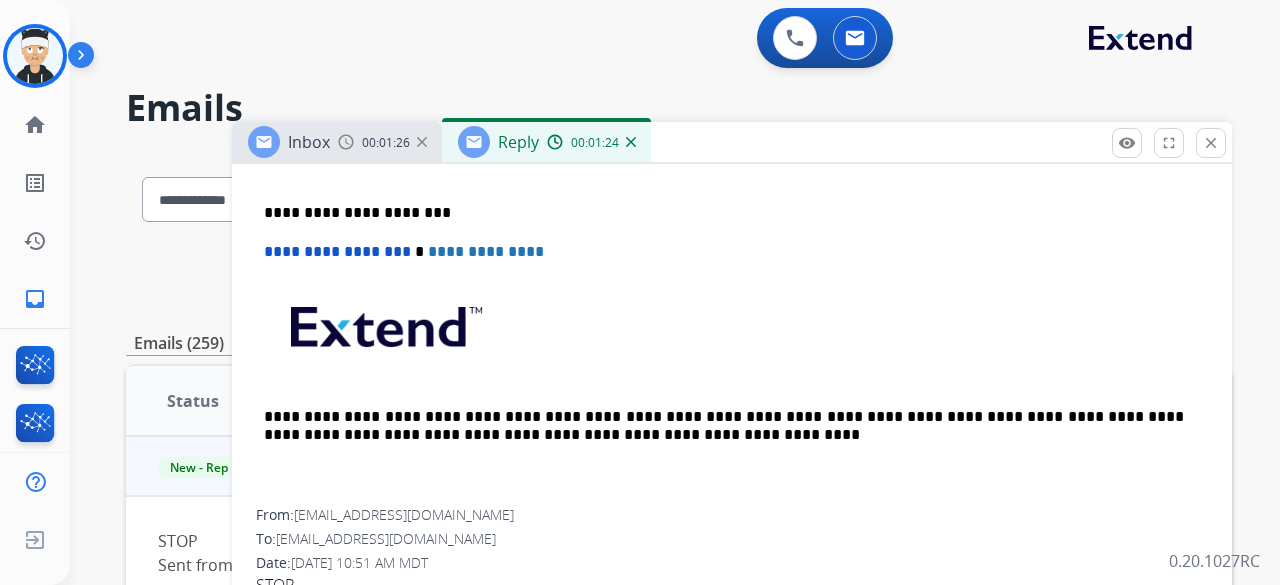 scroll, scrollTop: 600, scrollLeft: 0, axis: vertical 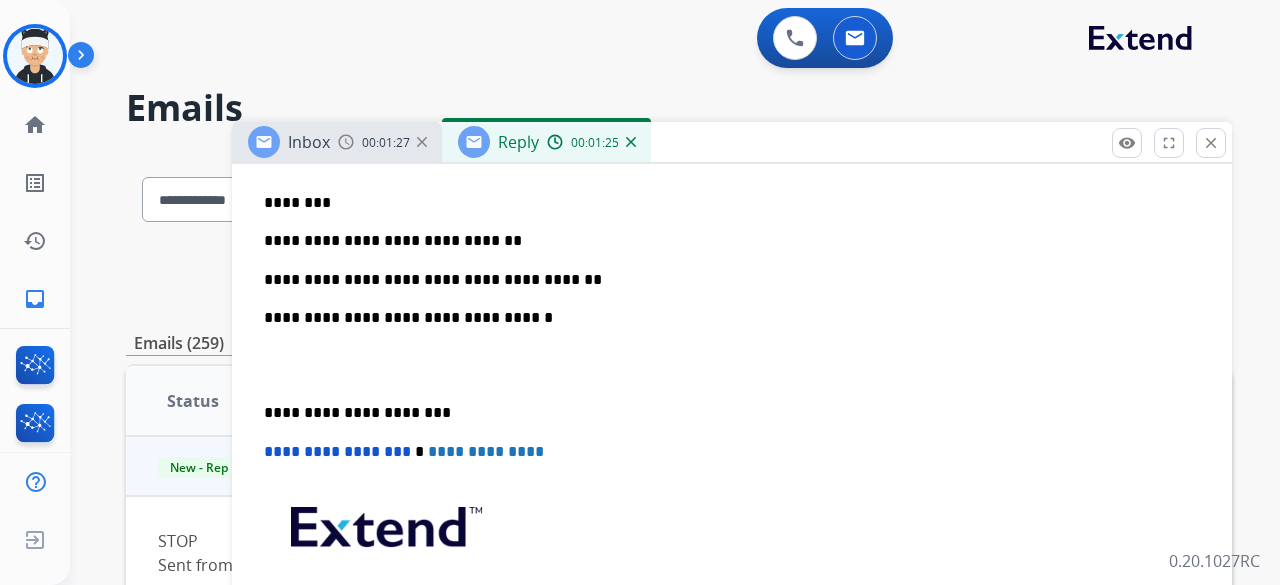 click on "**********" at bounding box center (732, 384) 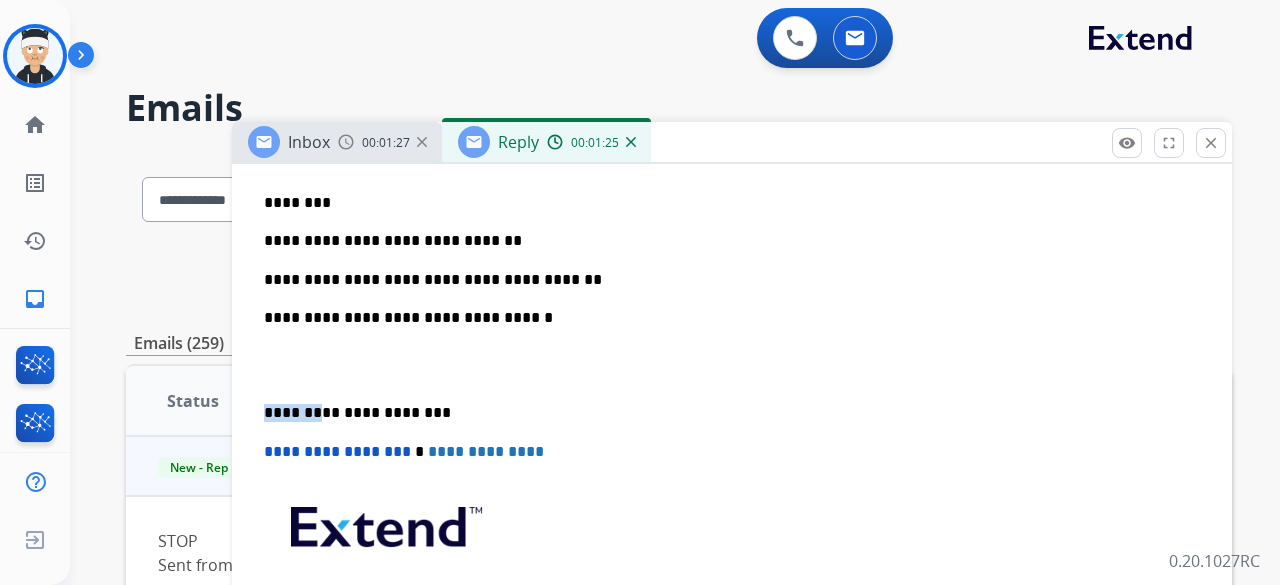 click on "**********" at bounding box center [732, 384] 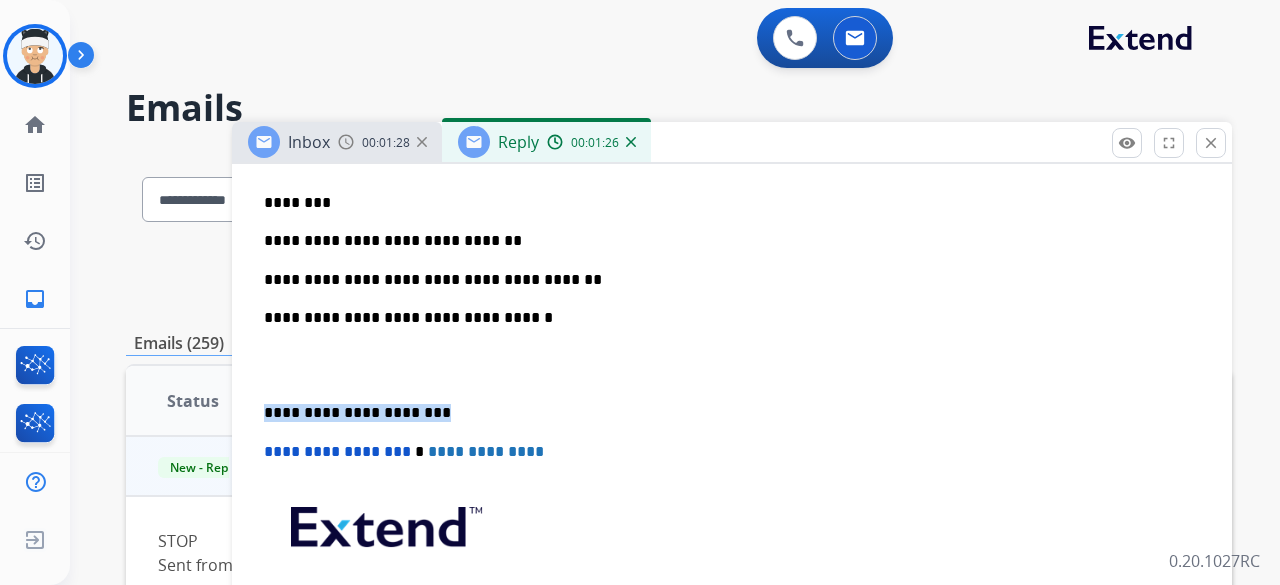 click on "**********" at bounding box center [732, 384] 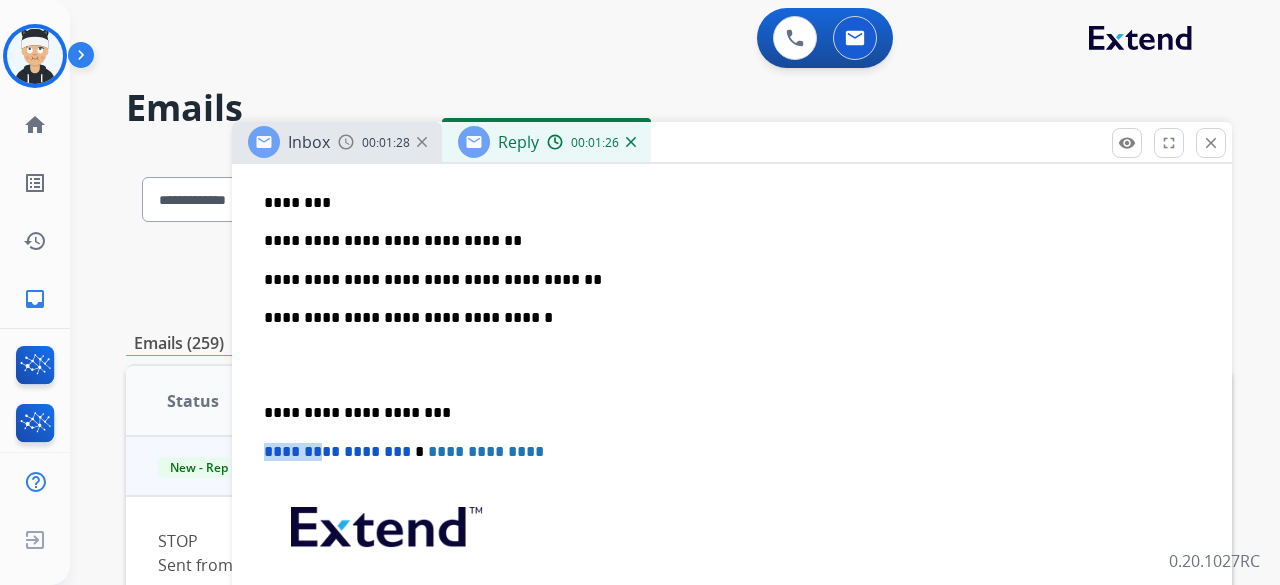 click on "**********" at bounding box center (732, 384) 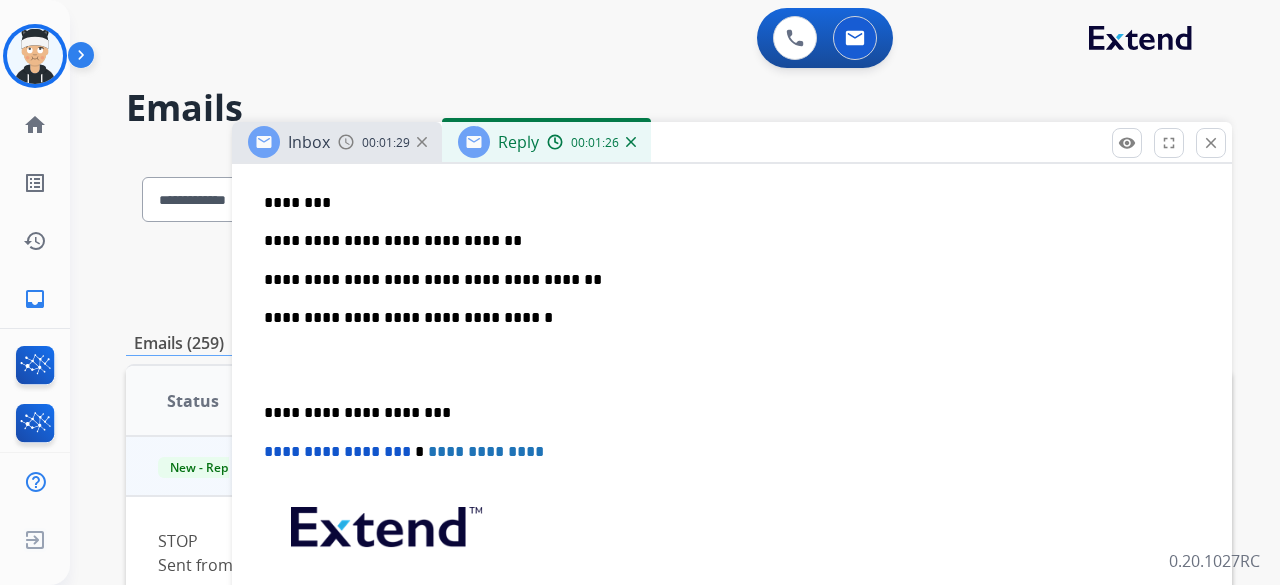 click on "**********" at bounding box center (732, 384) 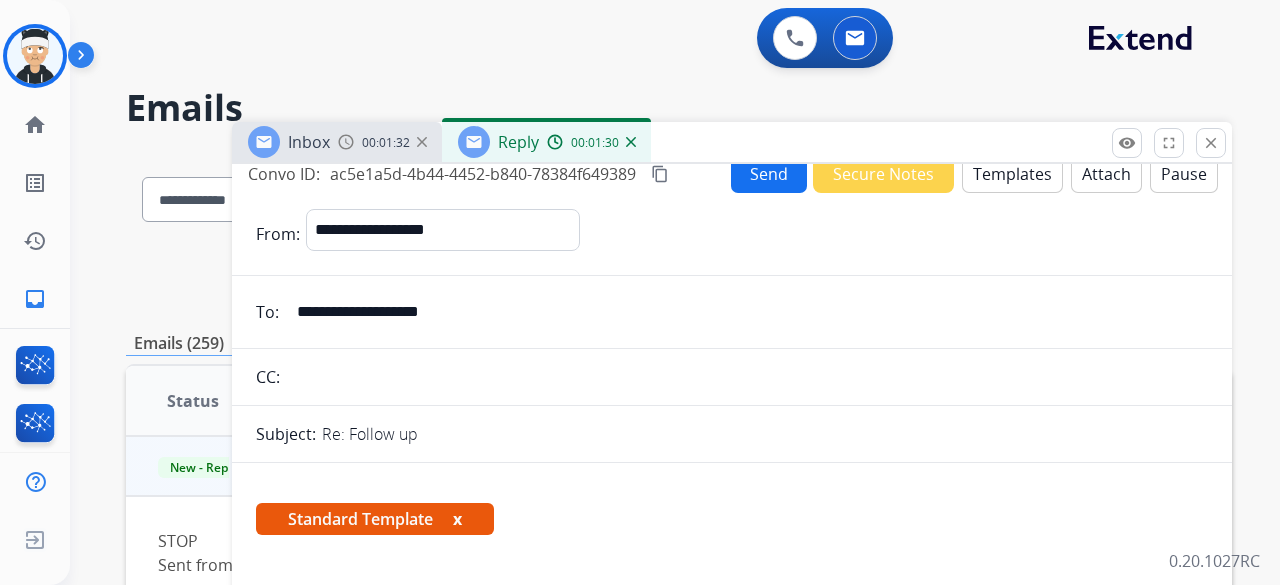 scroll, scrollTop: 0, scrollLeft: 0, axis: both 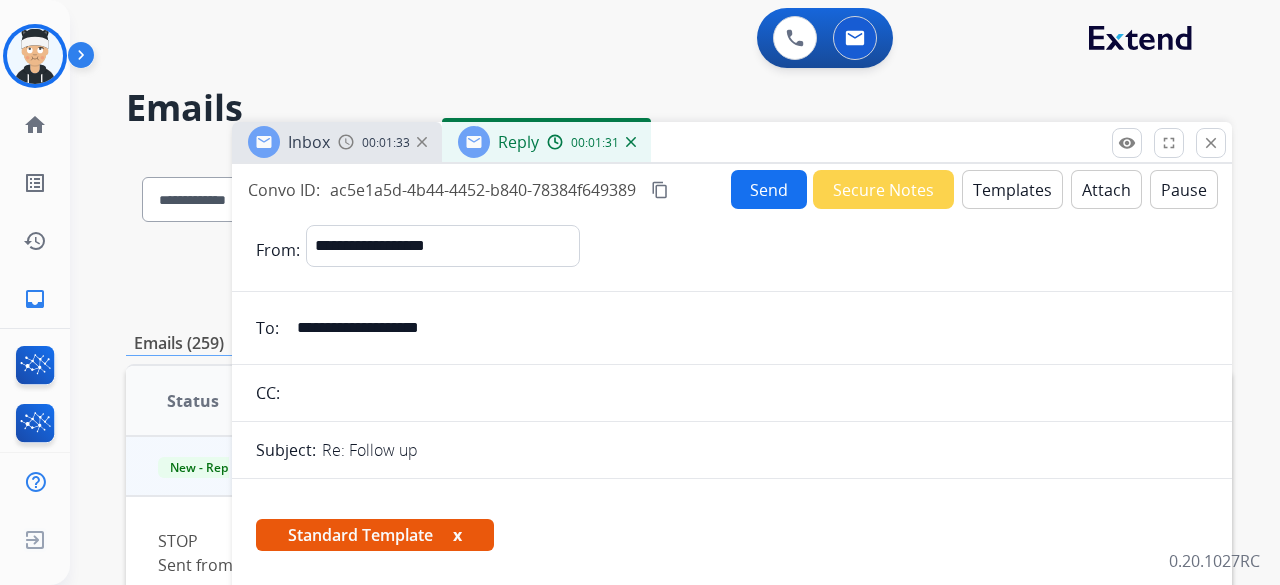 click on "Send" at bounding box center [769, 189] 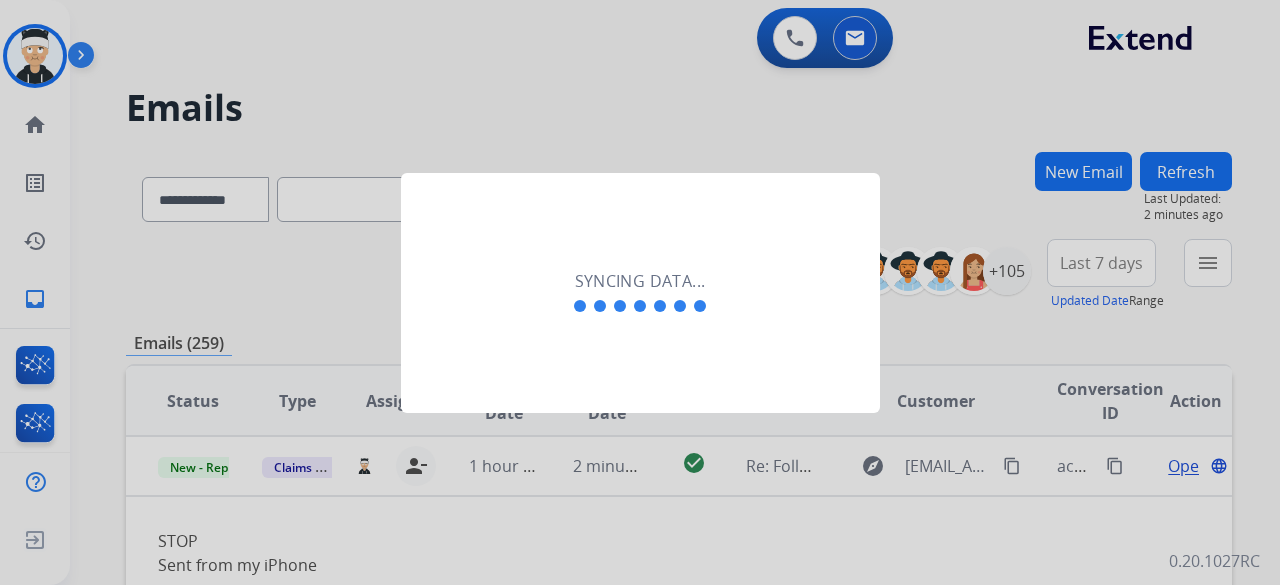 click at bounding box center [640, 292] 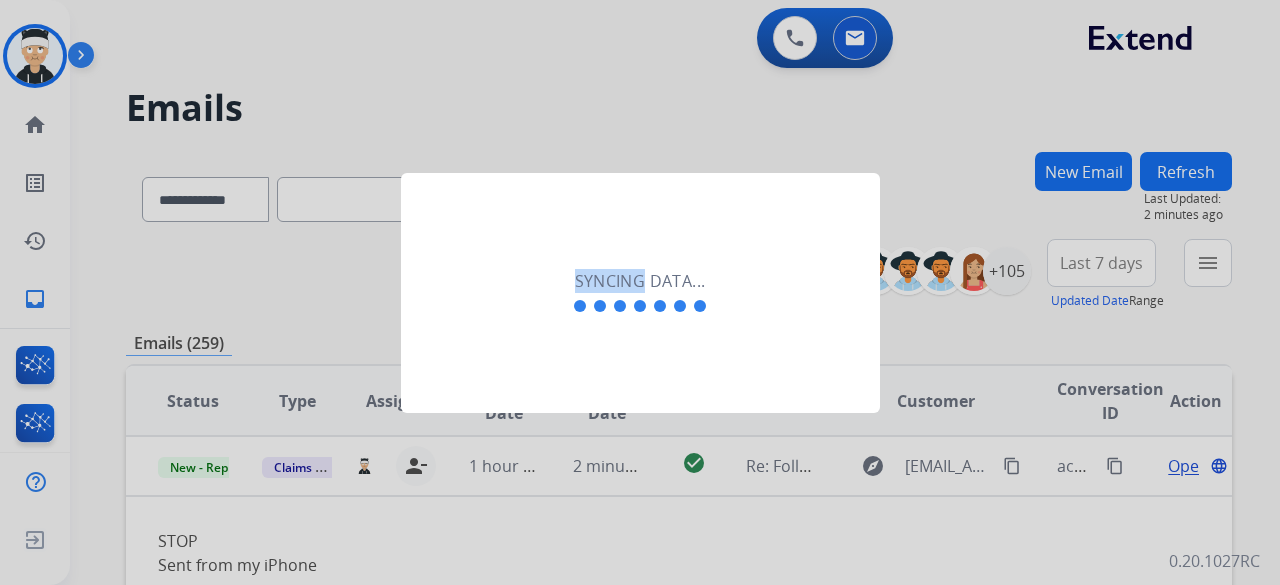 drag, startPoint x: 454, startPoint y: 191, endPoint x: 282, endPoint y: 125, distance: 184.22812 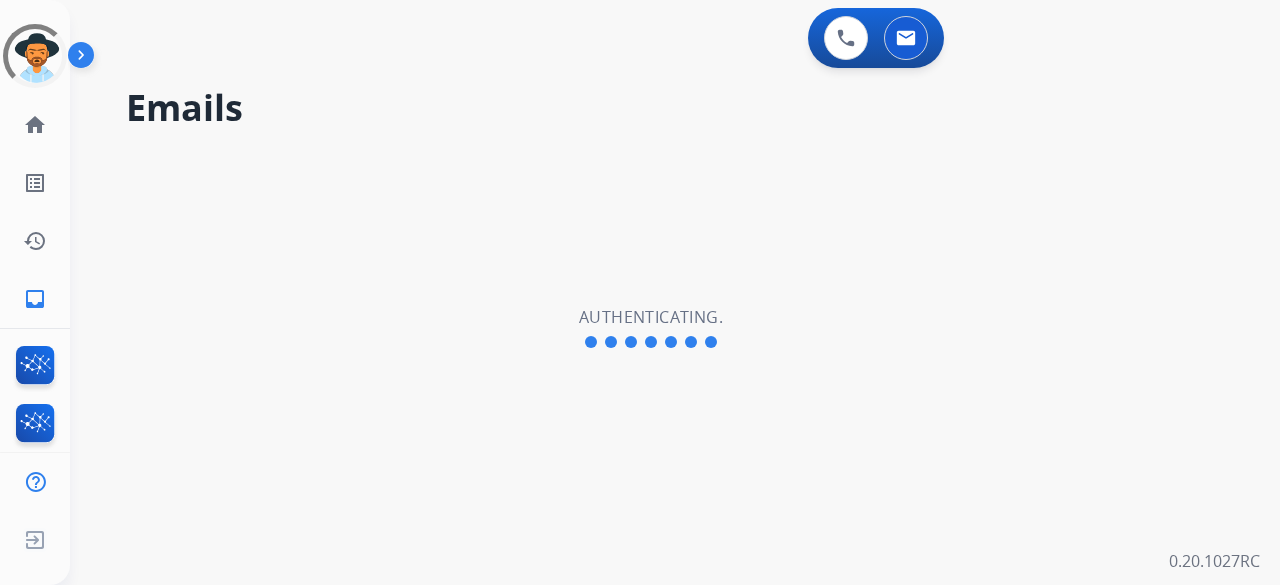 scroll, scrollTop: 0, scrollLeft: 0, axis: both 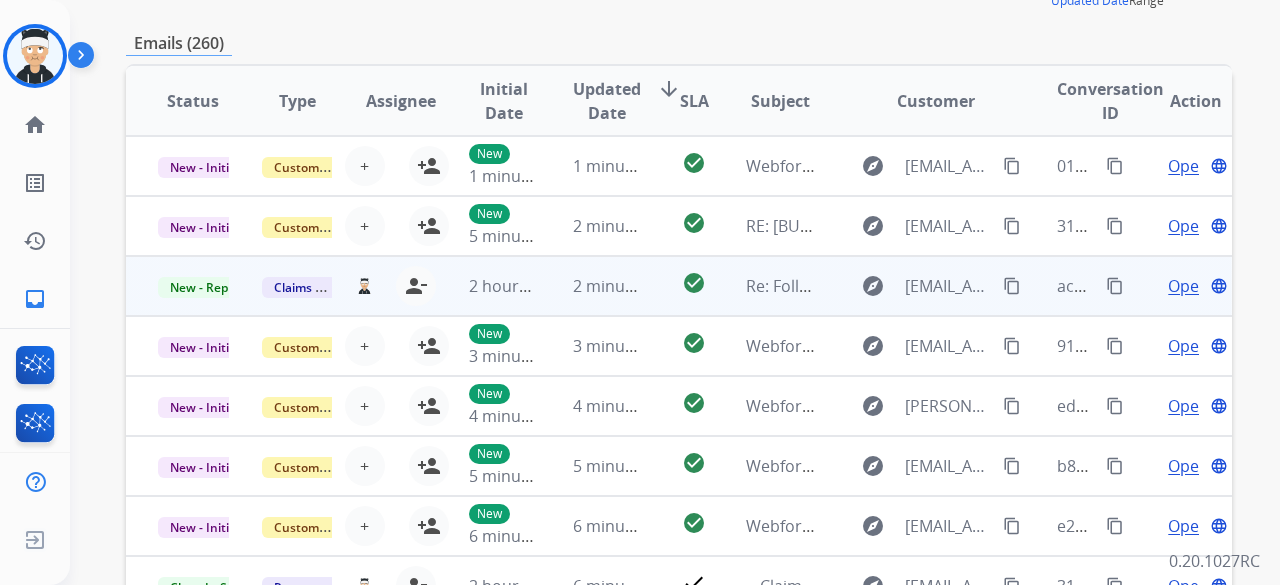 click on "Open" at bounding box center (1188, 286) 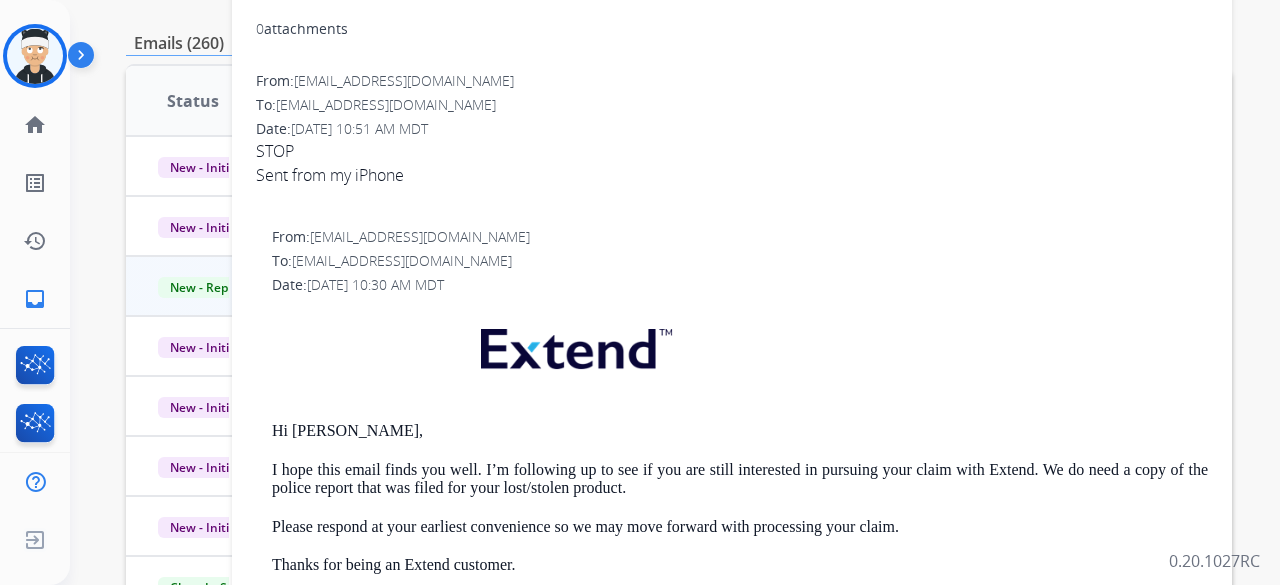 scroll, scrollTop: 0, scrollLeft: 0, axis: both 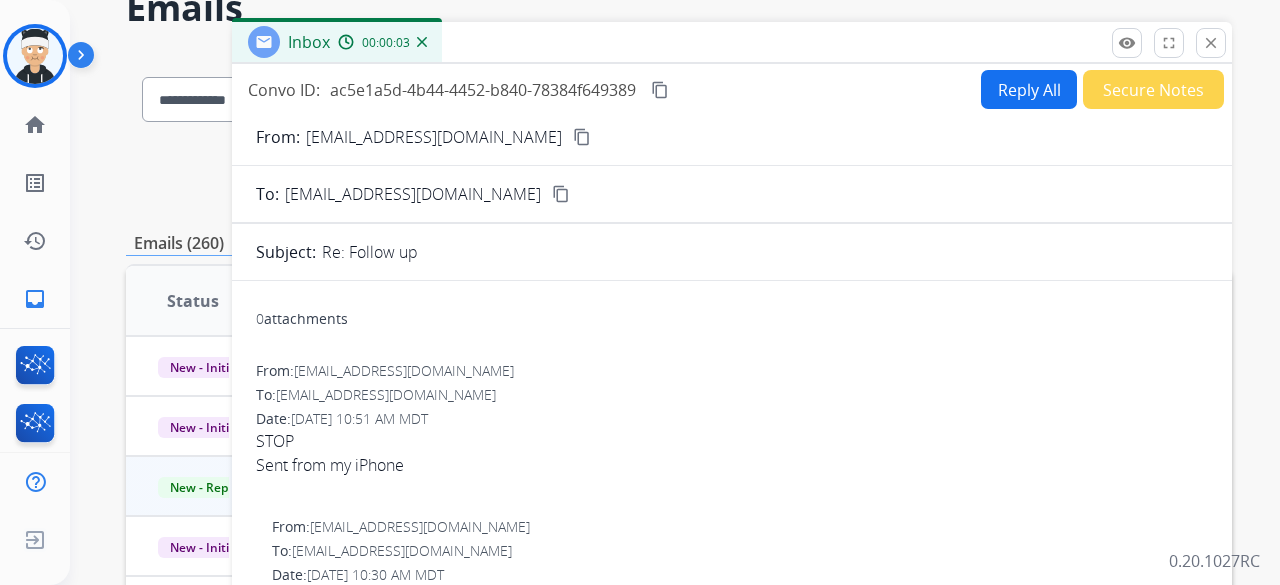 click on "Reply All" at bounding box center (1029, 89) 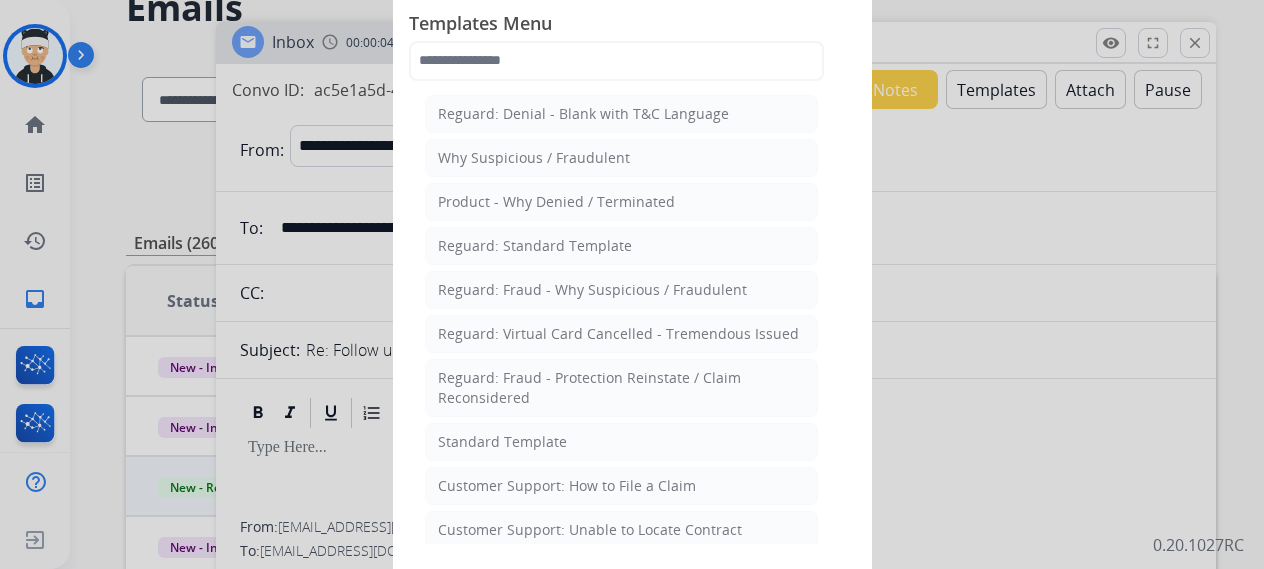 click 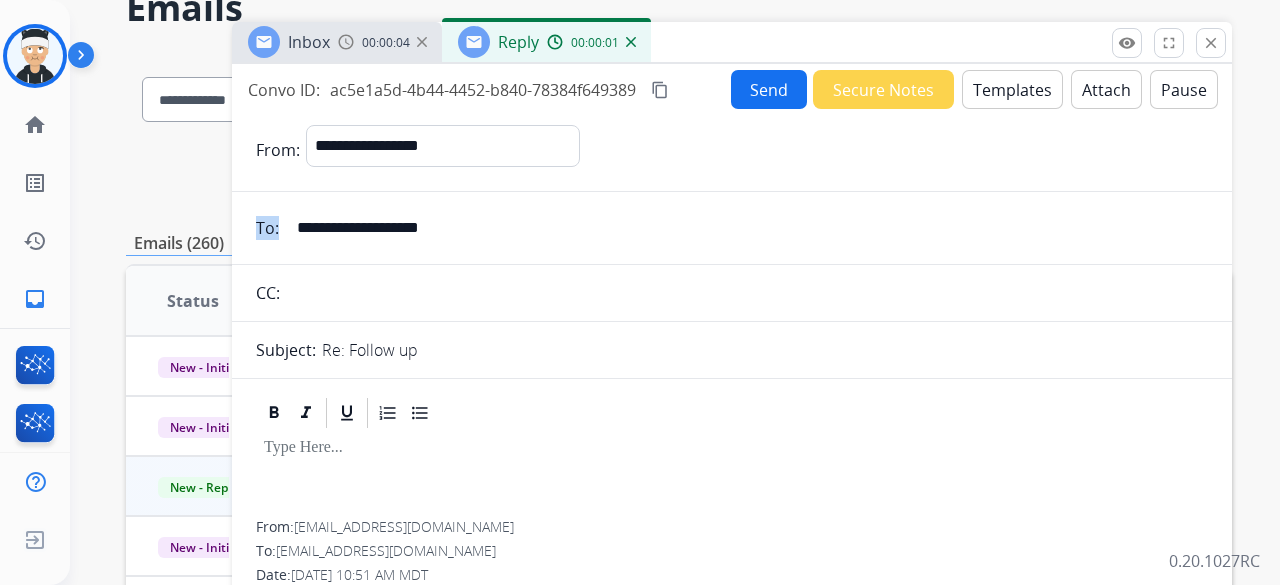 click on "**********" at bounding box center [732, 733] 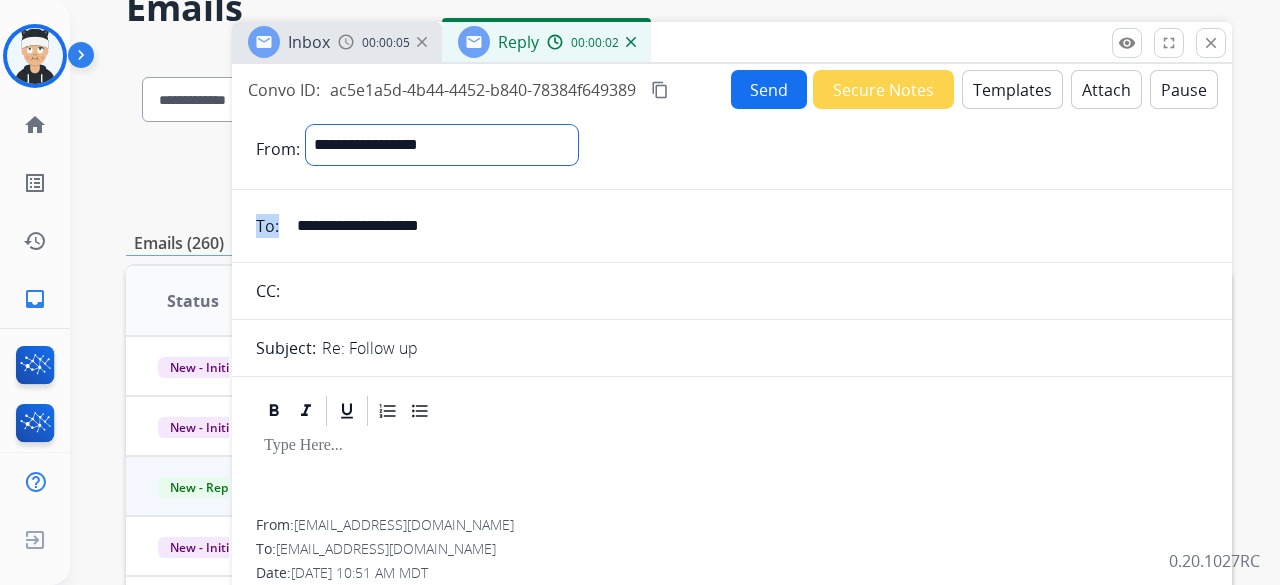 click on "**********" at bounding box center [442, 145] 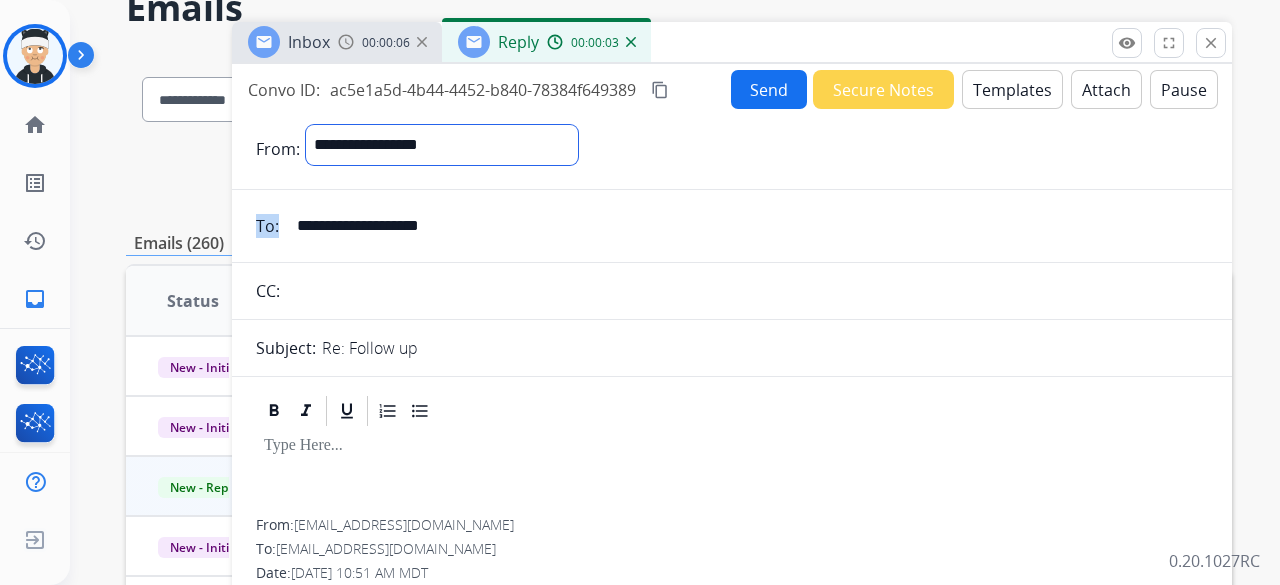 select on "**********" 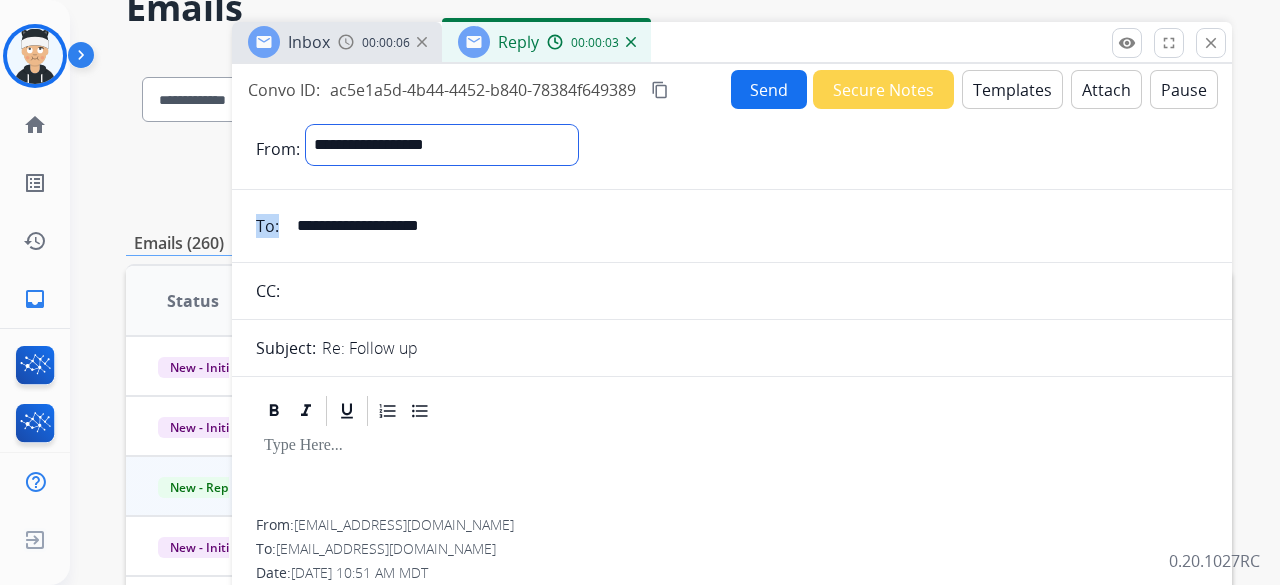 click on "**********" at bounding box center [442, 145] 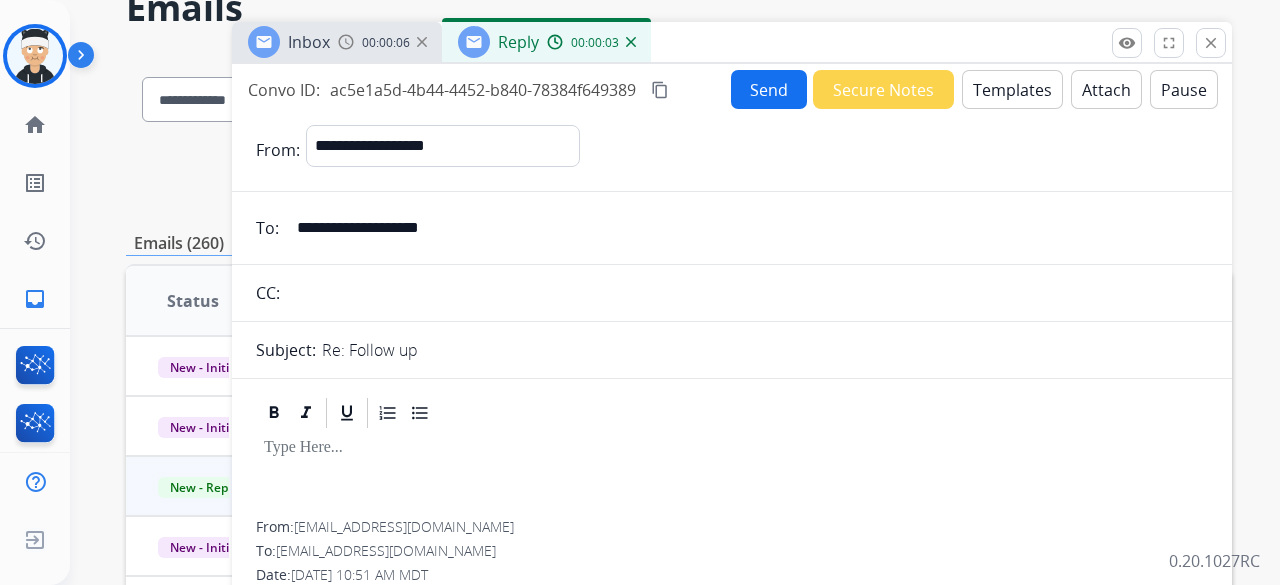 click on "**********" at bounding box center (732, 733) 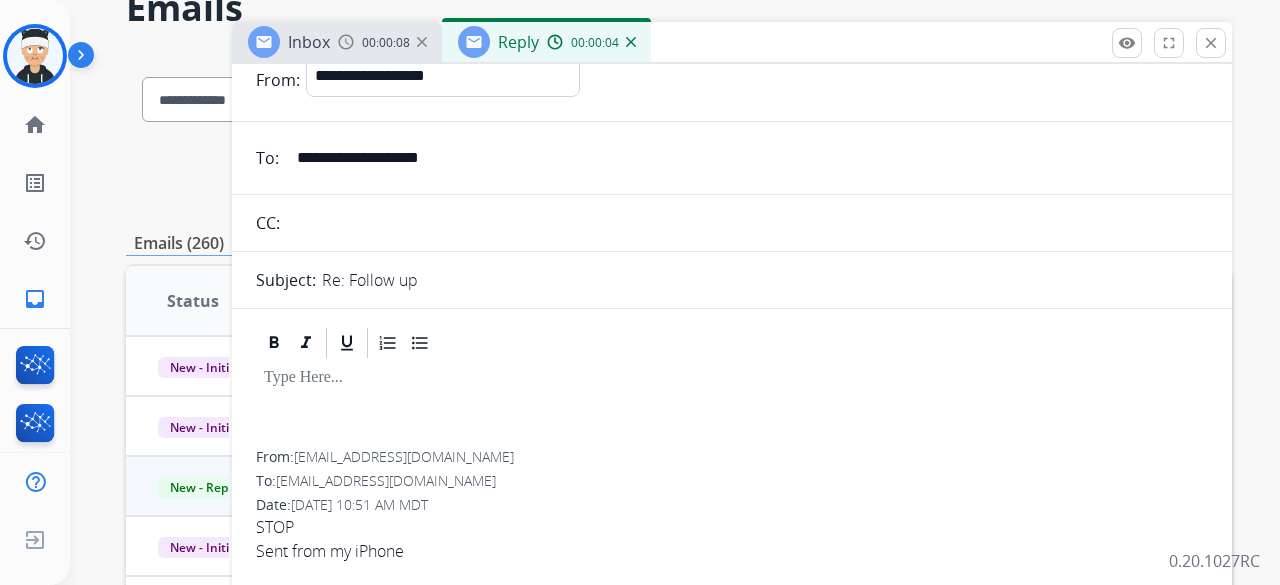 scroll, scrollTop: 100, scrollLeft: 0, axis: vertical 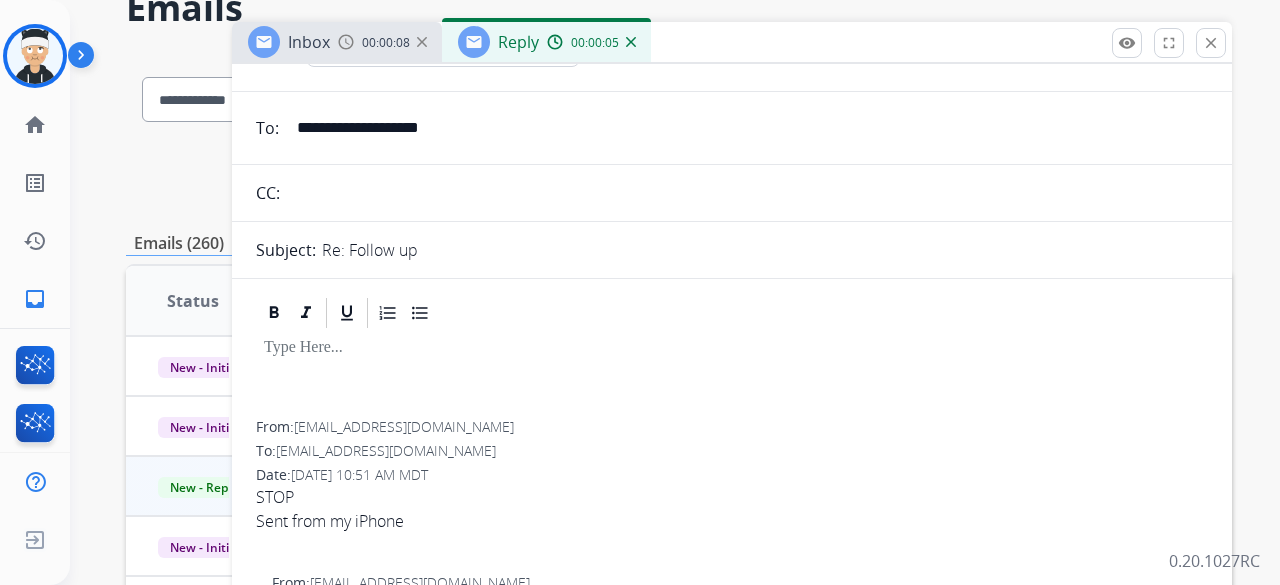 click at bounding box center [732, 376] 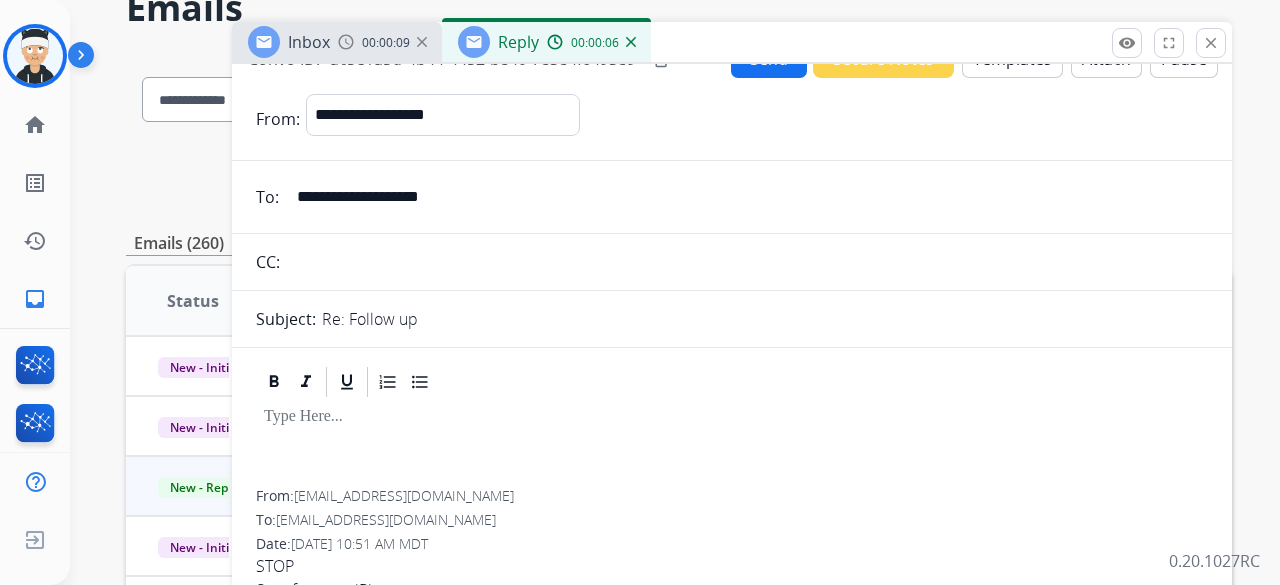 scroll, scrollTop: 0, scrollLeft: 0, axis: both 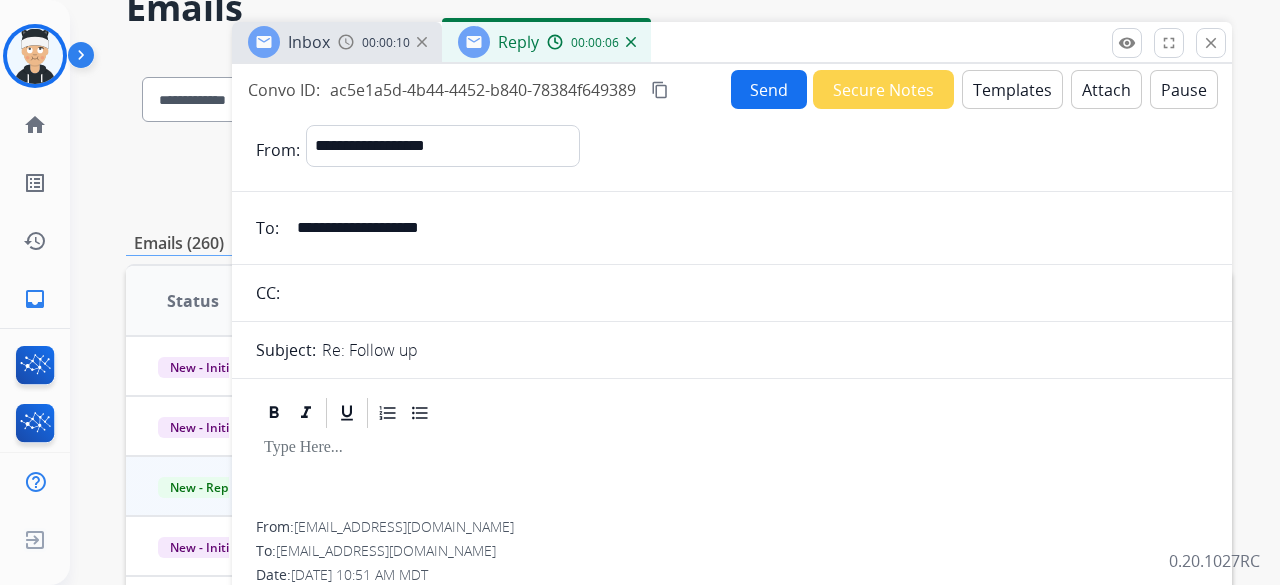 click on "Templates" at bounding box center [1012, 89] 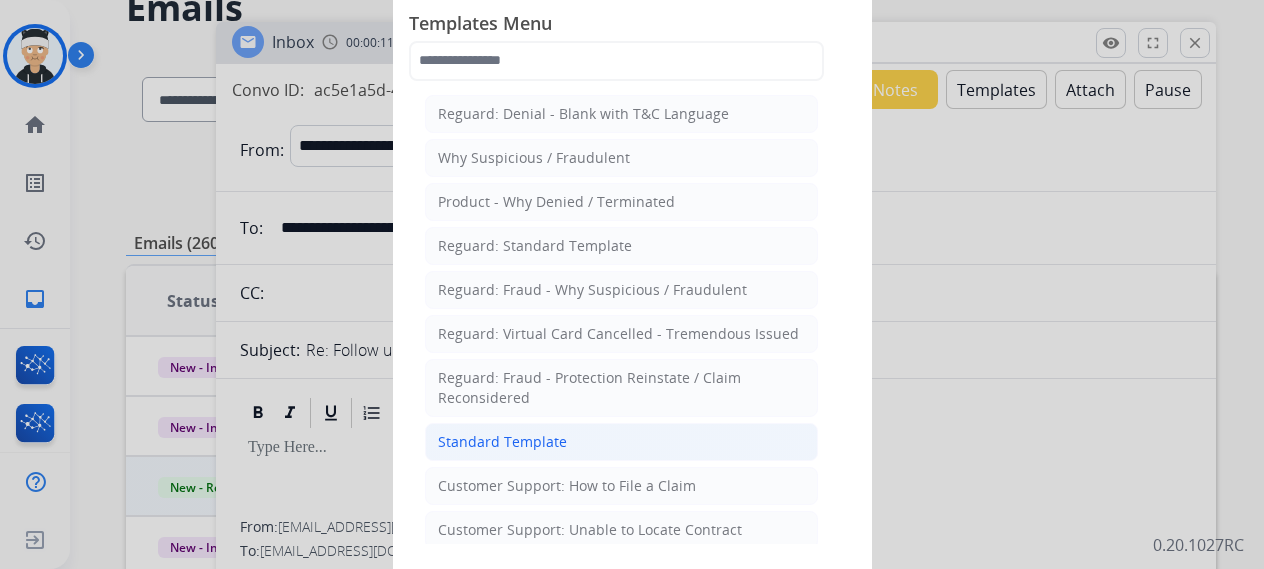 click on "Standard Template" 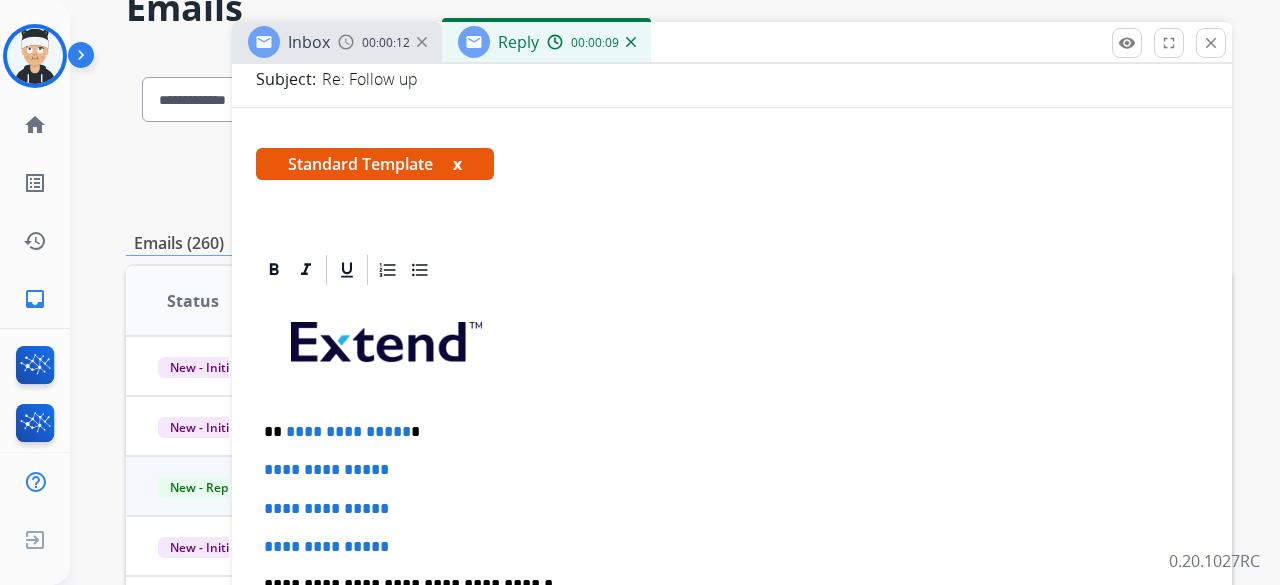 scroll, scrollTop: 400, scrollLeft: 0, axis: vertical 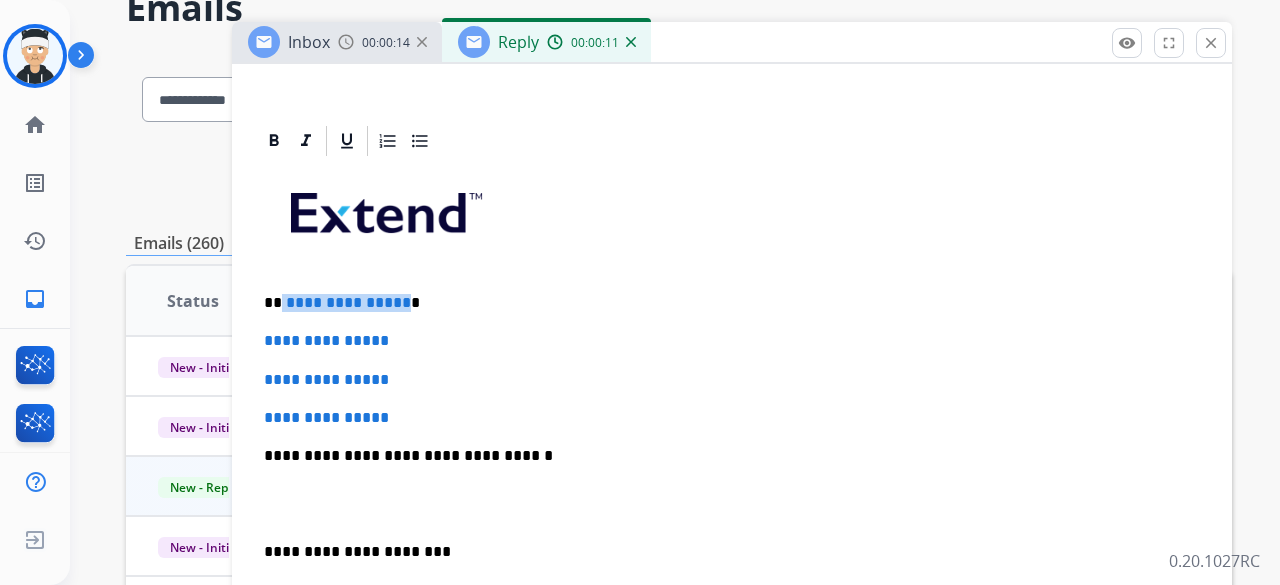 drag, startPoint x: 396, startPoint y: 300, endPoint x: 286, endPoint y: 301, distance: 110.00455 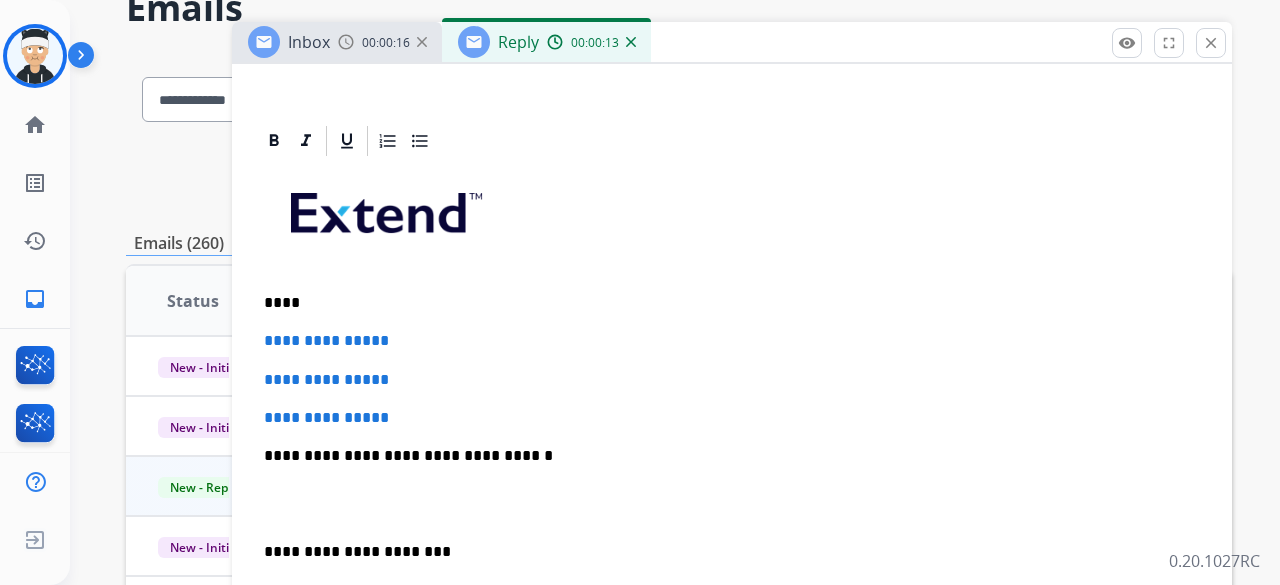 type 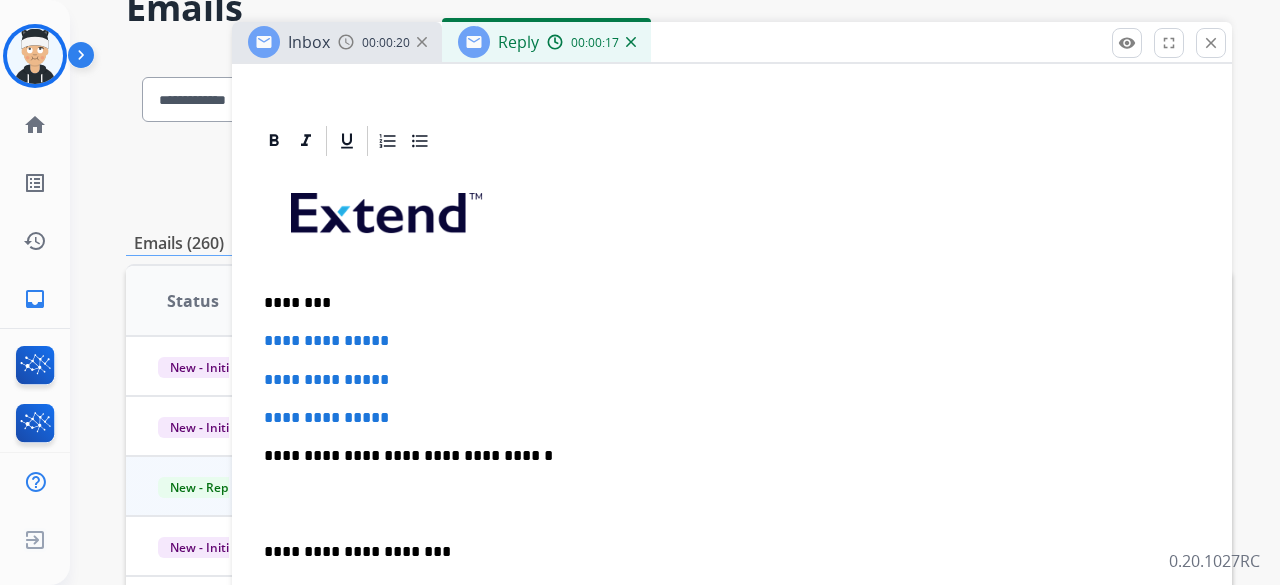 drag, startPoint x: 409, startPoint y: 423, endPoint x: 394, endPoint y: 421, distance: 15.132746 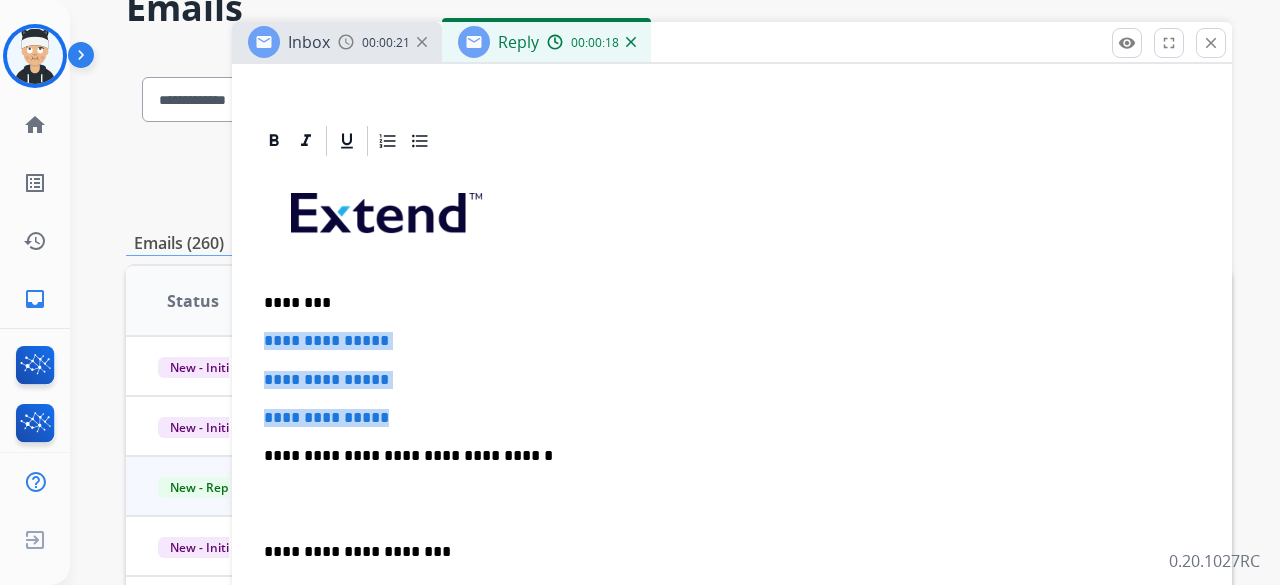 drag, startPoint x: 394, startPoint y: 421, endPoint x: 239, endPoint y: 320, distance: 185.0027 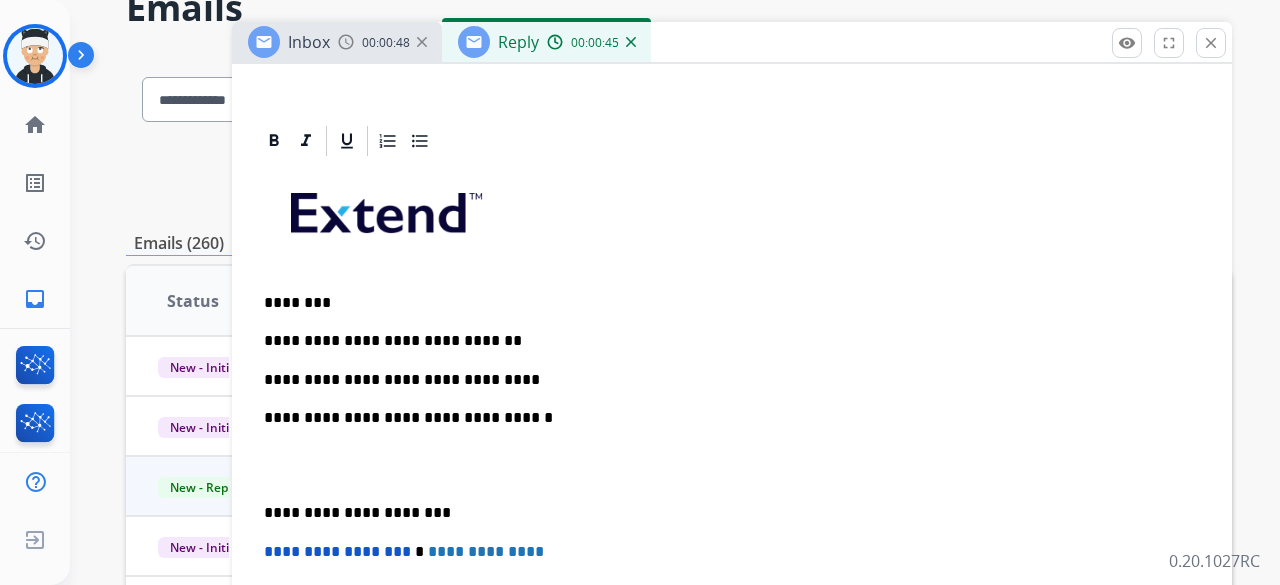 click on "**********" at bounding box center [732, 484] 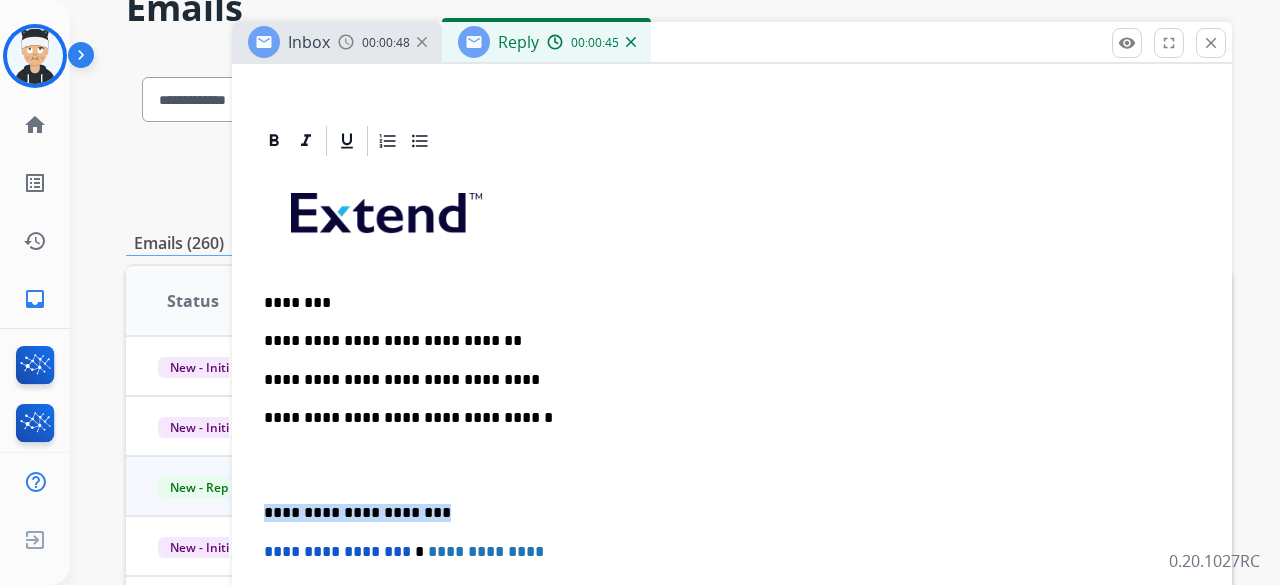 click on "**********" at bounding box center (732, 484) 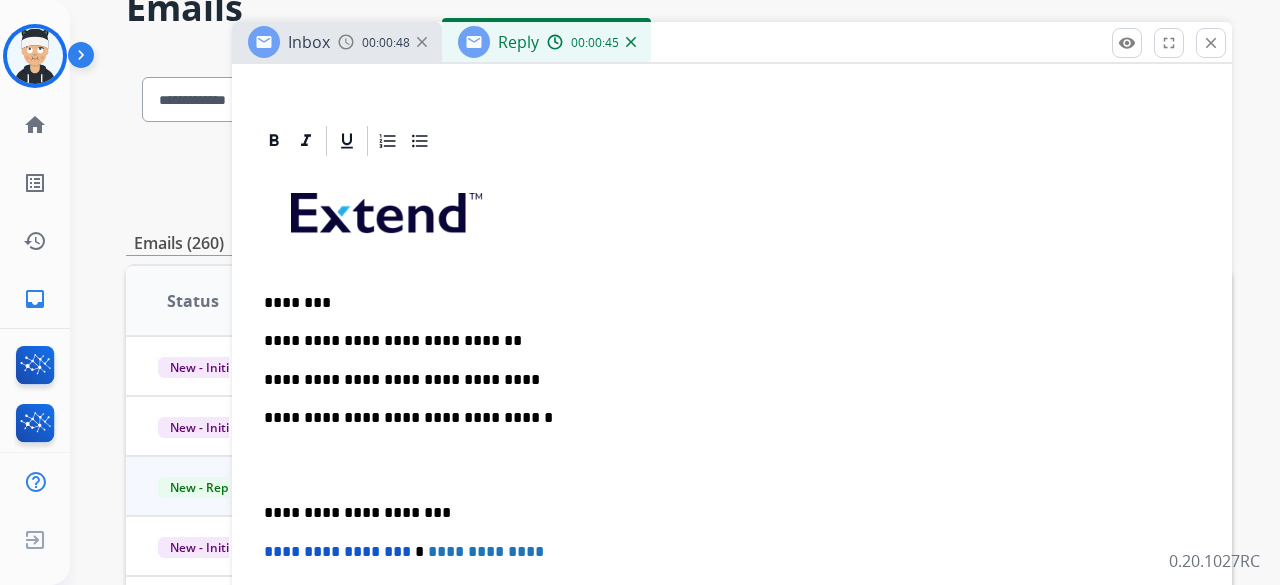 click on "**********" at bounding box center (732, 876) 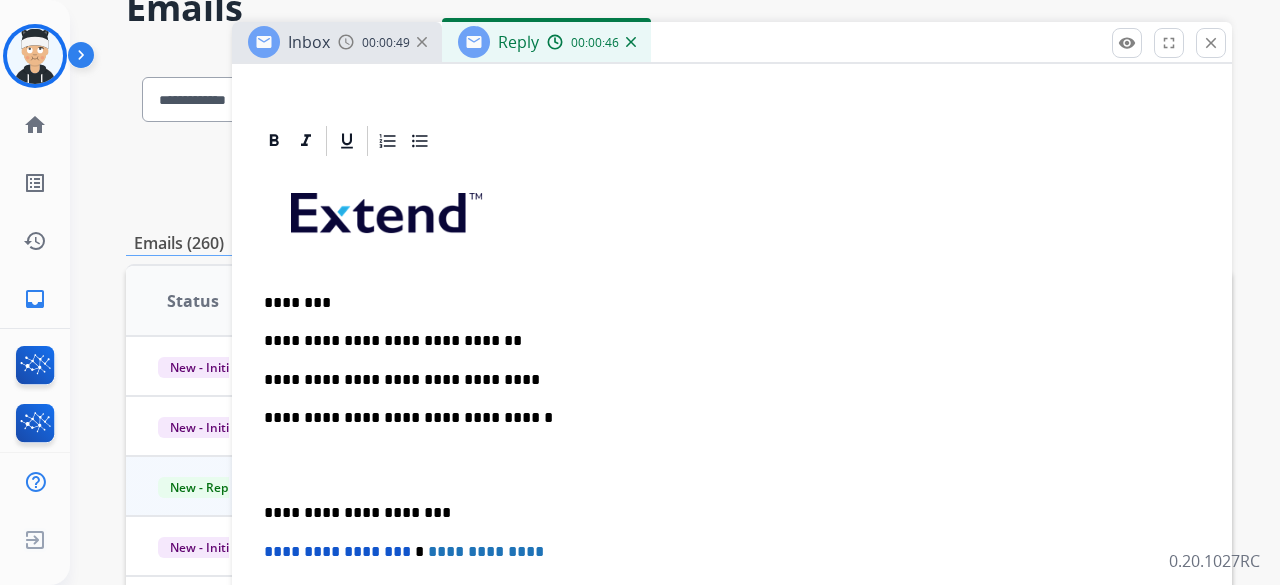 click on "**********" at bounding box center [724, 513] 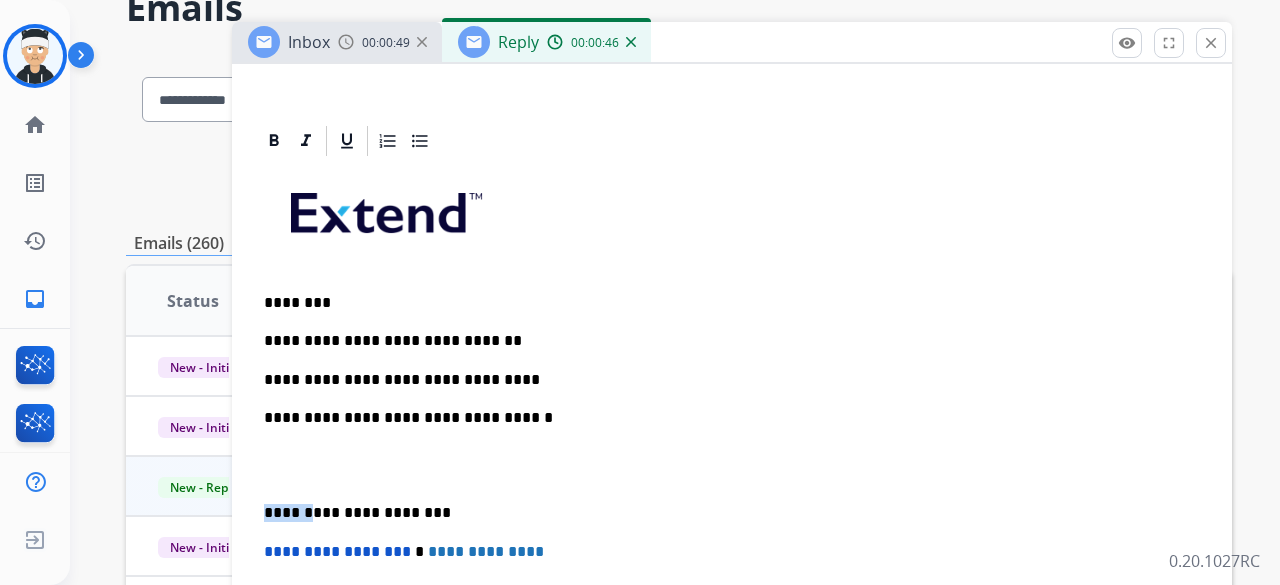 click on "**********" at bounding box center (724, 513) 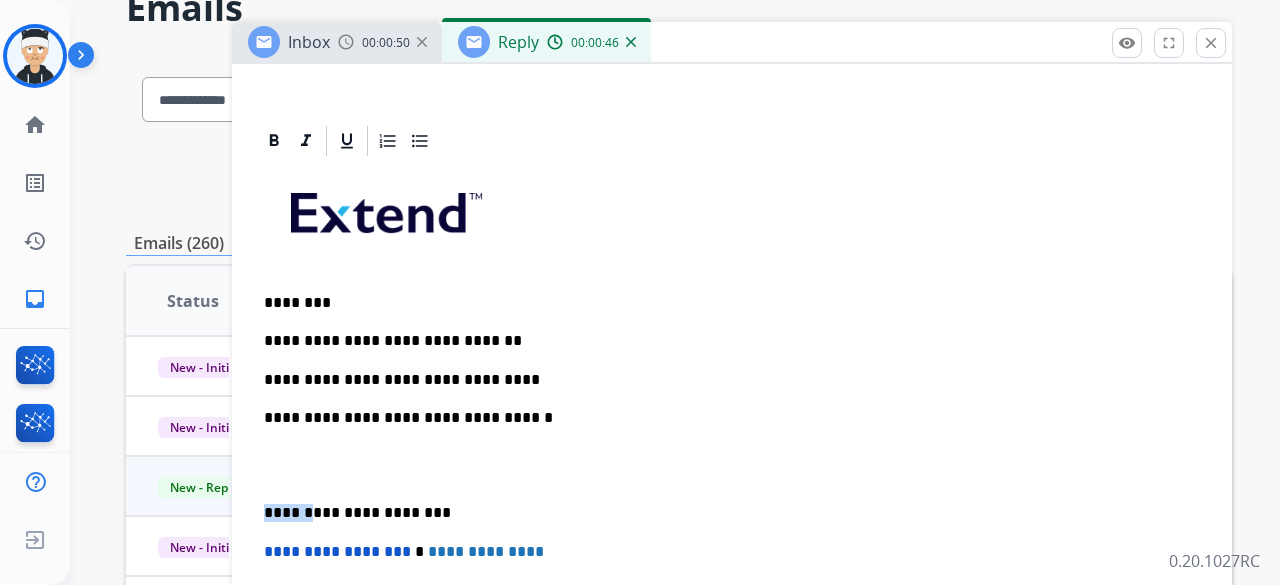 click on "**********" at bounding box center [732, 484] 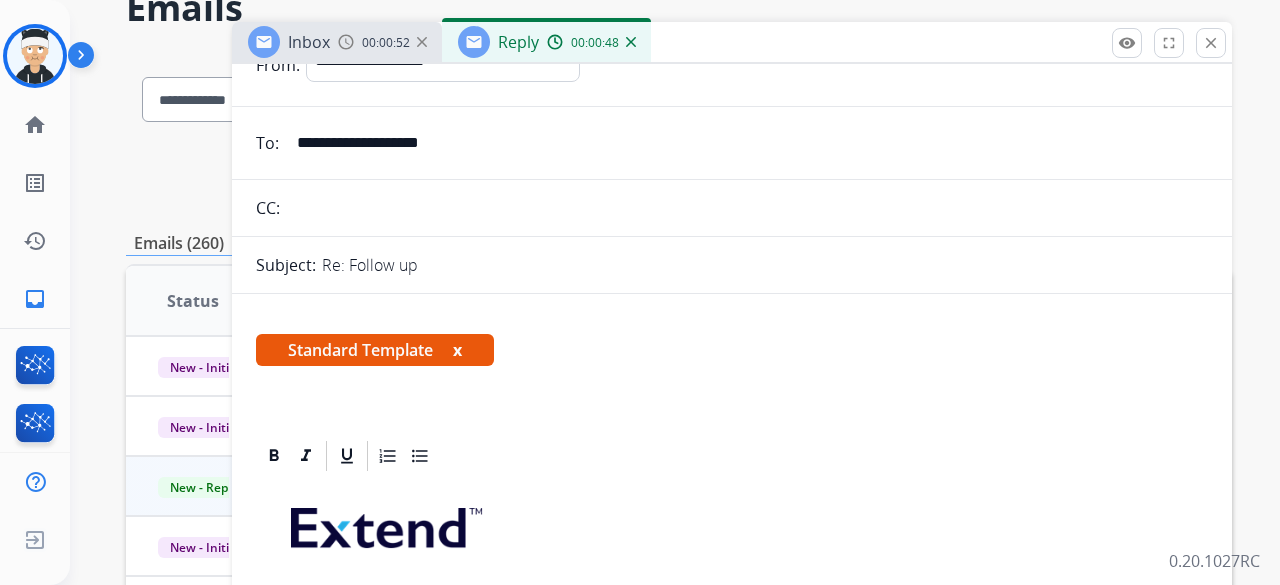 scroll, scrollTop: 0, scrollLeft: 0, axis: both 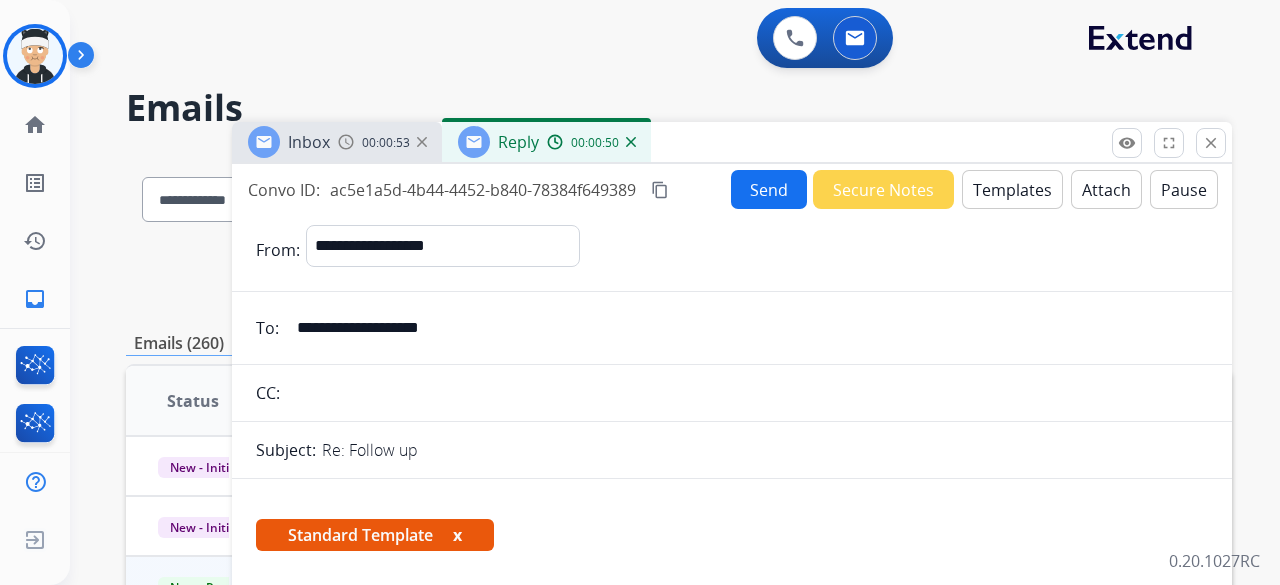 click on "Send" at bounding box center (769, 189) 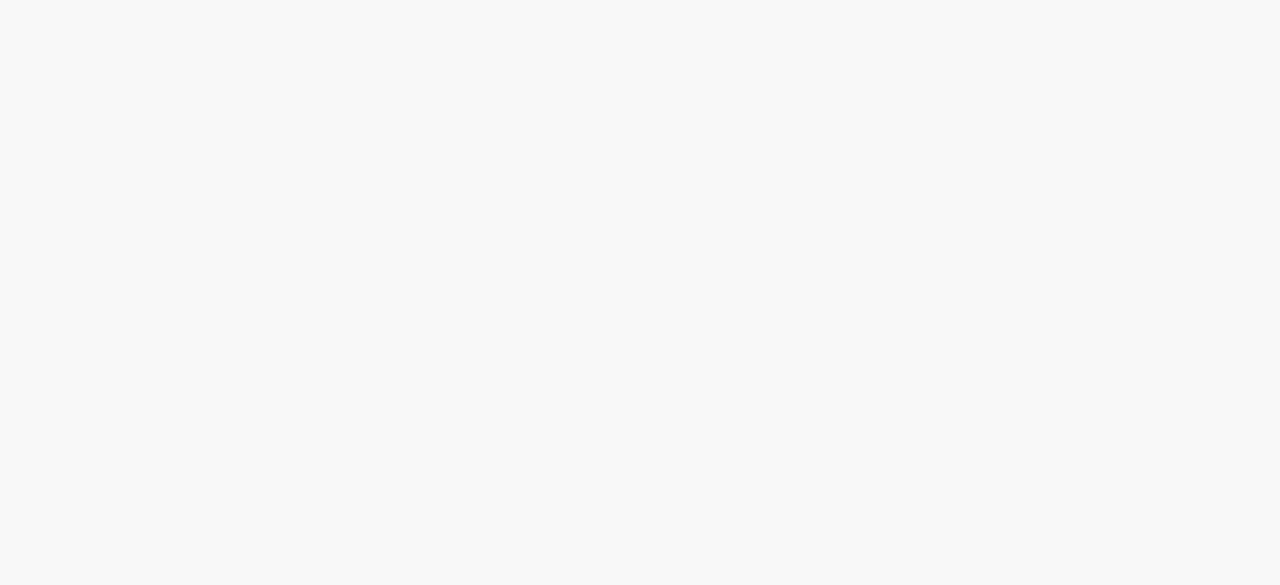 scroll, scrollTop: 0, scrollLeft: 0, axis: both 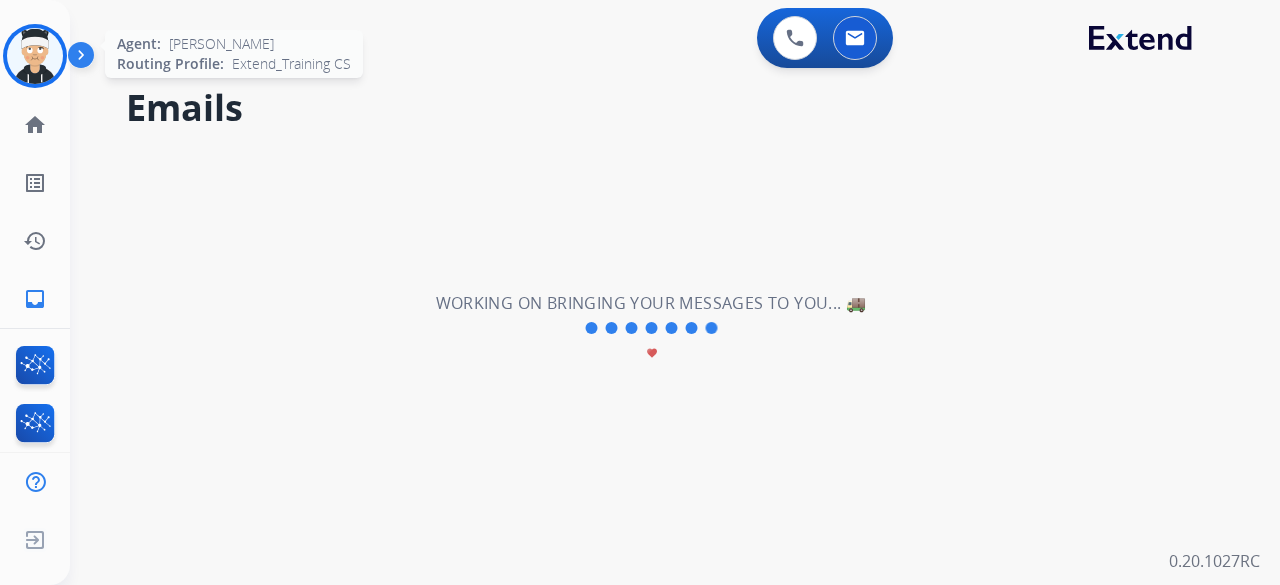 click at bounding box center [35, 56] 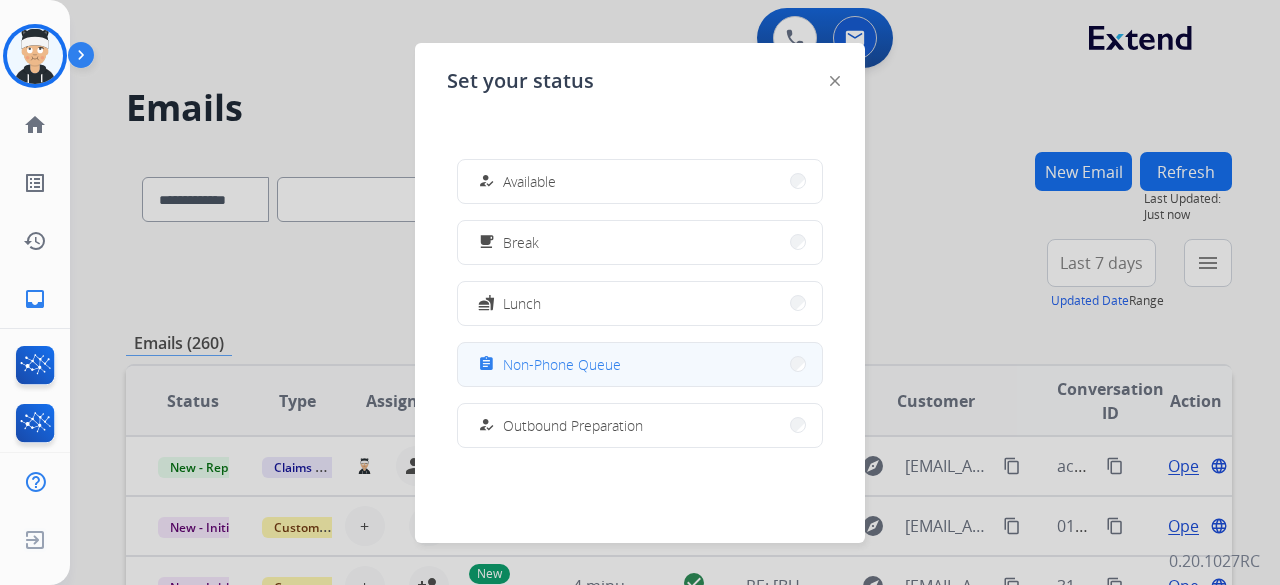 click on "assignment Non-Phone Queue" at bounding box center (640, 364) 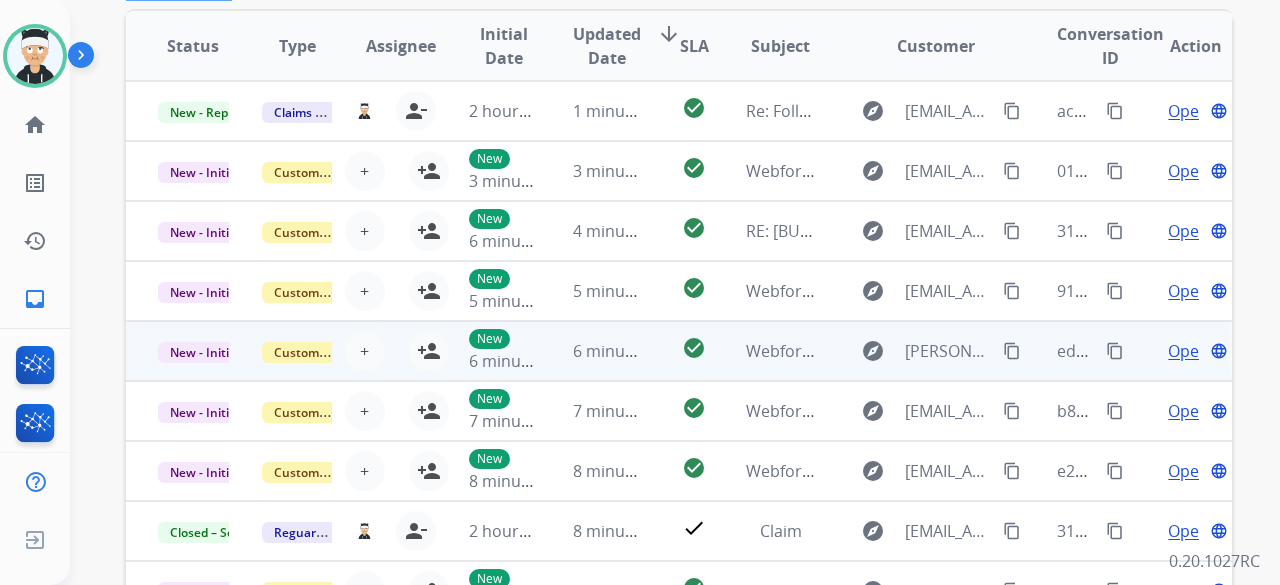 scroll, scrollTop: 400, scrollLeft: 0, axis: vertical 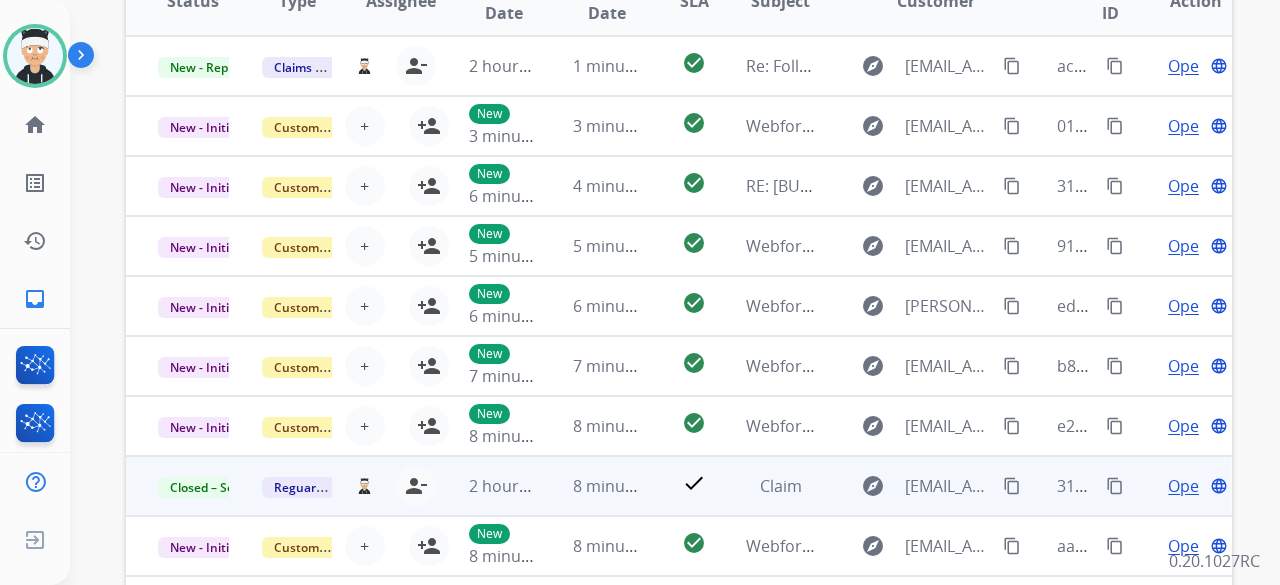 click on "Open" at bounding box center [1188, 486] 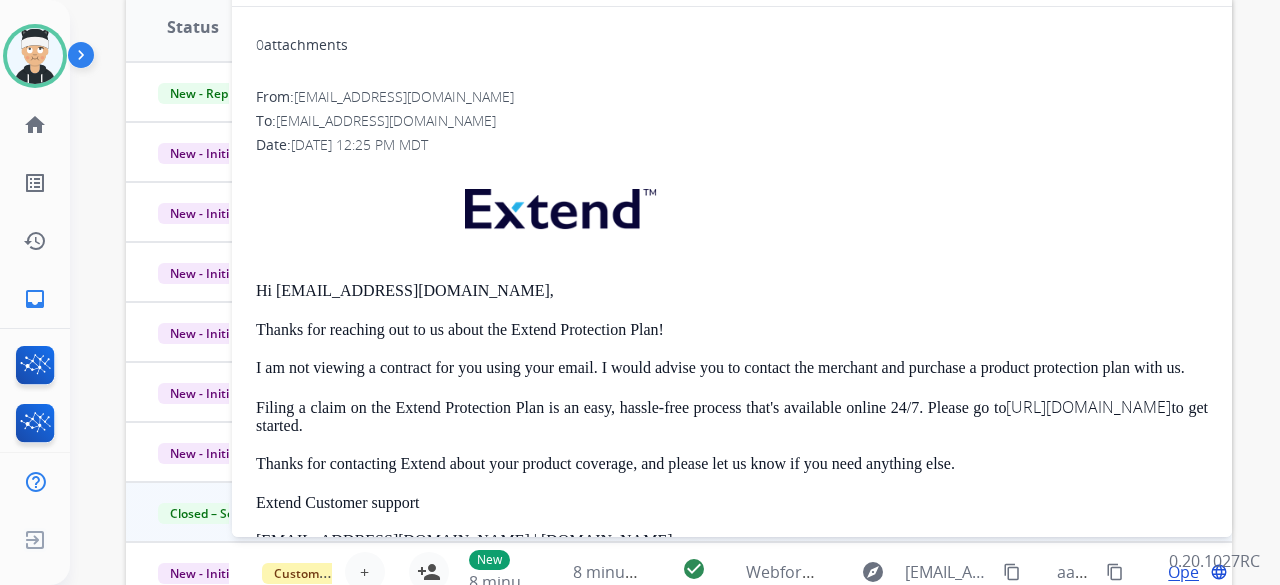 scroll, scrollTop: 400, scrollLeft: 0, axis: vertical 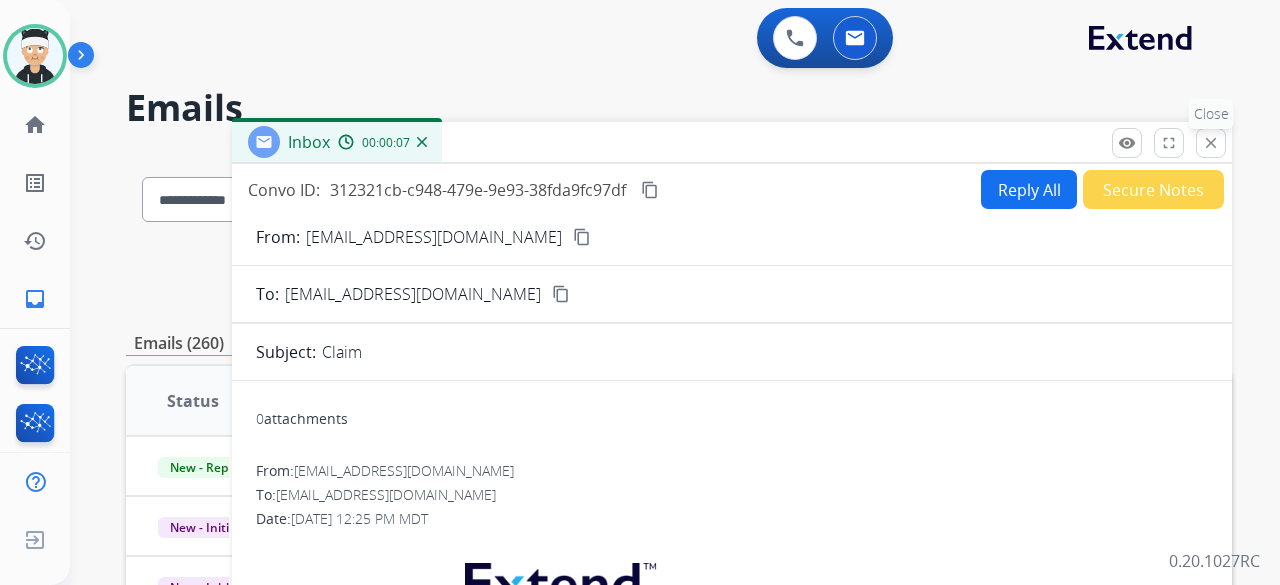 click on "close" at bounding box center (1211, 143) 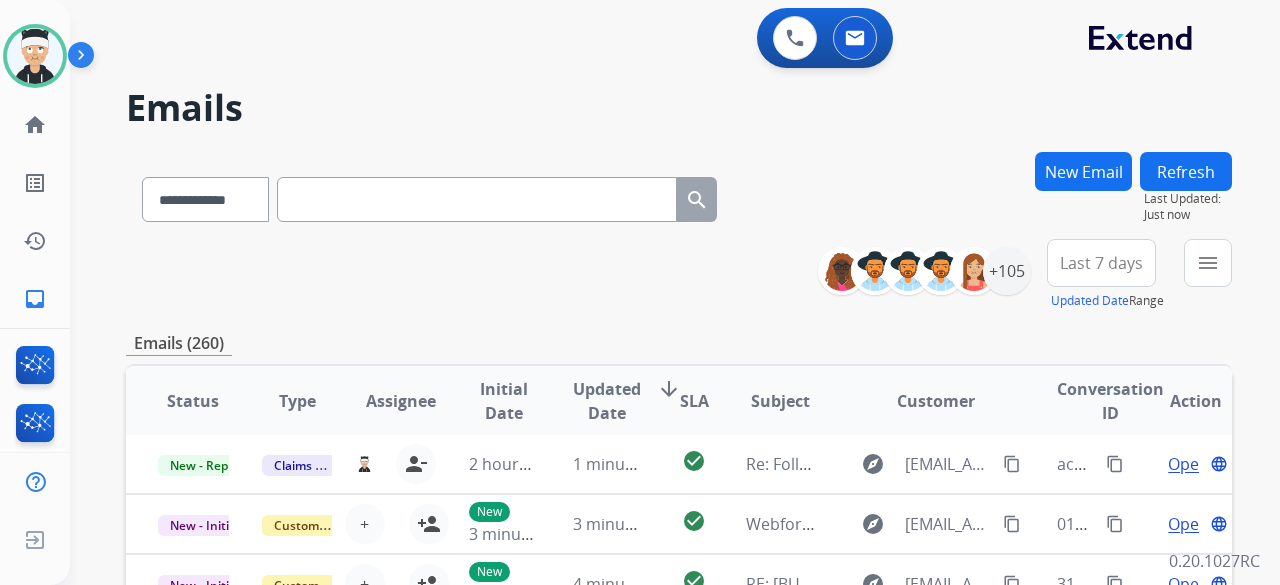 scroll, scrollTop: 18, scrollLeft: 0, axis: vertical 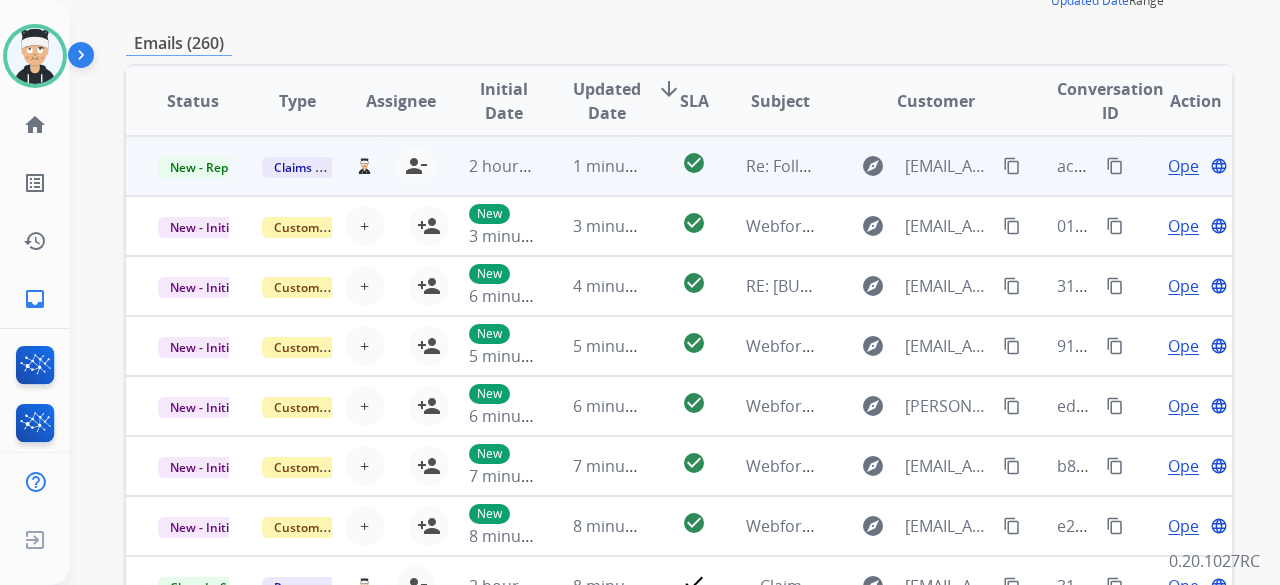 click on "Open" at bounding box center [1188, 166] 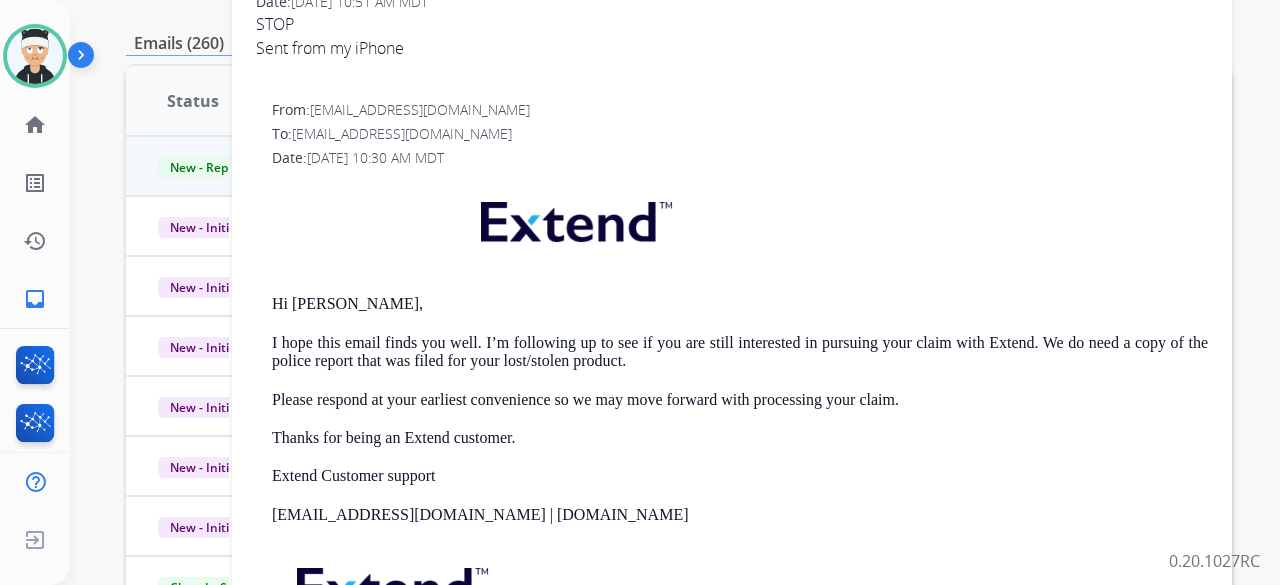 scroll, scrollTop: 0, scrollLeft: 0, axis: both 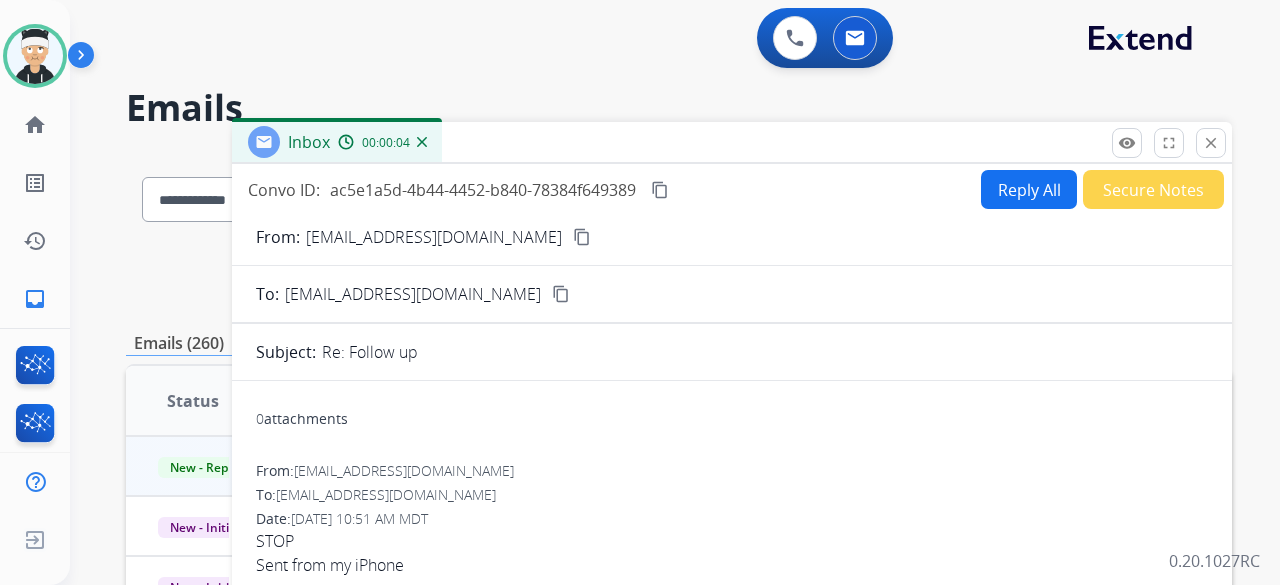 click on "Reply All" at bounding box center [1029, 189] 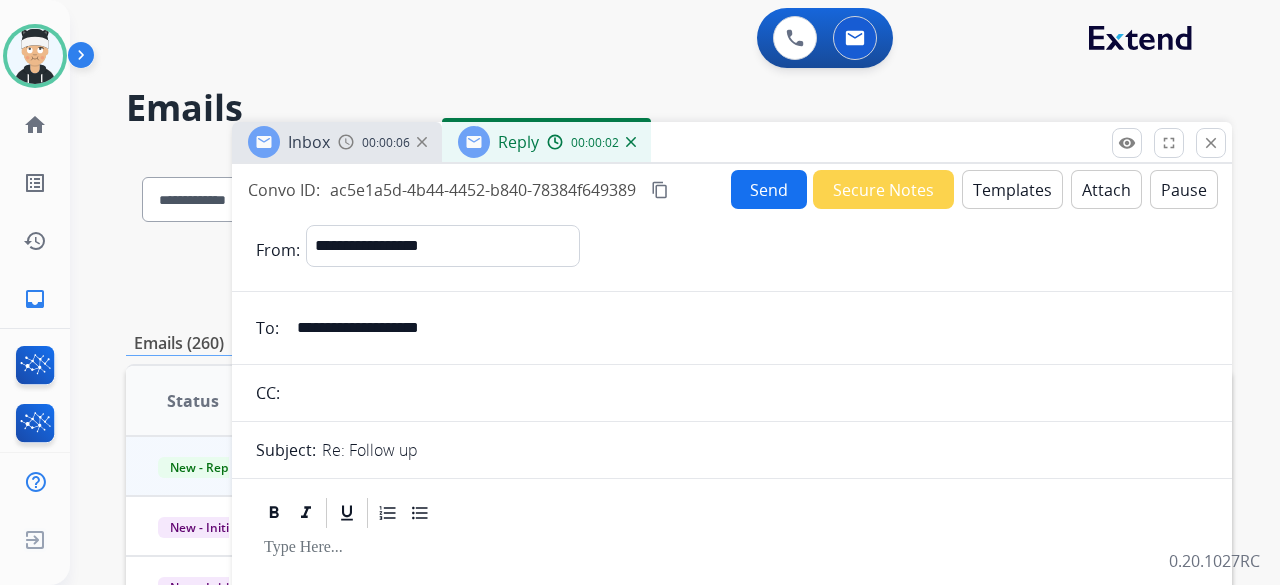 click on "Templates" at bounding box center [1012, 189] 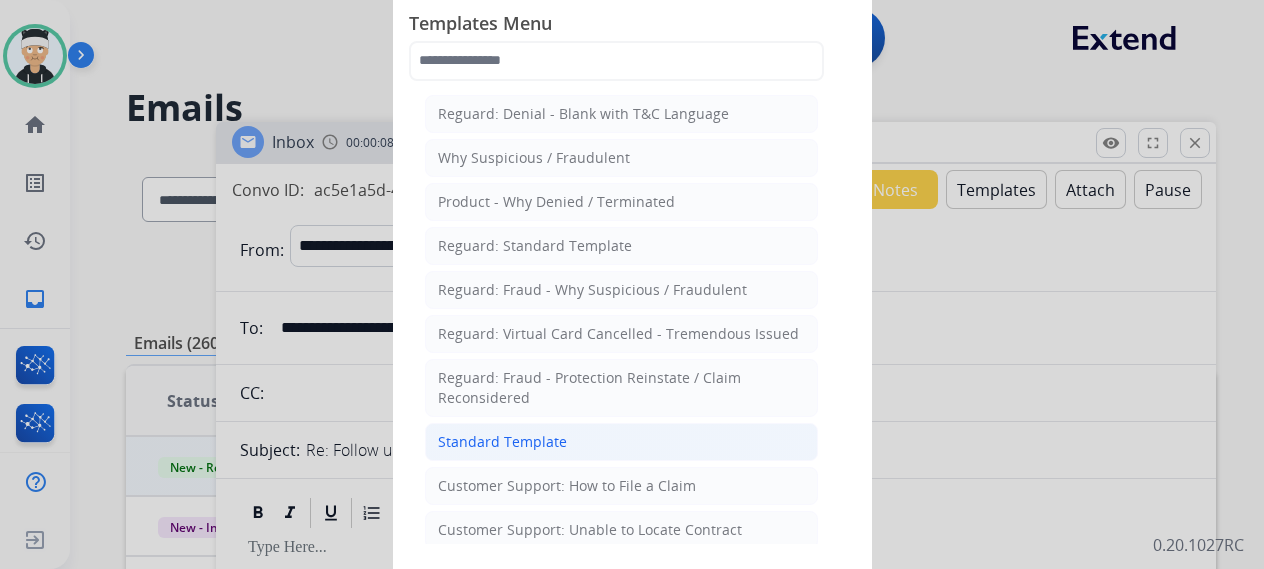click on "Standard Template" 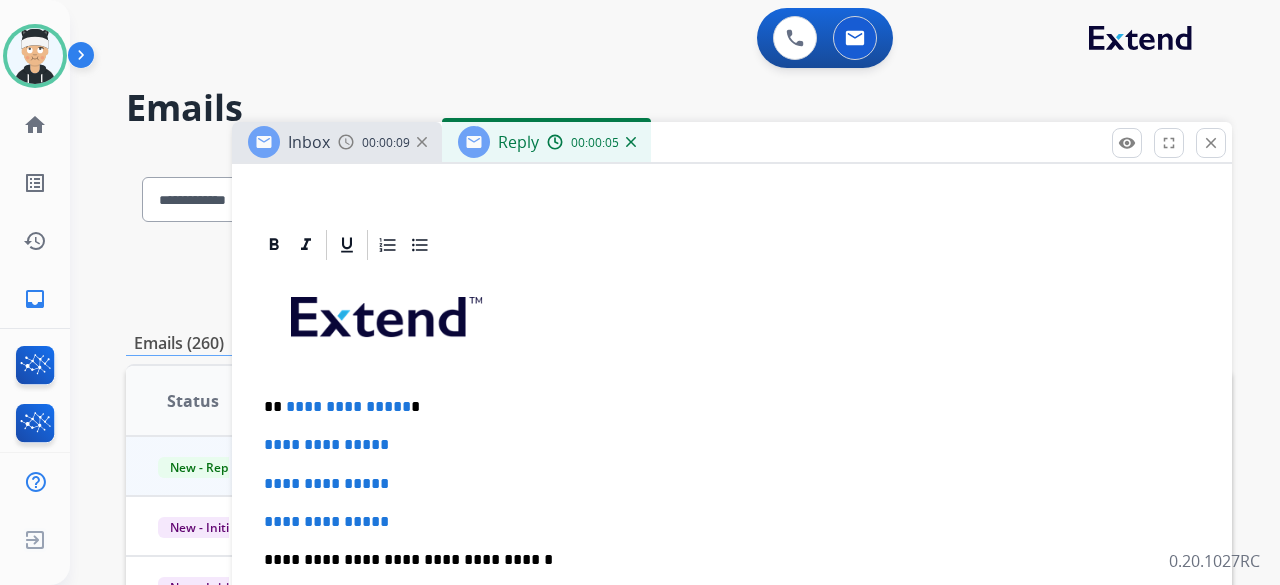 scroll, scrollTop: 400, scrollLeft: 0, axis: vertical 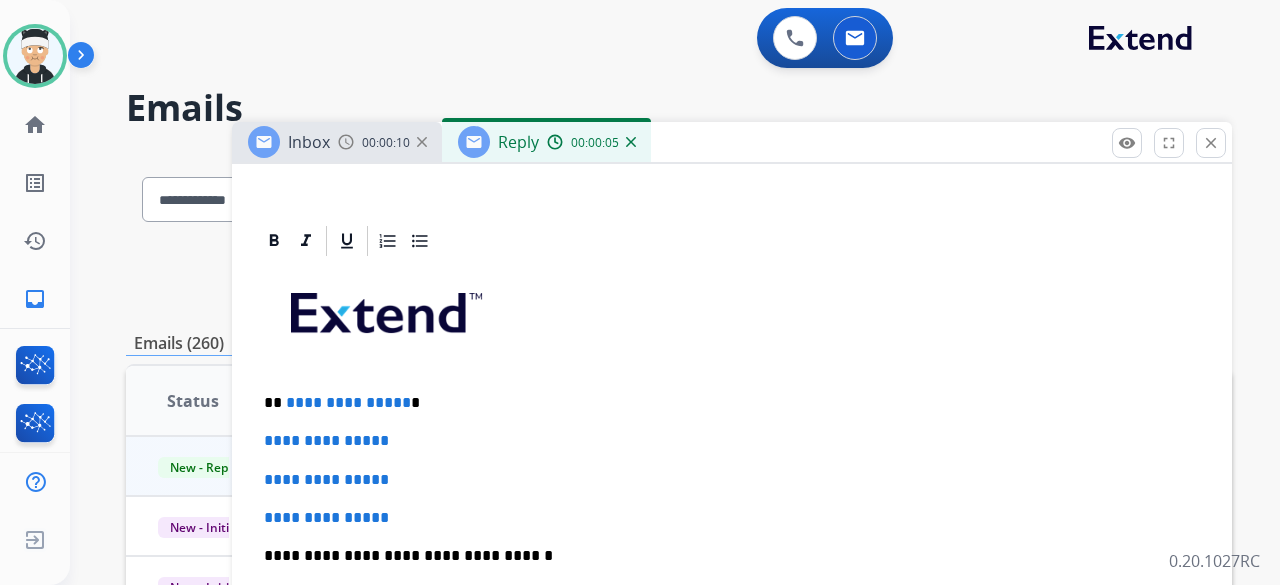 click on "**********" at bounding box center (724, 403) 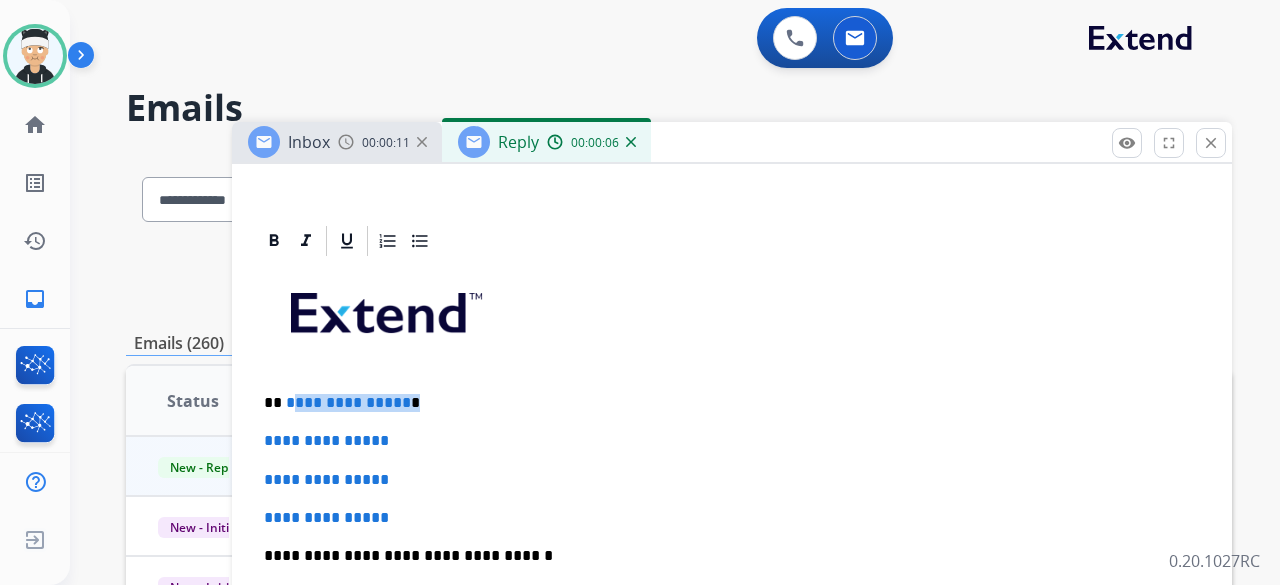 drag, startPoint x: 398, startPoint y: 400, endPoint x: 367, endPoint y: 411, distance: 32.89377 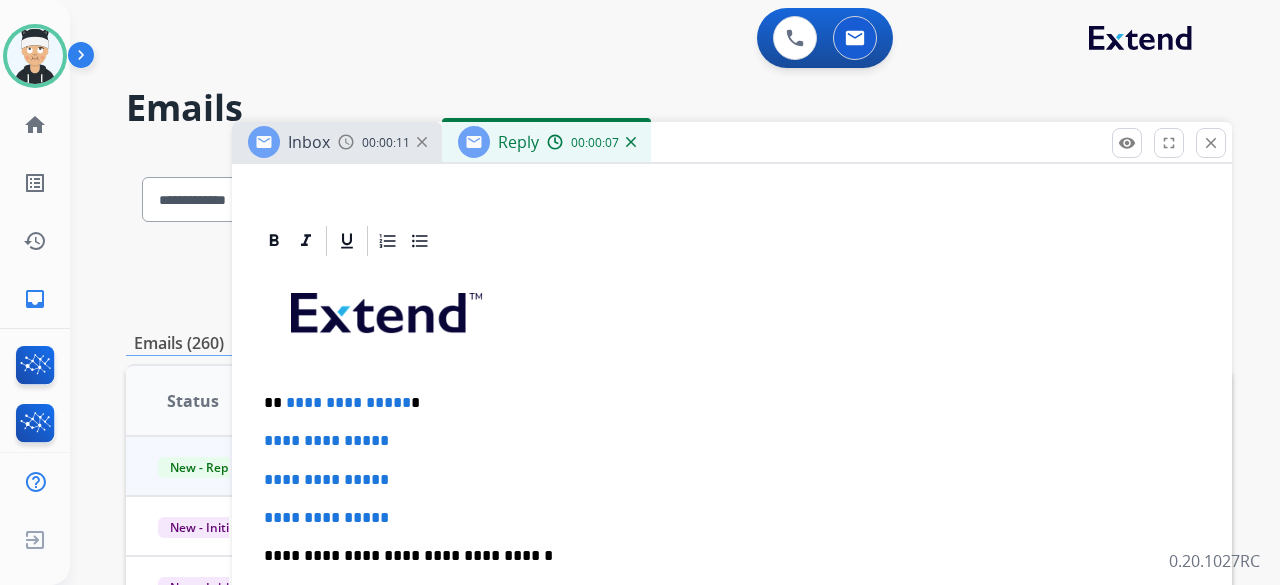 click on "**********" at bounding box center [732, 603] 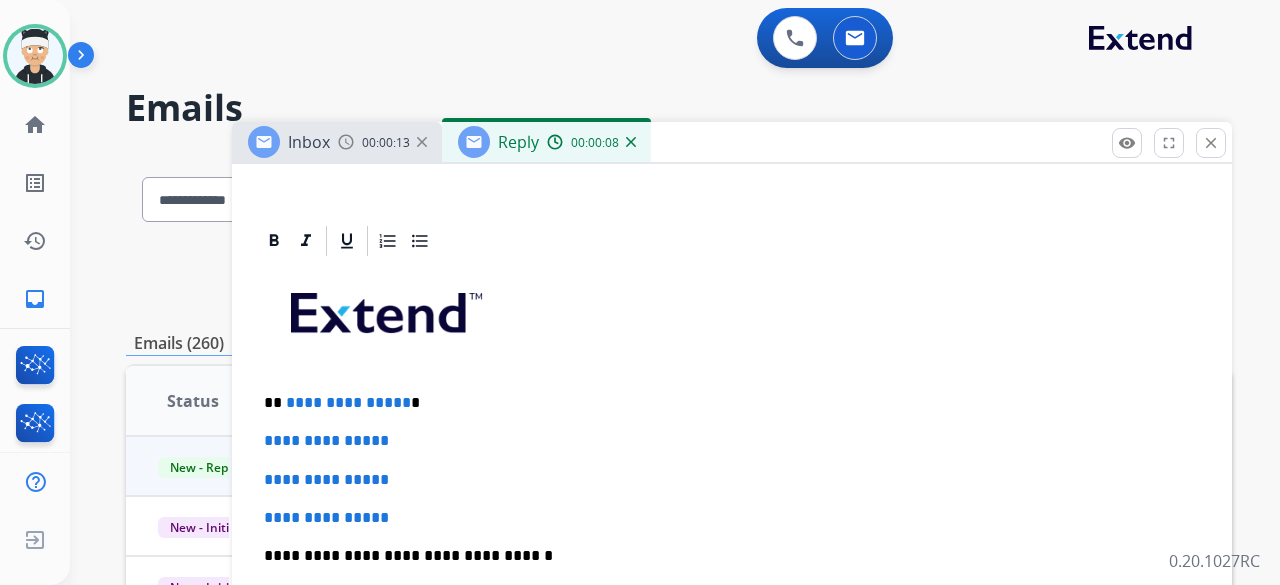 click on "**********" at bounding box center (348, 402) 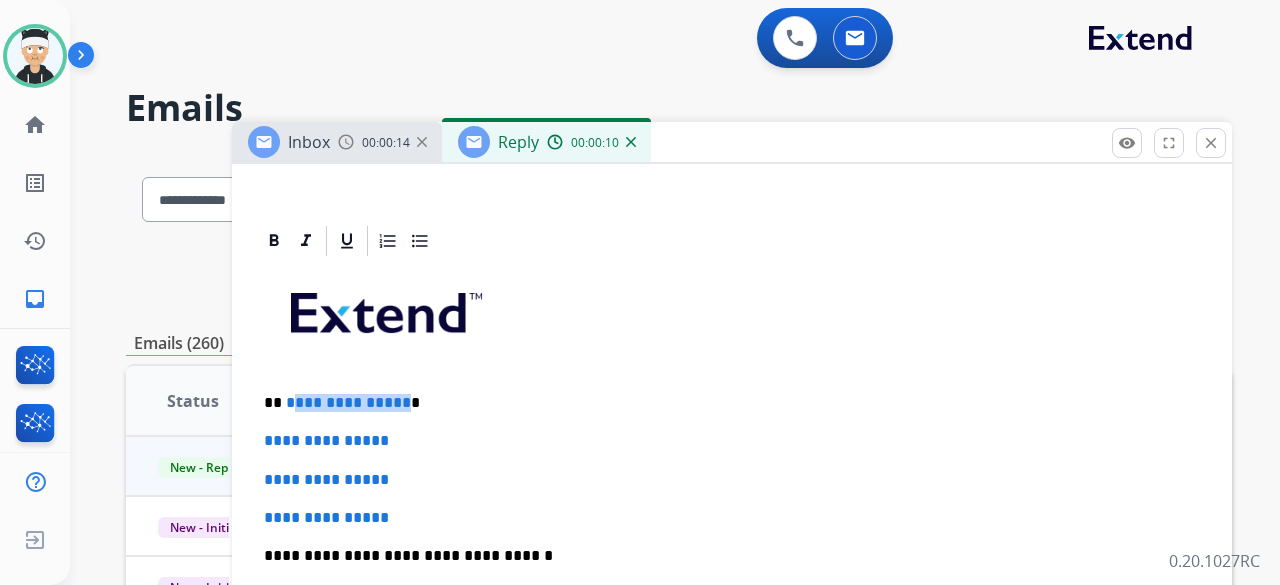 drag, startPoint x: 396, startPoint y: 398, endPoint x: 288, endPoint y: 398, distance: 108 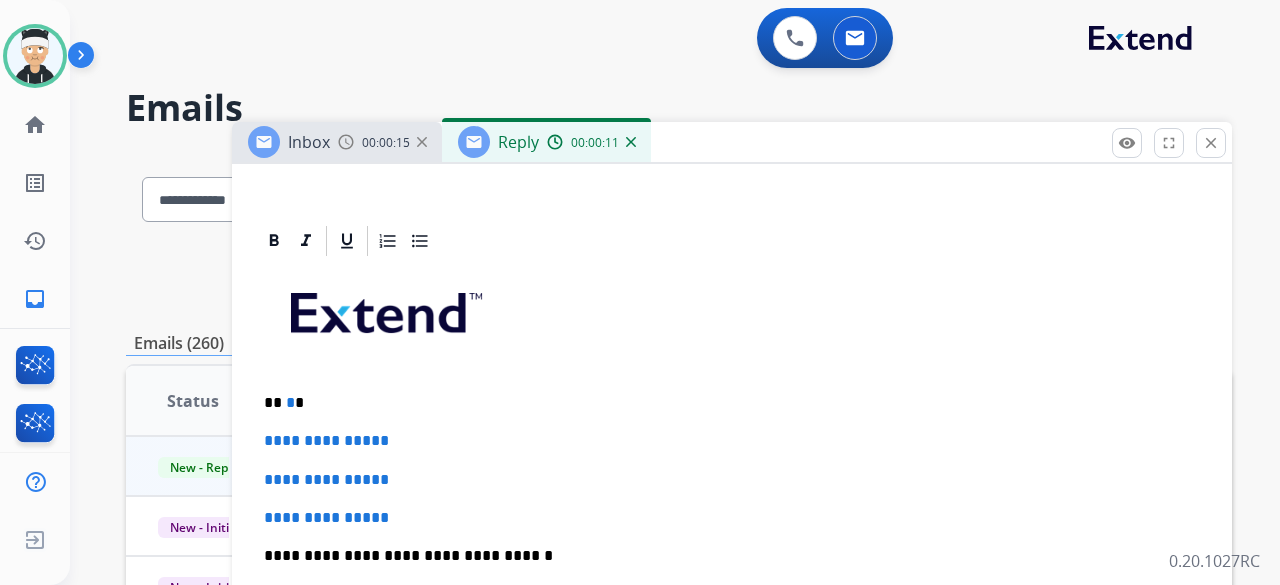 type 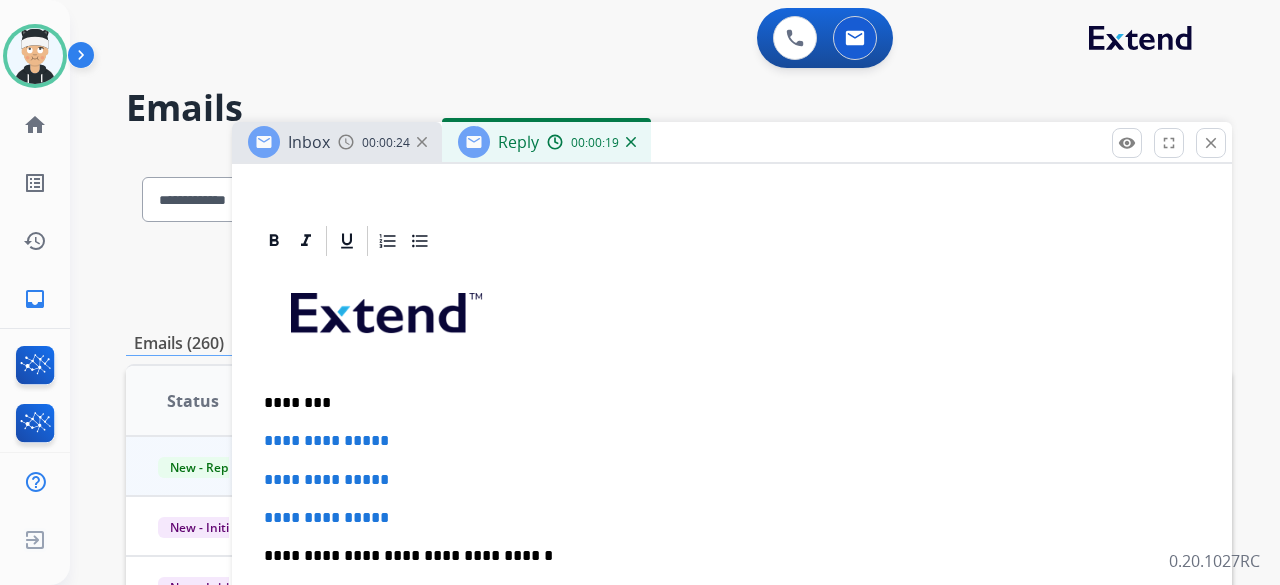 click on "**********" at bounding box center [326, 517] 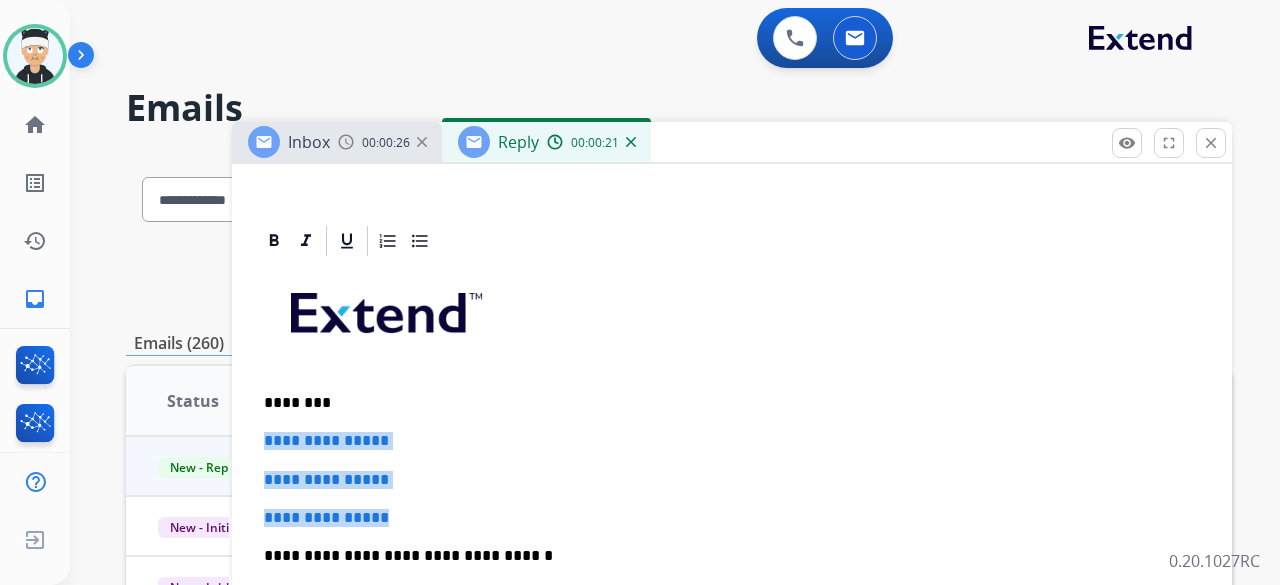 drag, startPoint x: 400, startPoint y: 521, endPoint x: 245, endPoint y: 423, distance: 183.38211 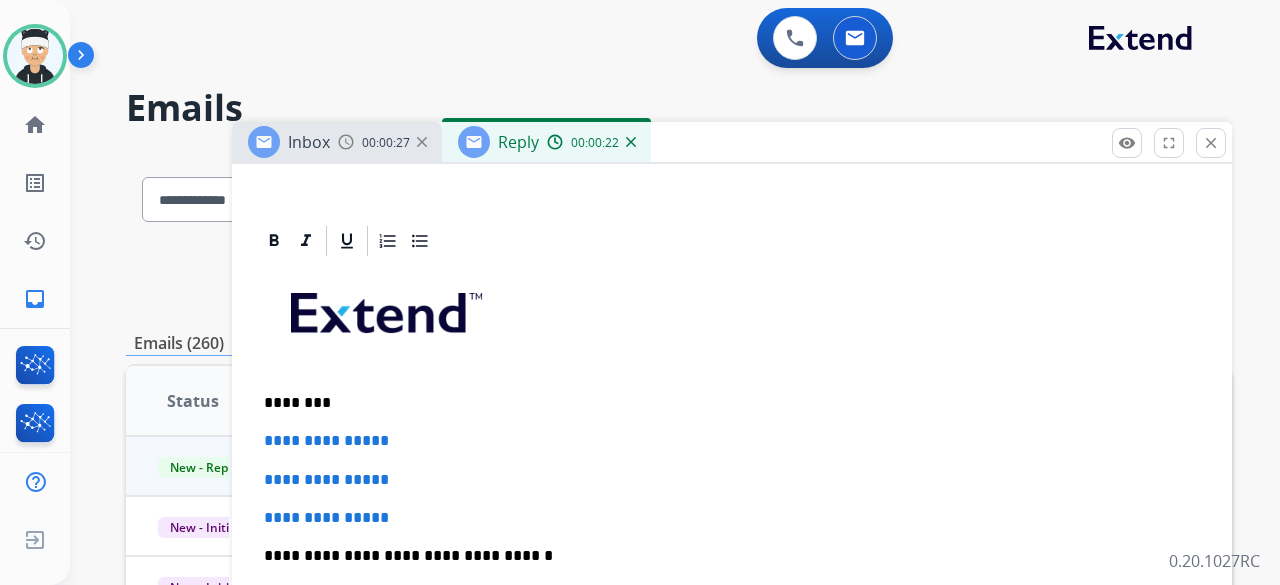 click on "**********" at bounding box center [732, 518] 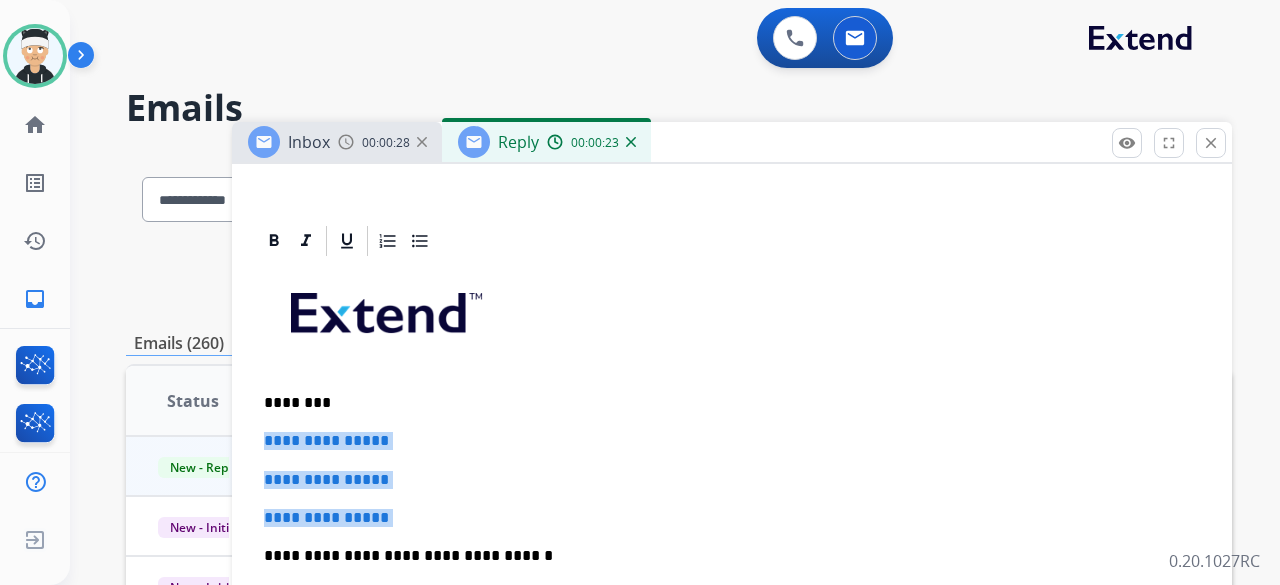 drag, startPoint x: 408, startPoint y: 517, endPoint x: 259, endPoint y: 433, distance: 171.04678 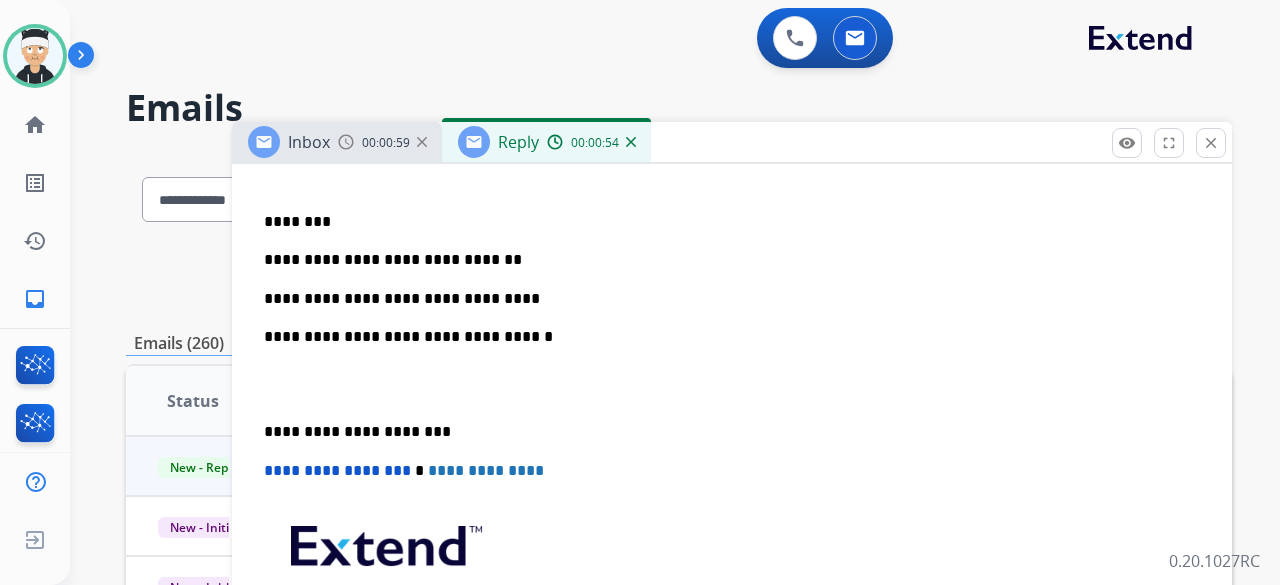 scroll, scrollTop: 600, scrollLeft: 0, axis: vertical 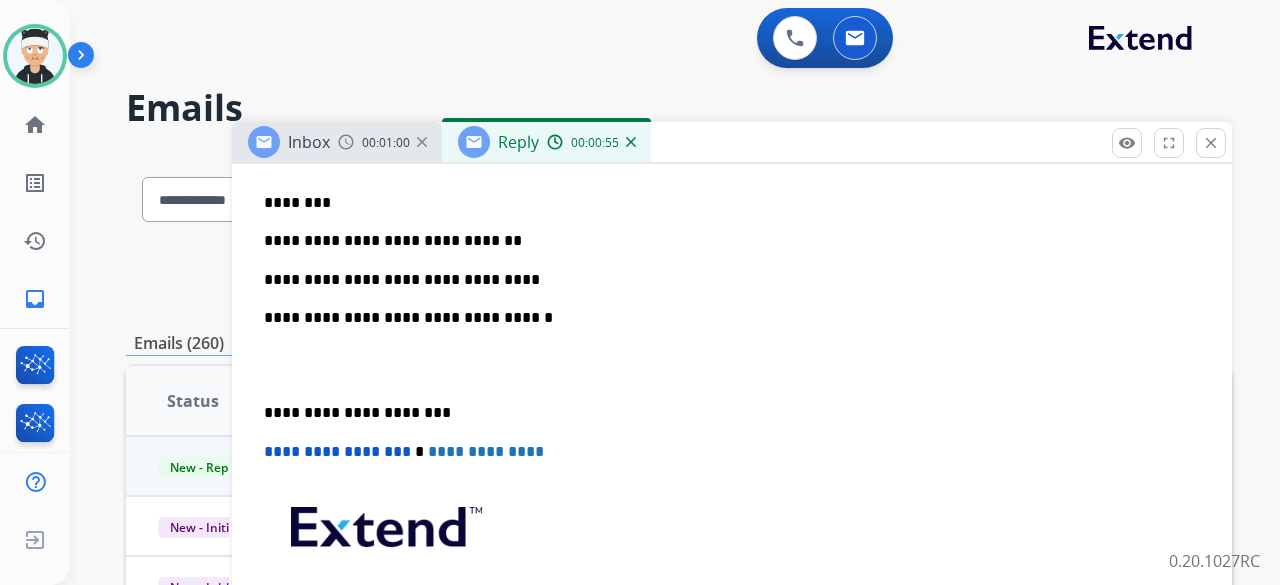 click on "**********" at bounding box center (732, 384) 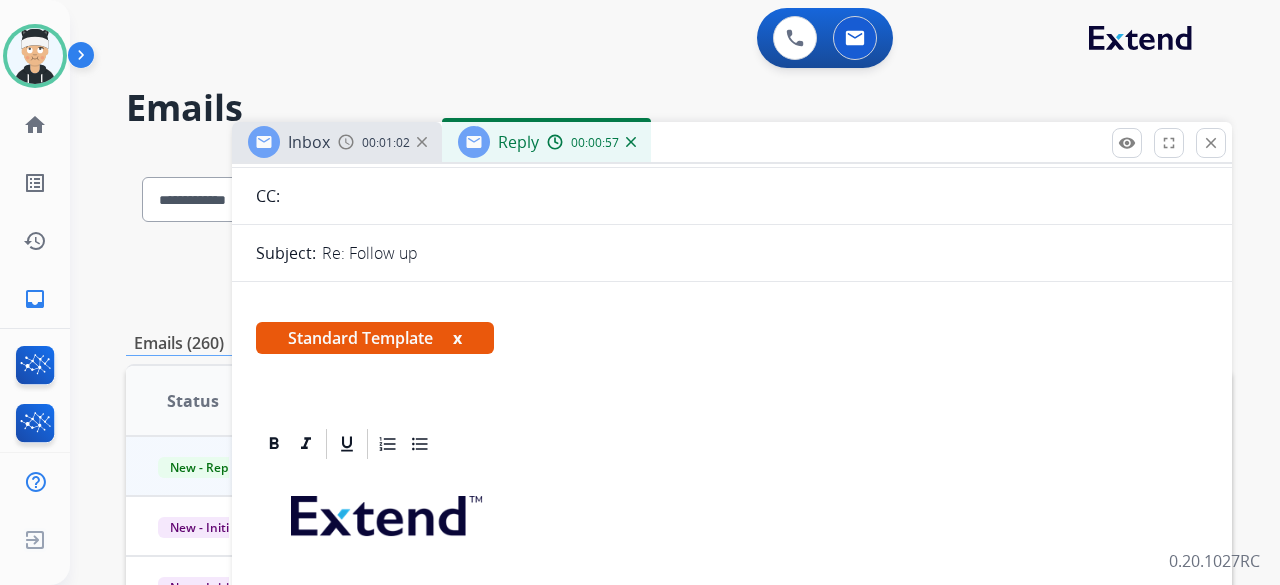 scroll, scrollTop: 0, scrollLeft: 0, axis: both 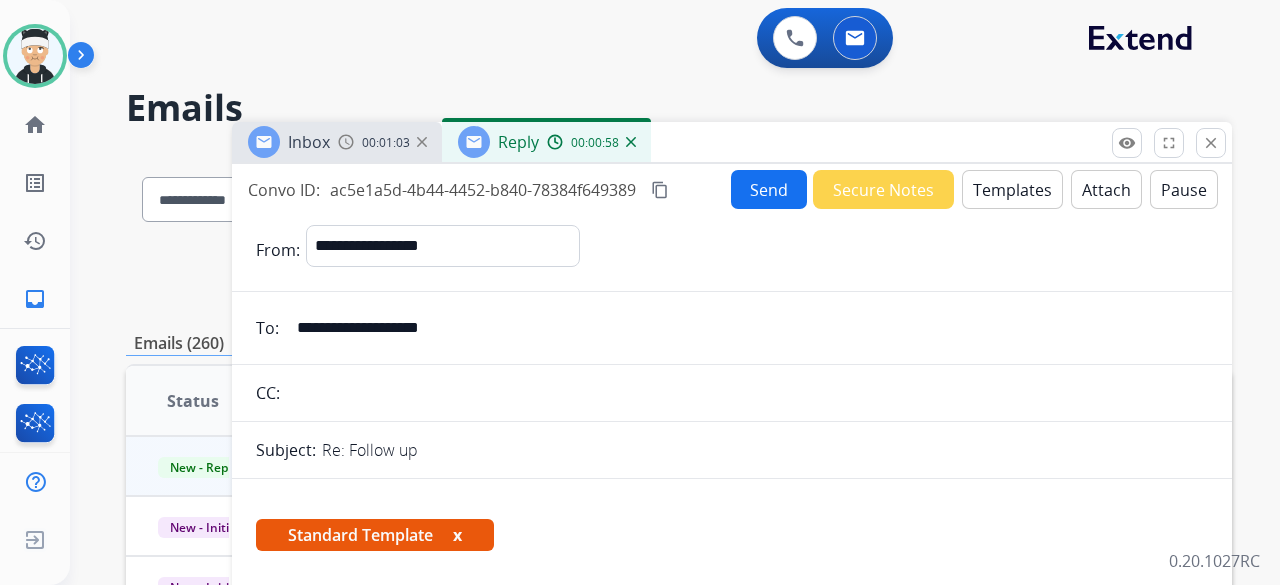 click on "Send" at bounding box center (769, 189) 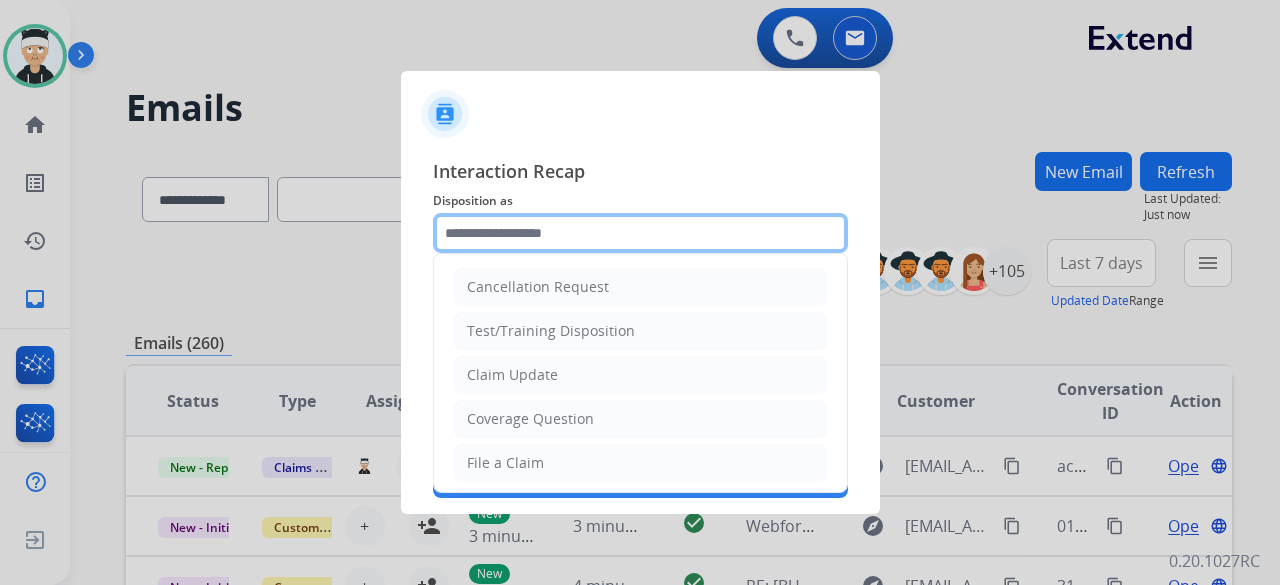 click 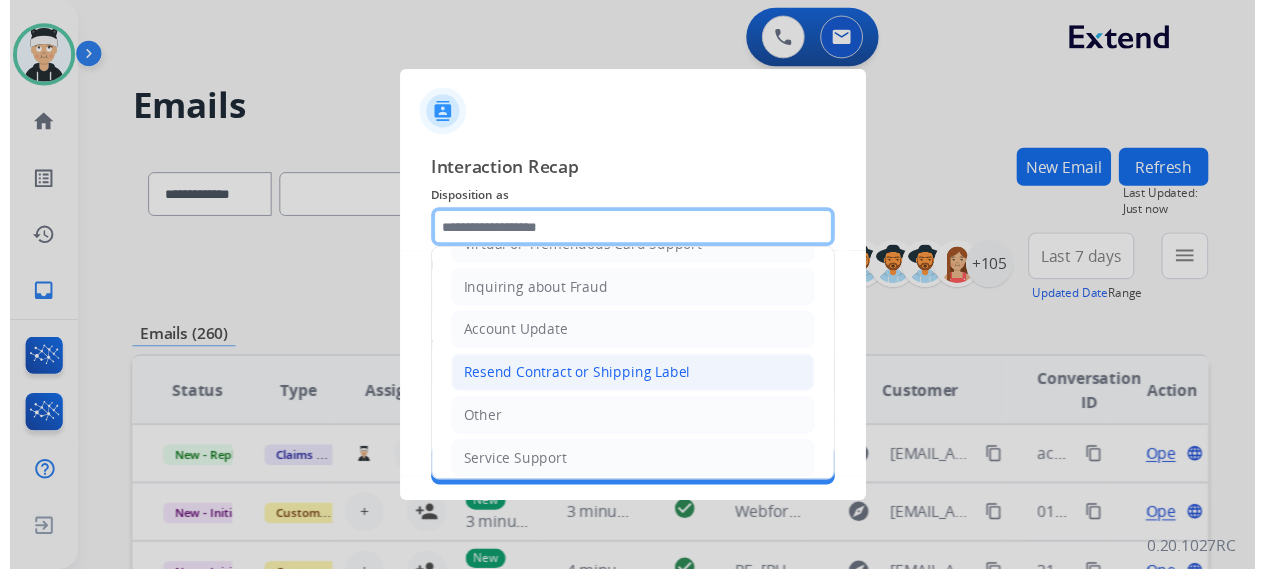 scroll, scrollTop: 303, scrollLeft: 0, axis: vertical 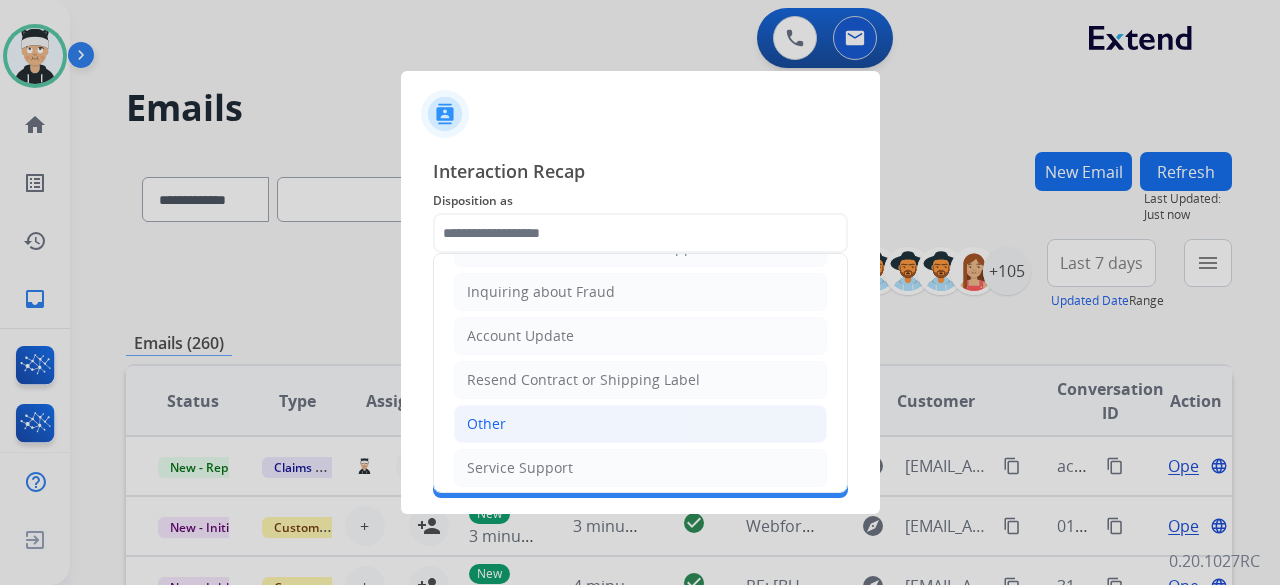 click on "Other" 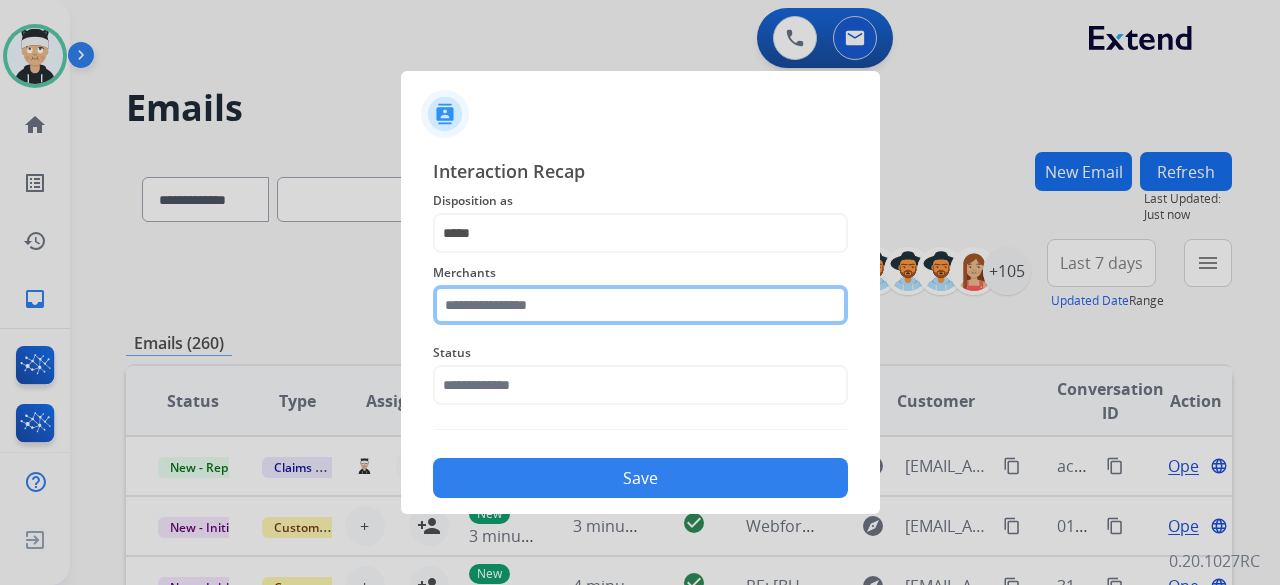 click on "Merchants" 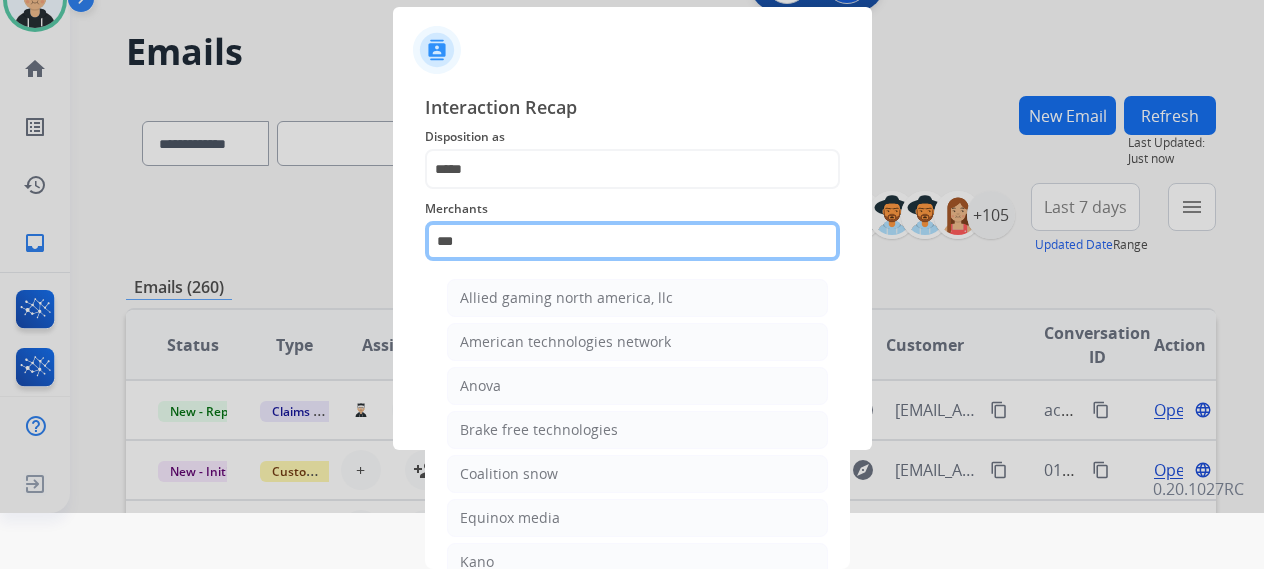 scroll, scrollTop: 0, scrollLeft: 0, axis: both 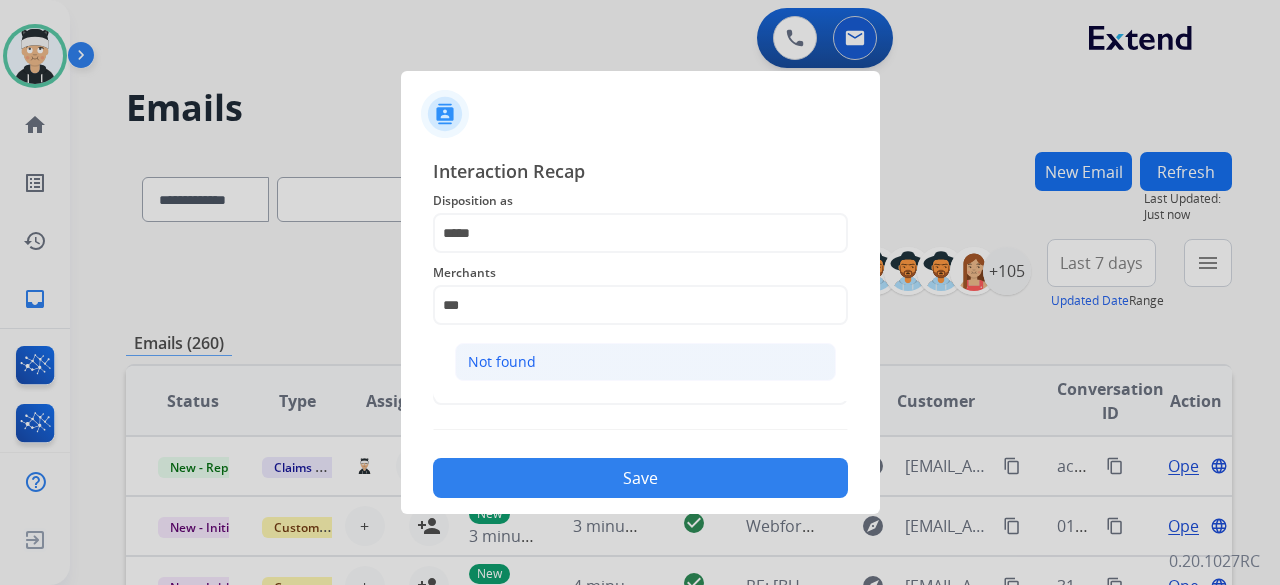 click on "Not found" 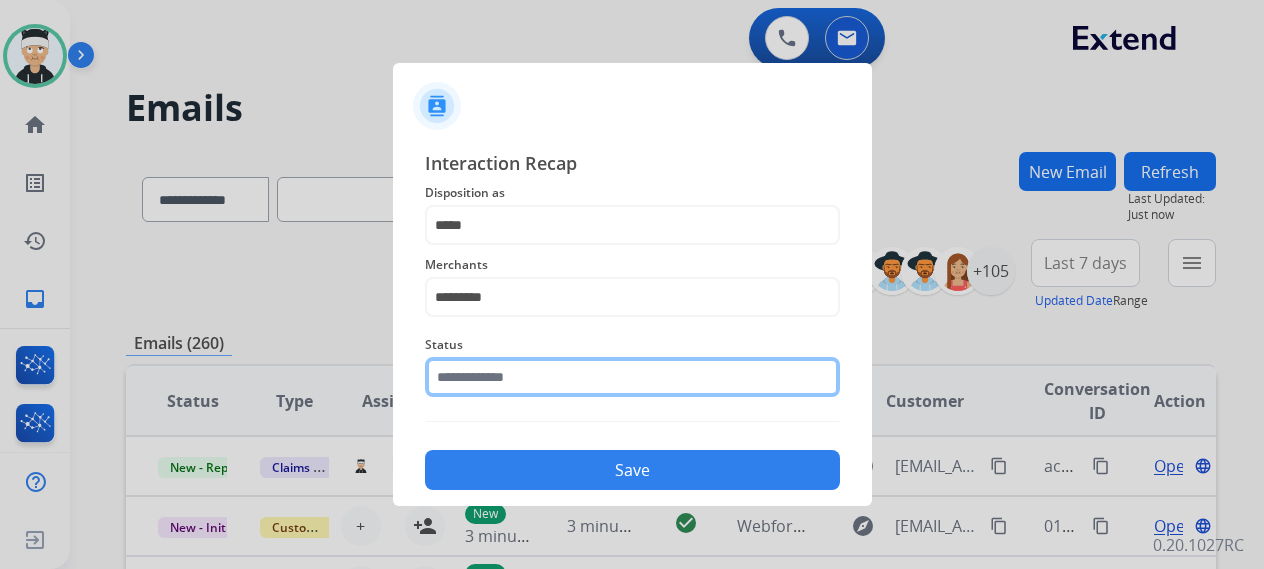 click 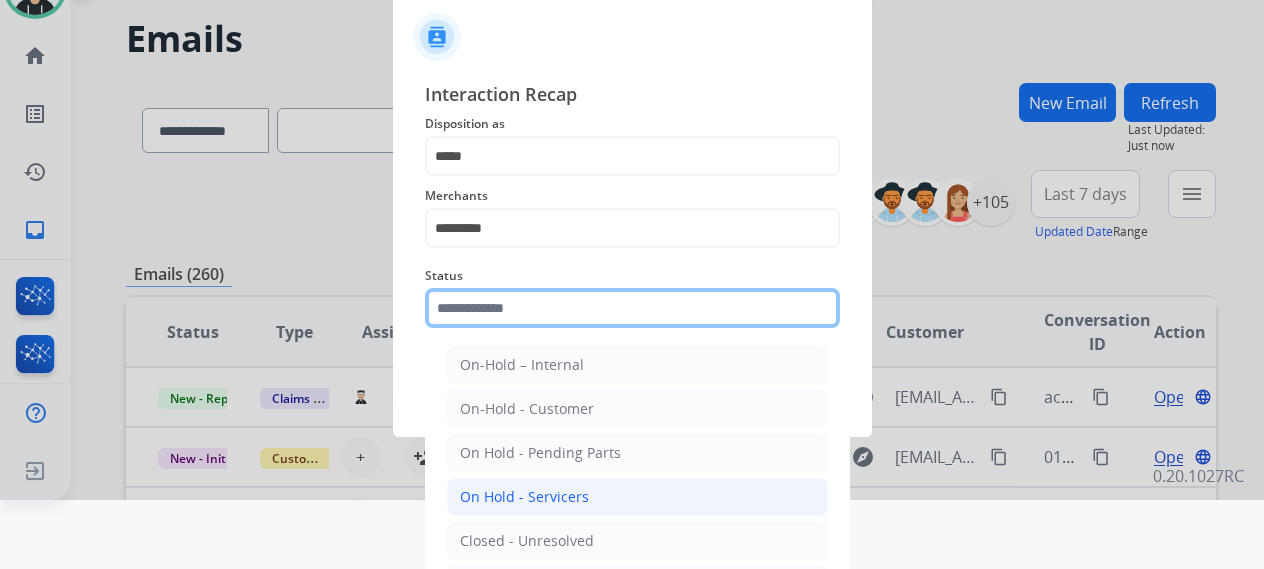 scroll, scrollTop: 136, scrollLeft: 0, axis: vertical 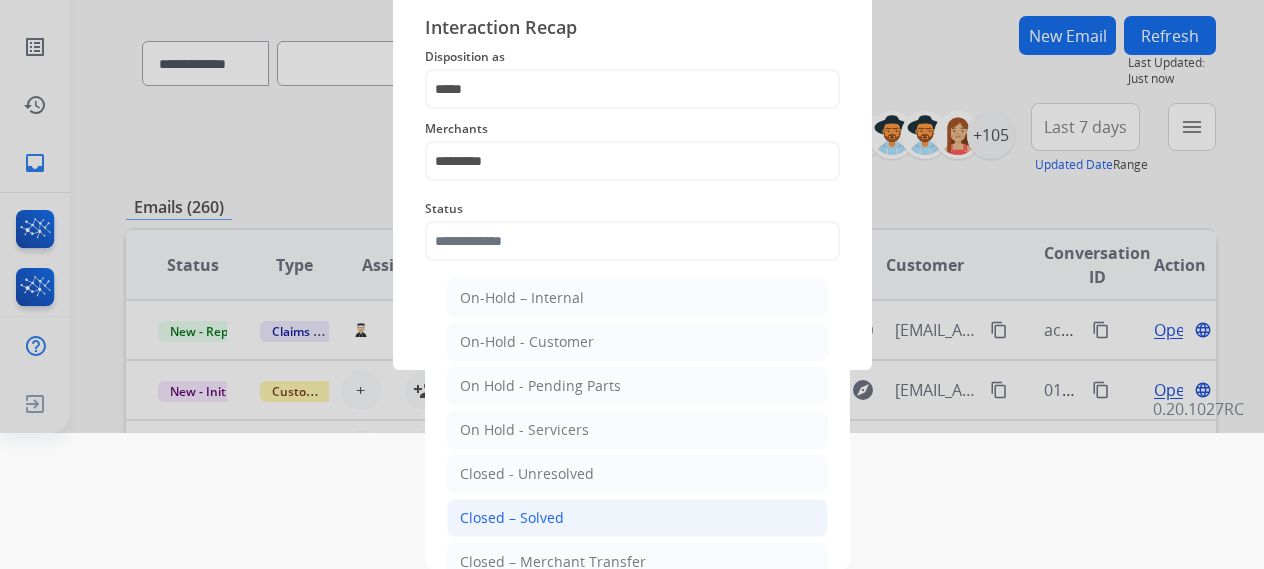 click on "Closed – Solved" 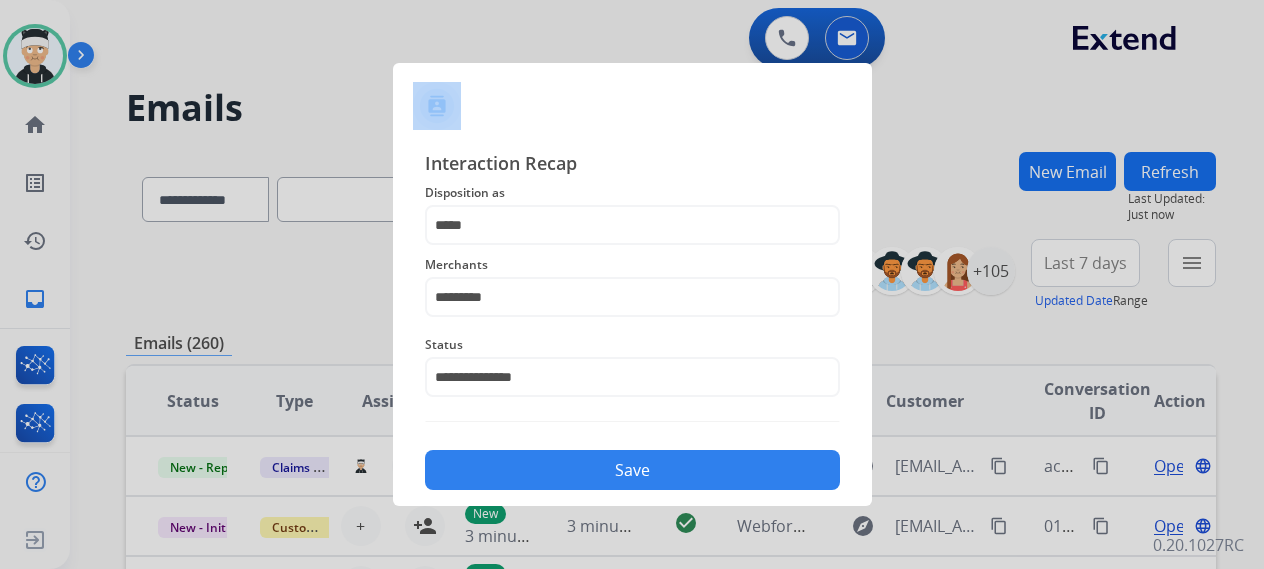 click at bounding box center (632, 284) 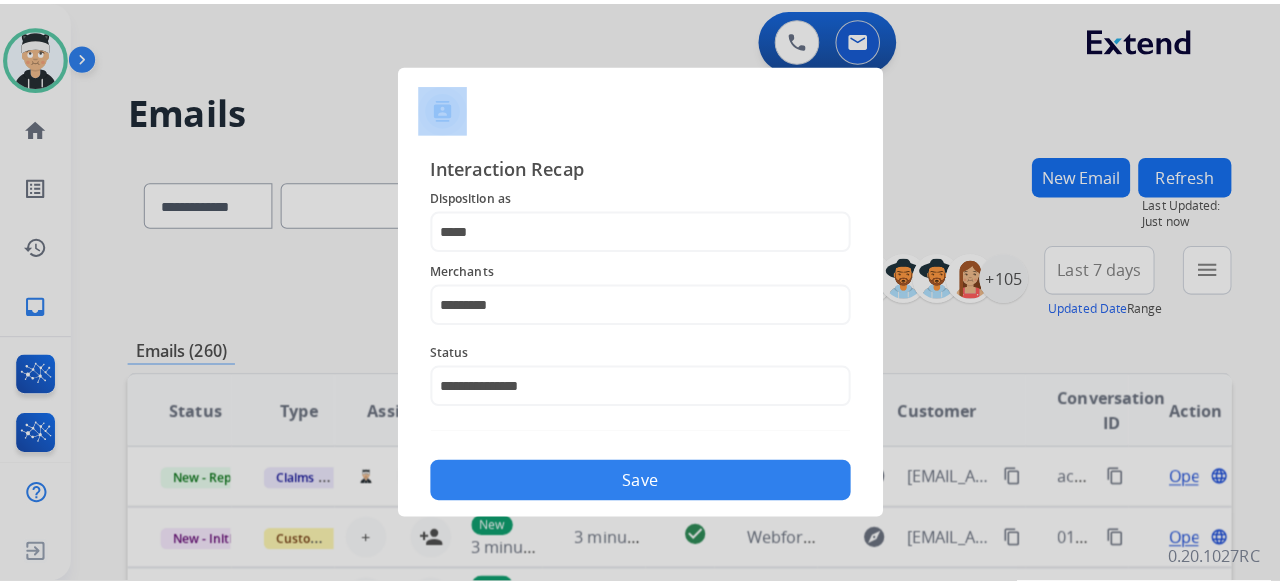 scroll, scrollTop: 0, scrollLeft: 0, axis: both 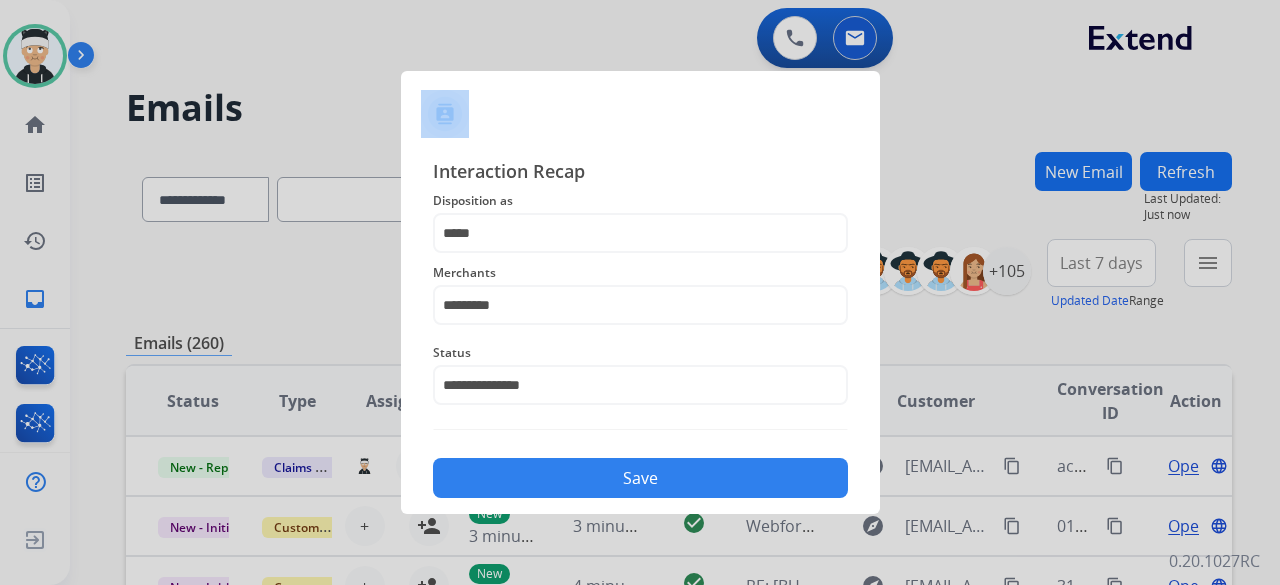 click on "Save" 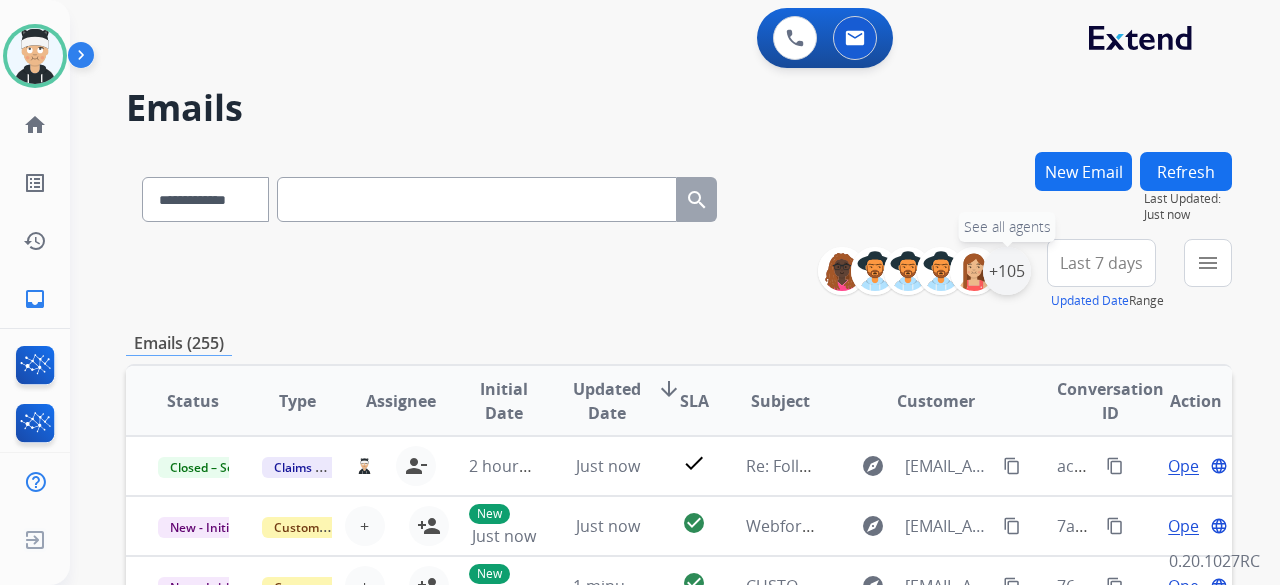 click on "+105" at bounding box center [1007, 271] 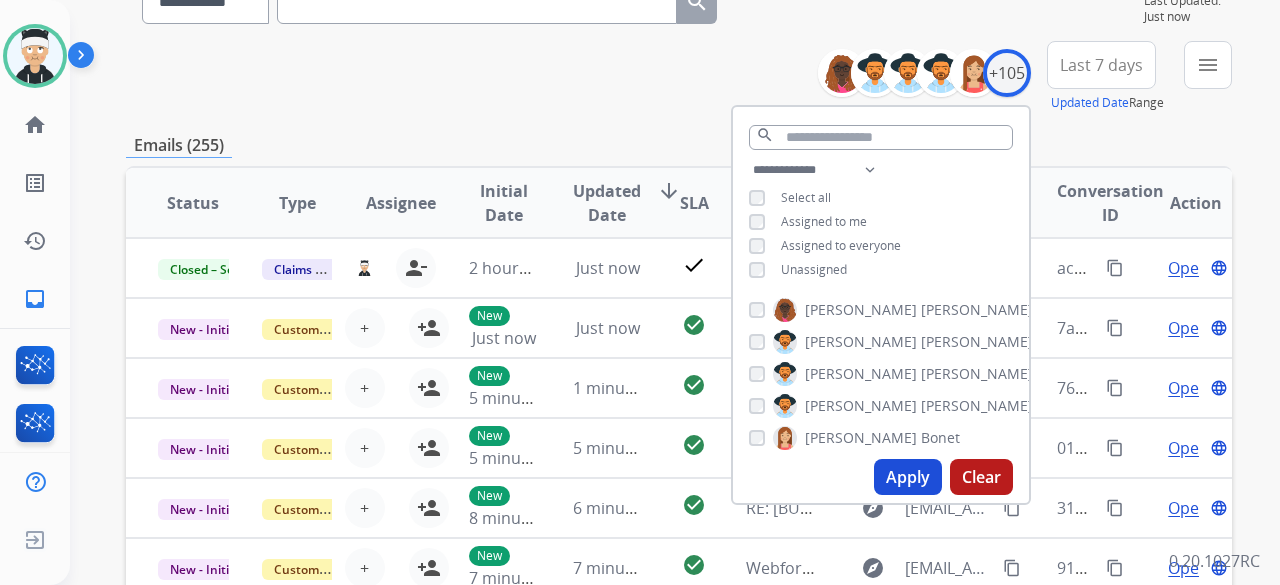 scroll, scrollTop: 200, scrollLeft: 0, axis: vertical 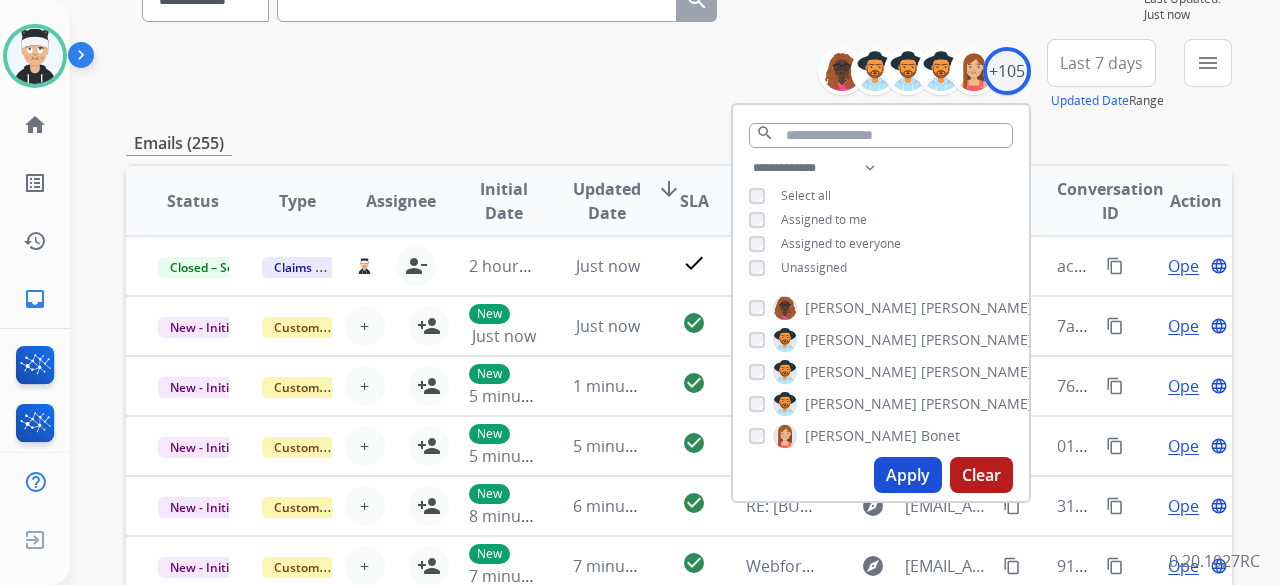 click on "Apply" at bounding box center [908, 475] 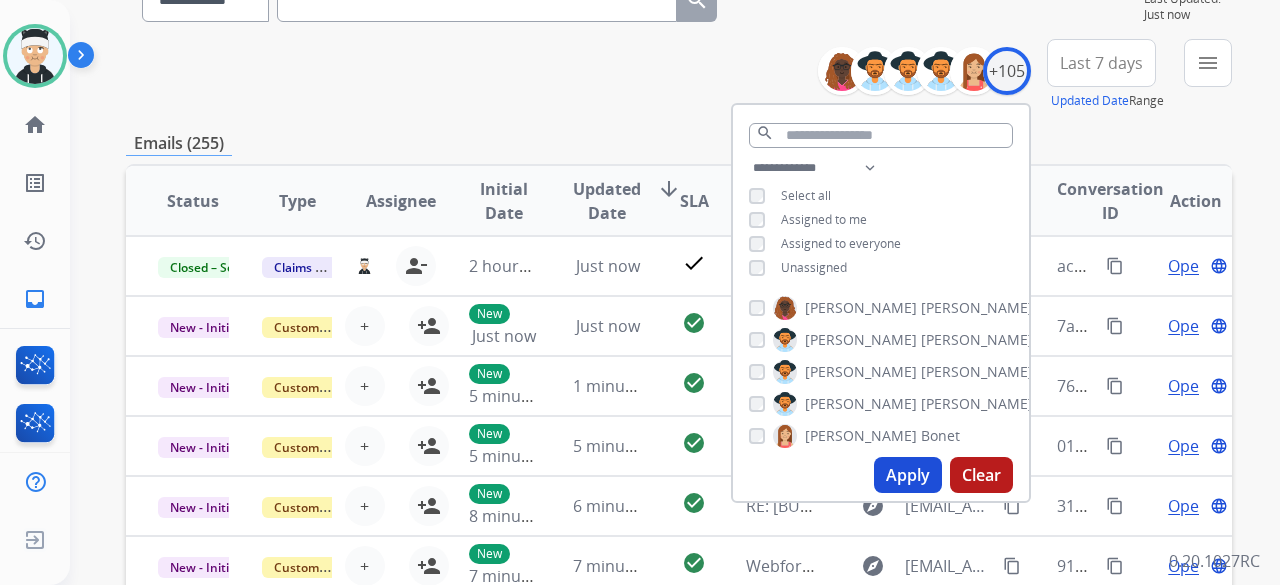 scroll, scrollTop: 0, scrollLeft: 0, axis: both 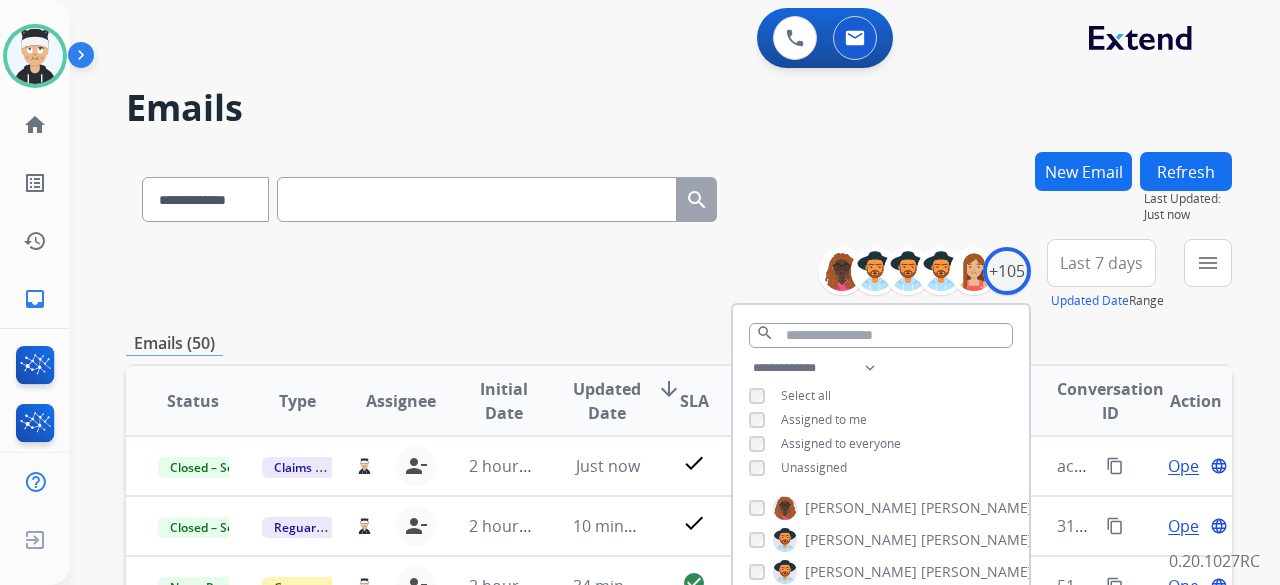 drag, startPoint x: 600, startPoint y: 279, endPoint x: 598, endPoint y: 268, distance: 11.18034 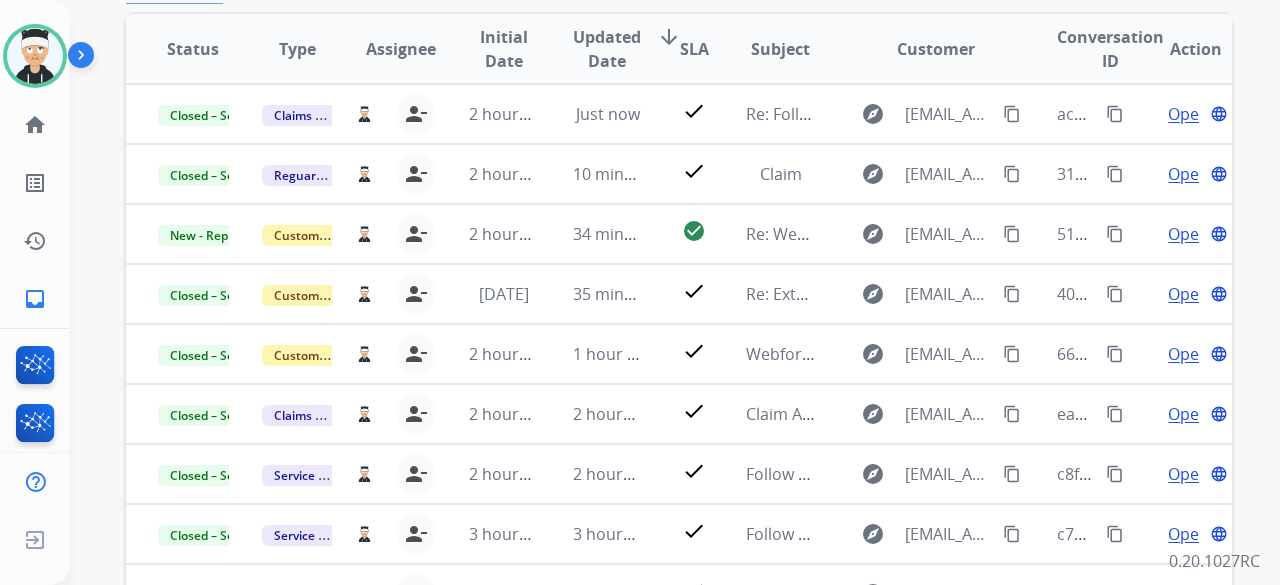 scroll, scrollTop: 400, scrollLeft: 0, axis: vertical 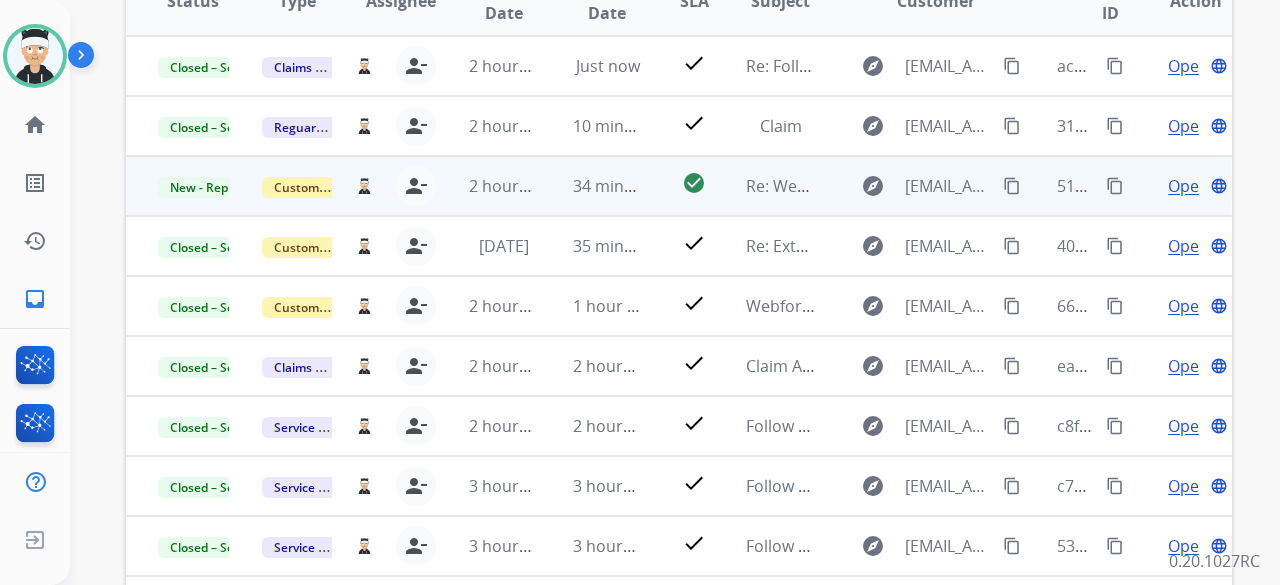 click on "Open" at bounding box center [1188, 186] 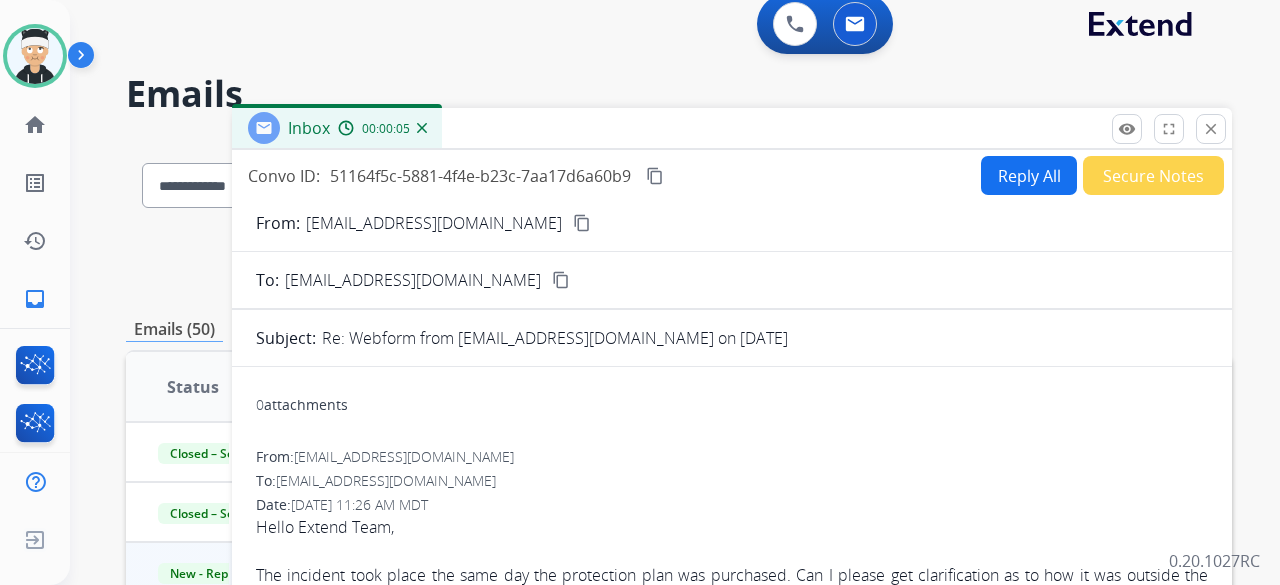 scroll, scrollTop: 0, scrollLeft: 0, axis: both 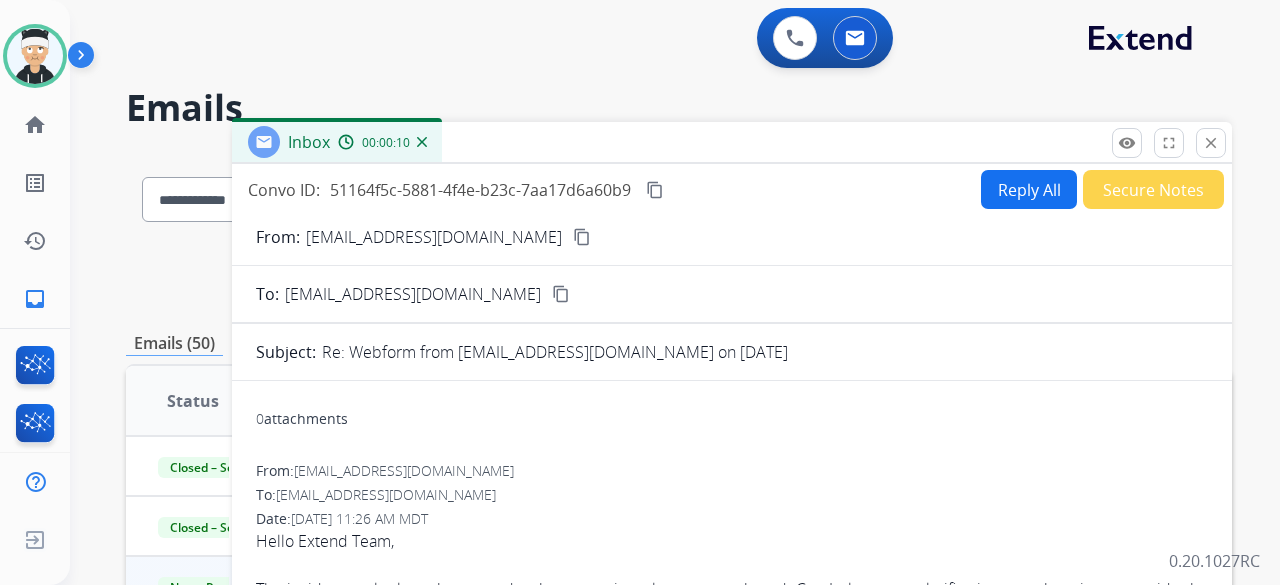 click on "Reply All" at bounding box center (1029, 189) 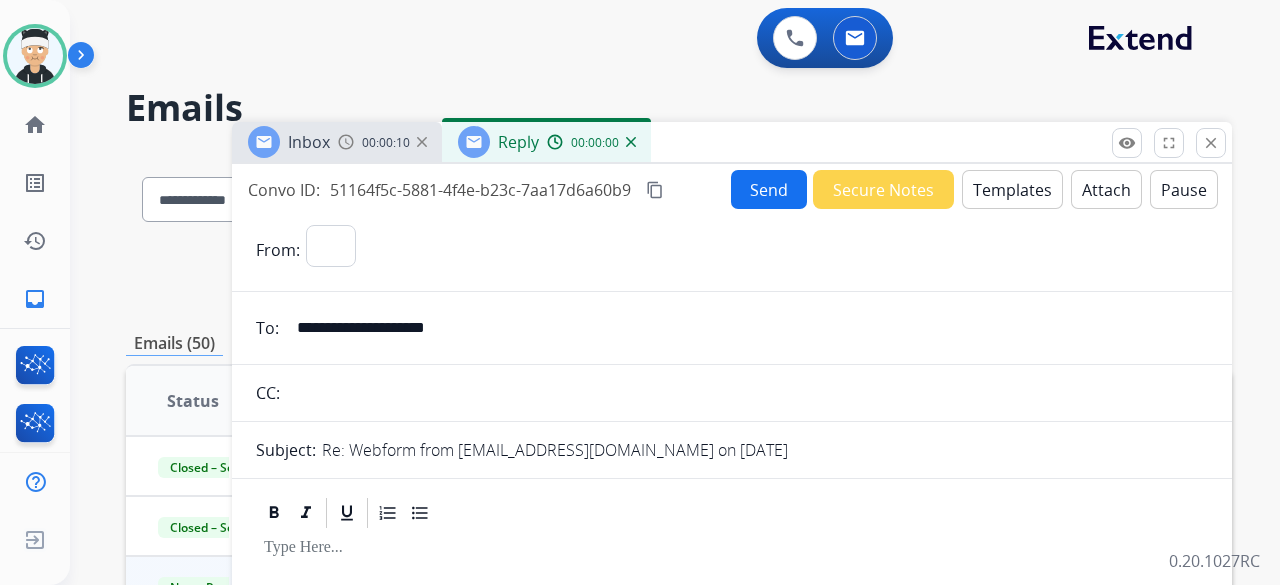 select on "**********" 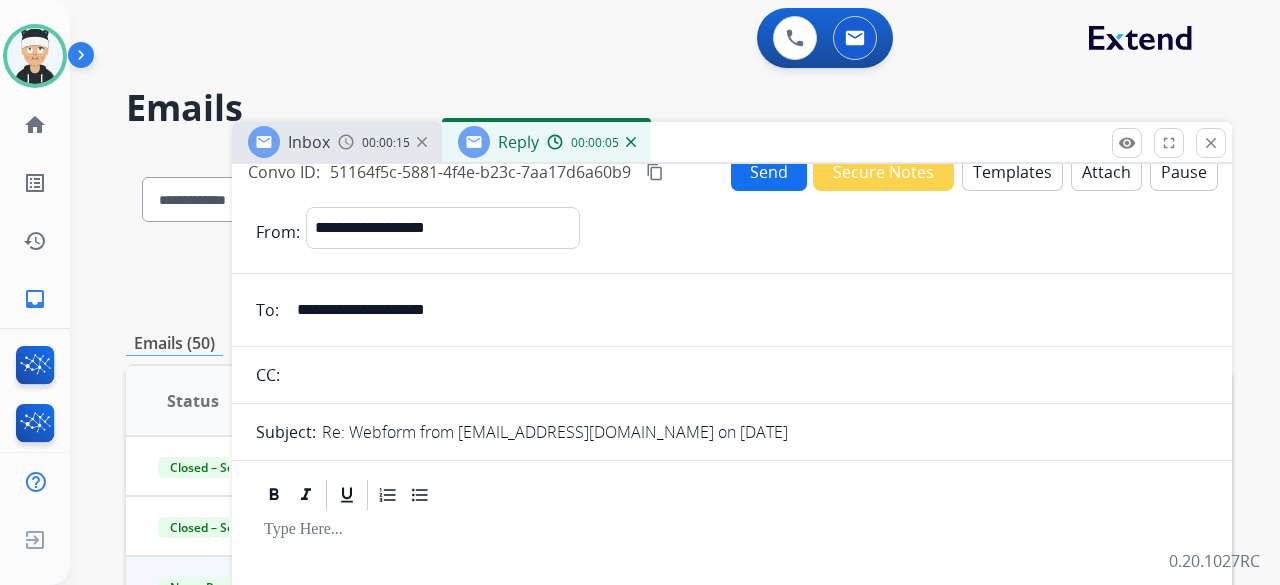 scroll, scrollTop: 0, scrollLeft: 0, axis: both 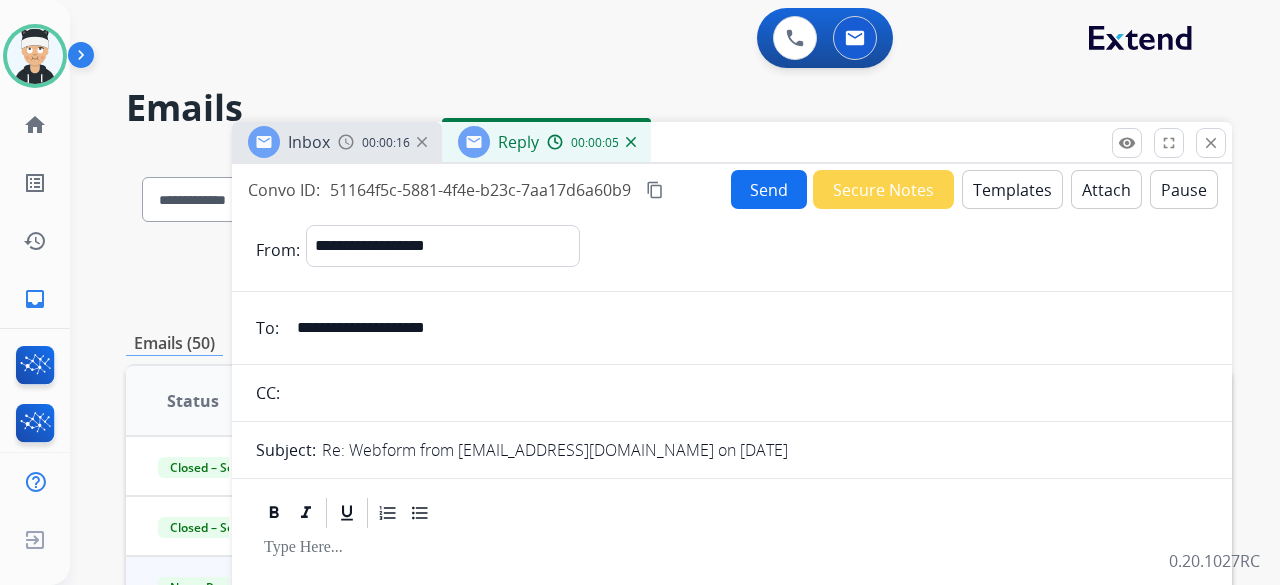 click on "Templates" at bounding box center [1012, 189] 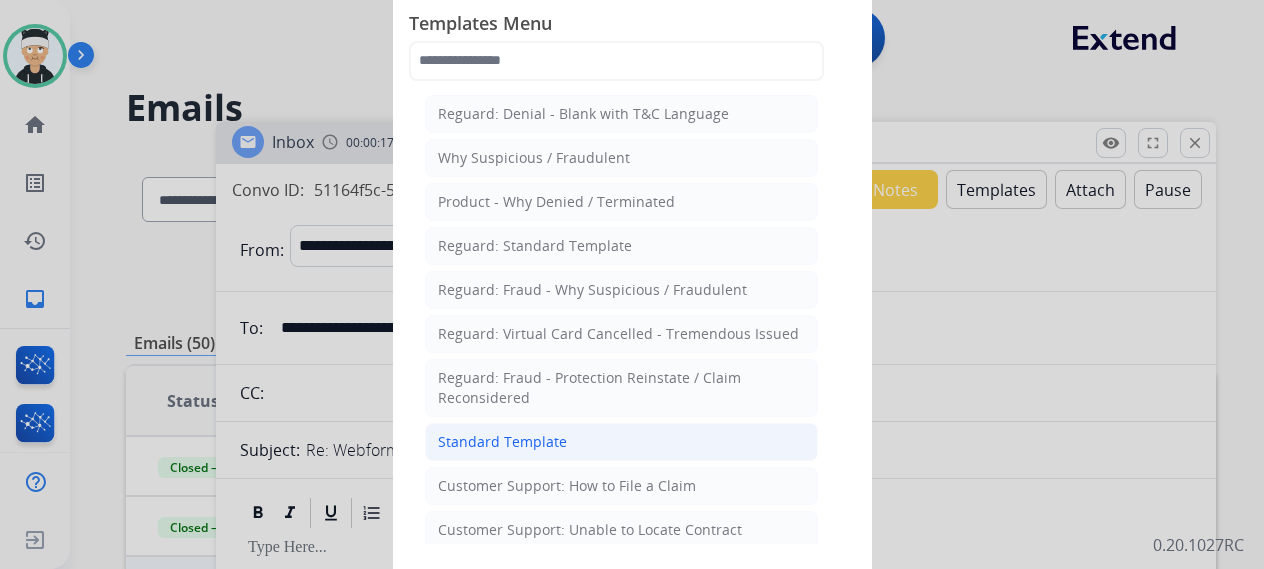 click on "Standard Template" 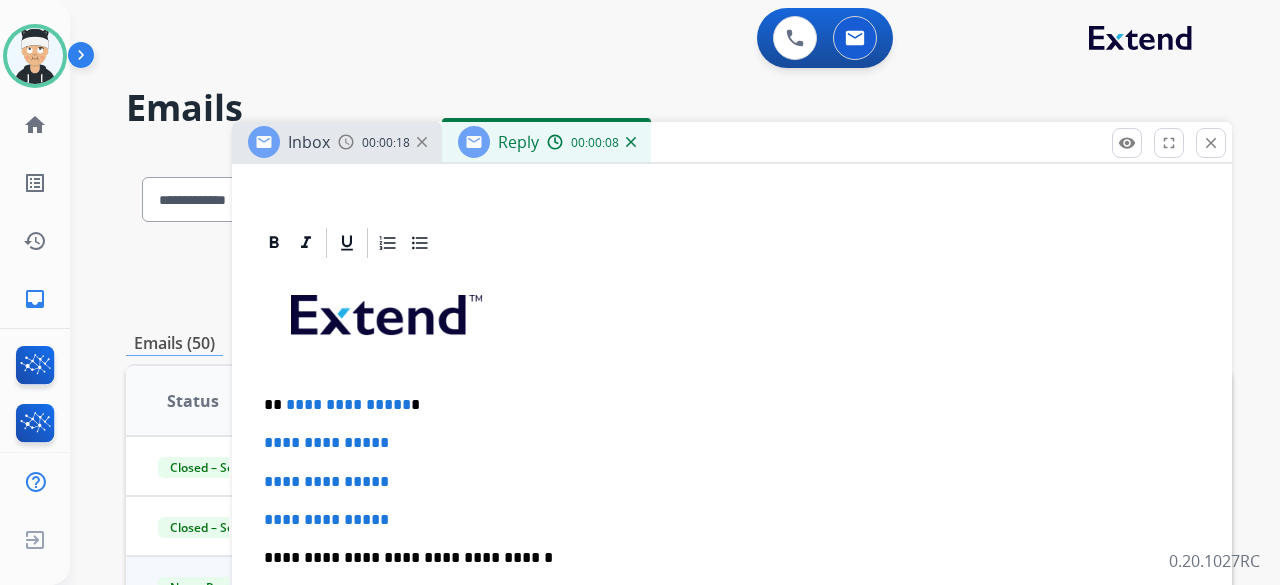 scroll, scrollTop: 400, scrollLeft: 0, axis: vertical 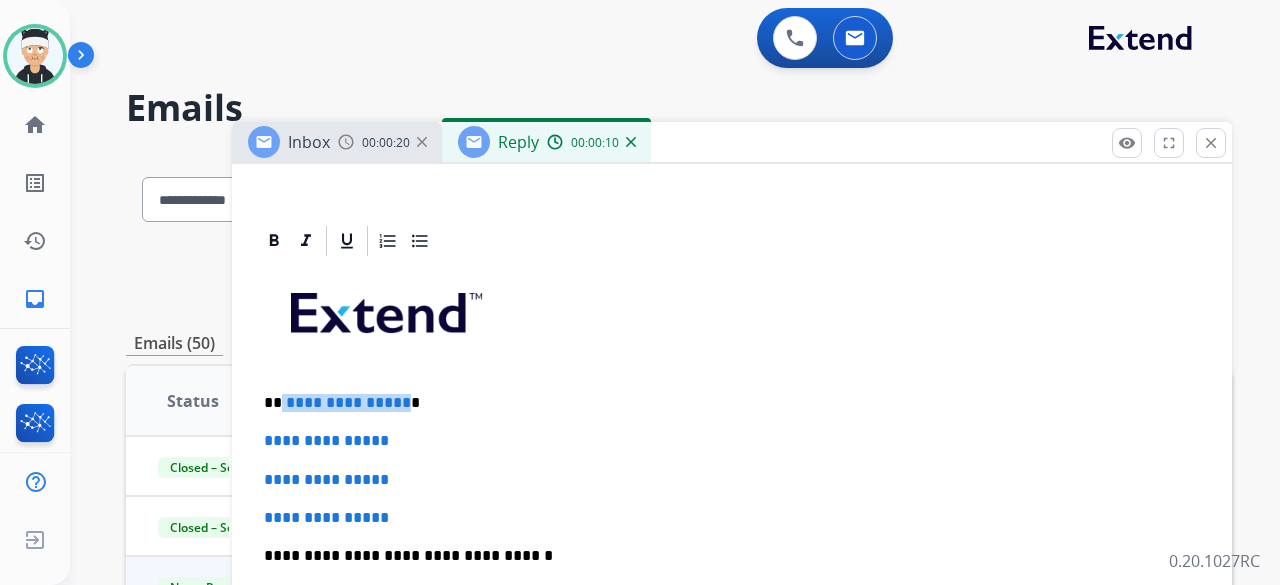 drag, startPoint x: 399, startPoint y: 400, endPoint x: 280, endPoint y: 395, distance: 119.104996 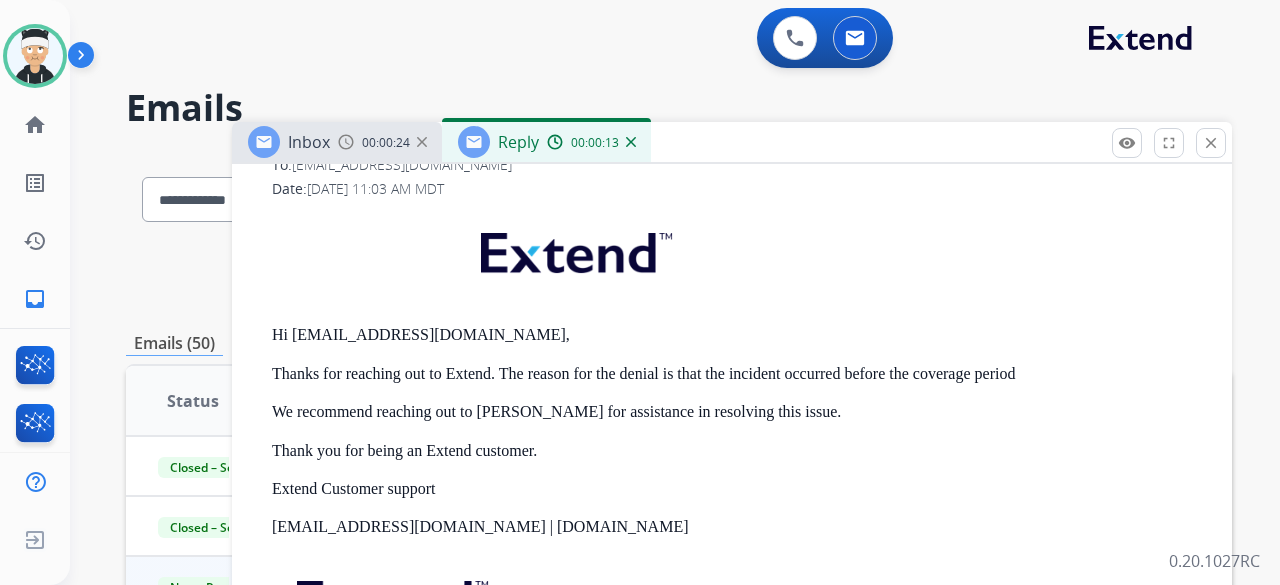 scroll, scrollTop: 1552, scrollLeft: 0, axis: vertical 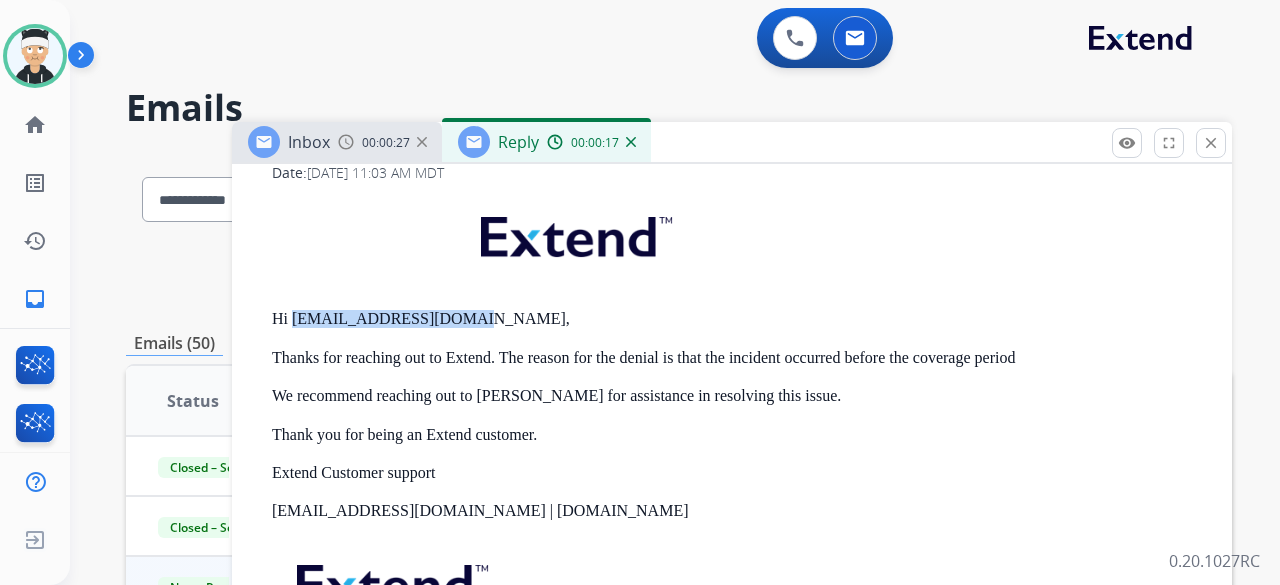 drag, startPoint x: 460, startPoint y: 313, endPoint x: 292, endPoint y: 323, distance: 168.29736 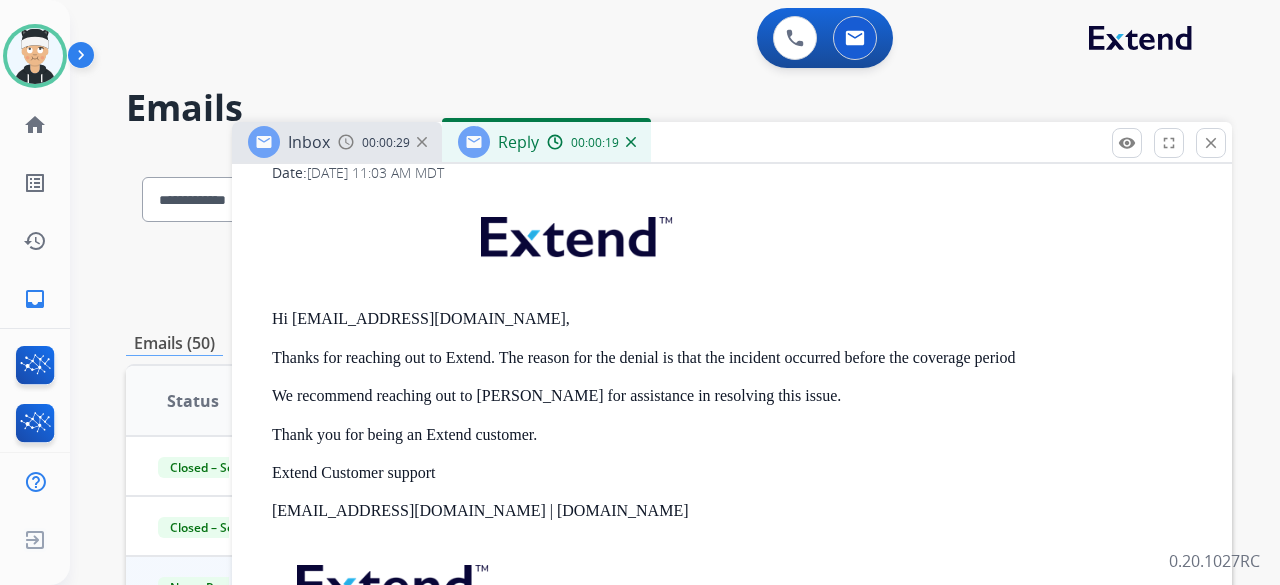 click on "Hi vshenoy2015@gmail.com," at bounding box center [740, 319] 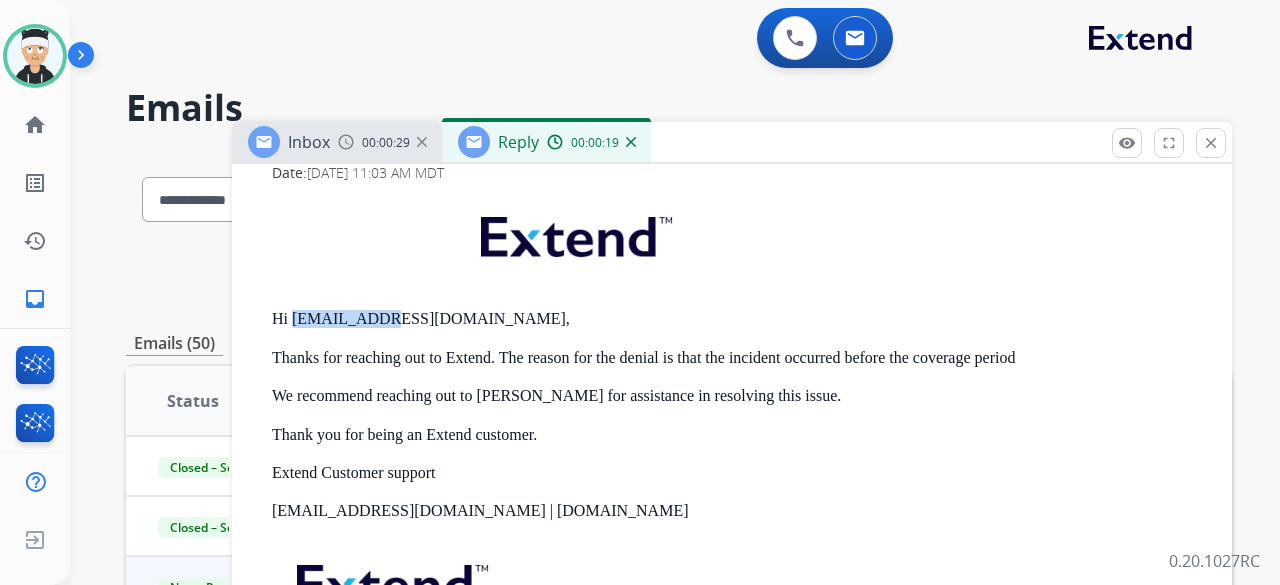 click on "Hi vshenoy2015@gmail.com," at bounding box center [740, 319] 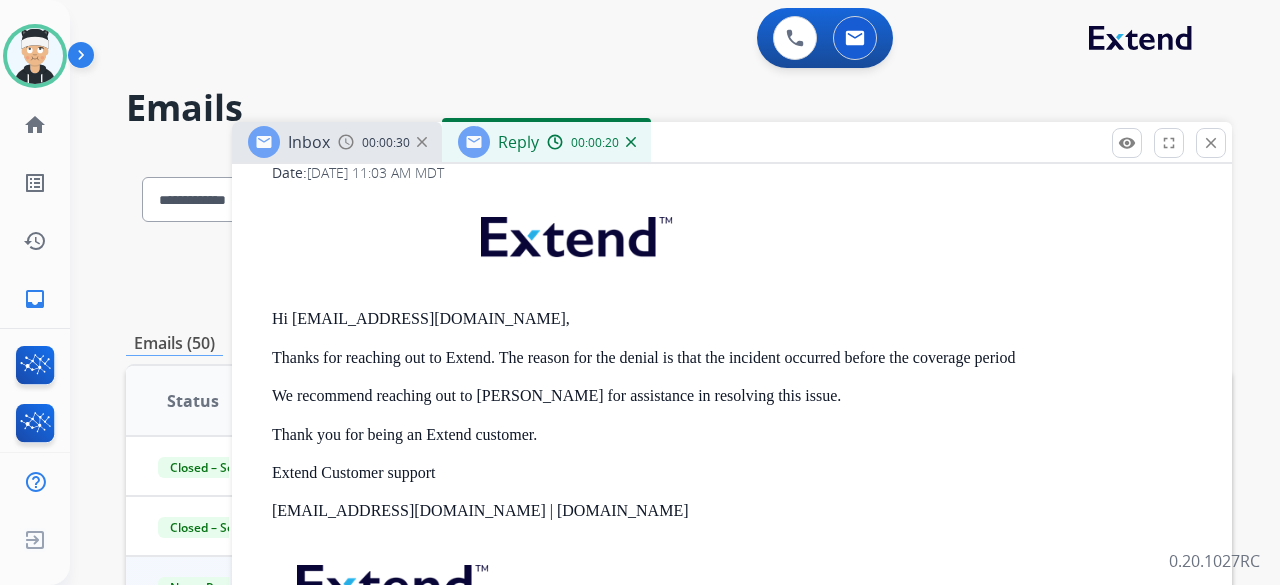 click on "Hi vshenoy2015@gmail.com, Thanks for reaching out to Extend. The reason for the denial is that the incident occurred before the coverage period We recommend reaching out to Michaels for assistance in resolving this issue.  Thank you for being an Extend customer. Extend Customer support support@extend.com | www.extend.com If you have any questions or need further assistance, reply to this email or give us a call at (877) 248-7707 Monday-Friday 9:00AM - 8:00PM EST or Saturdays and Sundays 9:00AM - 2:00PM EST." at bounding box center (740, 460) 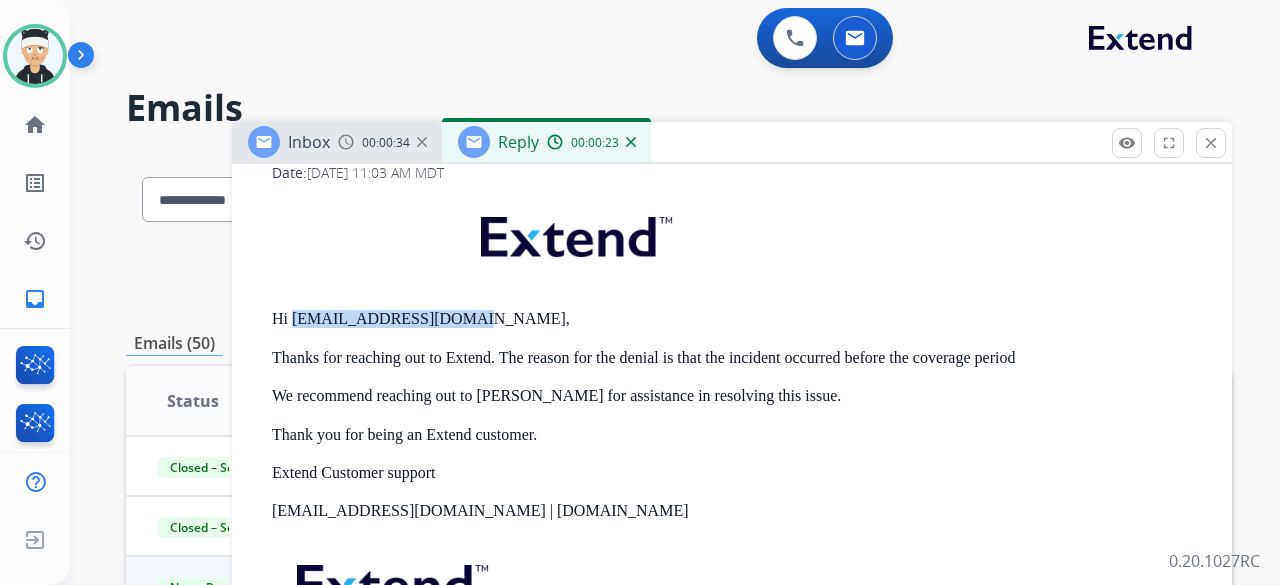 drag, startPoint x: 460, startPoint y: 316, endPoint x: 292, endPoint y: 323, distance: 168.14577 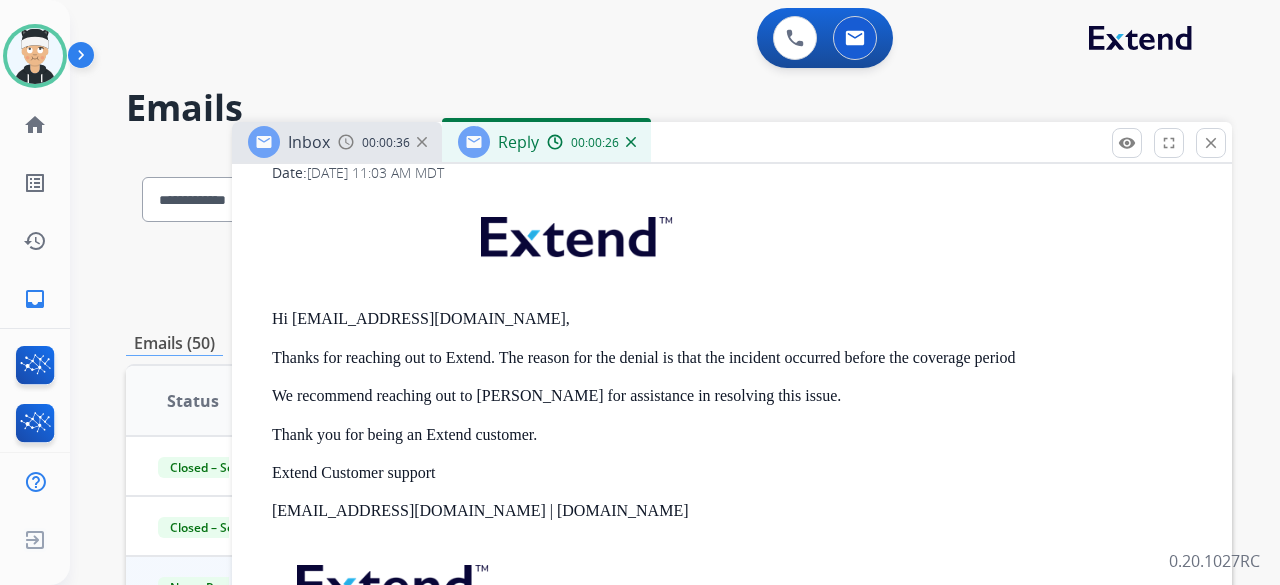 click on "Hi vshenoy2015@gmail.com," at bounding box center (740, 319) 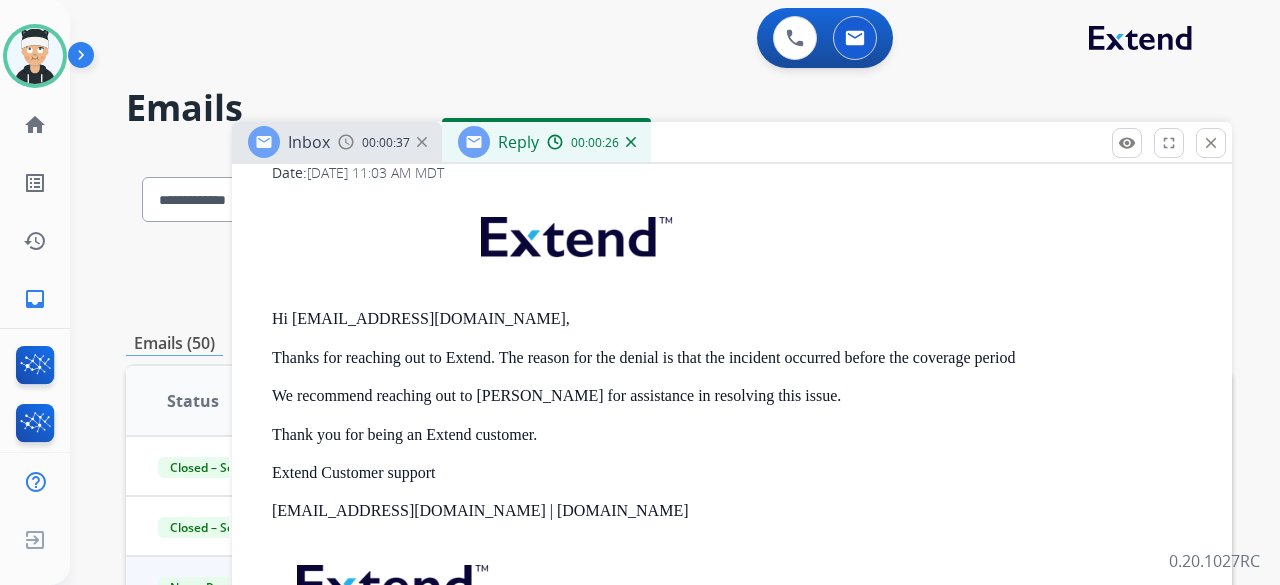 click on "Hi vshenoy2015@gmail.com," at bounding box center (740, 319) 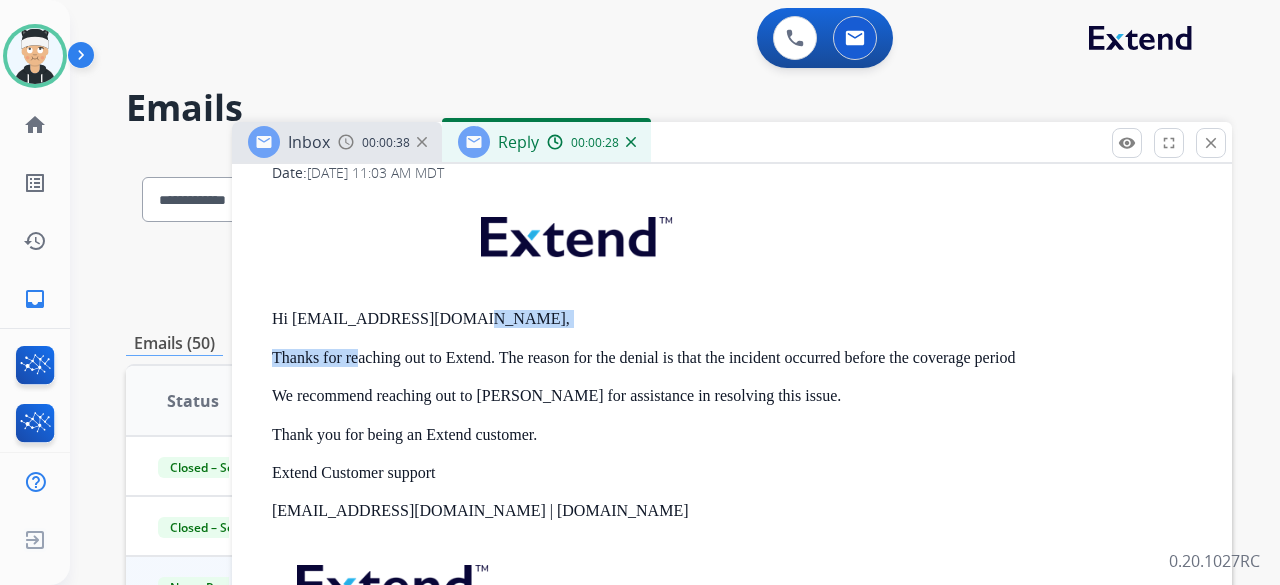 drag, startPoint x: 458, startPoint y: 318, endPoint x: 371, endPoint y: 321, distance: 87.05171 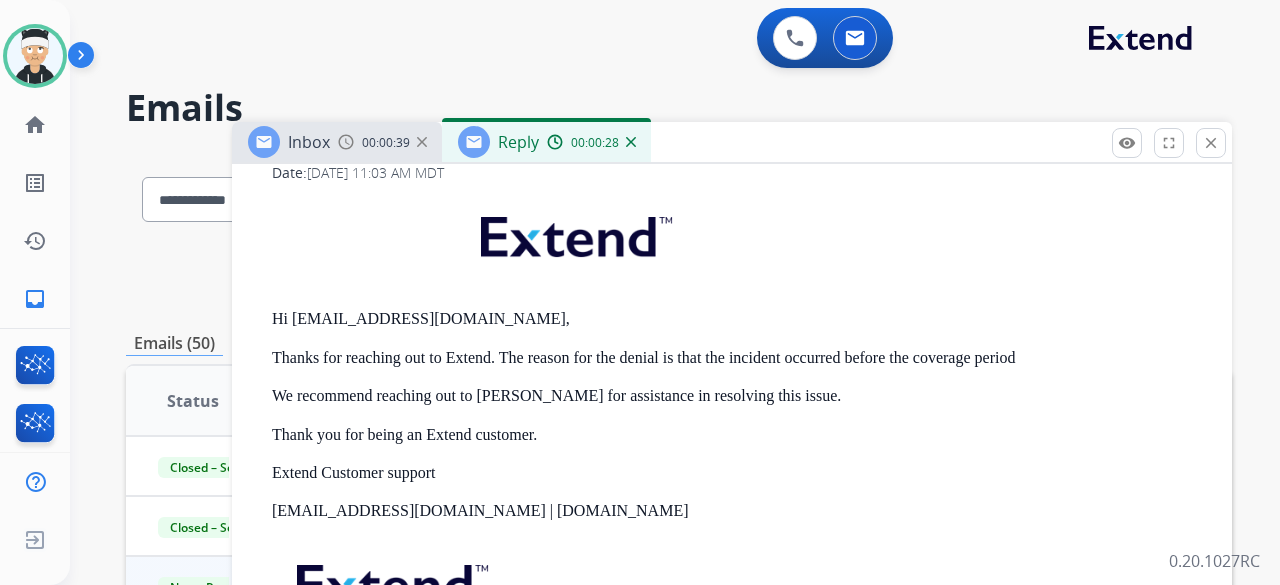 click on "Hi vshenoy2015@gmail.com," at bounding box center (740, 319) 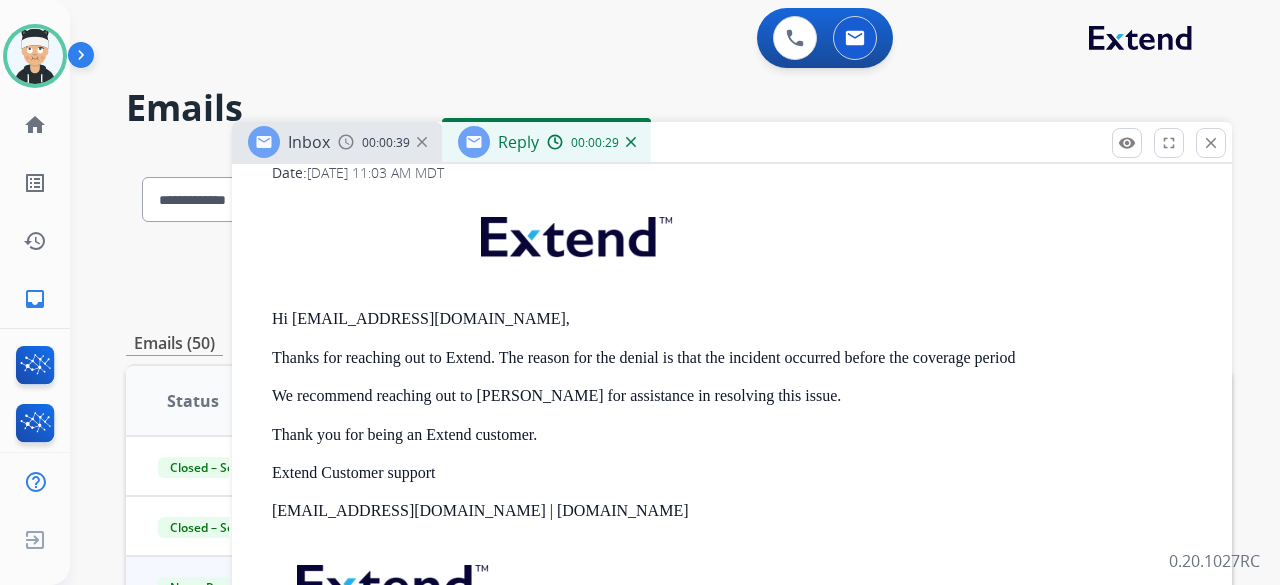 click on "Hi vshenoy2015@gmail.com," at bounding box center [740, 319] 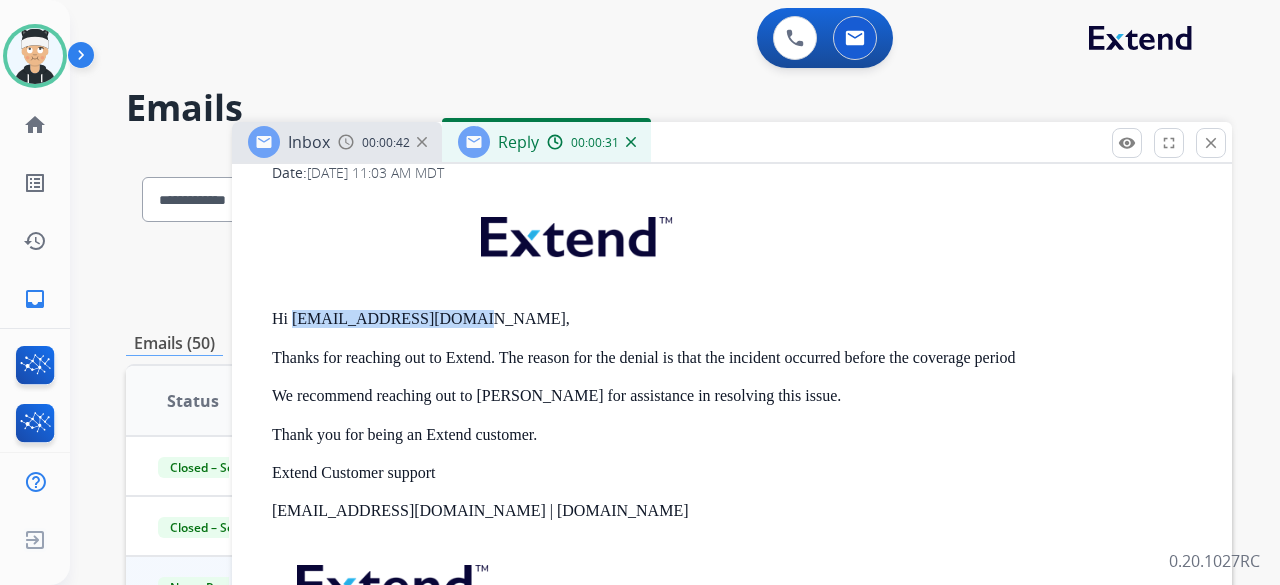 drag, startPoint x: 300, startPoint y: 313, endPoint x: 452, endPoint y: 317, distance: 152.05263 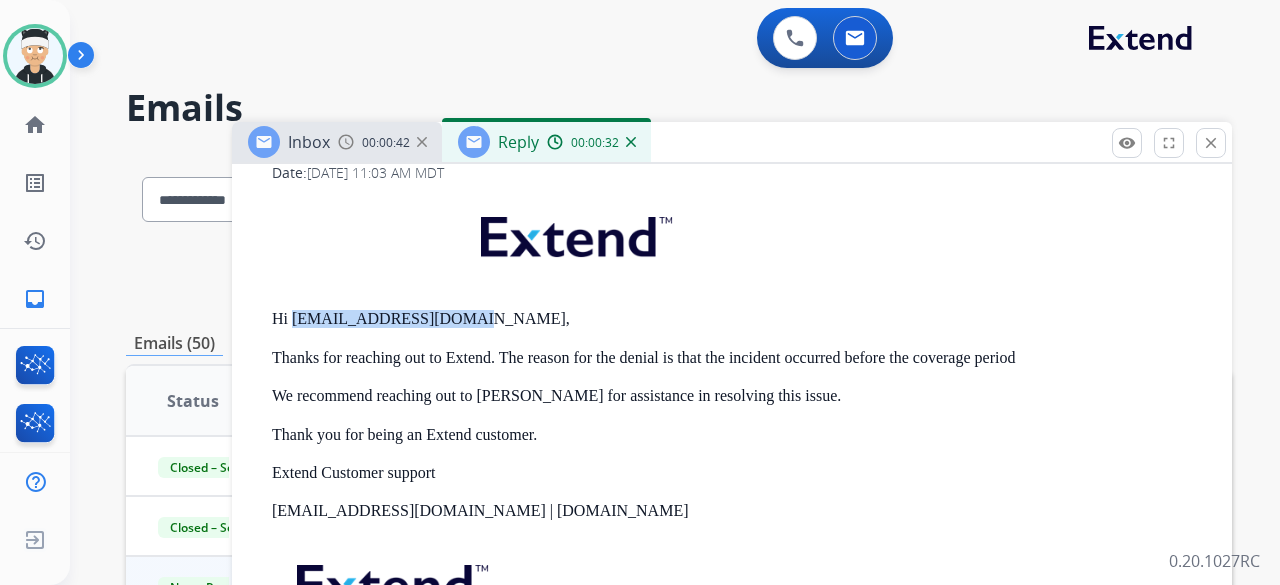 copy on "[EMAIL_ADDRESS][DOMAIN_NAME]" 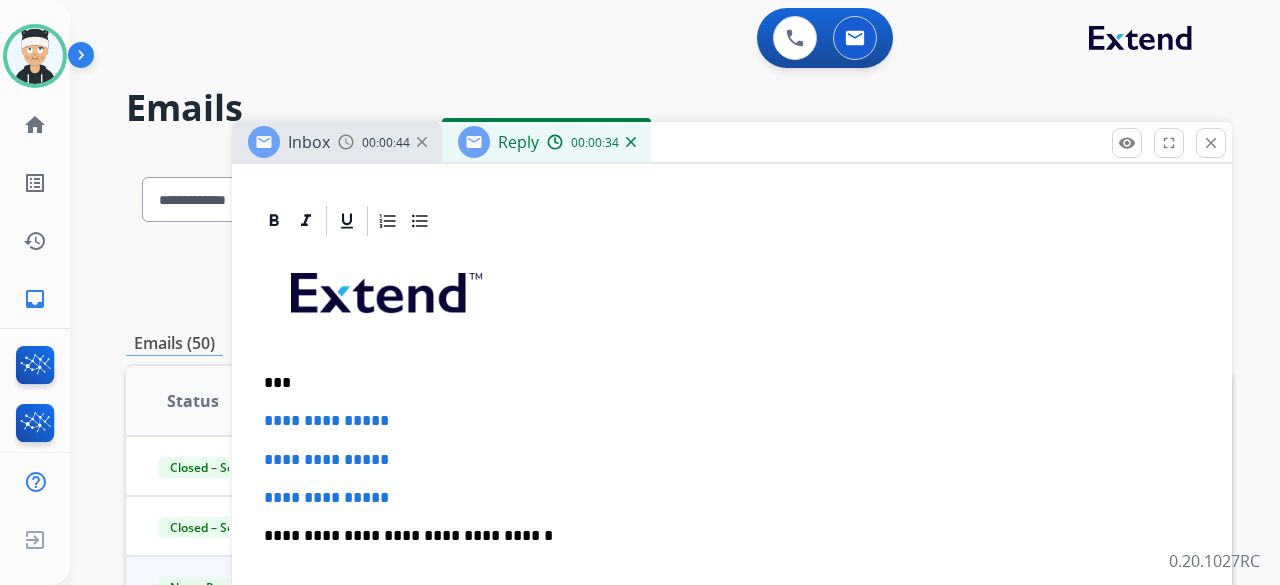 scroll, scrollTop: 452, scrollLeft: 0, axis: vertical 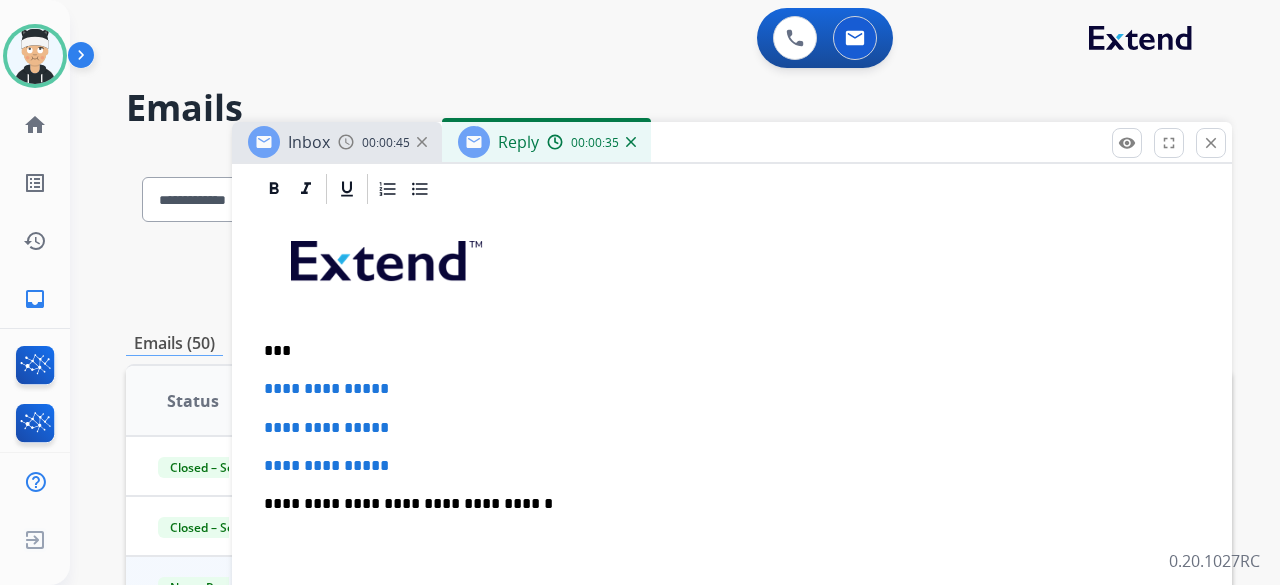 click on "***" at bounding box center (724, 351) 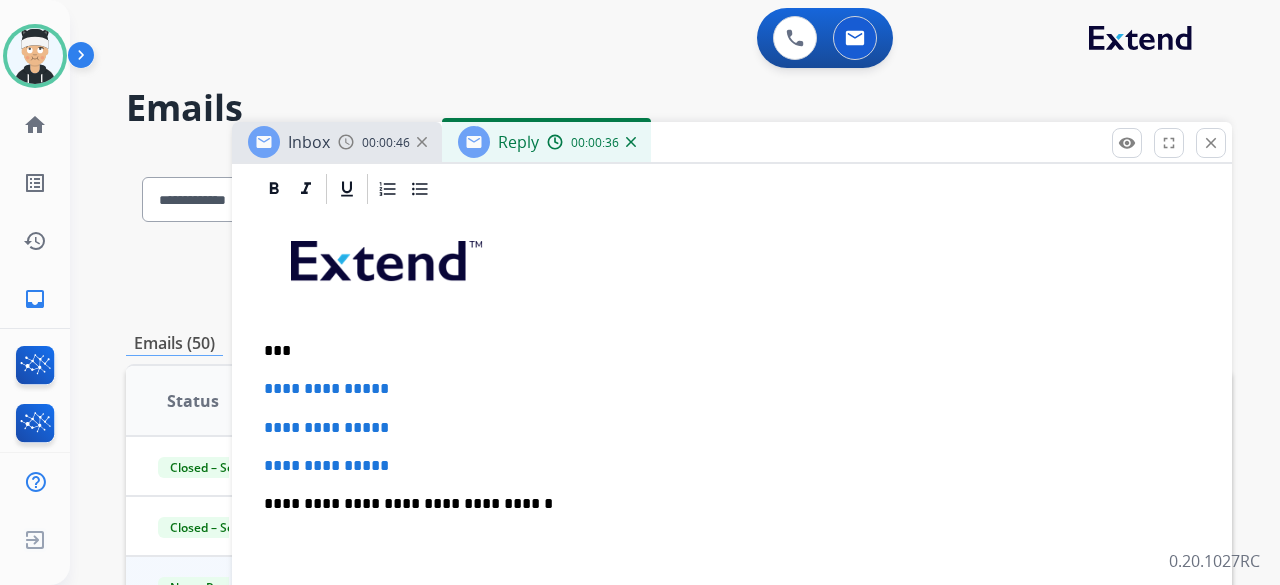 type 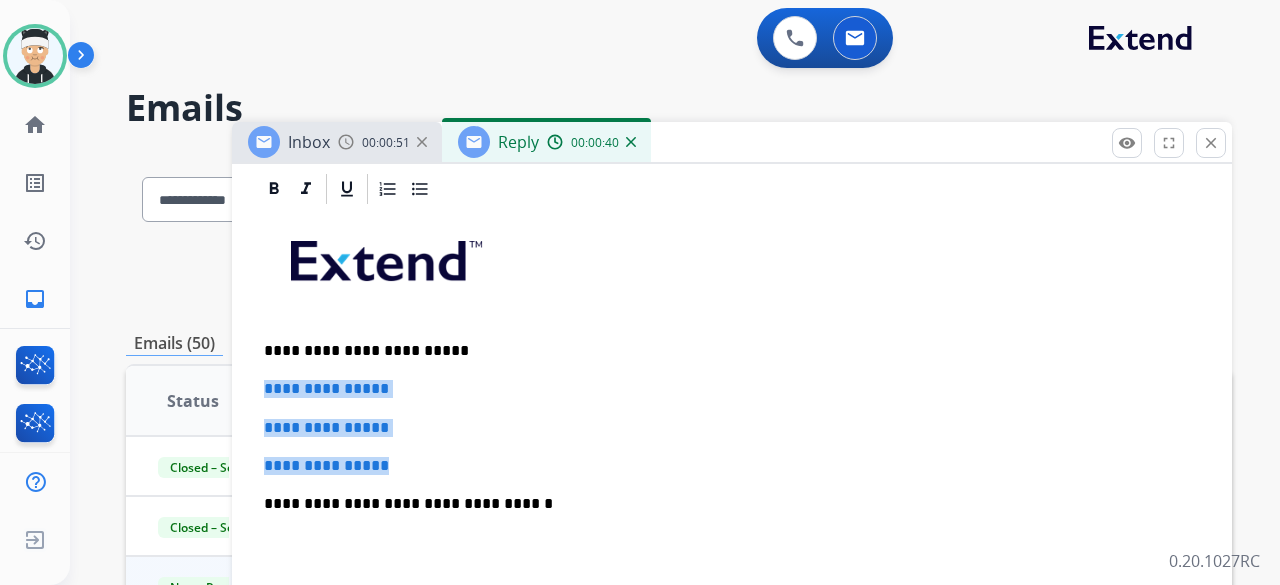 drag, startPoint x: 405, startPoint y: 467, endPoint x: 265, endPoint y: 381, distance: 164.3046 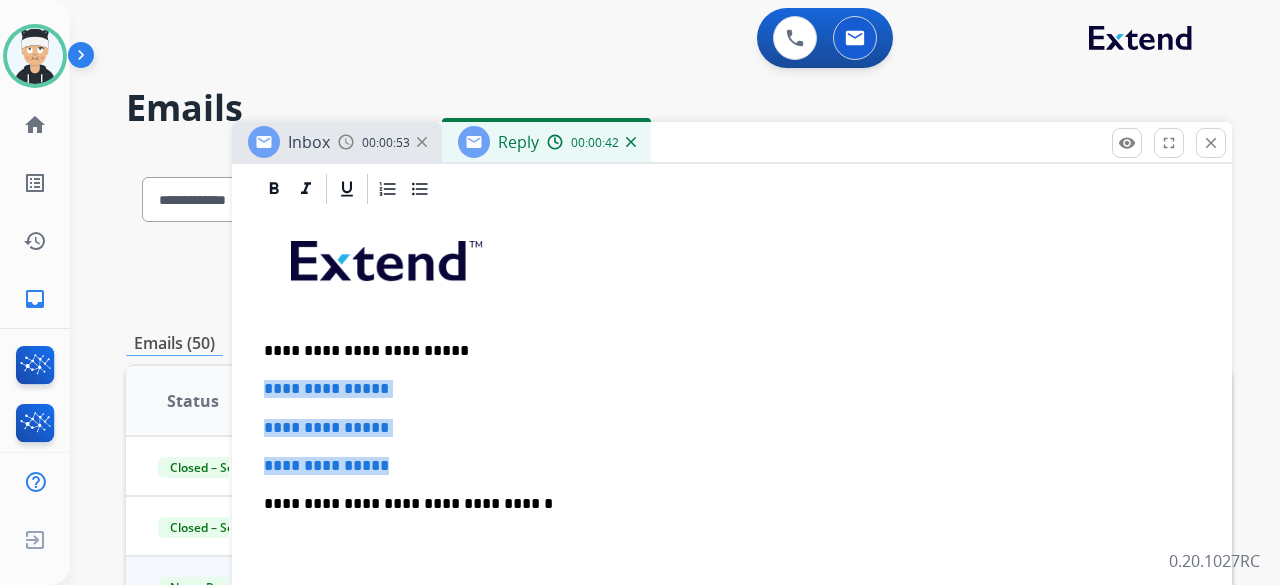 drag, startPoint x: 260, startPoint y: 387, endPoint x: 414, endPoint y: 459, distance: 170 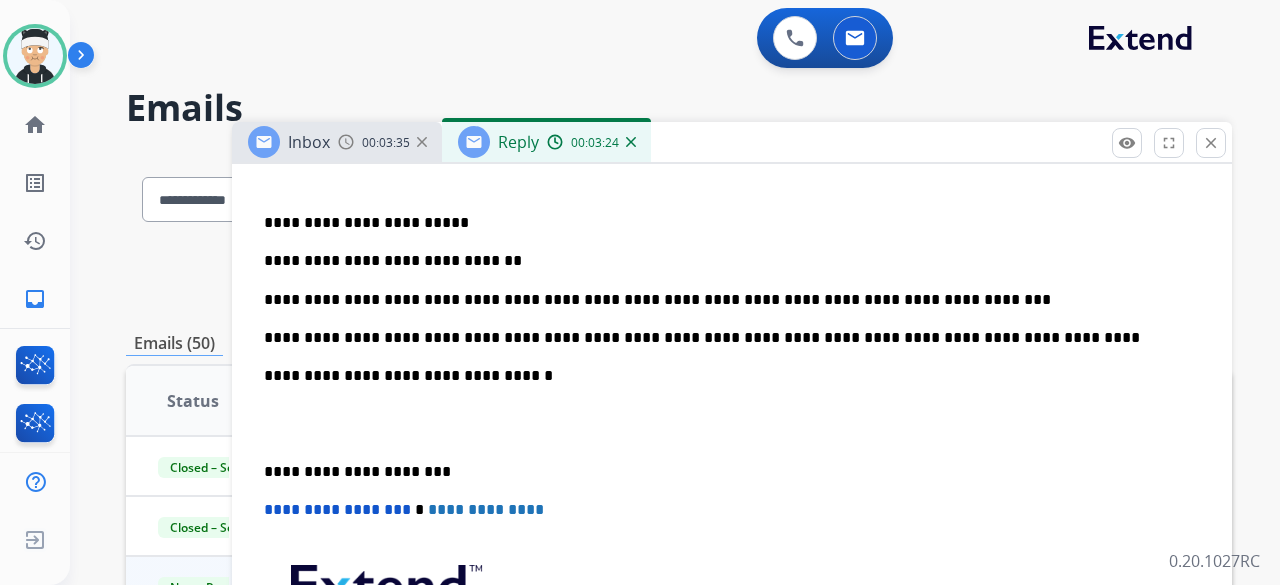scroll, scrollTop: 536, scrollLeft: 0, axis: vertical 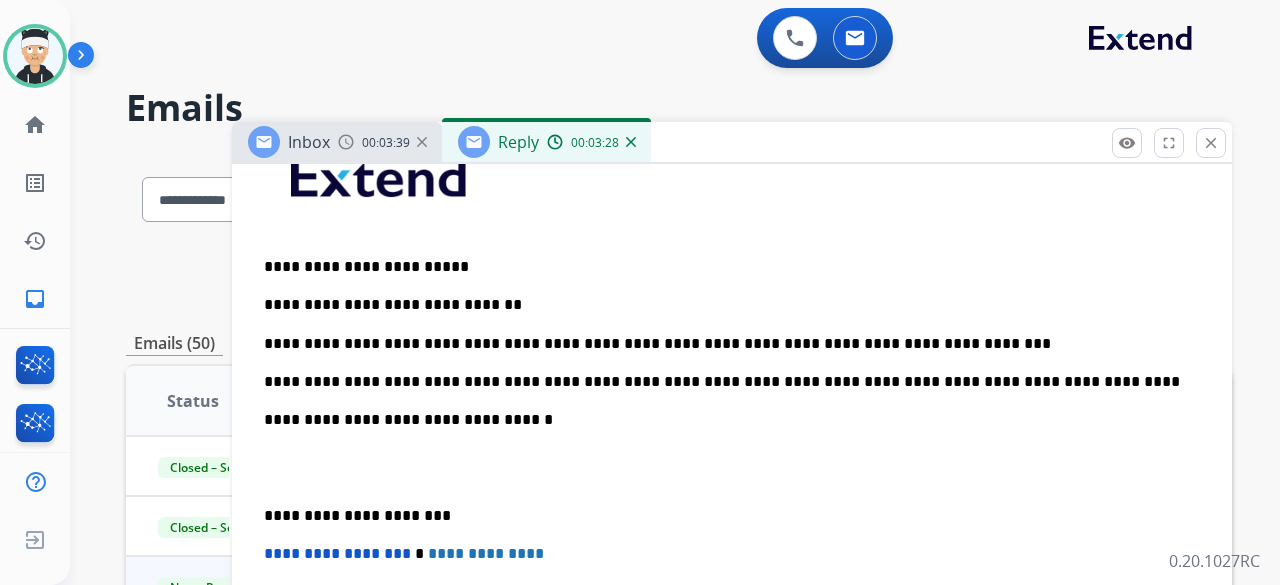click on "**********" at bounding box center (732, 467) 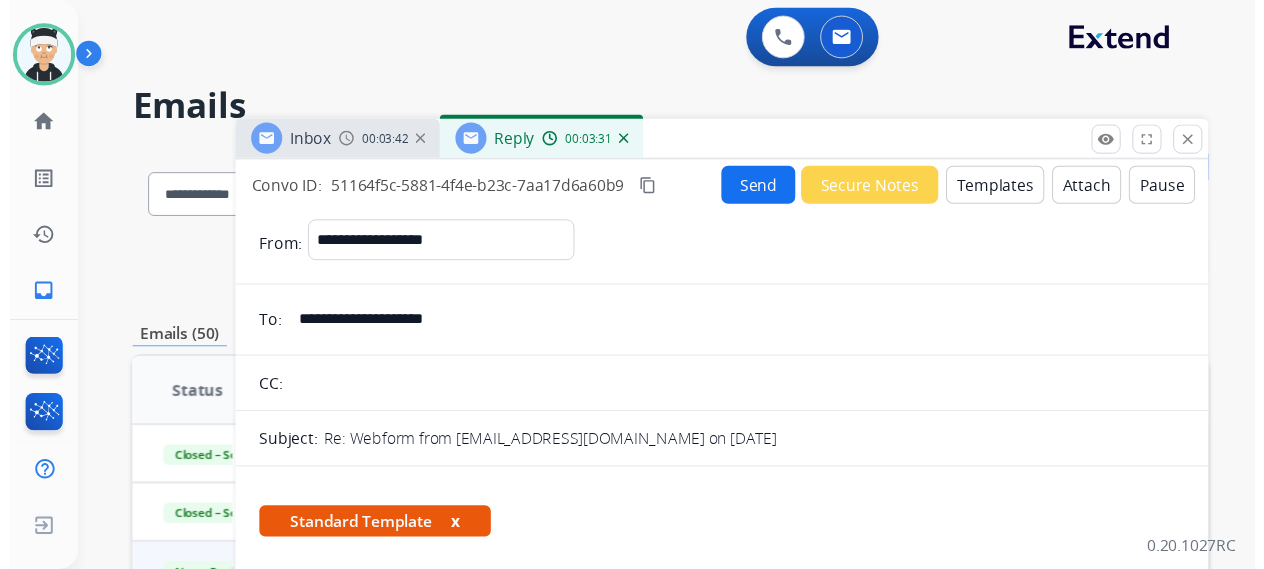 scroll, scrollTop: 0, scrollLeft: 0, axis: both 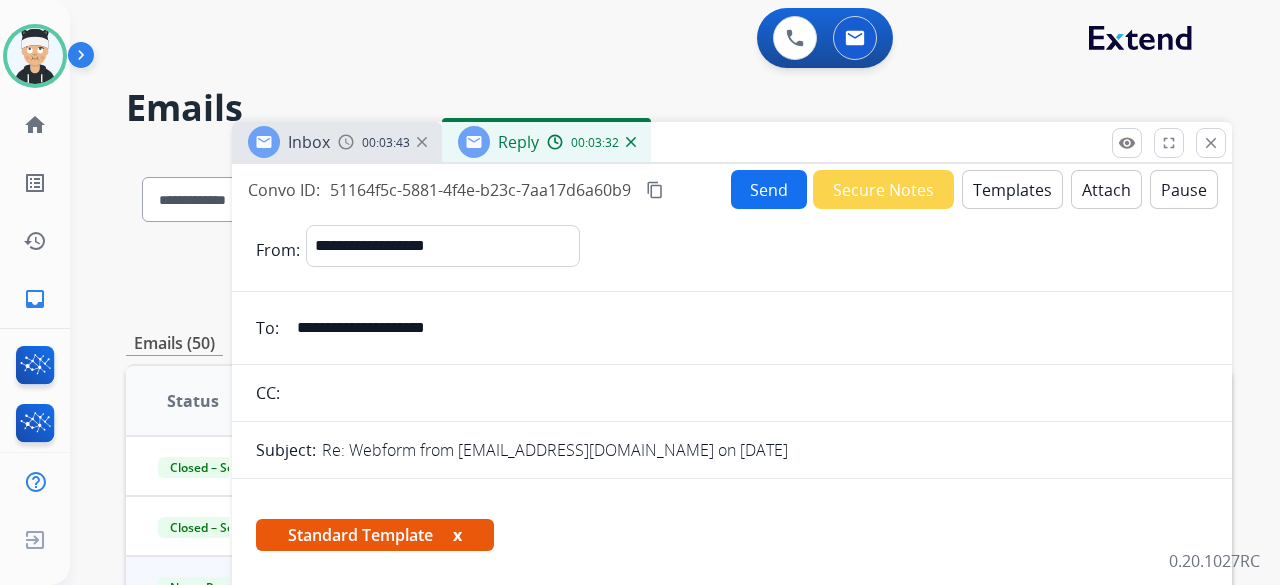 click on "Send" at bounding box center (769, 189) 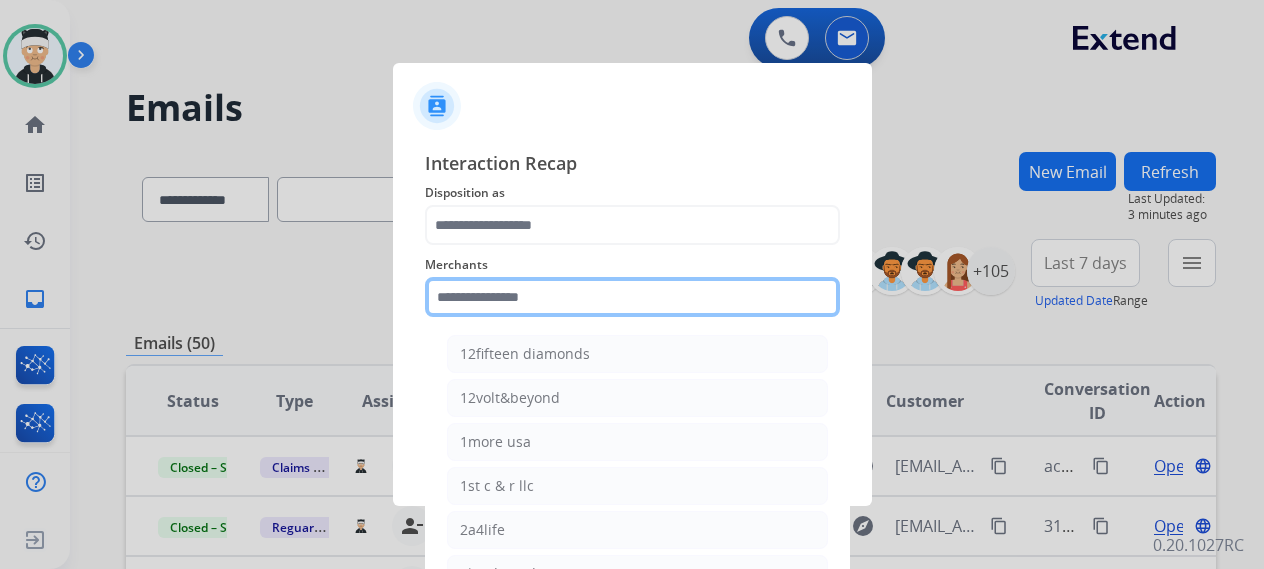 click 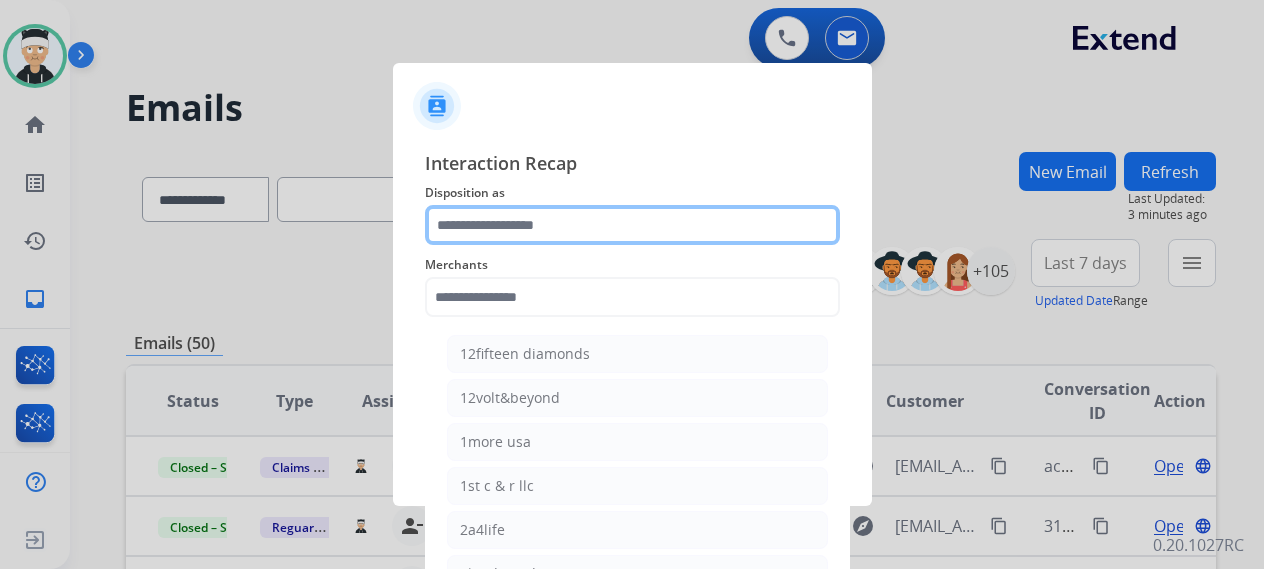 click 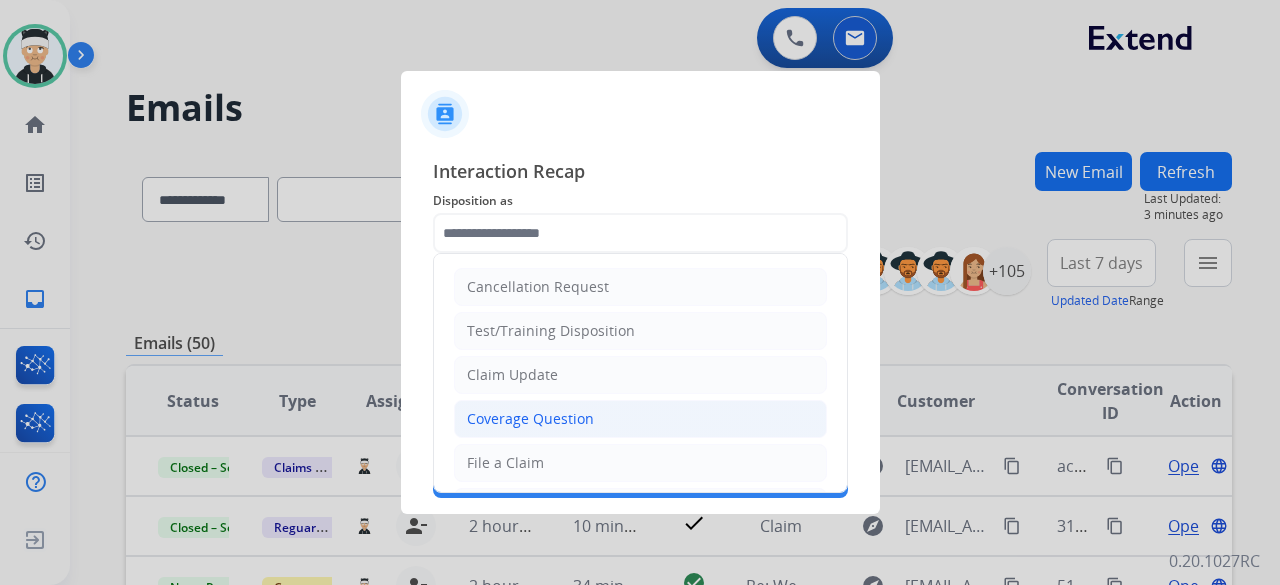 click on "Coverage Question" 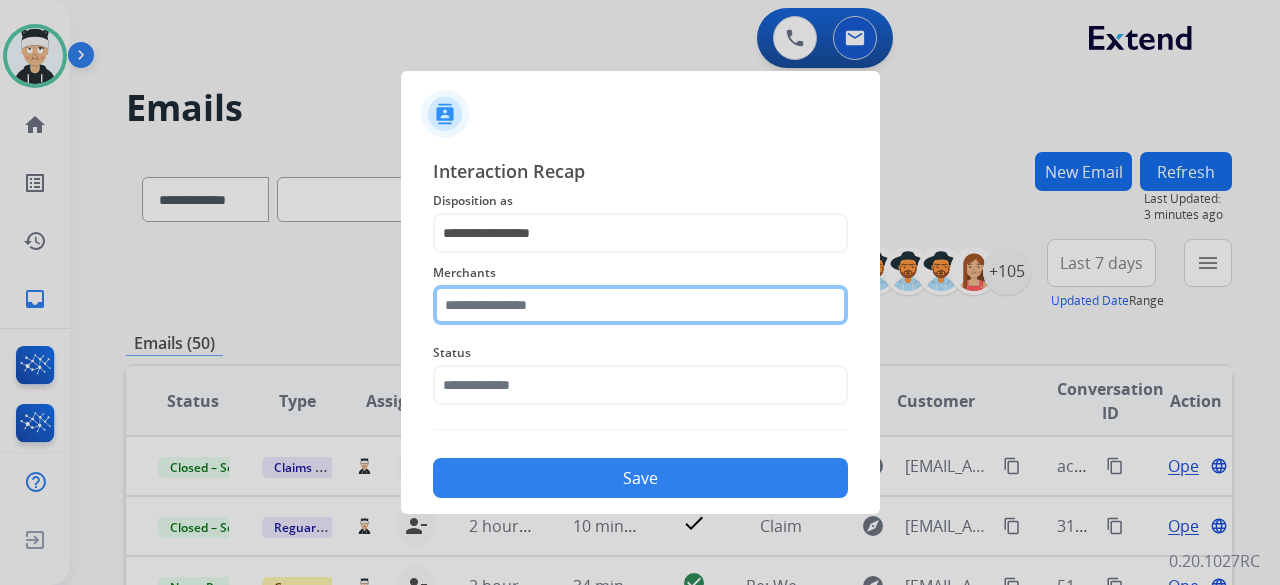 click 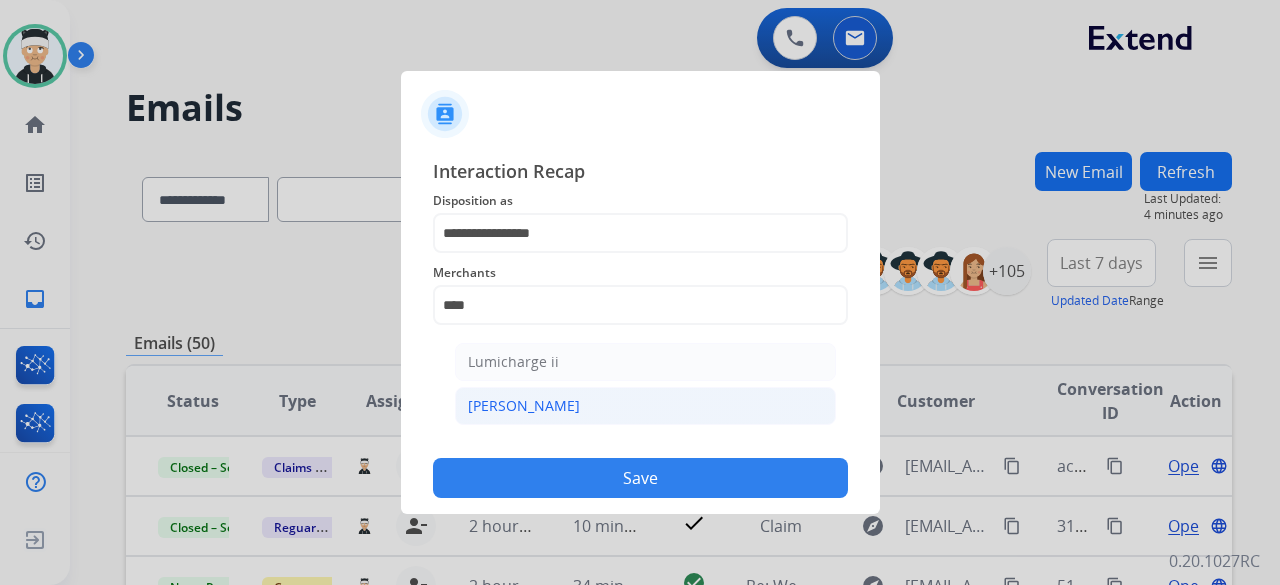 click on "[PERSON_NAME]" 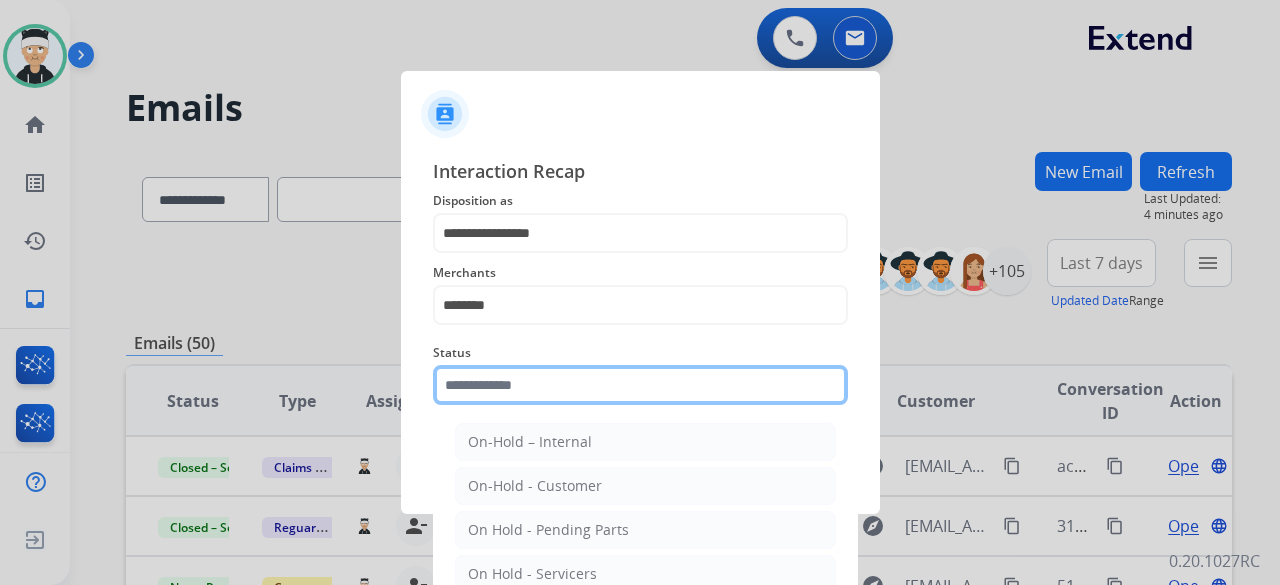 click 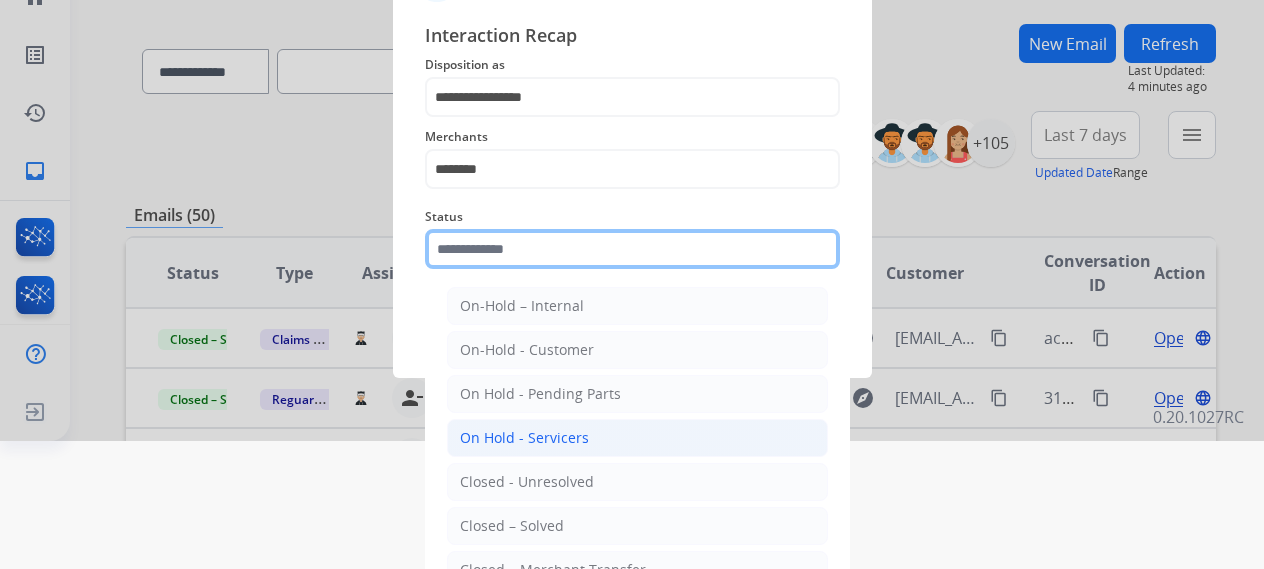 scroll, scrollTop: 136, scrollLeft: 0, axis: vertical 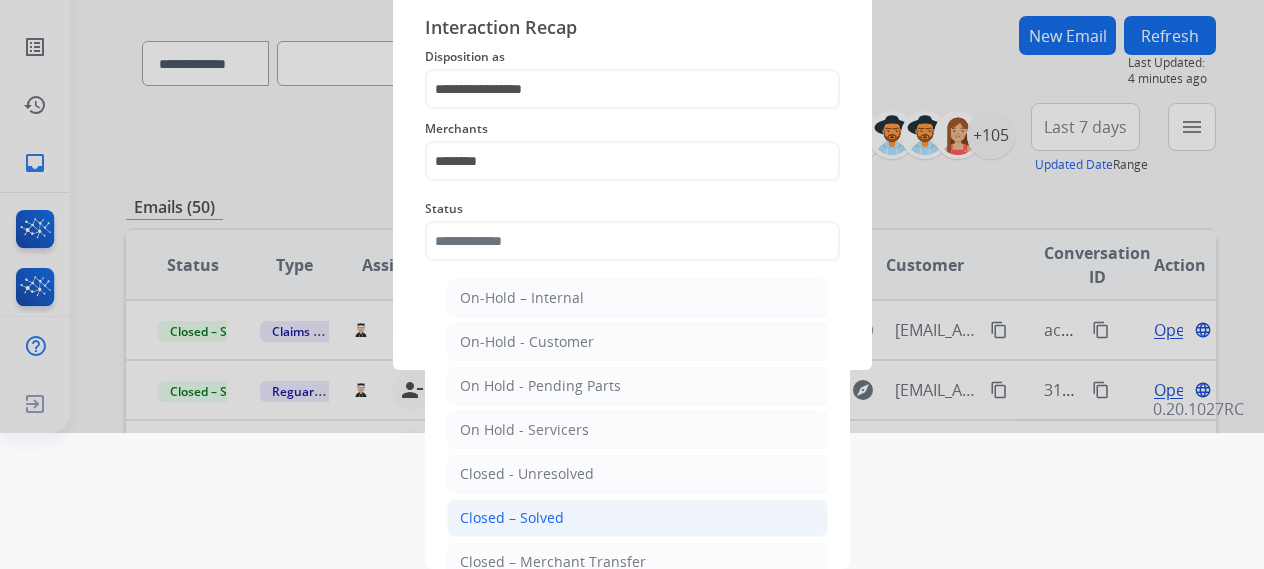 click on "Closed – Solved" 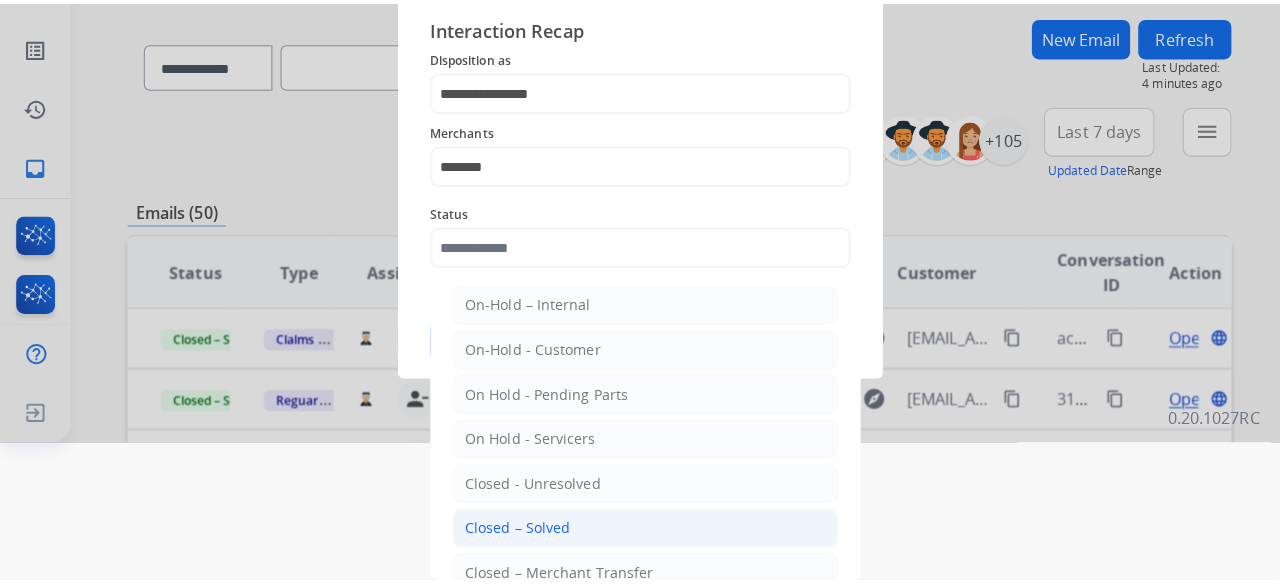 scroll, scrollTop: 0, scrollLeft: 0, axis: both 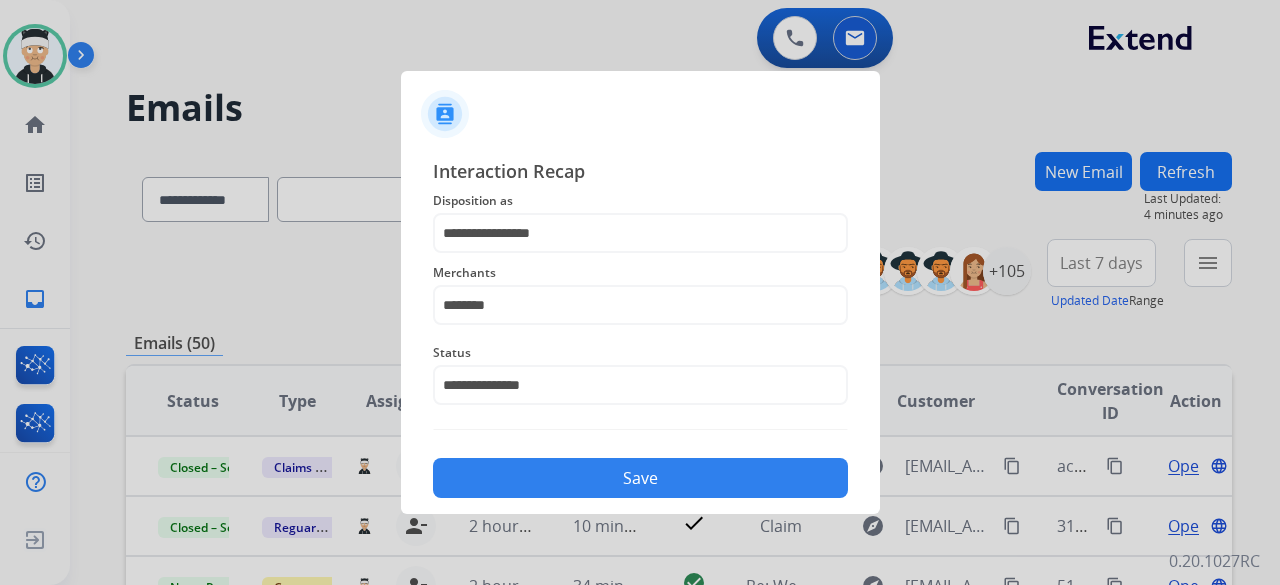 click on "Save" 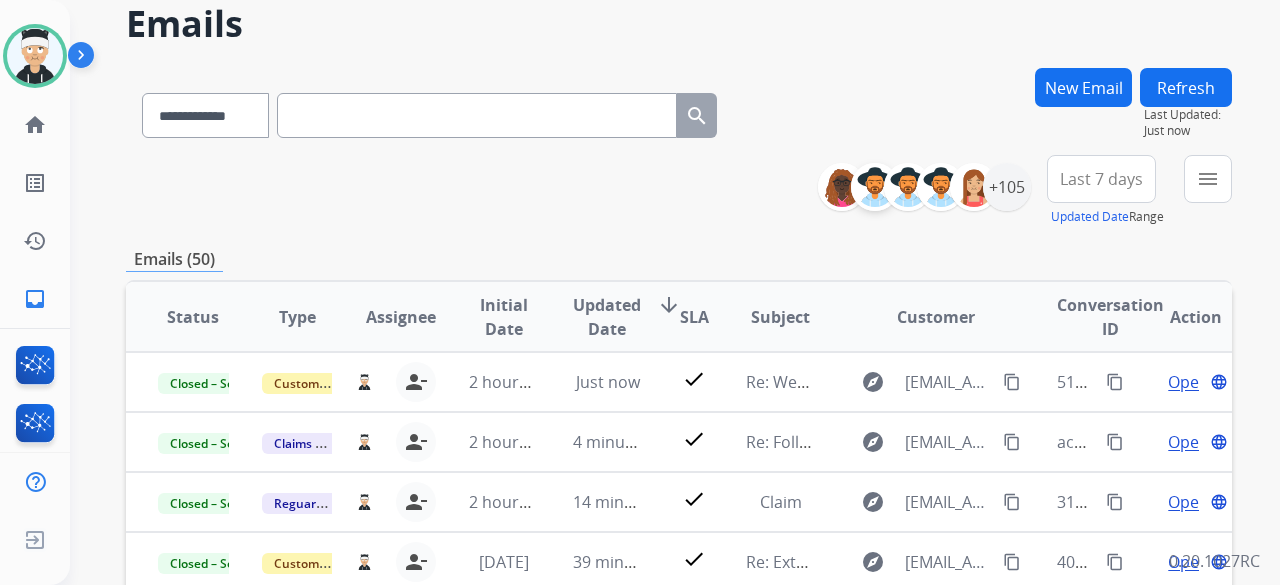 scroll, scrollTop: 0, scrollLeft: 0, axis: both 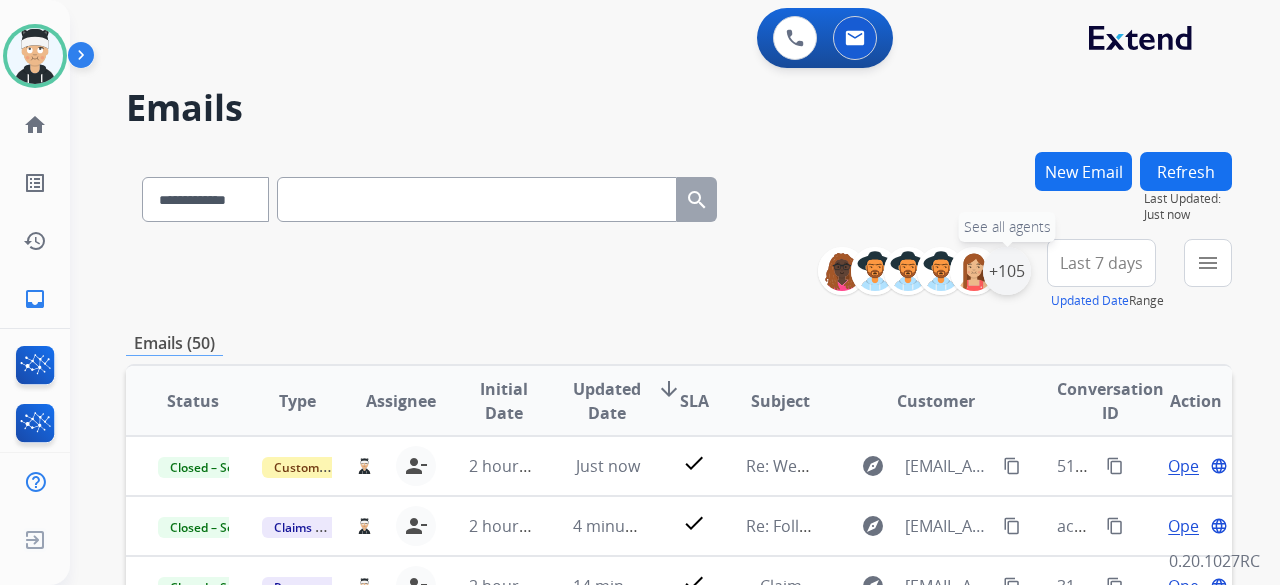 click on "+105" at bounding box center [1007, 271] 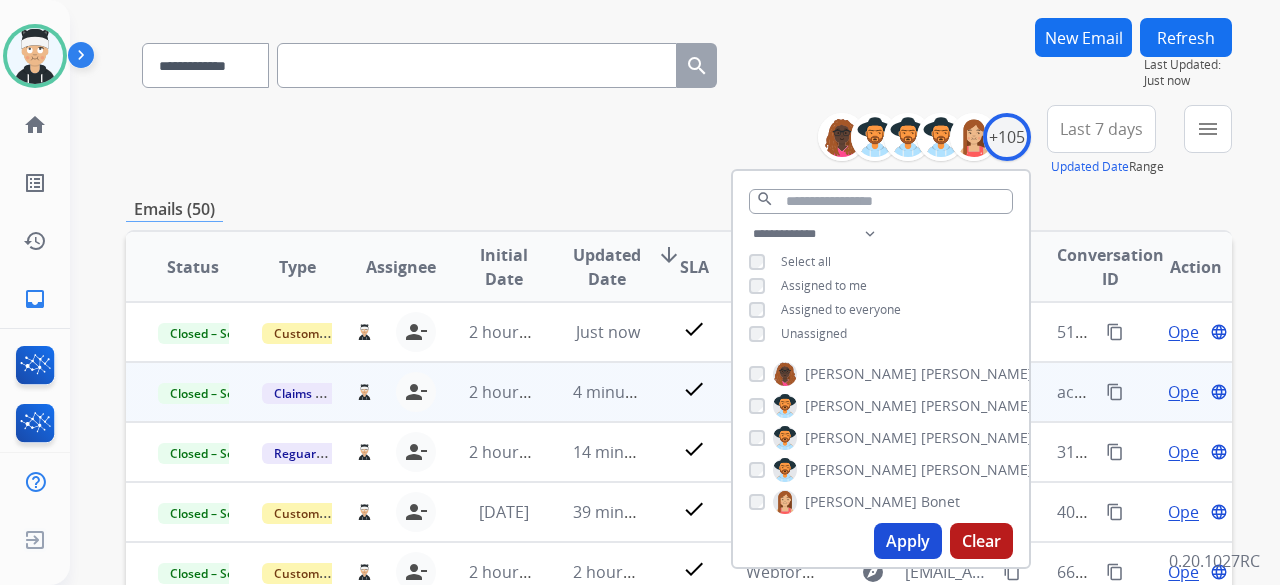 scroll, scrollTop: 300, scrollLeft: 0, axis: vertical 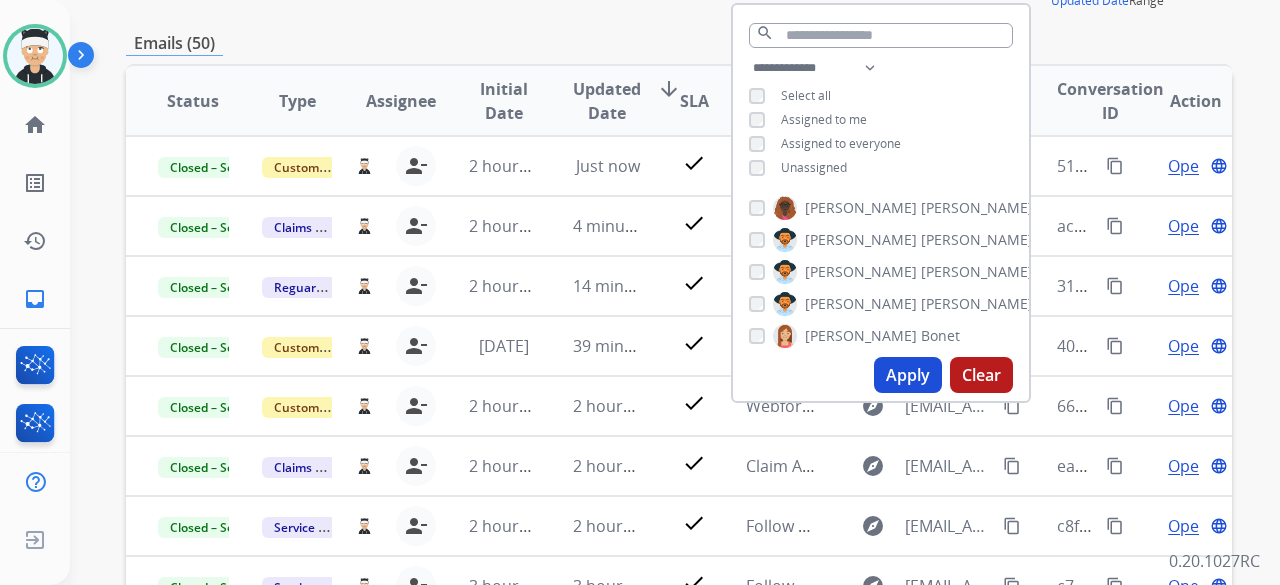 click on "Apply" at bounding box center (908, 375) 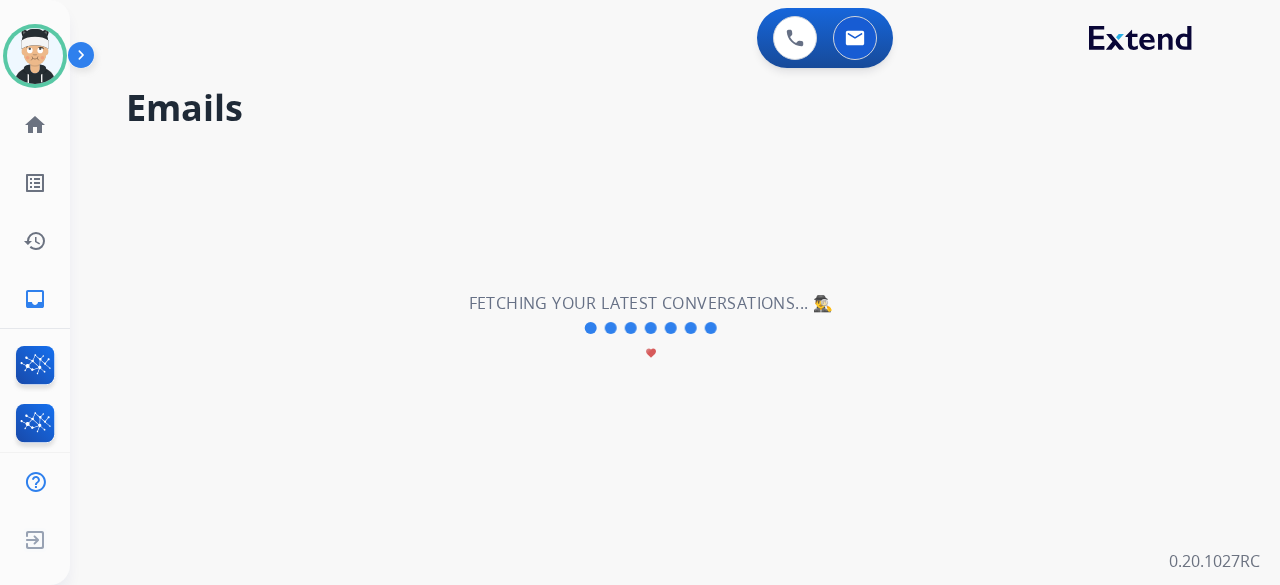 scroll, scrollTop: 0, scrollLeft: 0, axis: both 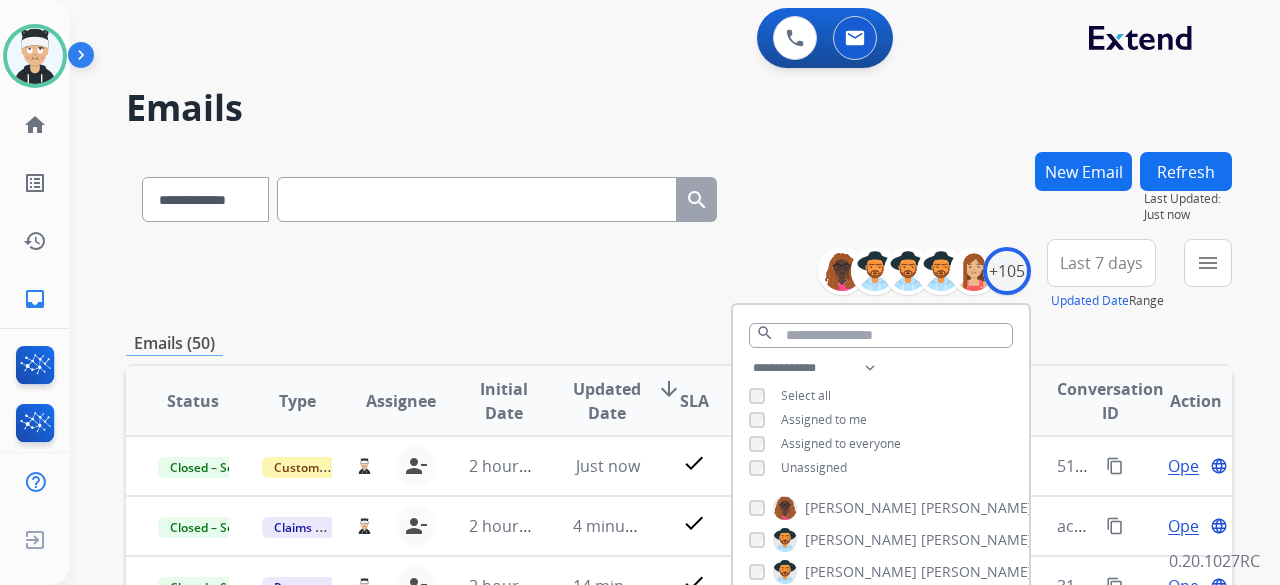 click on "**********" at bounding box center (679, 645) 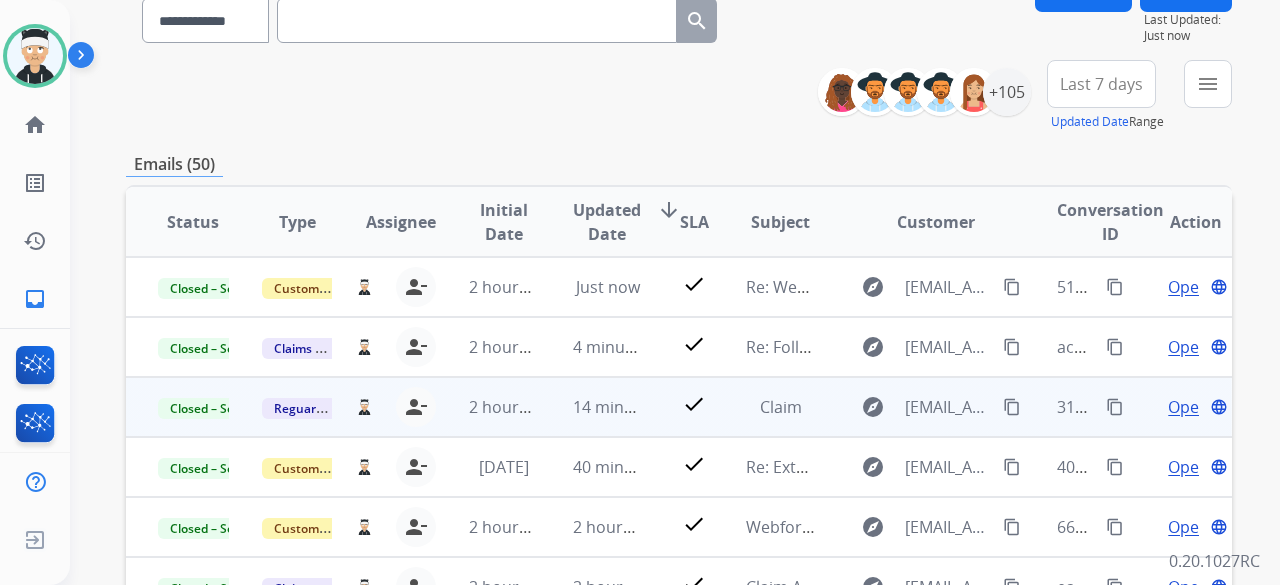 scroll, scrollTop: 0, scrollLeft: 0, axis: both 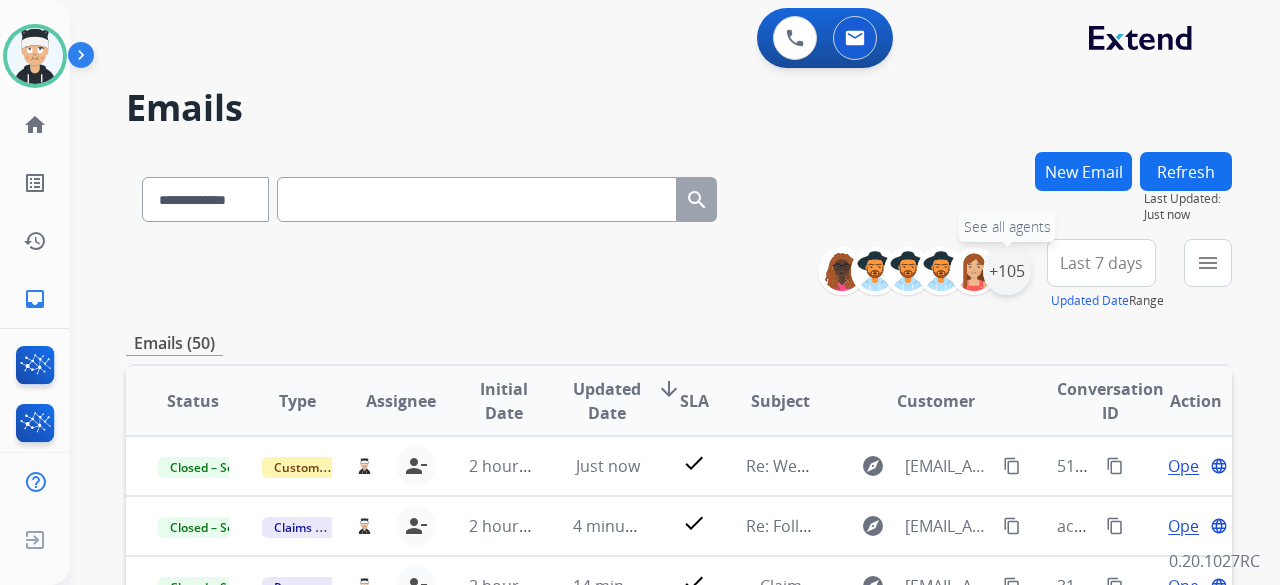 click on "+105" at bounding box center [1007, 271] 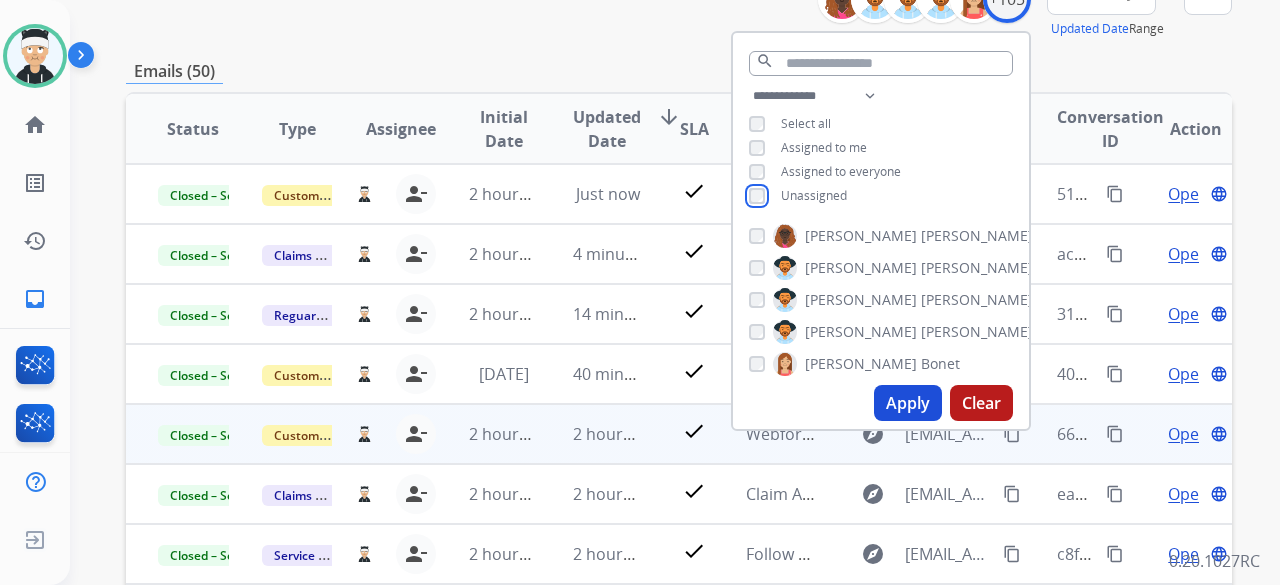 scroll, scrollTop: 300, scrollLeft: 0, axis: vertical 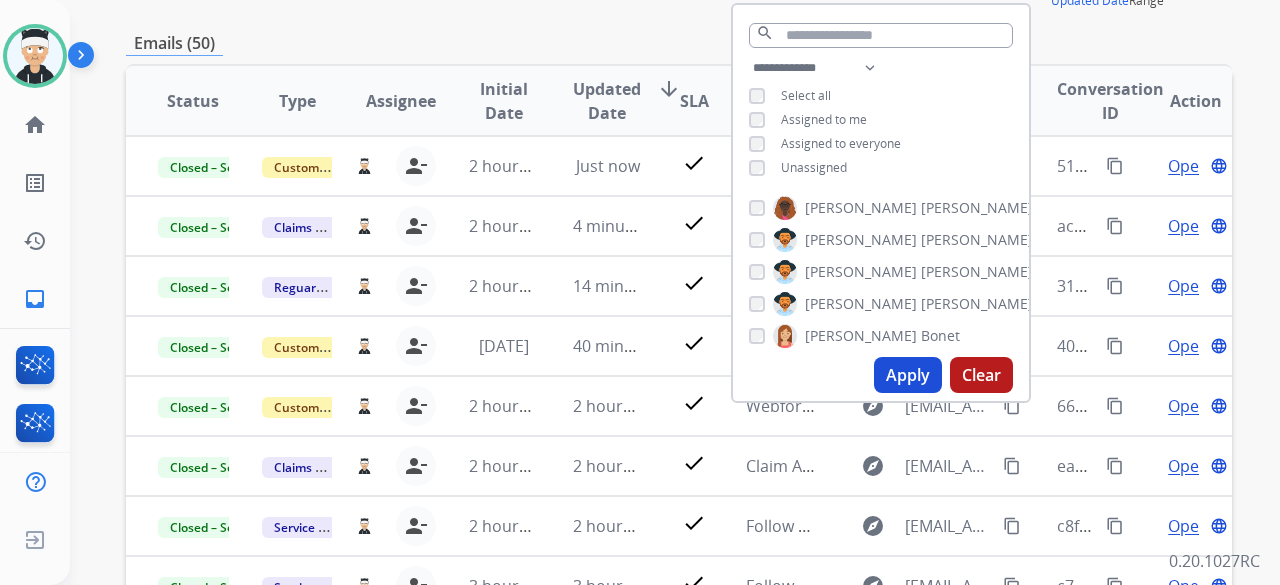 click on "Apply" at bounding box center (908, 375) 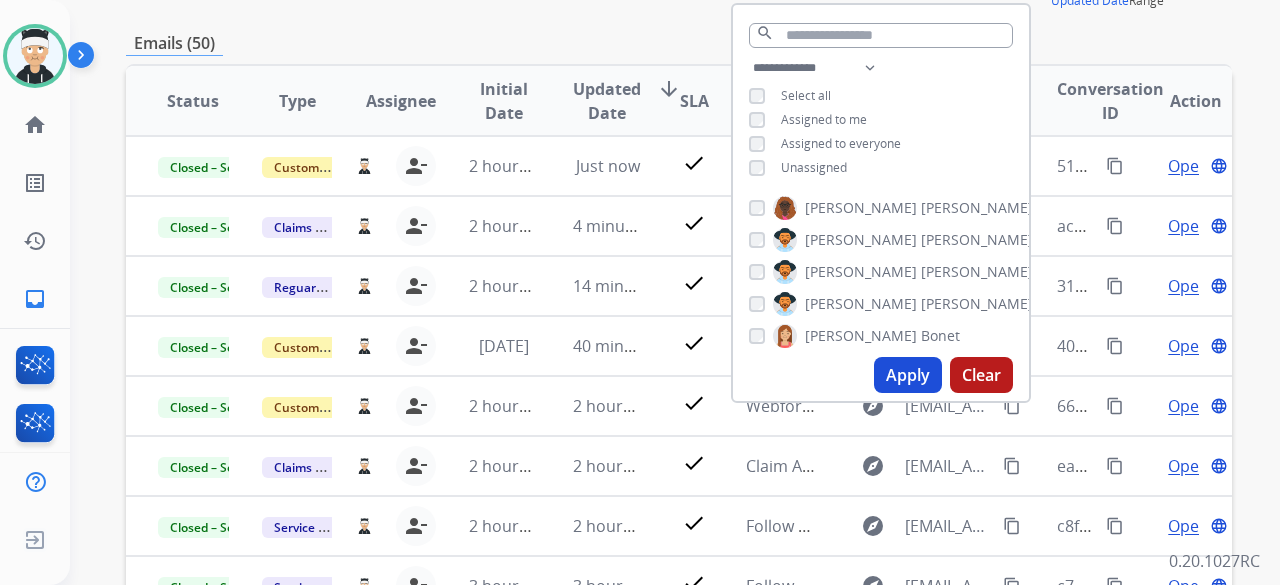 click on "**********" at bounding box center [651, 64] 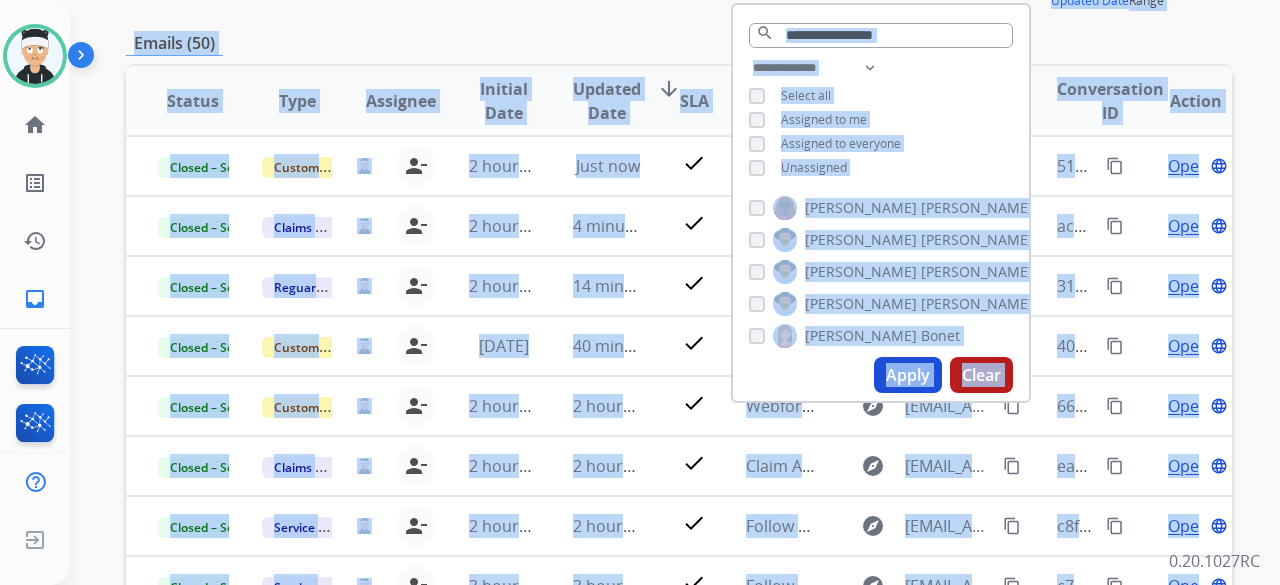 click on "**********" at bounding box center (651, 64) 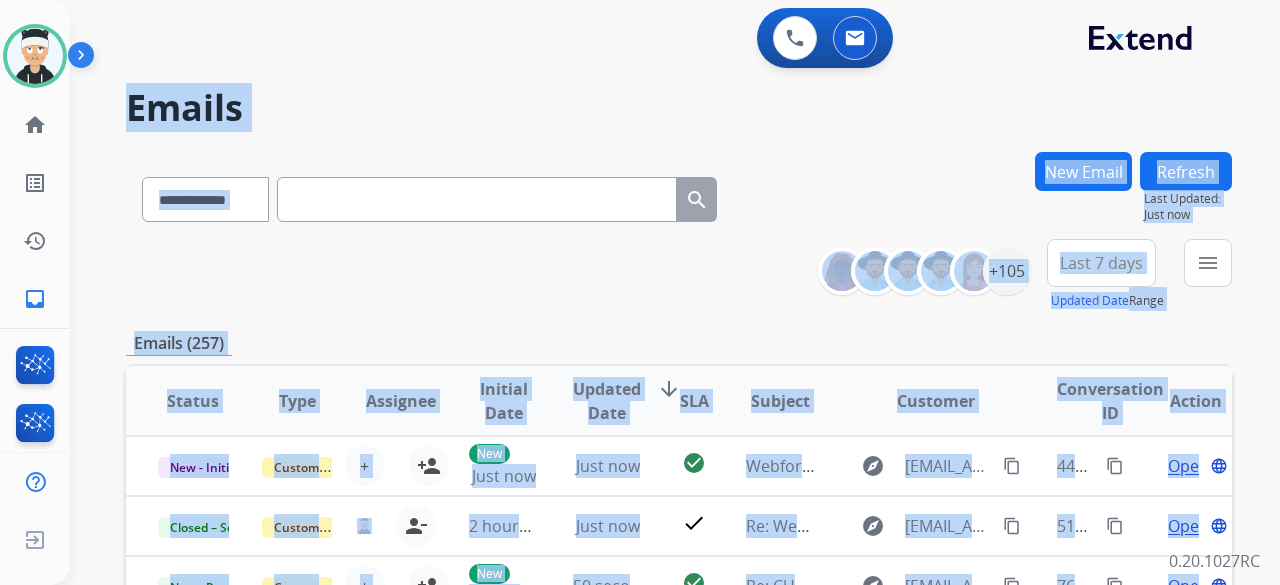 click on "**********" at bounding box center (651, 364) 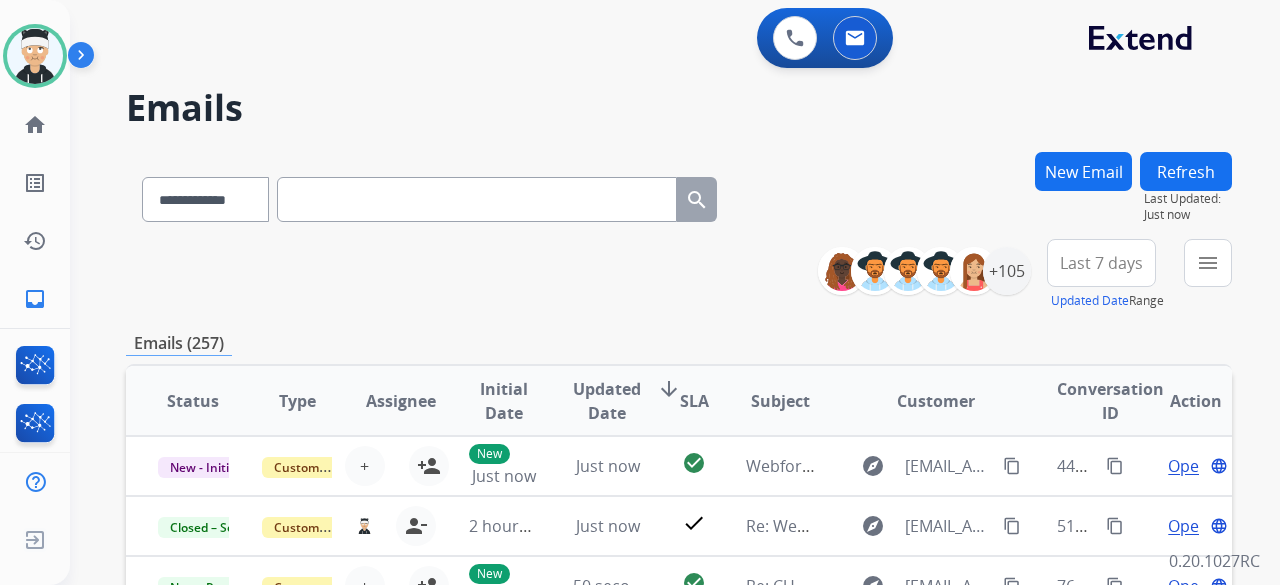 scroll, scrollTop: 2, scrollLeft: 0, axis: vertical 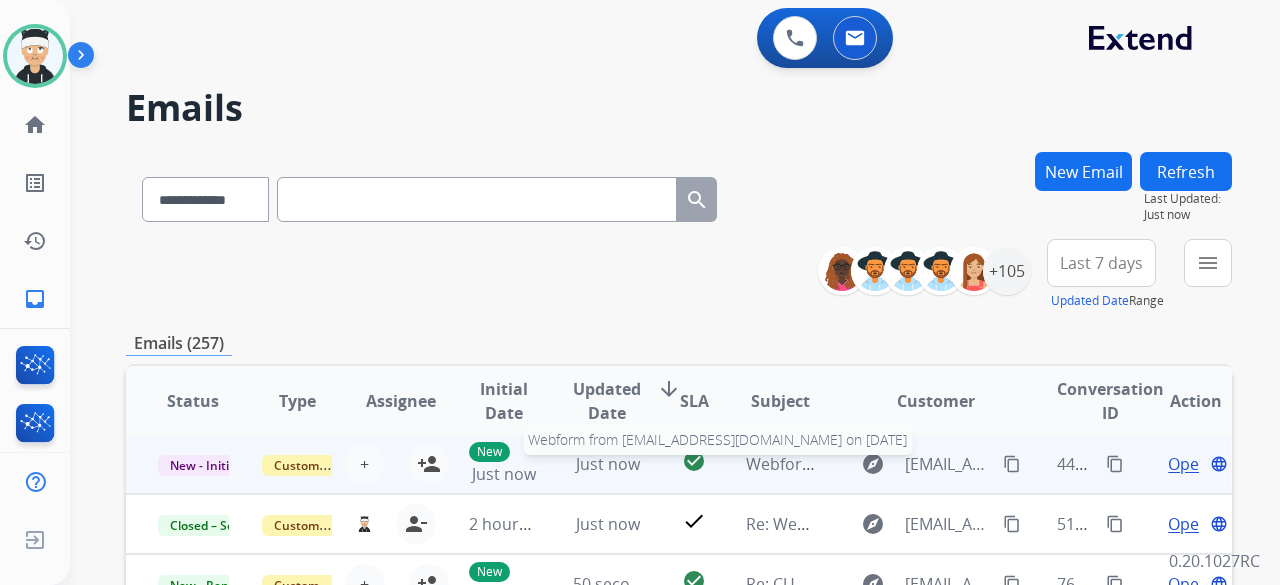 click on "Webform from dar631fl@yahoo.com on 07/28/2025" at bounding box center [972, 464] 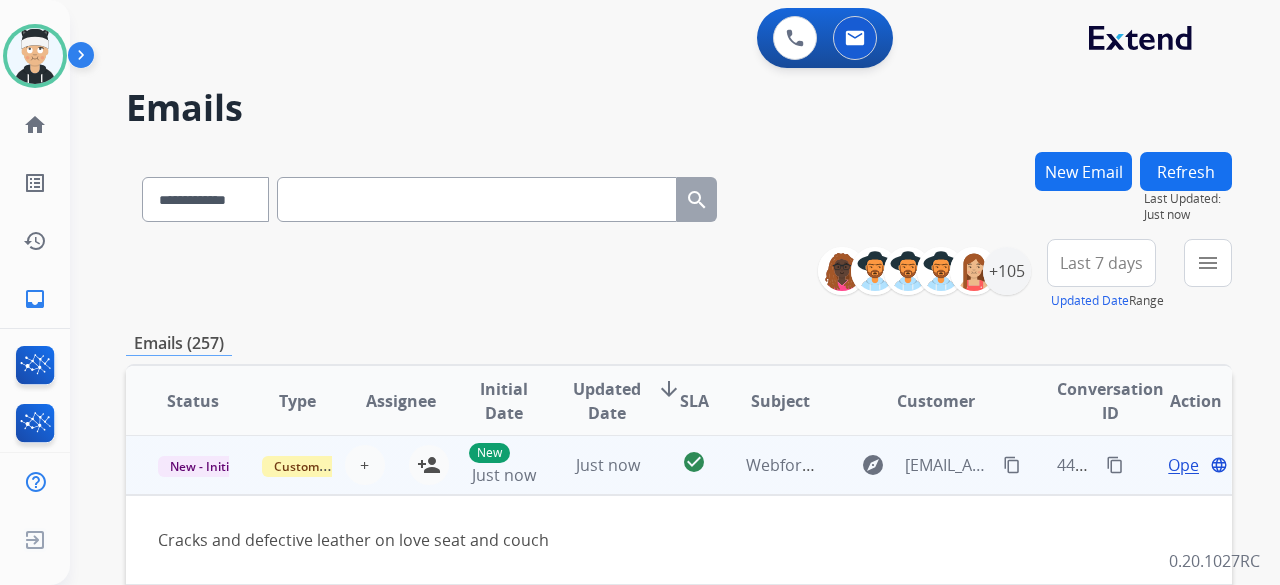 scroll, scrollTop: 0, scrollLeft: 0, axis: both 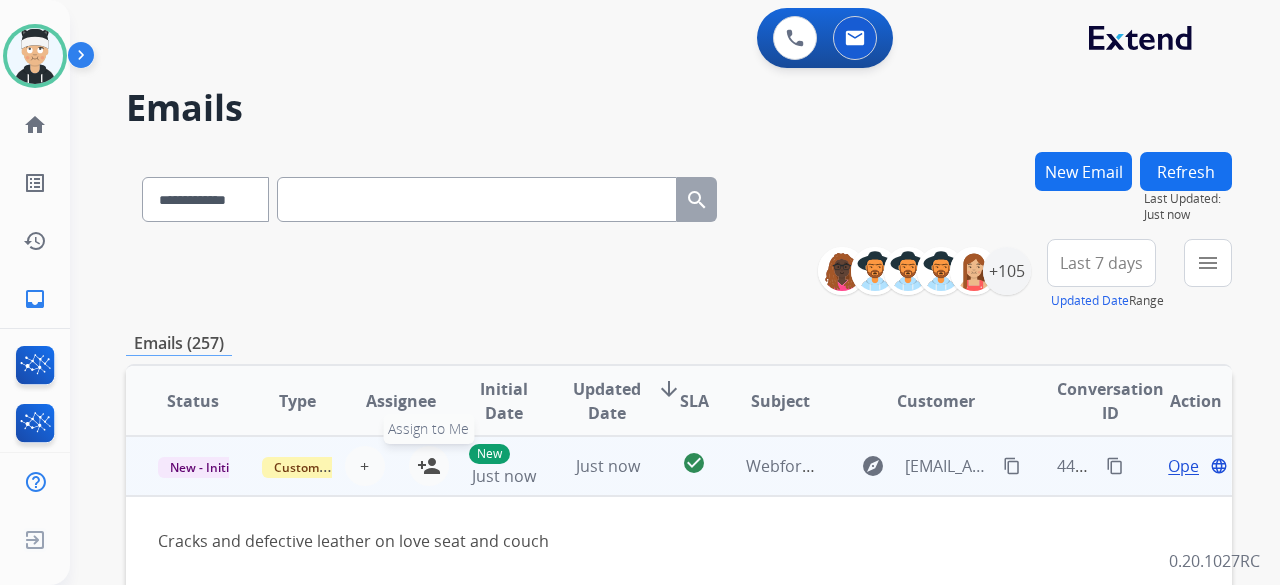 click on "person_add" at bounding box center (429, 466) 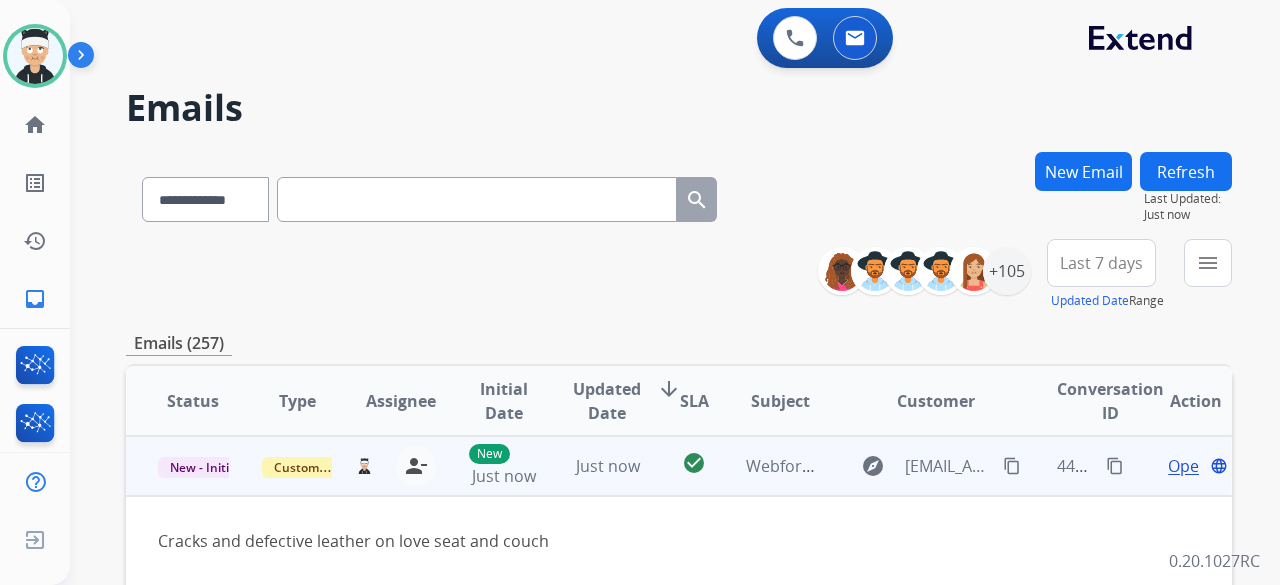 click on "Open" at bounding box center [1188, 466] 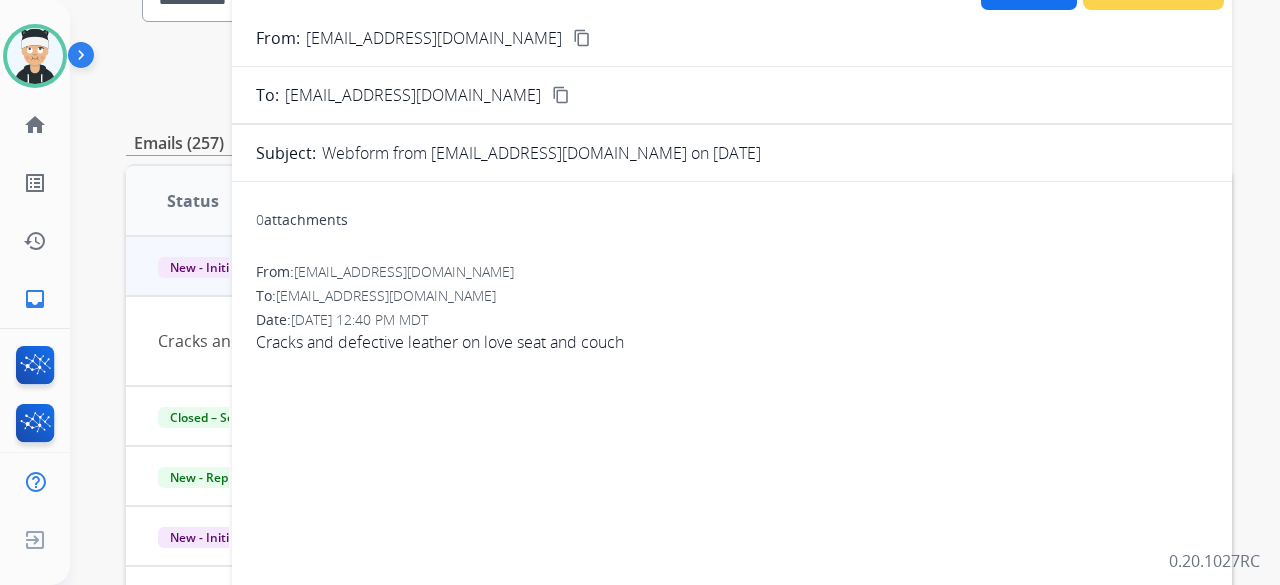 scroll, scrollTop: 100, scrollLeft: 0, axis: vertical 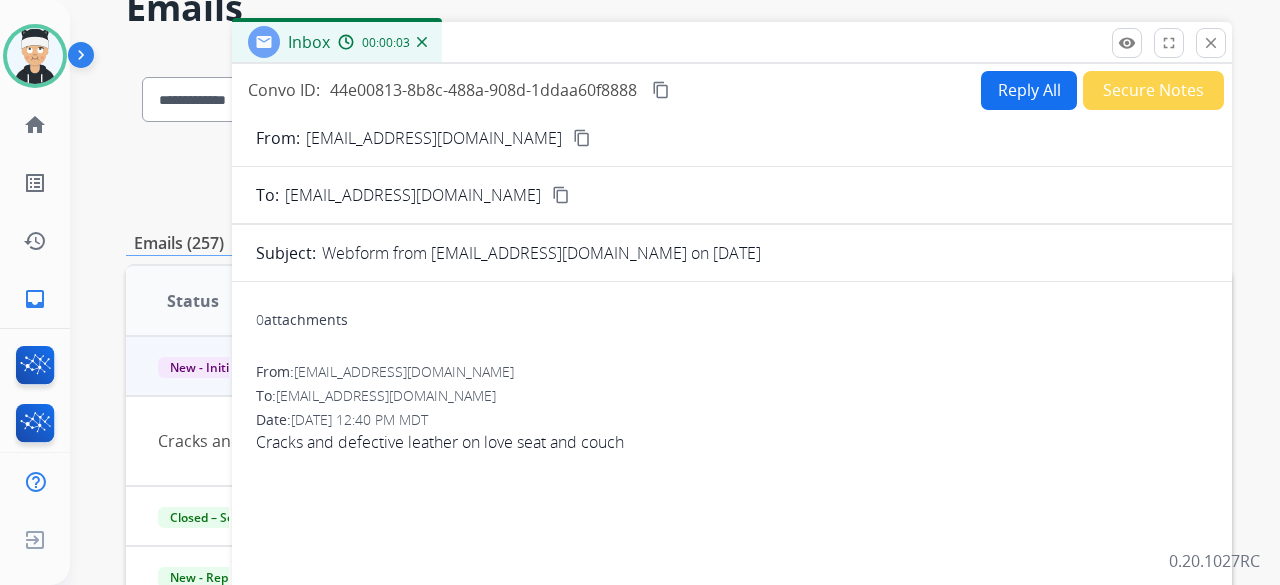 click on "content_copy" at bounding box center [582, 138] 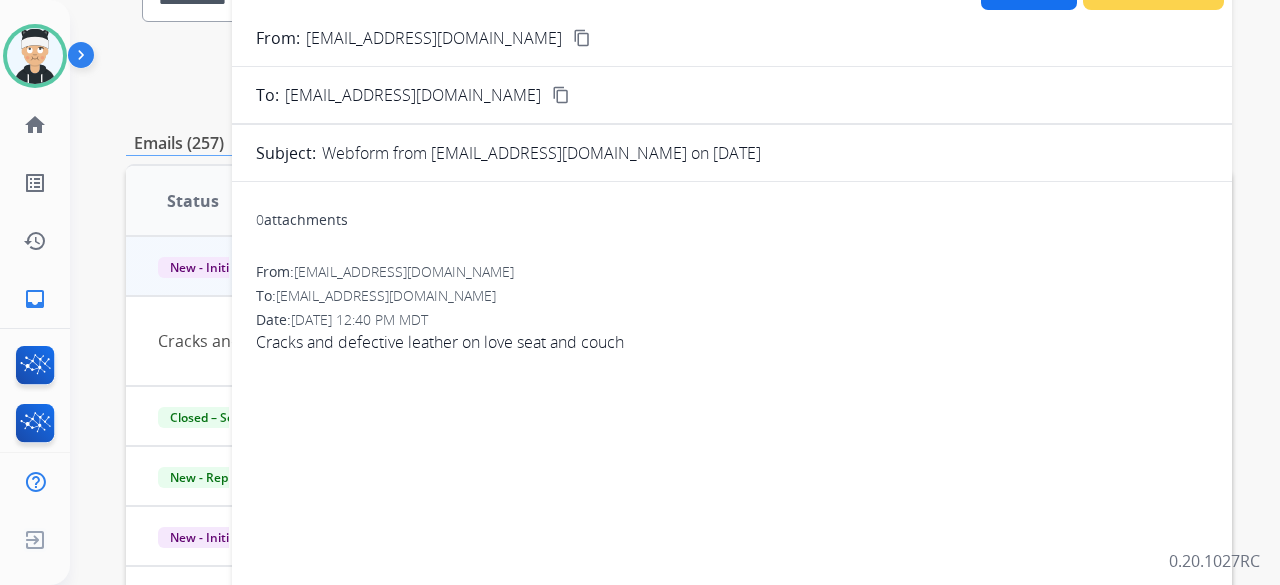scroll, scrollTop: 0, scrollLeft: 0, axis: both 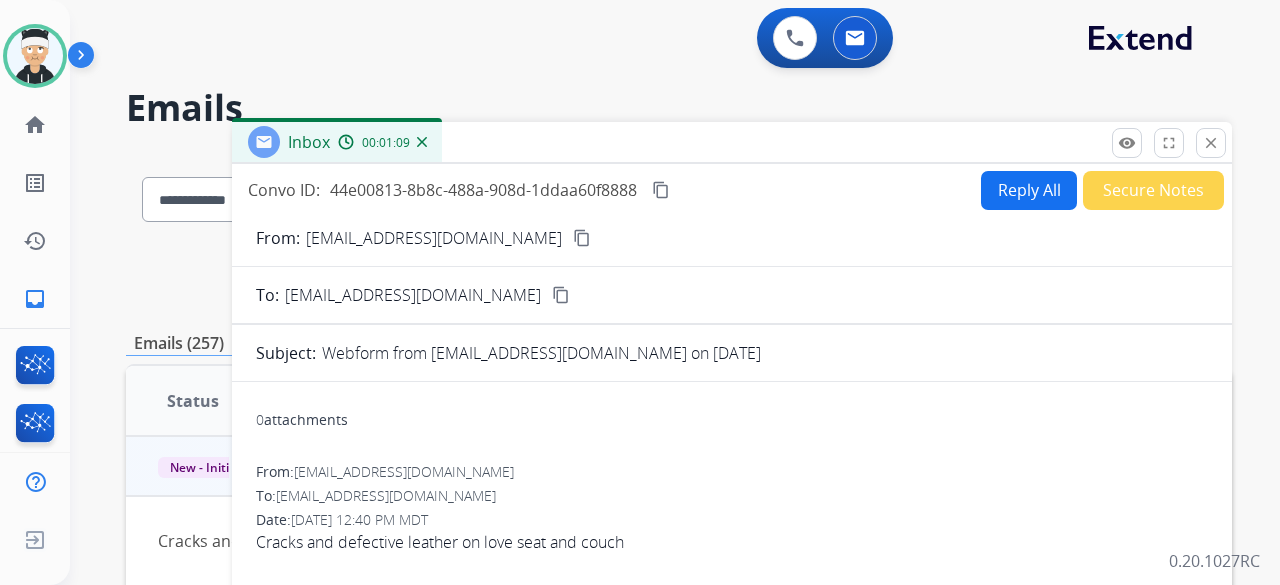 click on "Reply All" at bounding box center (1029, 190) 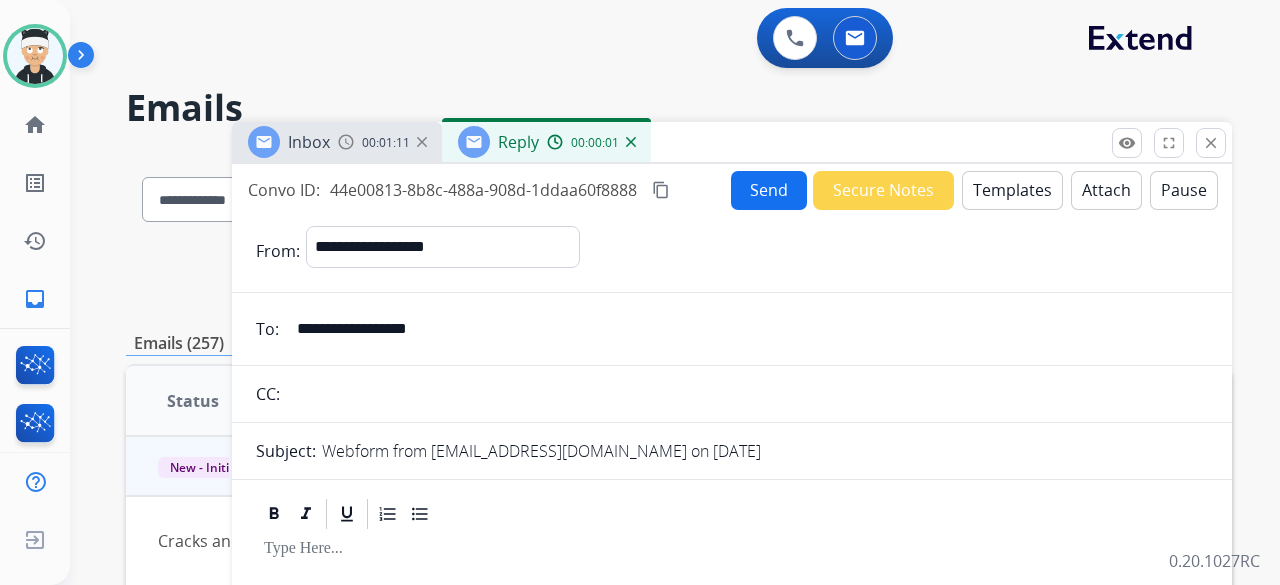 click on "Templates" at bounding box center (1012, 190) 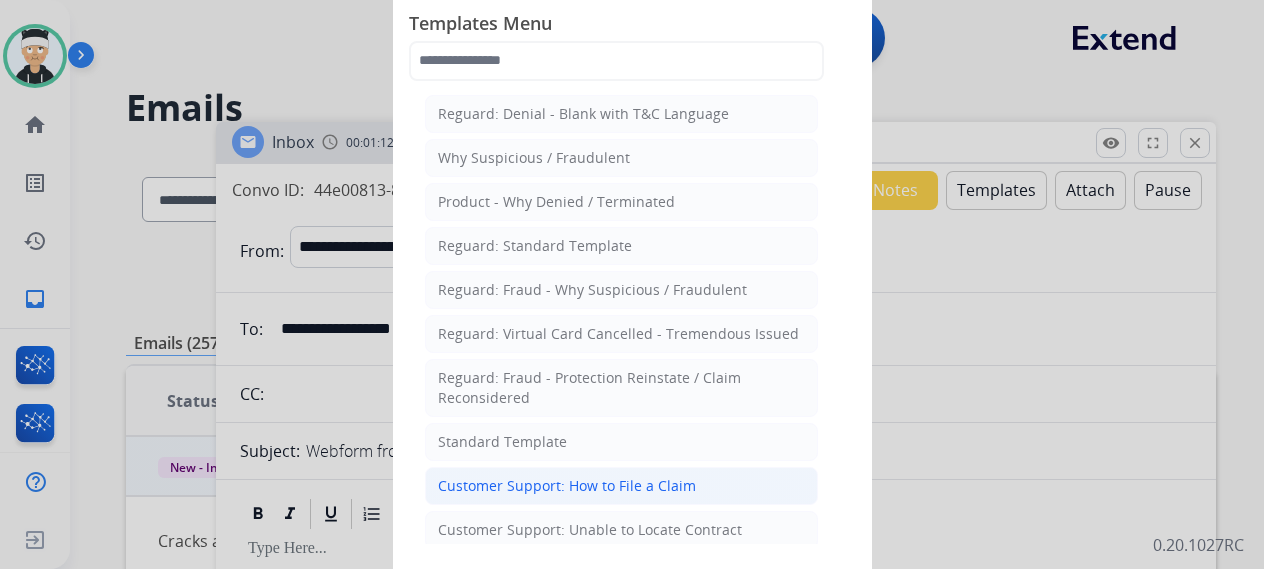 click on "Customer Support: How to File a Claim" 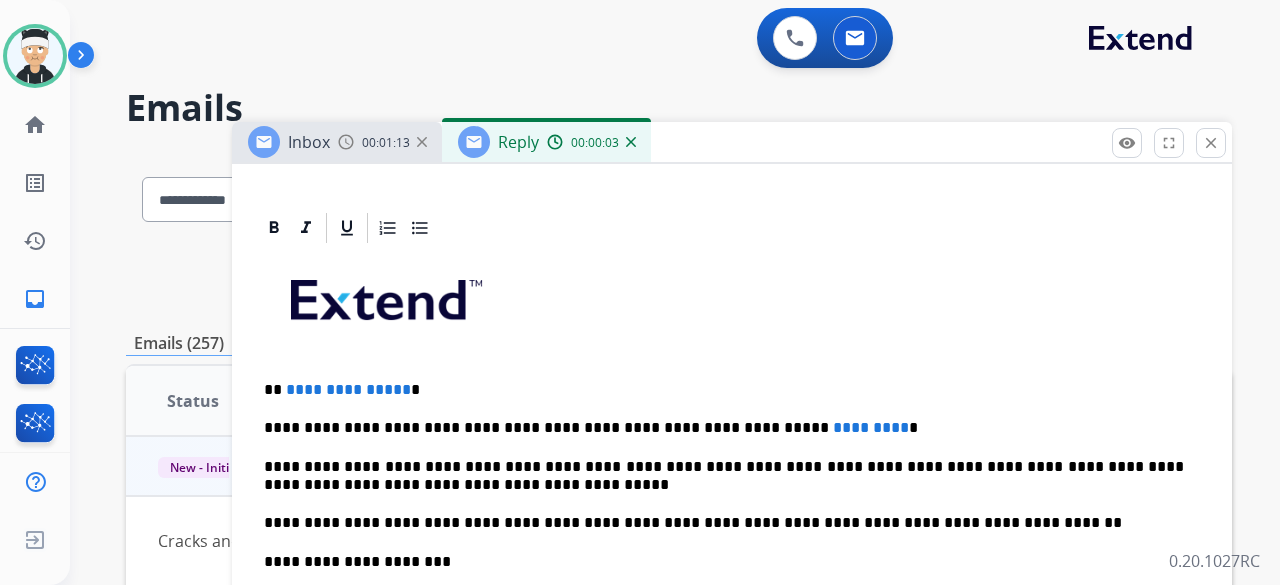 scroll, scrollTop: 475, scrollLeft: 0, axis: vertical 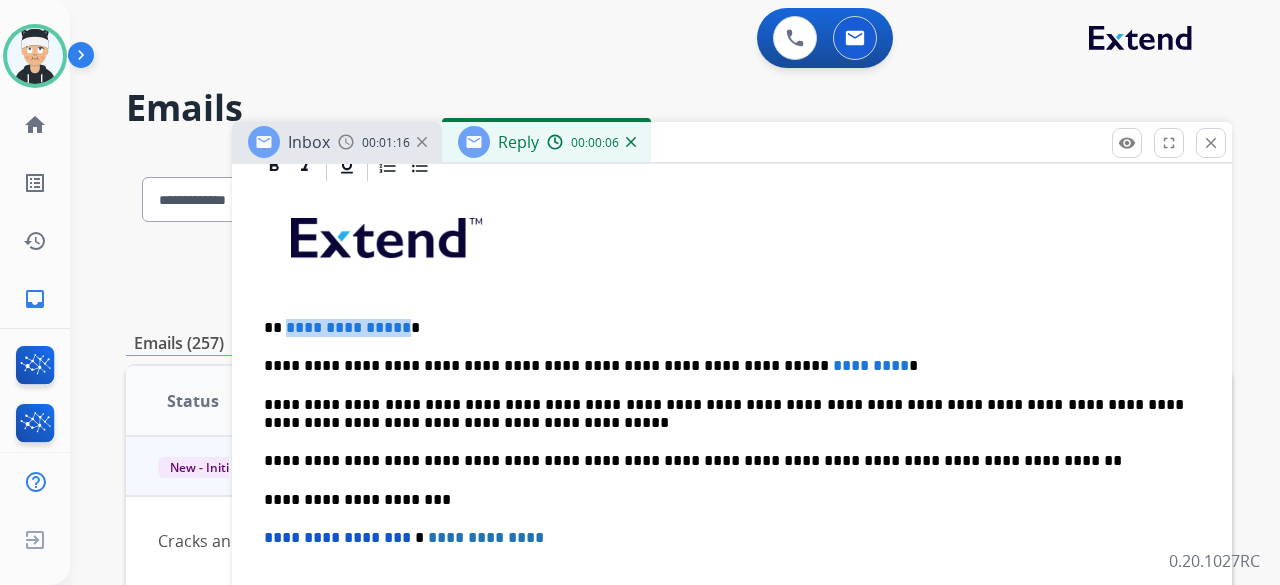 drag, startPoint x: 398, startPoint y: 323, endPoint x: 284, endPoint y: 317, distance: 114.15778 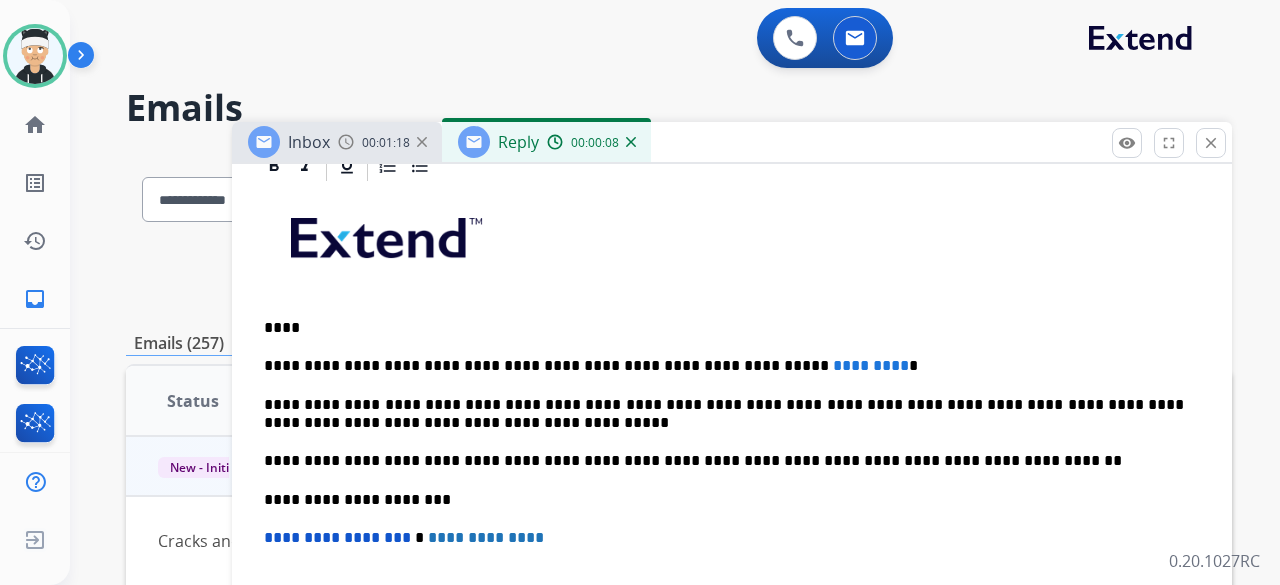 type 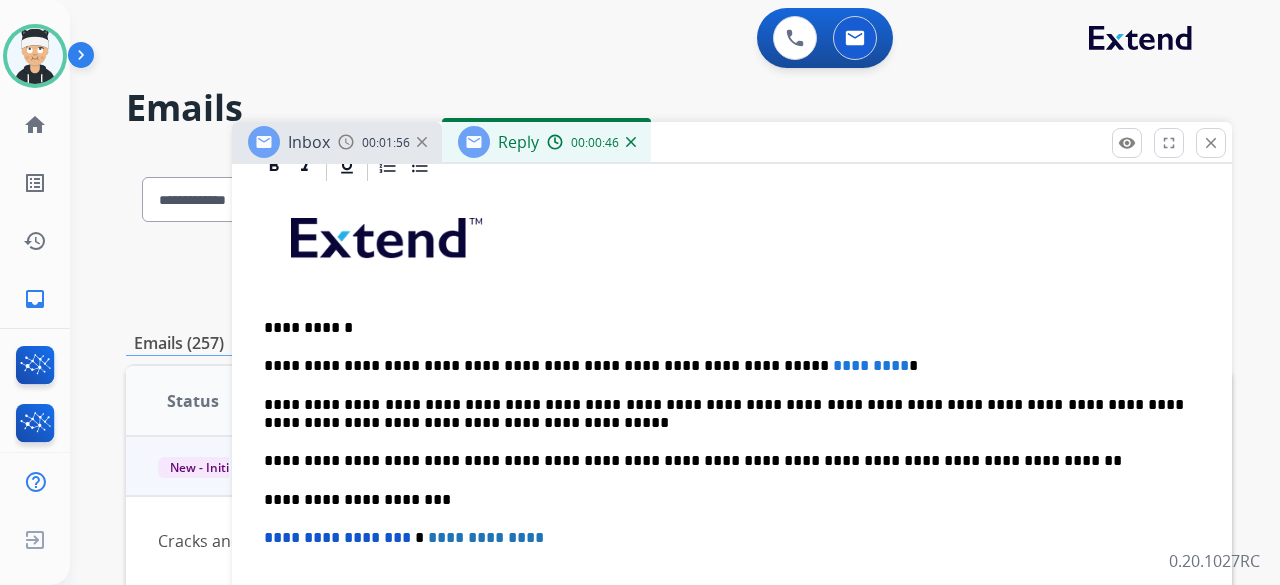 click on "**********" at bounding box center (724, 366) 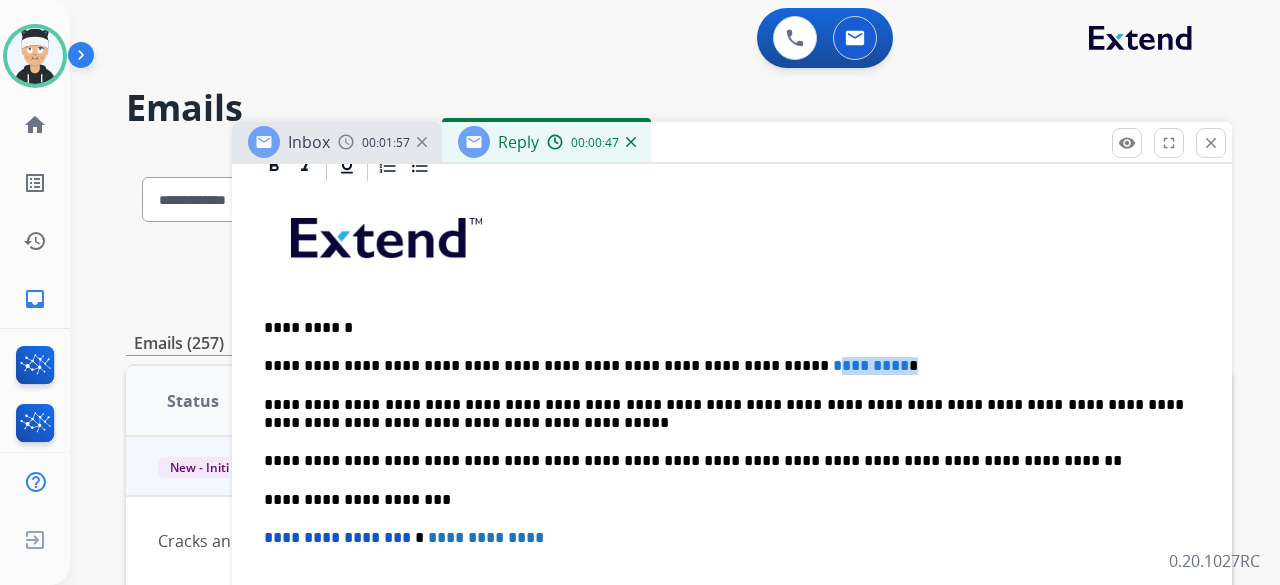 drag, startPoint x: 809, startPoint y: 359, endPoint x: 763, endPoint y: 351, distance: 46.69047 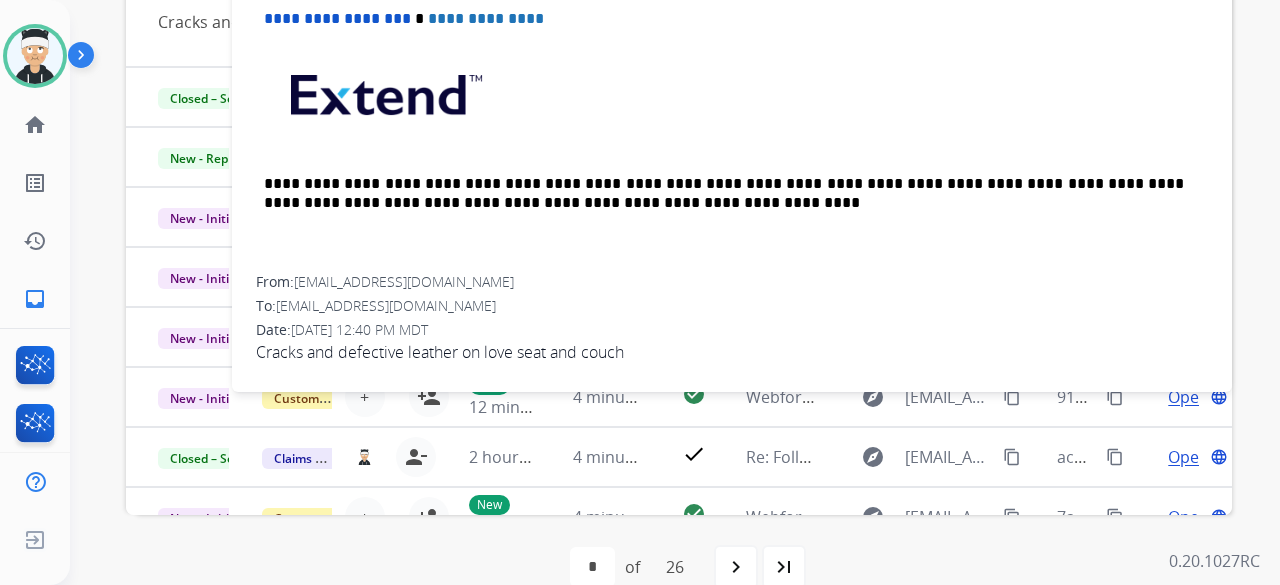 scroll, scrollTop: 552, scrollLeft: 0, axis: vertical 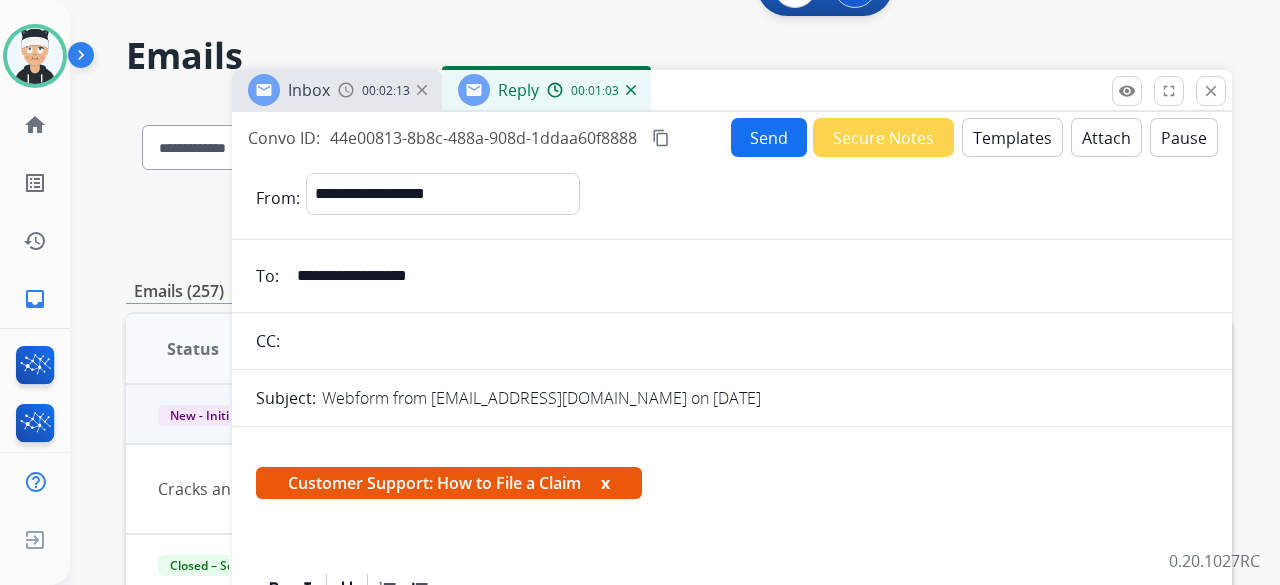 click on "Send" at bounding box center [769, 137] 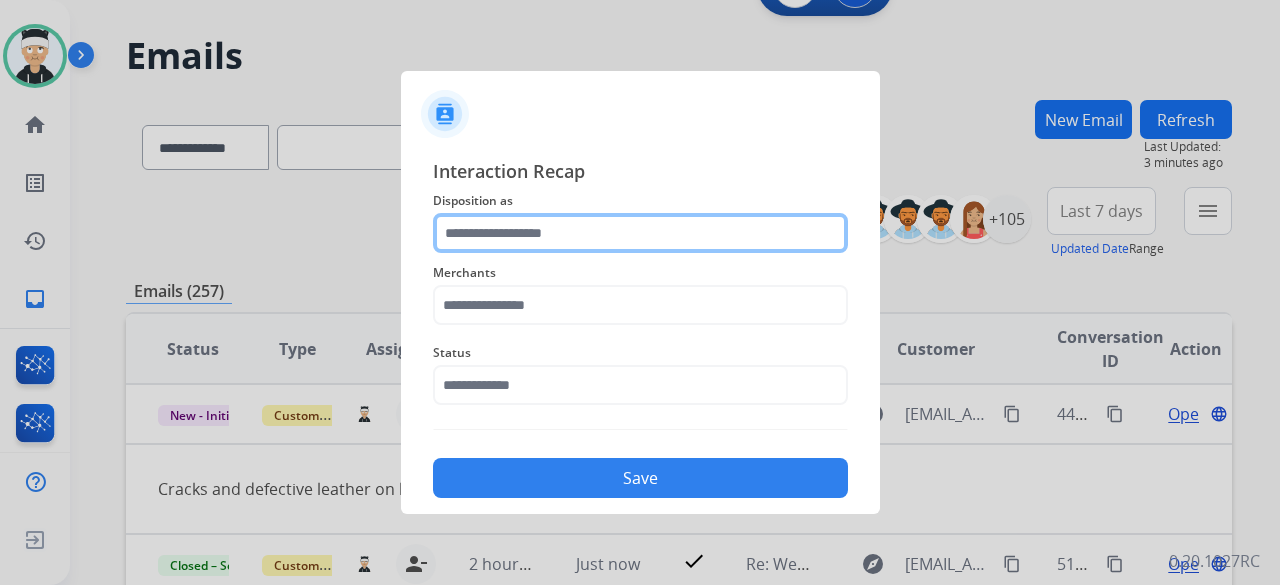click 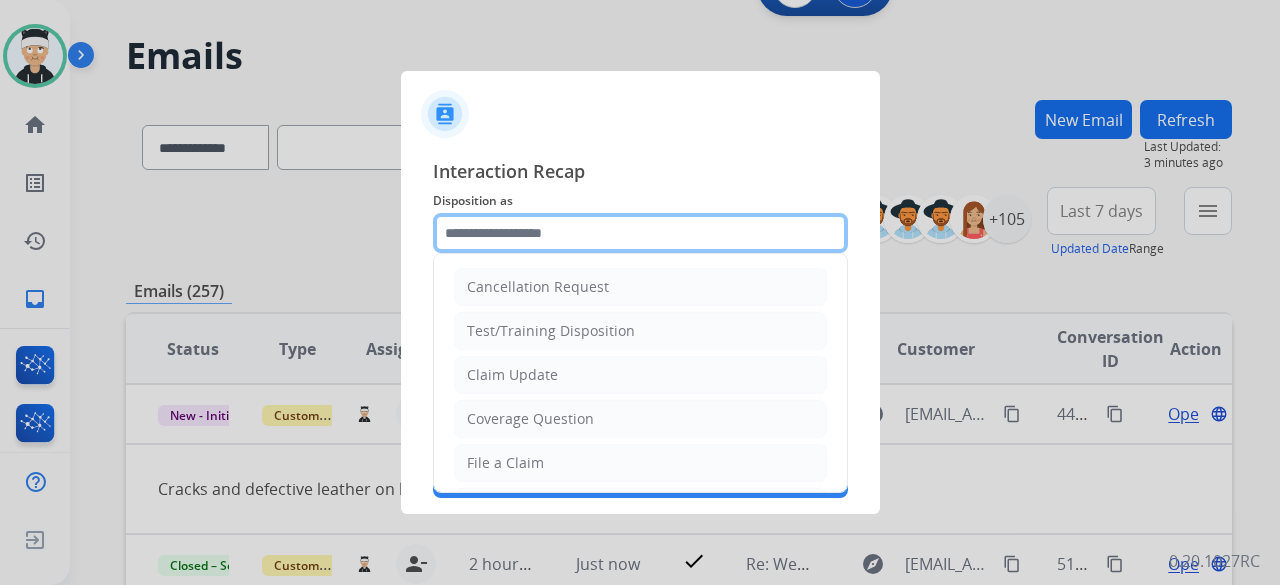 click 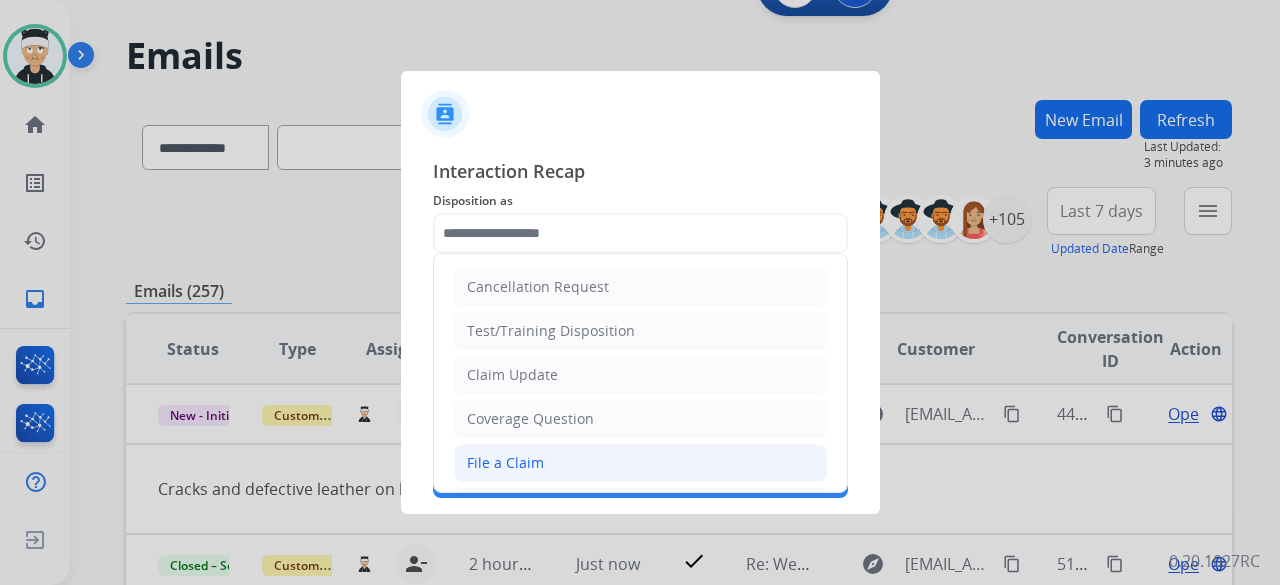 click on "File a Claim" 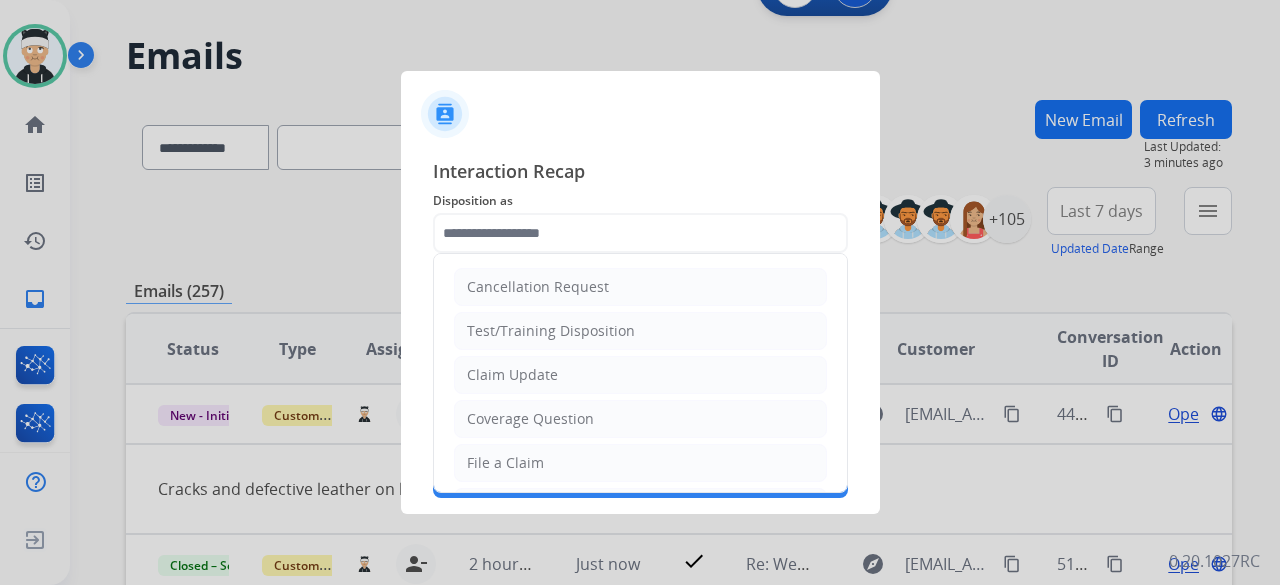 type on "**********" 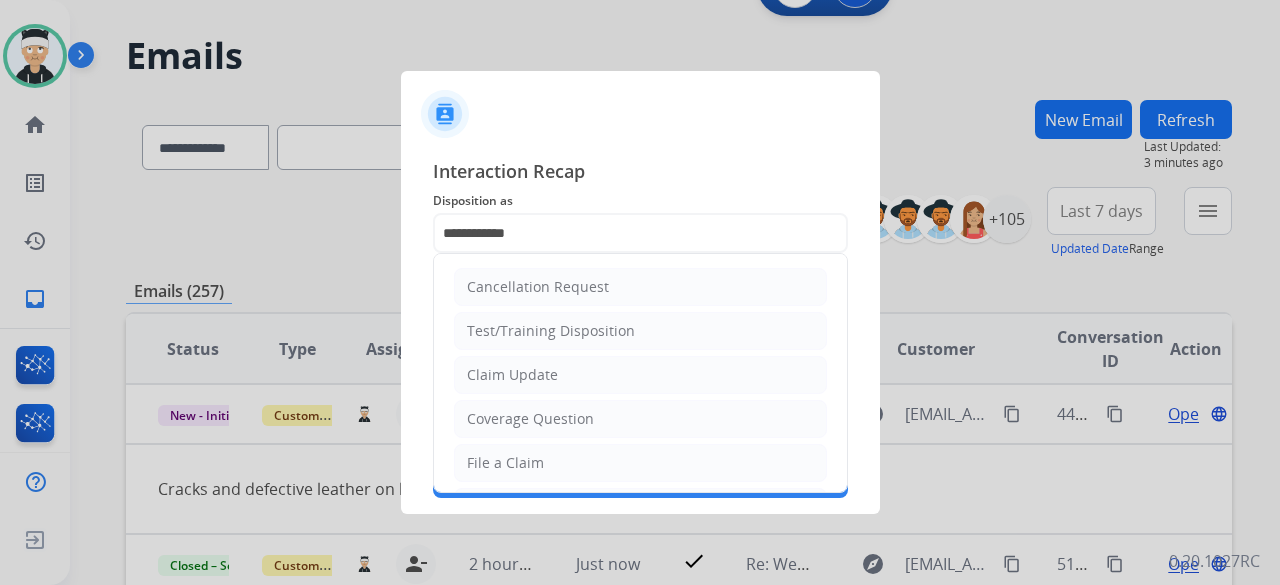 click on "Save" 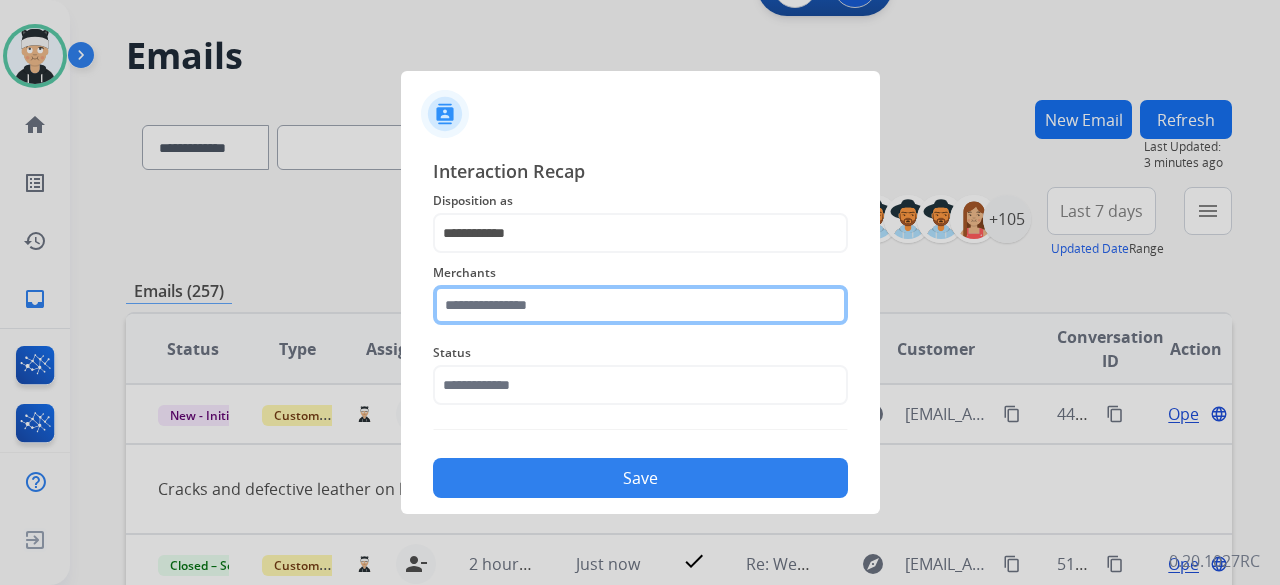 click on "Merchants" 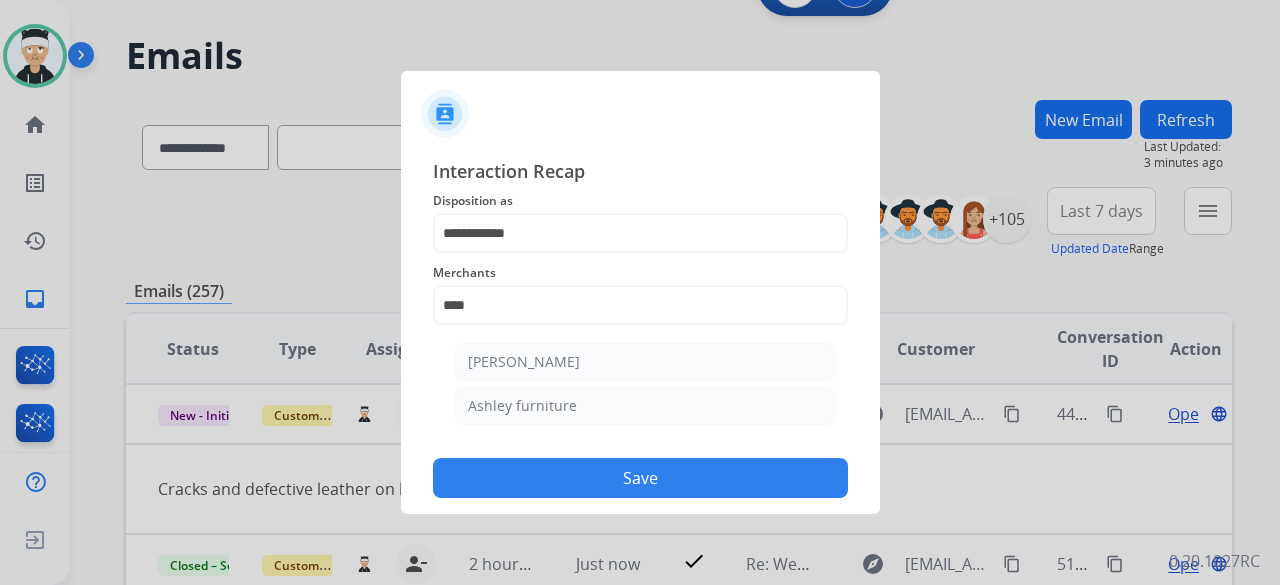 click on "[PERSON_NAME]" 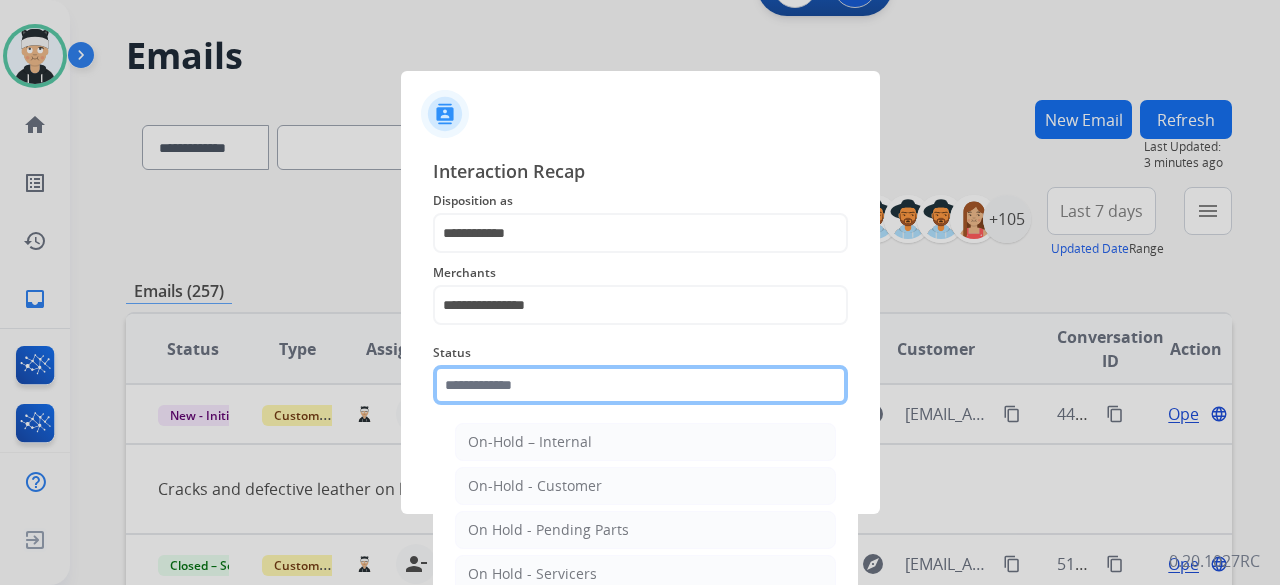 click 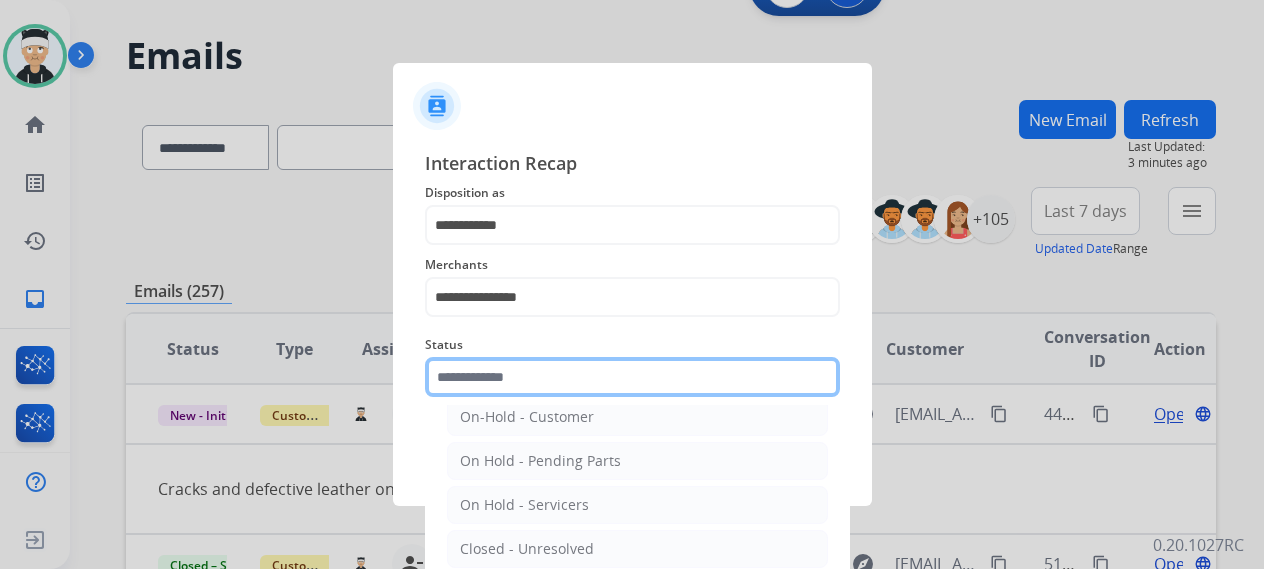 scroll, scrollTop: 114, scrollLeft: 0, axis: vertical 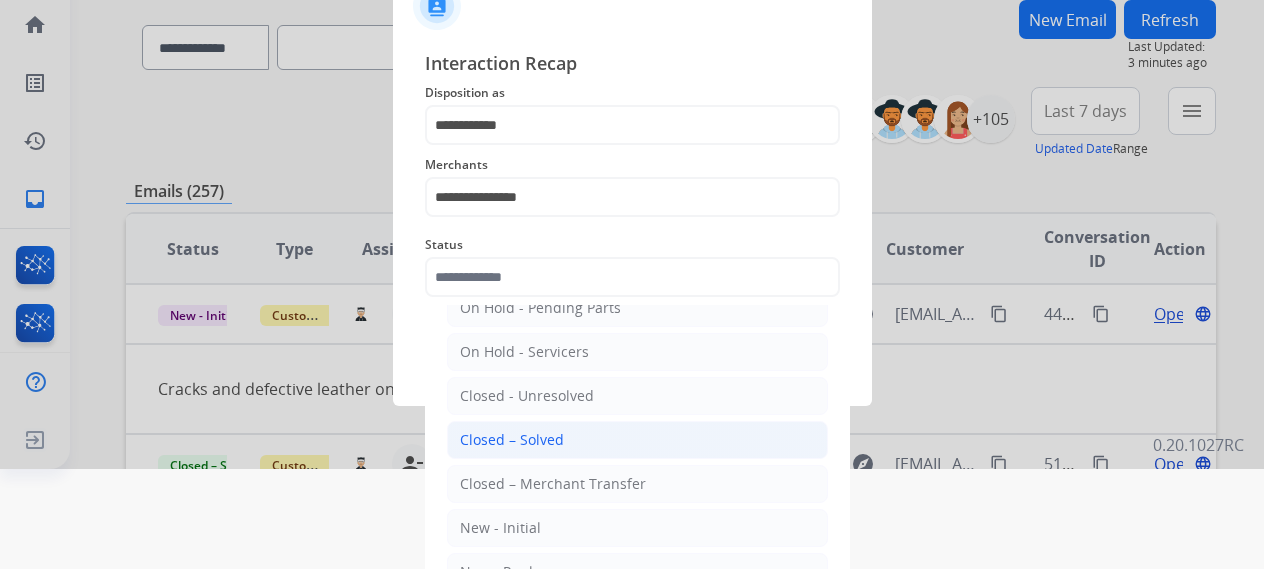 click on "Closed – Solved" 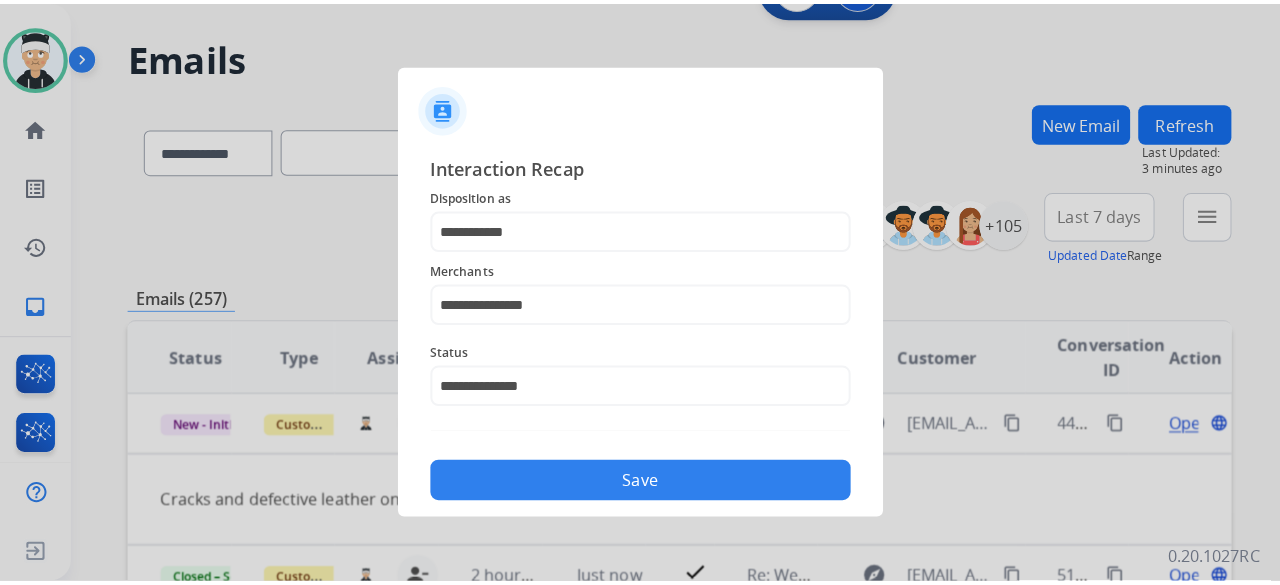 scroll, scrollTop: 0, scrollLeft: 0, axis: both 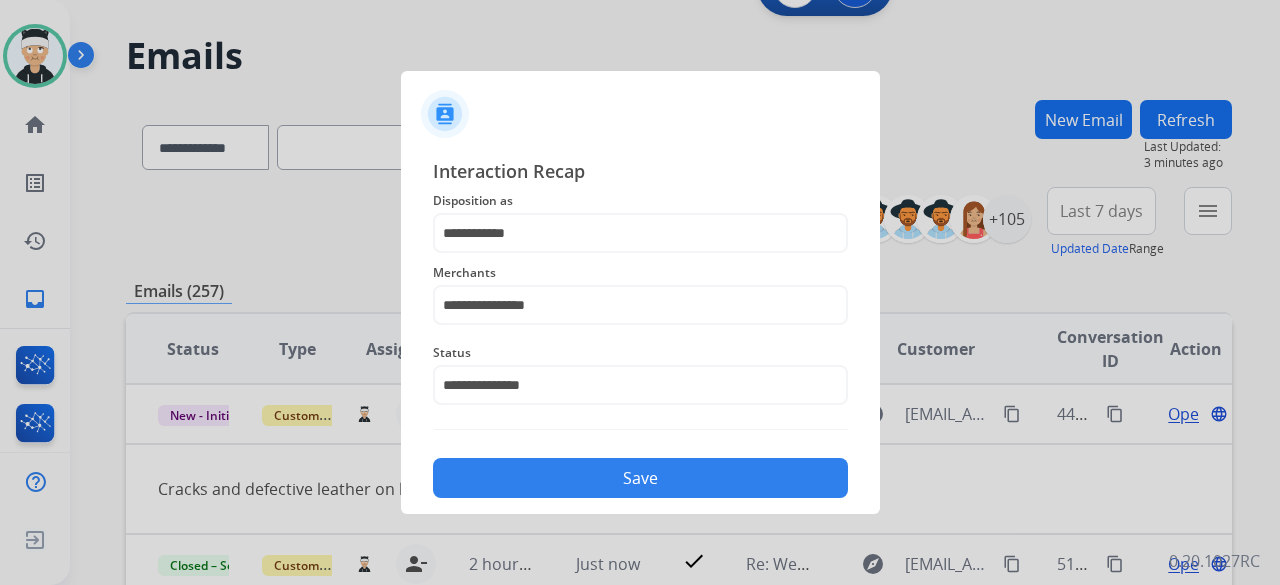 click on "Save" 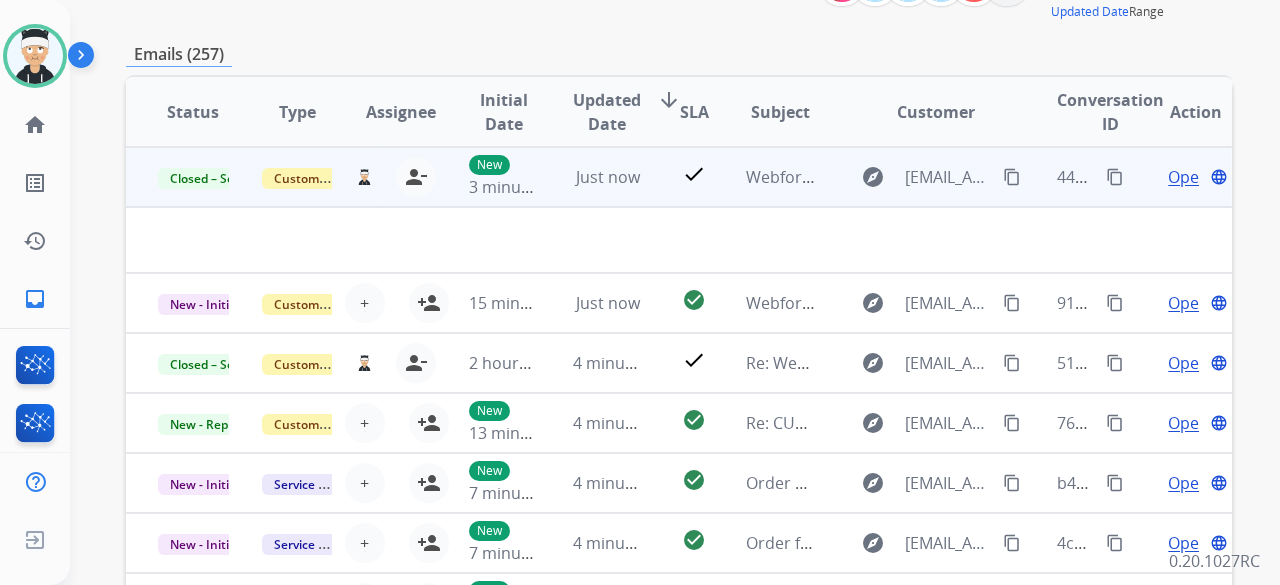 scroll, scrollTop: 300, scrollLeft: 0, axis: vertical 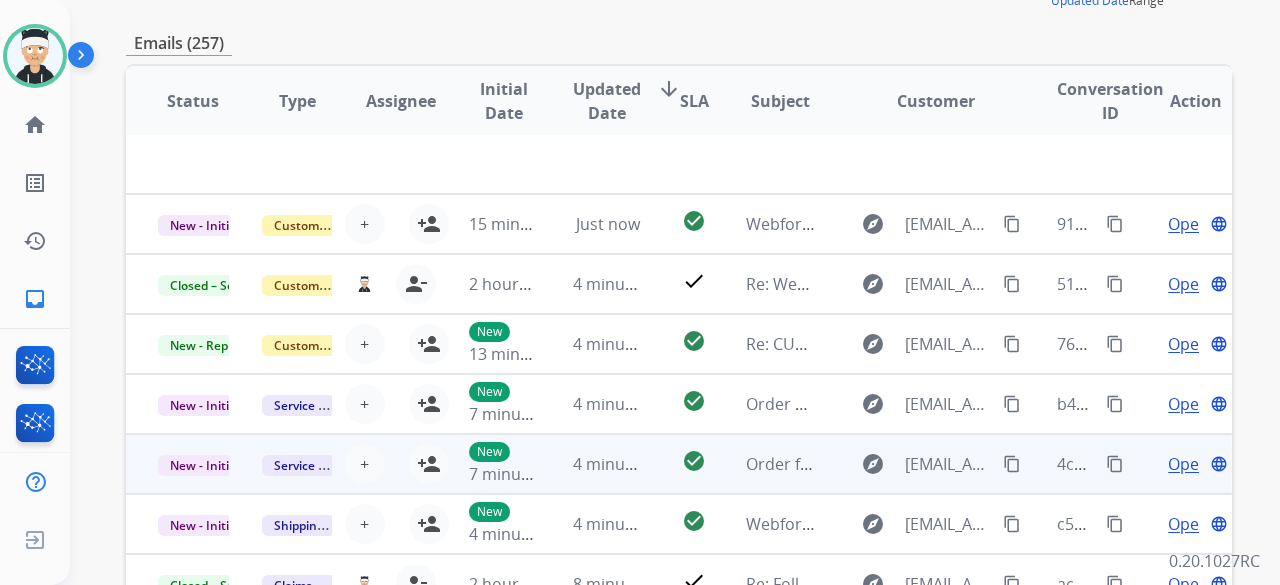 click on "Open" at bounding box center [1188, 464] 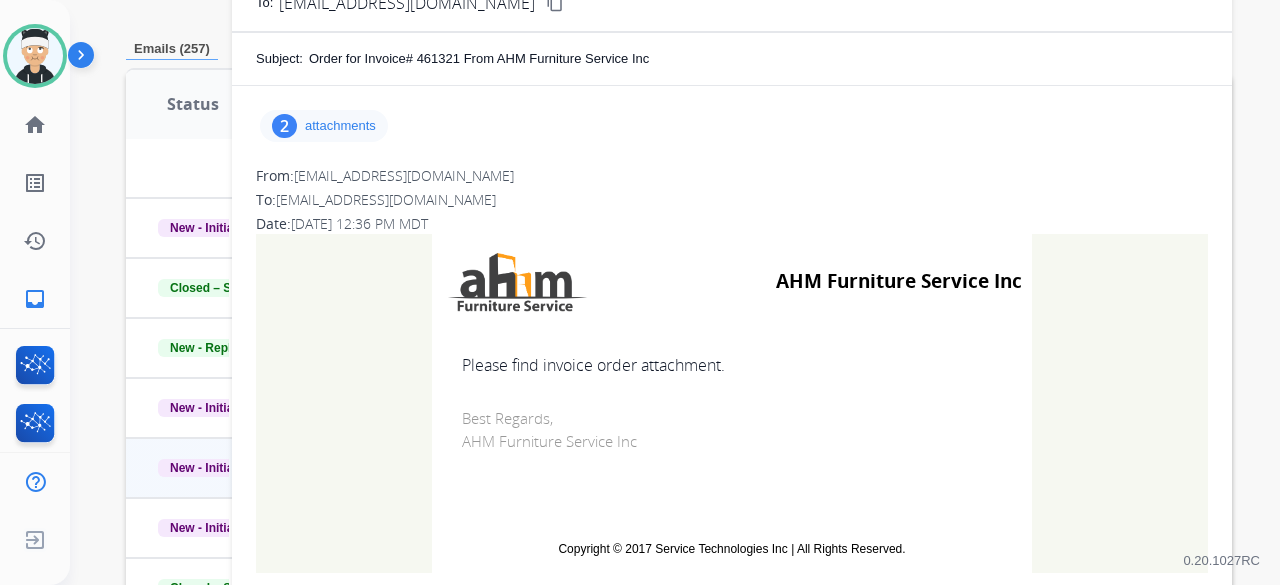 scroll, scrollTop: 300, scrollLeft: 0, axis: vertical 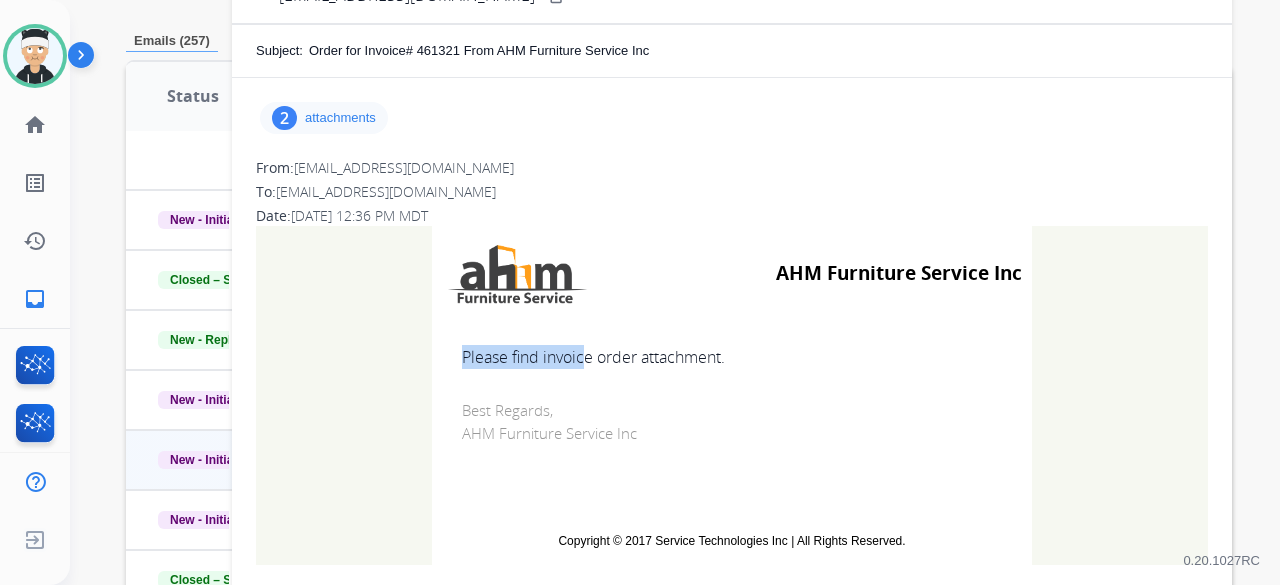 drag, startPoint x: 445, startPoint y: 360, endPoint x: 706, endPoint y: 363, distance: 261.01724 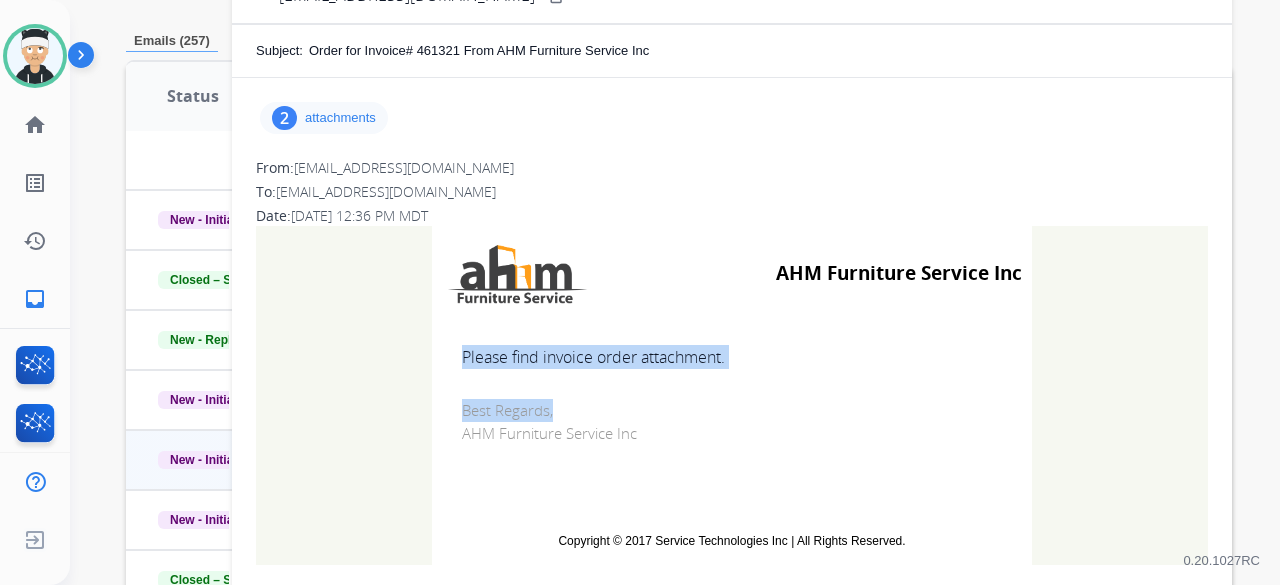 click on "Please find invoice order attachment." at bounding box center (732, 357) 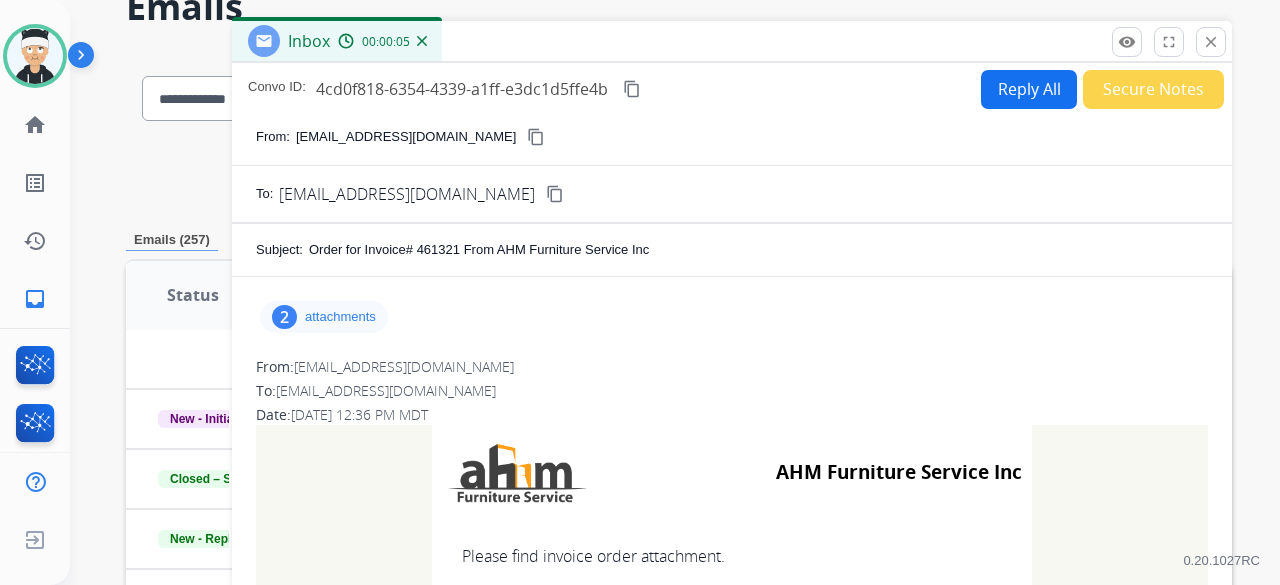 scroll, scrollTop: 100, scrollLeft: 0, axis: vertical 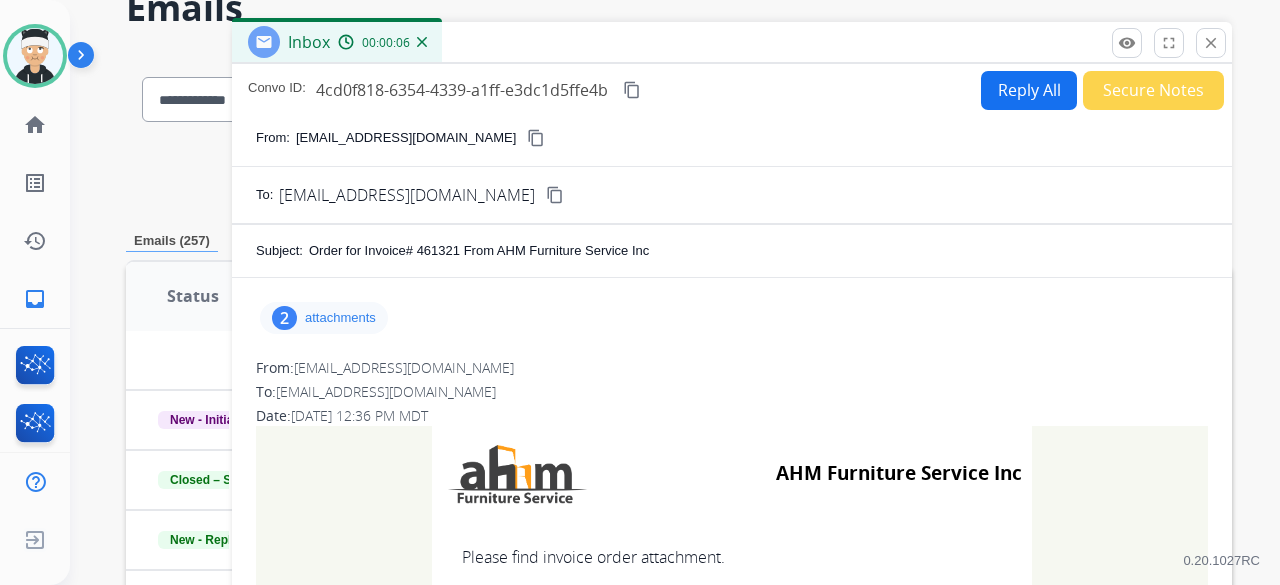 click on "attachments" at bounding box center (340, 318) 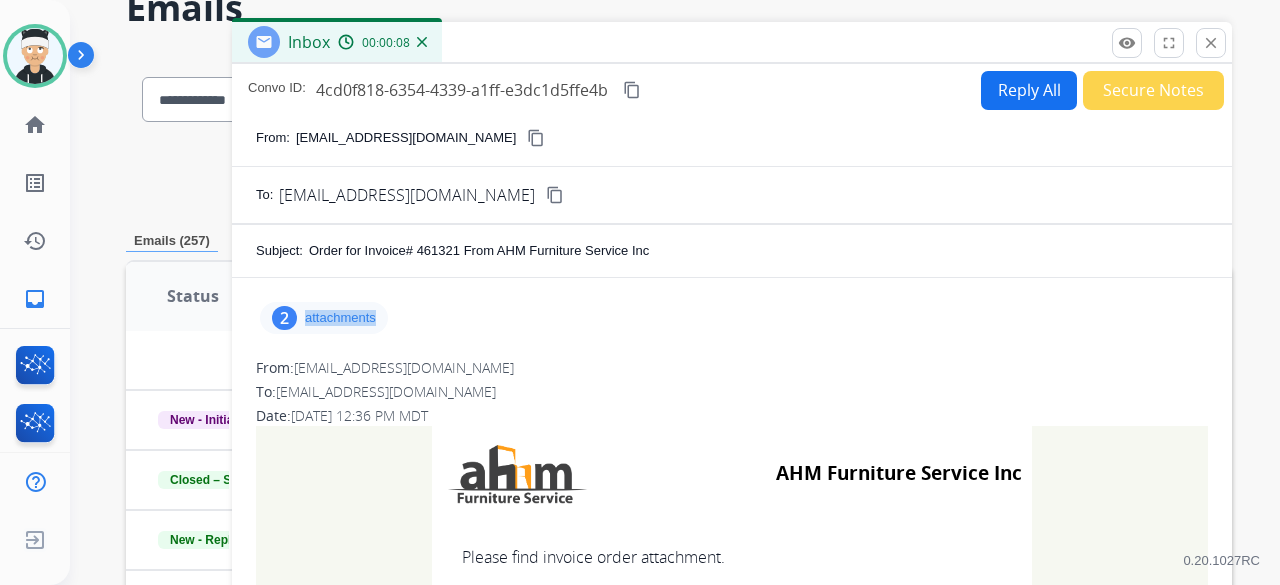click on "2 attachments" at bounding box center [324, 318] 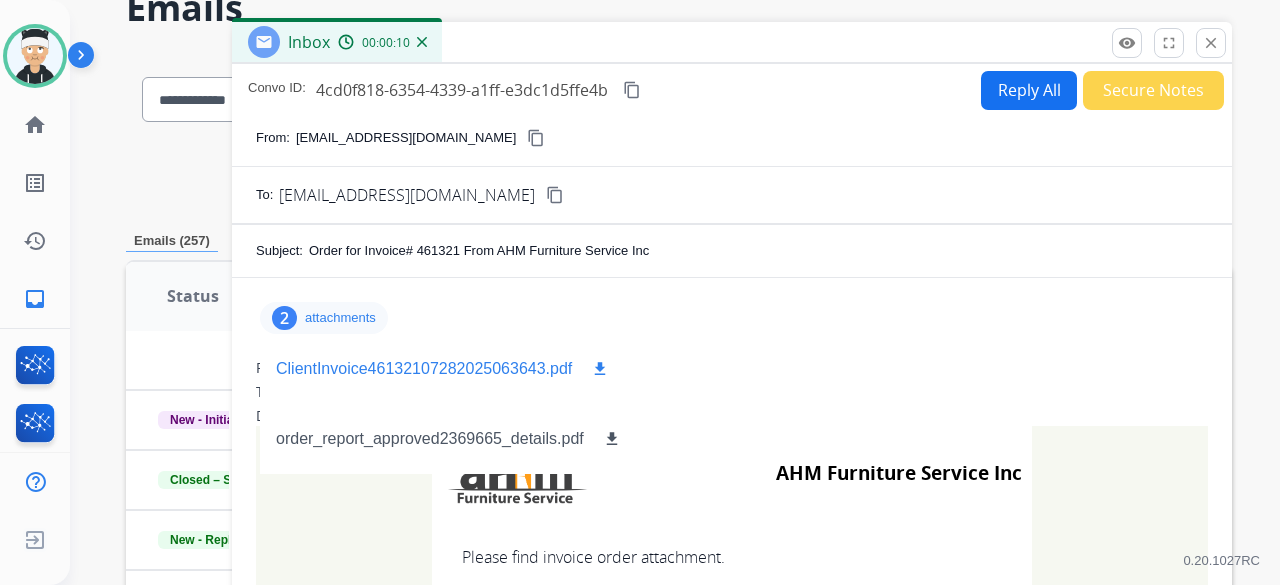 click on "ClientInvoice46132107282025063643.pdf  download" at bounding box center (444, 369) 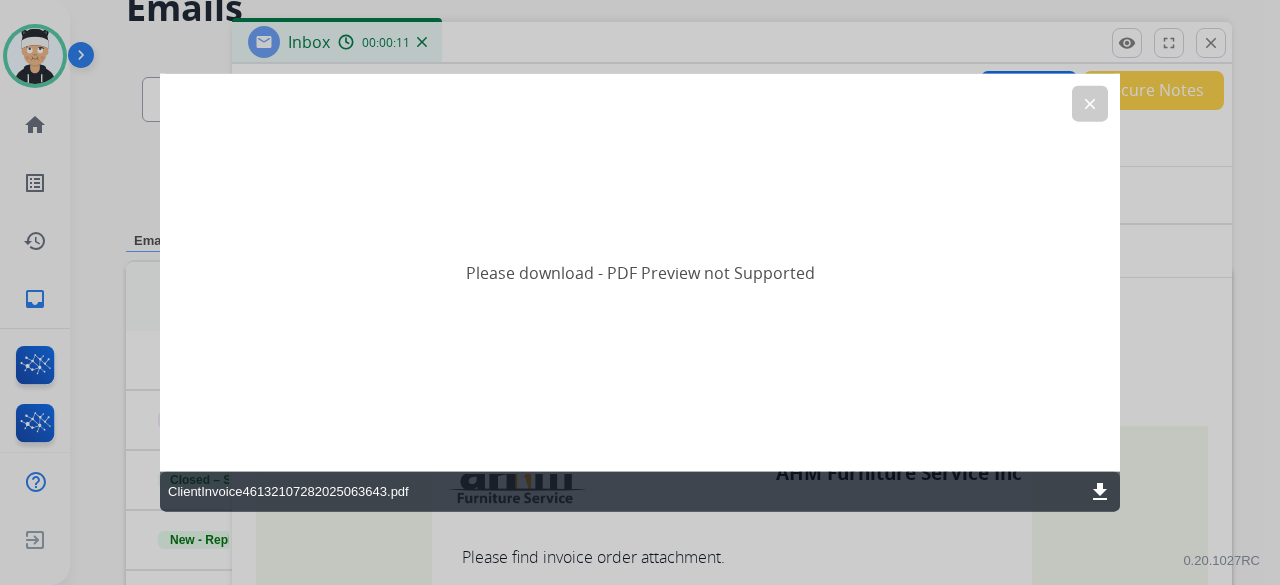 click on "Please download - PDF Preview not Supported" 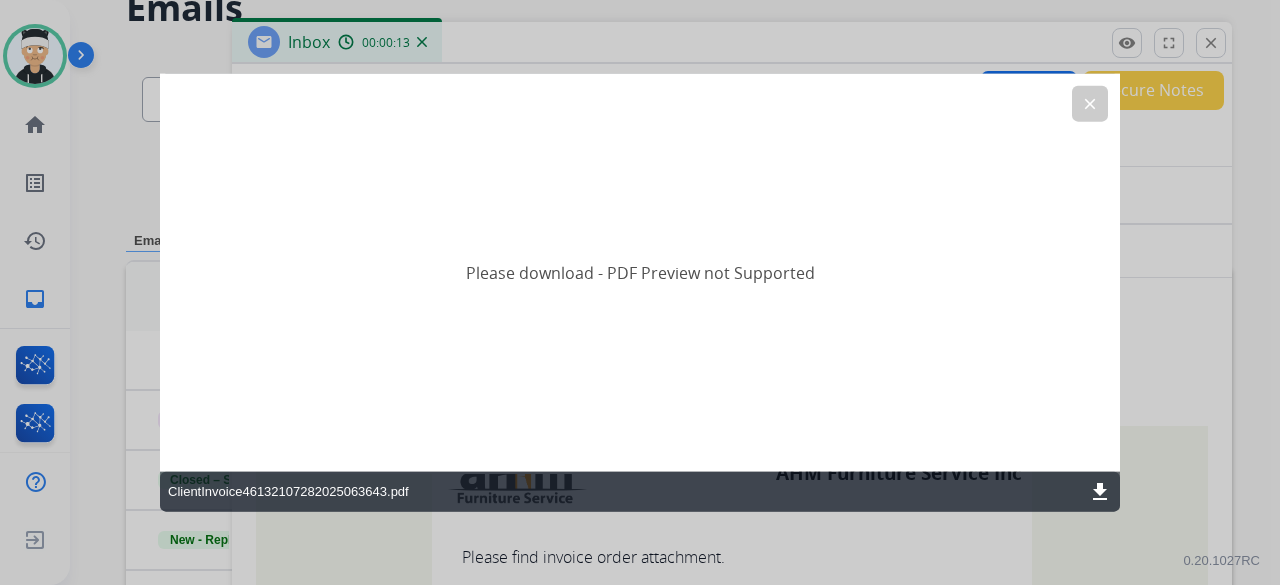 click on "clear" 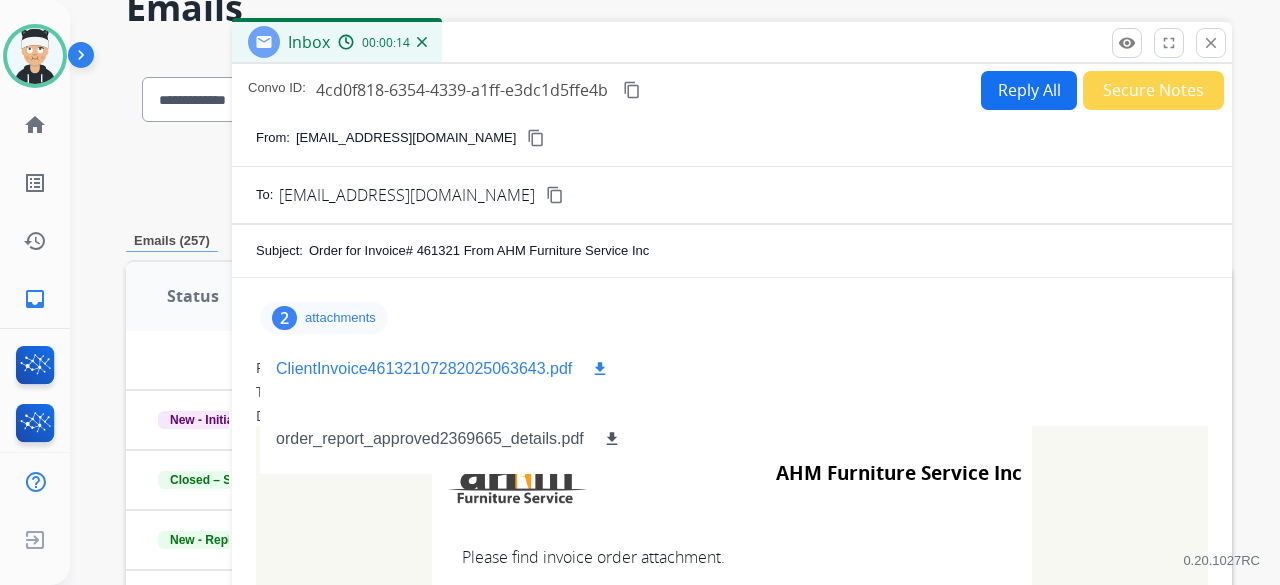 click on "download" at bounding box center [600, 369] 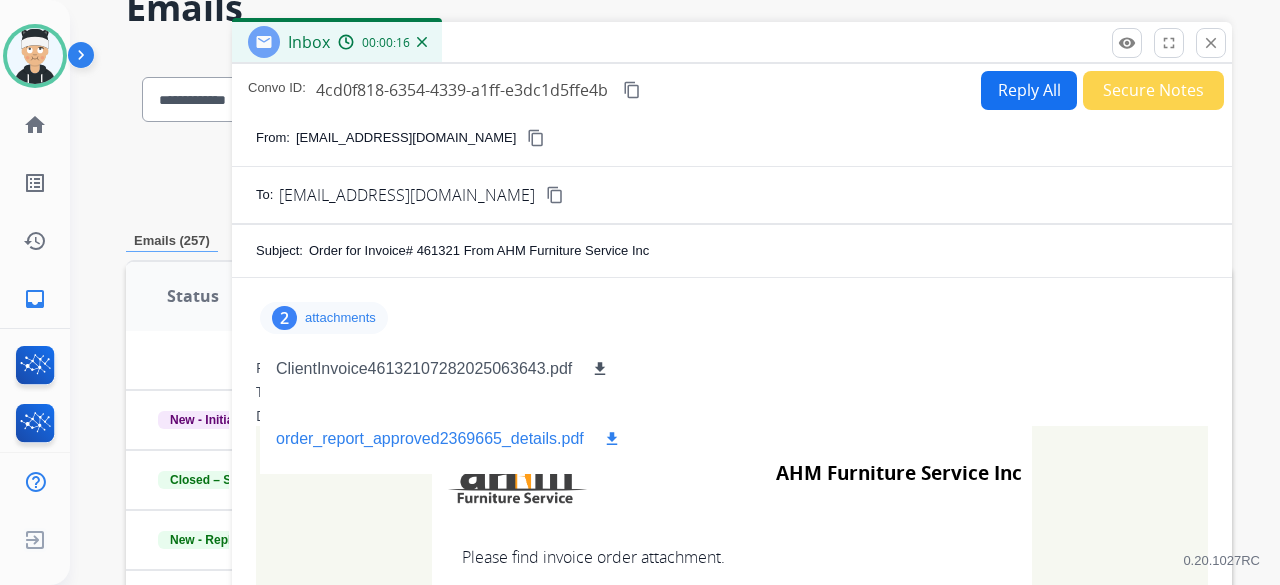 click on "download" at bounding box center [612, 439] 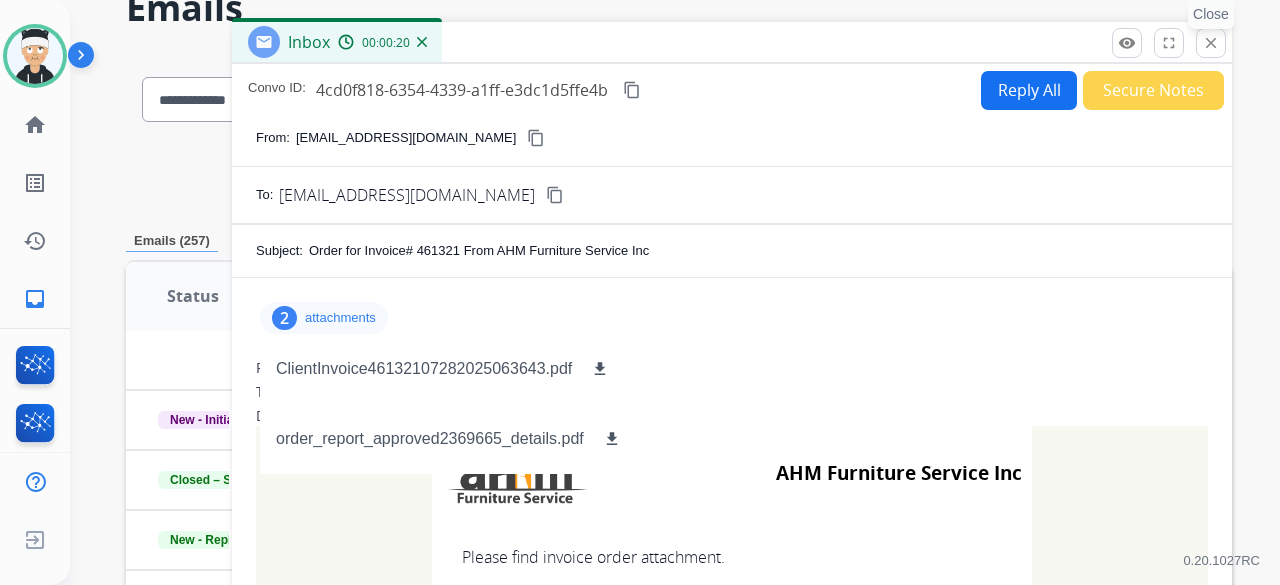 click on "close" at bounding box center [1211, 43] 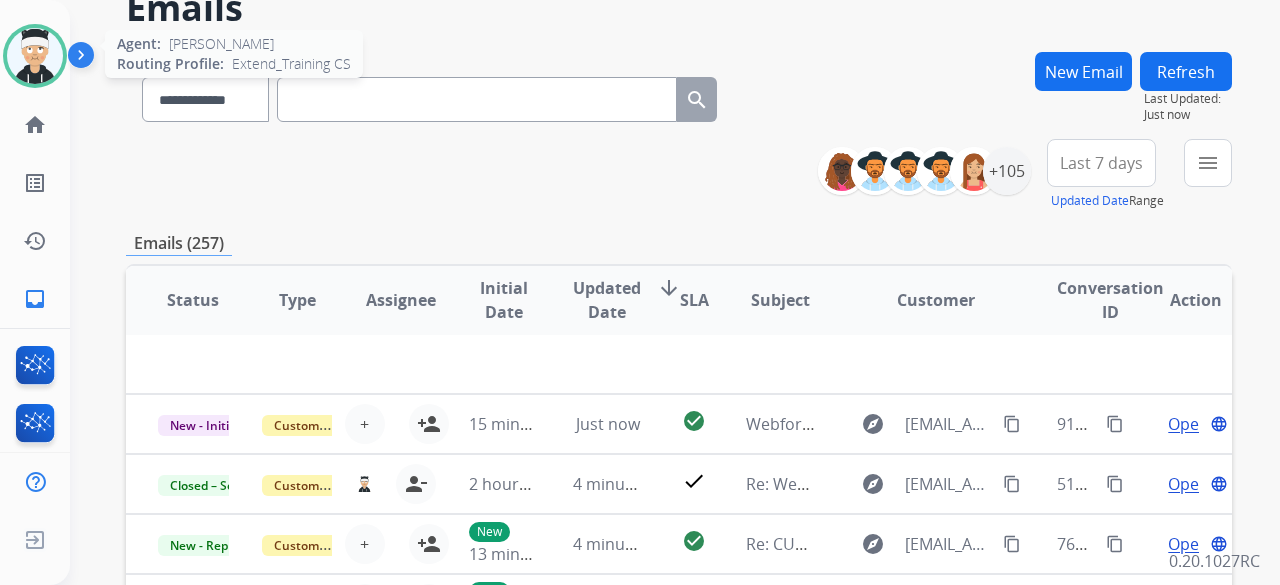 click at bounding box center [35, 56] 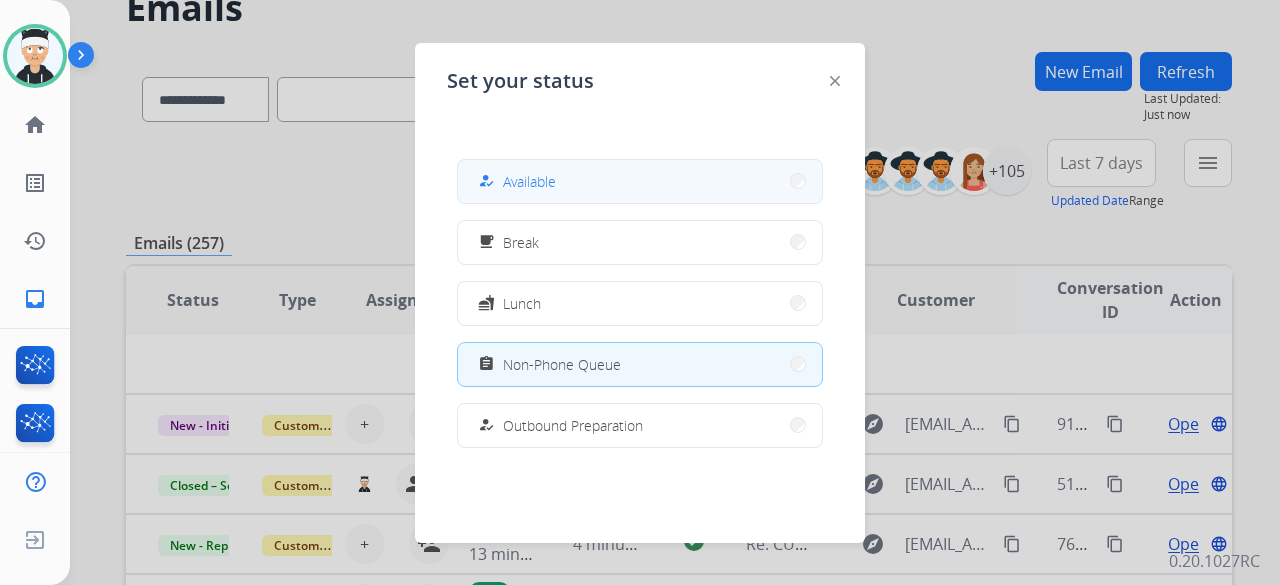 click on "how_to_reg Available" at bounding box center [640, 181] 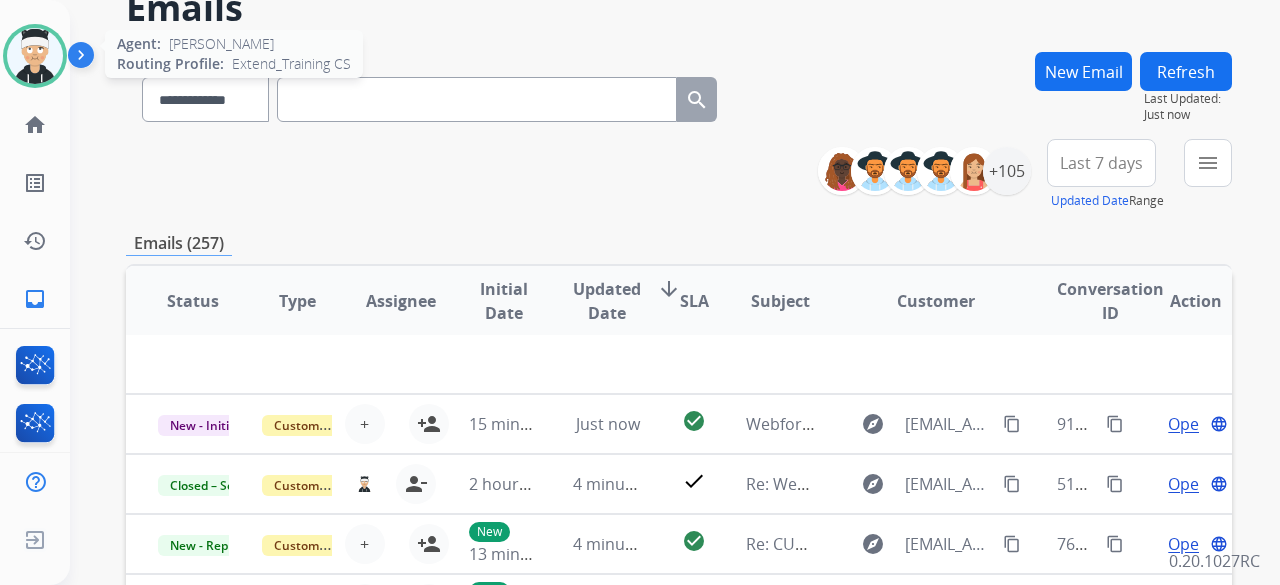 click at bounding box center (35, 56) 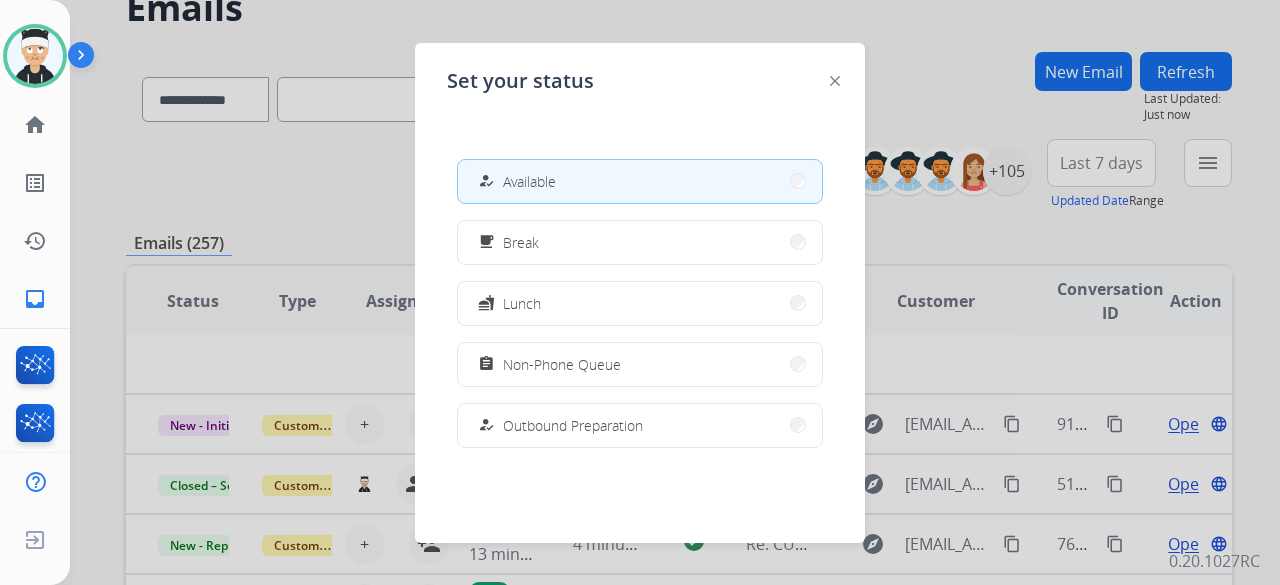 click at bounding box center [640, 292] 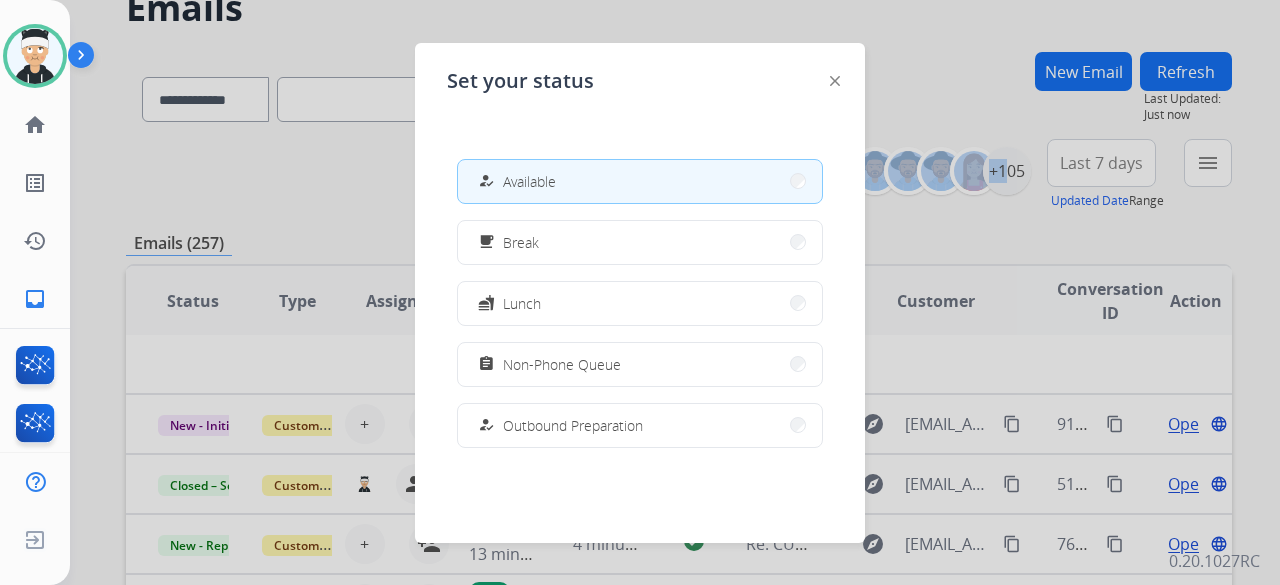 click on "**********" at bounding box center (679, 175) 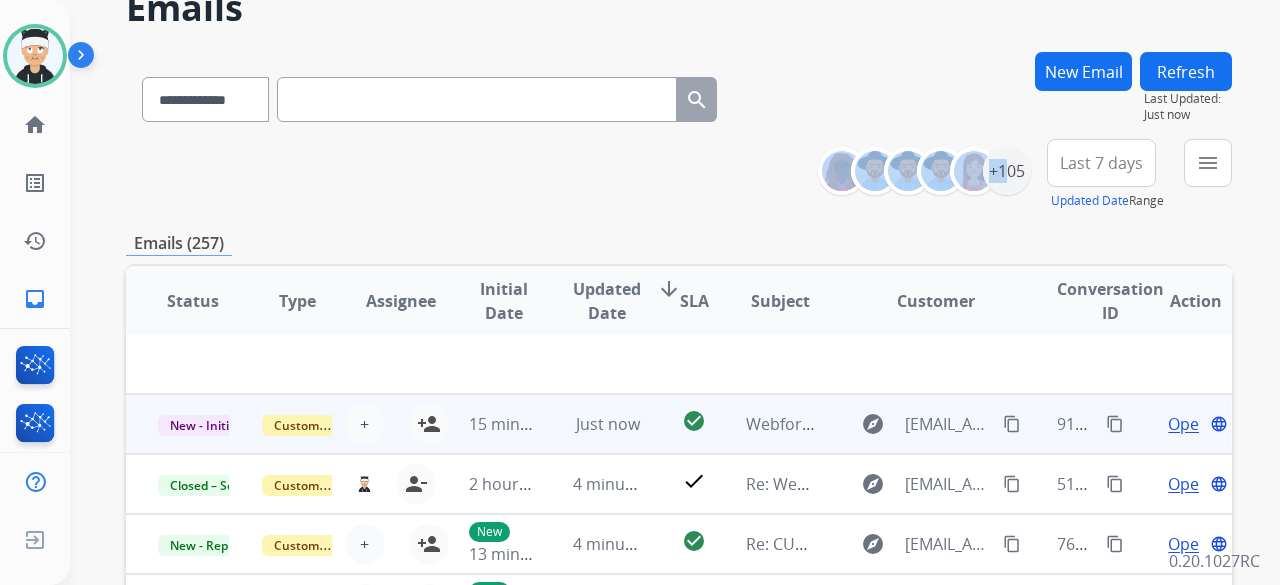 click on "Open" at bounding box center [1188, 424] 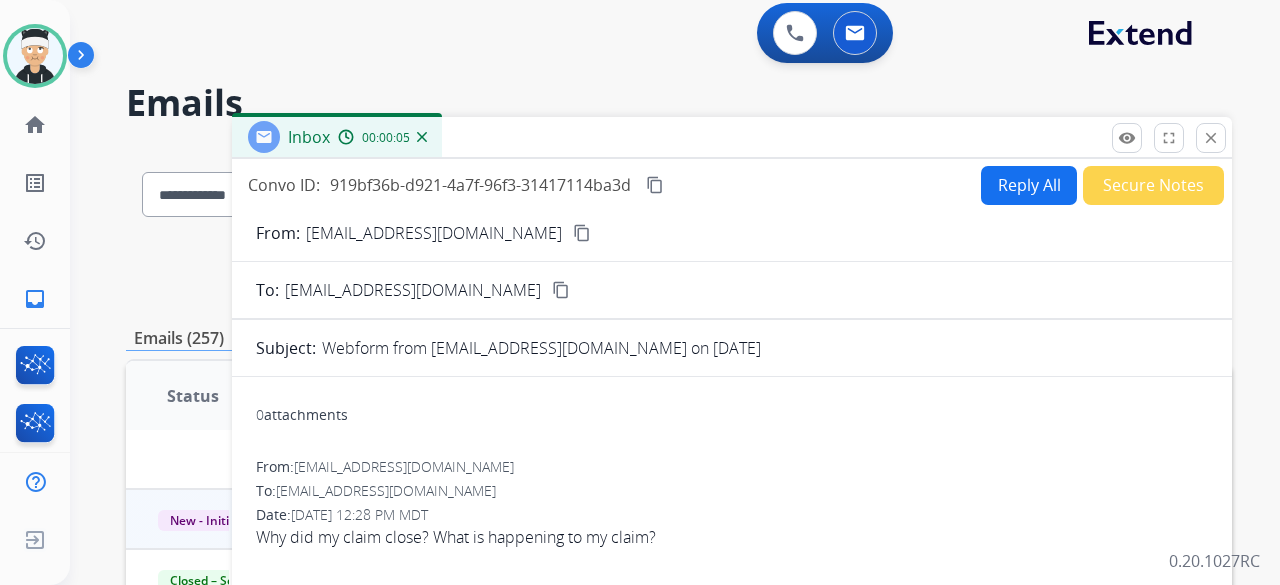 scroll, scrollTop: 0, scrollLeft: 0, axis: both 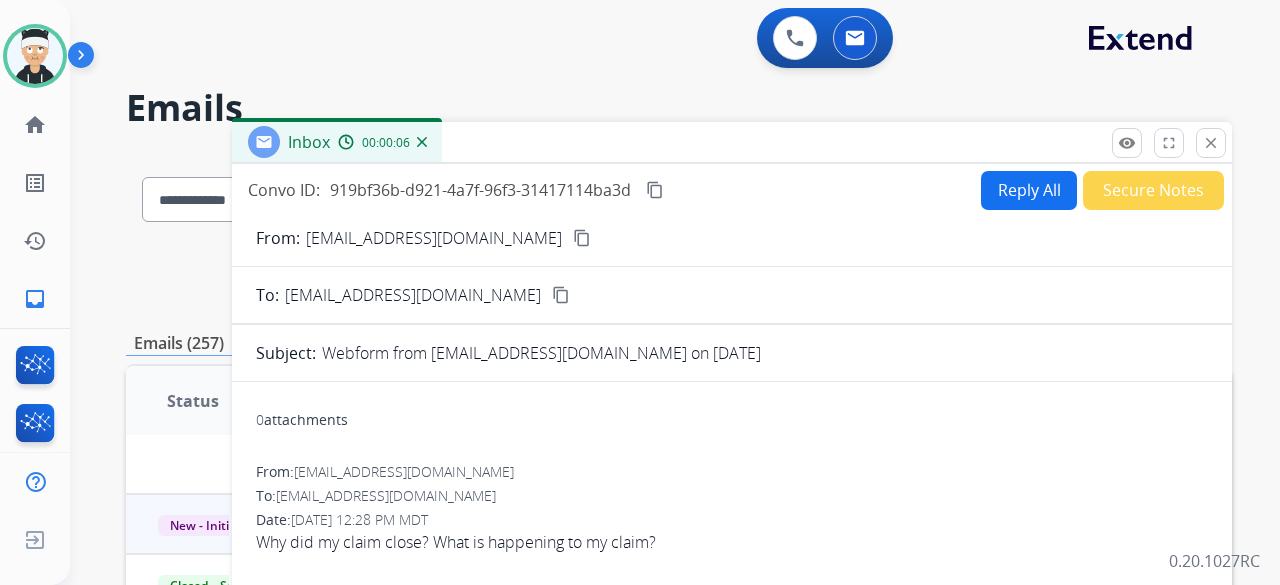 click on "content_copy" at bounding box center [582, 238] 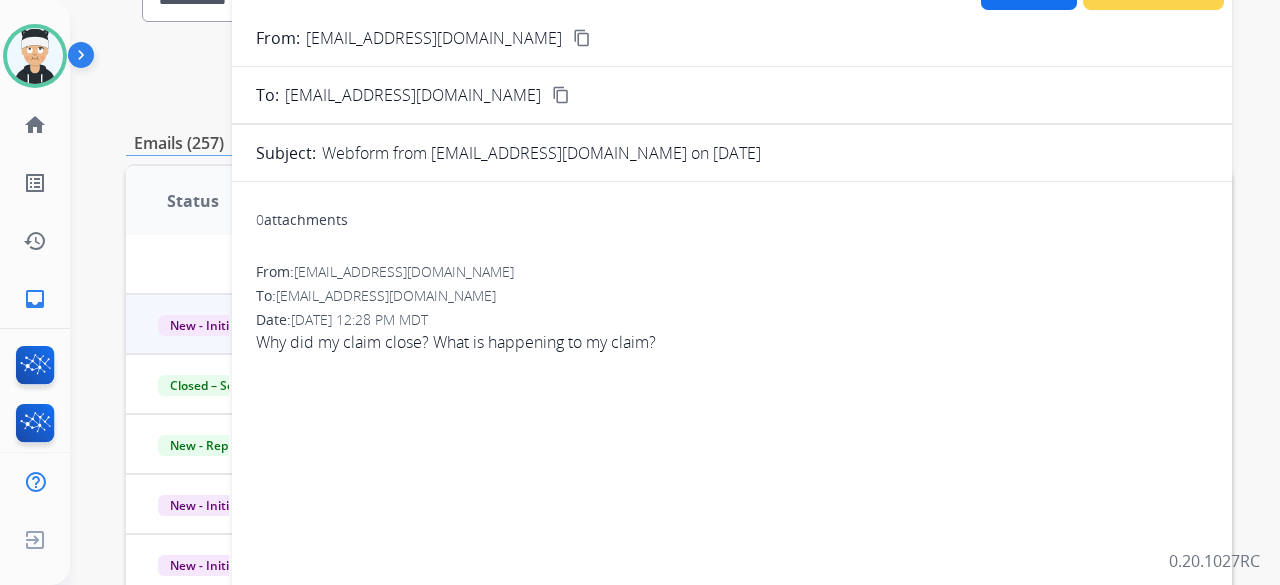 scroll, scrollTop: 100, scrollLeft: 0, axis: vertical 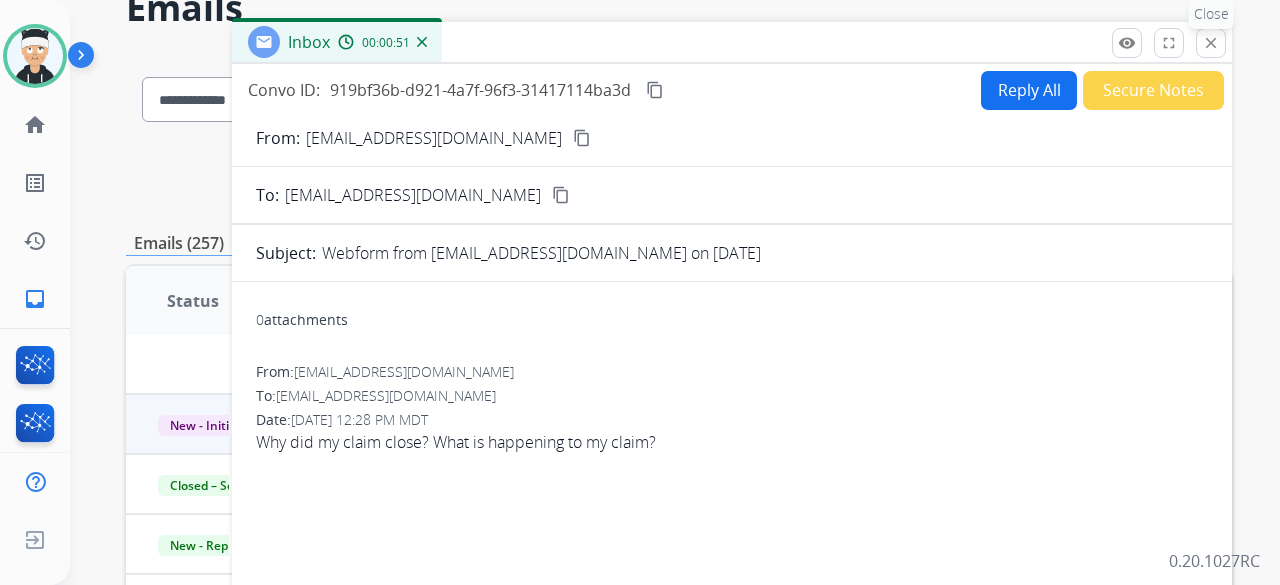 click on "close" at bounding box center (1211, 43) 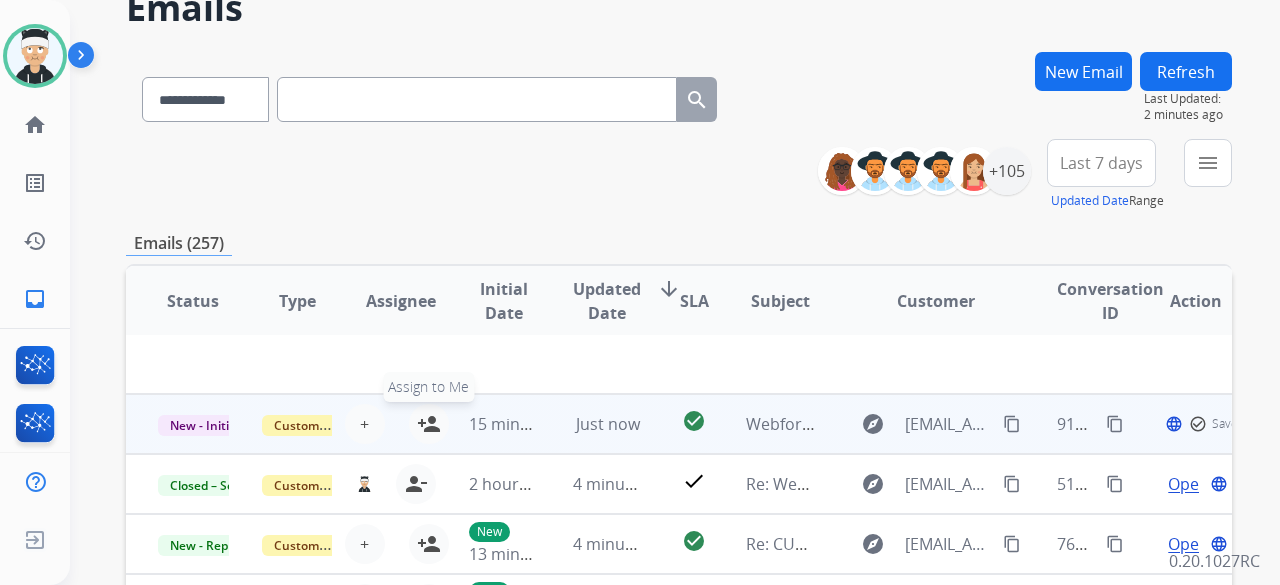 click on "person_add" at bounding box center (429, 424) 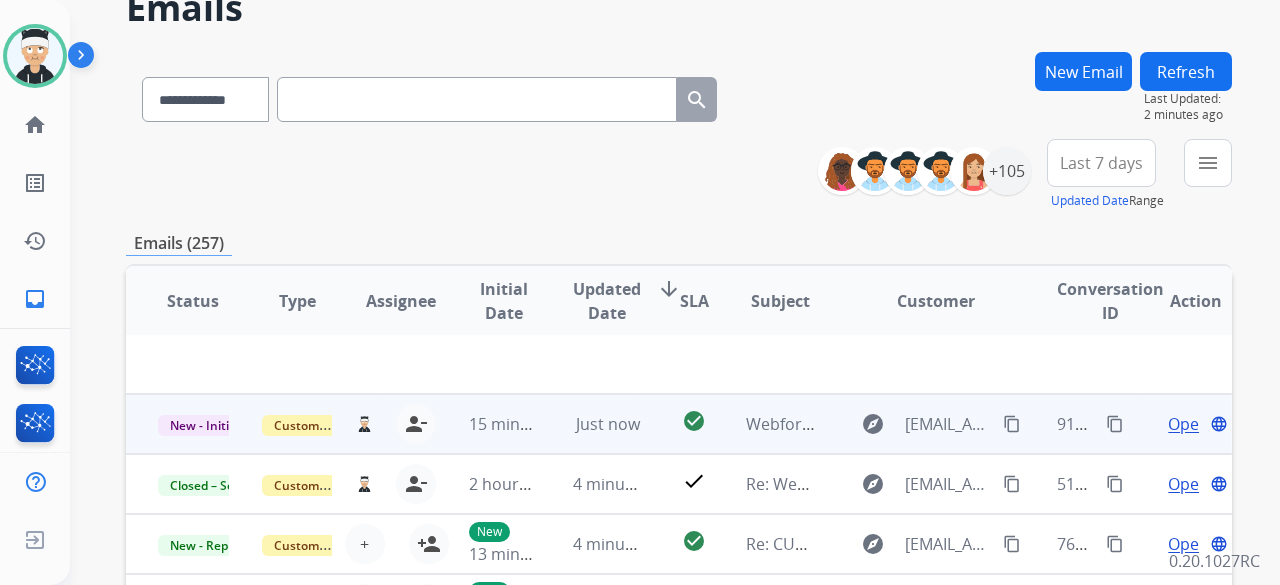 click on "Open" at bounding box center (1188, 424) 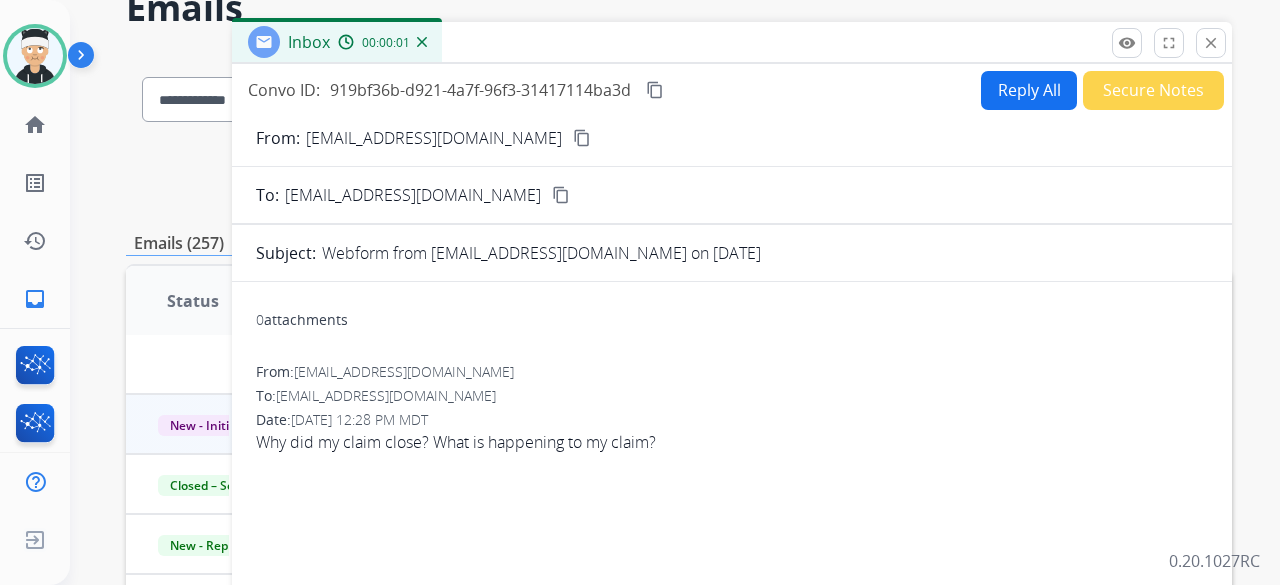click on "Reply All" at bounding box center (1029, 90) 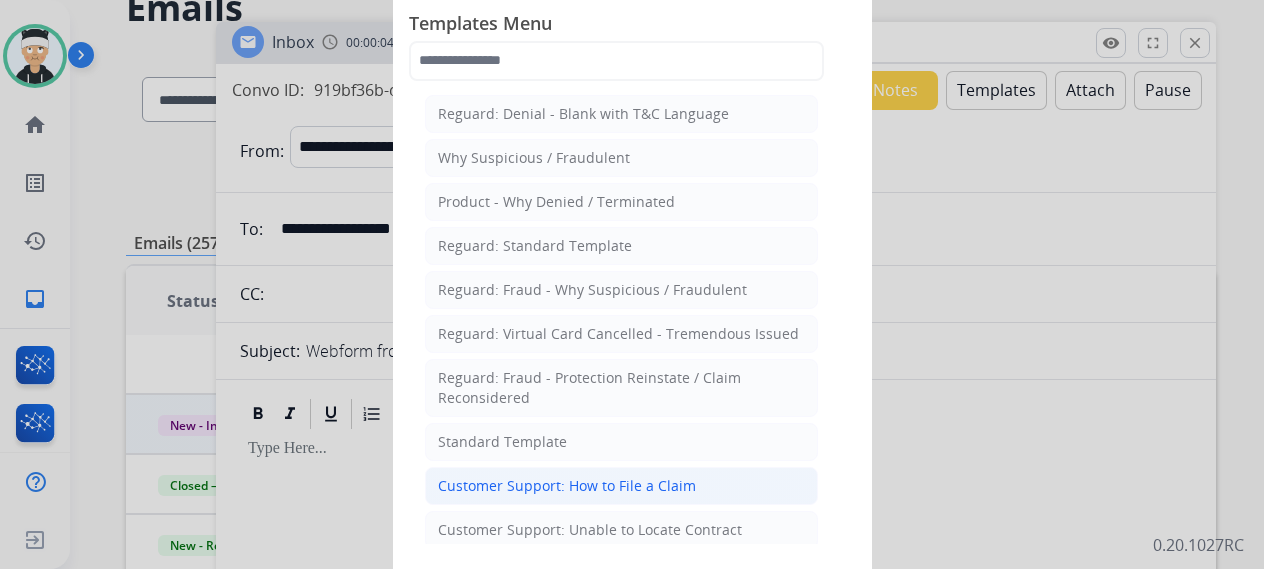 click on "Customer Support: How to File a Claim" 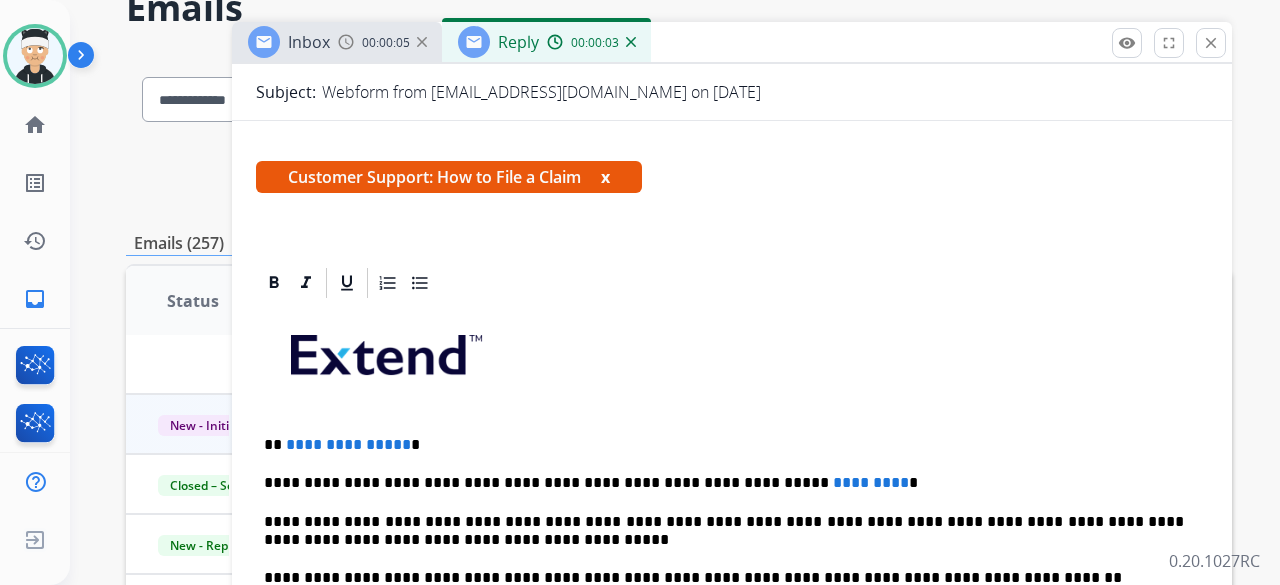 scroll, scrollTop: 400, scrollLeft: 0, axis: vertical 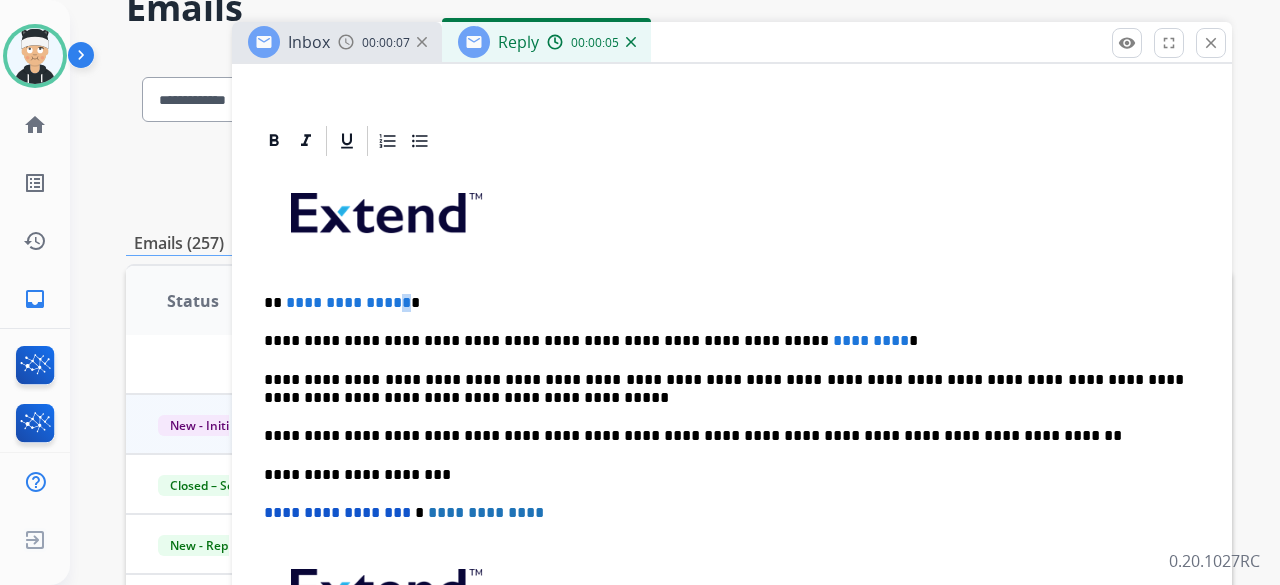 click on "**********" at bounding box center (348, 302) 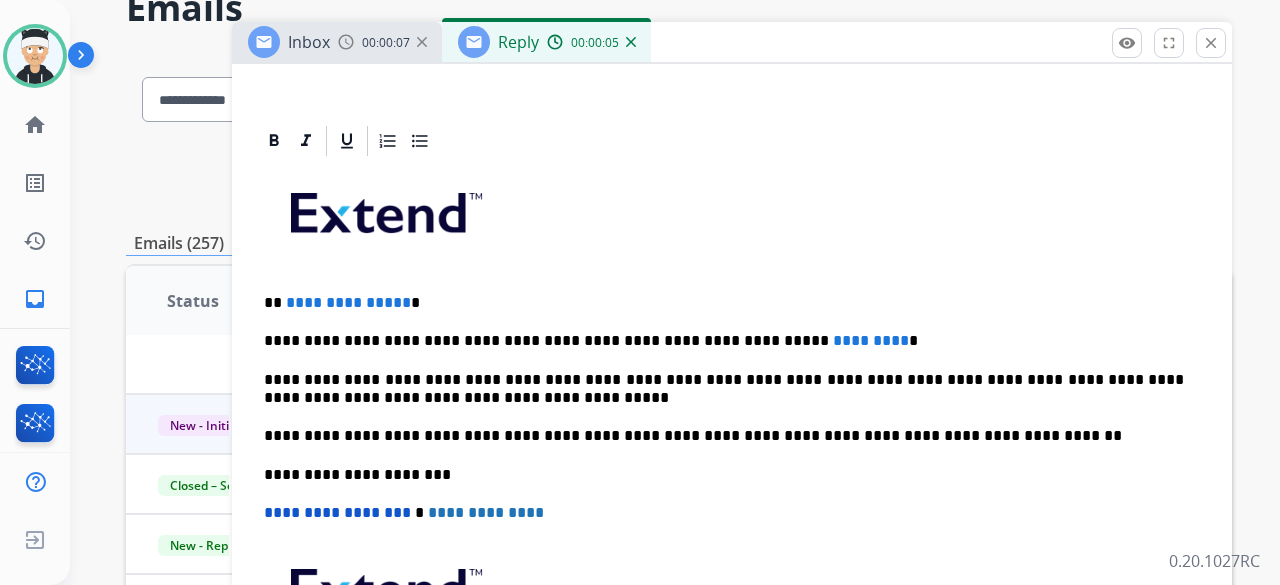 click on "**********" at bounding box center [724, 303] 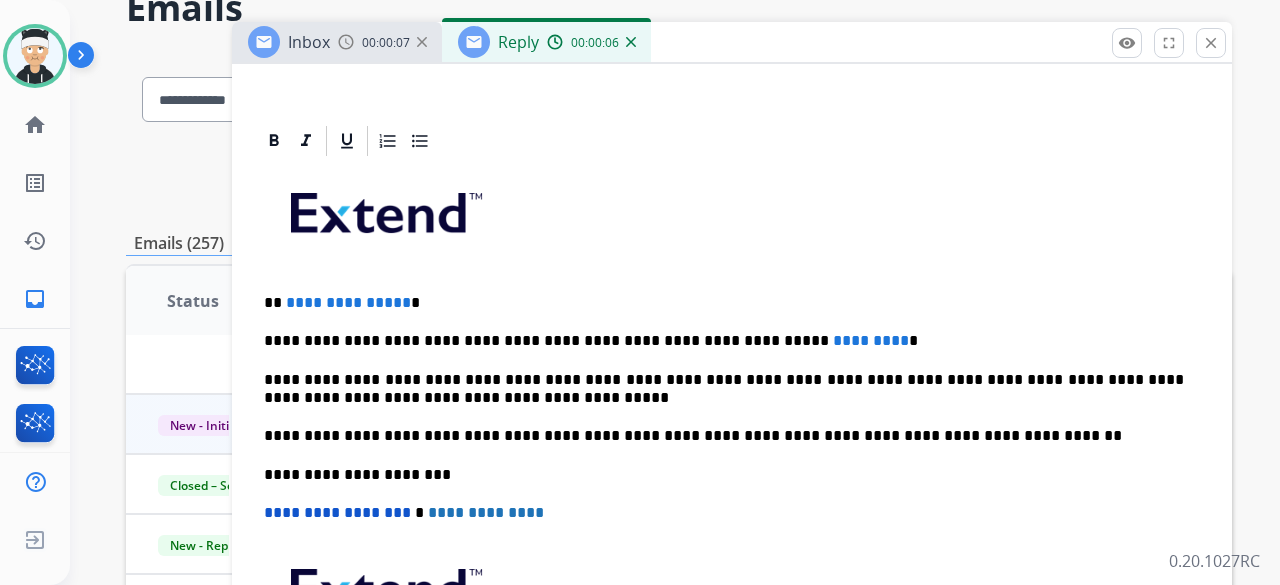 click on "**********" at bounding box center [724, 303] 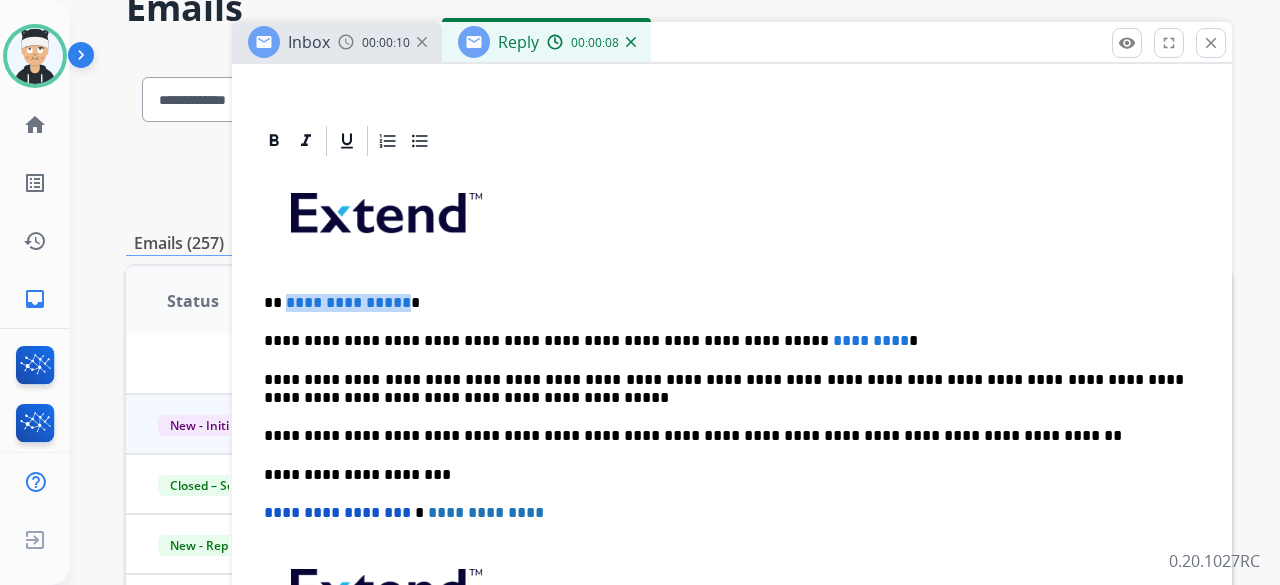 drag, startPoint x: 398, startPoint y: 302, endPoint x: 285, endPoint y: 294, distance: 113.28283 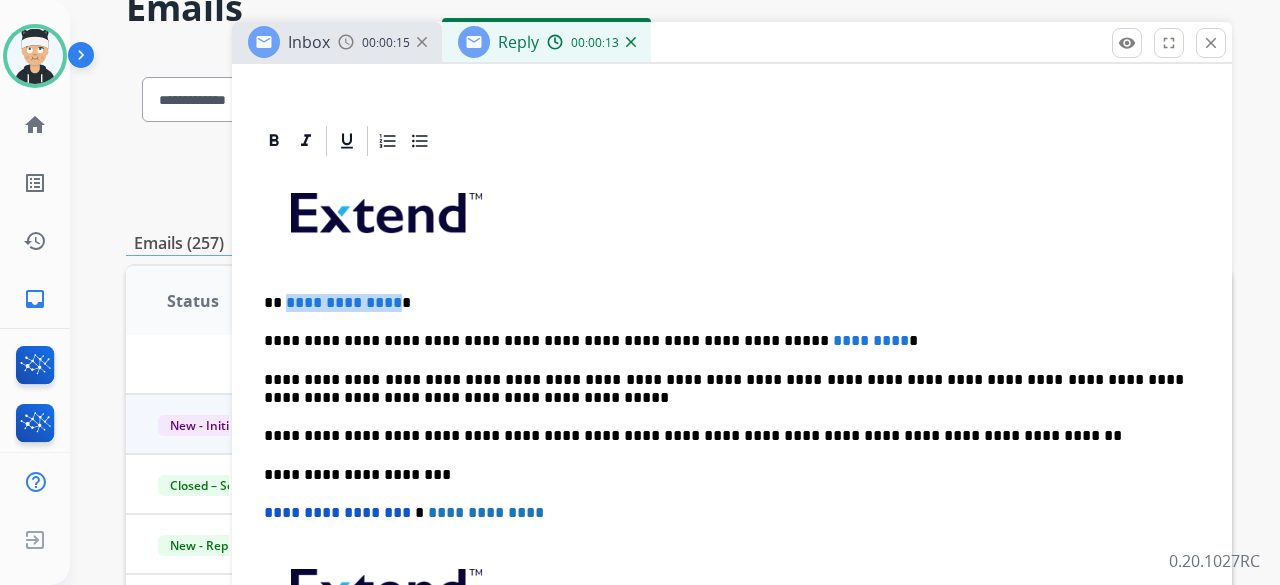 drag, startPoint x: 394, startPoint y: 299, endPoint x: 286, endPoint y: 298, distance: 108.00463 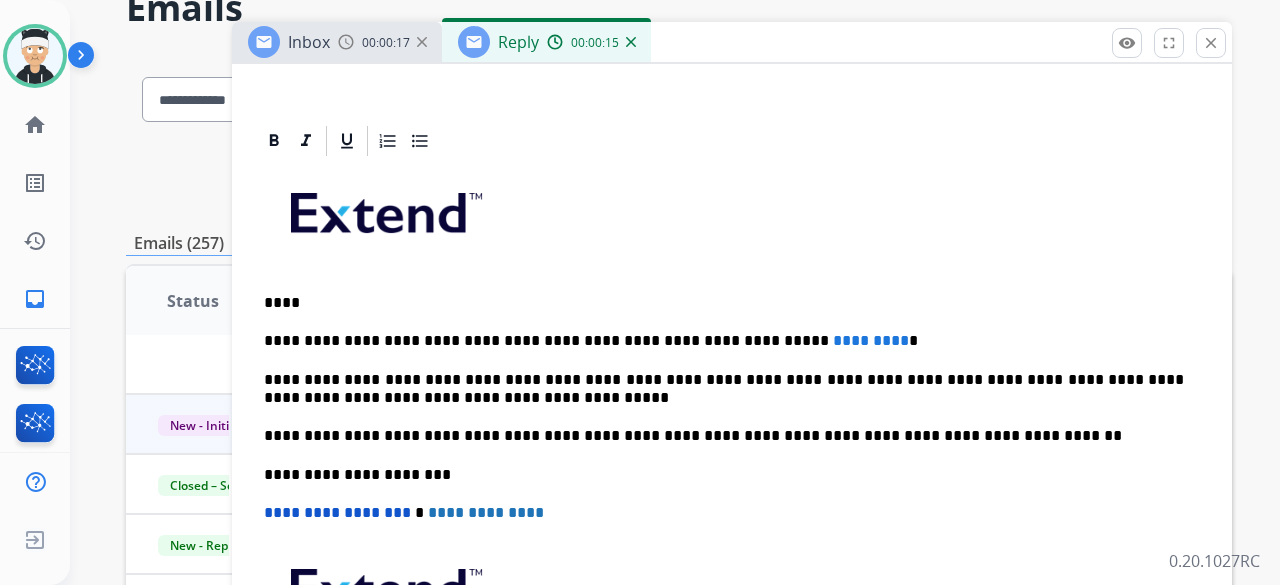 type 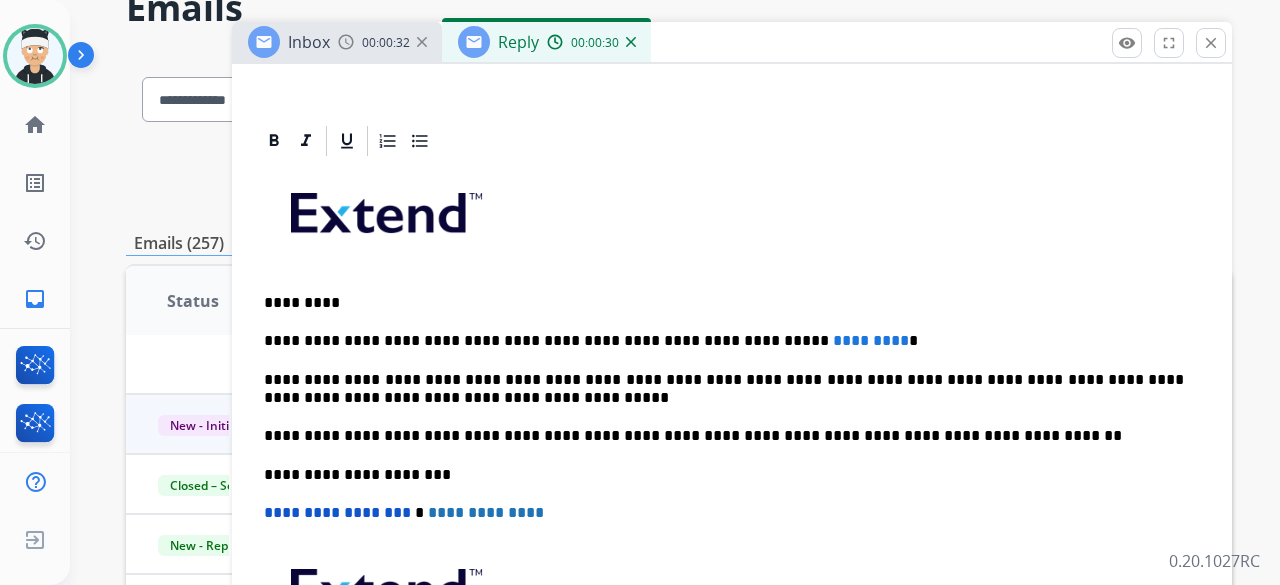 click on "**********" at bounding box center [732, 464] 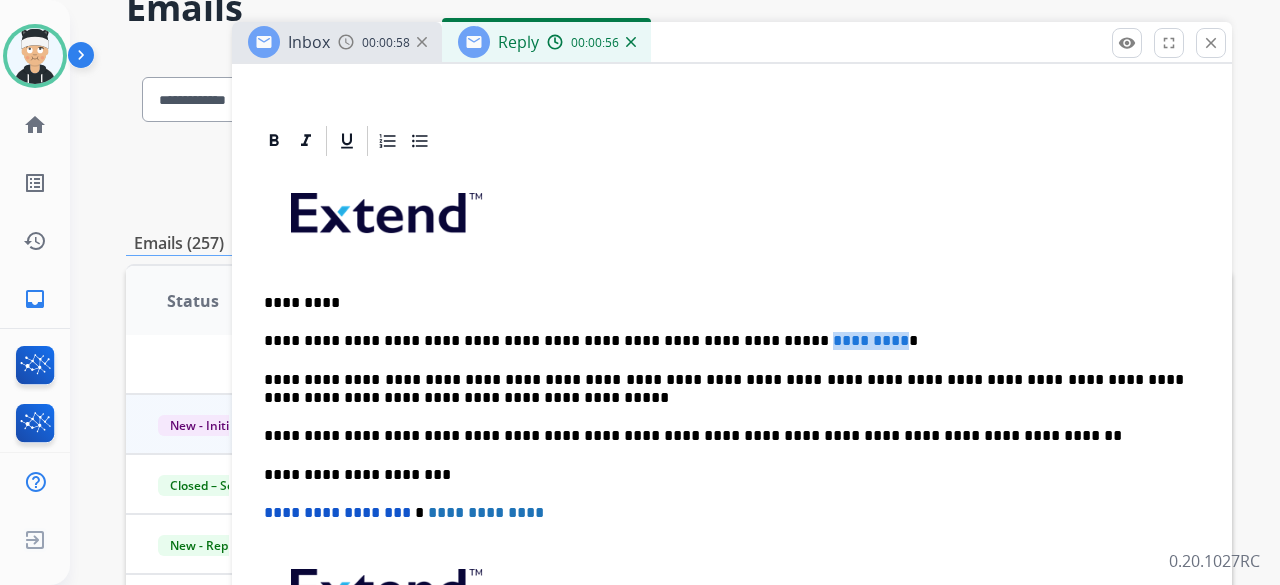 drag, startPoint x: 808, startPoint y: 338, endPoint x: 724, endPoint y: 341, distance: 84.05355 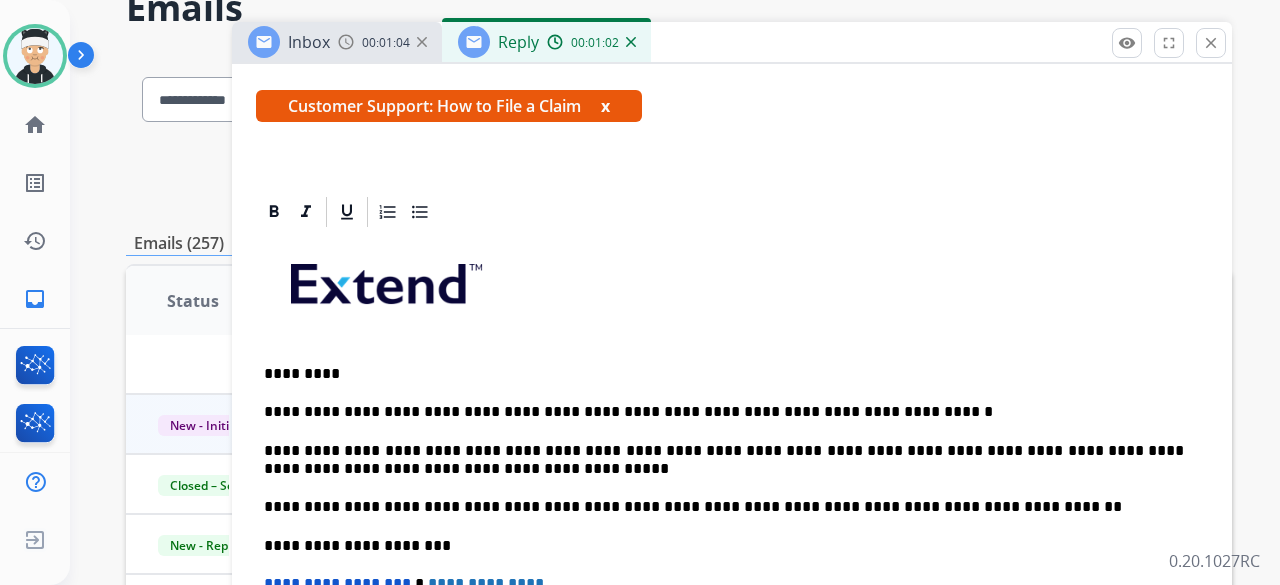 scroll, scrollTop: 0, scrollLeft: 0, axis: both 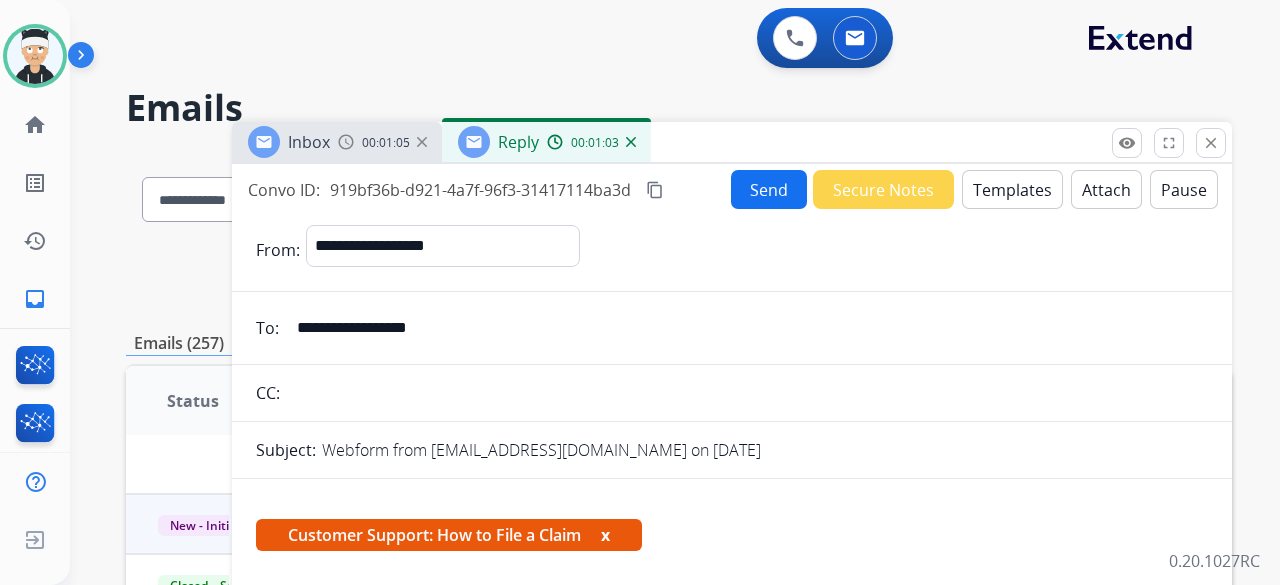 click on "Send" at bounding box center [769, 189] 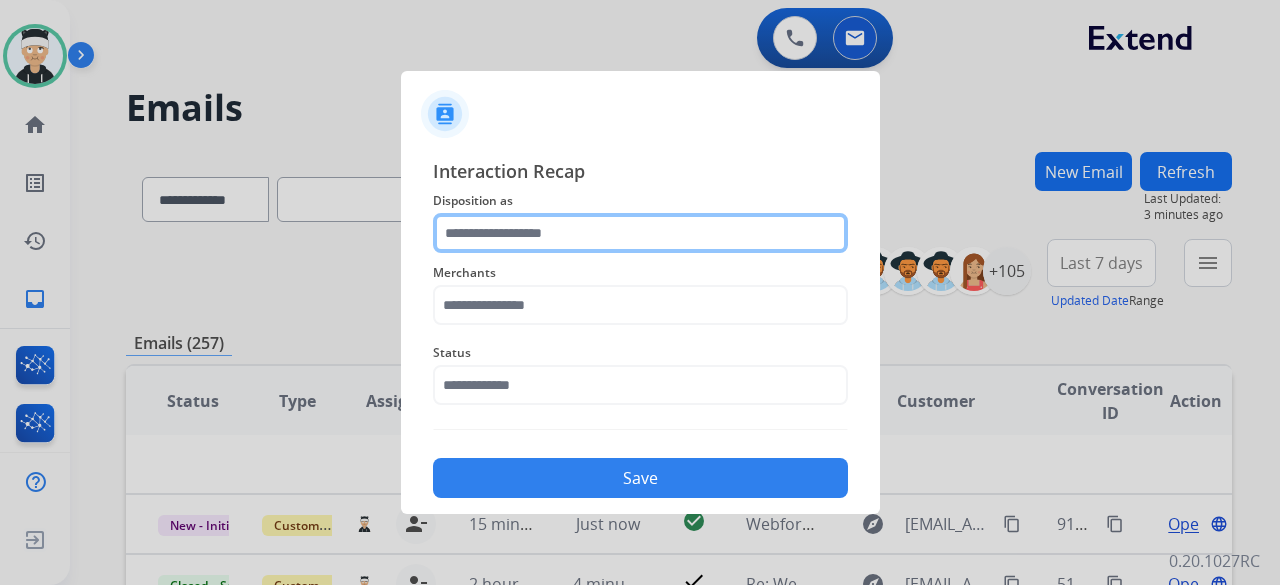 click 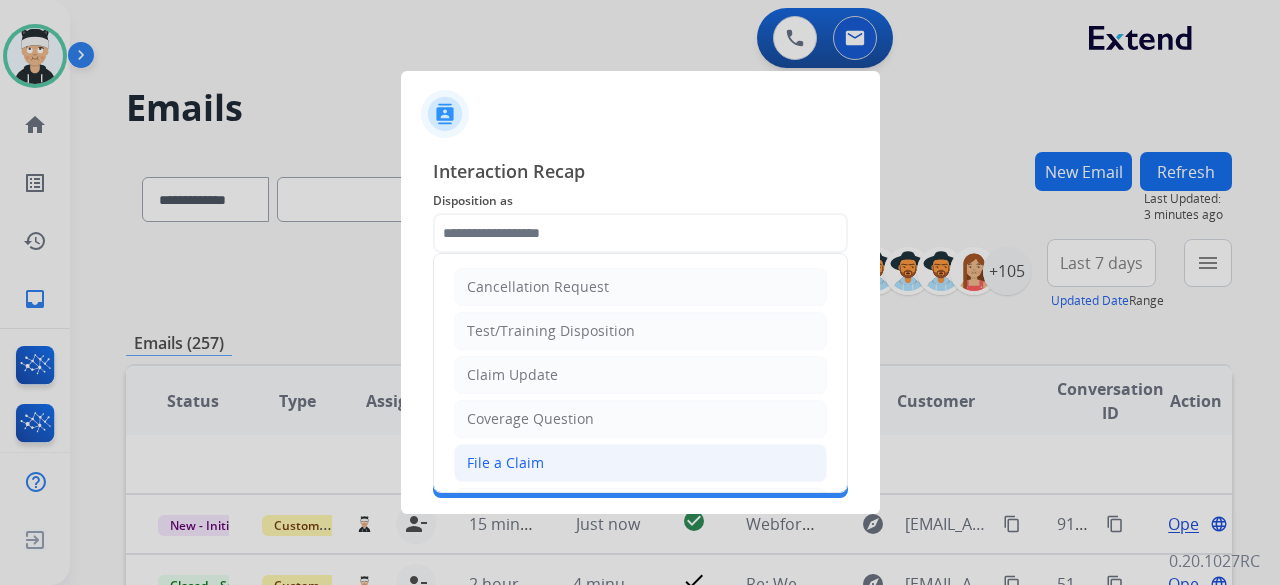 click on "File a Claim" 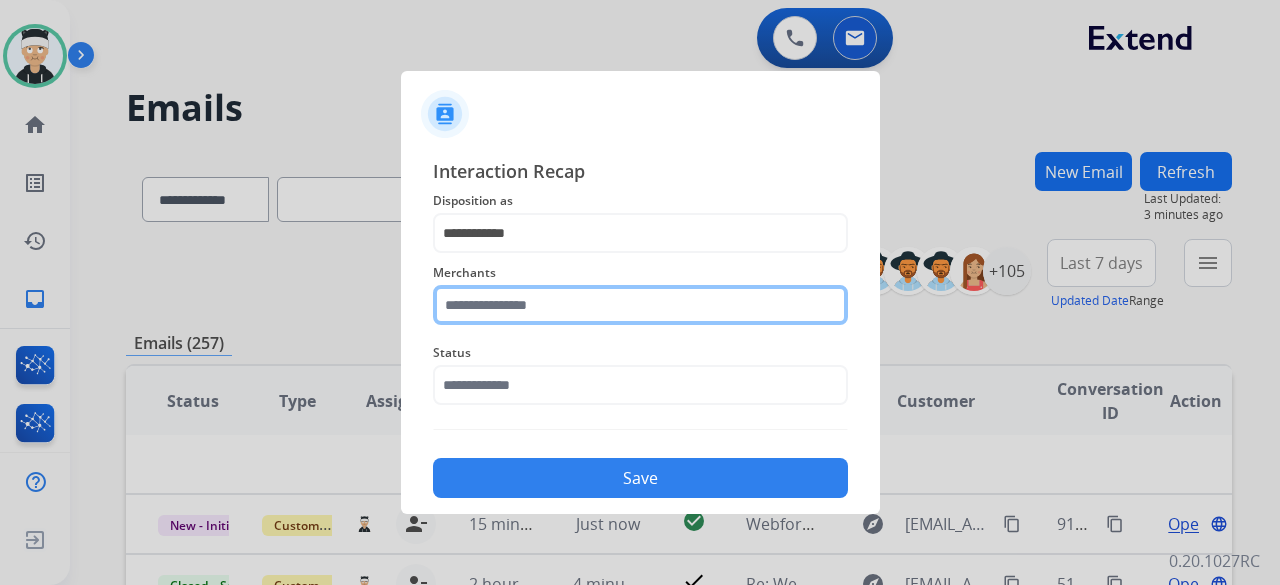 click 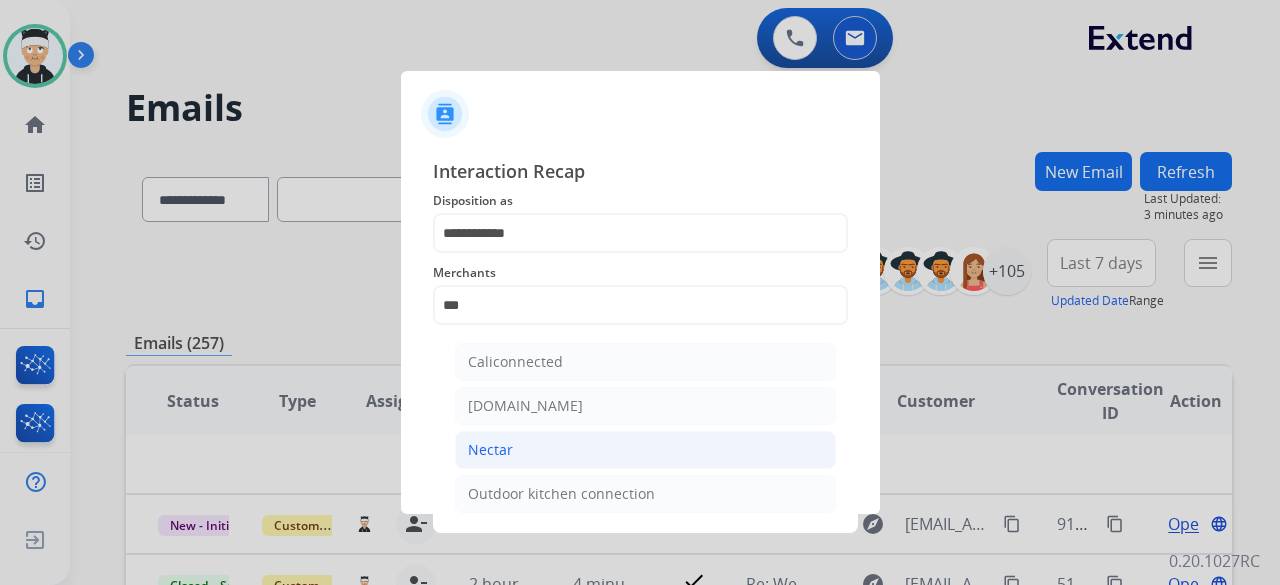 click on "Nectar" 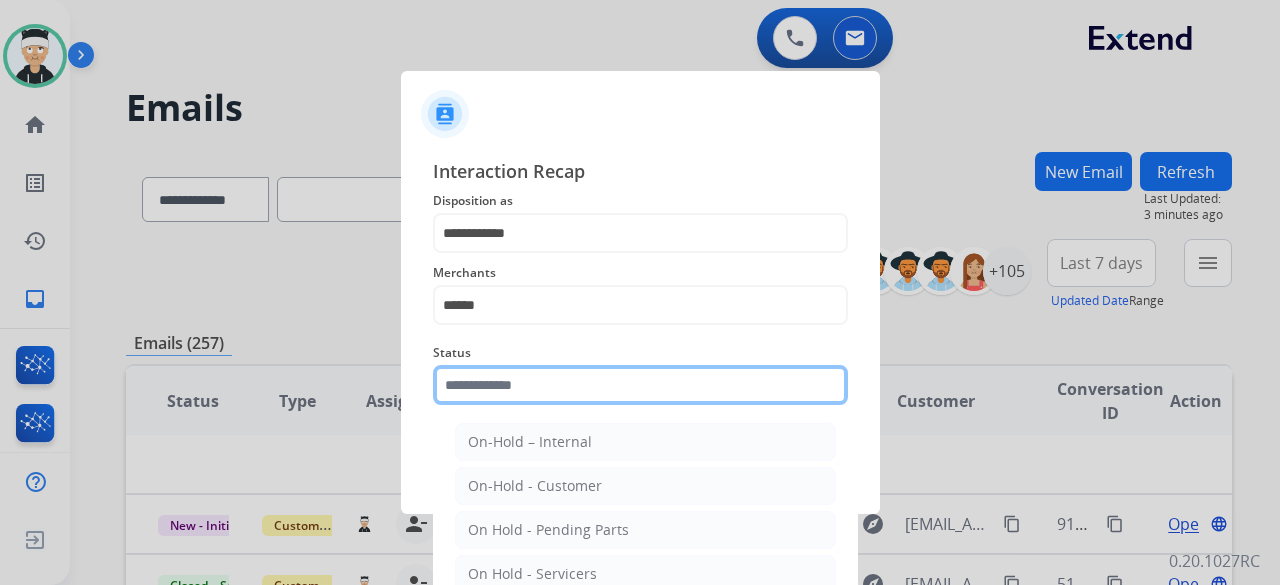 click 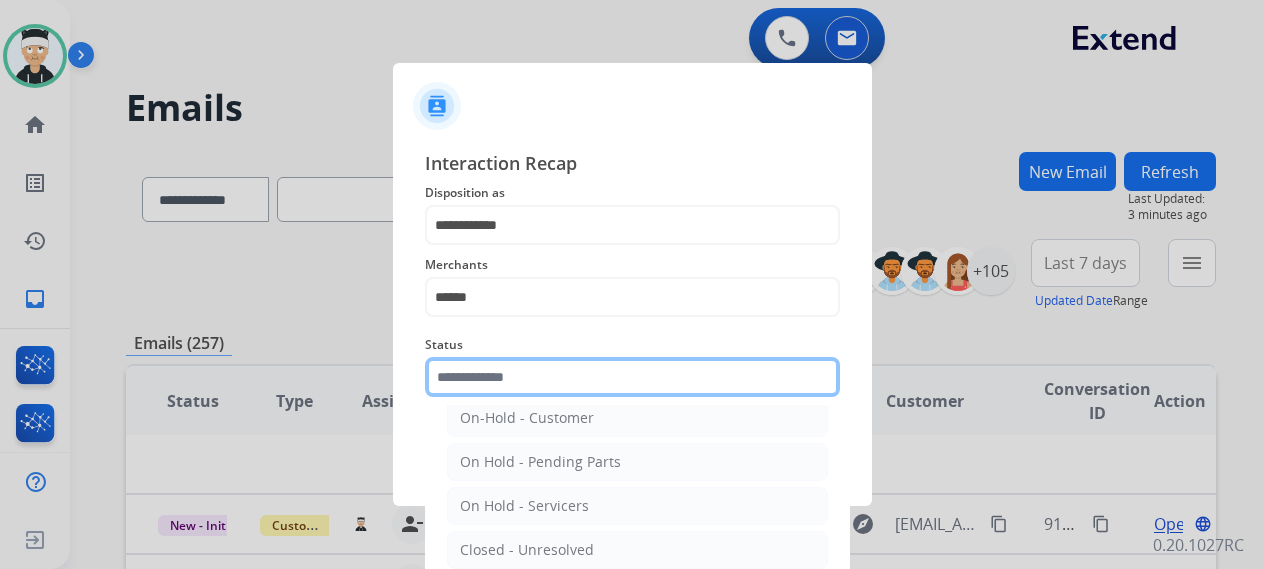 scroll, scrollTop: 114, scrollLeft: 0, axis: vertical 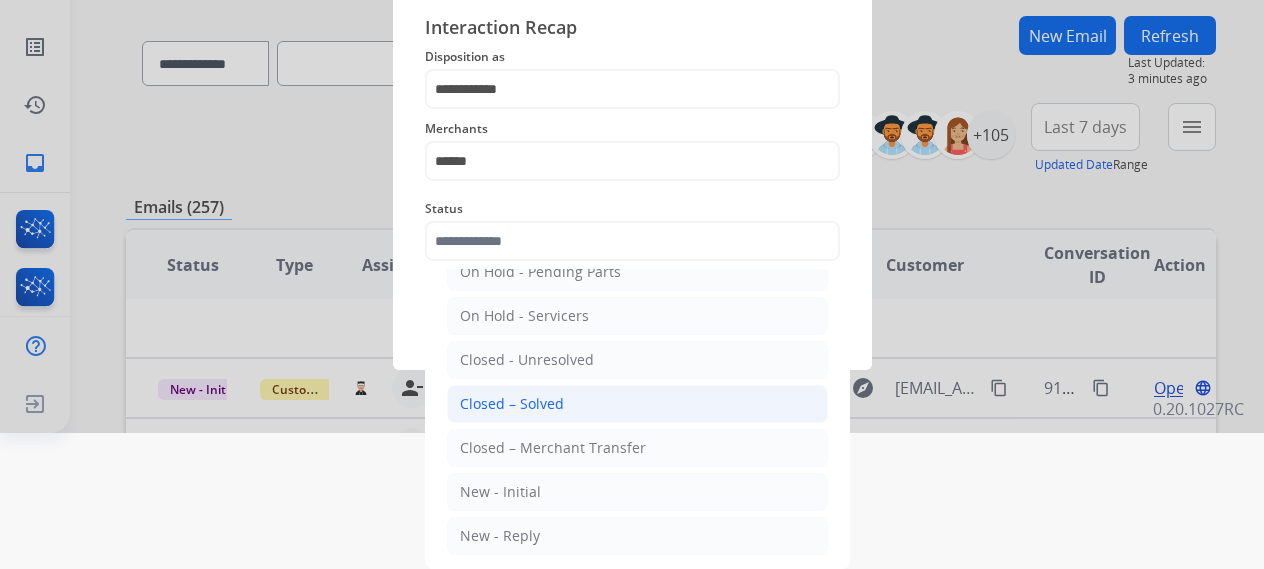 click on "Closed – Solved" 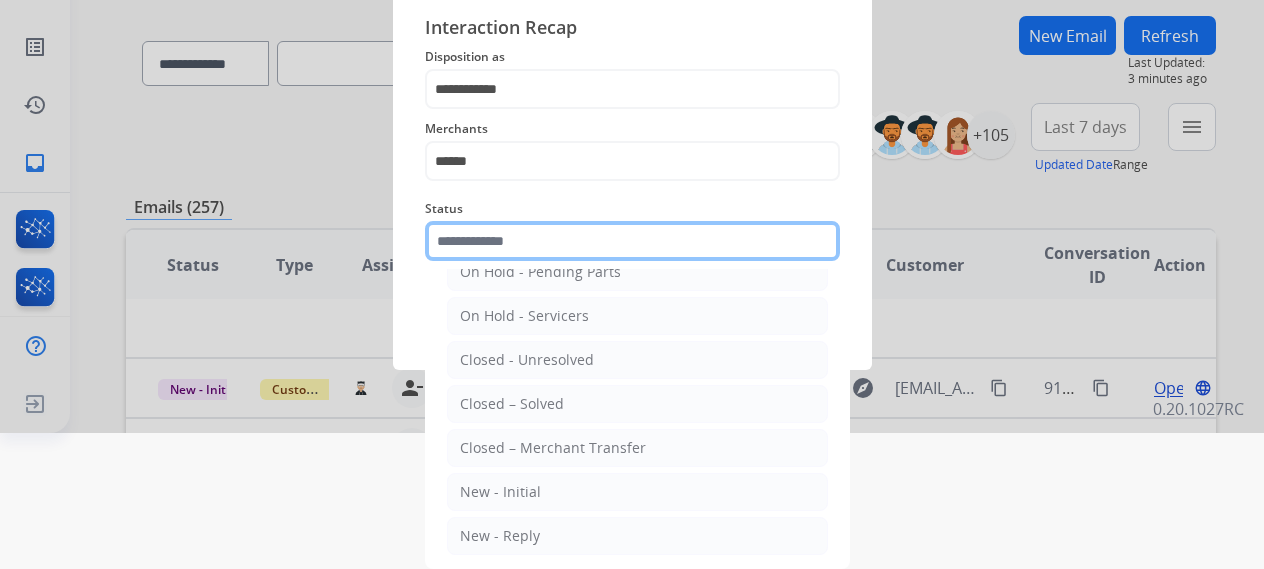 type on "**********" 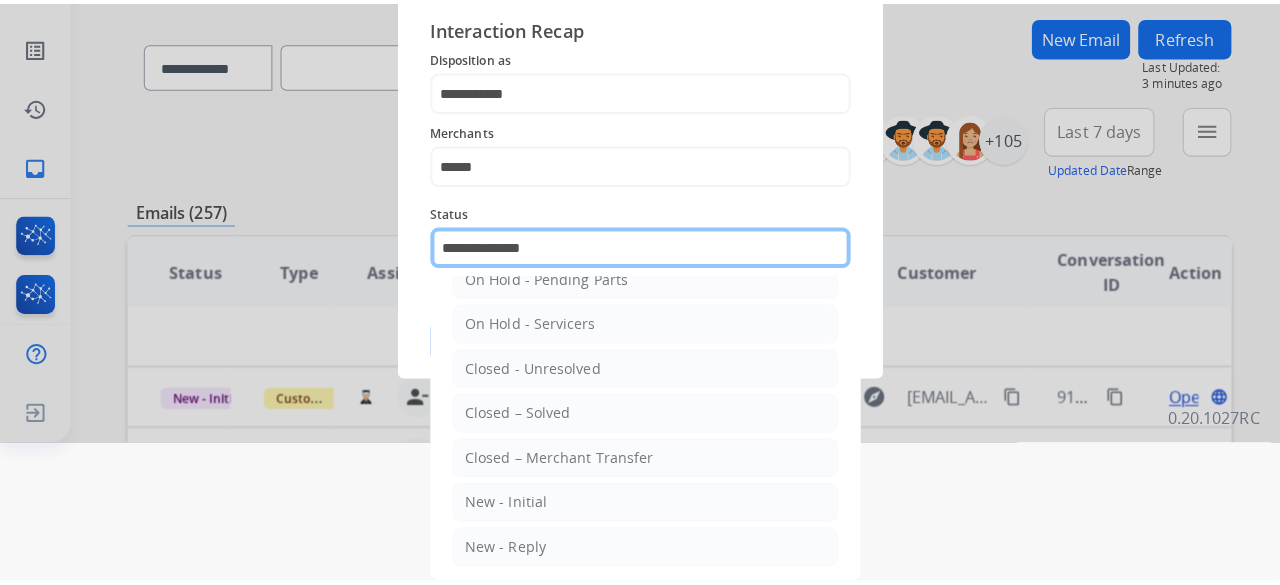 scroll, scrollTop: 0, scrollLeft: 0, axis: both 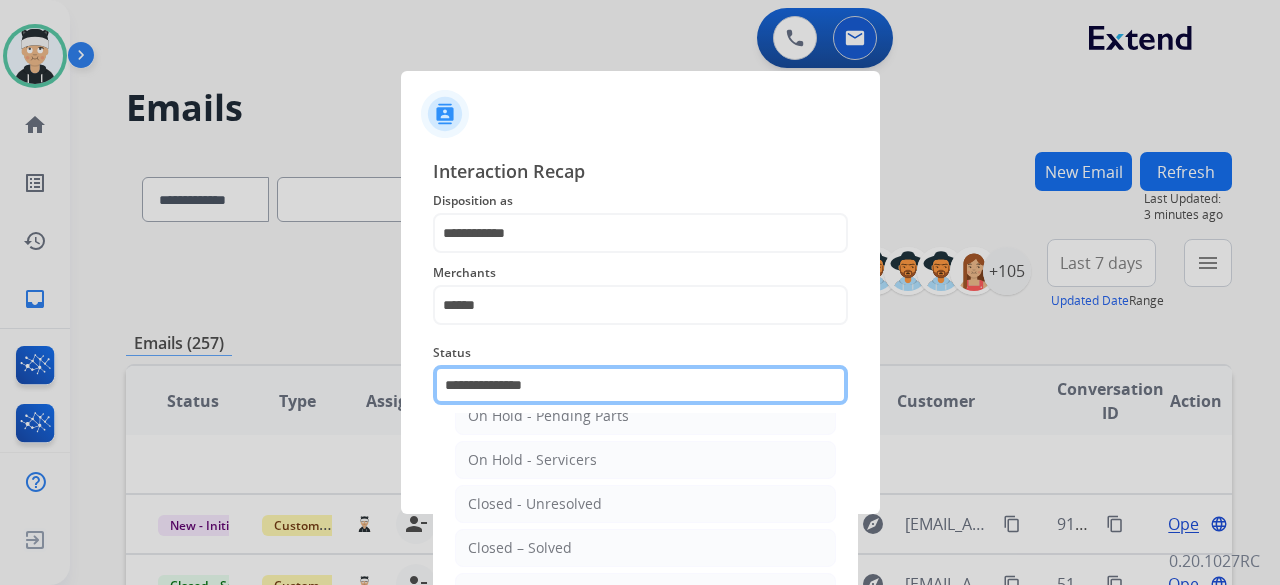 click on "**********" 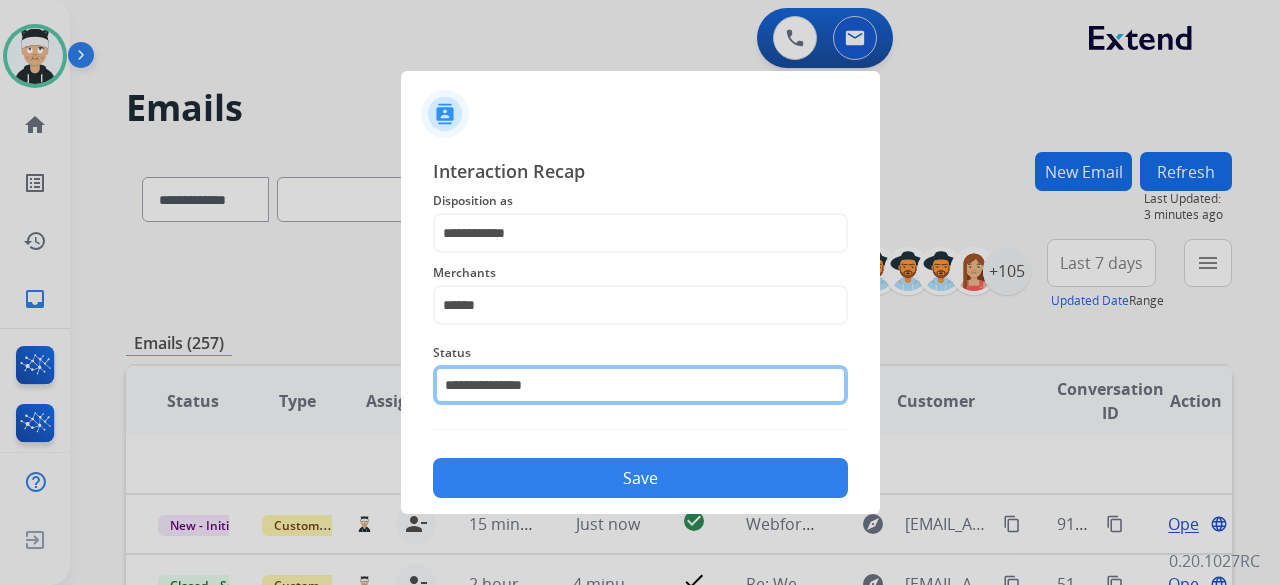 click on "**********" 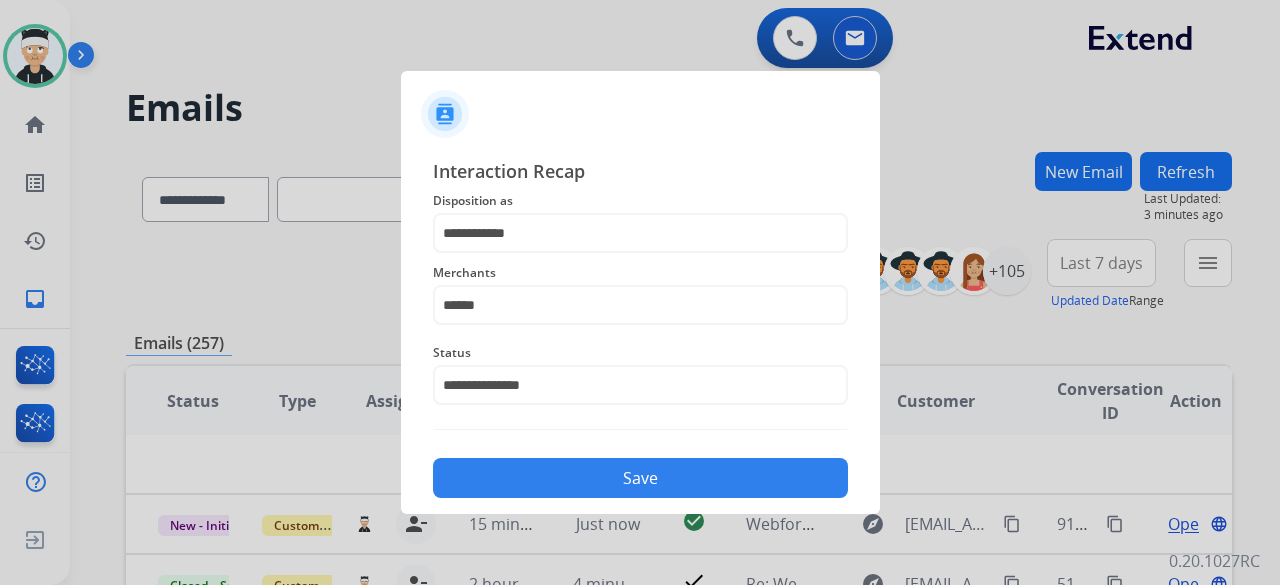 click on "Save" 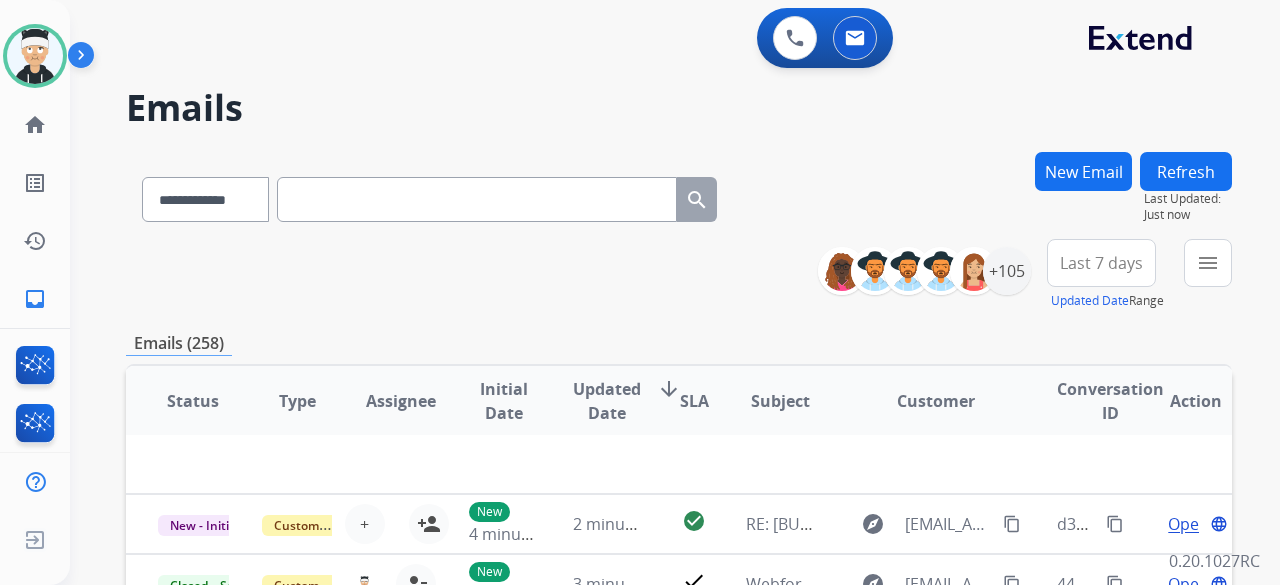 scroll, scrollTop: 100, scrollLeft: 0, axis: vertical 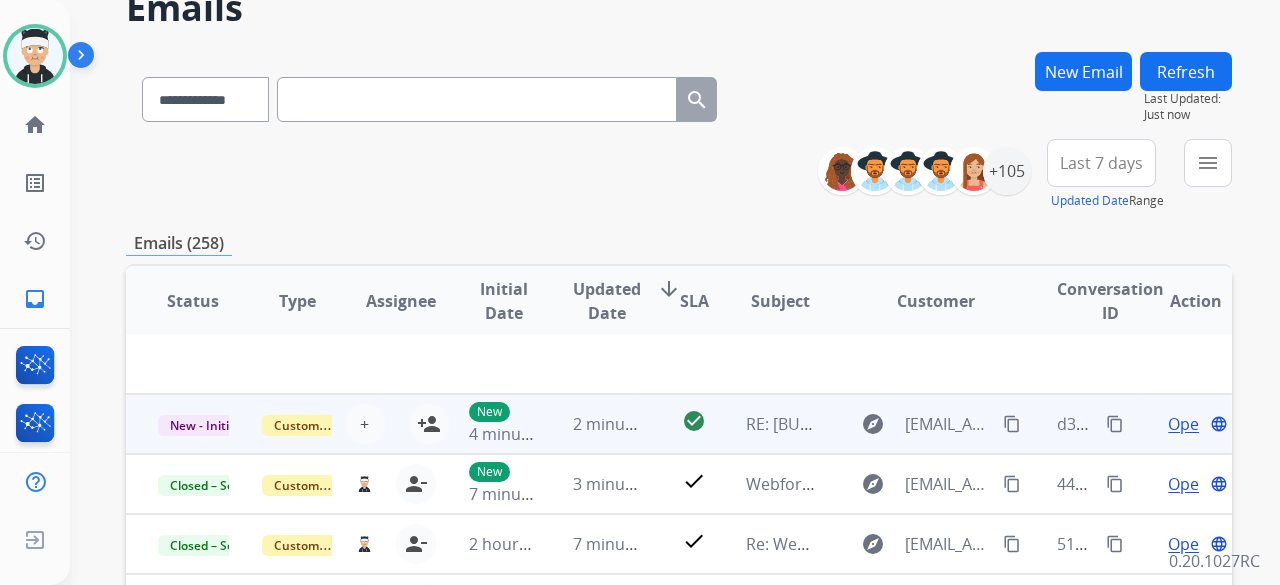 click on "Open" at bounding box center [1188, 424] 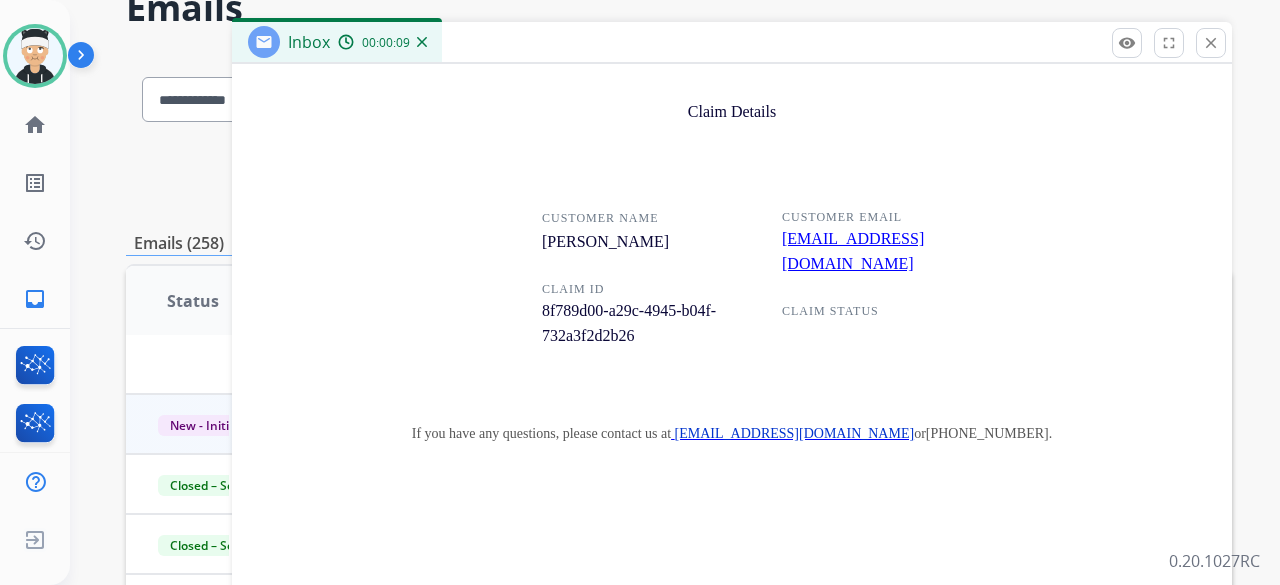 scroll, scrollTop: 2409, scrollLeft: 0, axis: vertical 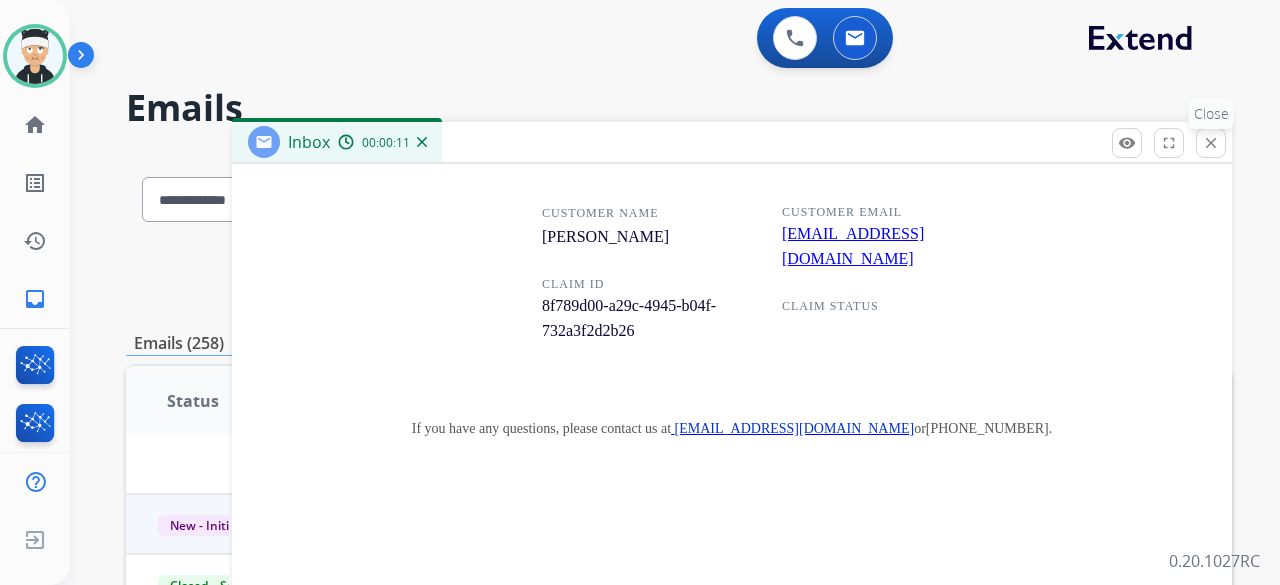 click on "close" at bounding box center [1211, 143] 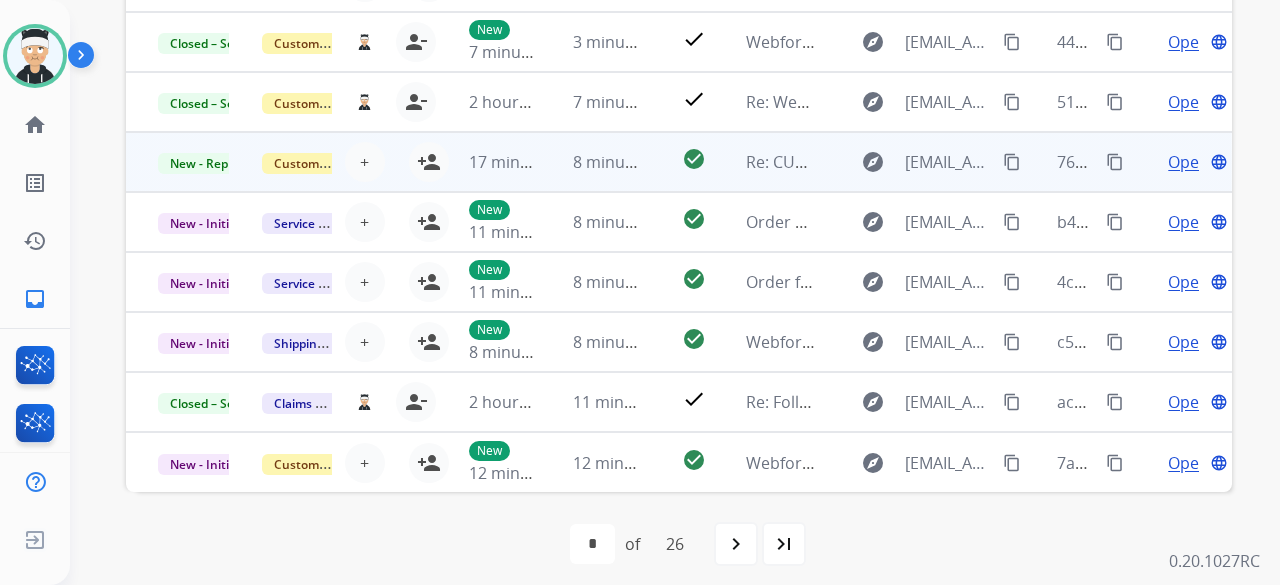 scroll, scrollTop: 552, scrollLeft: 0, axis: vertical 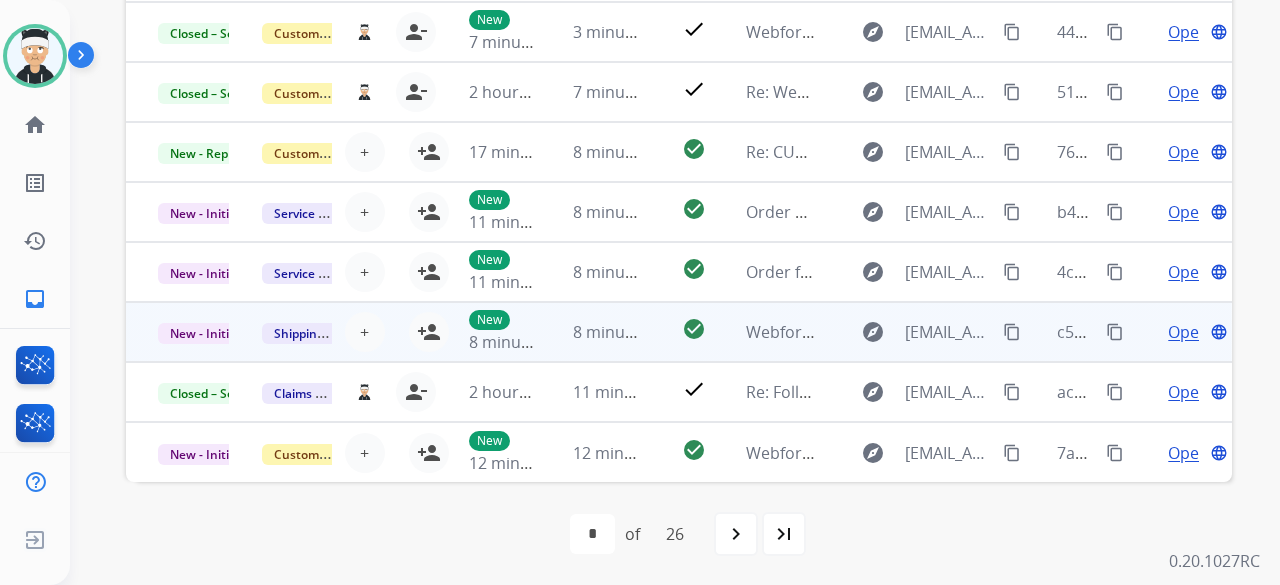 click on "Open" at bounding box center (1188, 332) 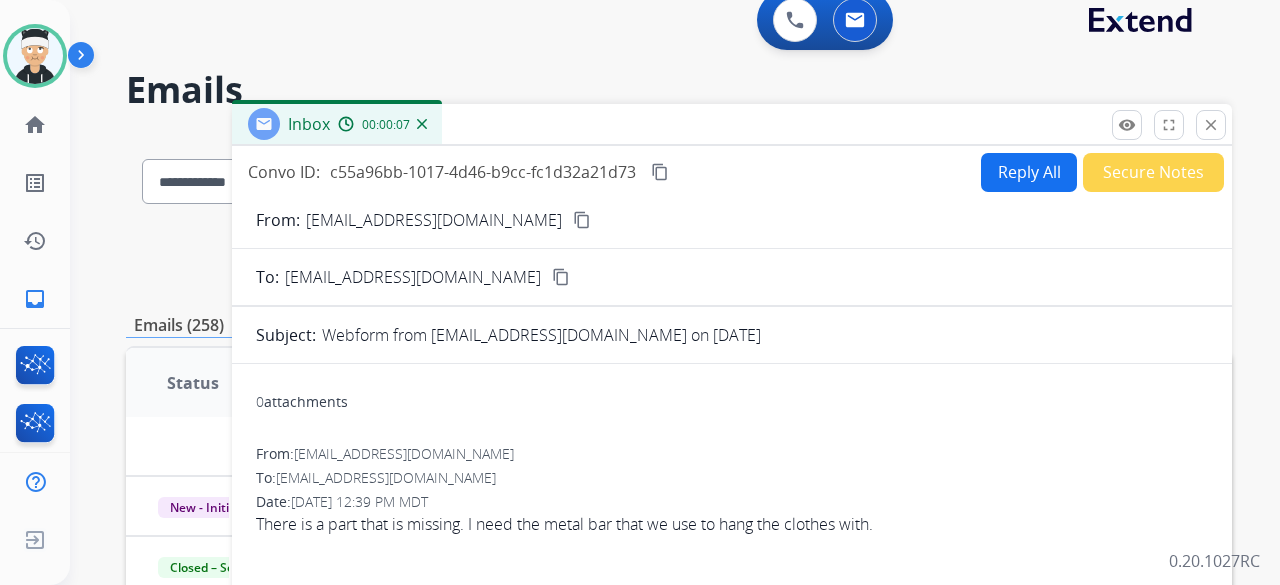 scroll, scrollTop: 0, scrollLeft: 0, axis: both 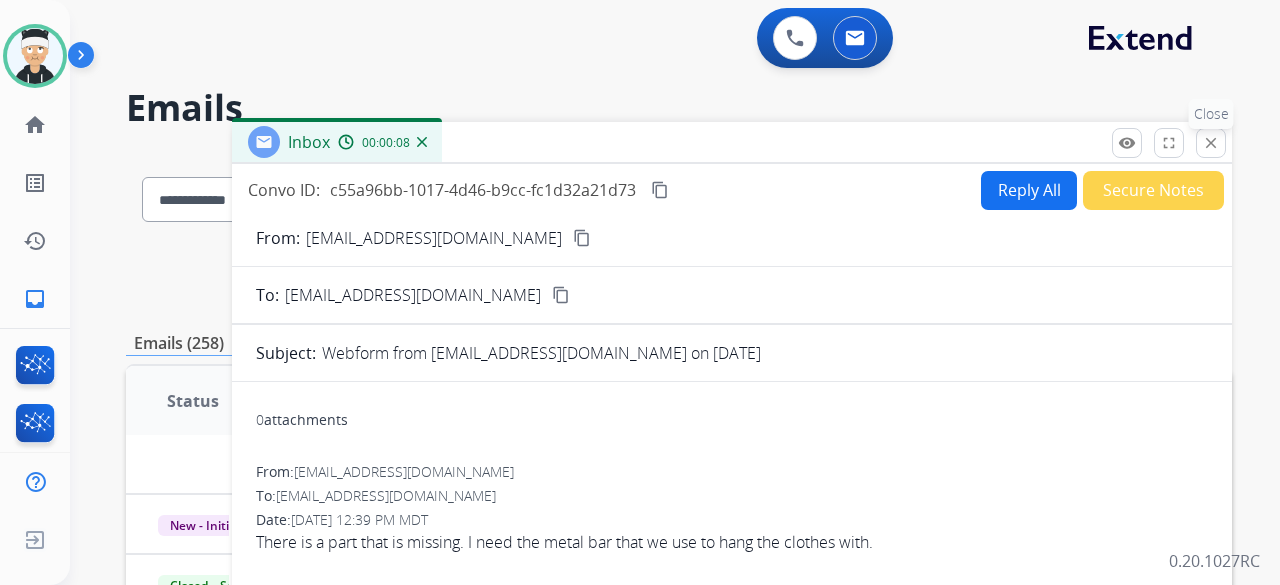 click on "close" at bounding box center (1211, 143) 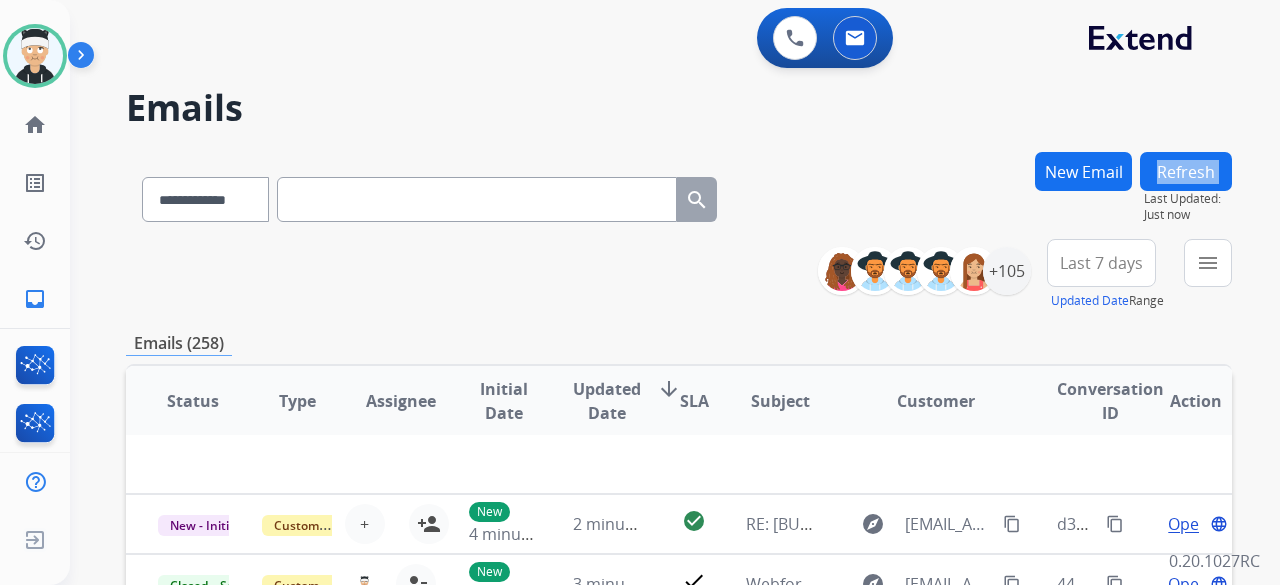scroll, scrollTop: 84, scrollLeft: 0, axis: vertical 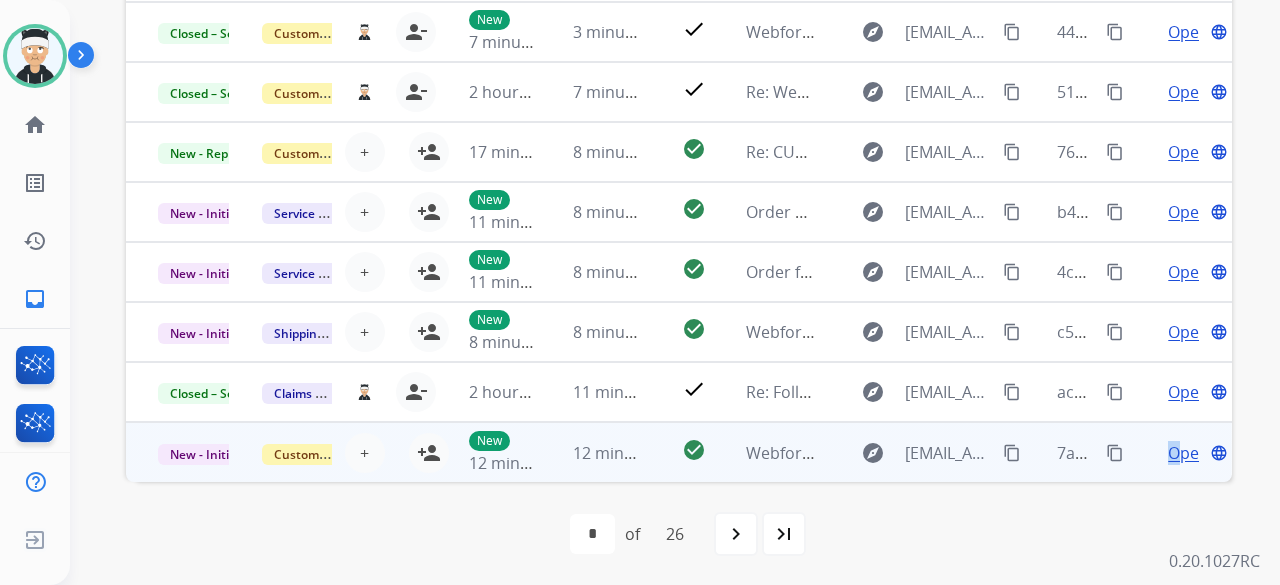 click on "Open" at bounding box center [1188, 453] 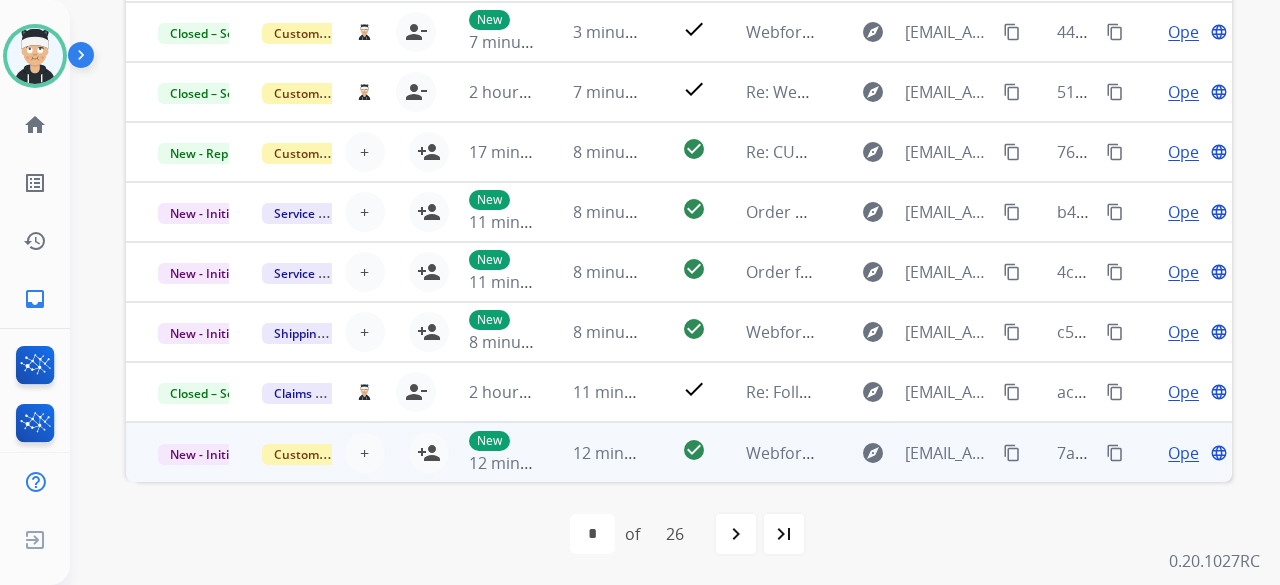 click on "Open" at bounding box center [1188, 453] 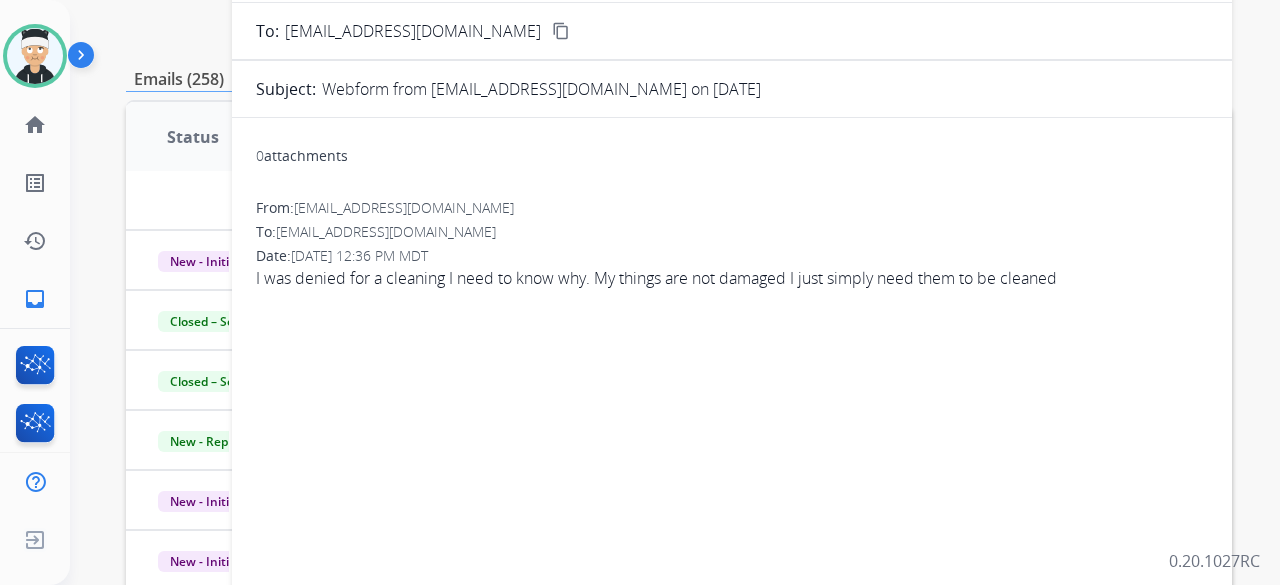 scroll, scrollTop: 152, scrollLeft: 0, axis: vertical 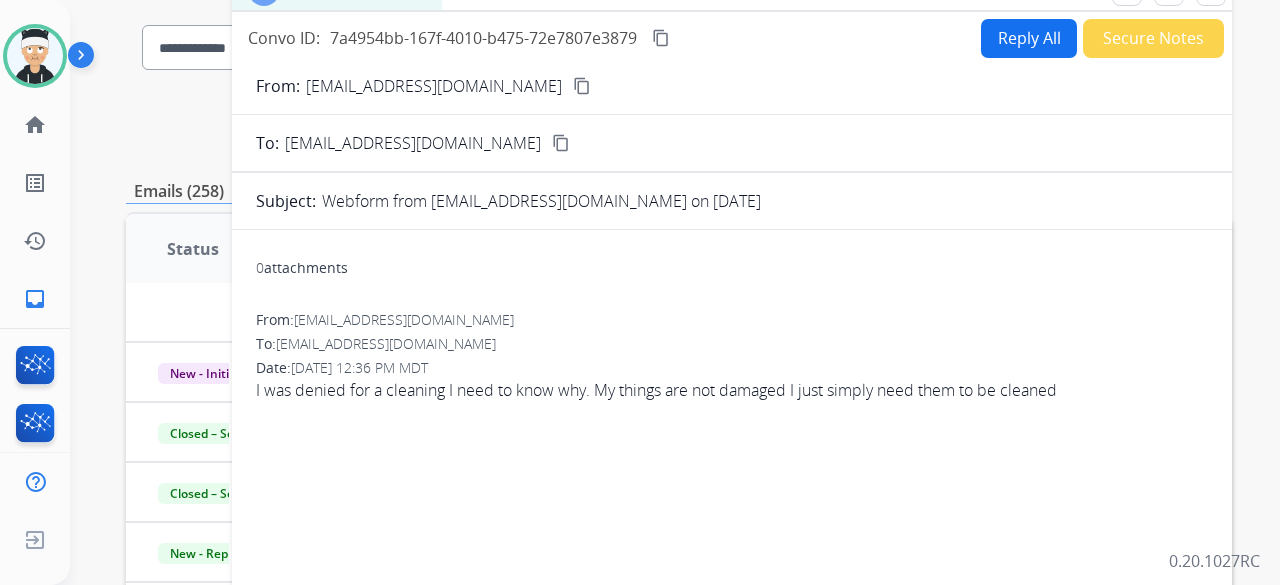 click on "content_copy" at bounding box center (582, 86) 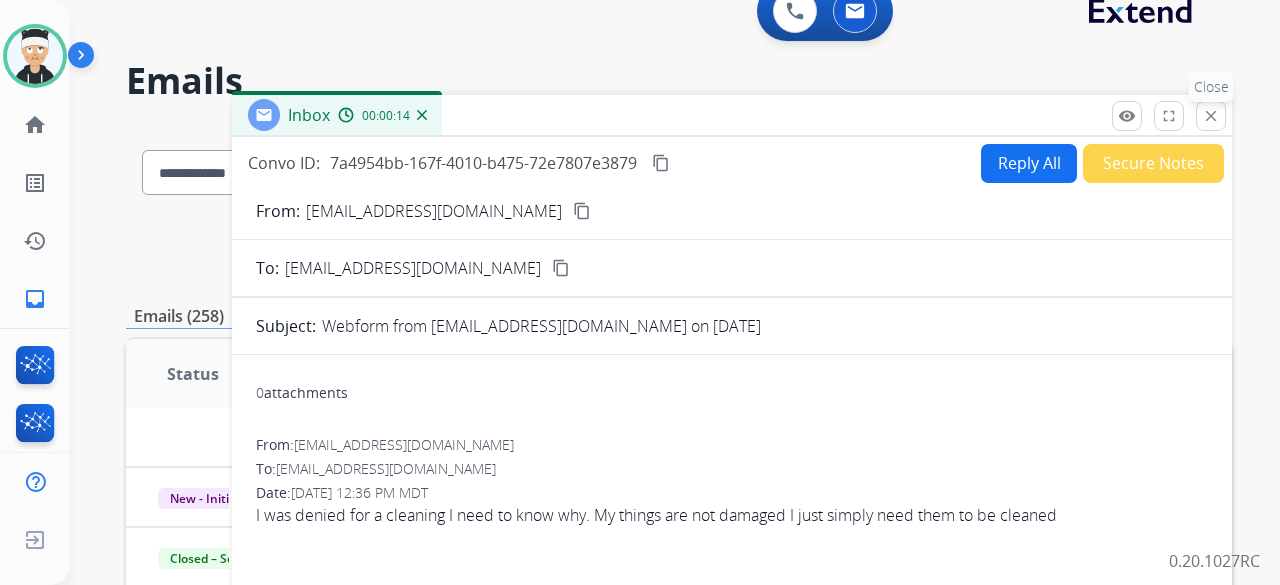 scroll, scrollTop: 0, scrollLeft: 0, axis: both 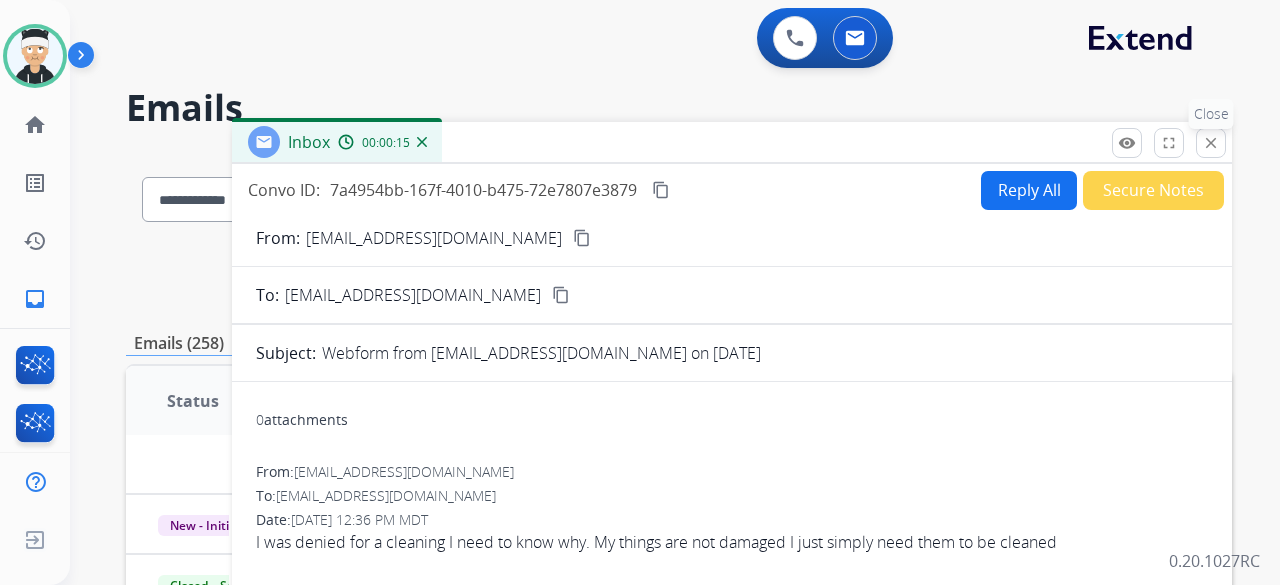 click on "close" at bounding box center [1211, 143] 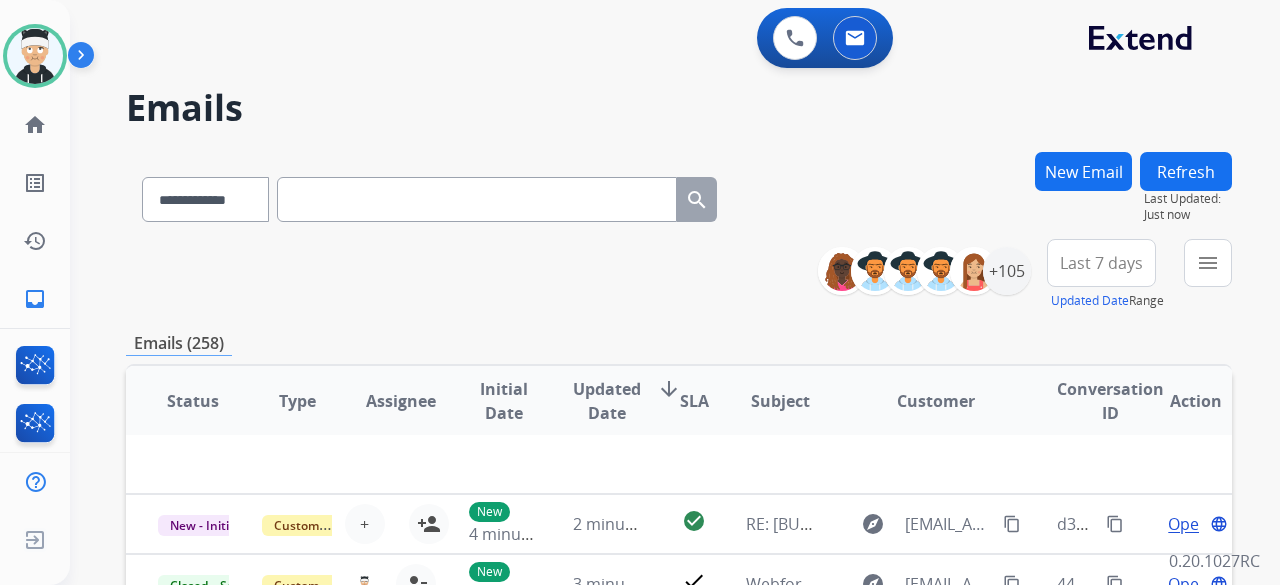 scroll, scrollTop: 84, scrollLeft: 0, axis: vertical 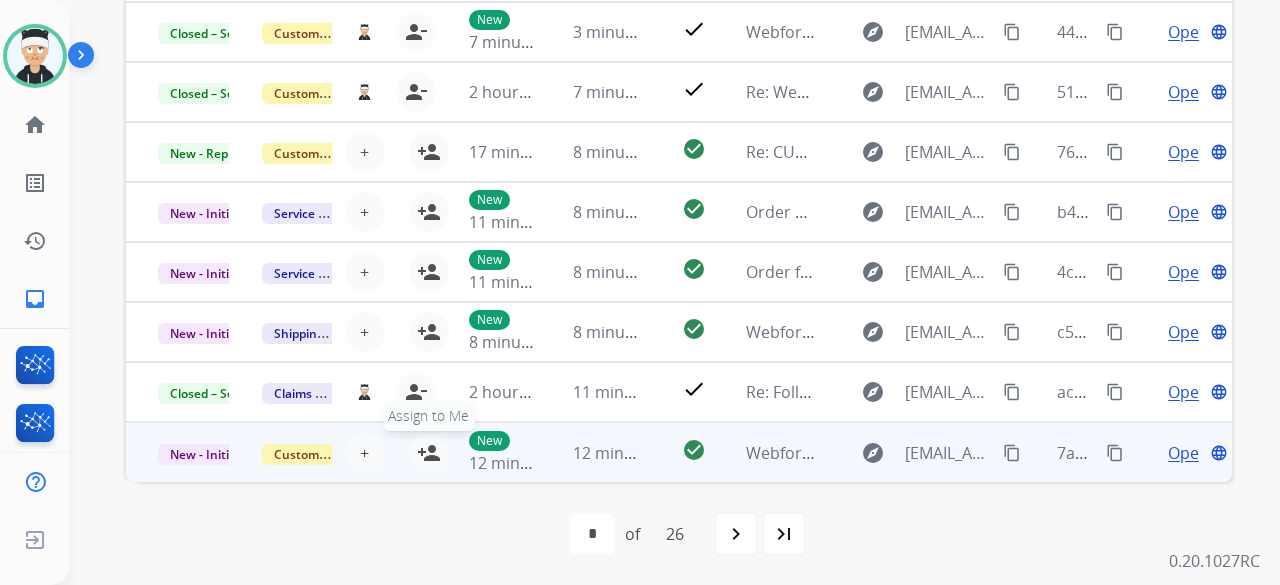 click on "person_add" at bounding box center [429, 453] 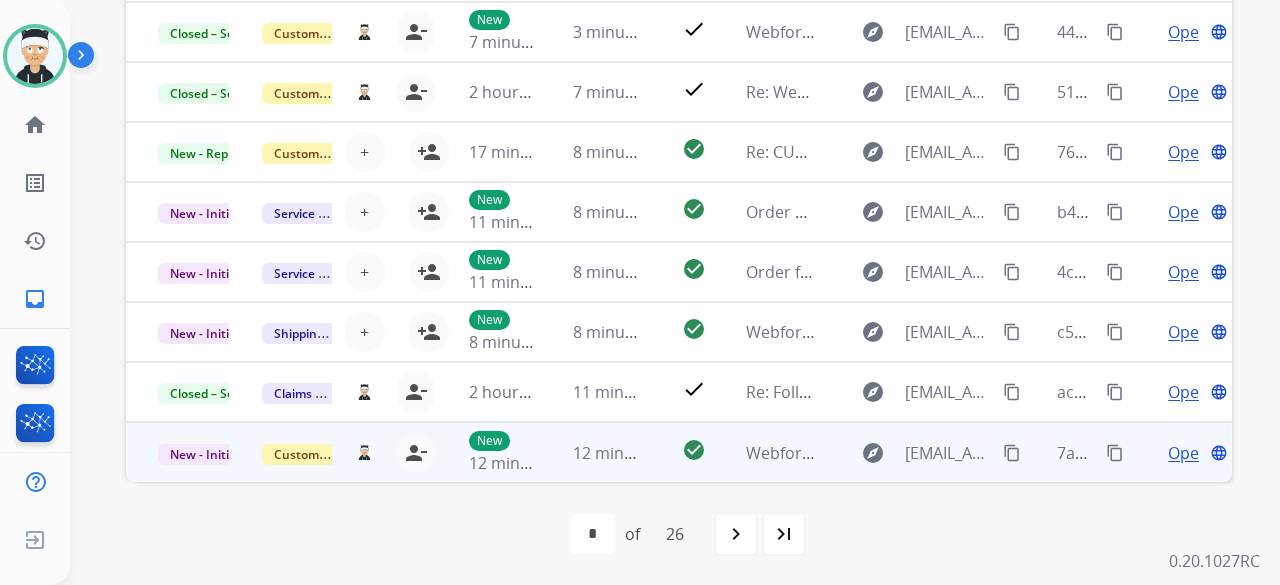 click on "Open" at bounding box center [1188, 453] 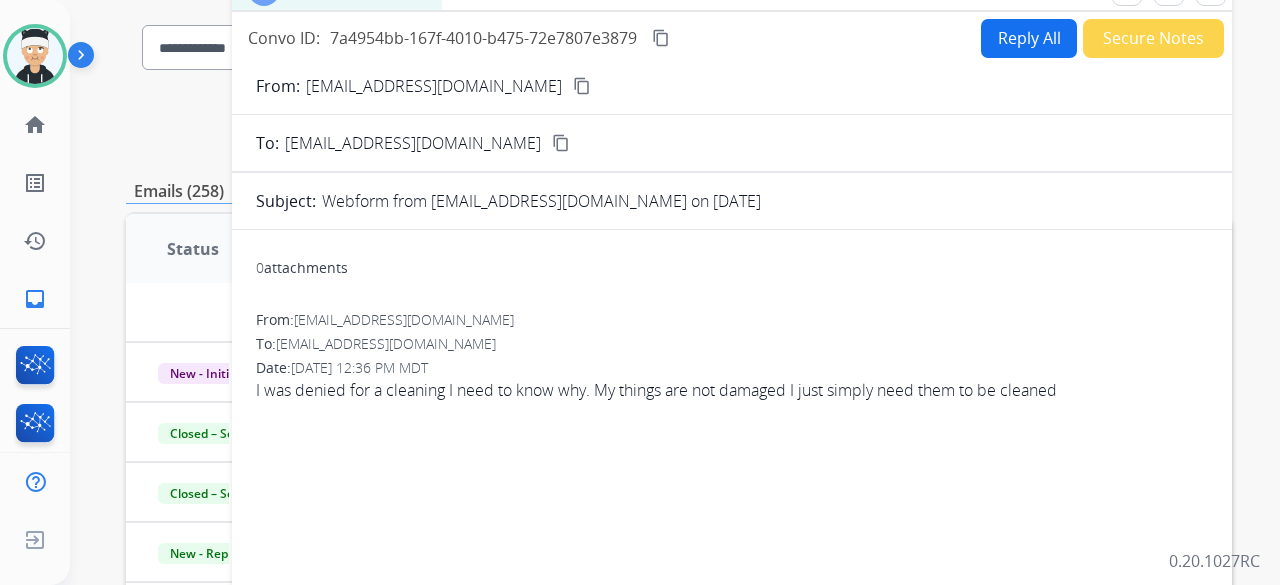 scroll, scrollTop: 52, scrollLeft: 0, axis: vertical 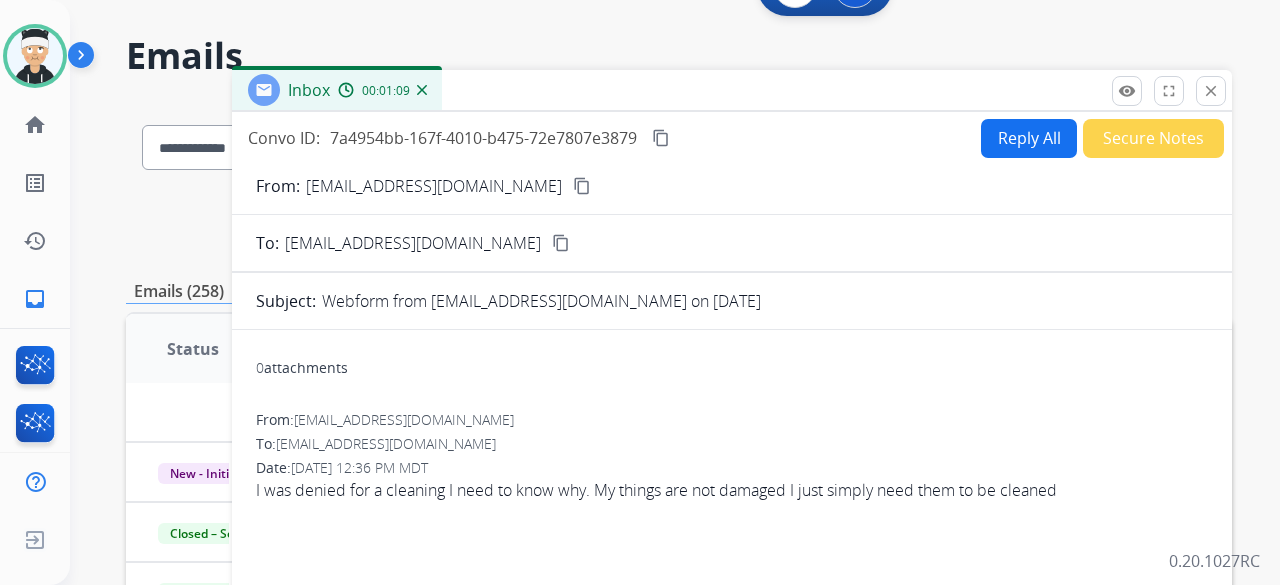 click on "Reply All" at bounding box center (1029, 138) 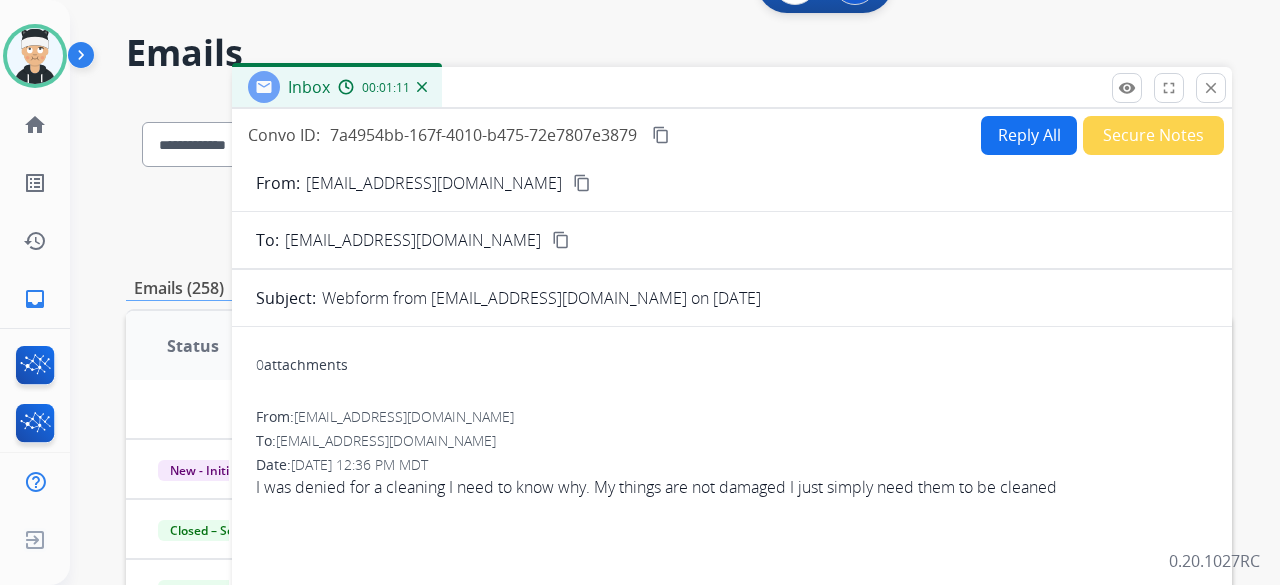 scroll, scrollTop: 52, scrollLeft: 0, axis: vertical 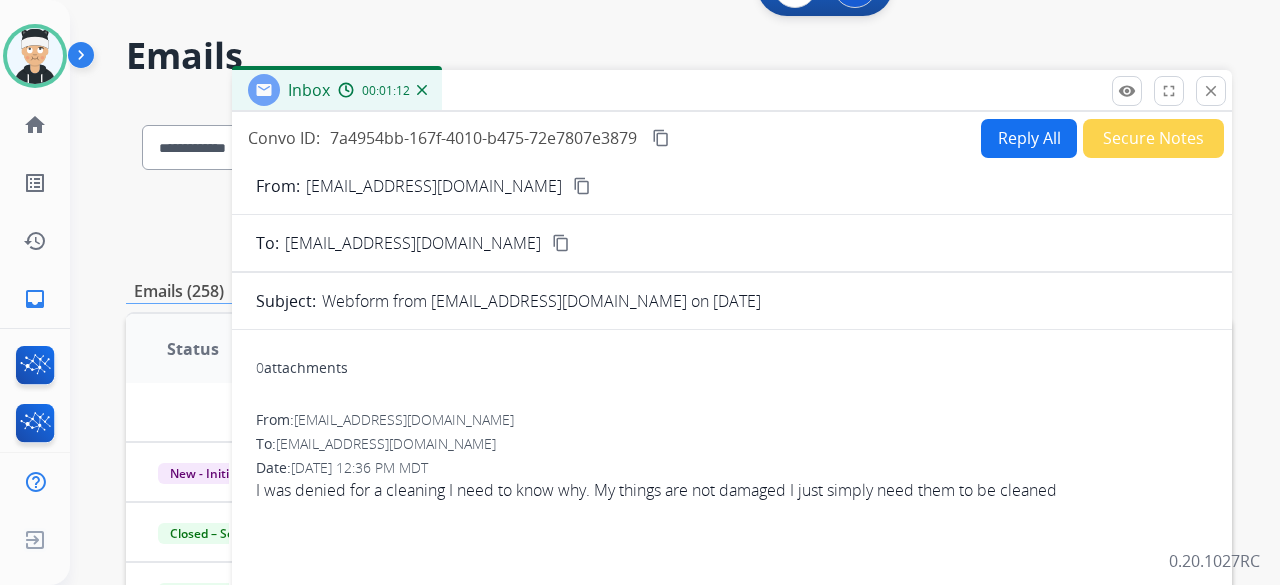 click on "Reply All" at bounding box center (1029, 138) 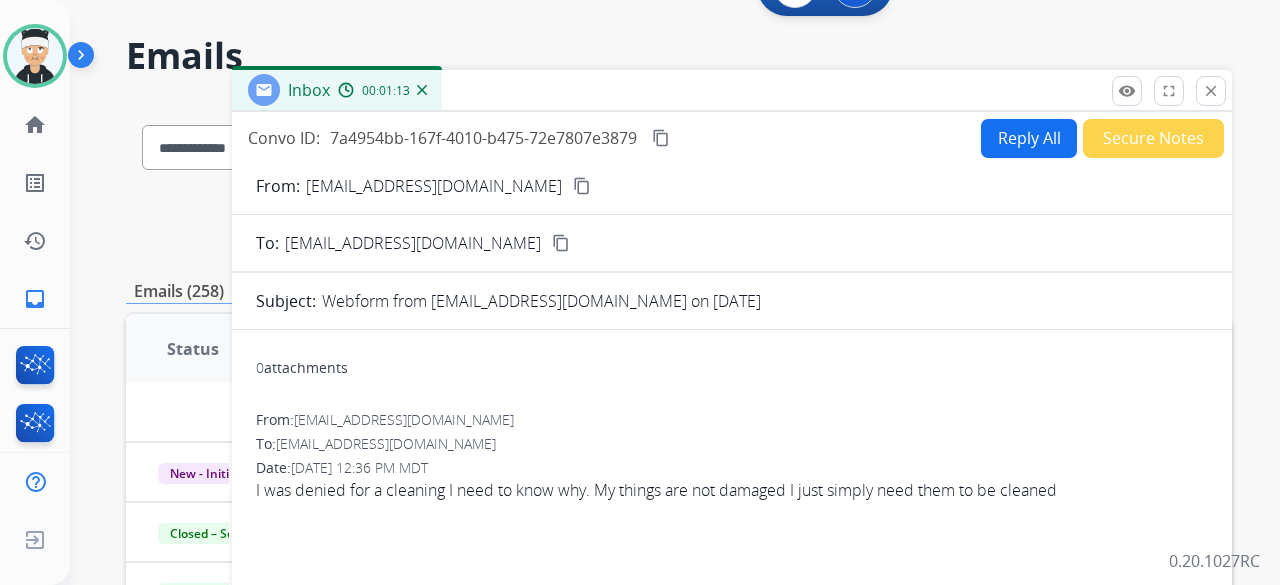 click on "From: laquintac08@yahoo.com content_copy To:  support@extend.com  content_copy Subject:  Webform from laquintac08@yahoo.com on 07/28/2025  0  attachments  From:  laquintac08@yahoo.com   To:  support@extend.com  Date:  07/28/2025 - 12:36 PM MDT I was denied for a cleaning I need to know why. My things are not damaged I just simply need them to be cleaned" at bounding box center (732, 504) 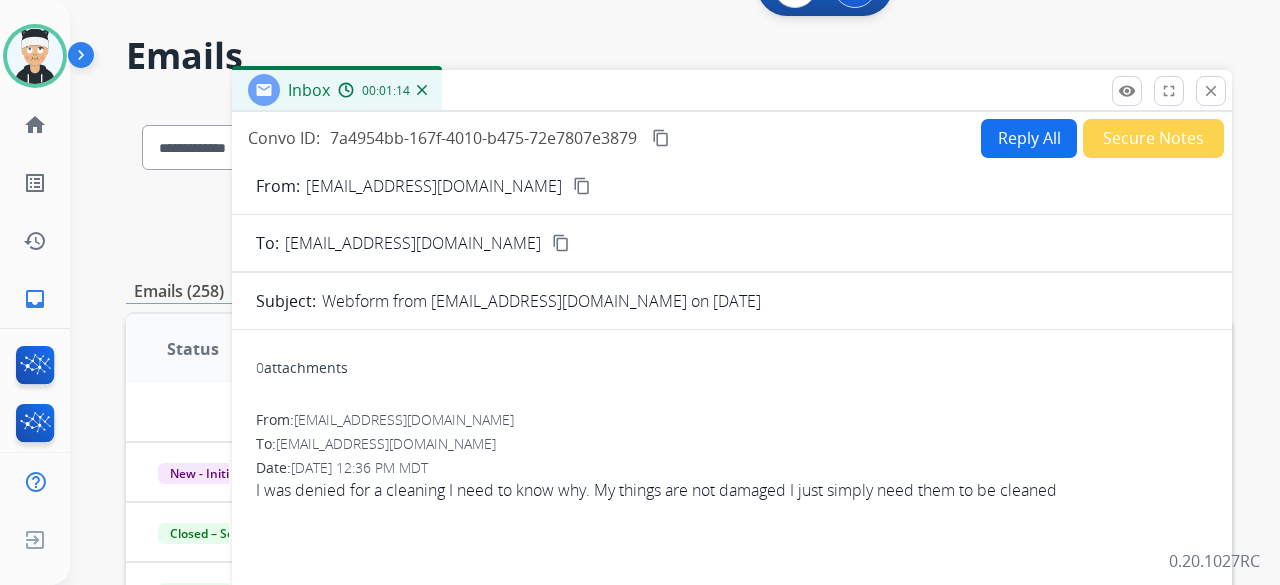 click on "Reply All" at bounding box center [1029, 138] 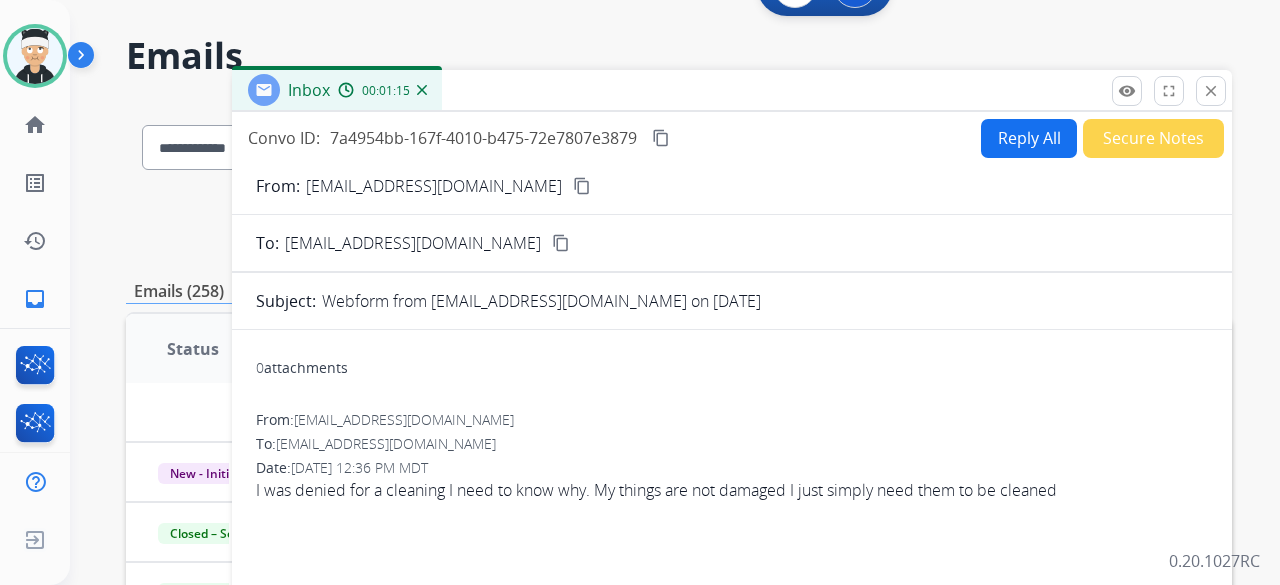click on "Reply All" at bounding box center [1029, 138] 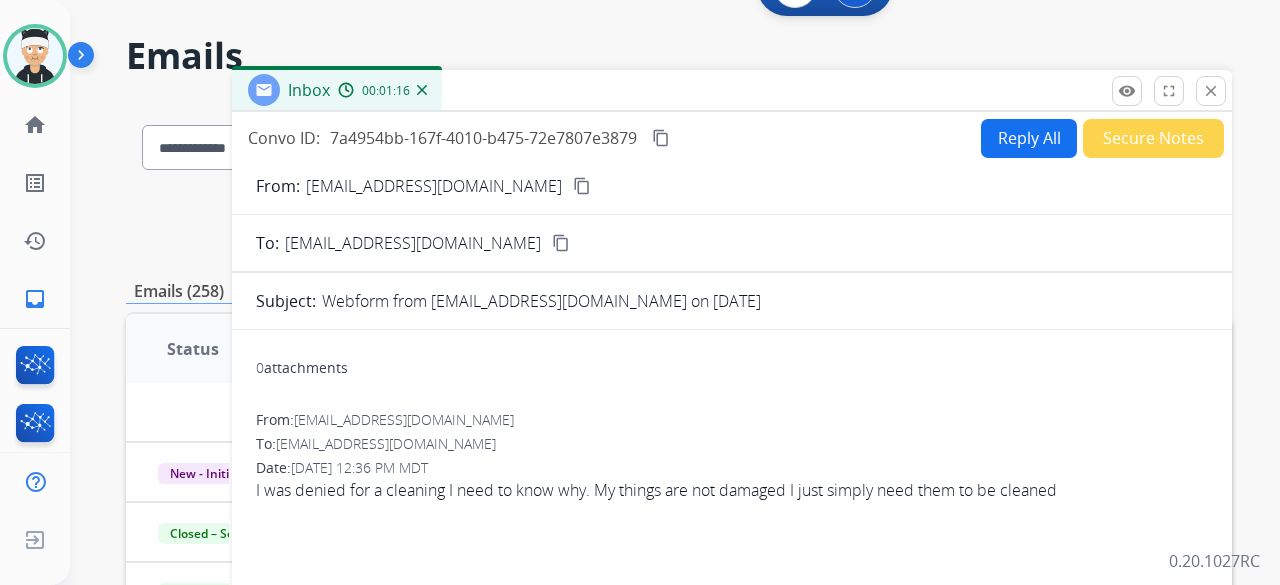 click on "From: laquintac08@yahoo.com content_copy To:  support@extend.com  content_copy Subject:  Webform from laquintac08@yahoo.com on 07/28/2025  0  attachments  From:  laquintac08@yahoo.com   To:  support@extend.com  Date:  07/28/2025 - 12:36 PM MDT I was denied for a cleaning I need to know why. My things are not damaged I just simply need them to be cleaned" at bounding box center [732, 504] 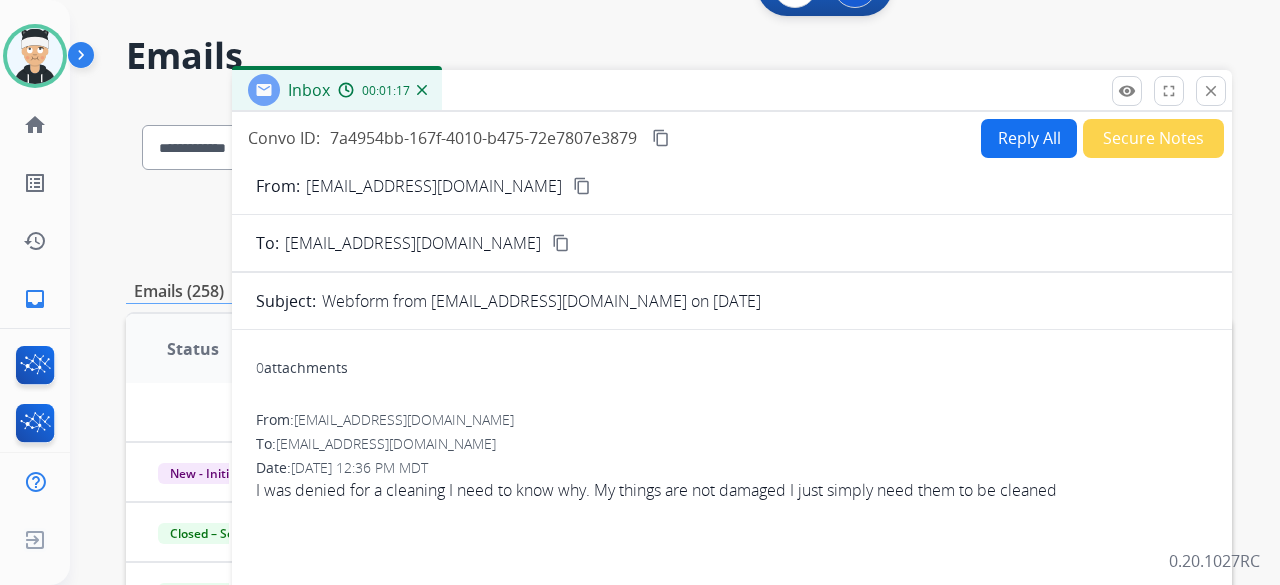 click on "close" at bounding box center [1211, 91] 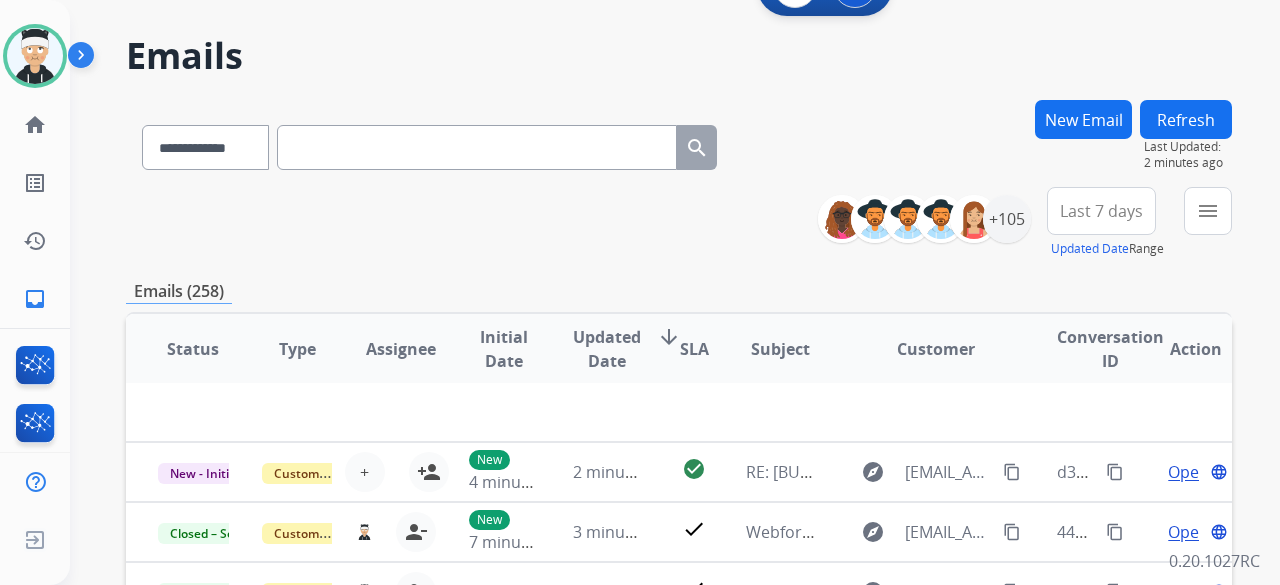 scroll, scrollTop: 84, scrollLeft: 0, axis: vertical 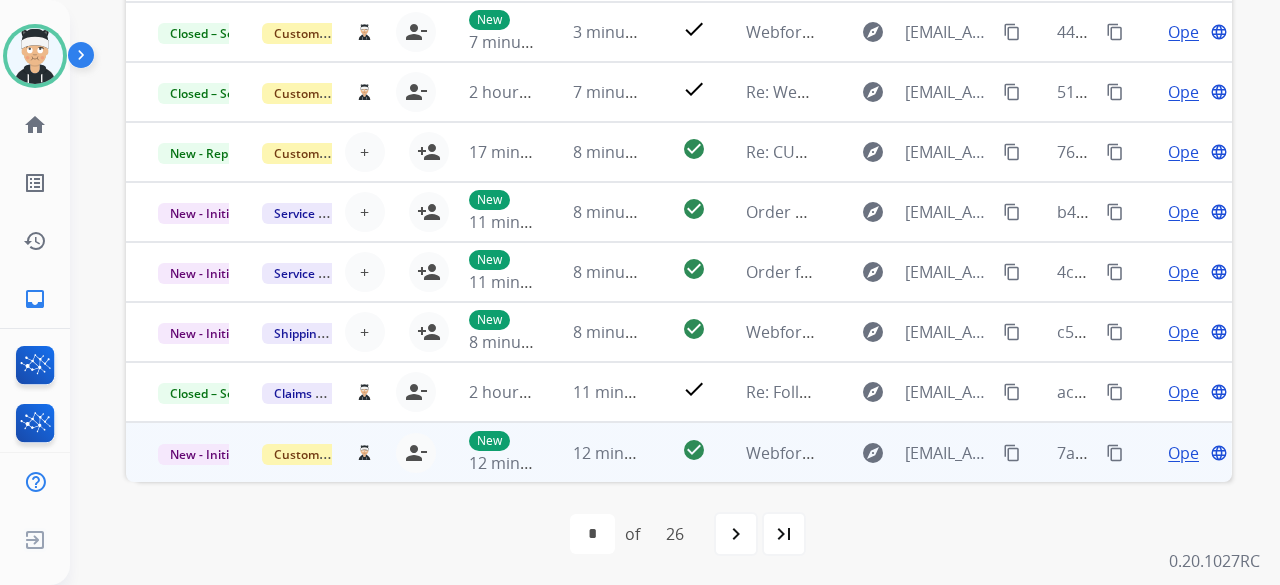 click on "Open" at bounding box center (1188, 453) 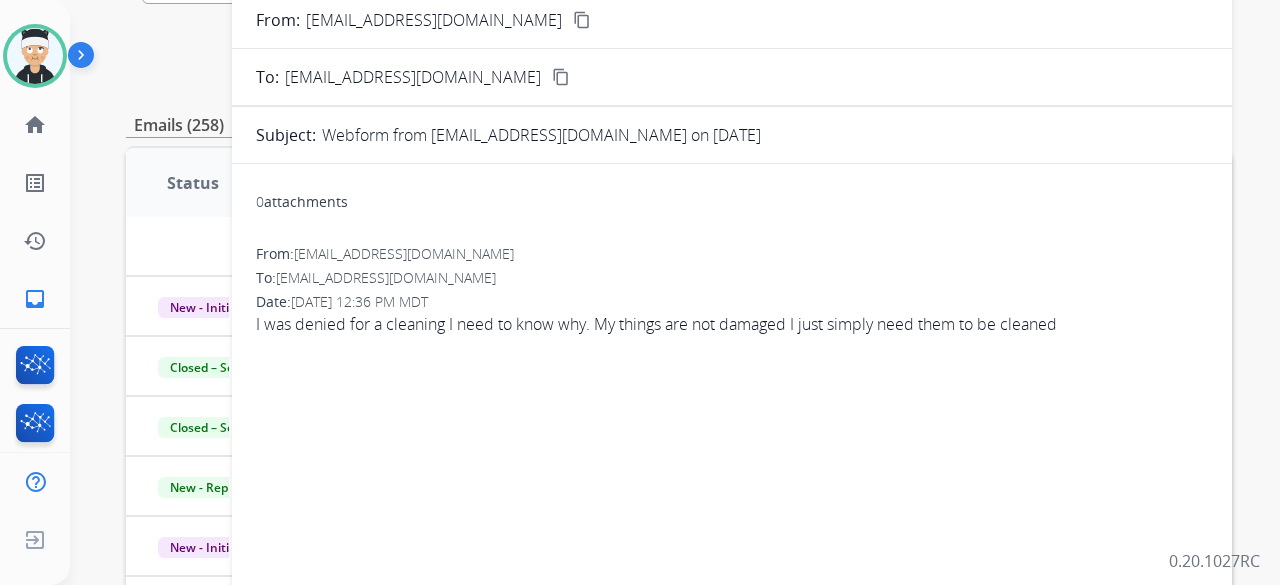 scroll, scrollTop: 152, scrollLeft: 0, axis: vertical 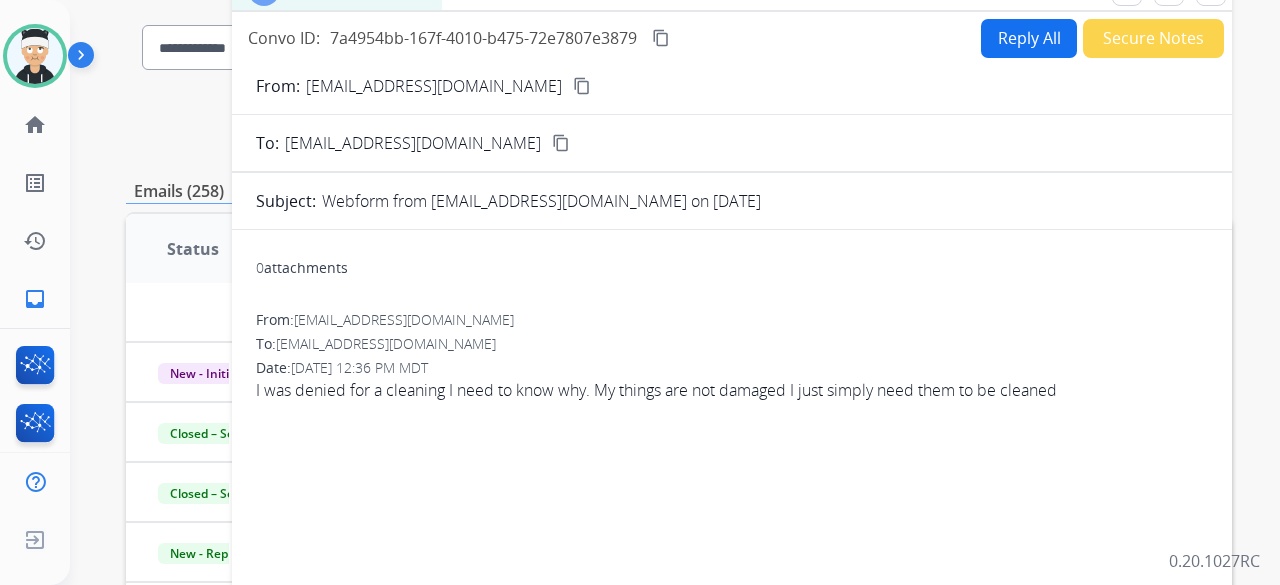 click on "Reply All" at bounding box center (1029, 38) 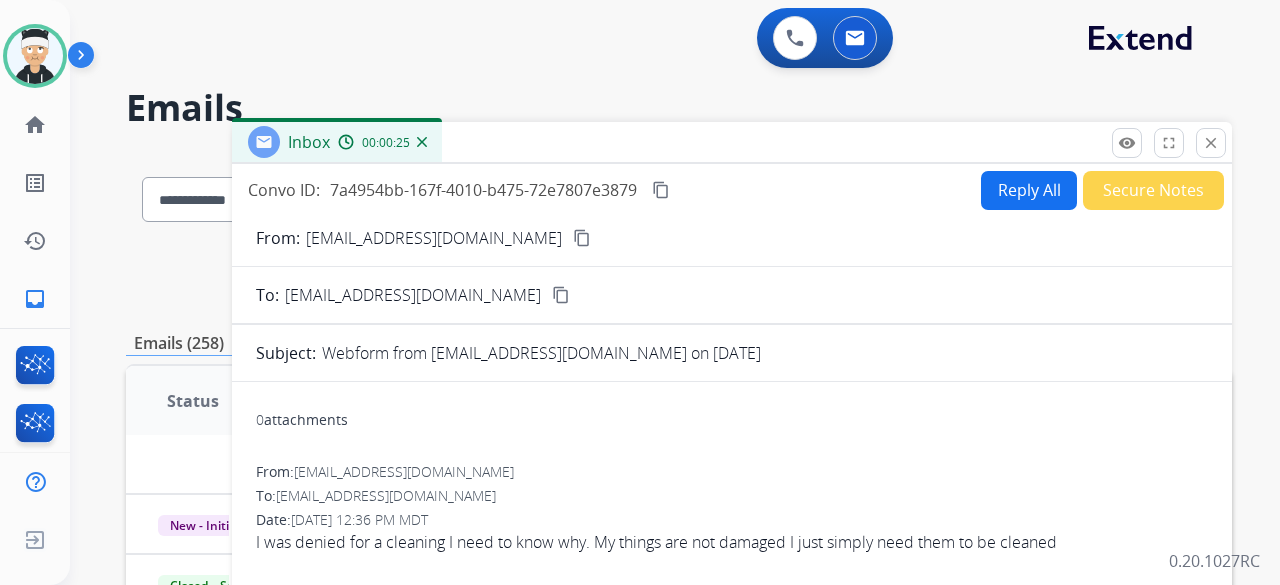 click on "Reply All" at bounding box center (1029, 190) 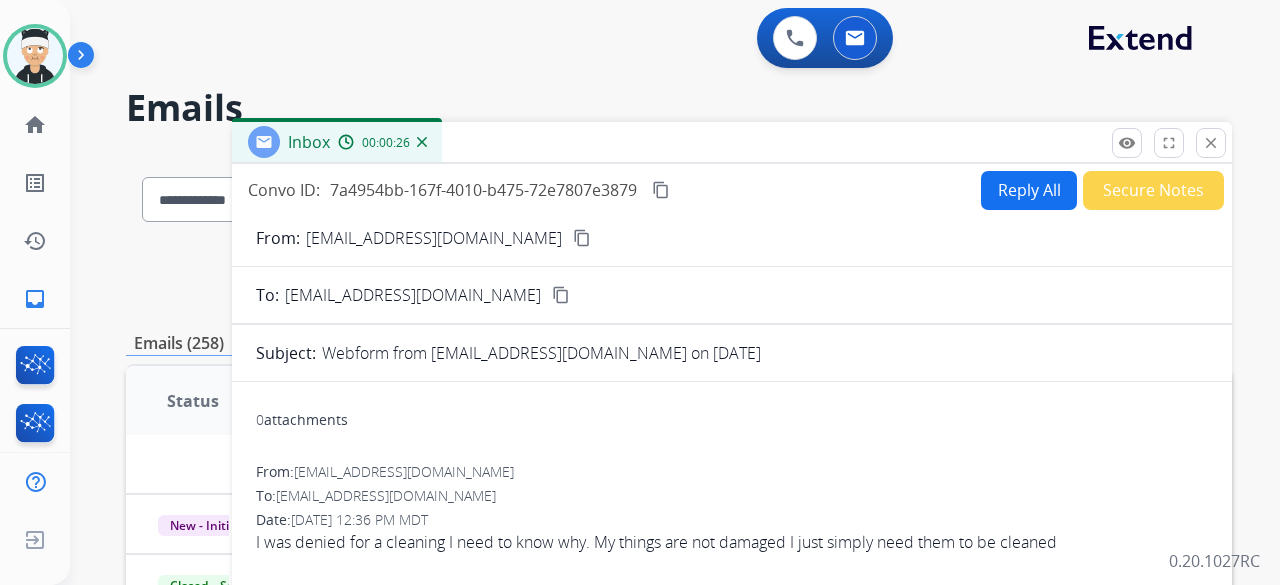 click on "Reply All" at bounding box center [1029, 190] 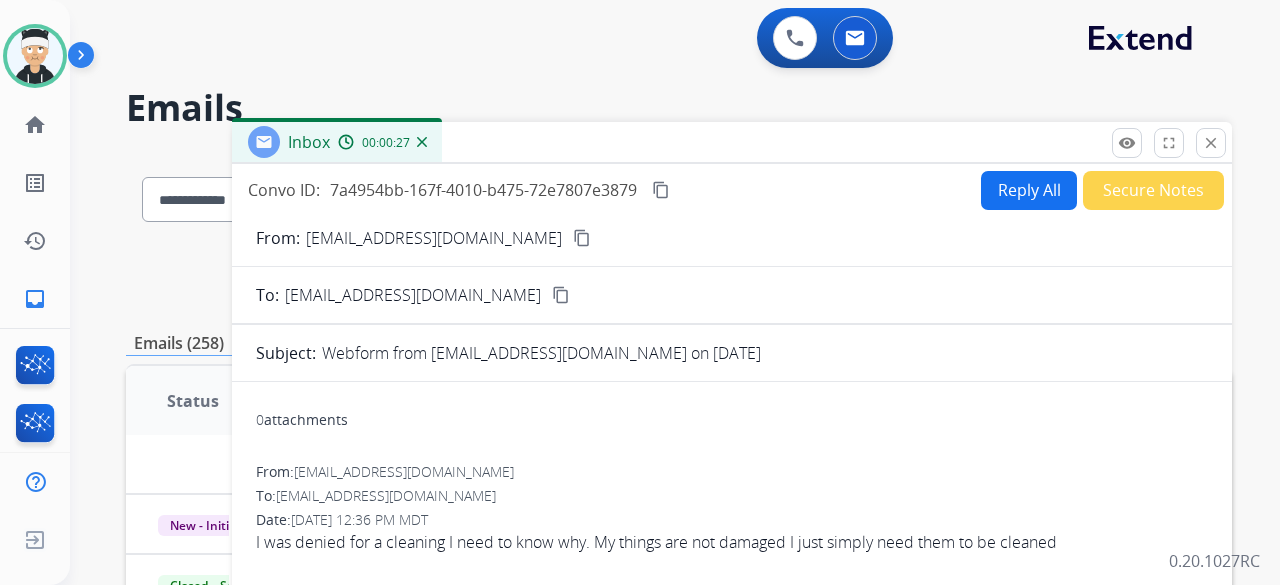 drag, startPoint x: 1148, startPoint y: 163, endPoint x: 1102, endPoint y: 217, distance: 70.93659 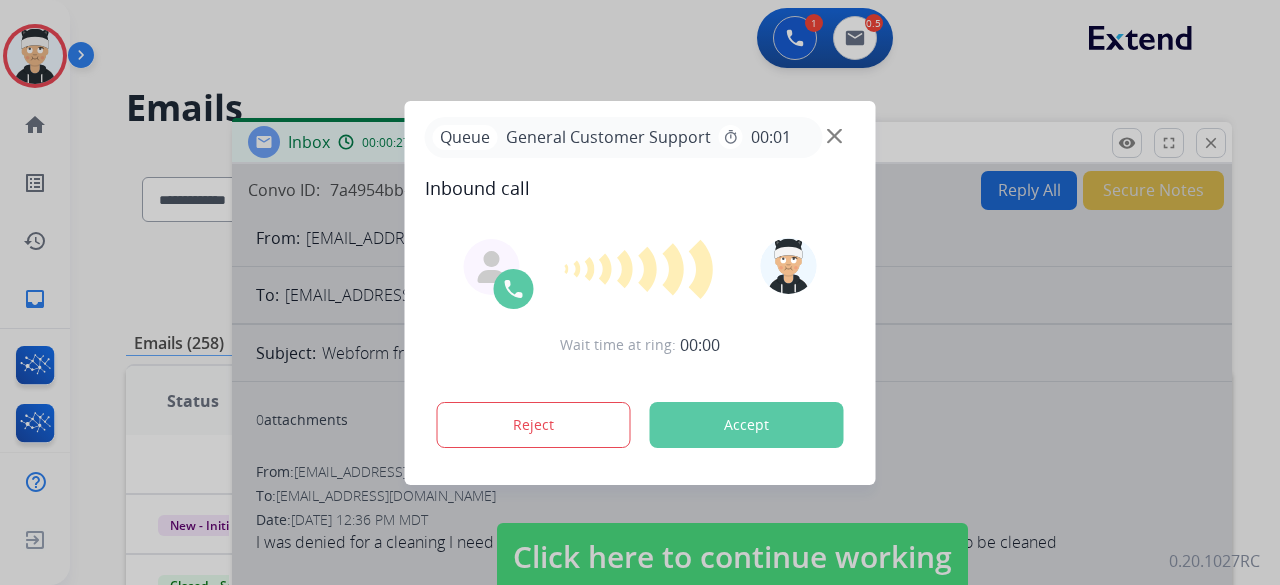 click at bounding box center [640, 292] 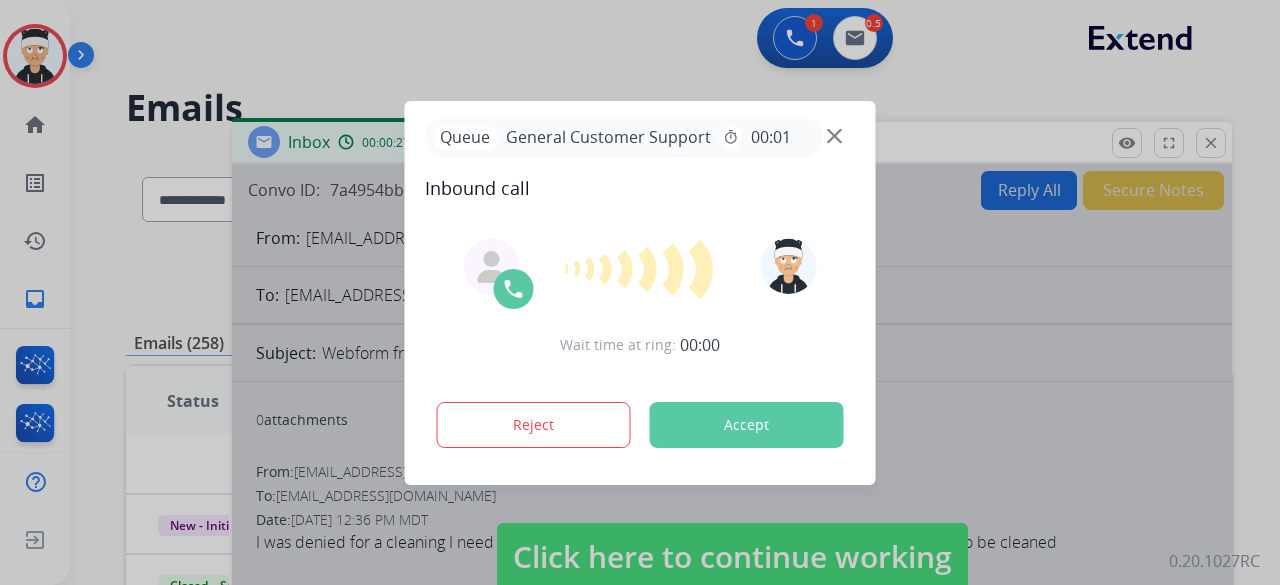 click at bounding box center [640, 292] 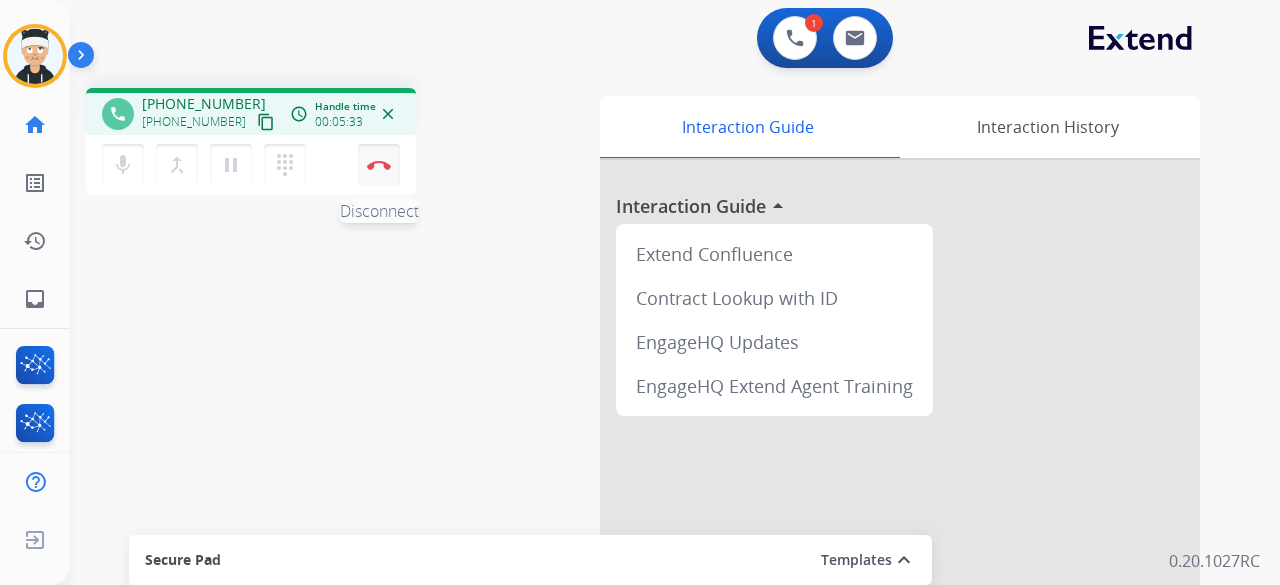 click at bounding box center [379, 165] 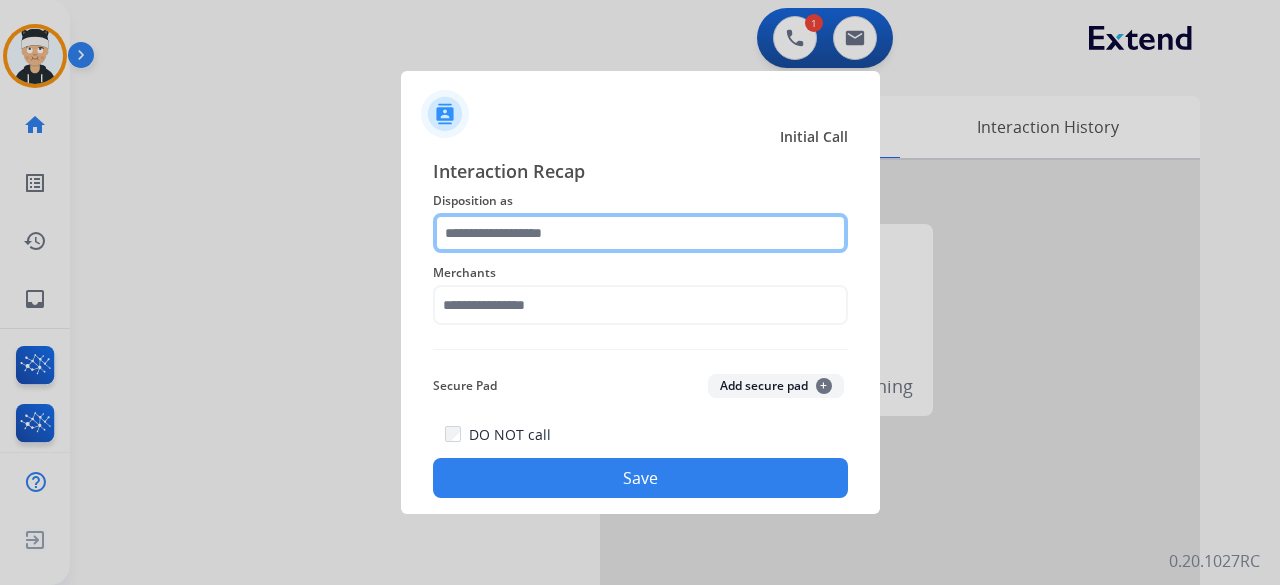 click 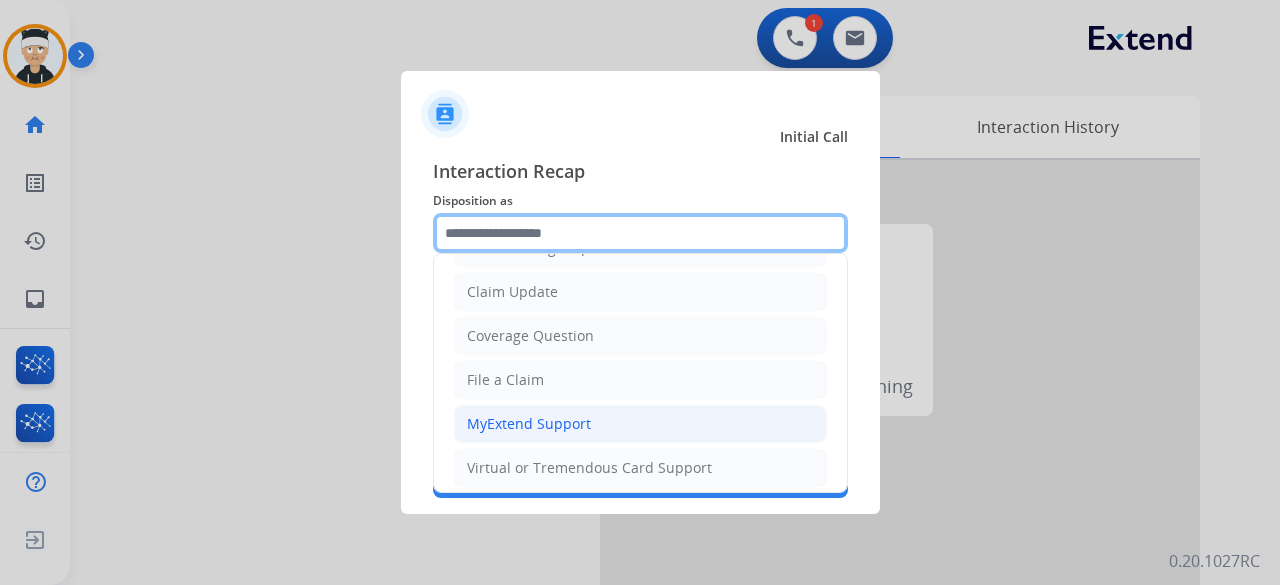 scroll, scrollTop: 200, scrollLeft: 0, axis: vertical 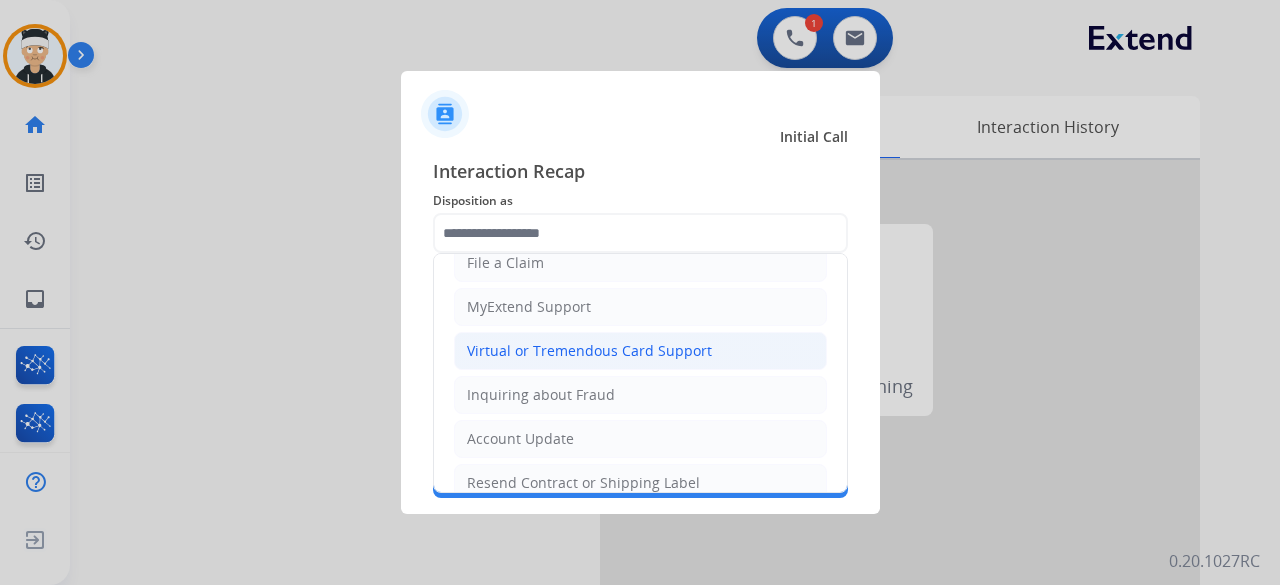 click on "Virtual or Tremendous Card Support" 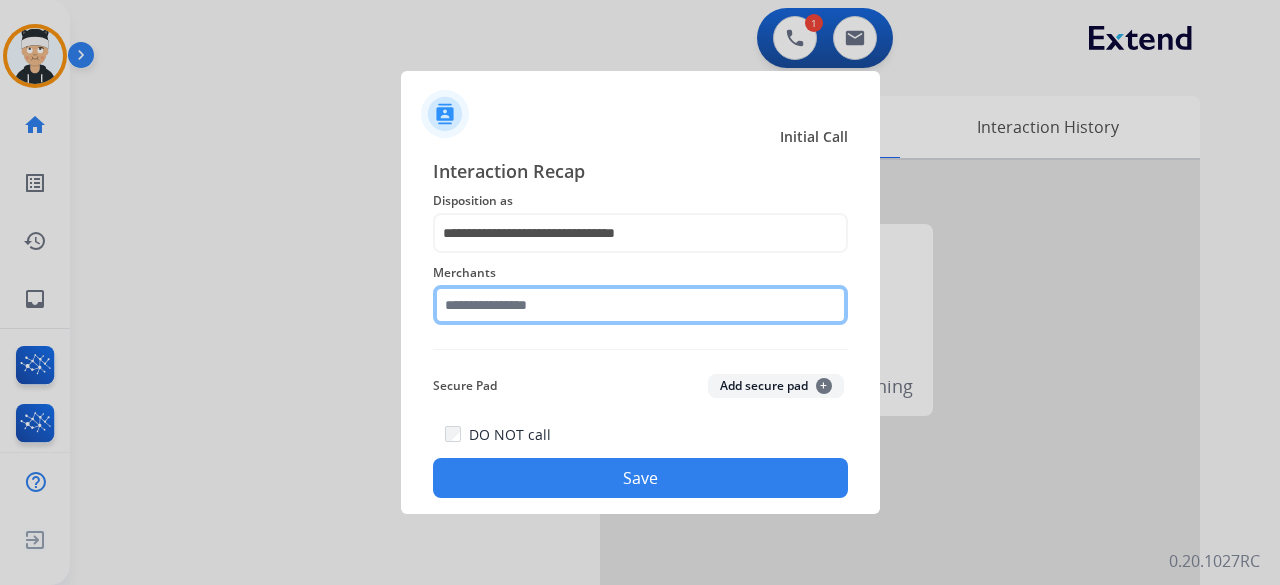 click 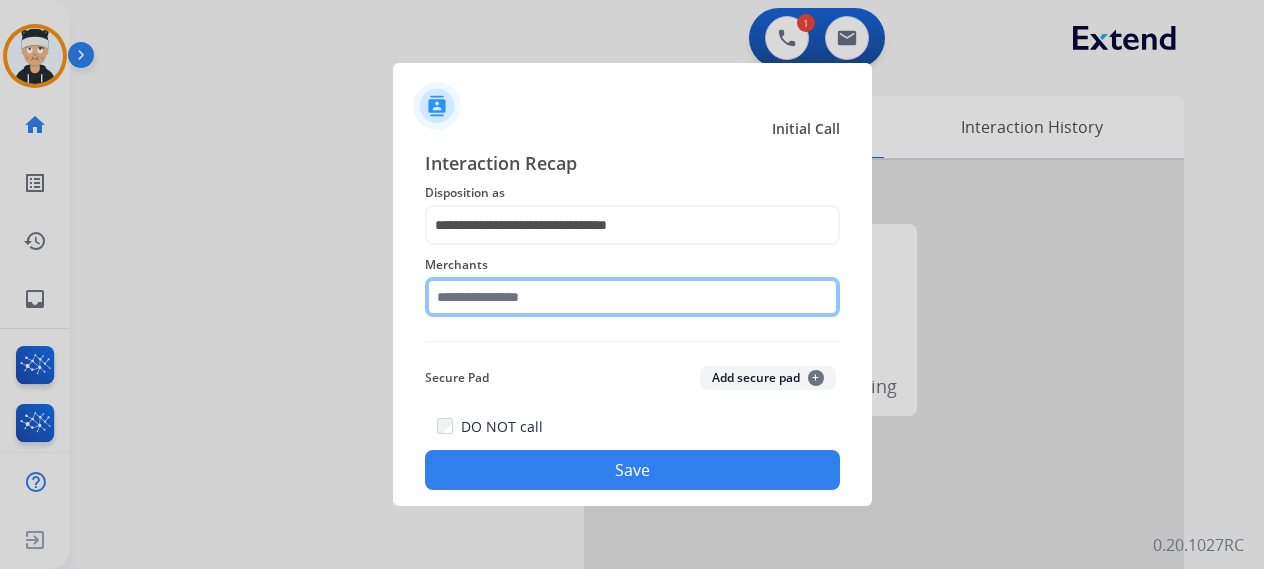 click 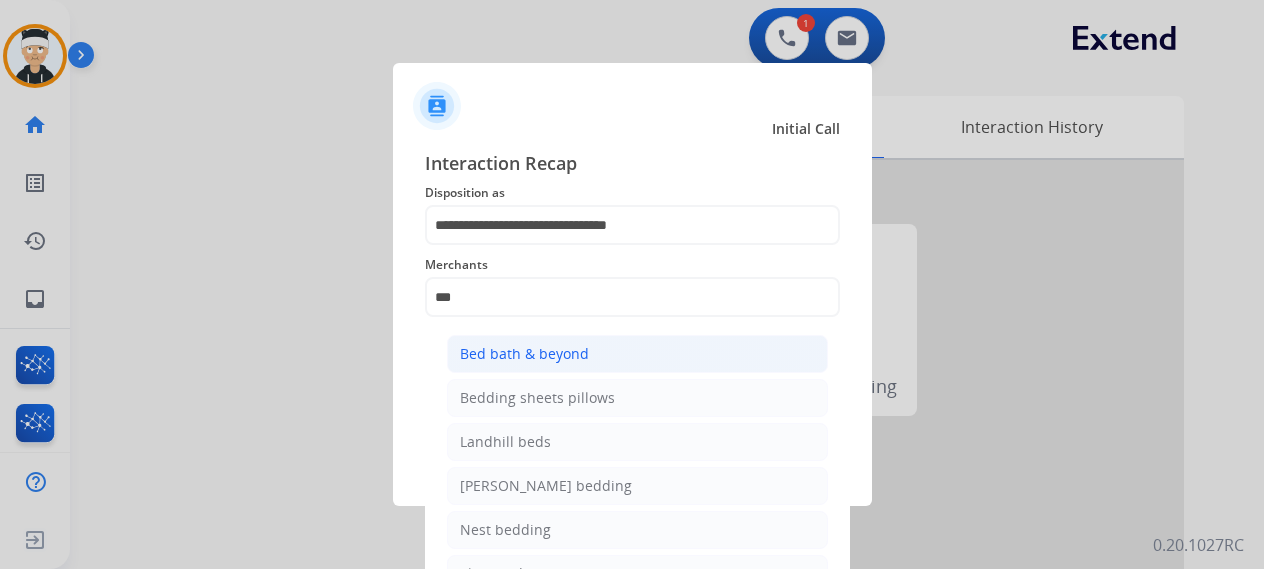 click on "Bed bath & beyond" 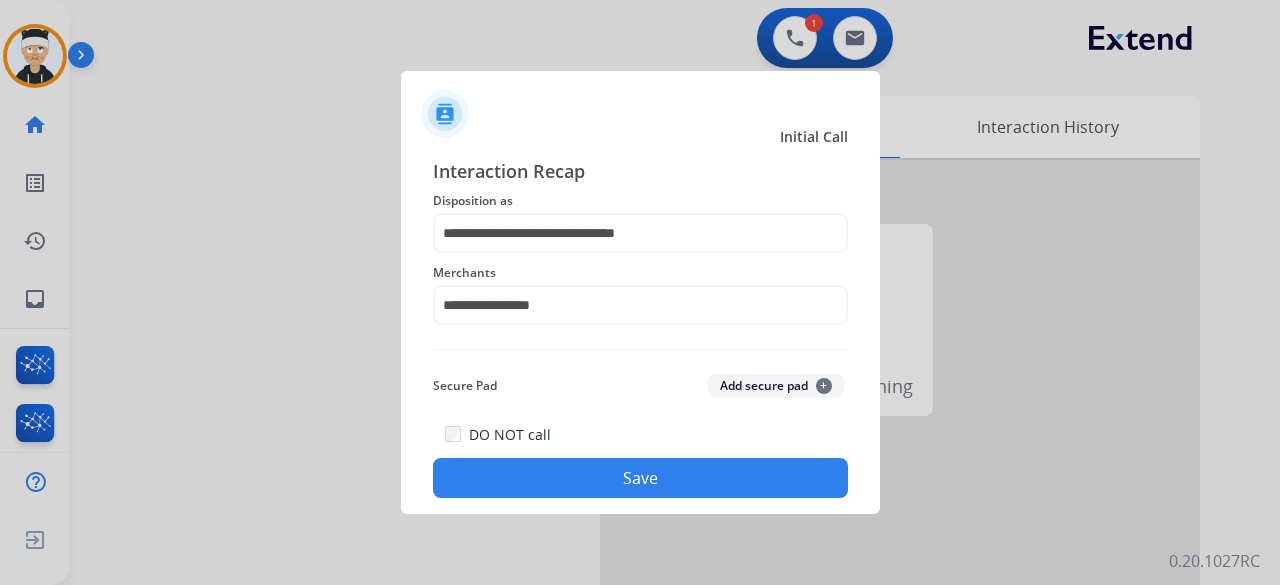 click on "Save" 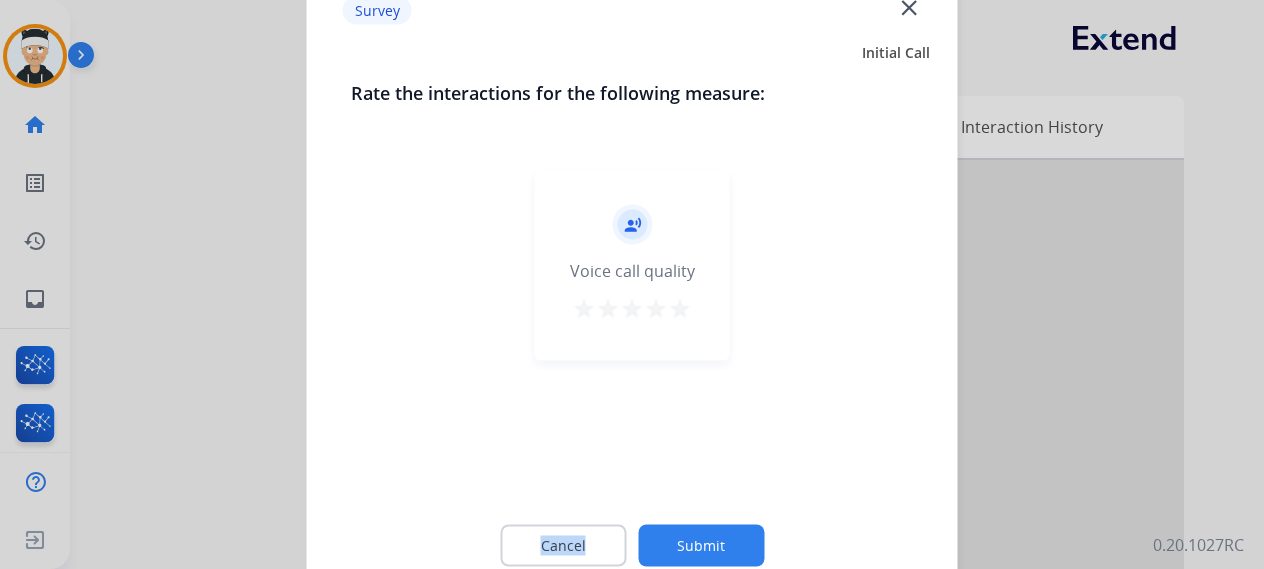 click on "record_voice_over   Voice call quality   star   star   star   star   star" 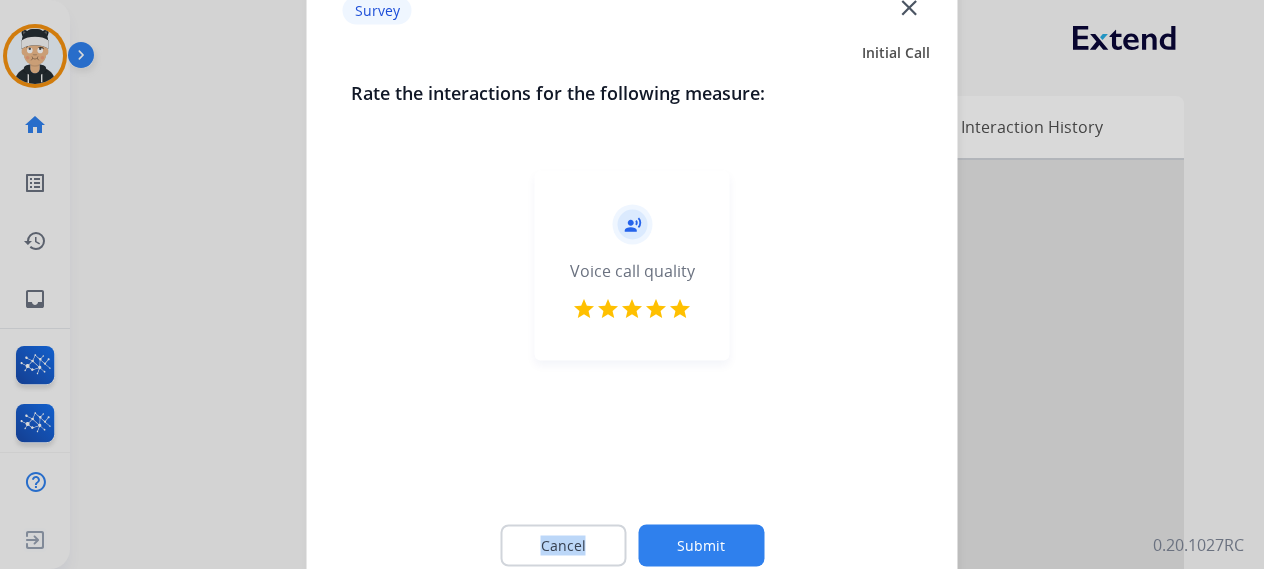 click on "Submit" 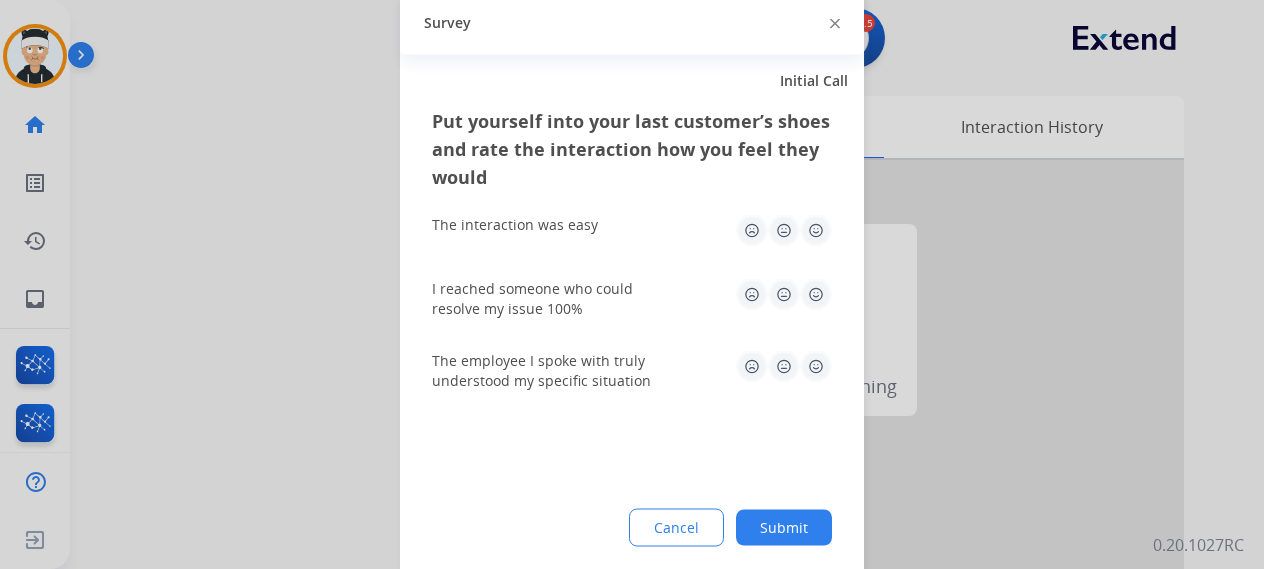 click 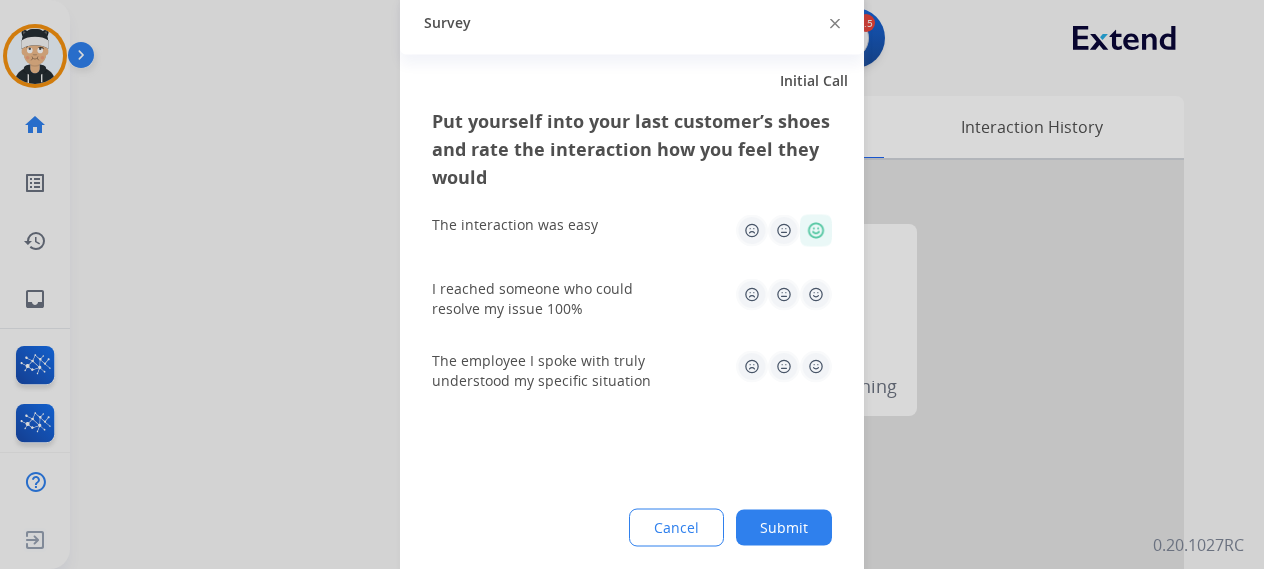 click 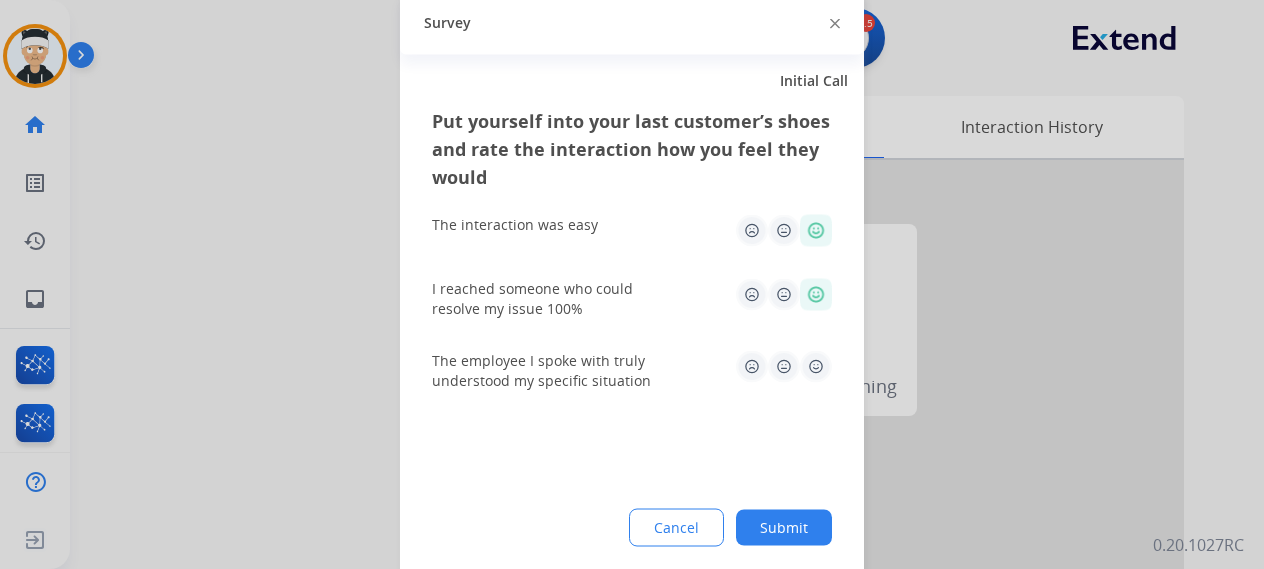 click 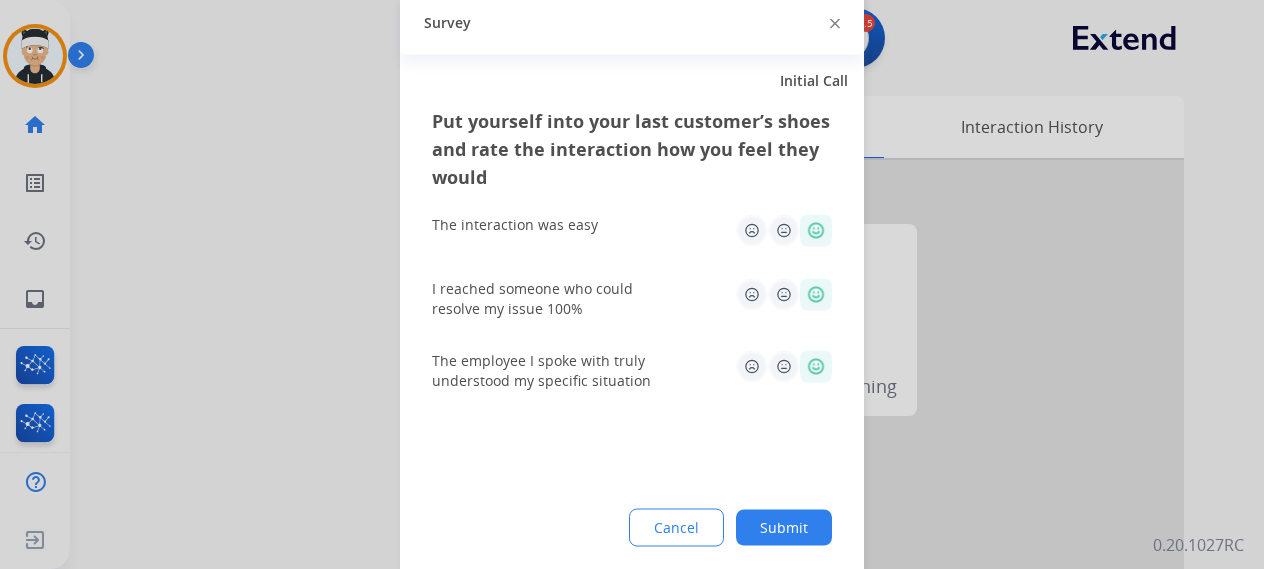click on "Submit" 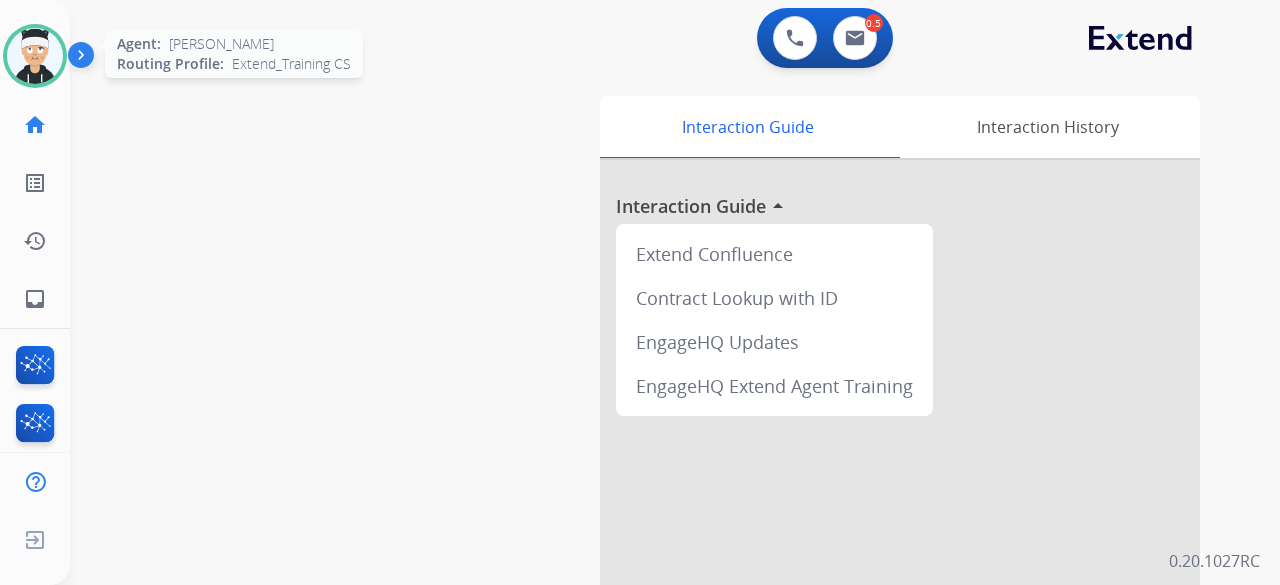 click at bounding box center [35, 56] 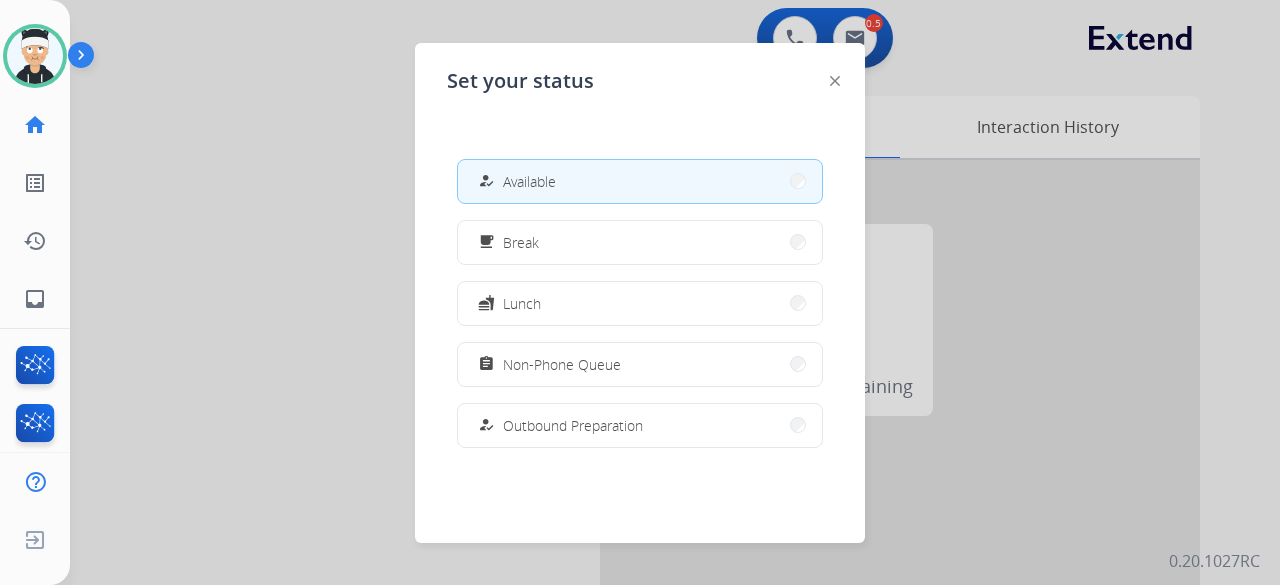 click at bounding box center [640, 292] 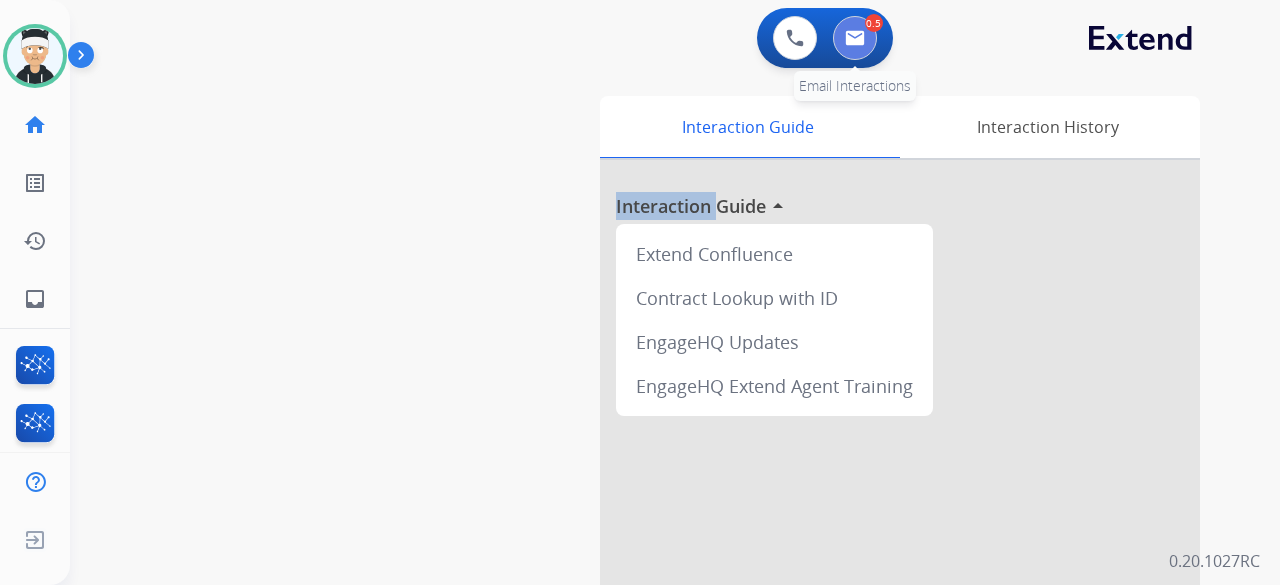 click at bounding box center (855, 38) 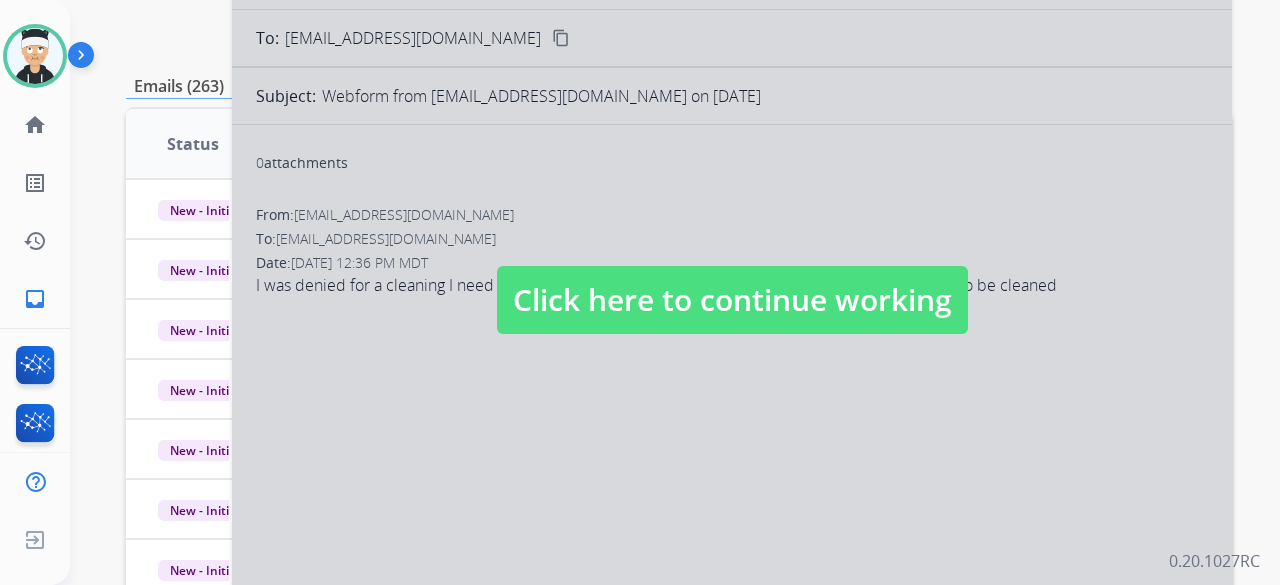 scroll, scrollTop: 300, scrollLeft: 0, axis: vertical 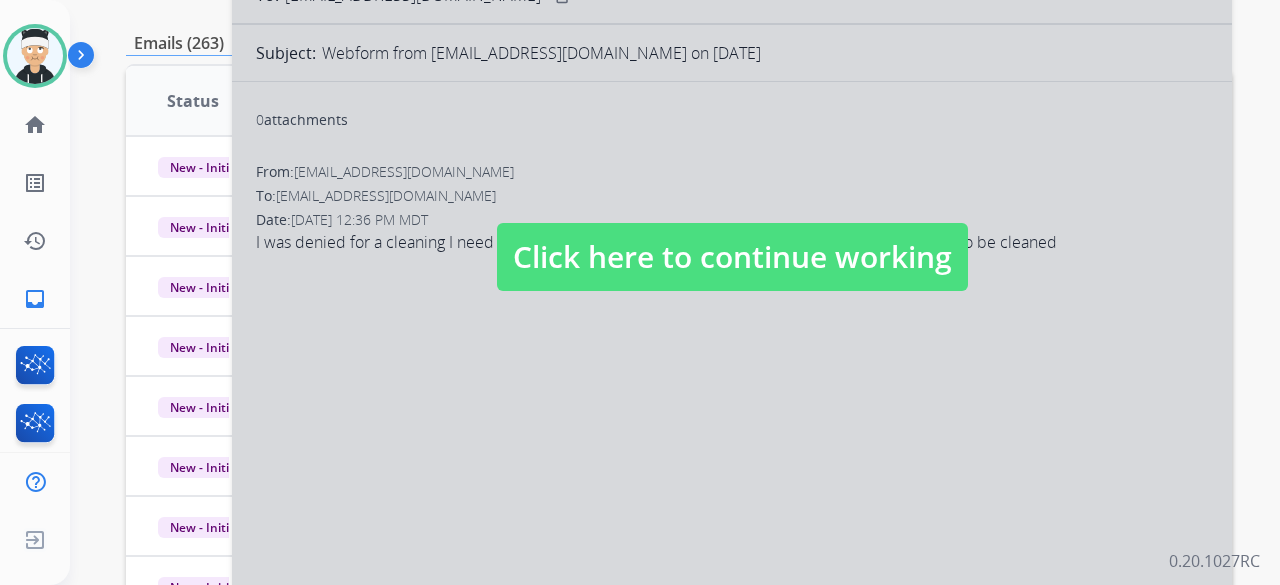 click on "Click here to continue working" at bounding box center [732, 257] 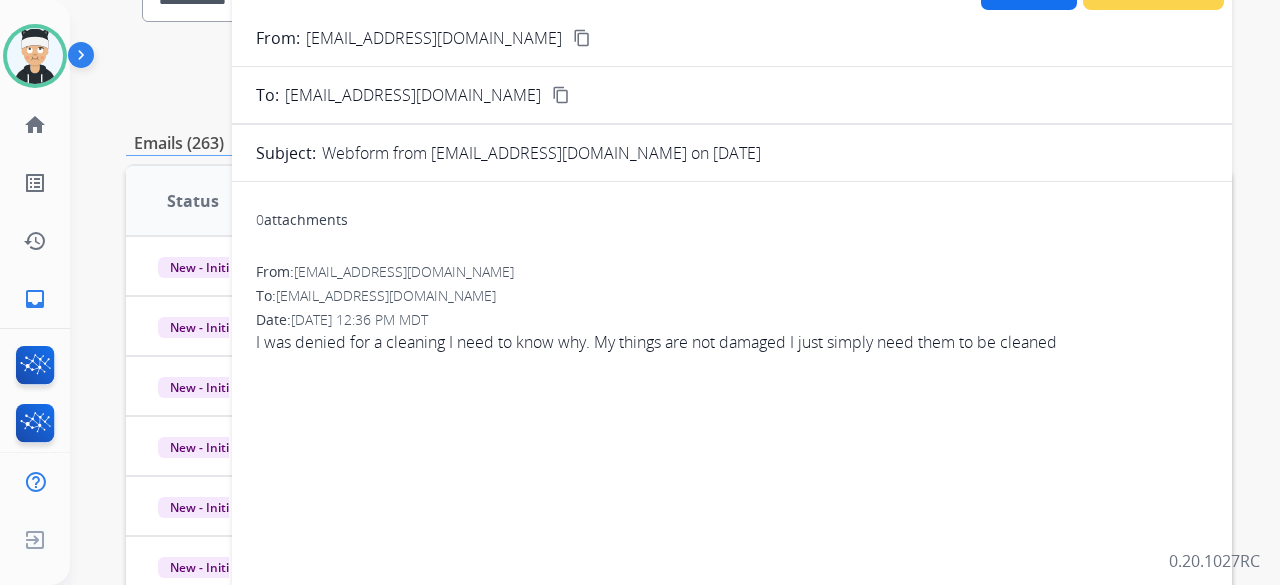 scroll, scrollTop: 100, scrollLeft: 0, axis: vertical 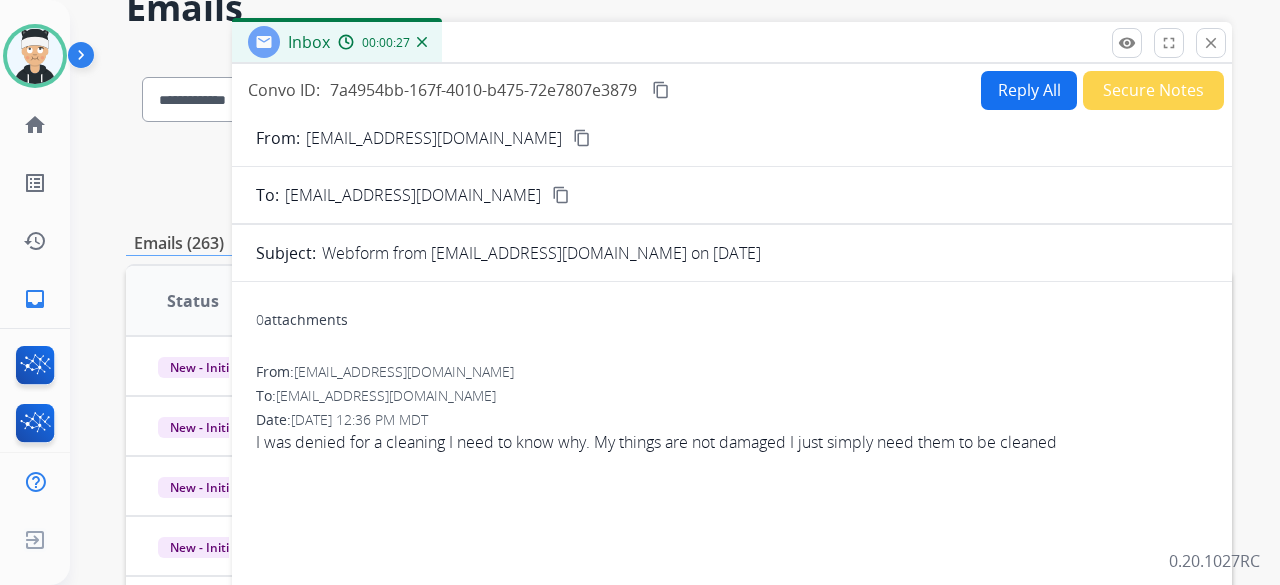 click on "Reply All" at bounding box center (1029, 90) 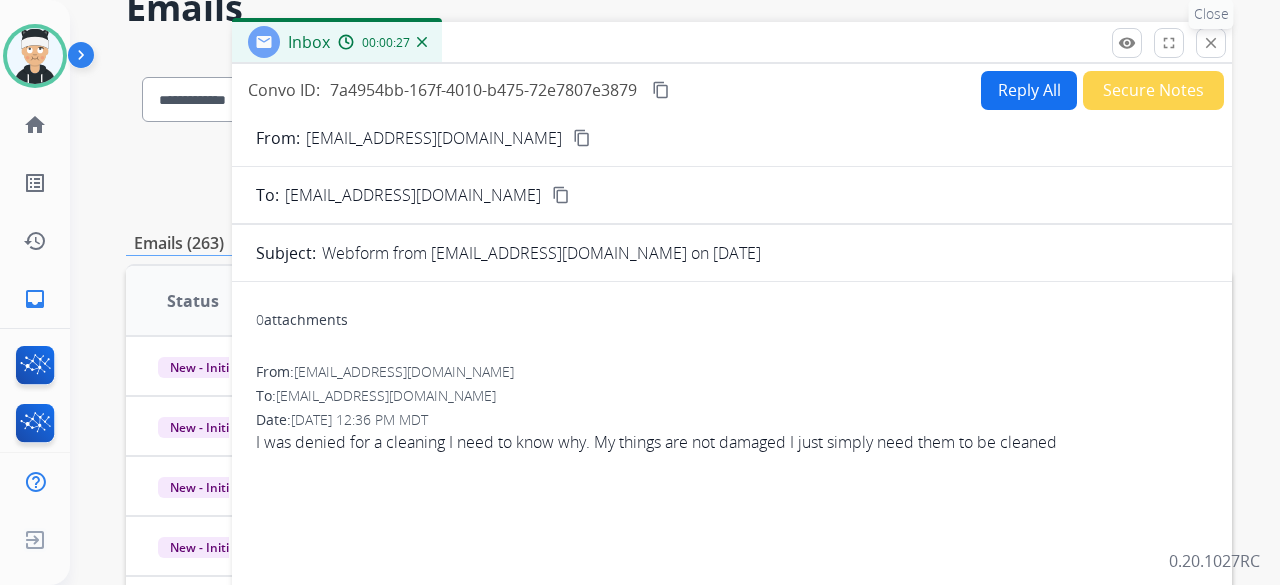 click on "close" at bounding box center [1211, 43] 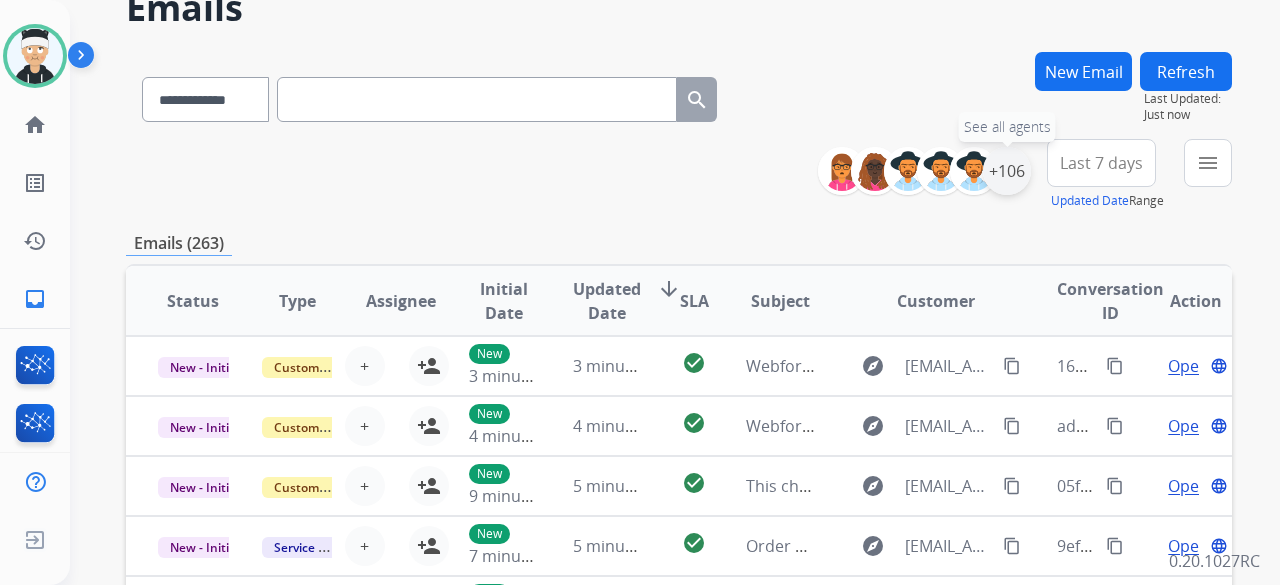 click on "+106" at bounding box center [1007, 171] 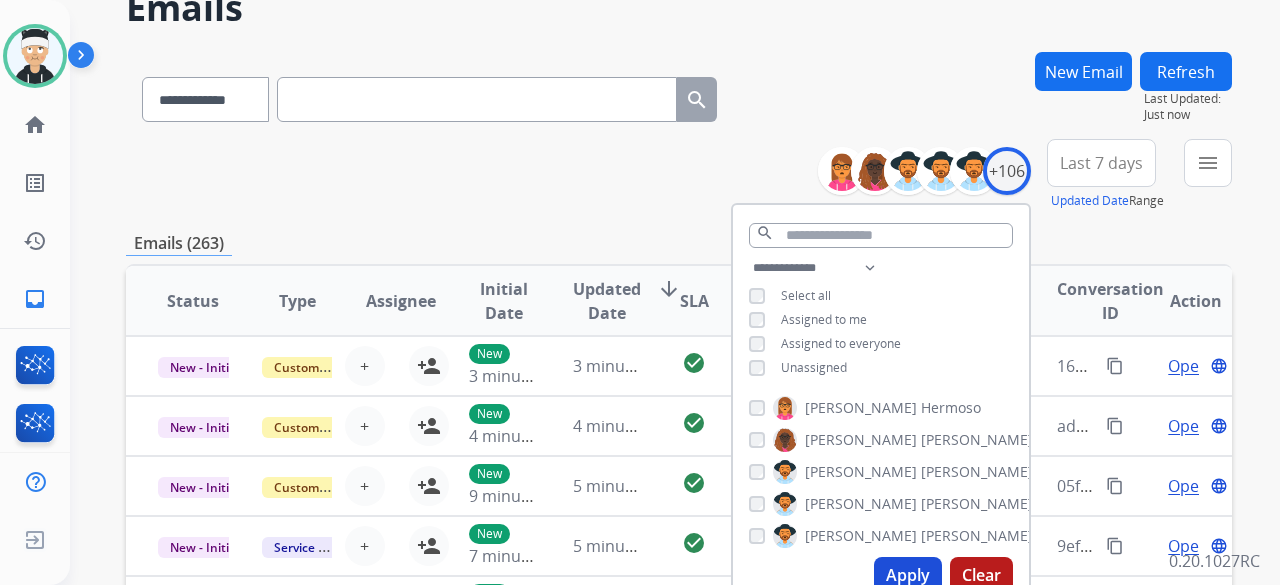 click on "Apply" at bounding box center (908, 575) 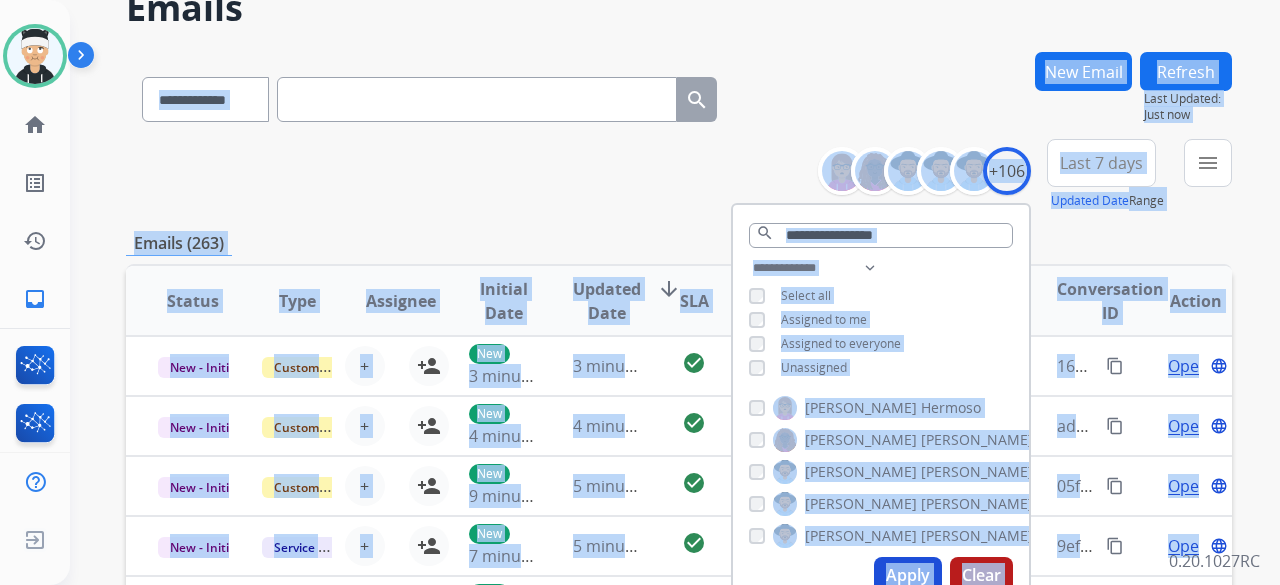 scroll, scrollTop: 0, scrollLeft: 0, axis: both 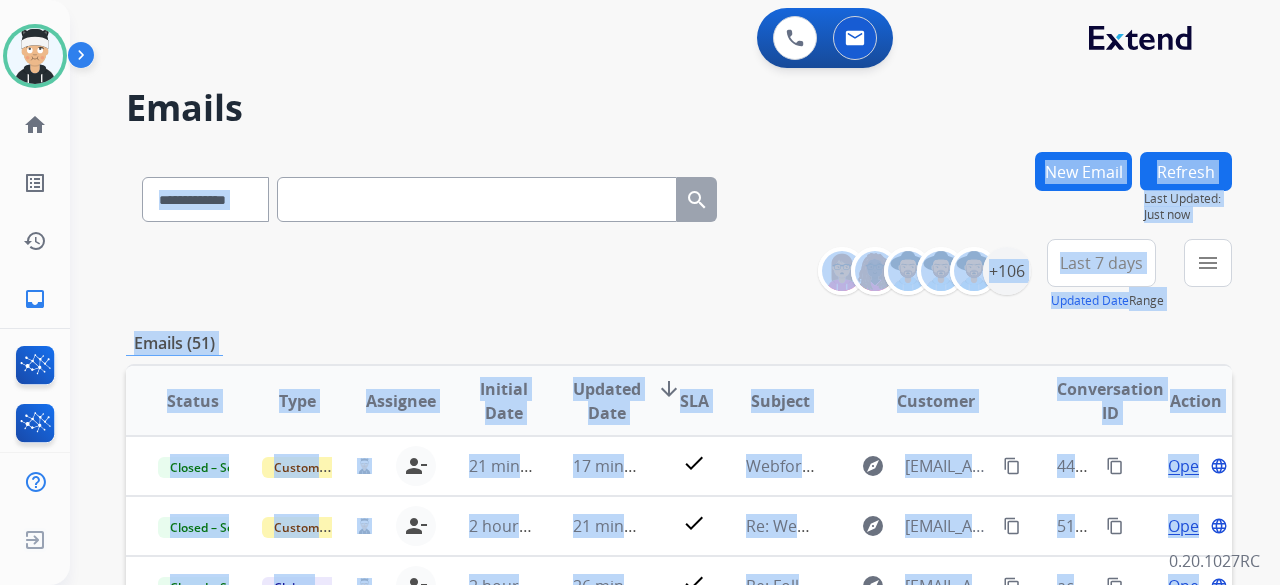 click on "**********" at bounding box center [679, 275] 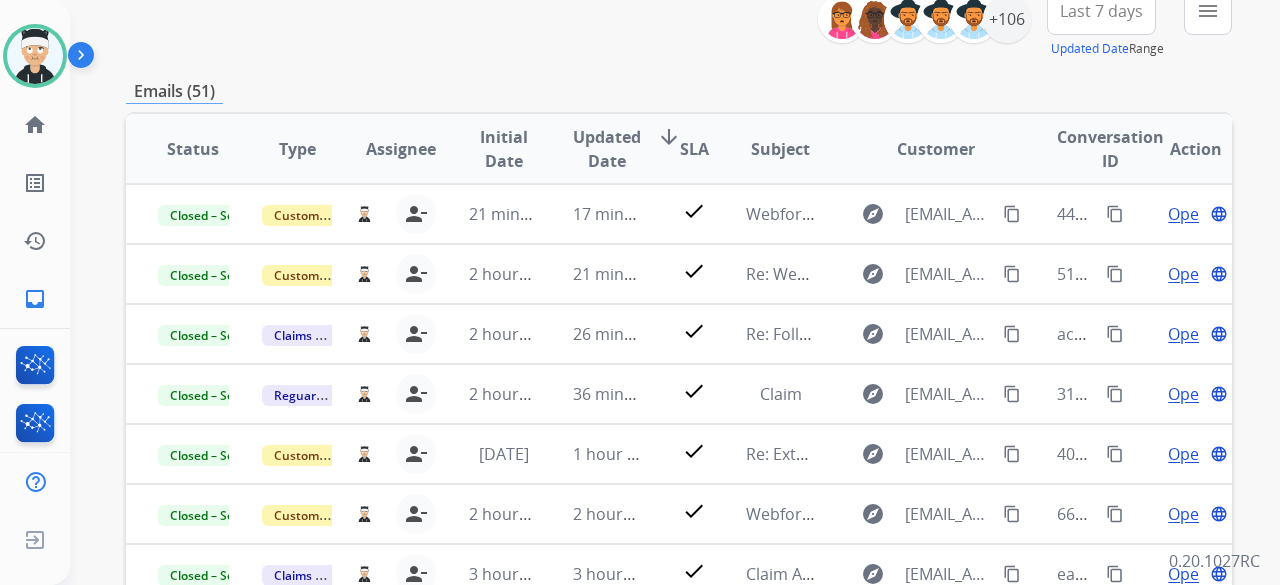 scroll, scrollTop: 0, scrollLeft: 0, axis: both 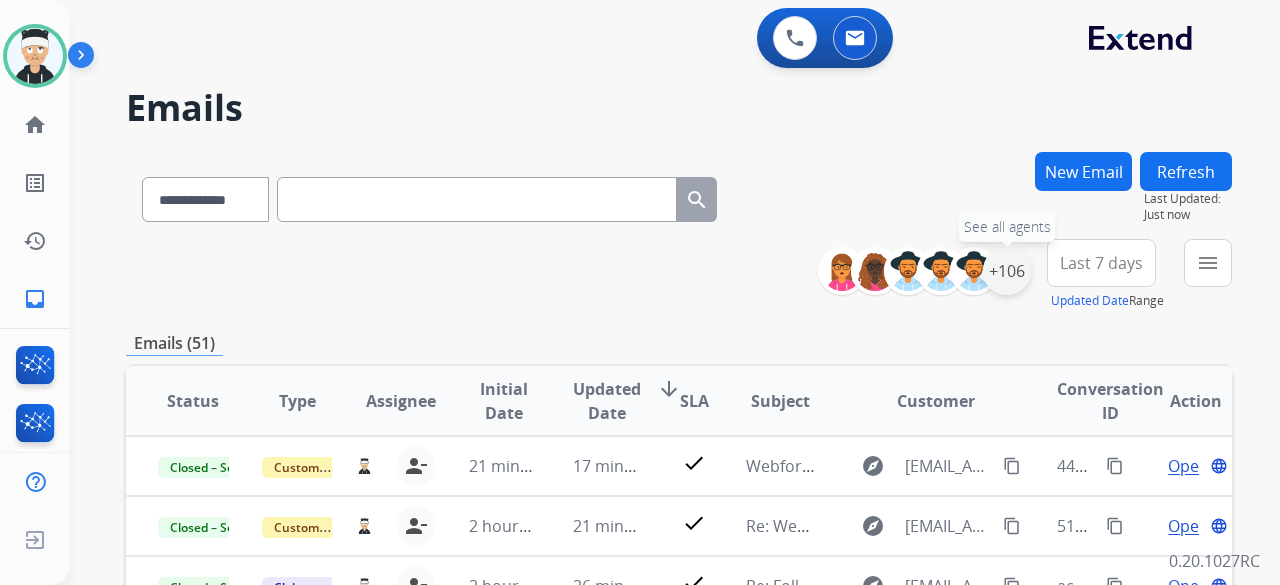click on "+106" at bounding box center [1007, 271] 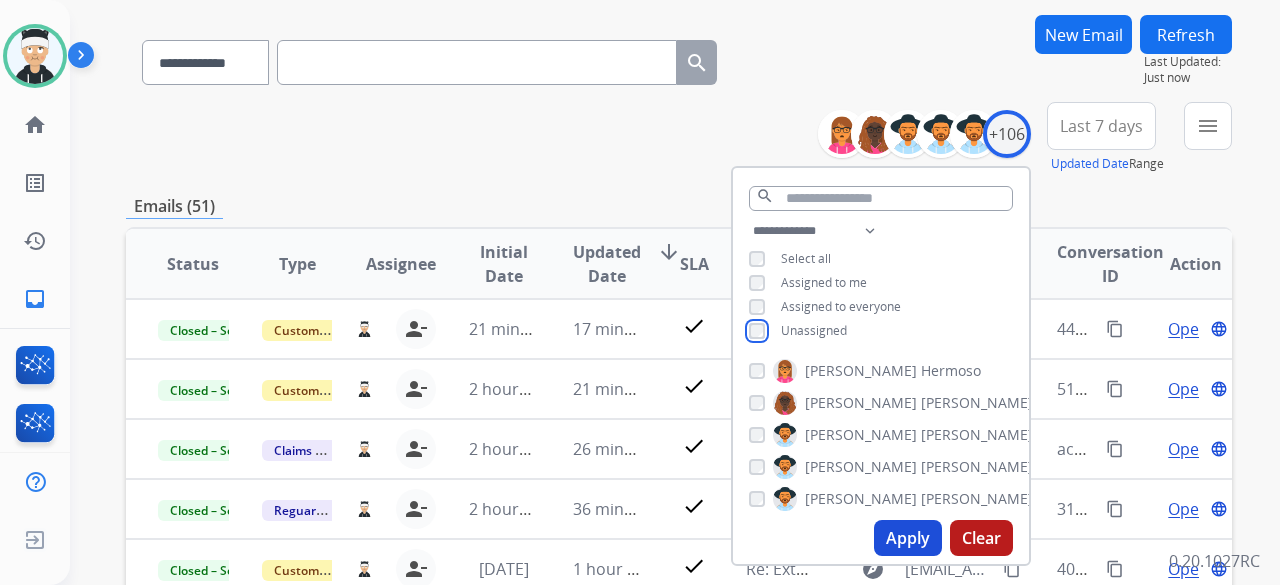 scroll, scrollTop: 200, scrollLeft: 0, axis: vertical 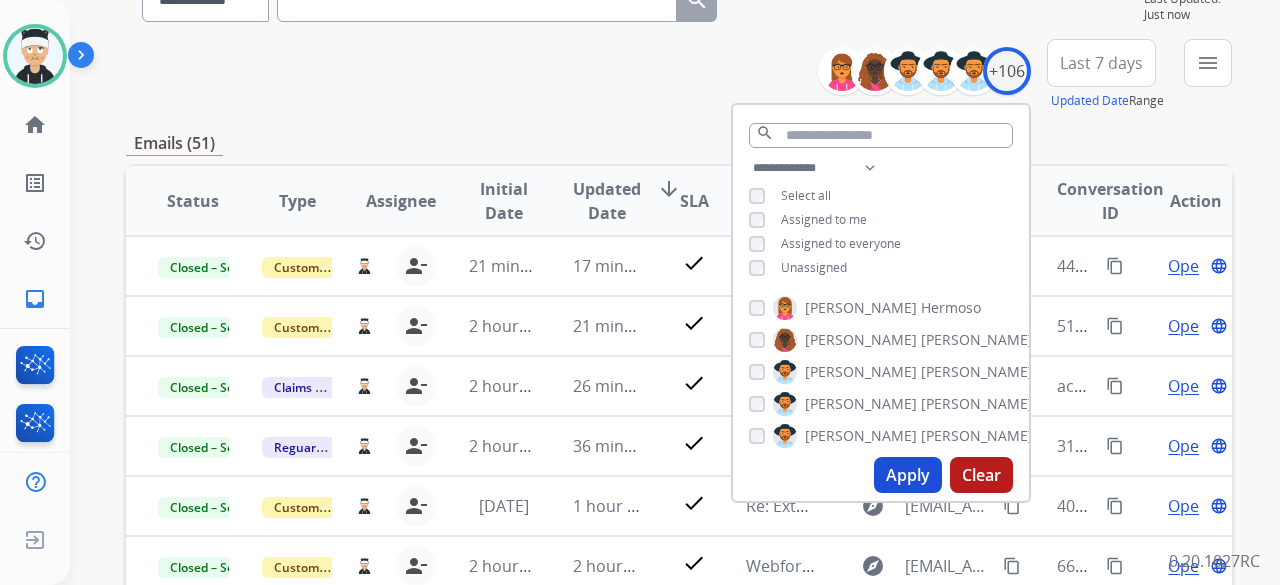 click on "Apply" at bounding box center [908, 475] 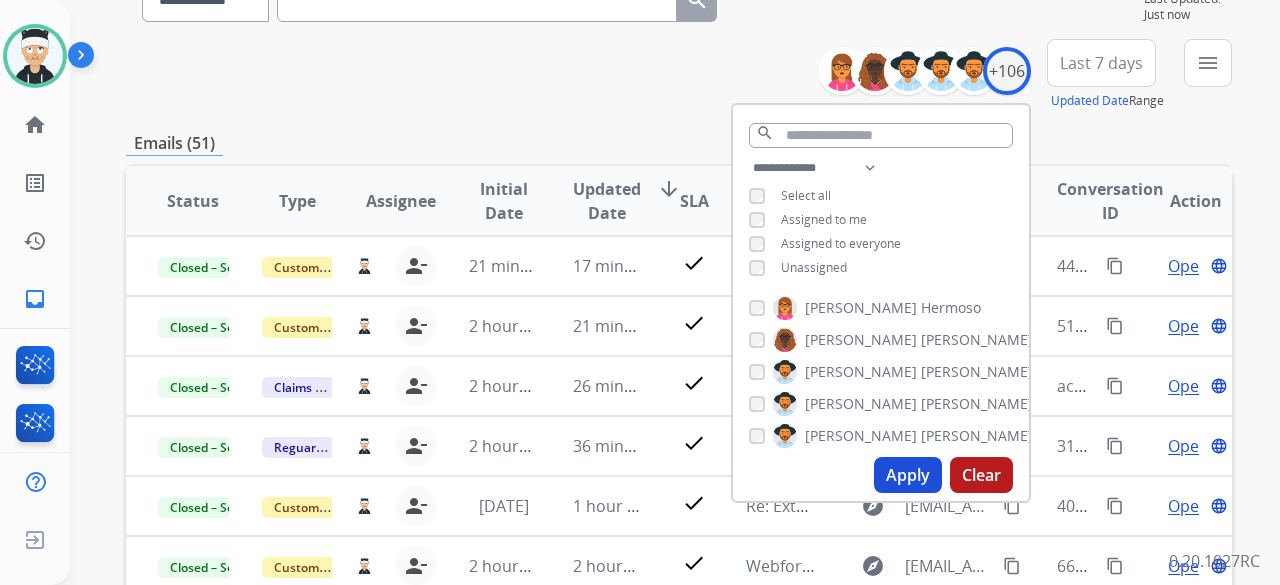 scroll, scrollTop: 0, scrollLeft: 0, axis: both 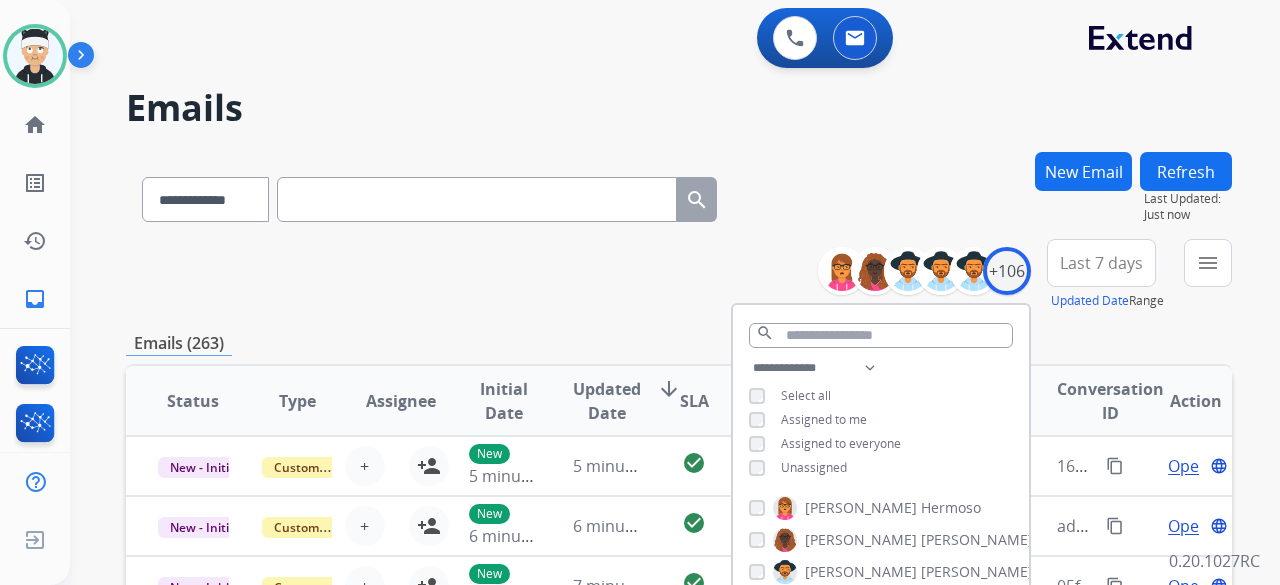 click on "**********" at bounding box center [679, 275] 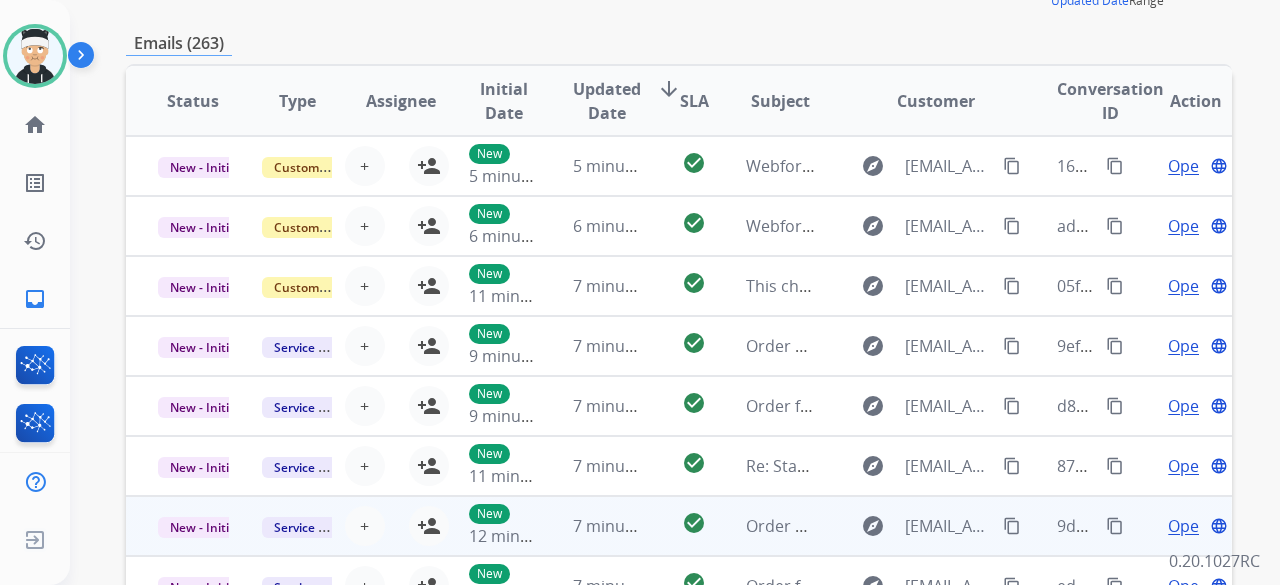 scroll, scrollTop: 252, scrollLeft: 0, axis: vertical 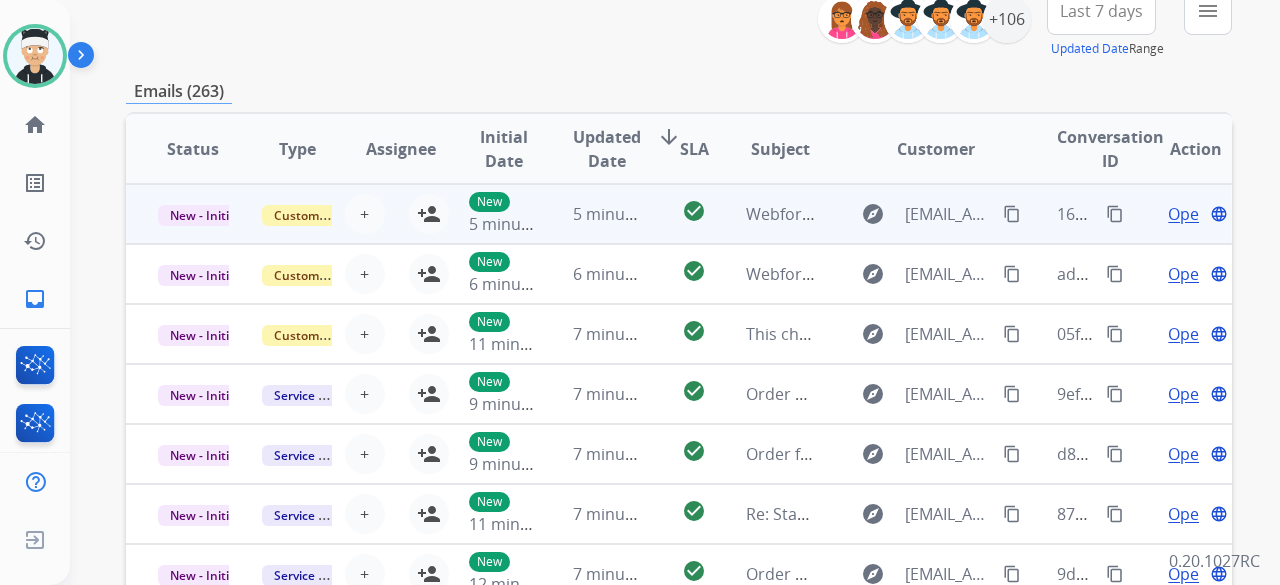 click on "Open" at bounding box center [1188, 214] 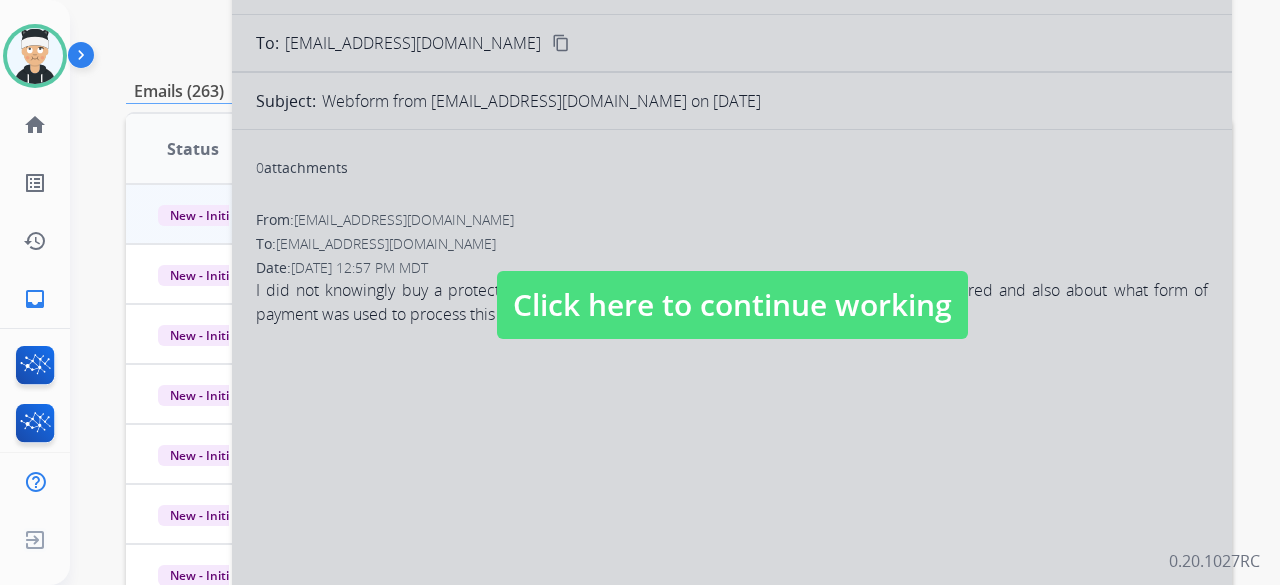 click at bounding box center (732, 285) 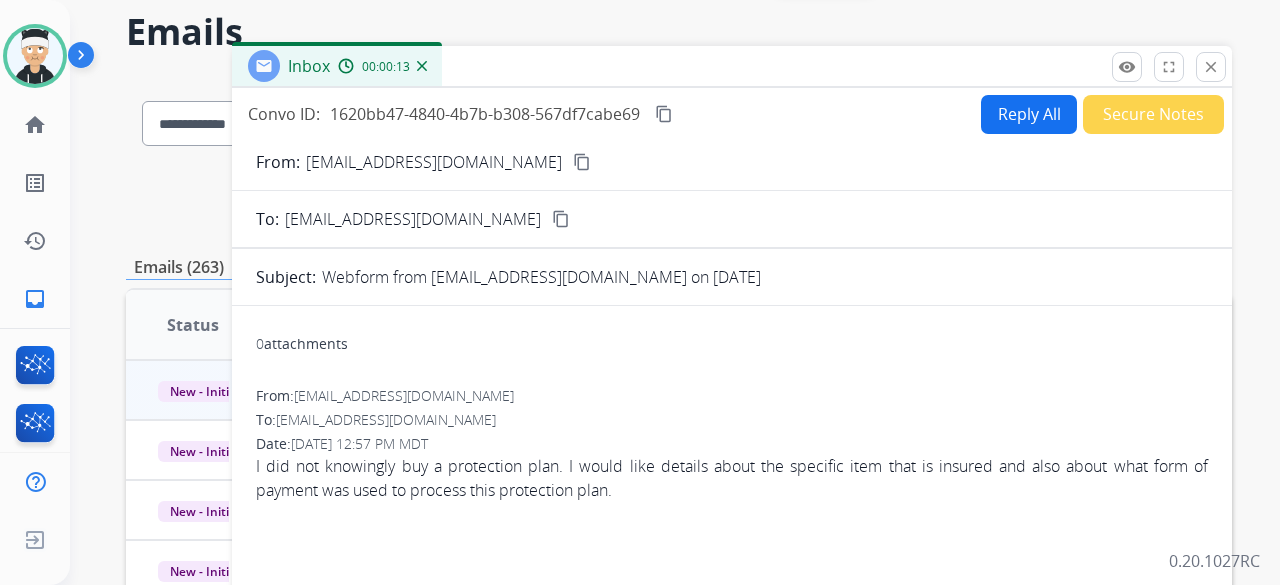 scroll, scrollTop: 52, scrollLeft: 0, axis: vertical 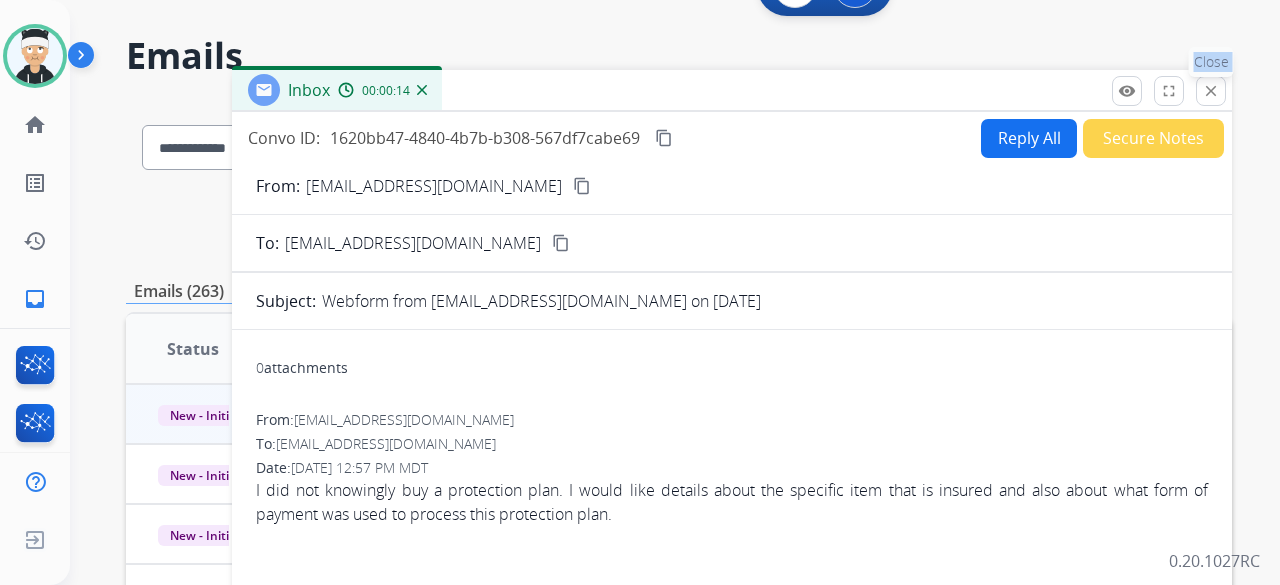 click on "close" at bounding box center [1211, 91] 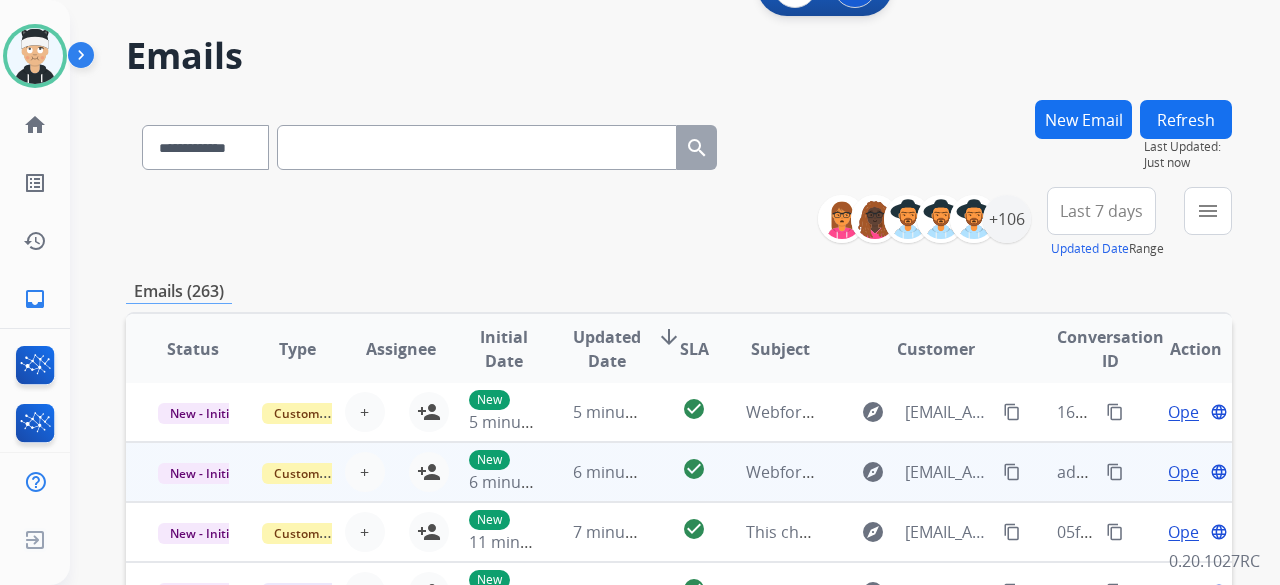 scroll, scrollTop: 2, scrollLeft: 0, axis: vertical 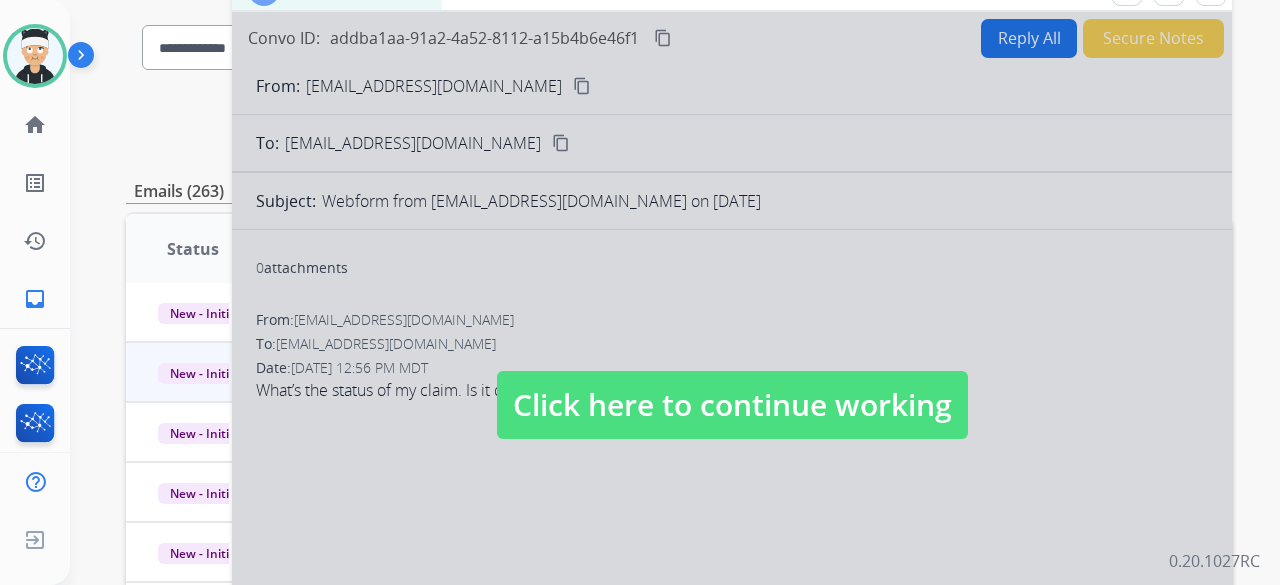 click on "Click here to continue working" at bounding box center [732, 405] 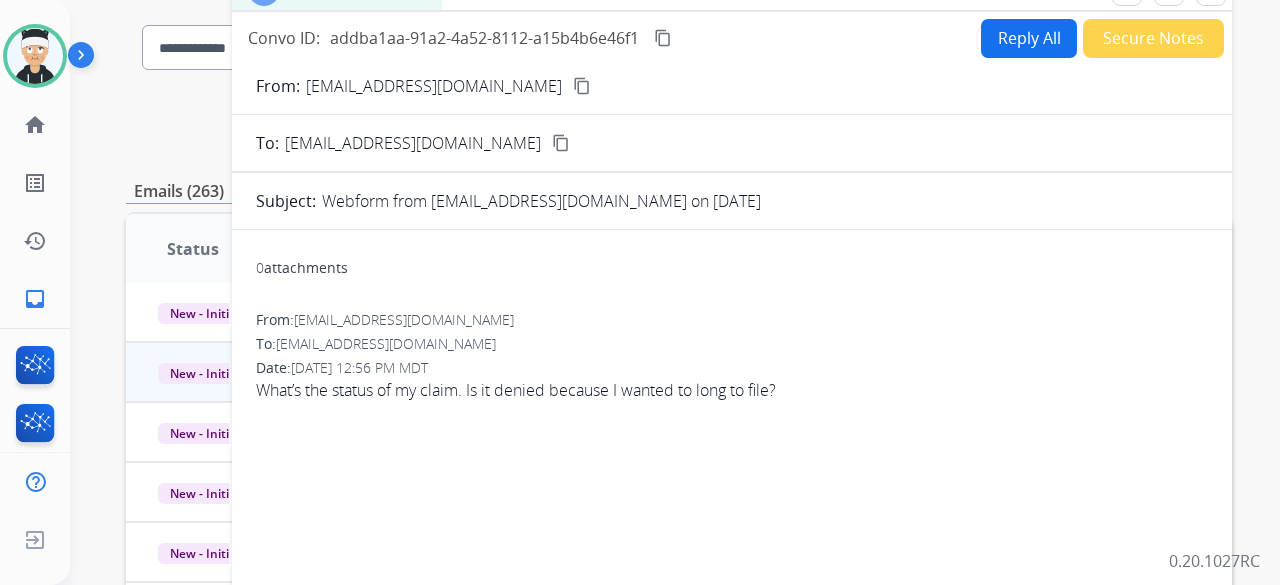 click on "content_copy" at bounding box center (582, 86) 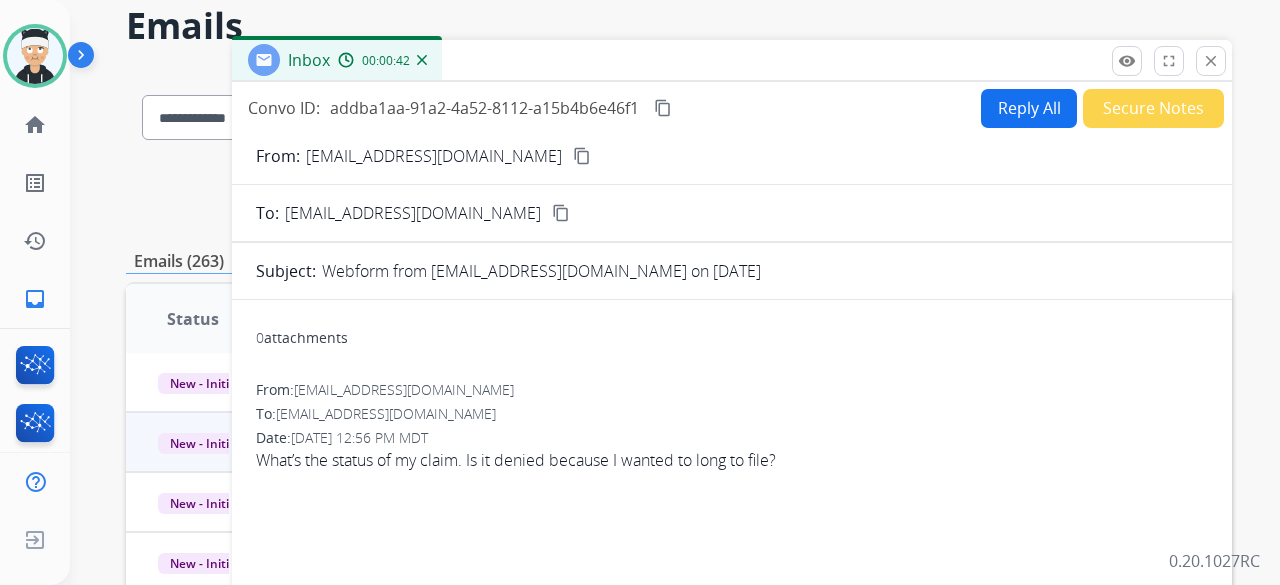 scroll, scrollTop: 52, scrollLeft: 0, axis: vertical 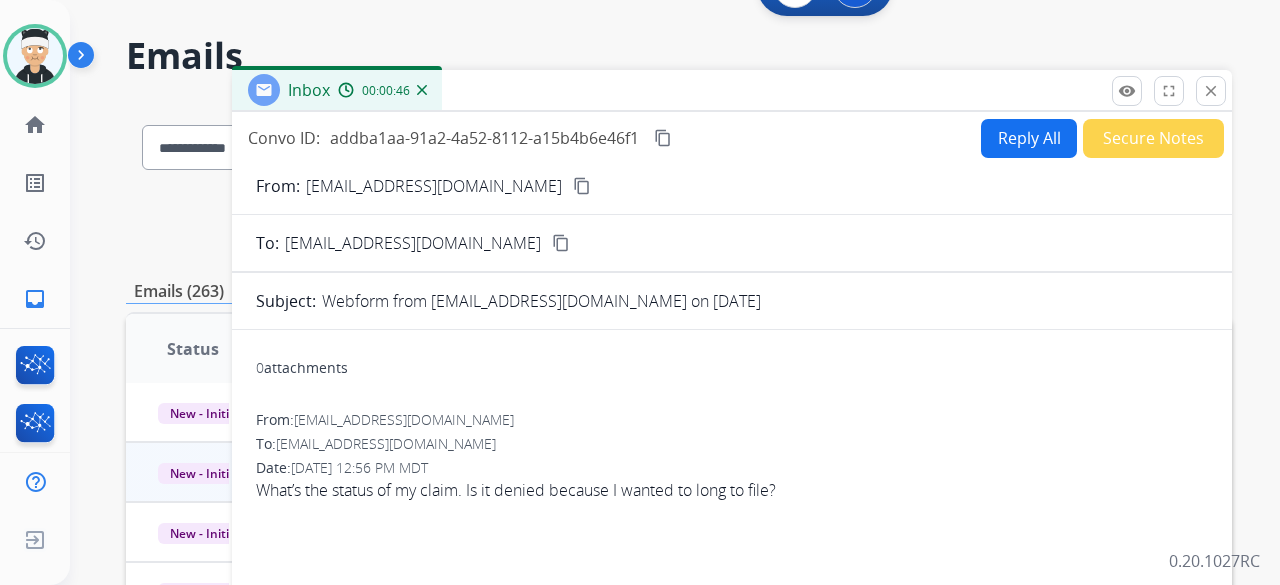 click on "Reply All" at bounding box center [1029, 138] 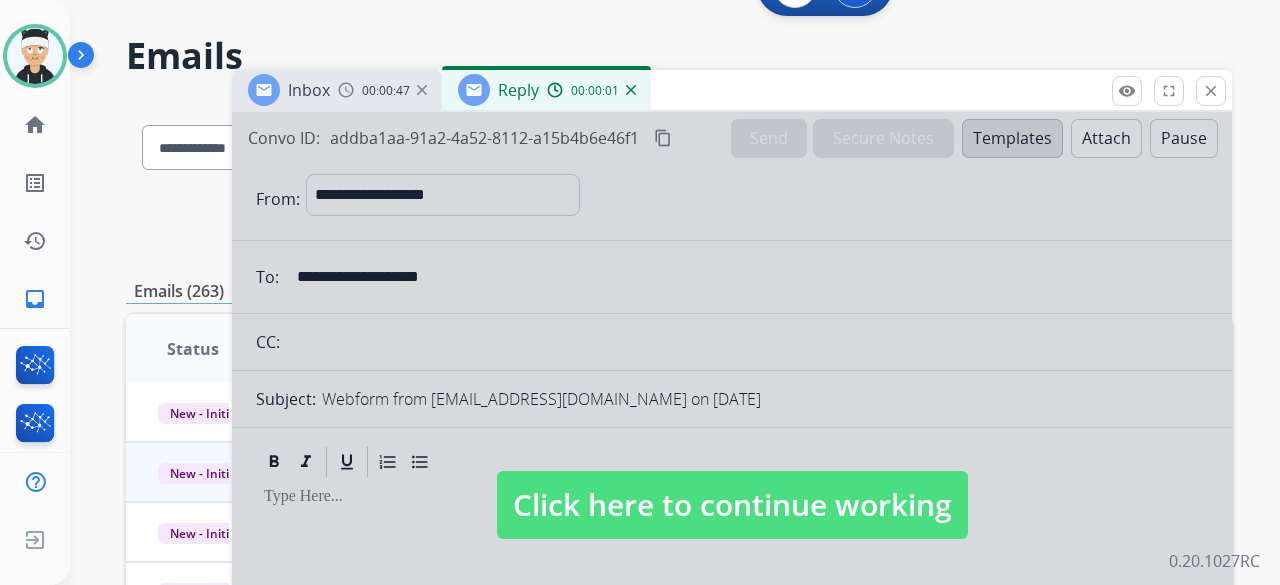 click on "Click here to continue working" at bounding box center (732, 505) 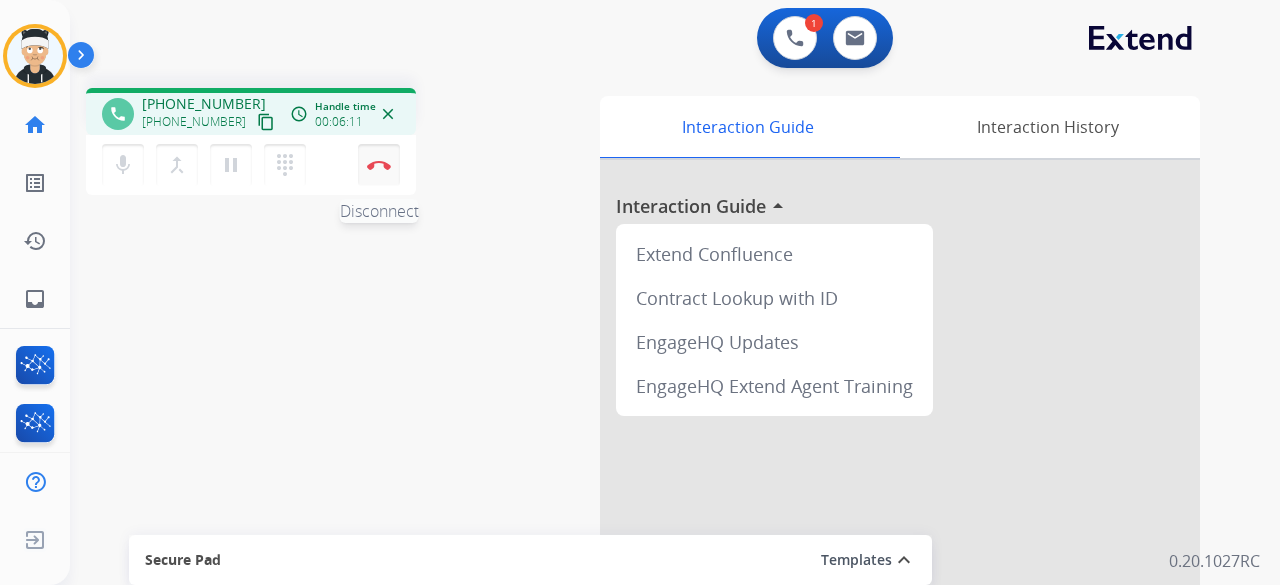 click on "Disconnect" at bounding box center (379, 165) 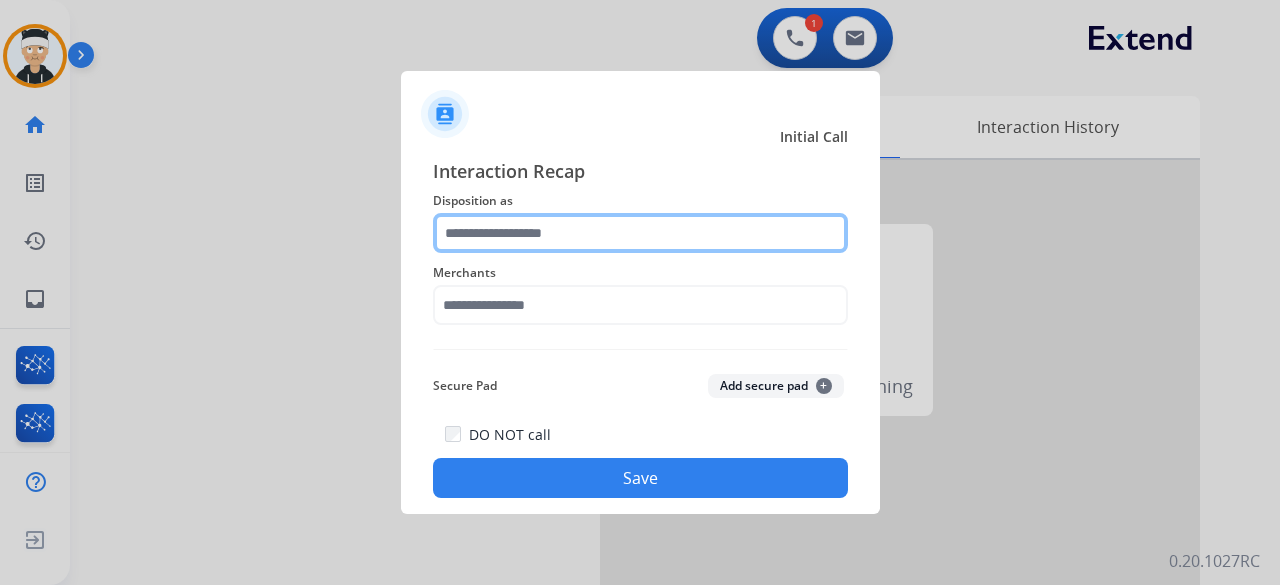 click 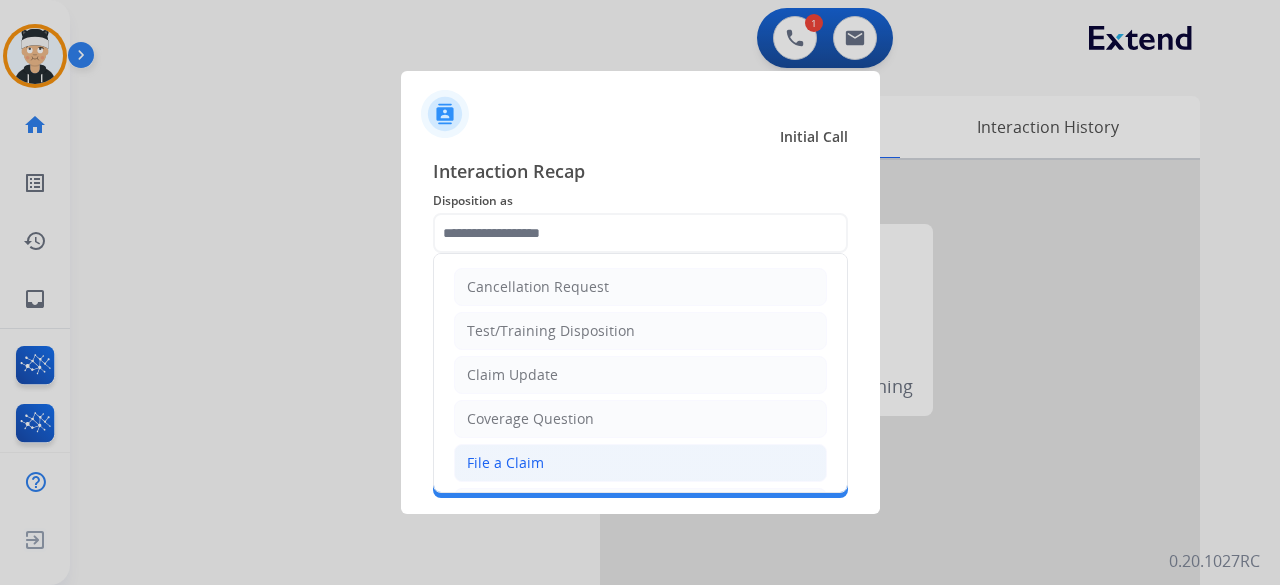 click on "File a Claim" 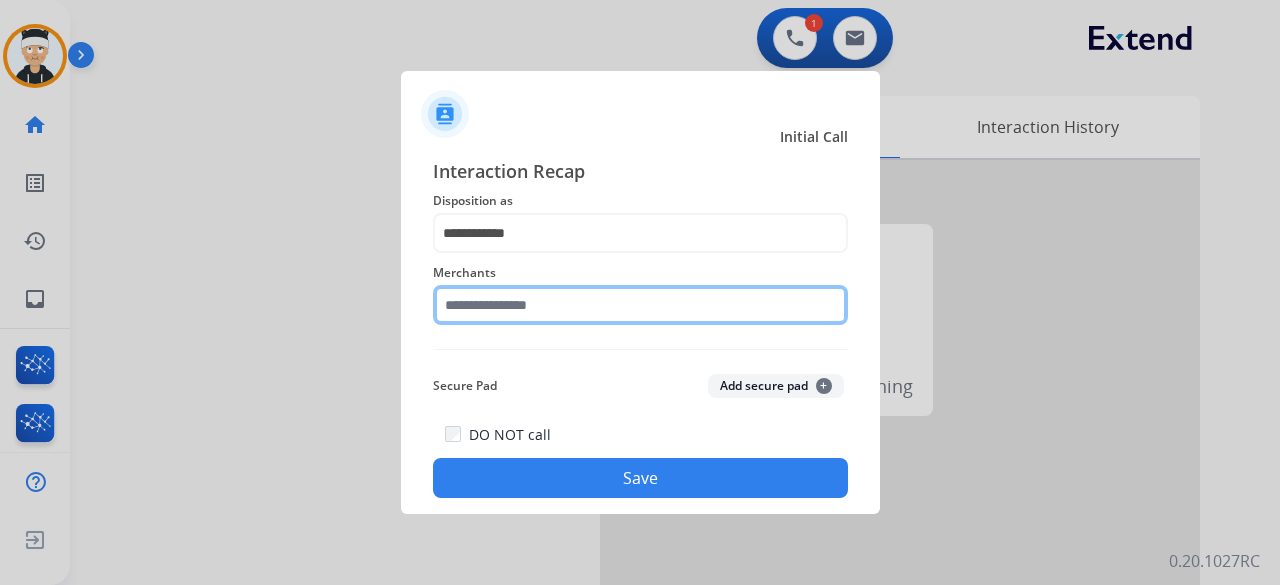 click on "Merchants" 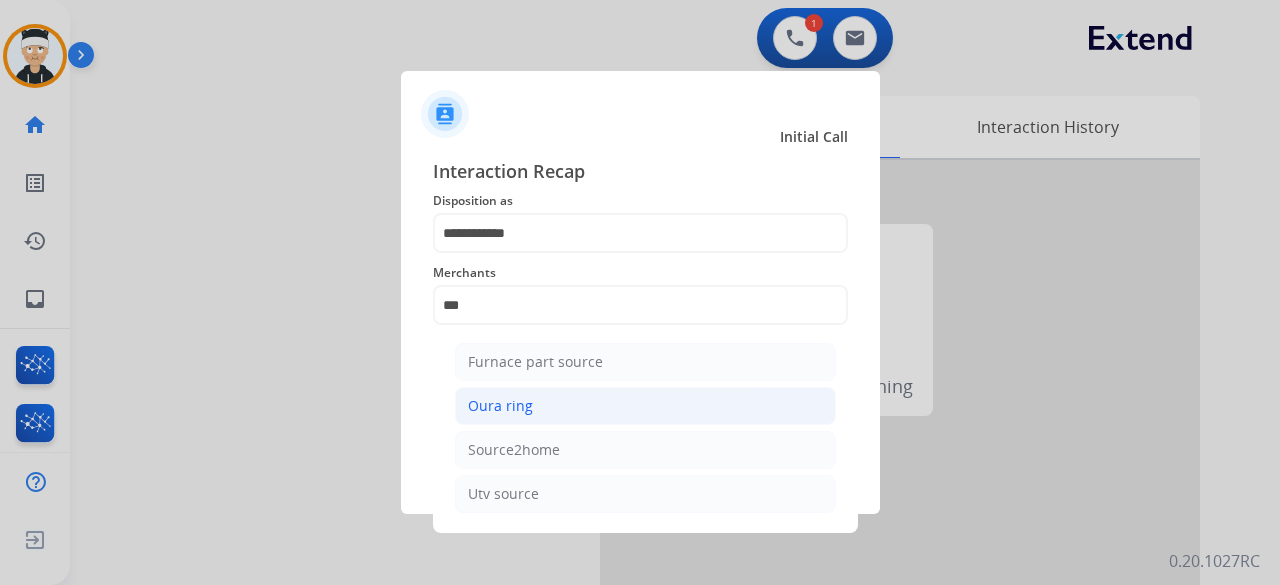 click on "Oura ring" 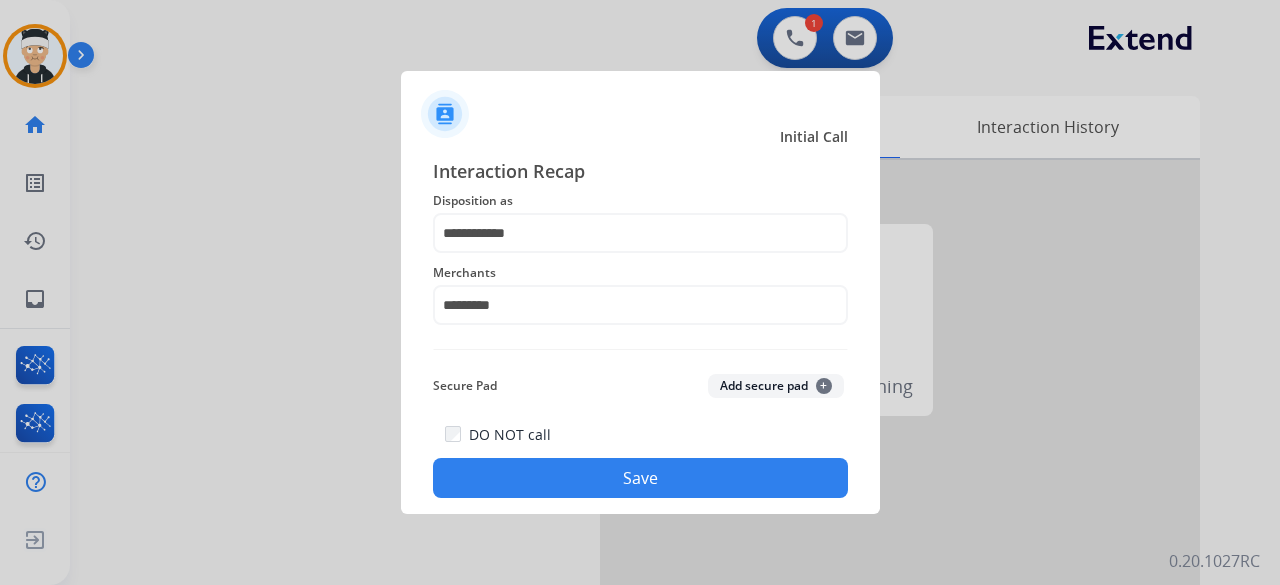 click on "Secure Pad  Add secure pad  +" 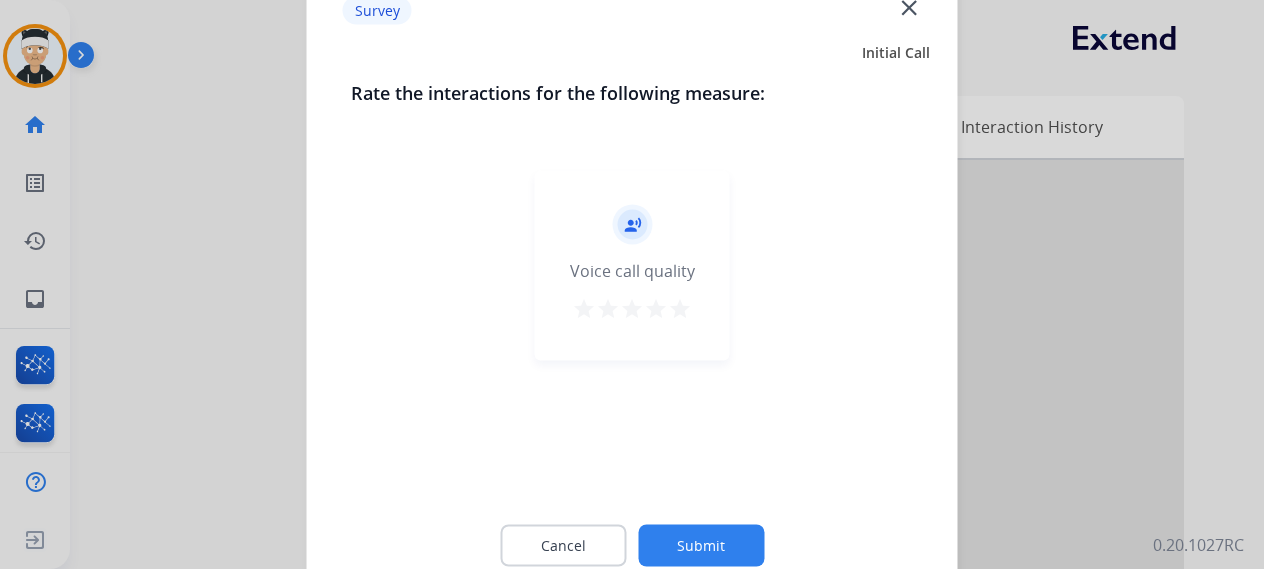 click on "star" at bounding box center [680, 308] 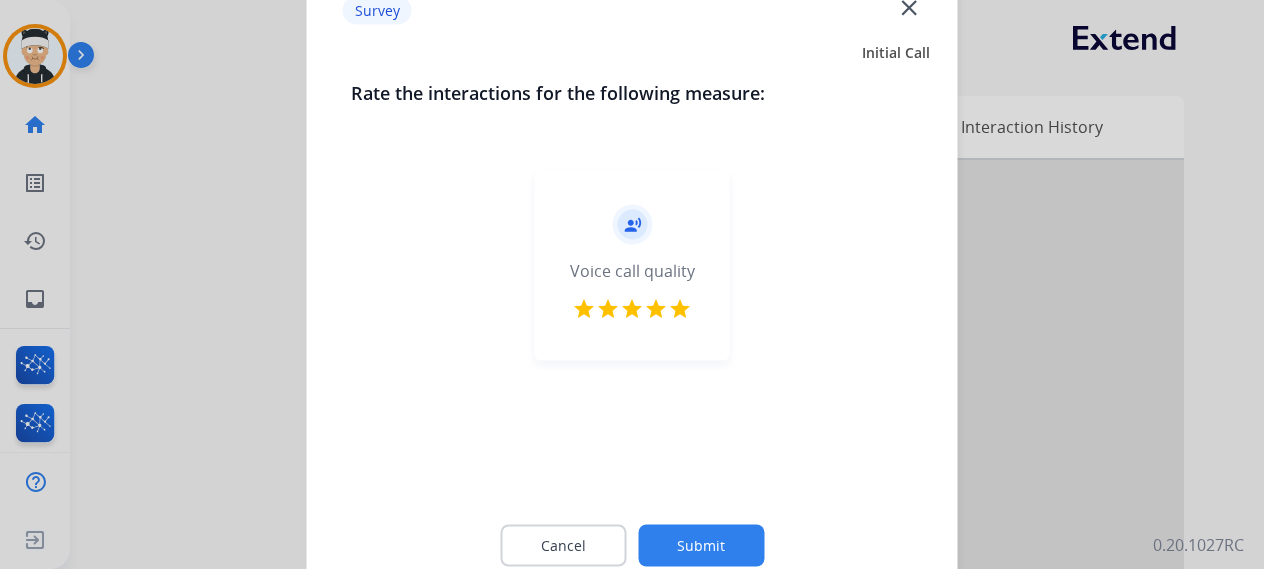 click on "Submit" 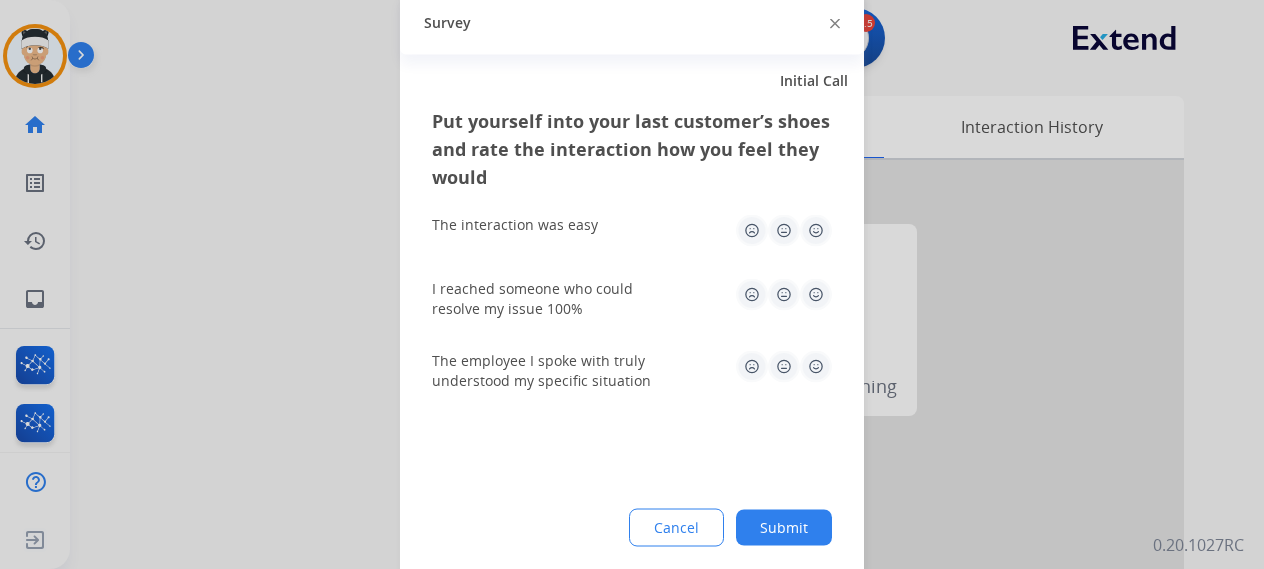click 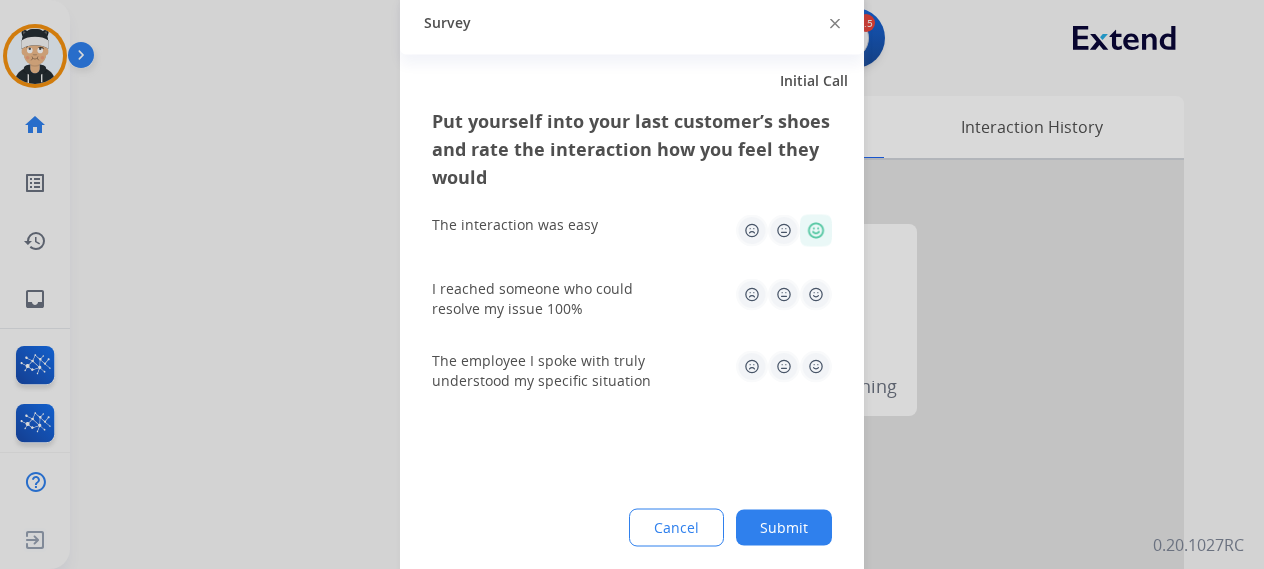 click 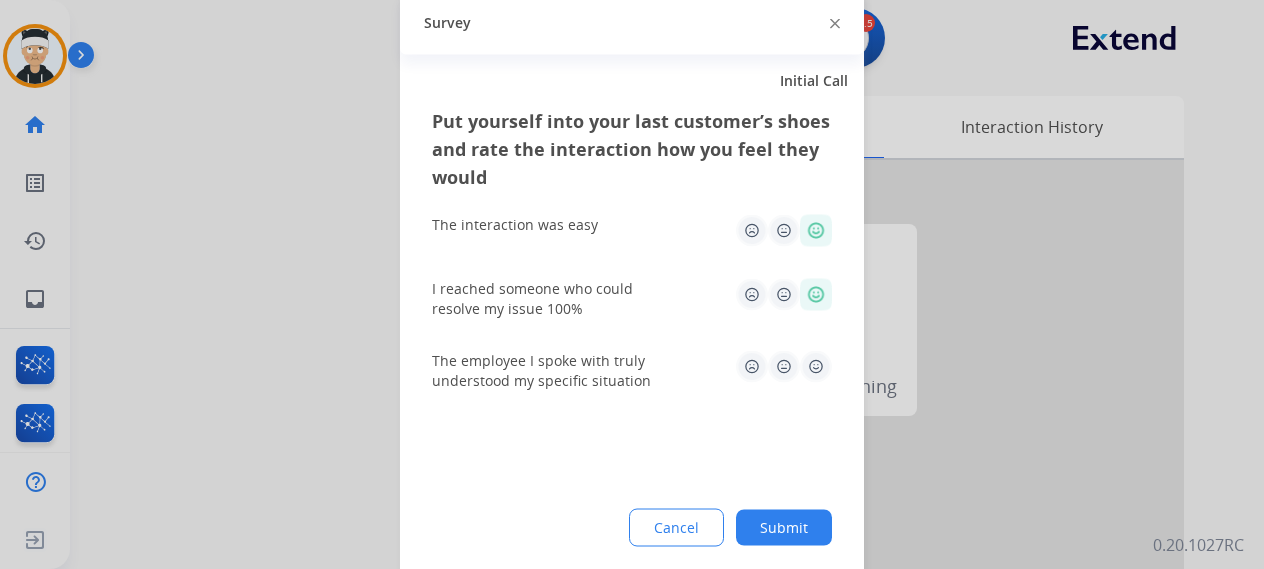 click 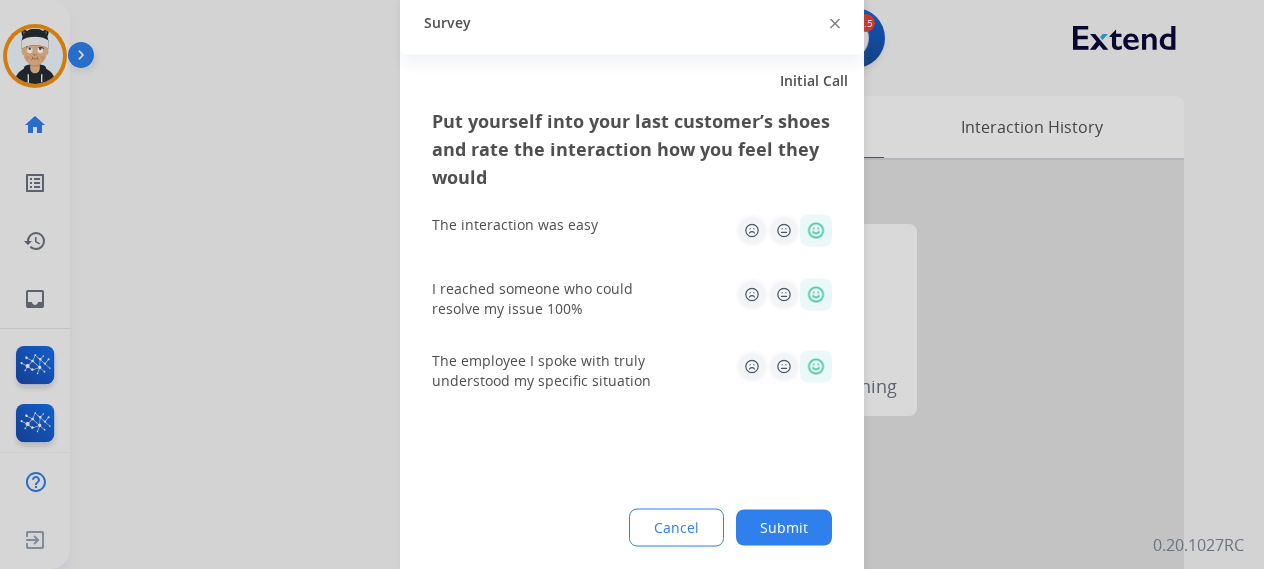 click 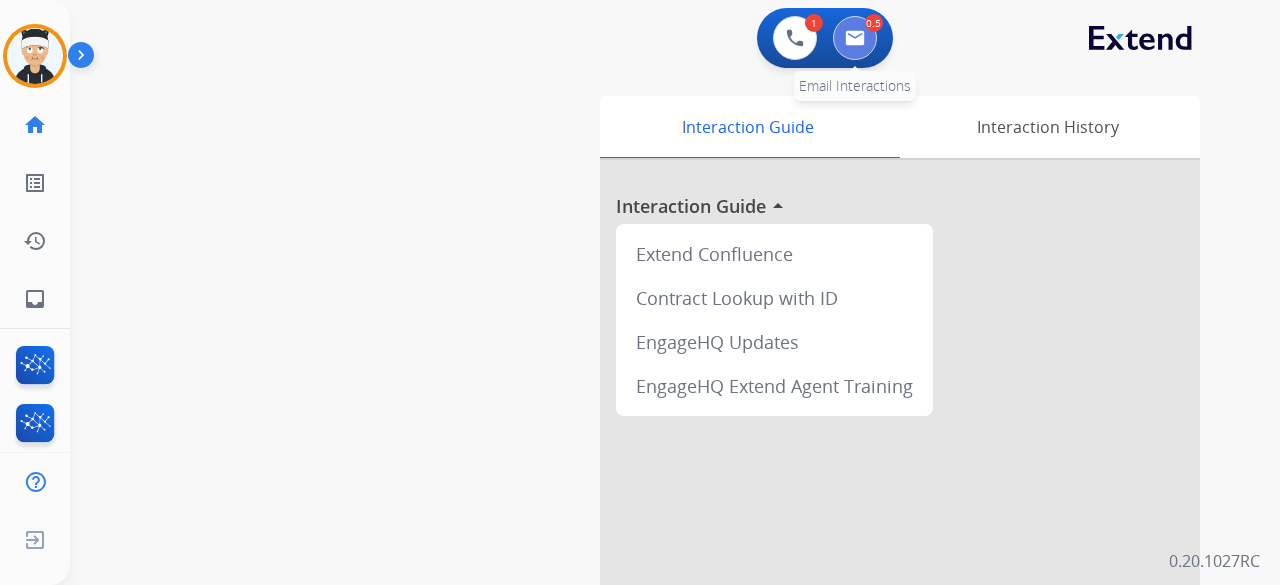 click at bounding box center [855, 38] 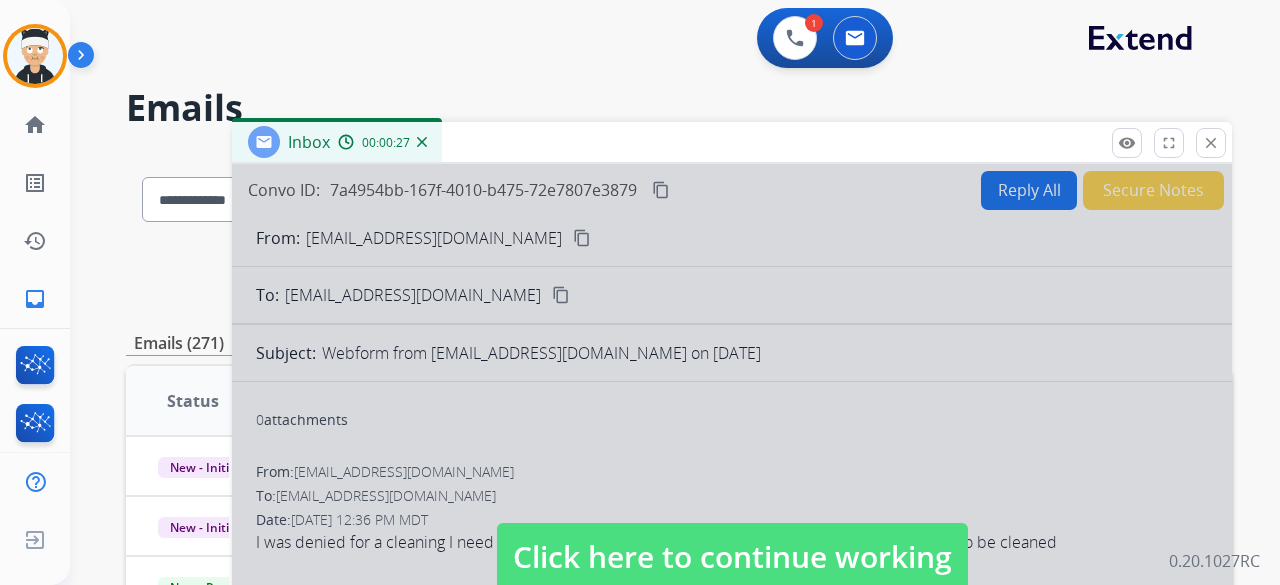 click at bounding box center (732, 537) 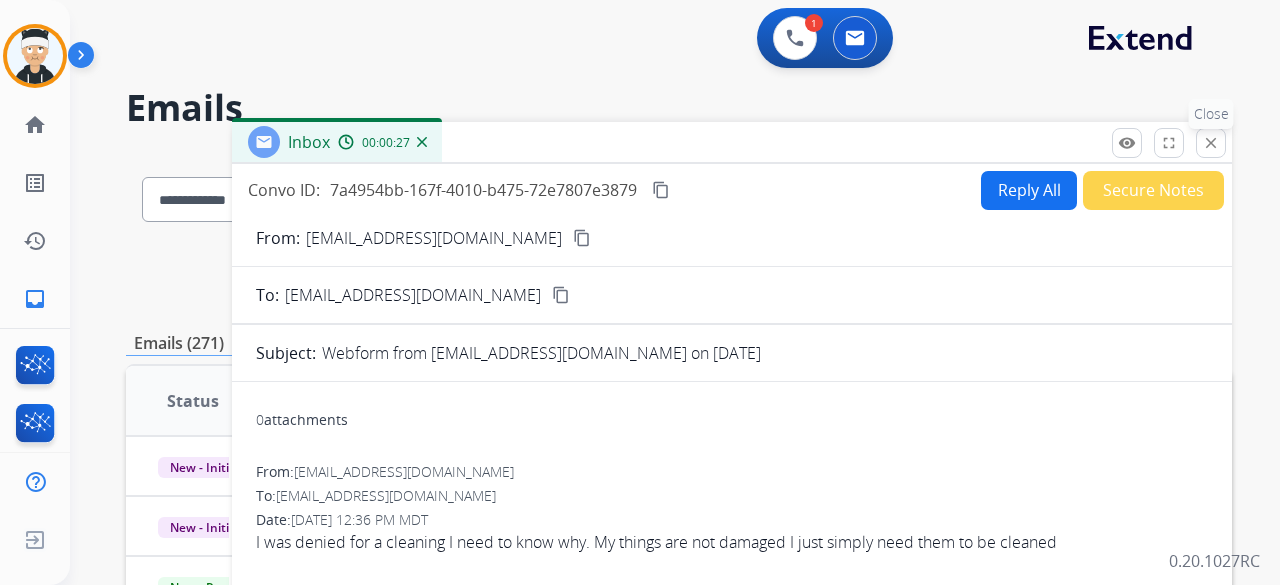 click on "close" at bounding box center (1211, 143) 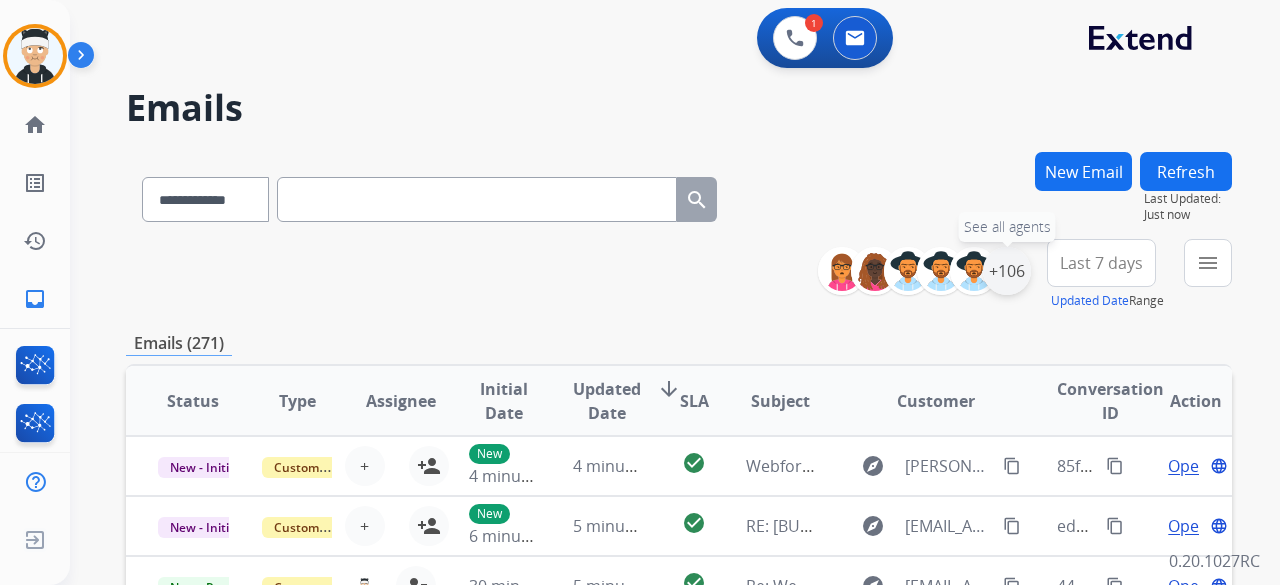 click on "+106" at bounding box center [1007, 271] 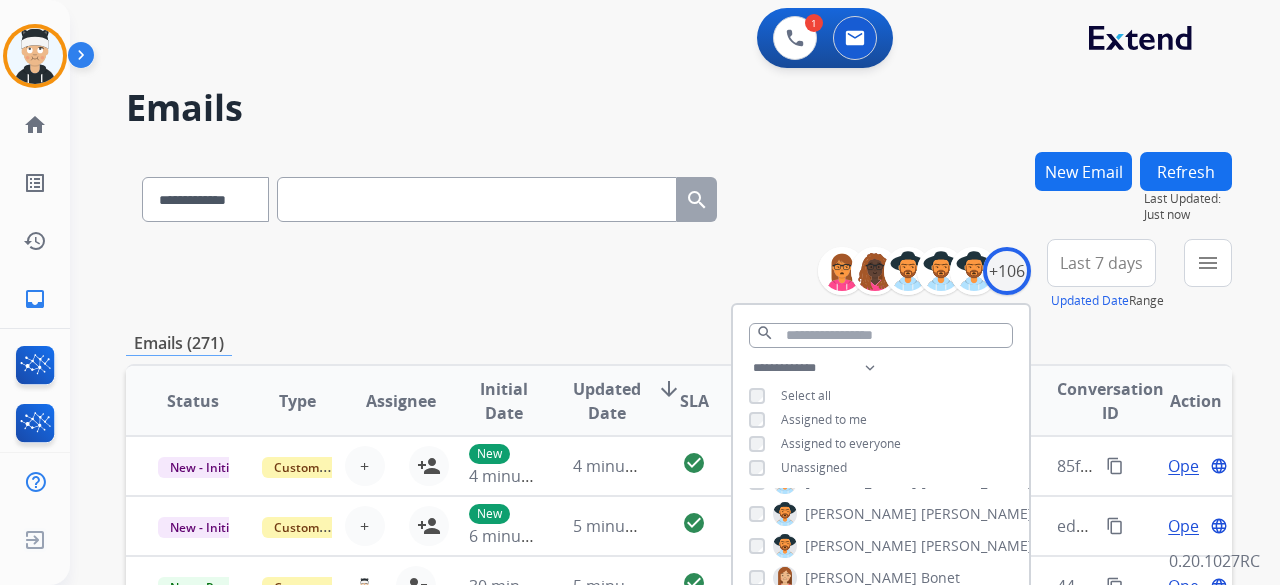 scroll, scrollTop: 200, scrollLeft: 0, axis: vertical 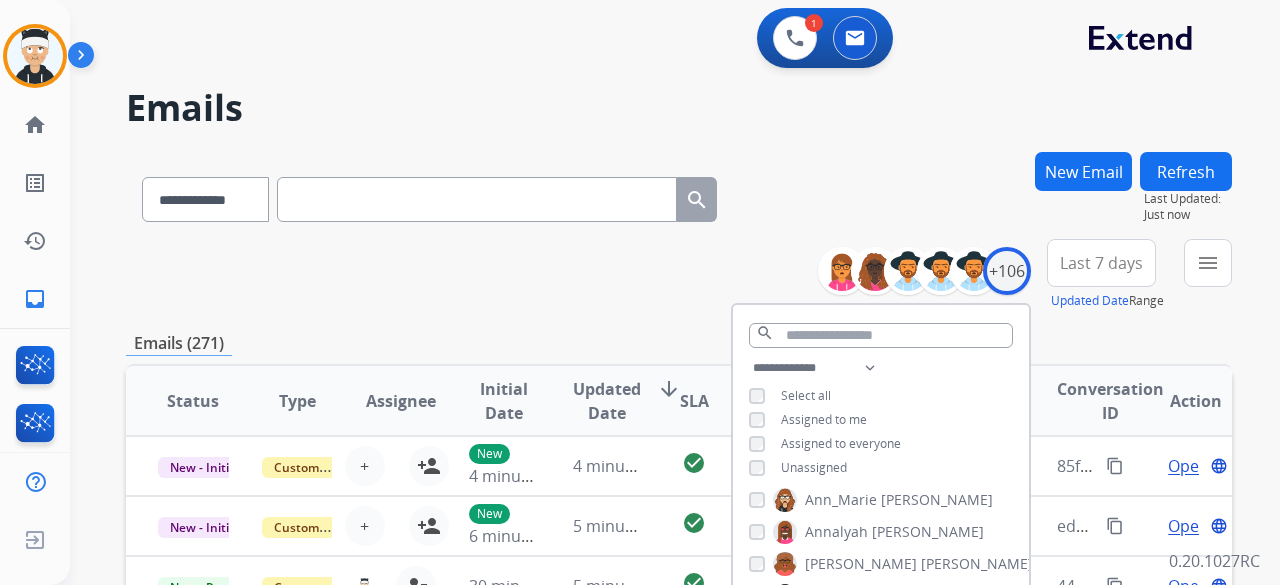 click on "**********" at bounding box center (679, 275) 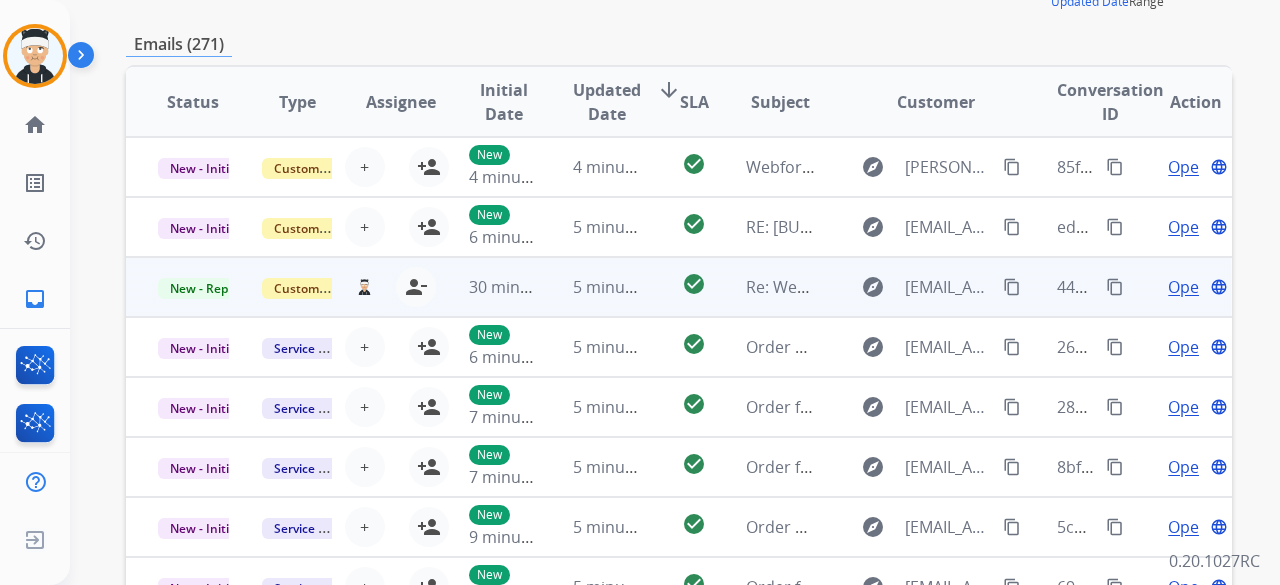 scroll, scrollTop: 300, scrollLeft: 0, axis: vertical 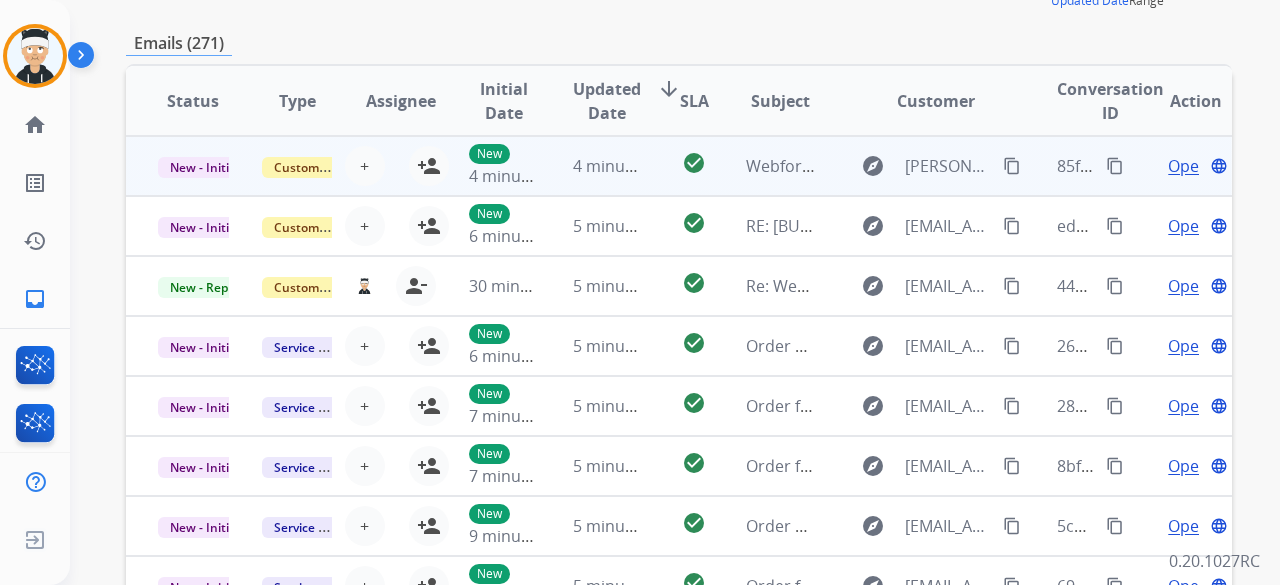 click on "Open" at bounding box center [1188, 166] 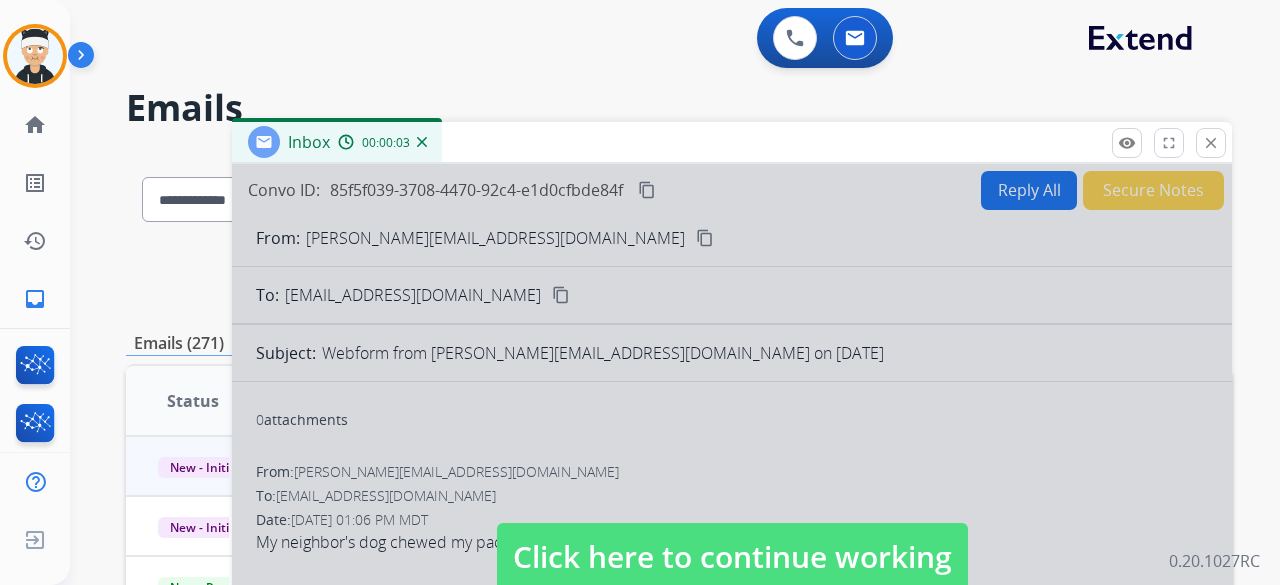 scroll, scrollTop: 200, scrollLeft: 0, axis: vertical 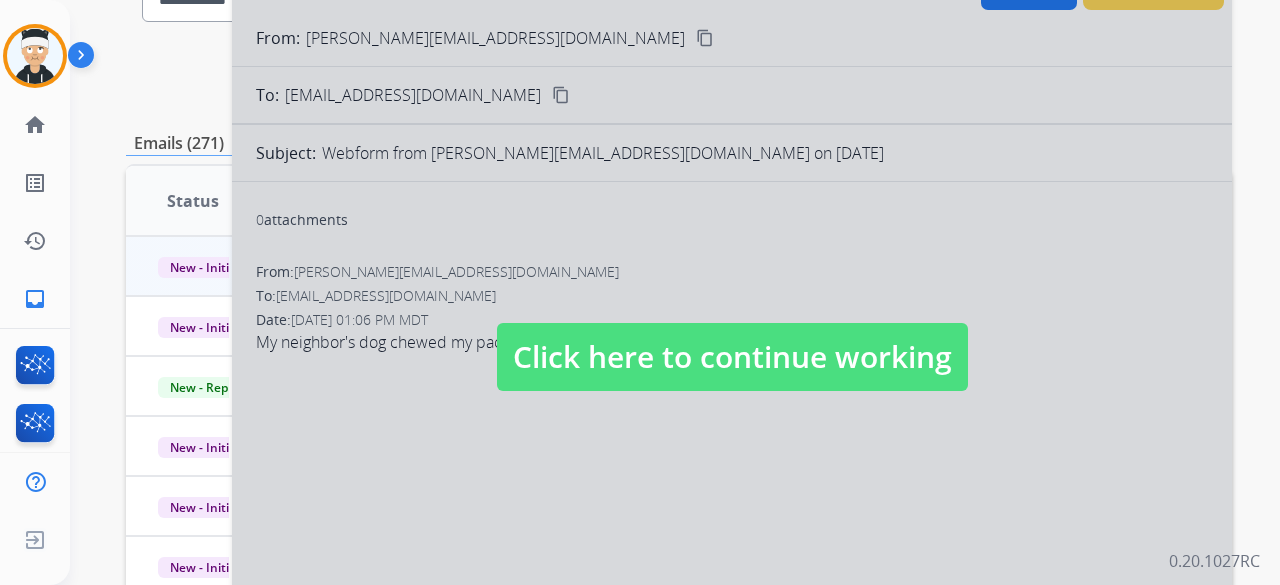 click on "Click here to continue working" at bounding box center [732, 357] 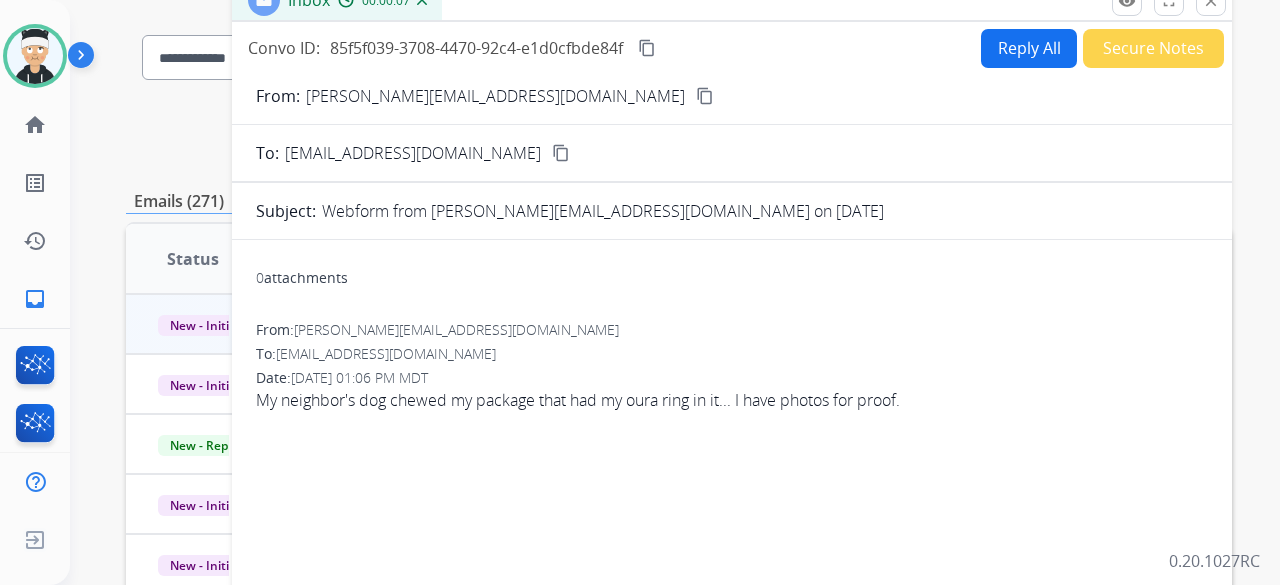 scroll, scrollTop: 100, scrollLeft: 0, axis: vertical 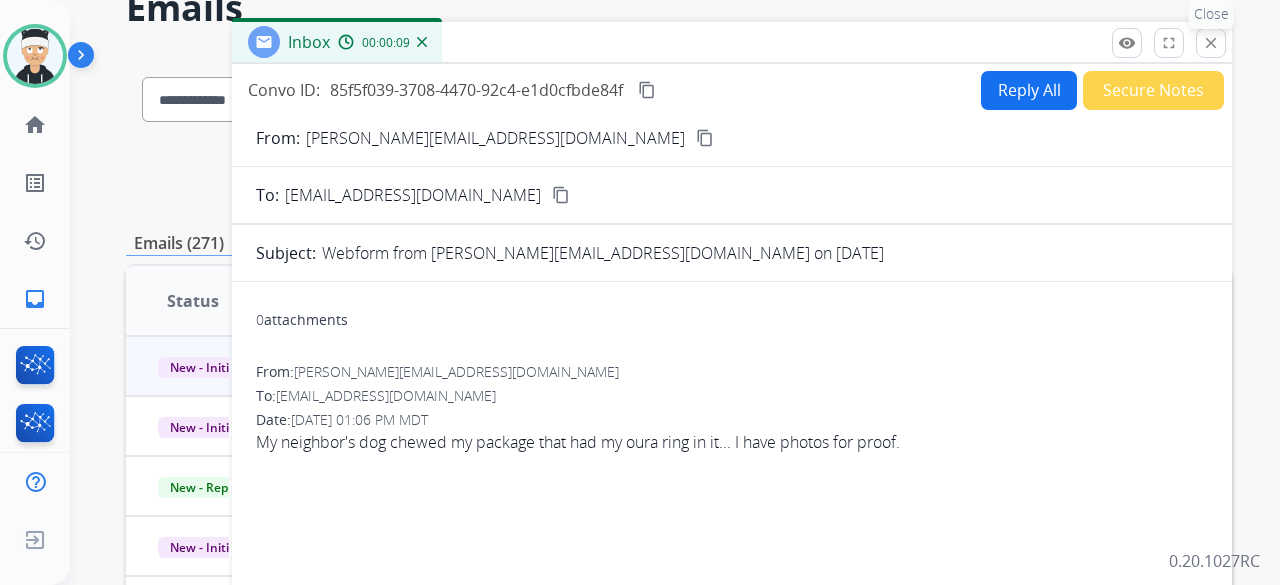 click on "close" at bounding box center (1211, 43) 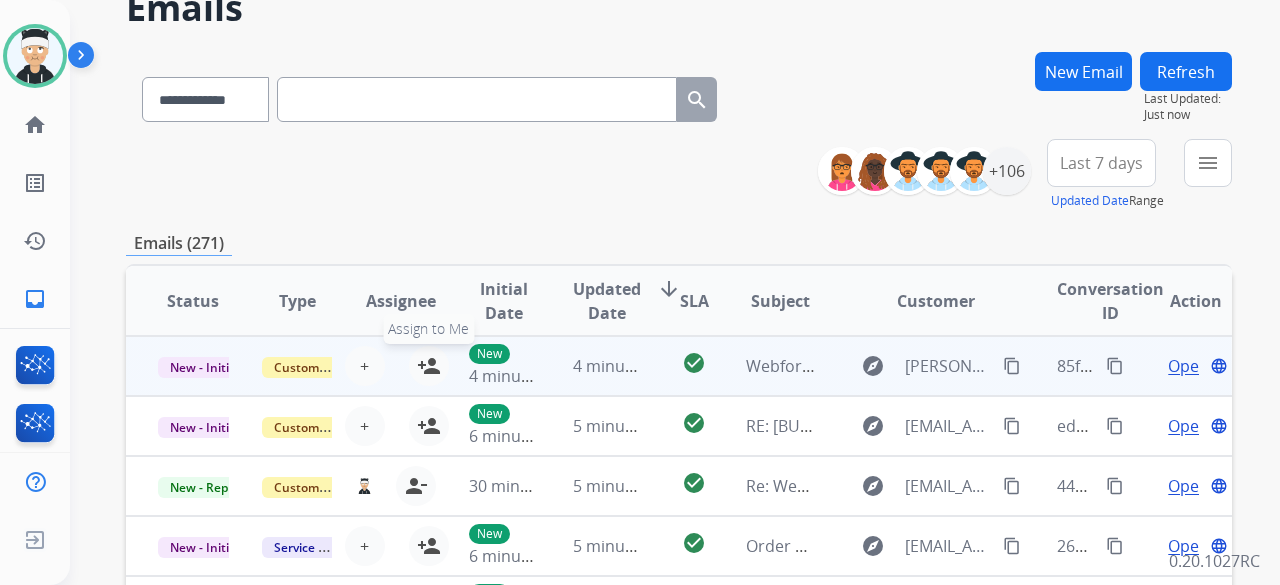 click on "person_add" at bounding box center (429, 366) 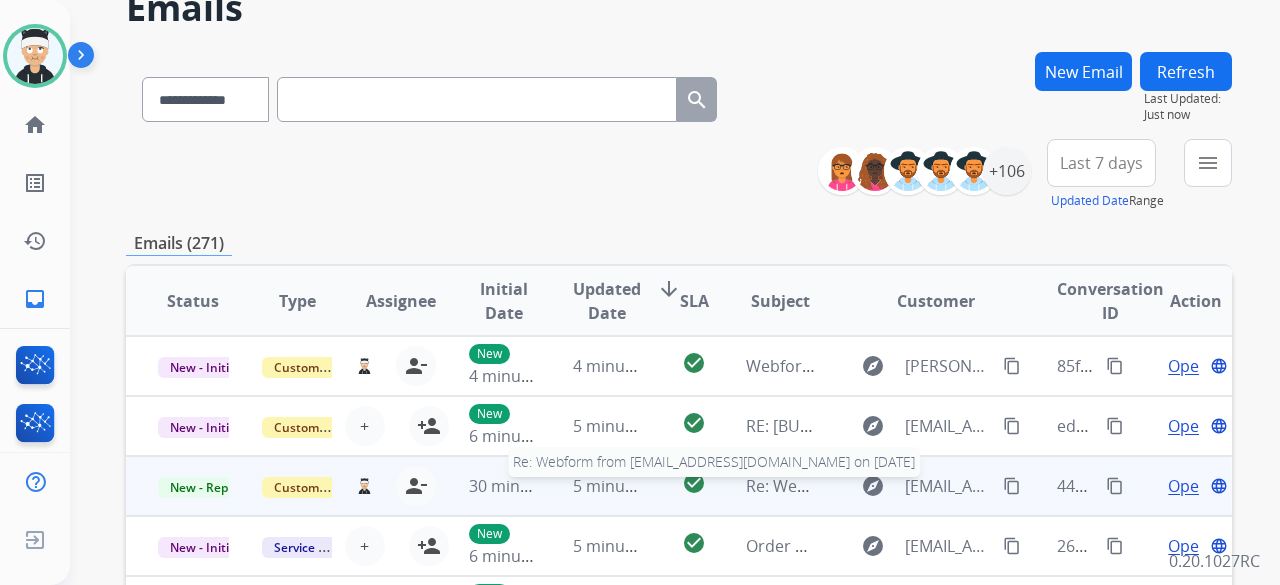 click on "Re: Webform from dar631fl@yahoo.com on 07/28/2025" at bounding box center (986, 486) 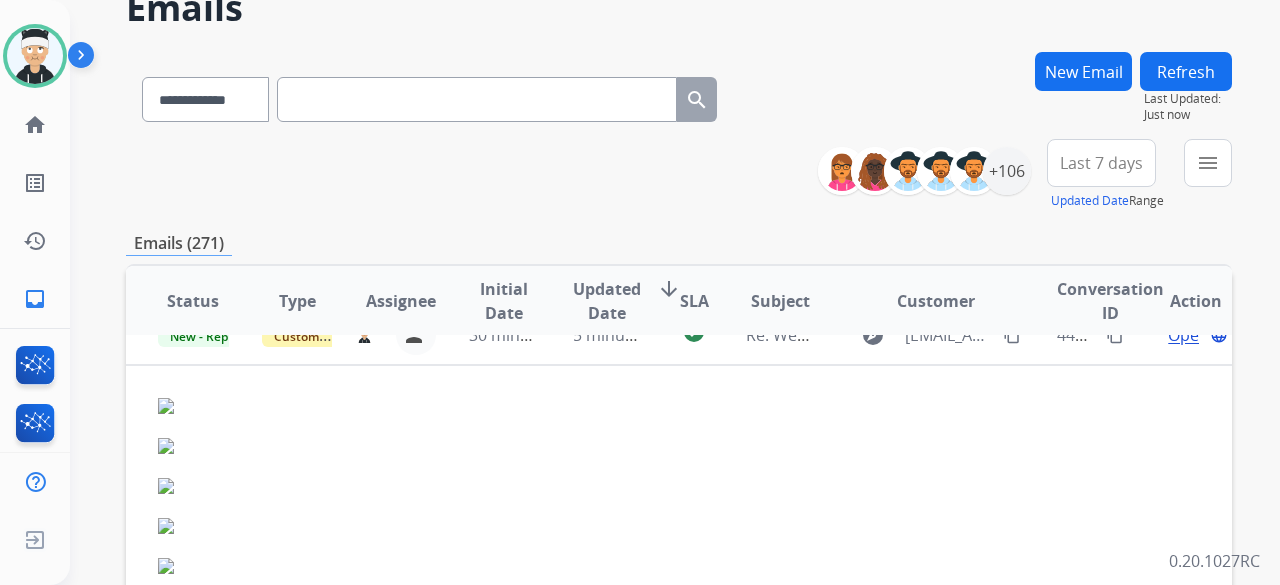 scroll, scrollTop: 120, scrollLeft: 0, axis: vertical 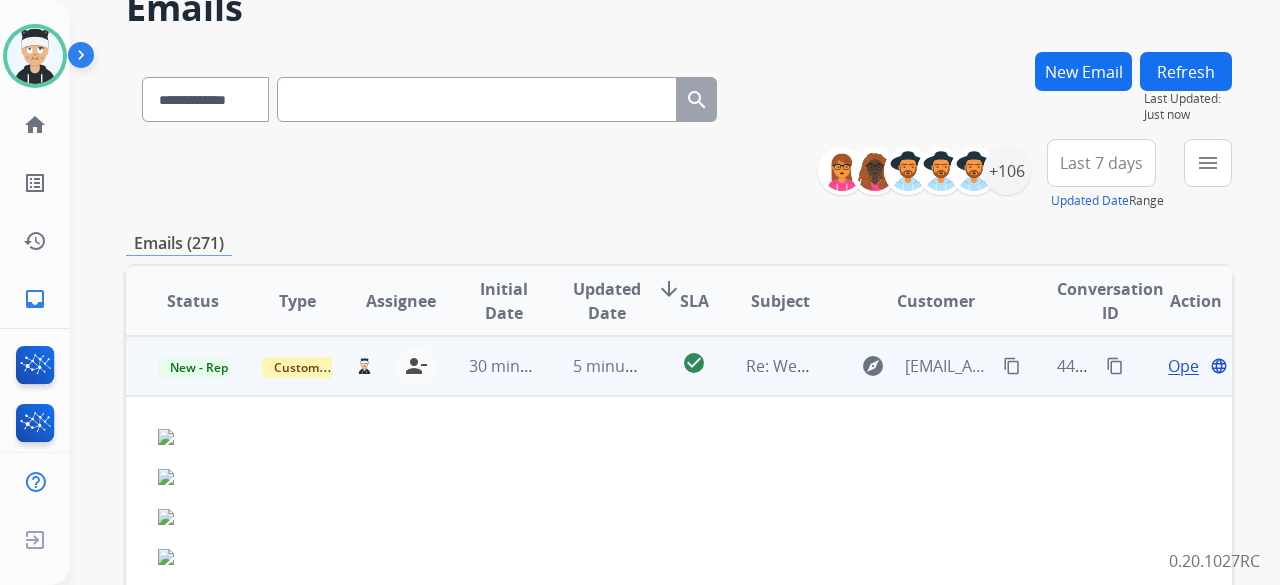 click on "Open" at bounding box center (1188, 366) 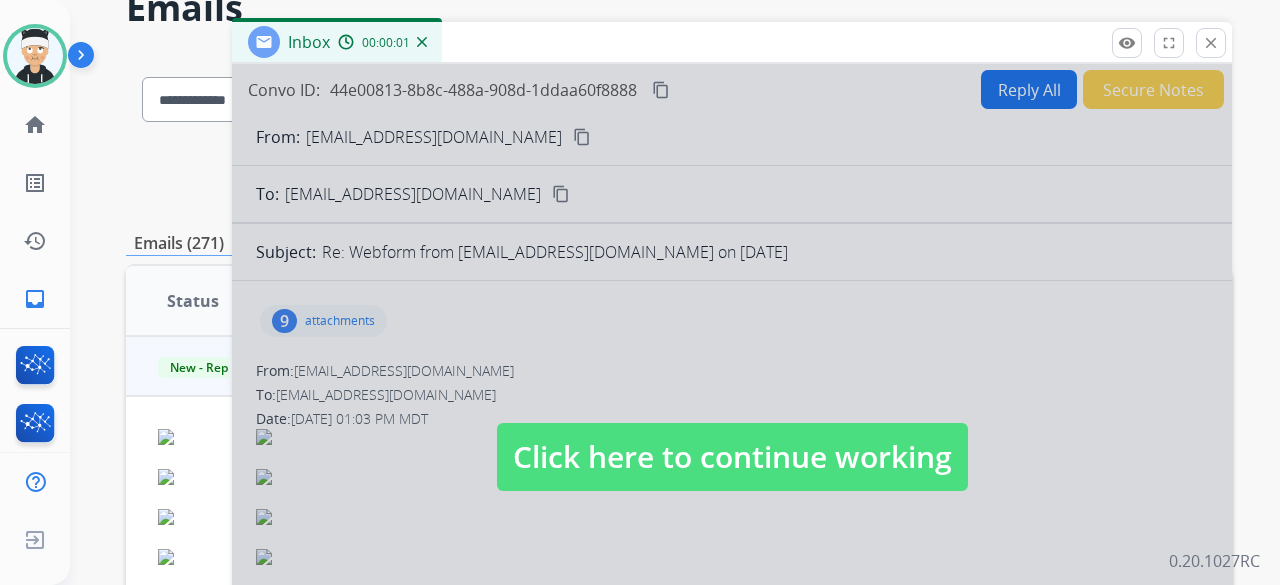 click on "Click here to continue working" at bounding box center (732, 457) 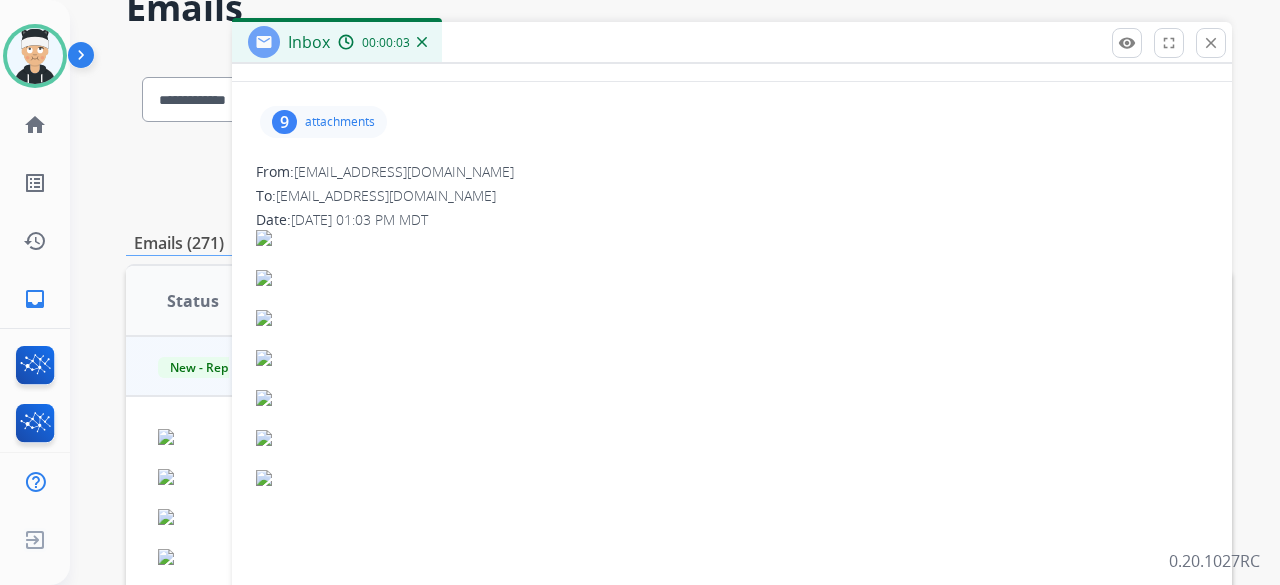 scroll, scrollTop: 100, scrollLeft: 0, axis: vertical 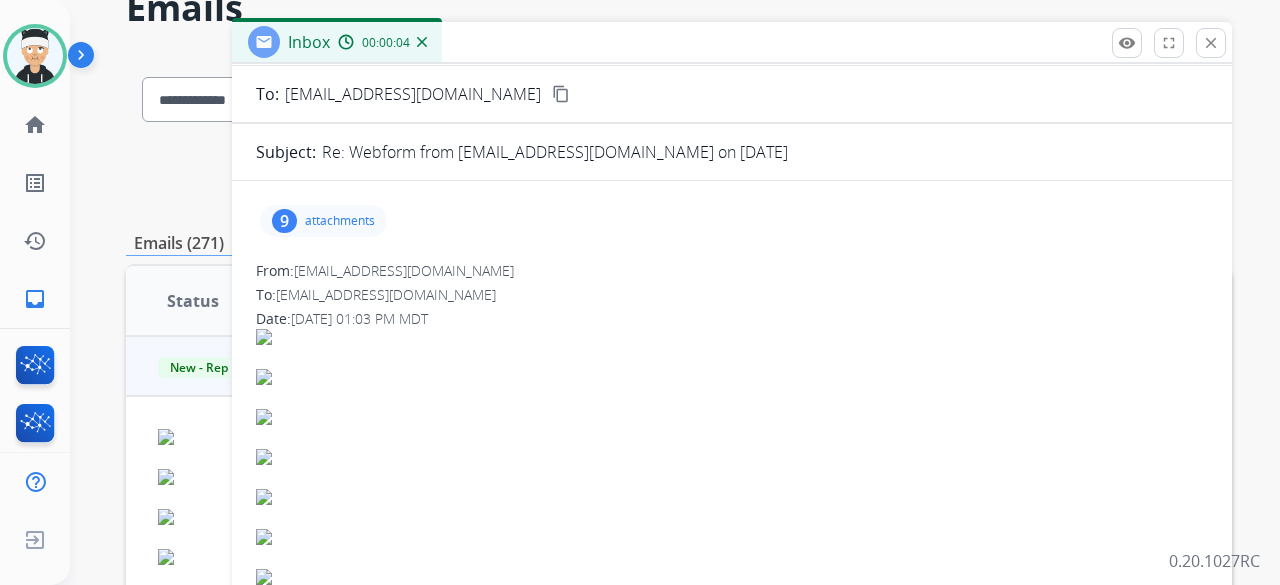 click on "attachments" at bounding box center (340, 221) 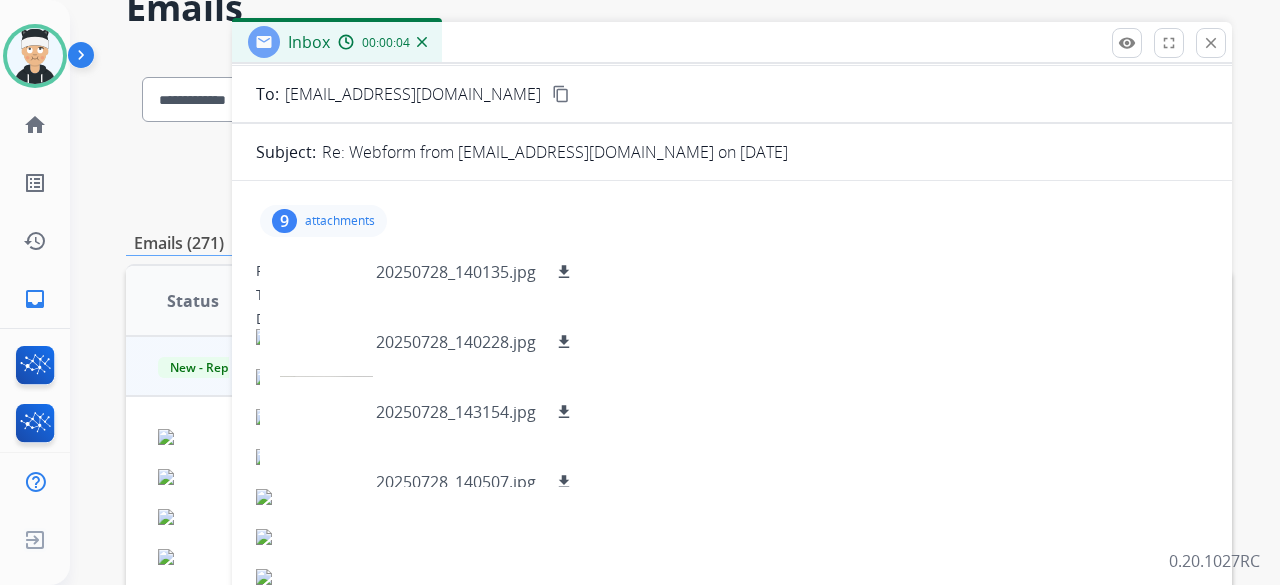 click on "attachments" at bounding box center (340, 221) 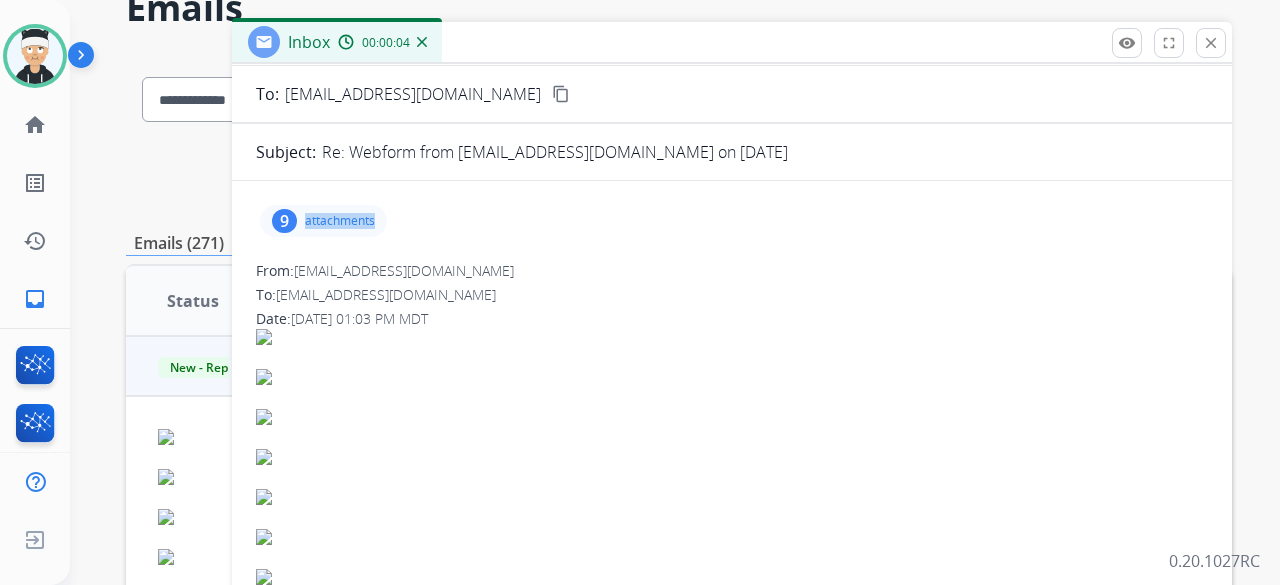 click on "attachments" at bounding box center (340, 221) 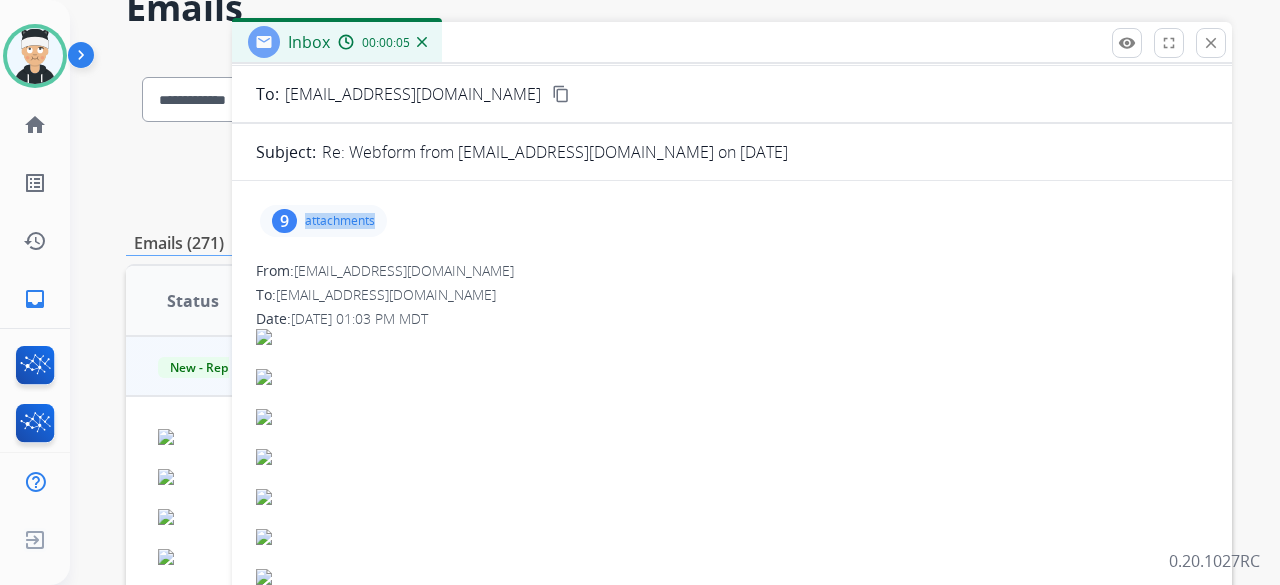 click on "attachments" at bounding box center (340, 221) 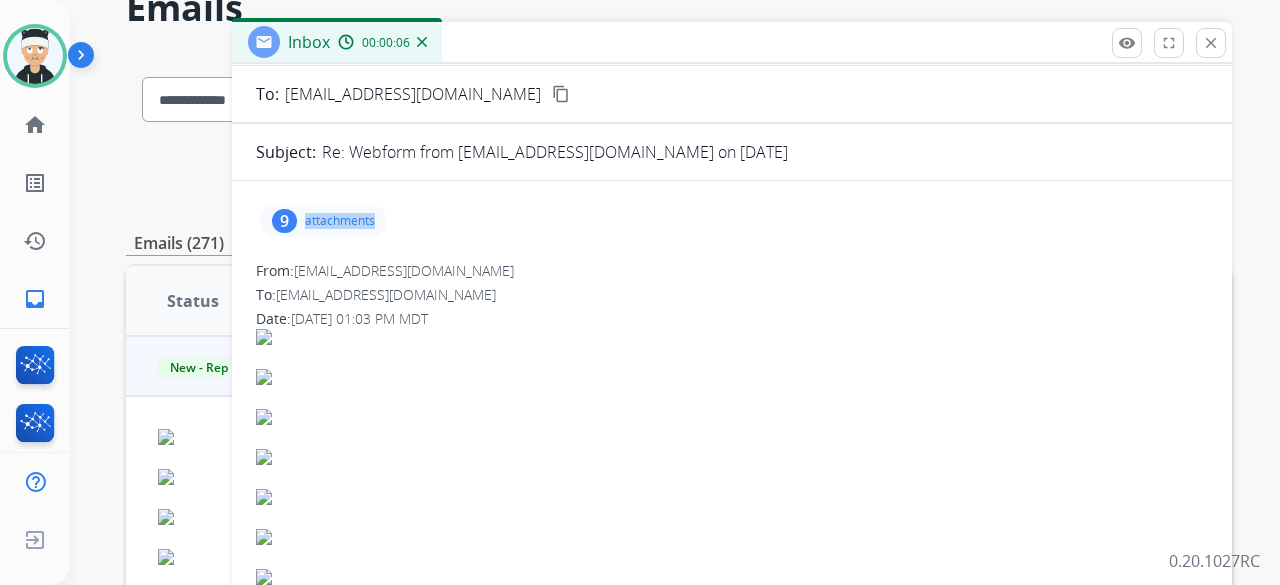 click on "9 attachments" at bounding box center (323, 221) 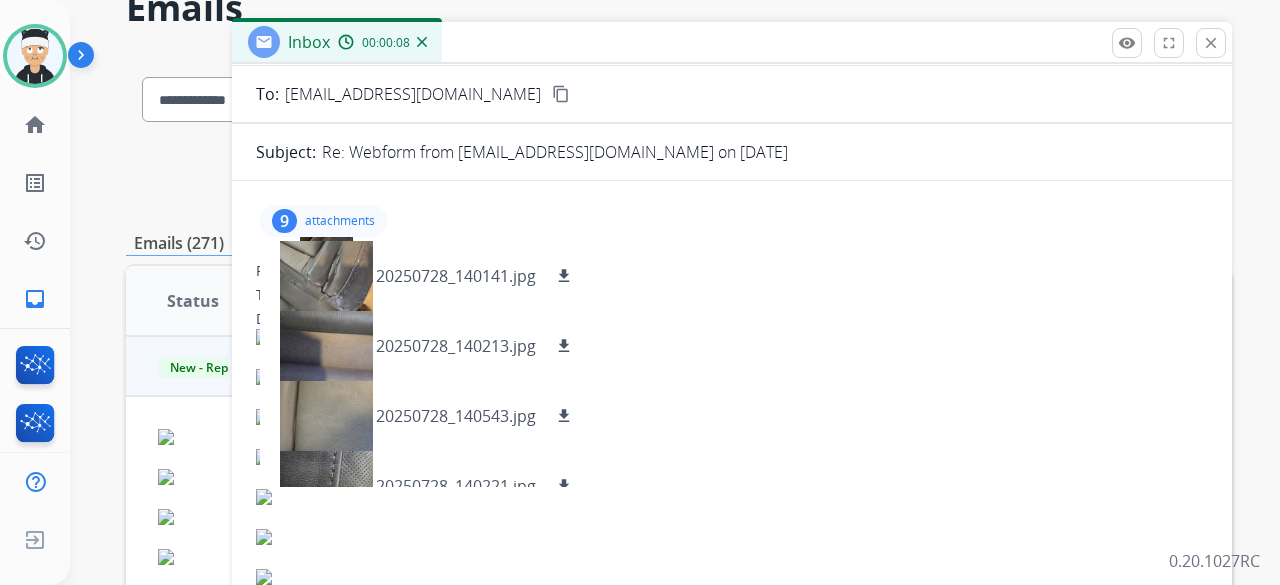 scroll, scrollTop: 380, scrollLeft: 0, axis: vertical 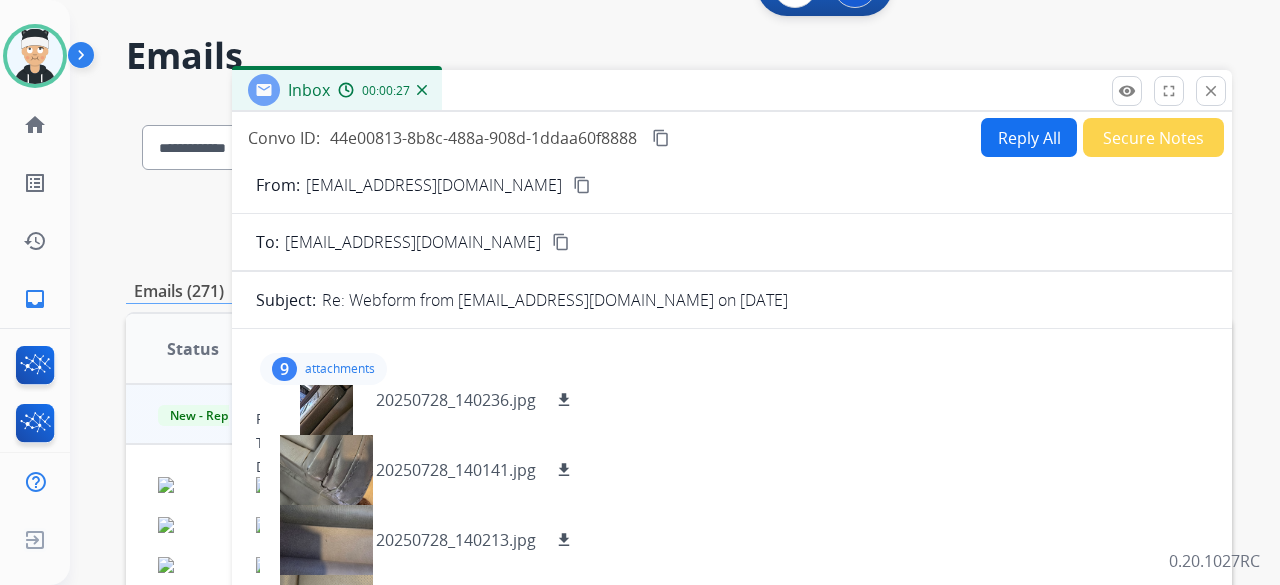 click on "content_copy" at bounding box center (582, 185) 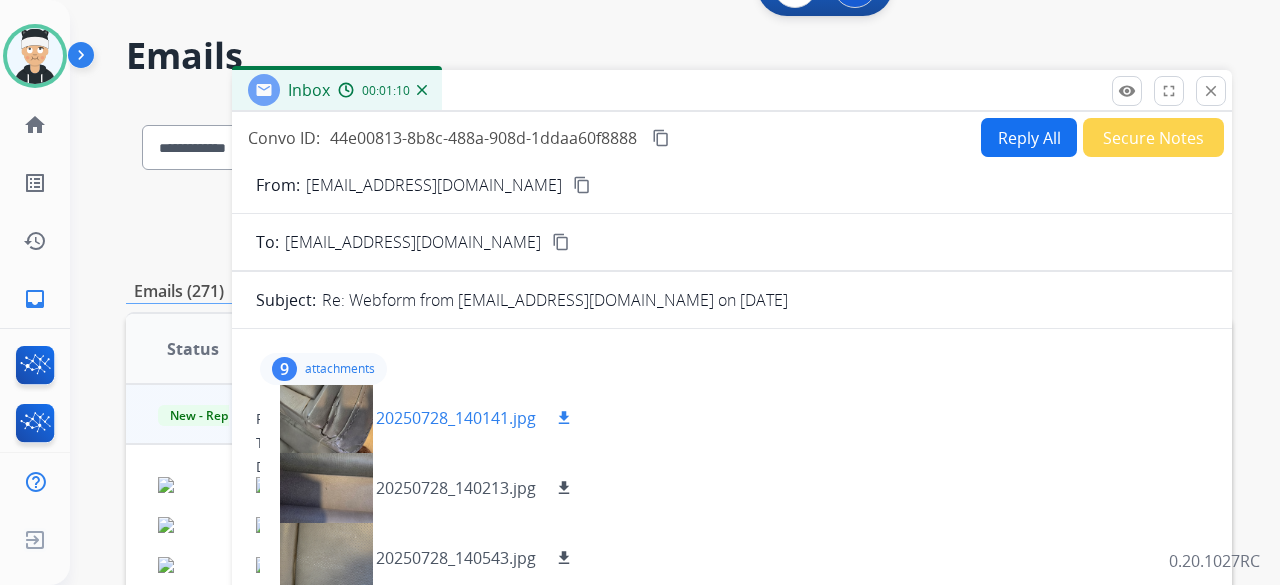 scroll, scrollTop: 380, scrollLeft: 0, axis: vertical 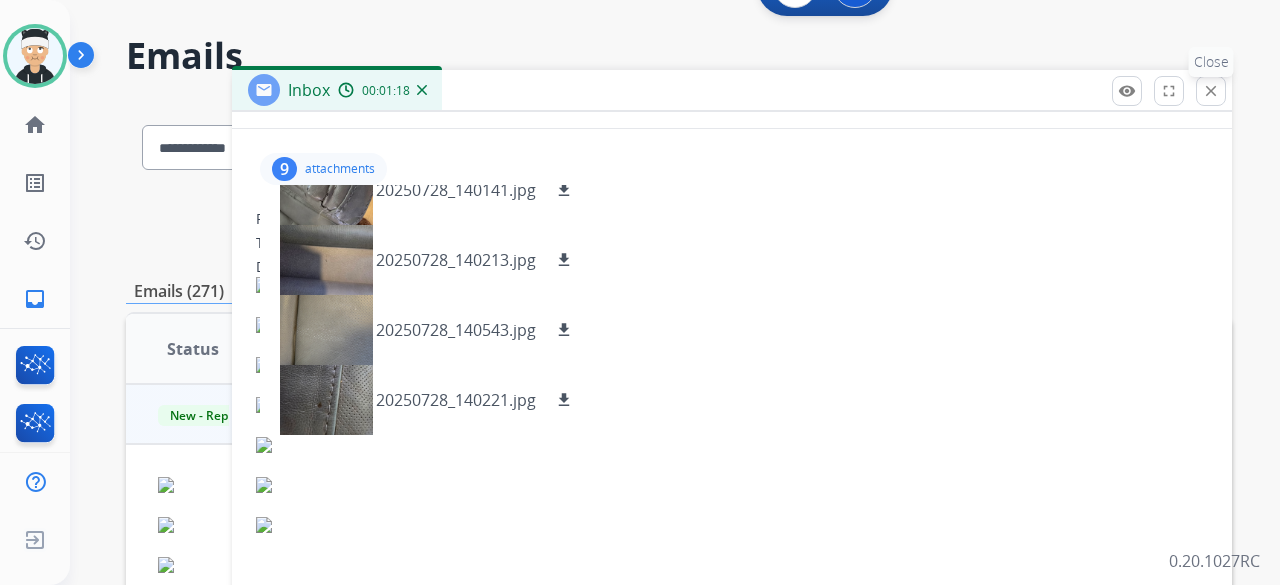 click on "Close" at bounding box center (1211, 62) 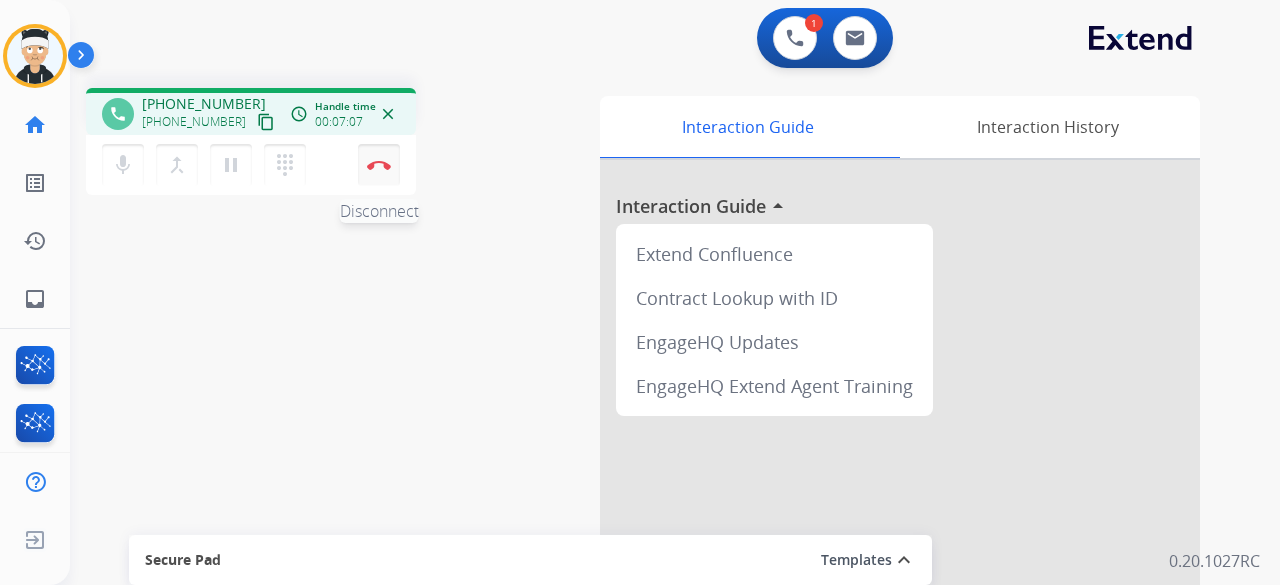 click at bounding box center (379, 165) 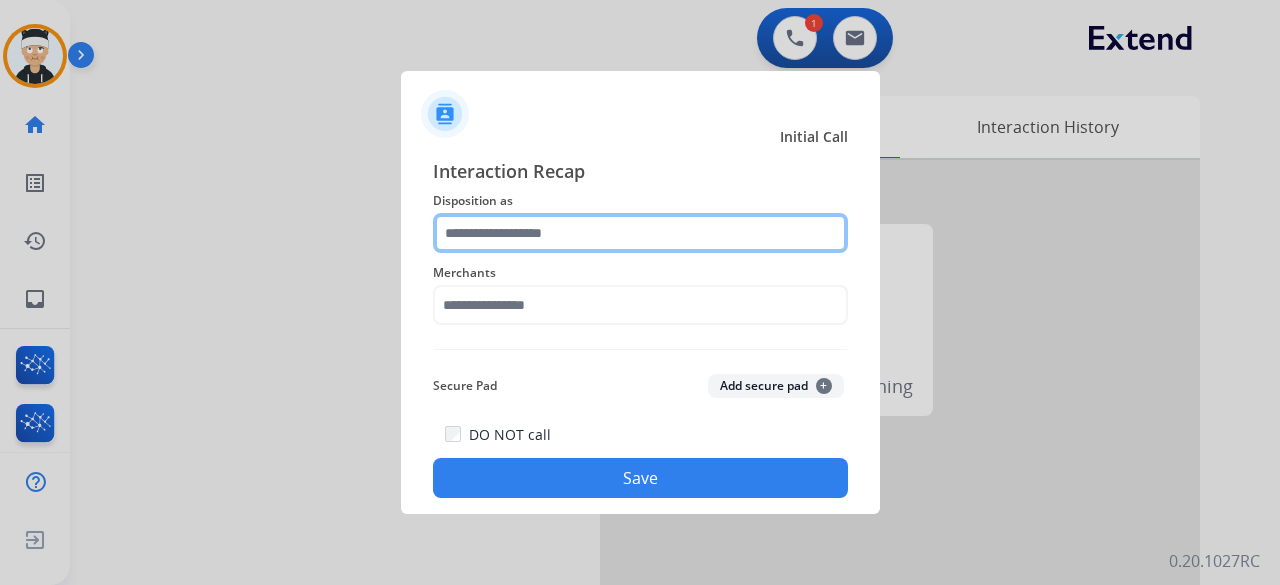 click 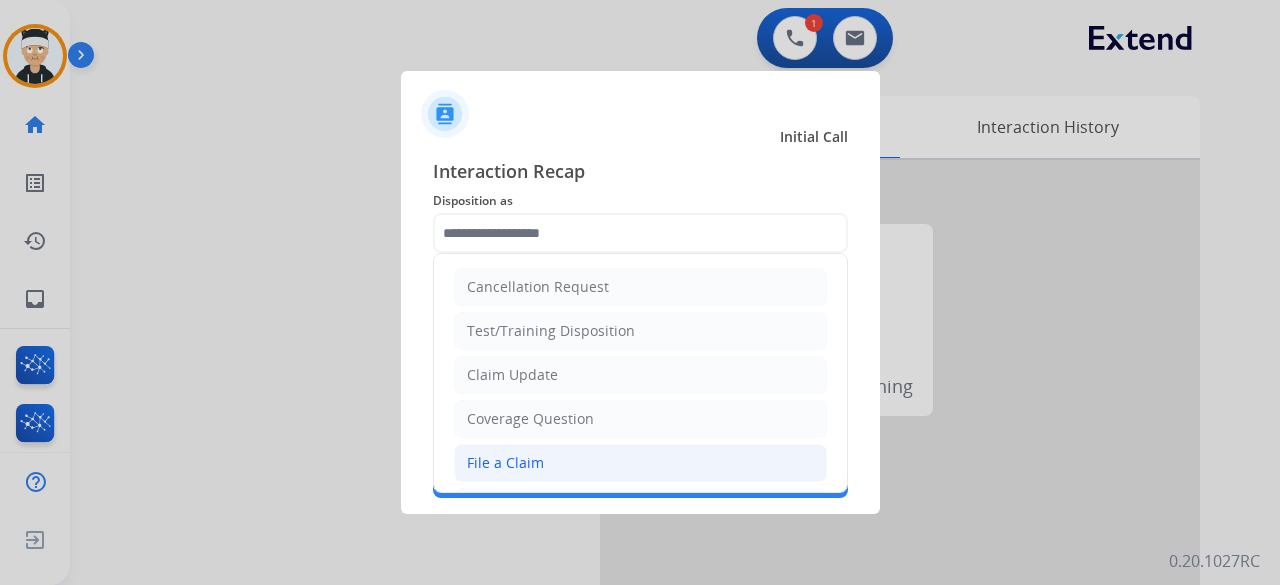 click on "File a Claim" 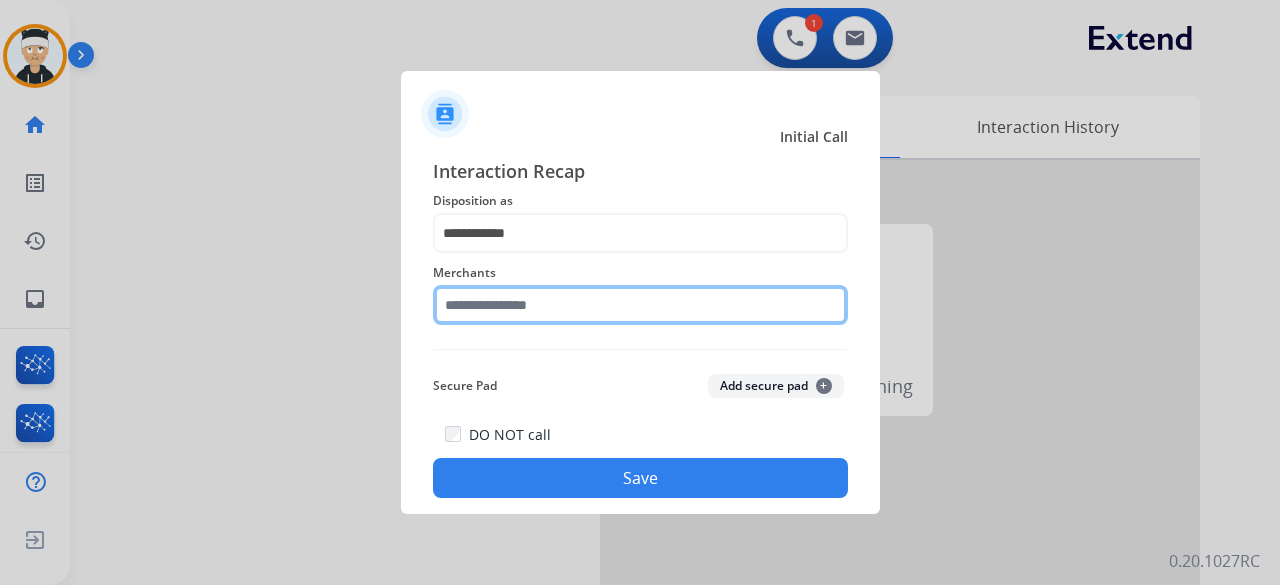 click 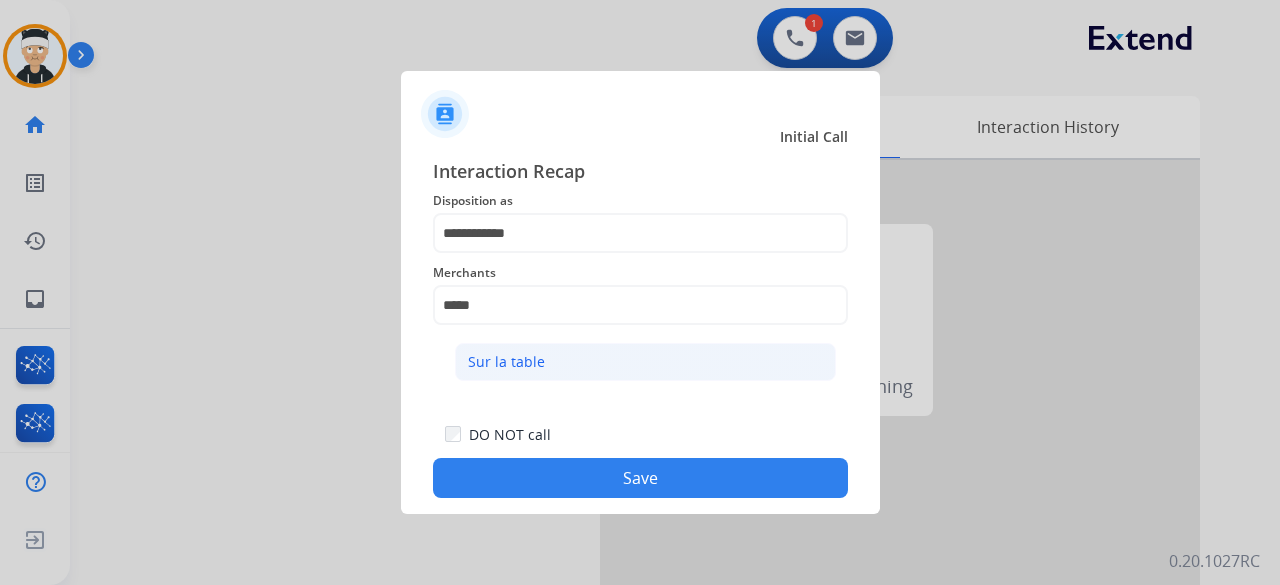 click on "Sur la table" 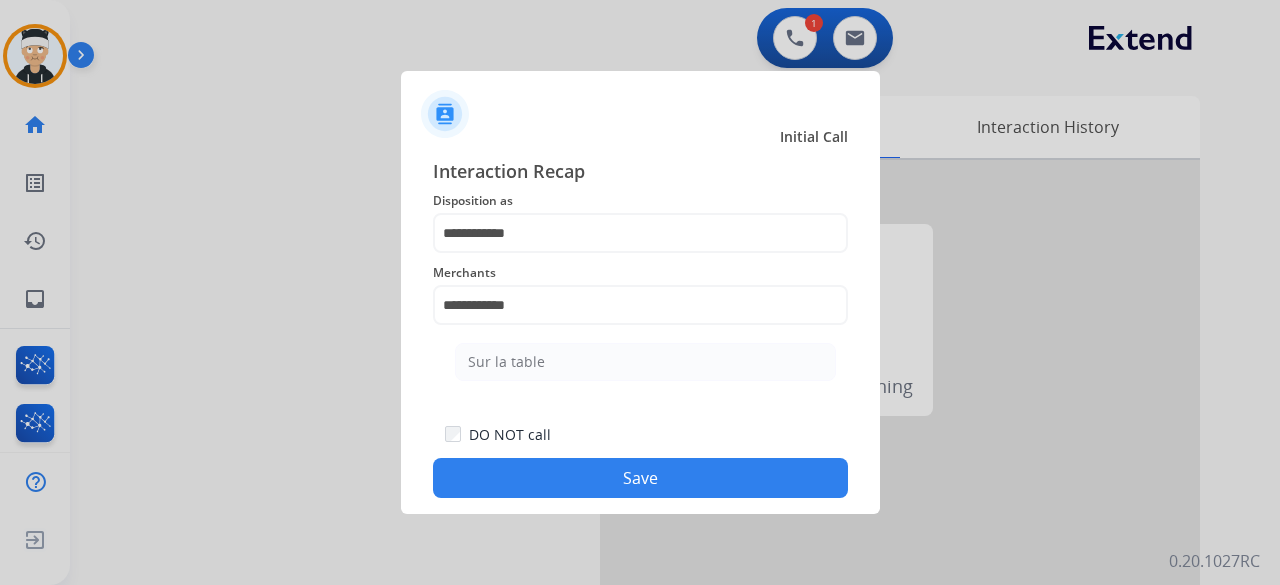 click on "Secure Pad  Add secure pad  +" 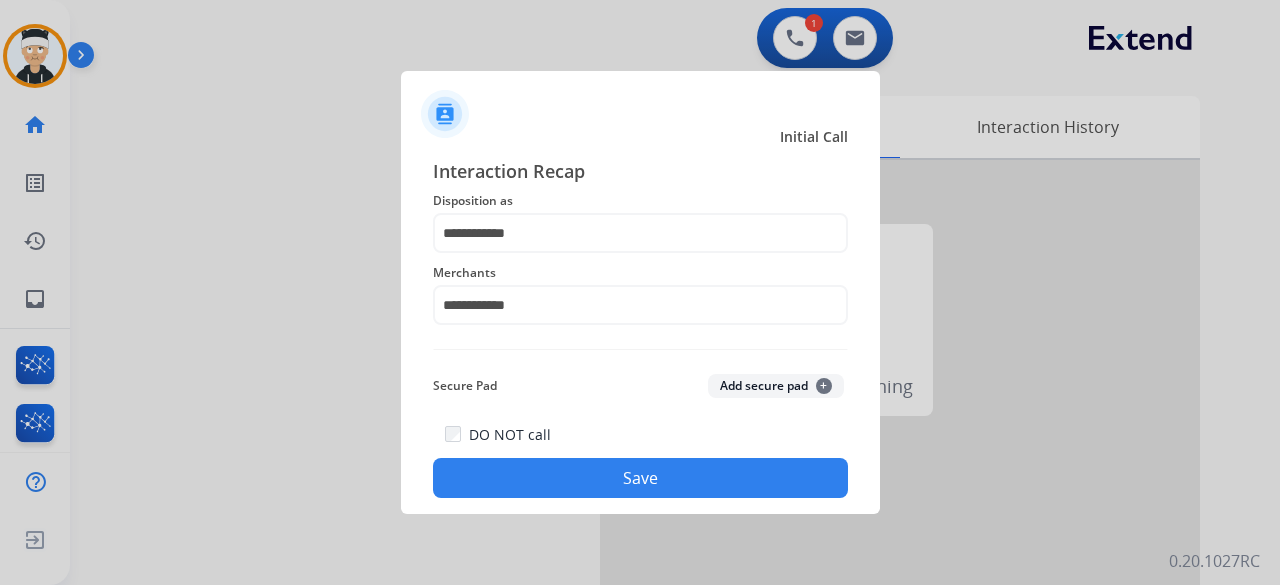 click on "Save" 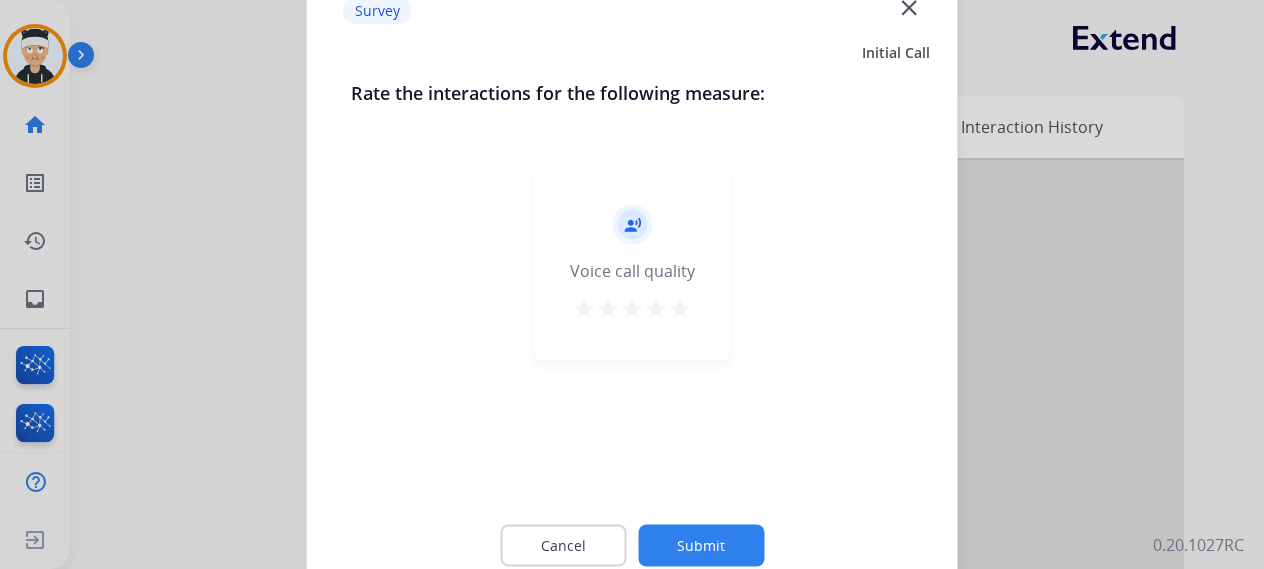 click on "star" at bounding box center [680, 308] 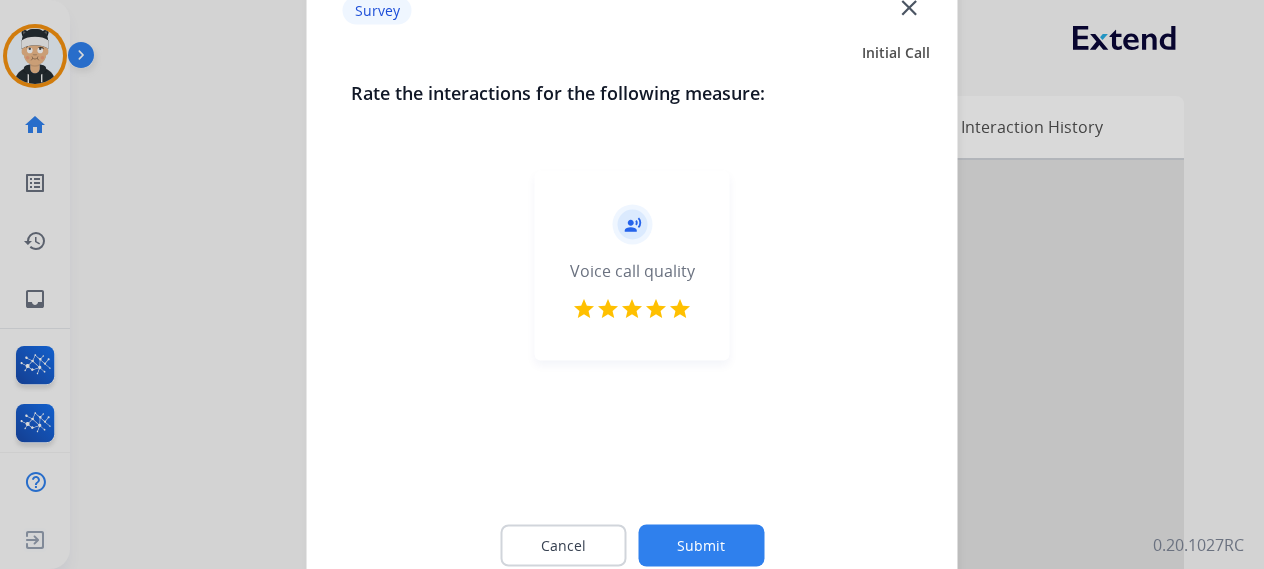 click on "Submit" 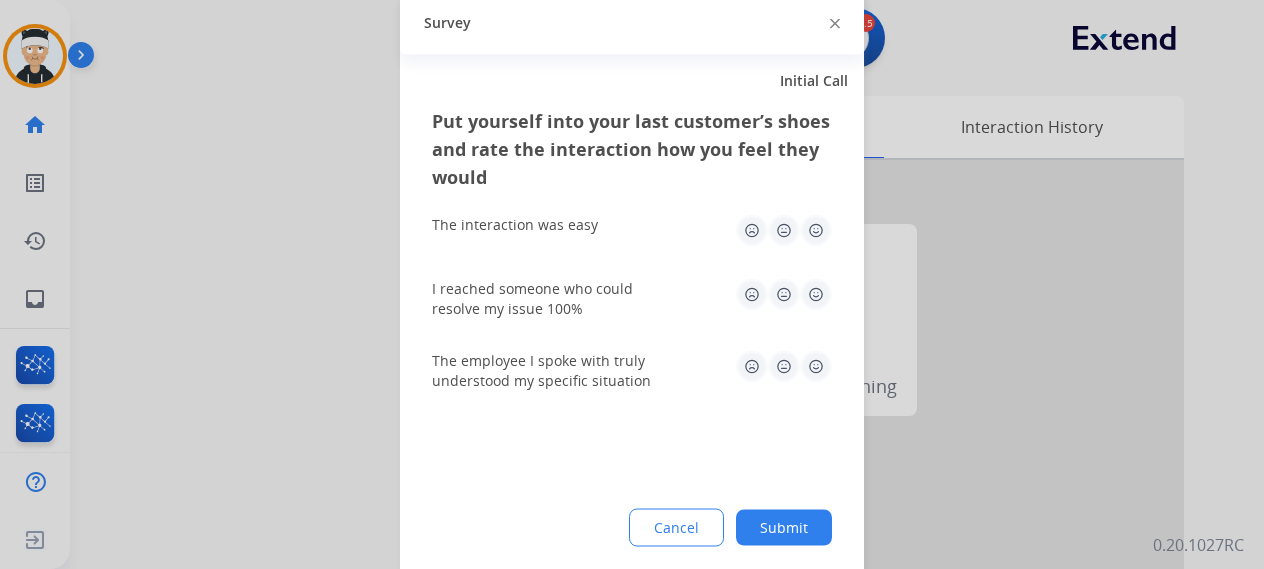 click 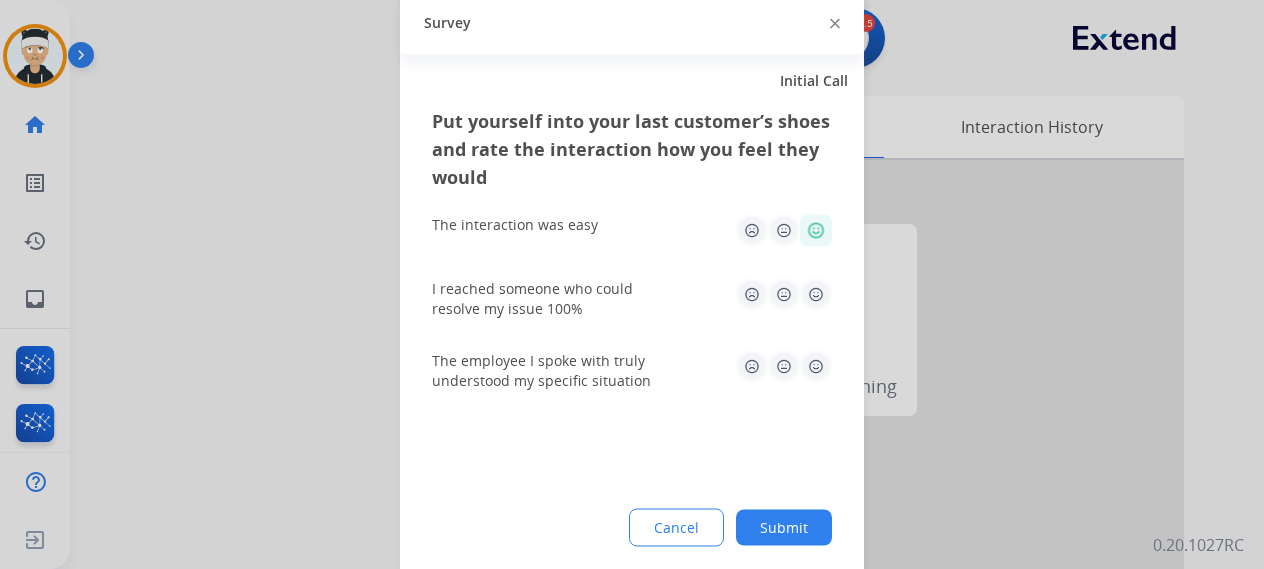 click 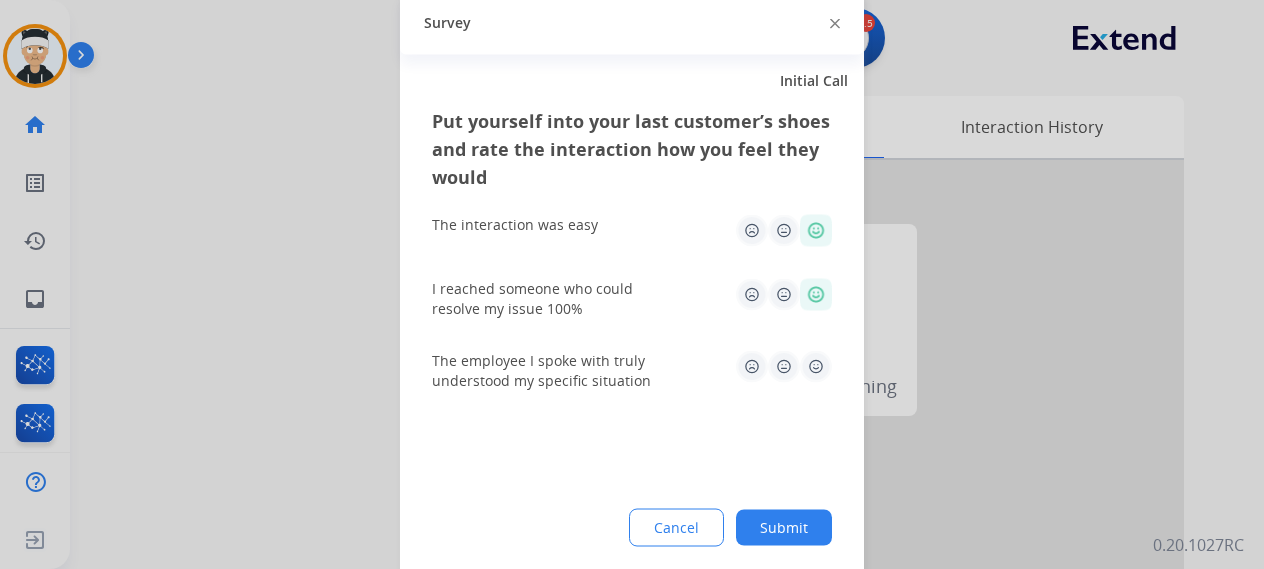 click 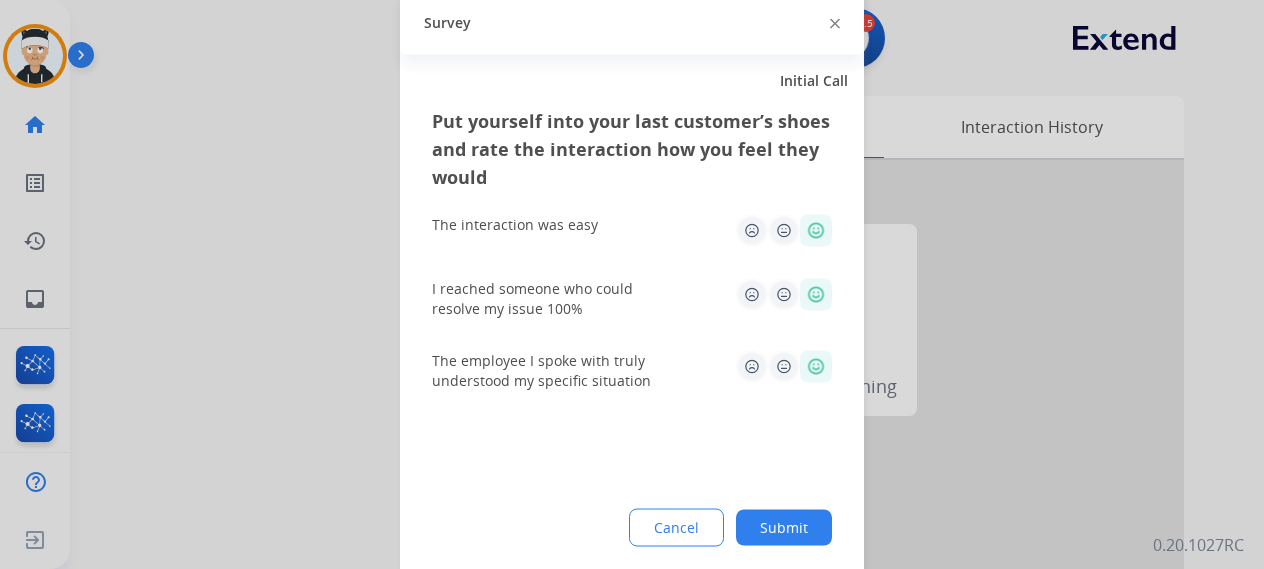 click on "Submit" 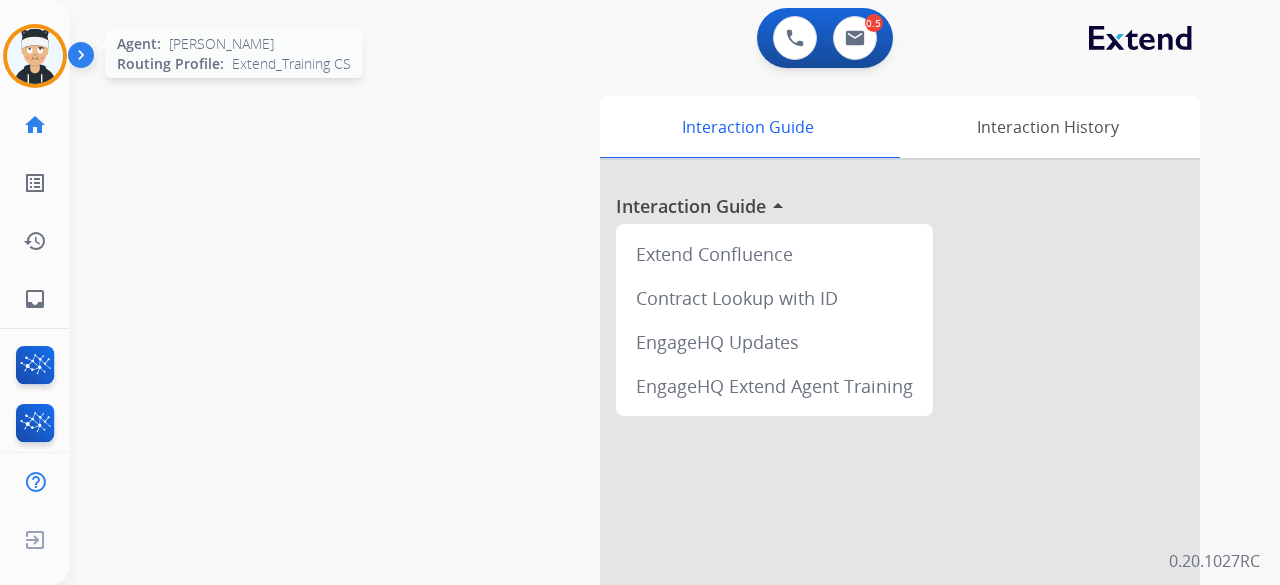 click at bounding box center (35, 56) 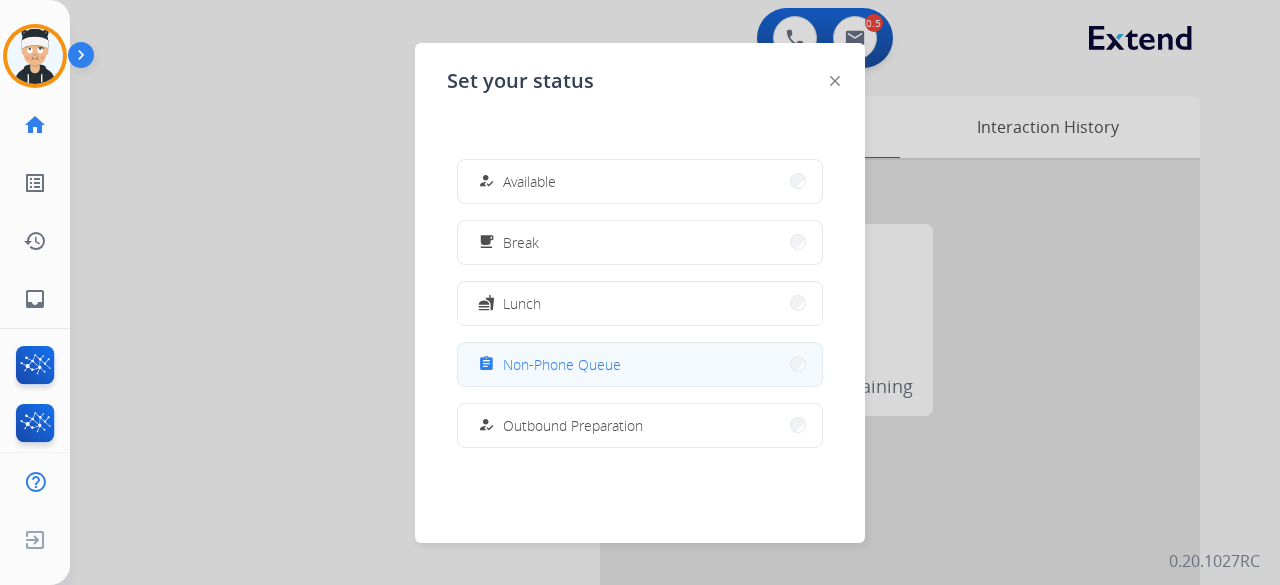 click on "assignment Non-Phone Queue" at bounding box center (640, 364) 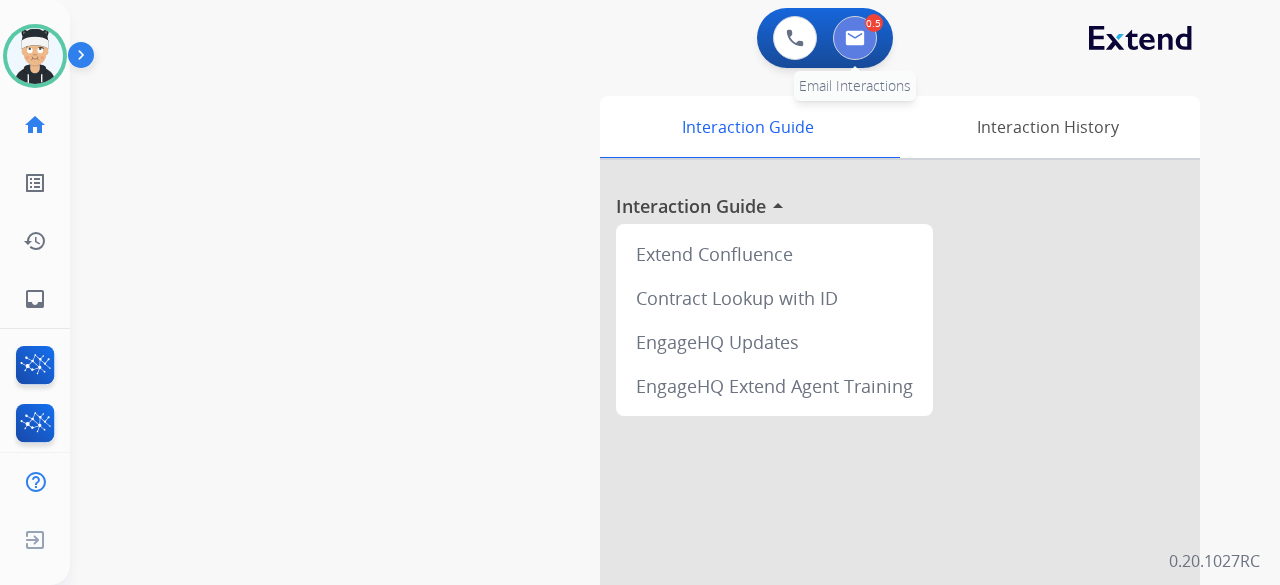 click at bounding box center (855, 38) 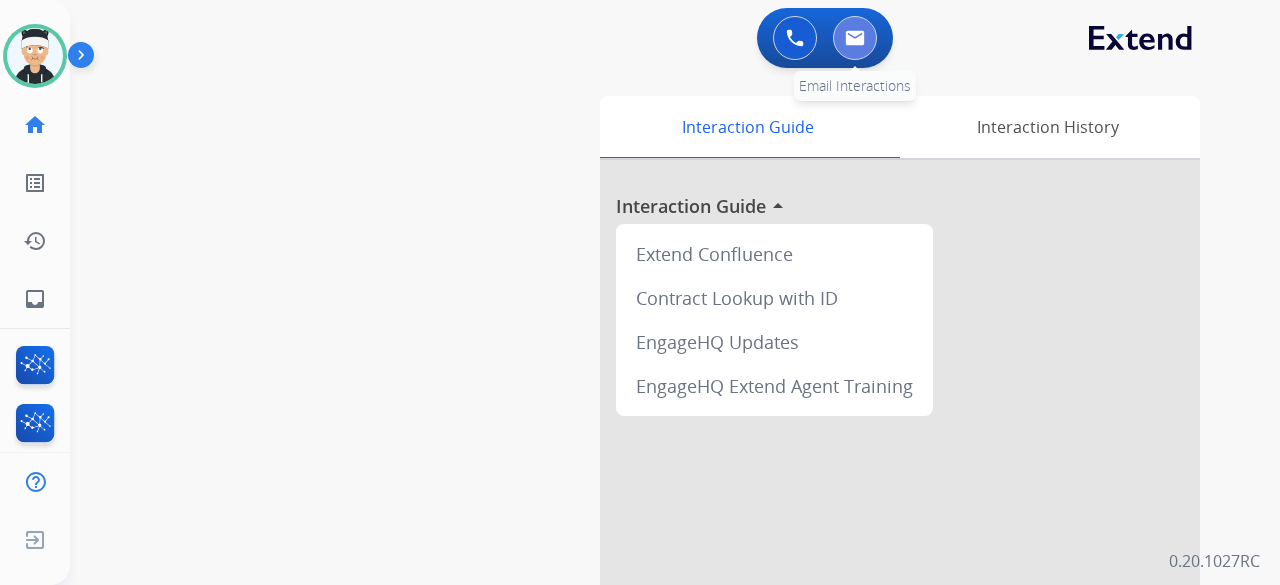 click at bounding box center (855, 38) 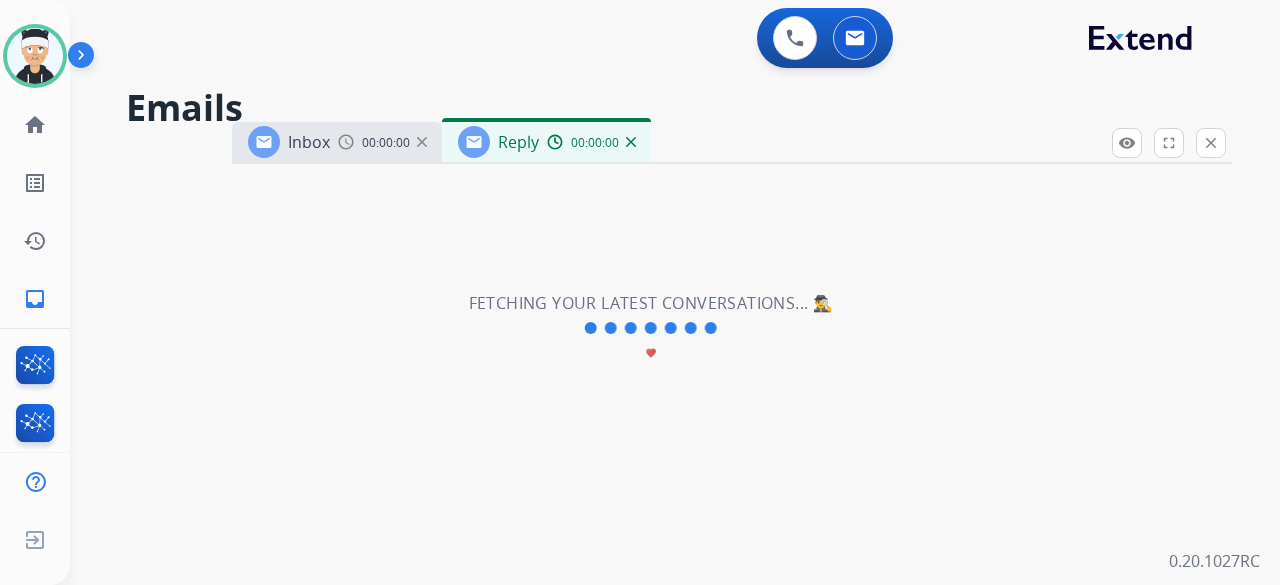 select on "**********" 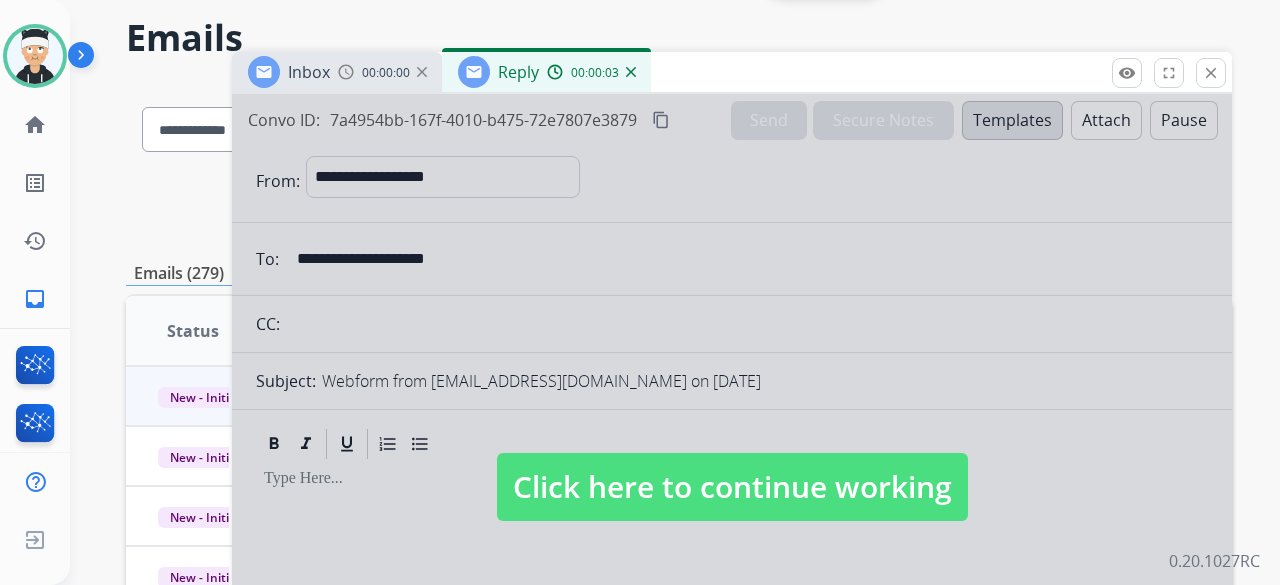 scroll, scrollTop: 0, scrollLeft: 0, axis: both 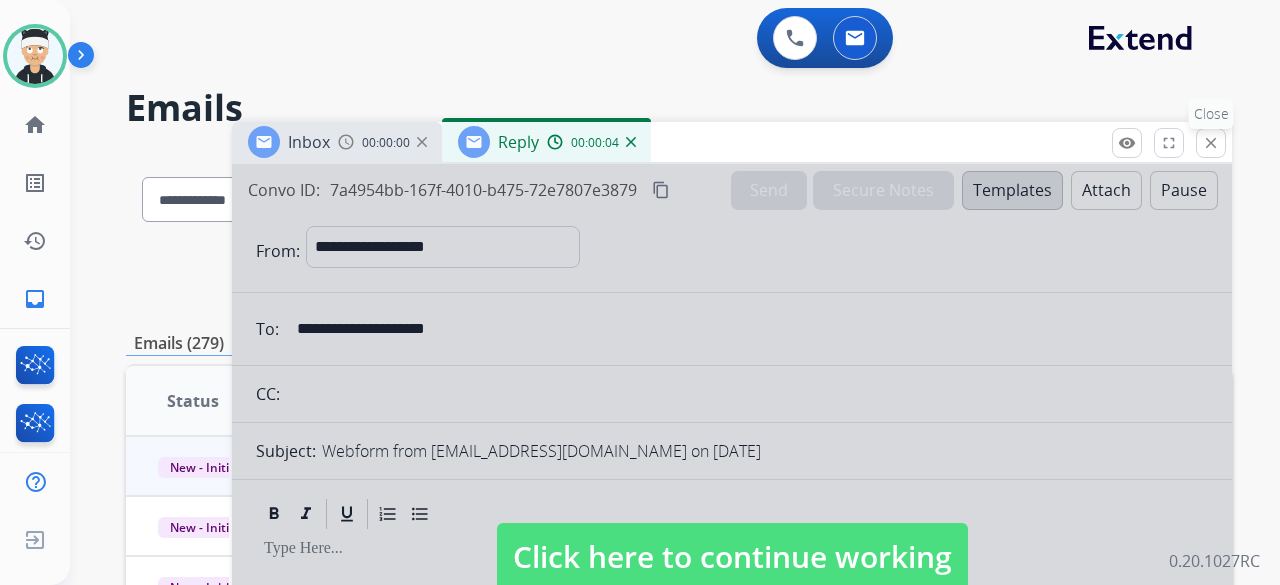 click on "close" at bounding box center [1211, 143] 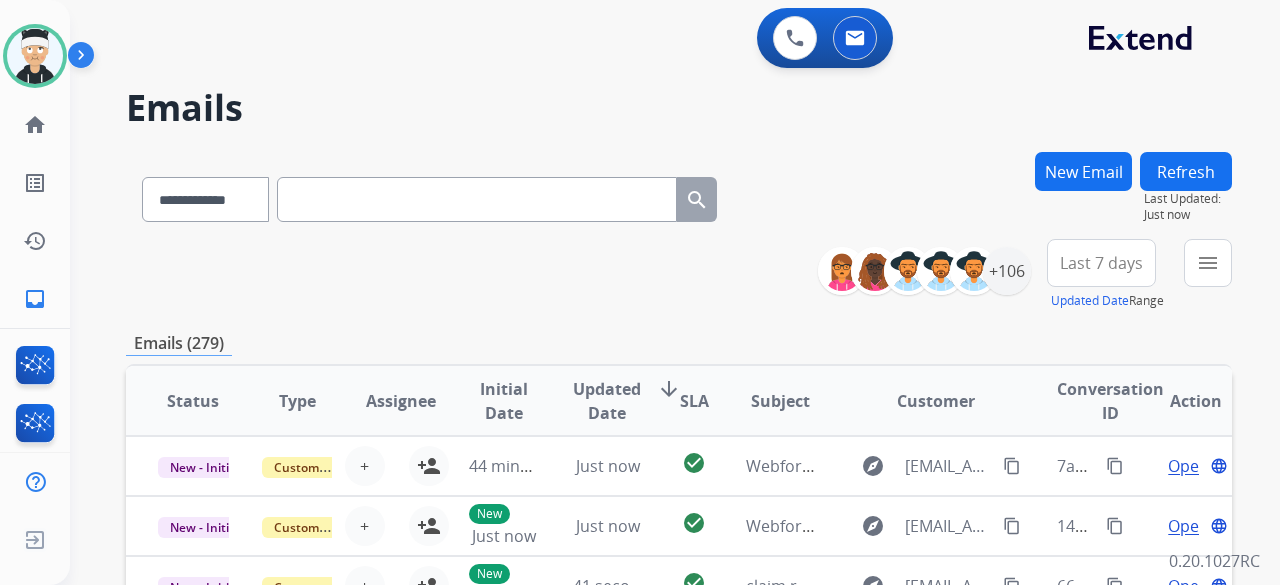 click on "New Email" at bounding box center (1083, 171) 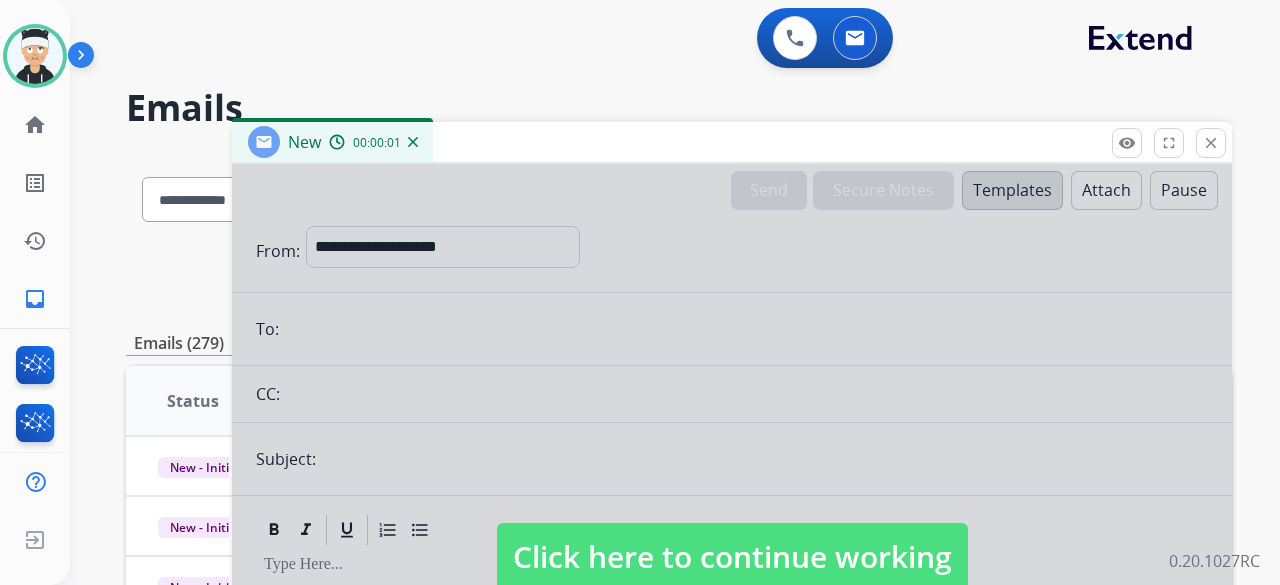click at bounding box center [732, 537] 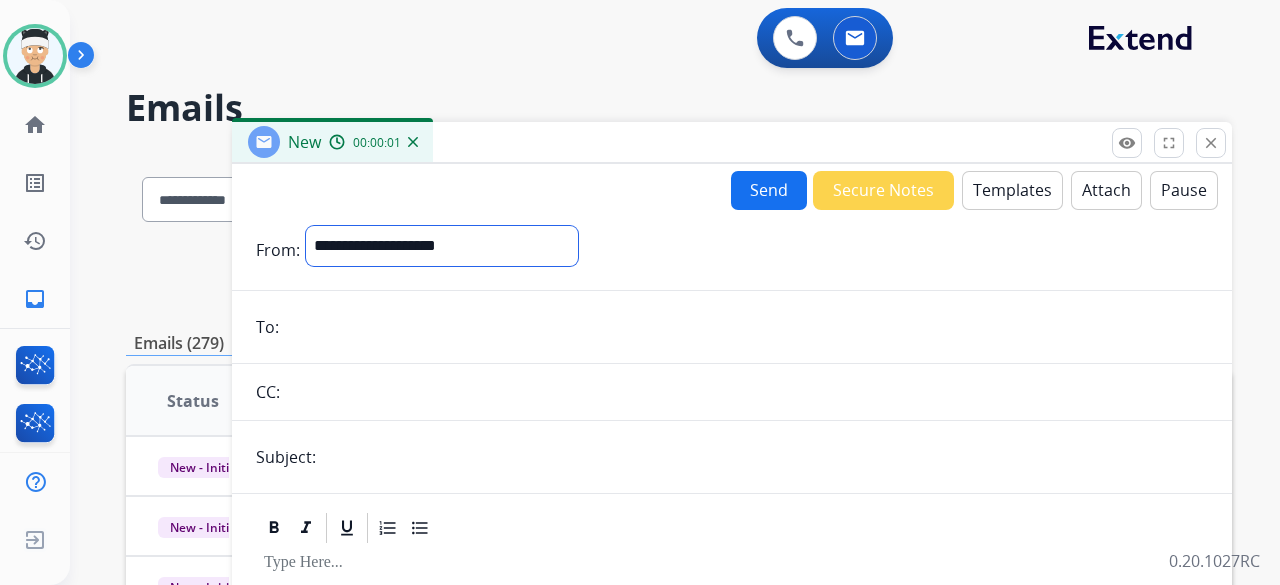 click on "**********" at bounding box center [442, 246] 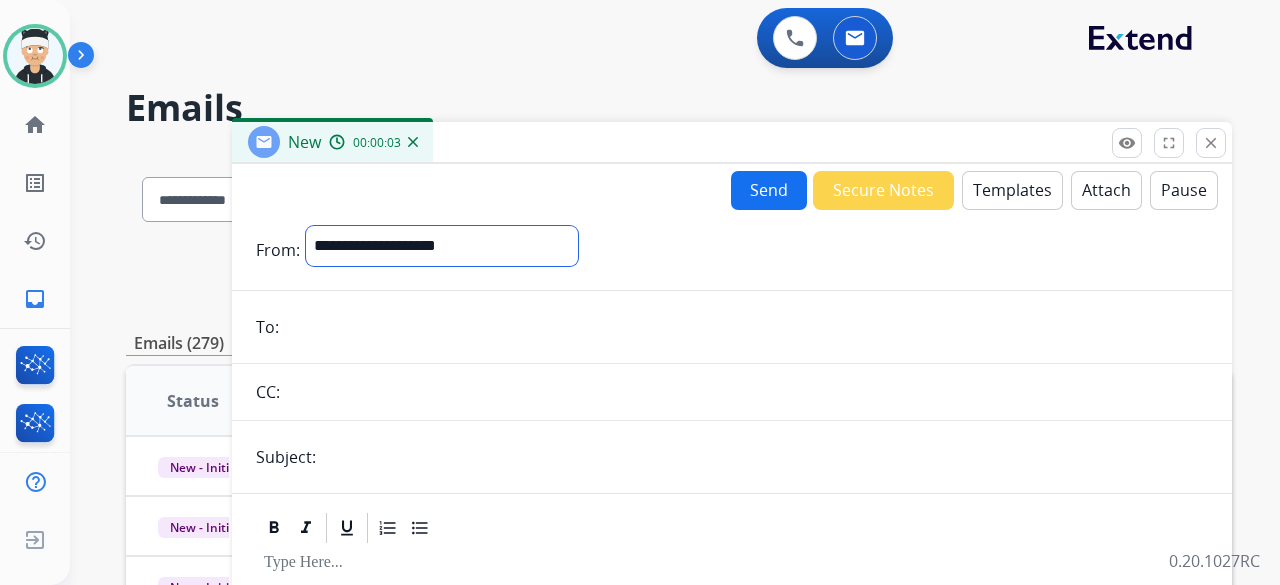 click on "**********" at bounding box center (442, 246) 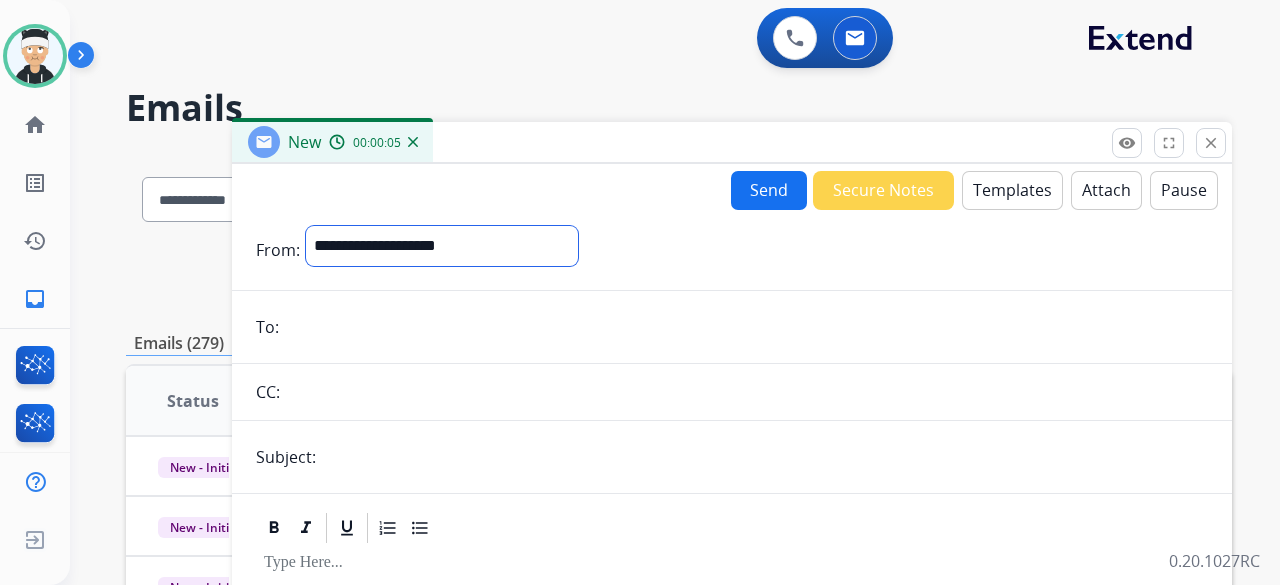select on "**********" 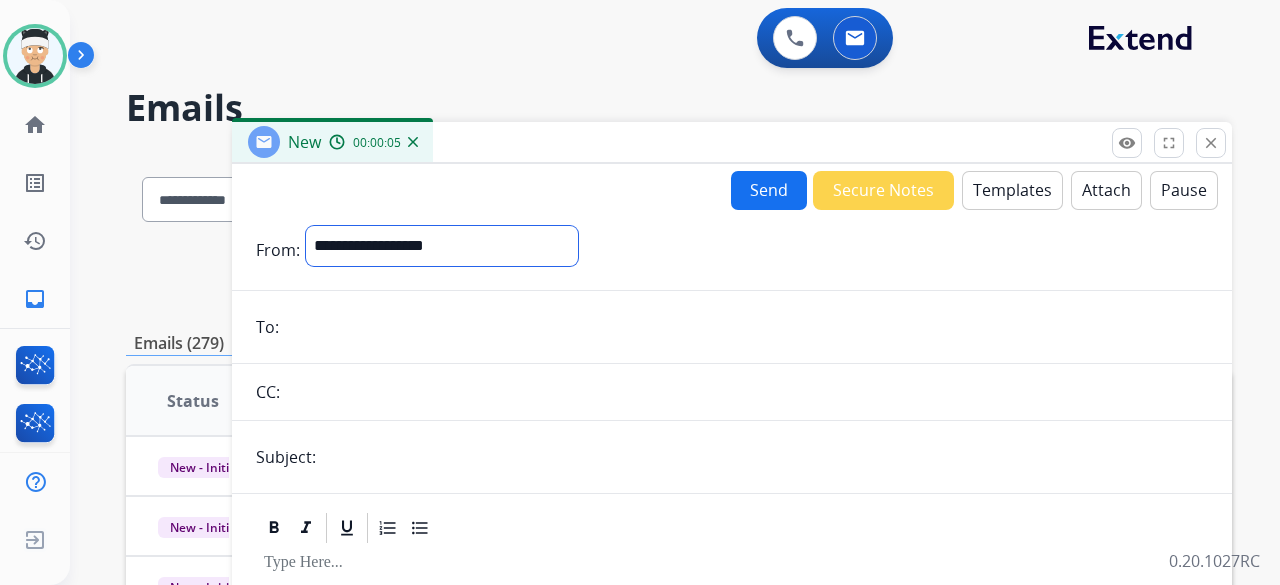 click on "**********" at bounding box center [442, 246] 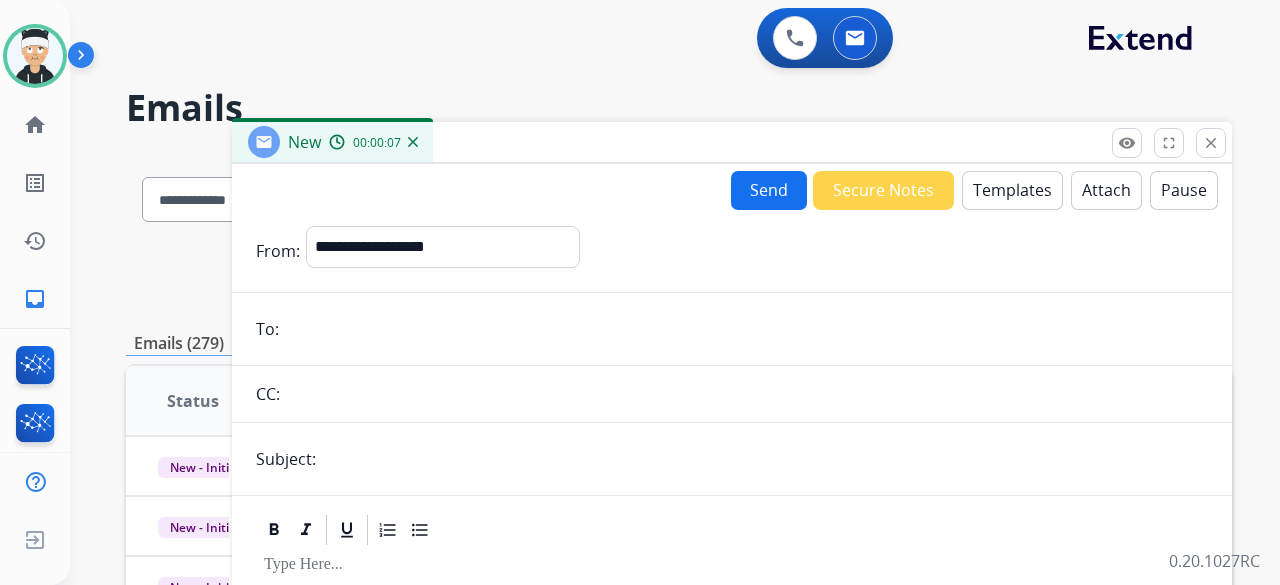 click at bounding box center [746, 329] 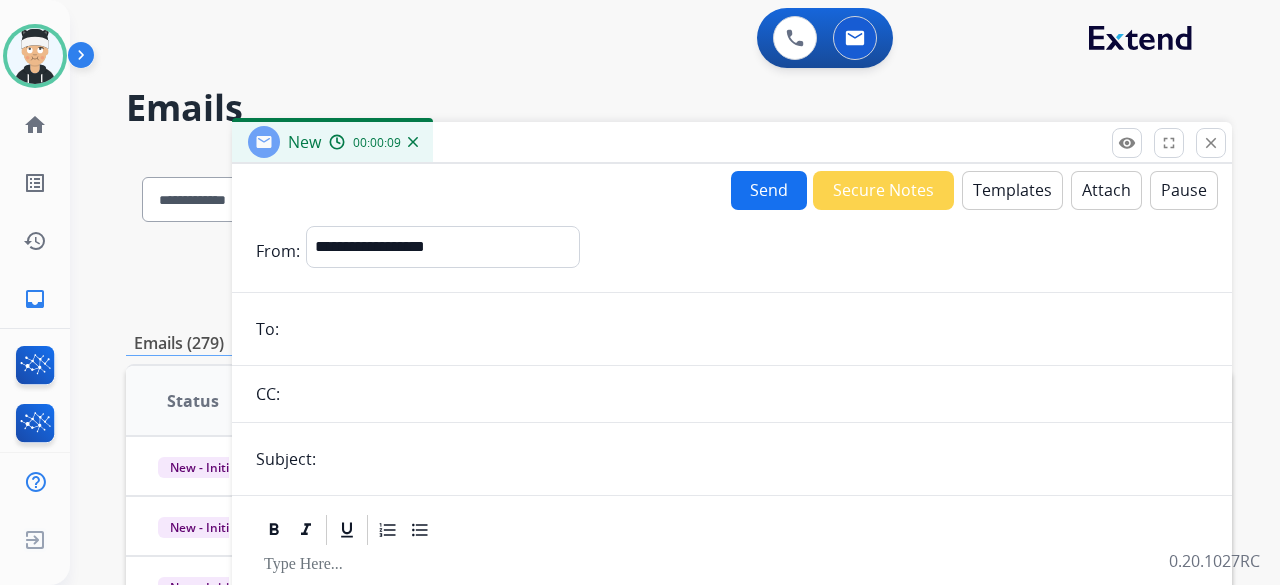 paste on "**********" 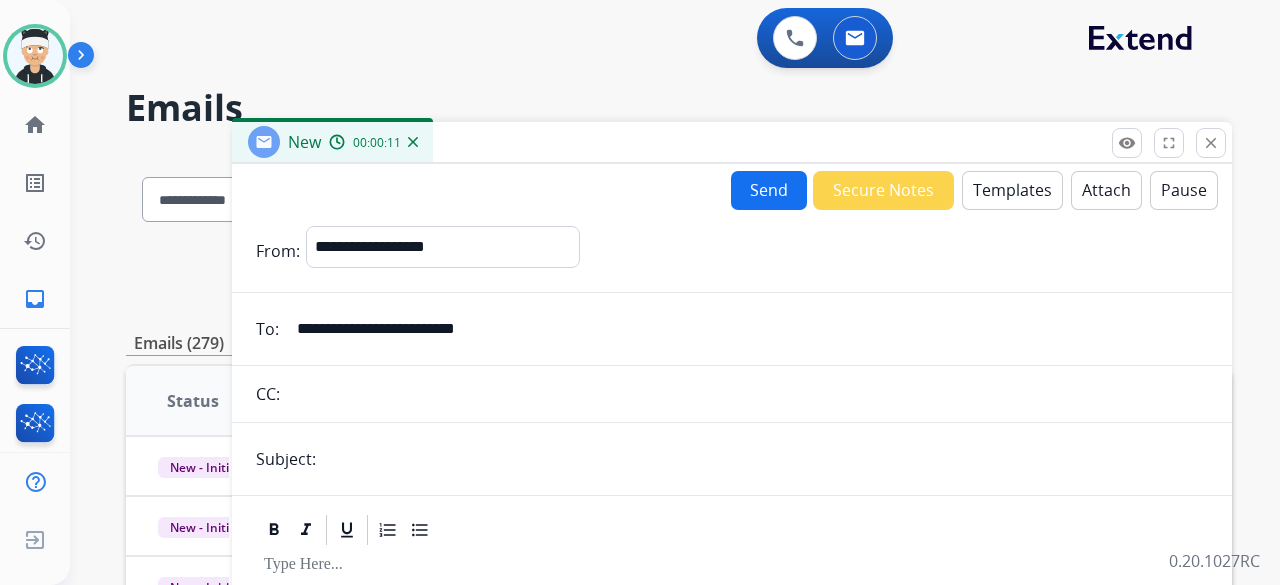 type on "**********" 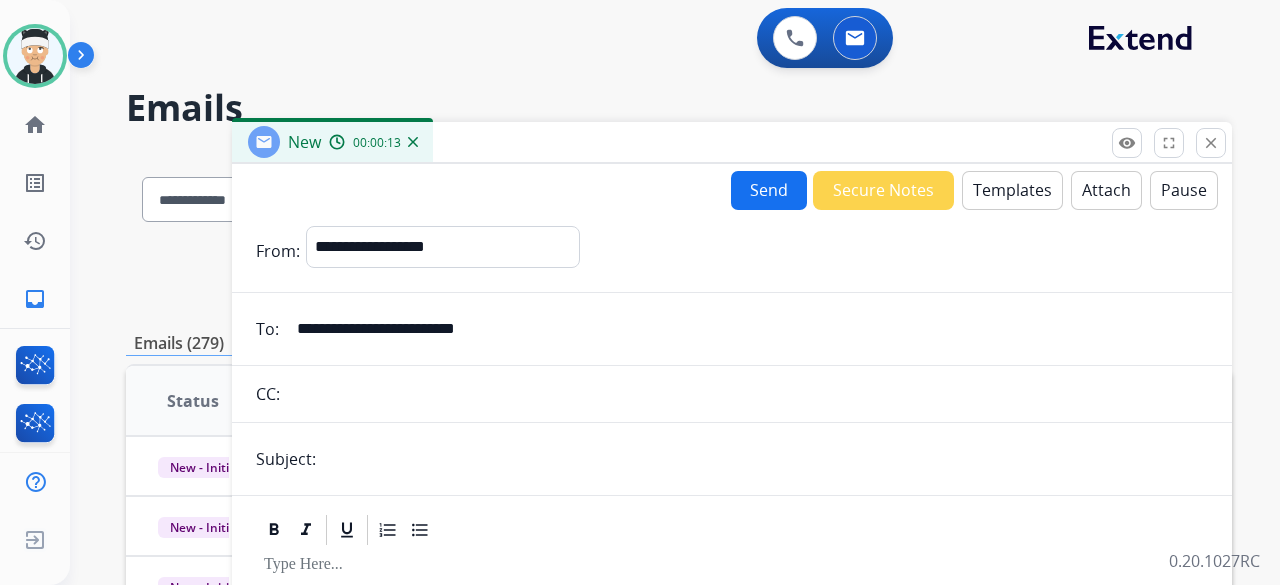 click at bounding box center (765, 459) 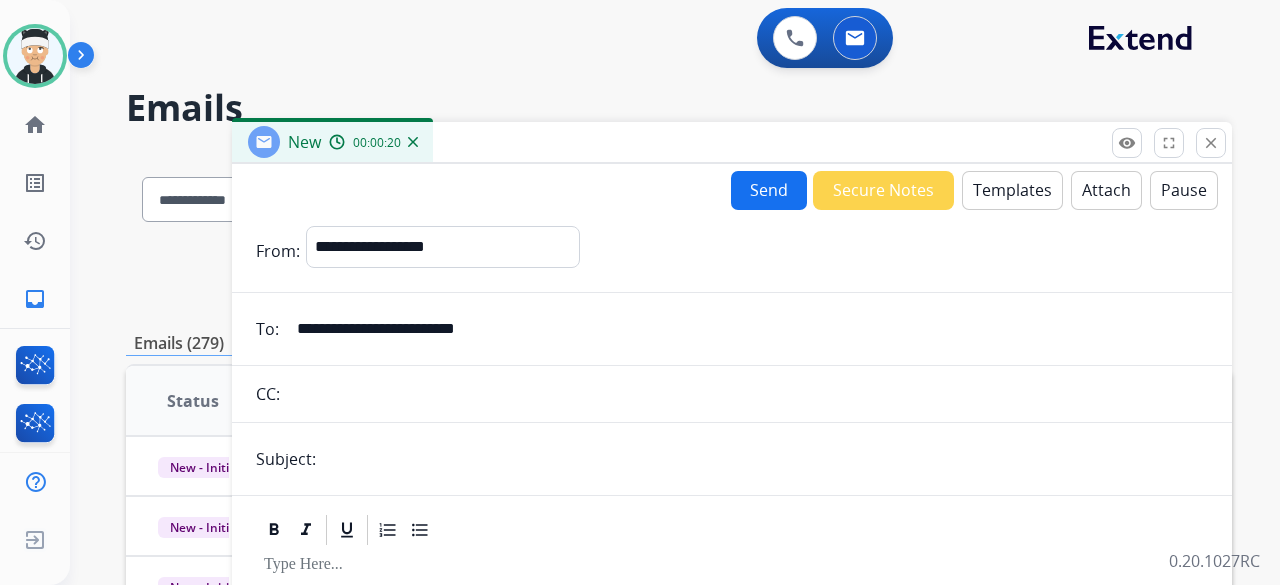 click at bounding box center (765, 459) 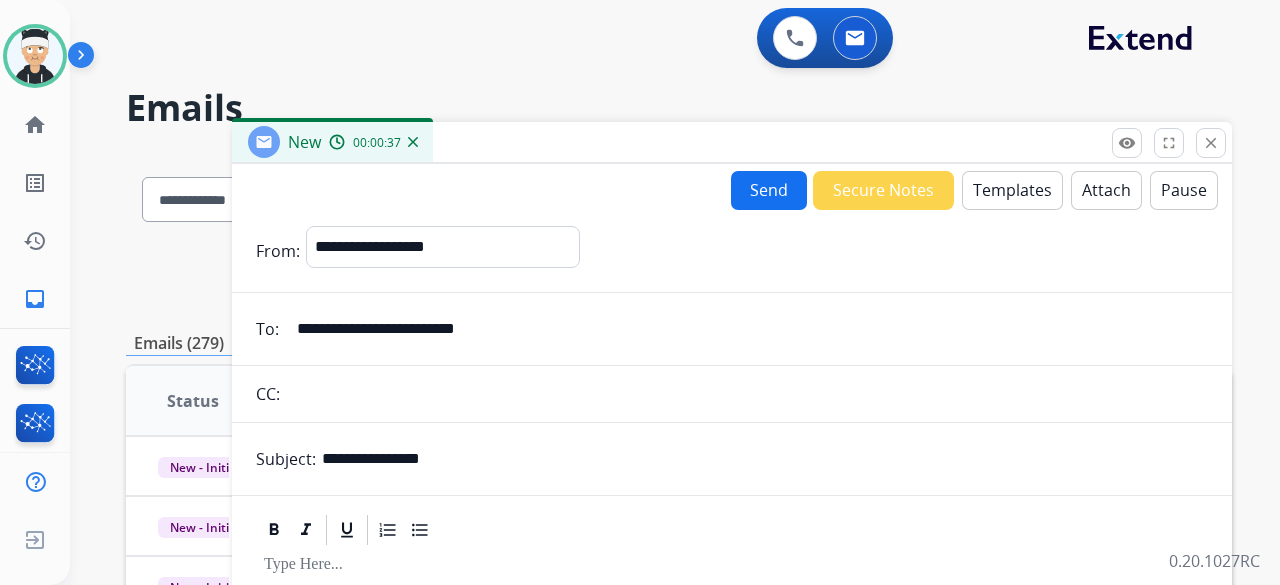 type on "**********" 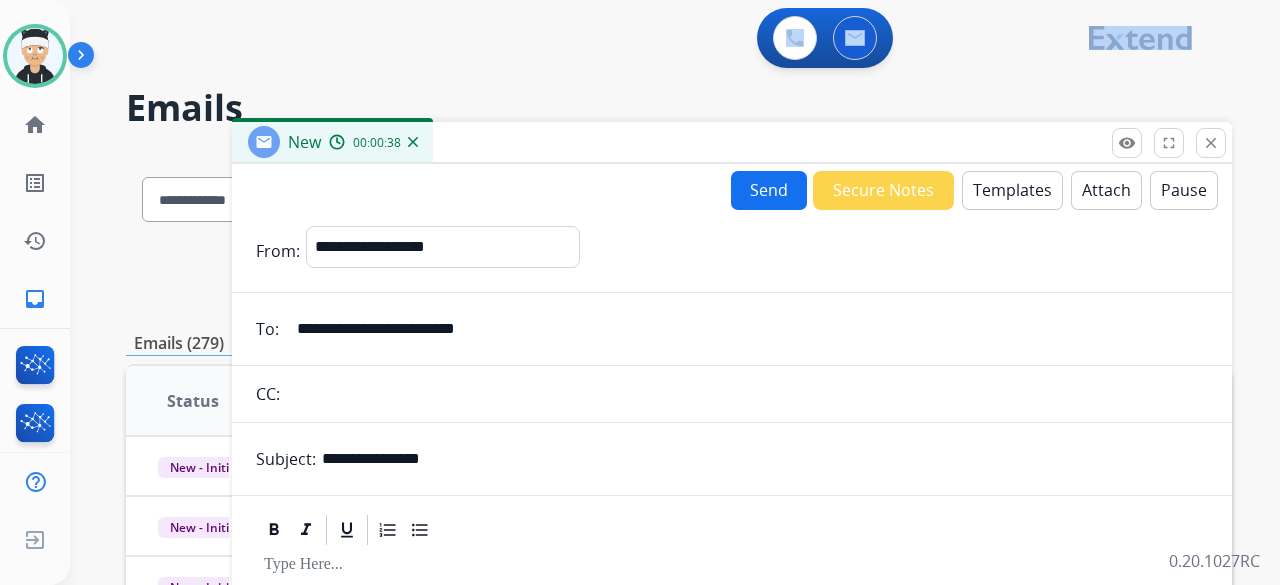 click on "Send  Secure Notes  Templates Attach  Pause" at bounding box center (732, 190) 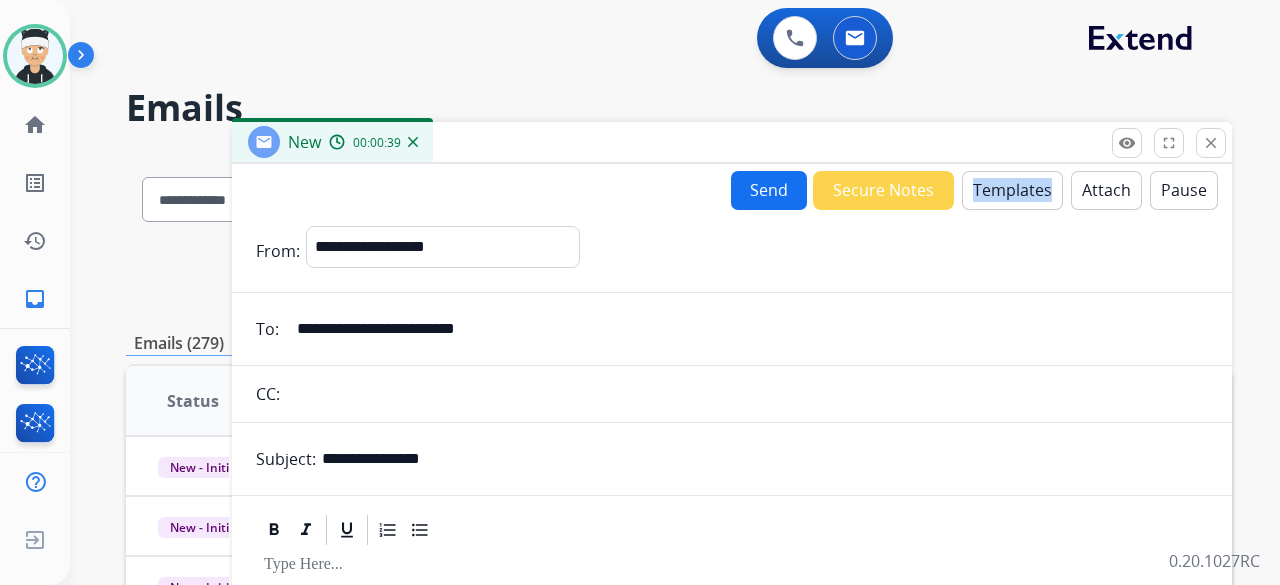 click on "Send  Secure Notes  Templates Attach  Pause" at bounding box center [732, 190] 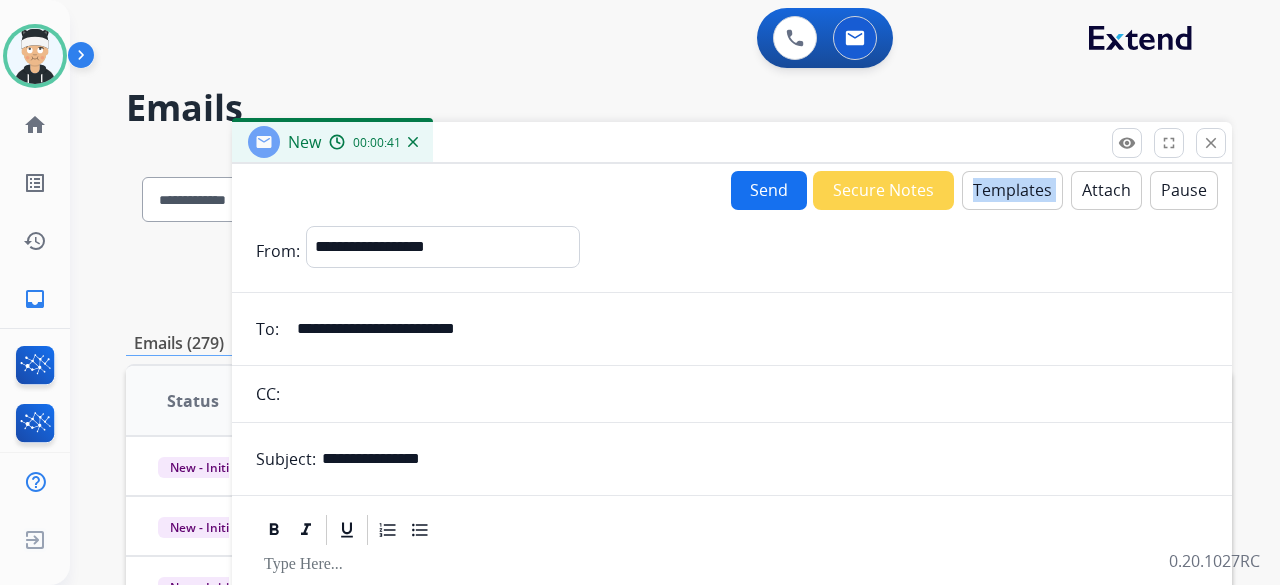 click on "Templates" at bounding box center [1012, 190] 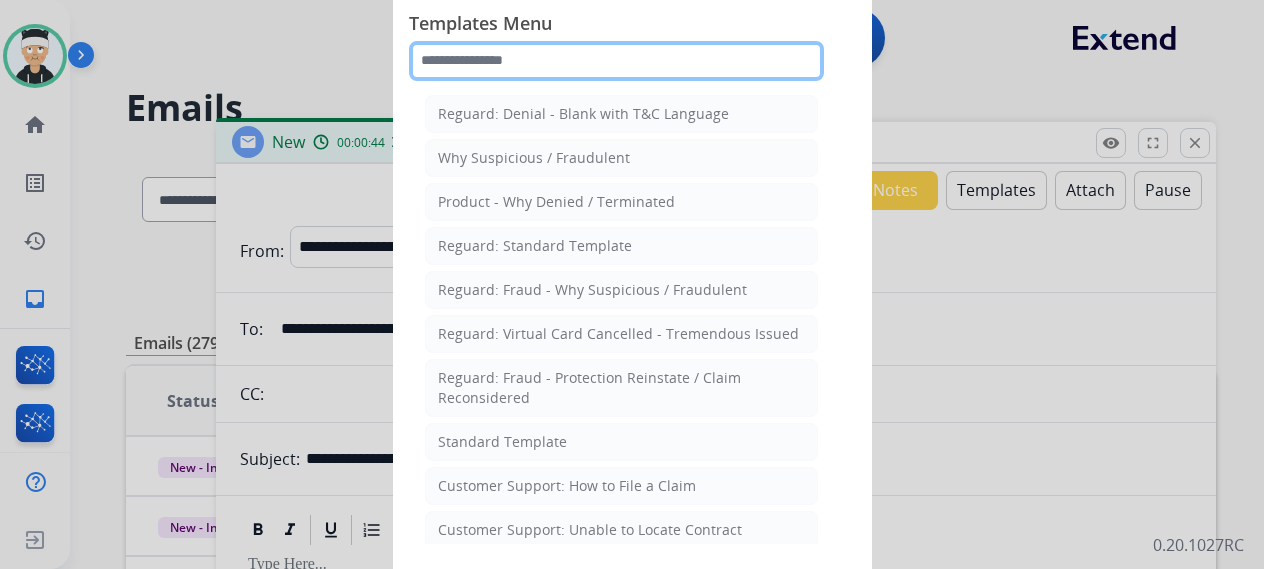 click 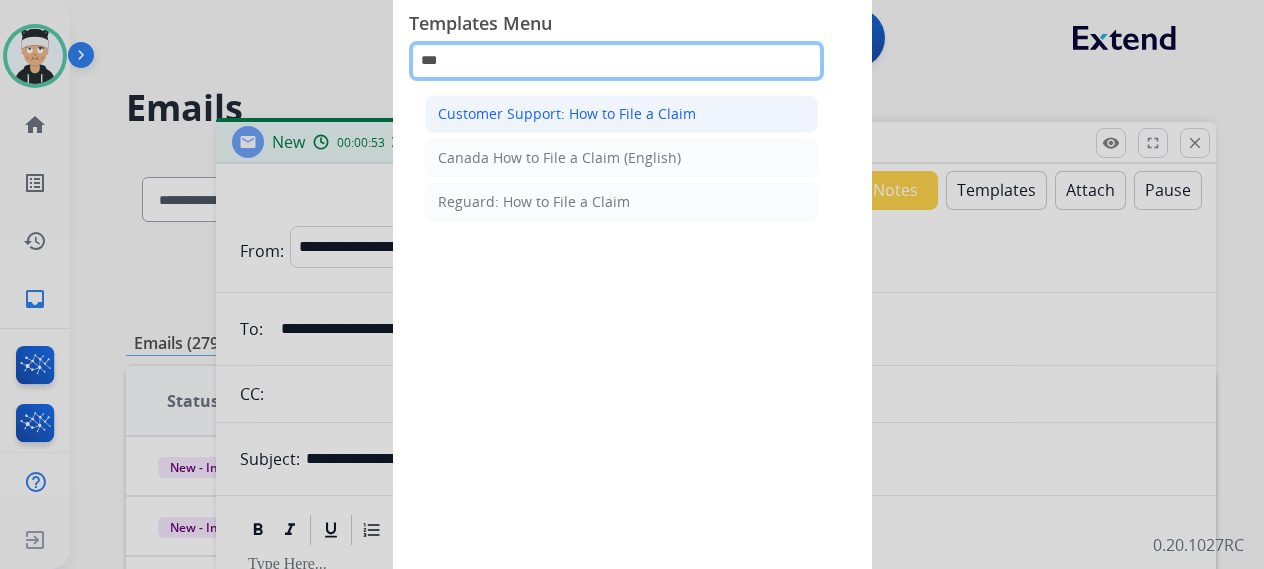 type on "***" 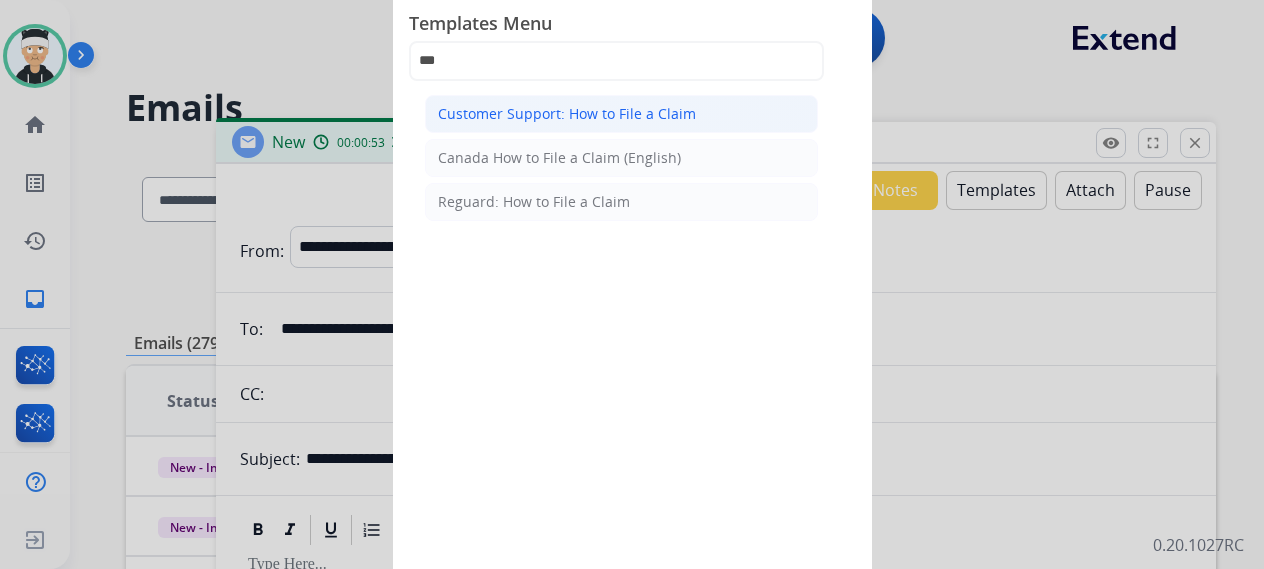 click on "Customer Support: How to File a Claim" 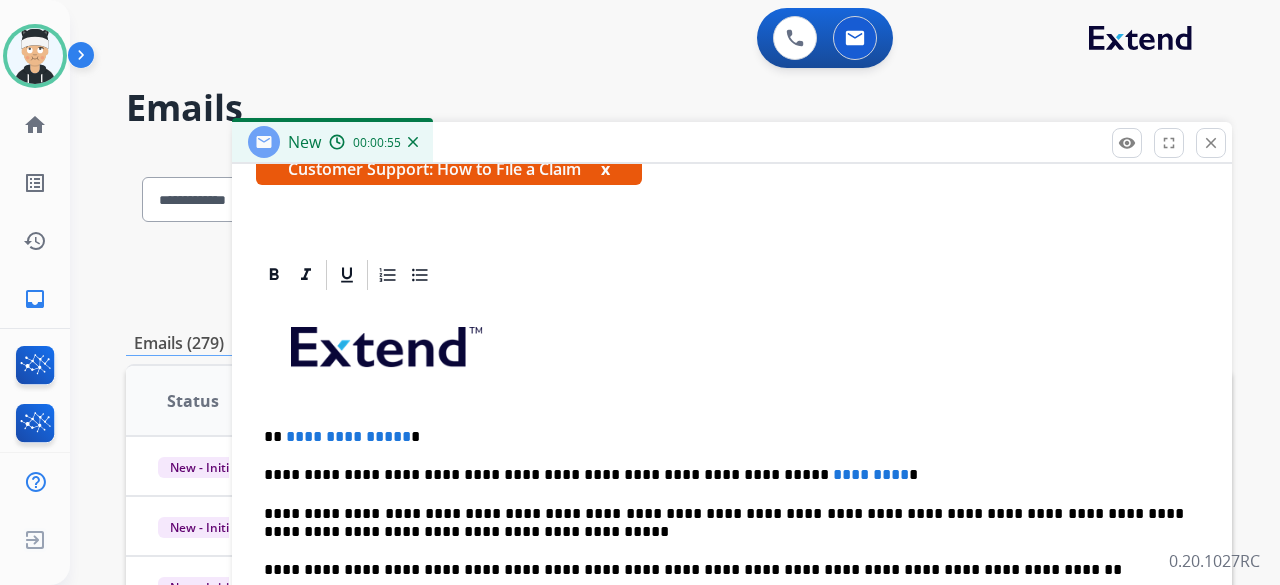 scroll, scrollTop: 383, scrollLeft: 0, axis: vertical 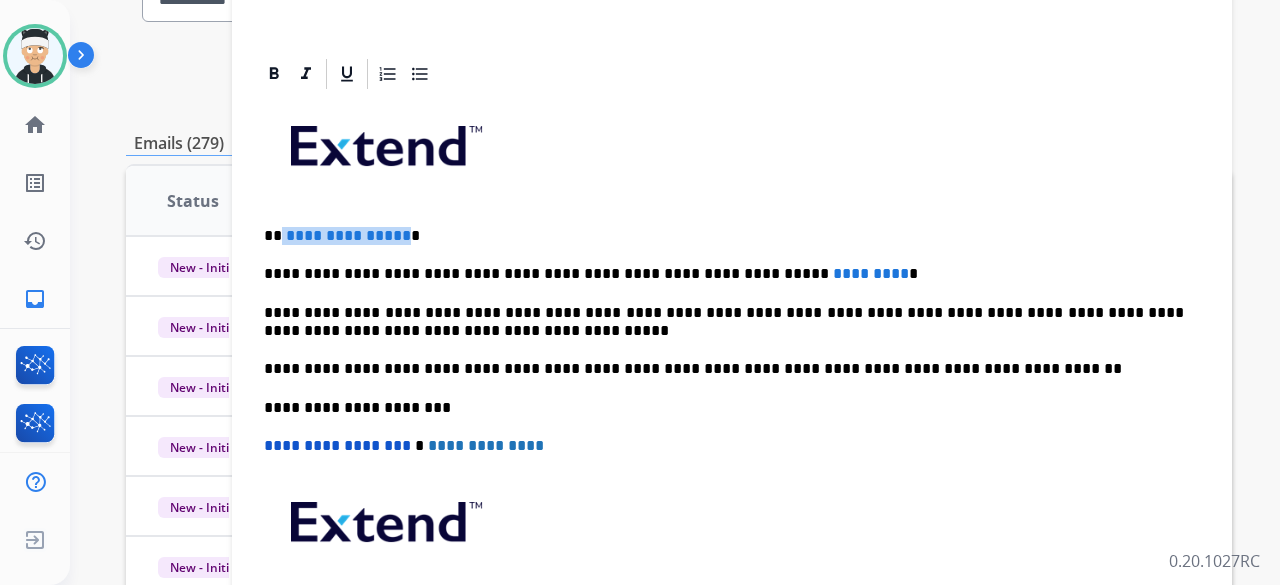 drag, startPoint x: 398, startPoint y: 231, endPoint x: 283, endPoint y: 227, distance: 115.06954 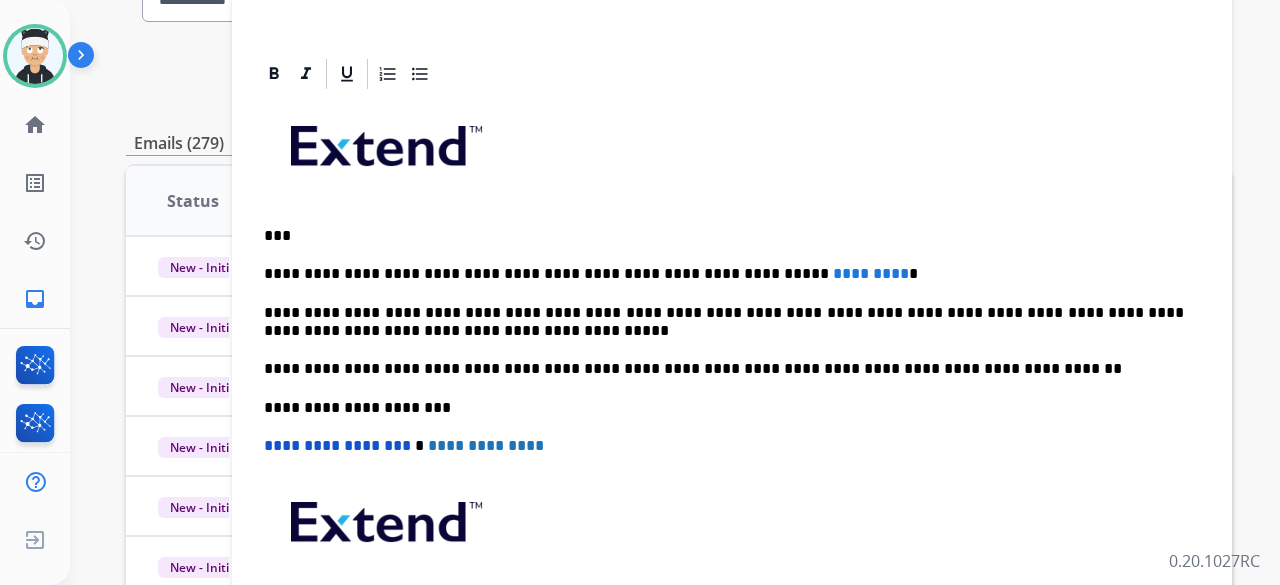 type 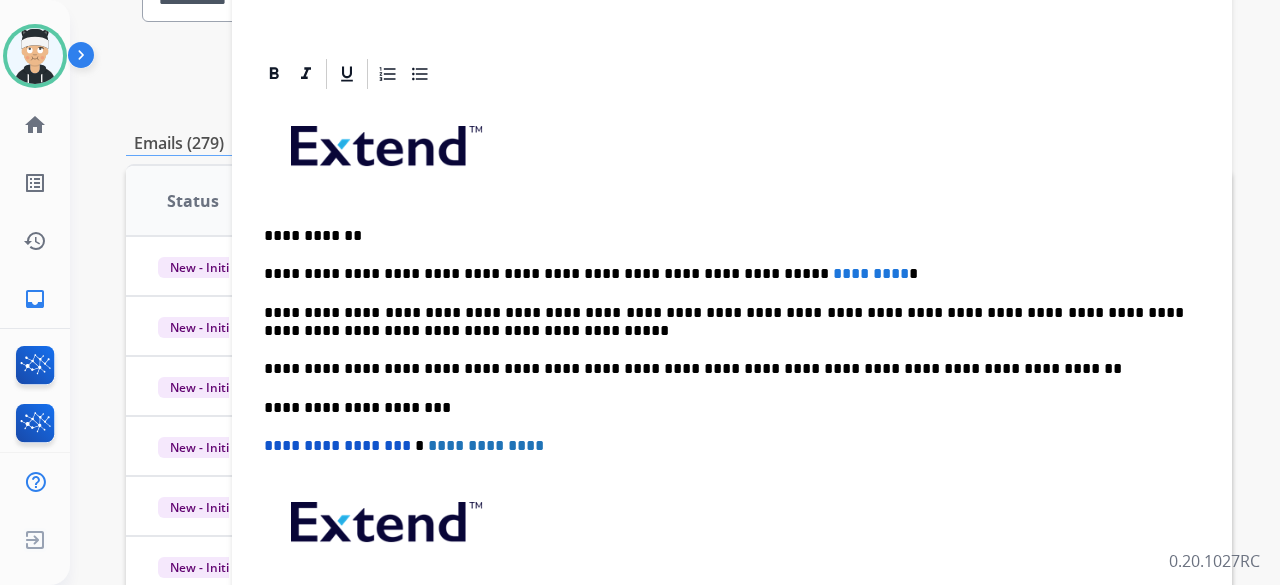 click on "**********" at bounding box center (732, 397) 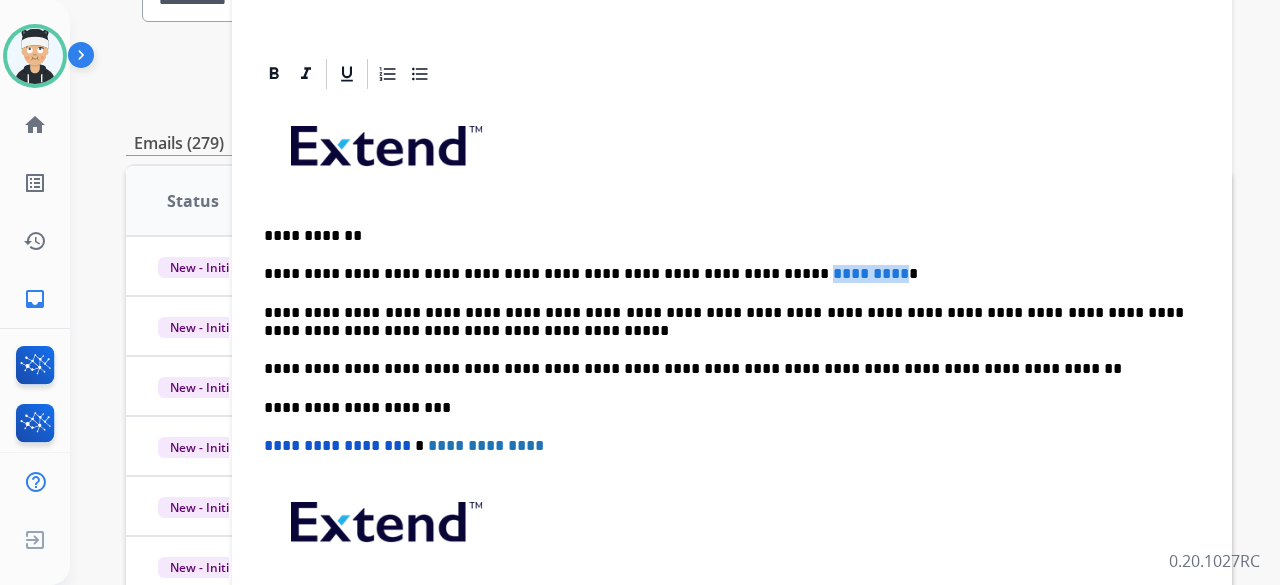 drag, startPoint x: 806, startPoint y: 267, endPoint x: 728, endPoint y: 269, distance: 78.025635 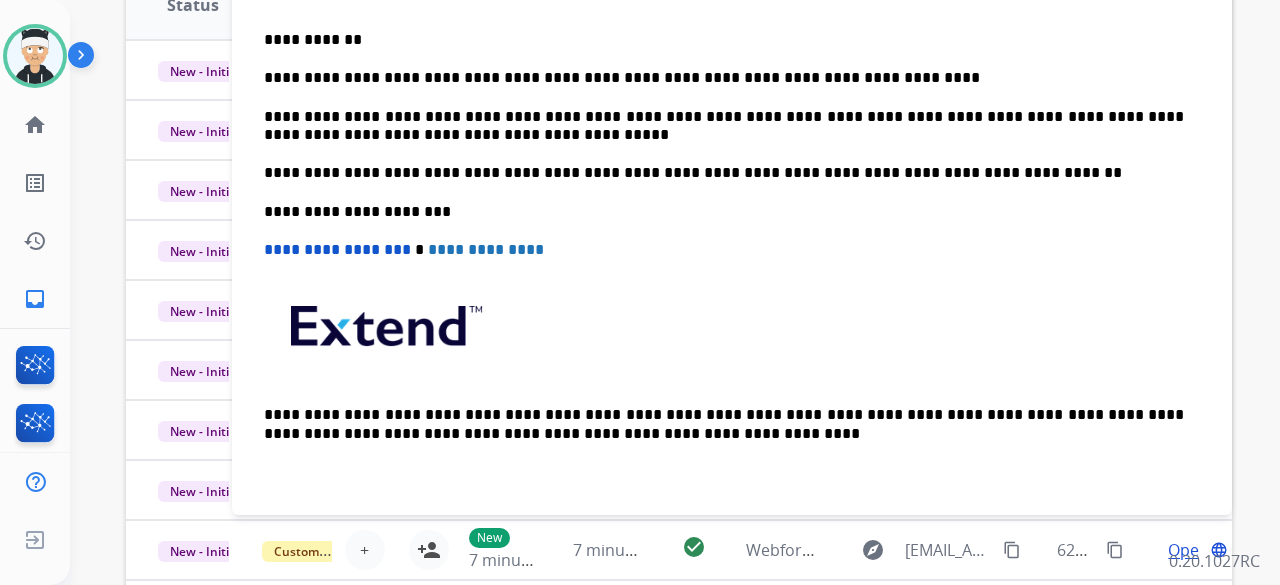 scroll, scrollTop: 500, scrollLeft: 0, axis: vertical 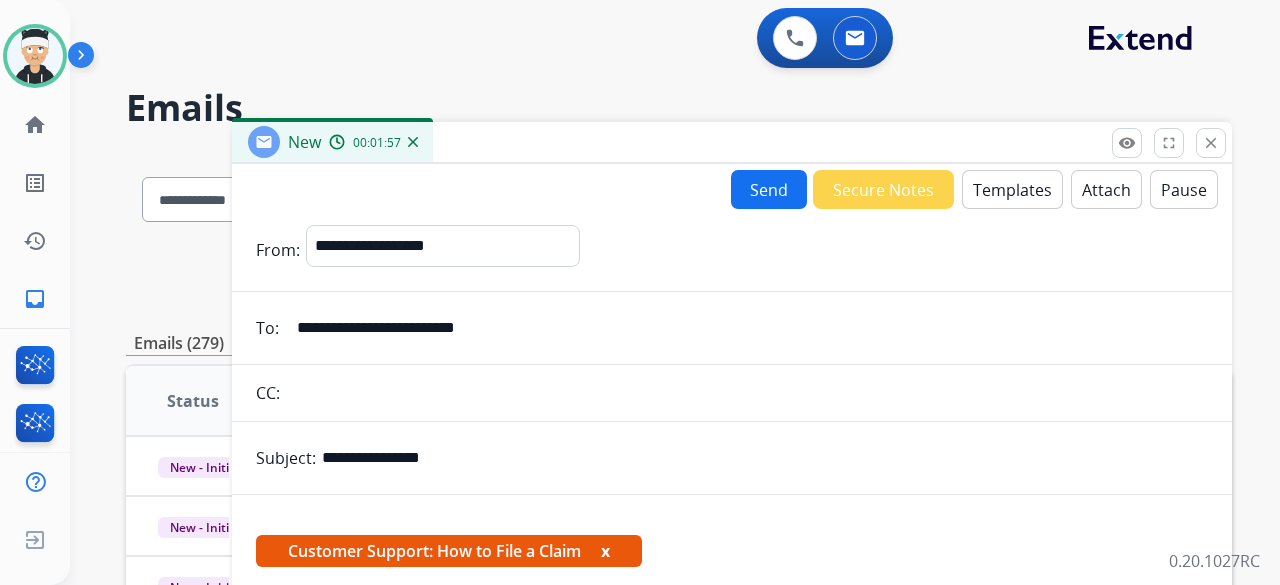 click on "Send" at bounding box center [769, 189] 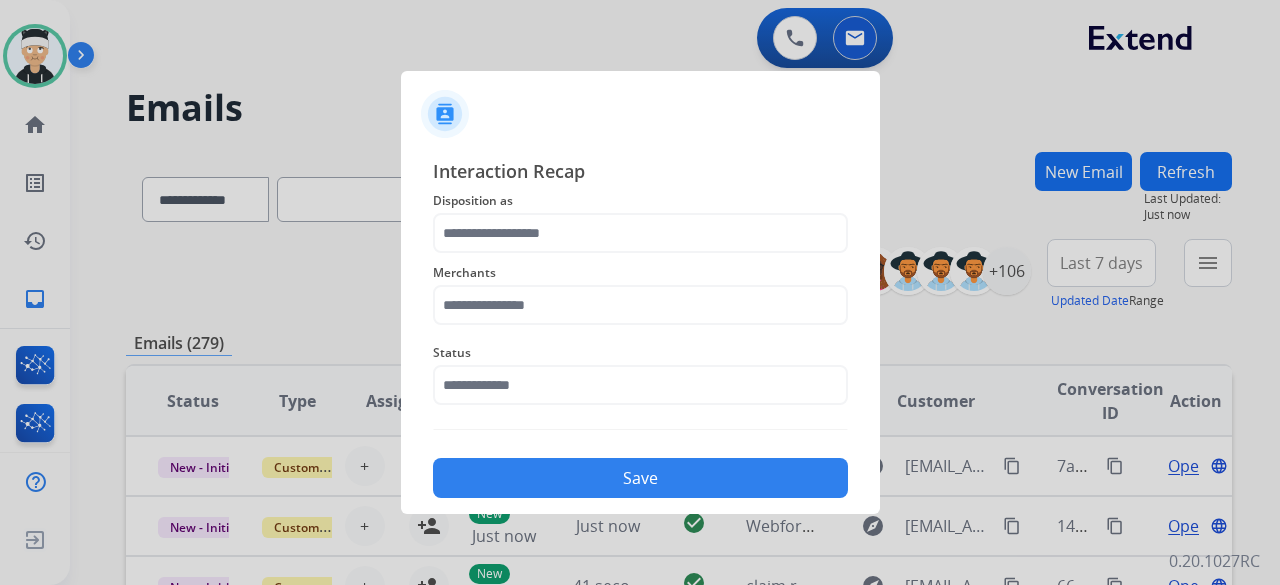 click on "Disposition as" 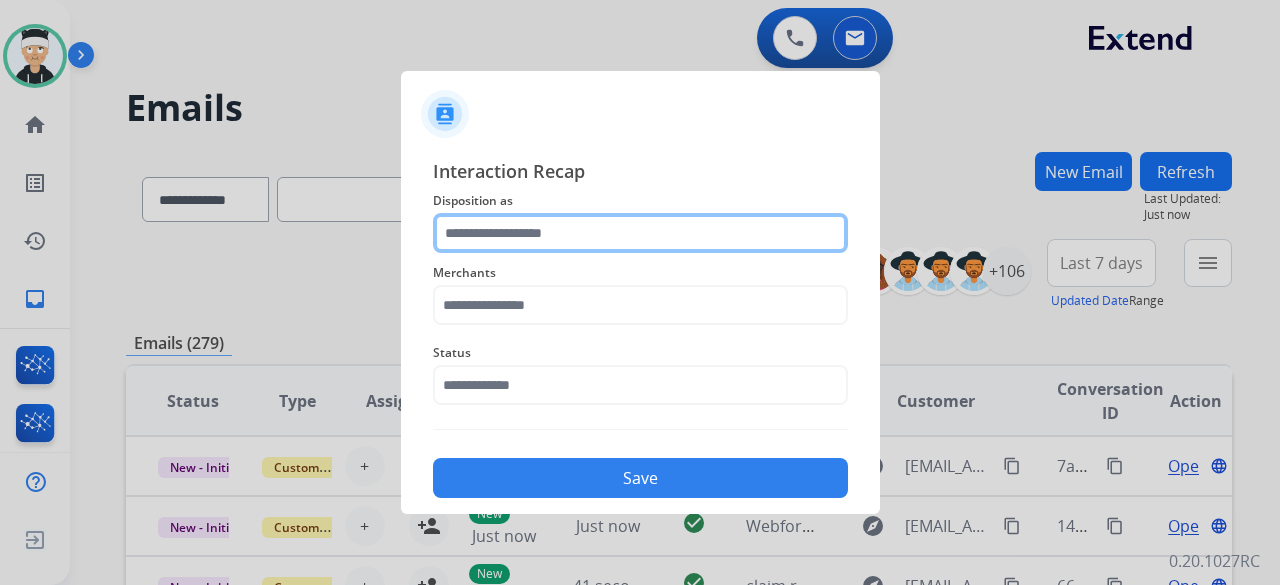 click 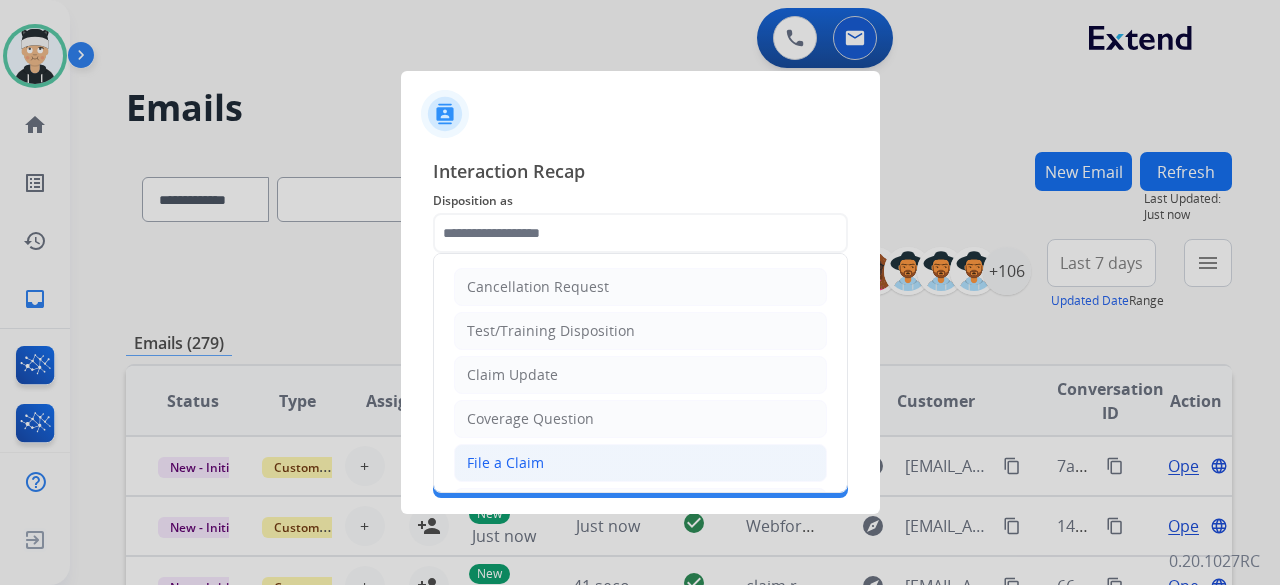 click on "File a Claim" 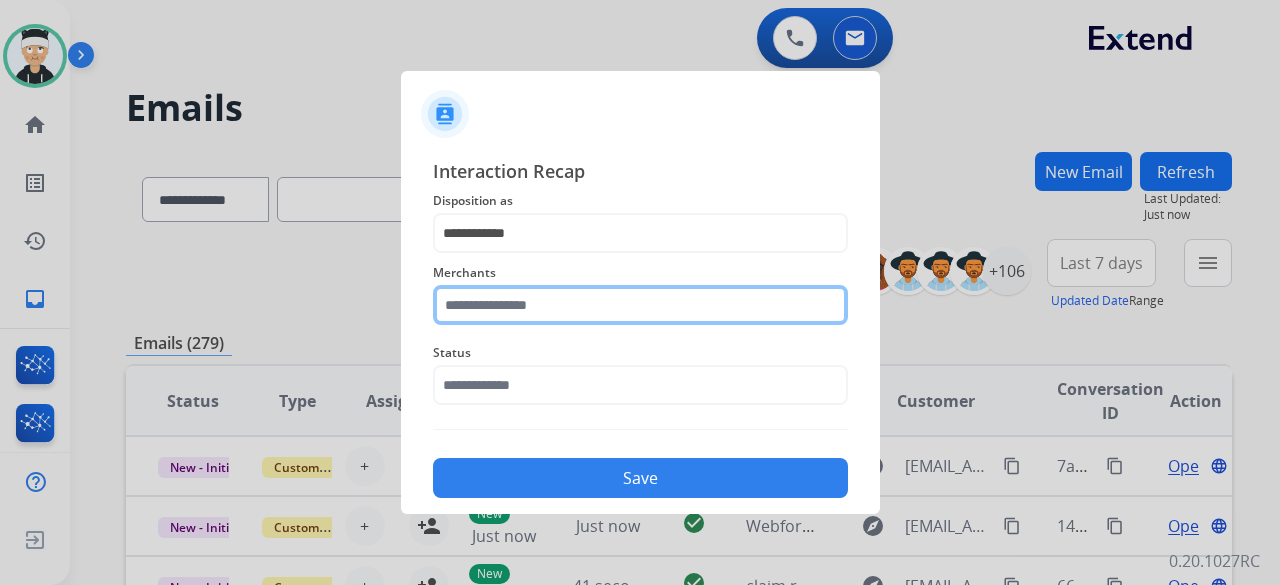 click 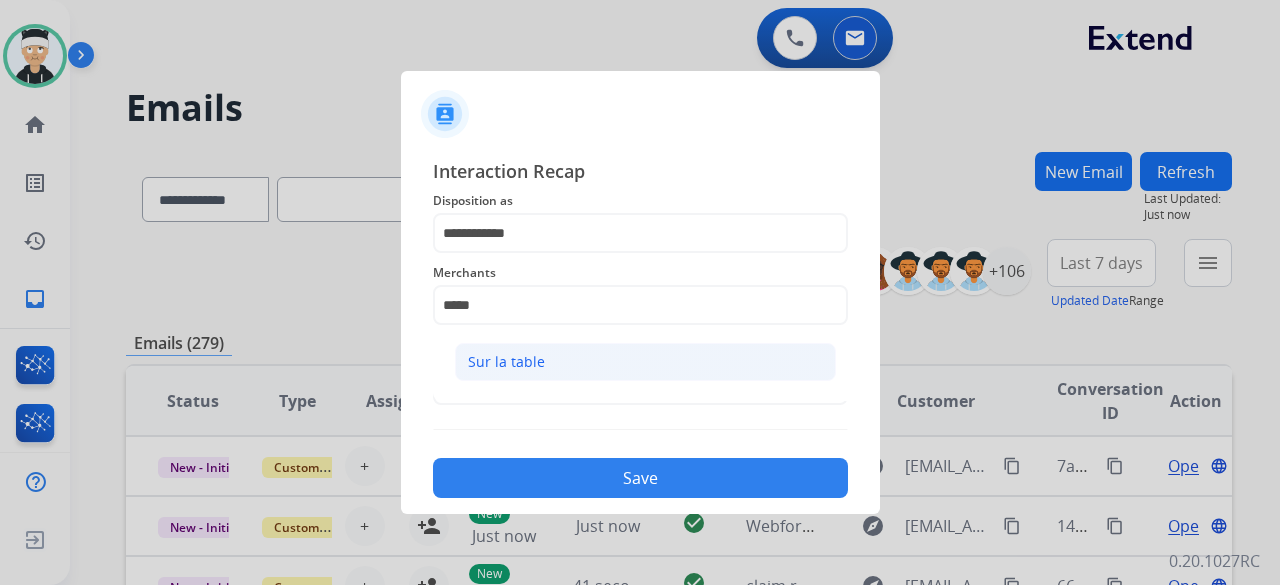 click on "Sur la table" 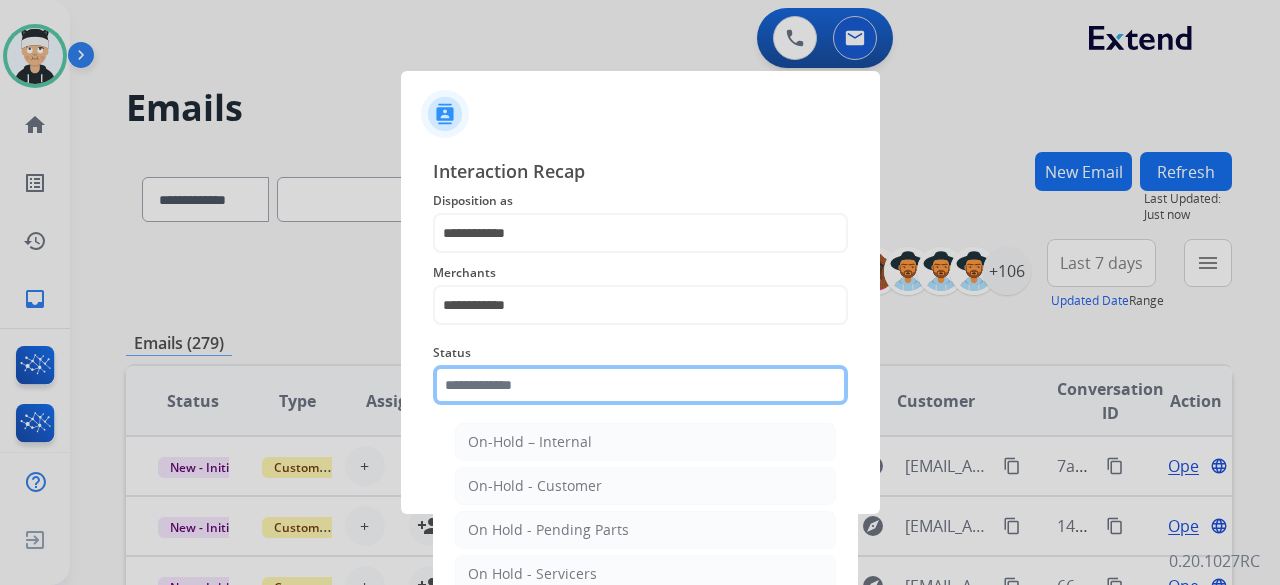 click 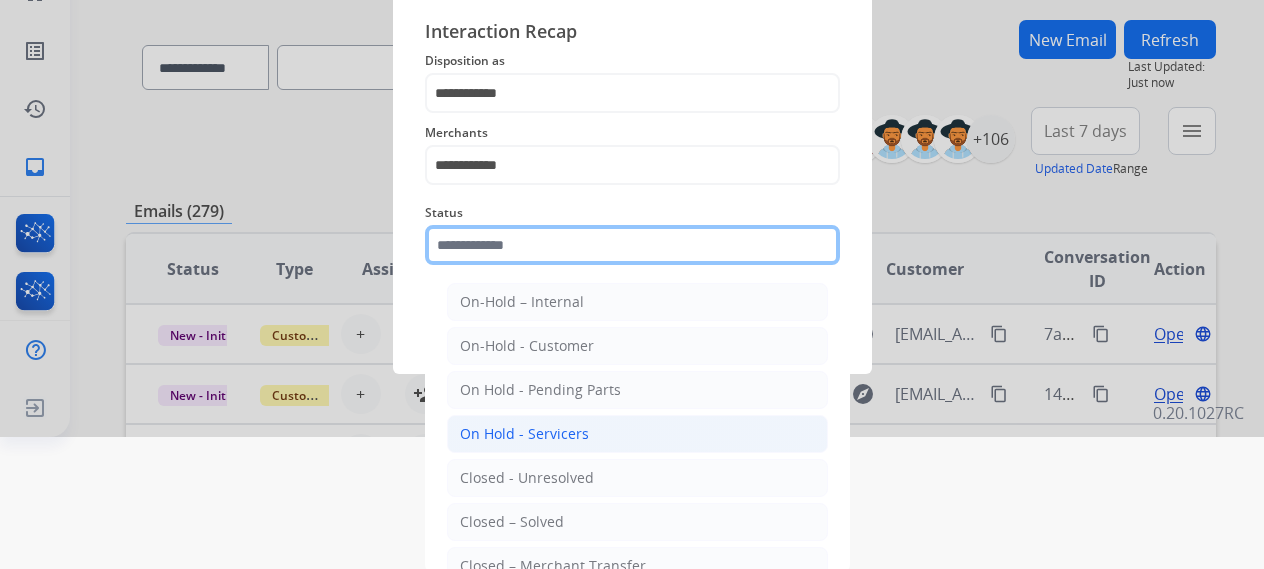 scroll, scrollTop: 136, scrollLeft: 0, axis: vertical 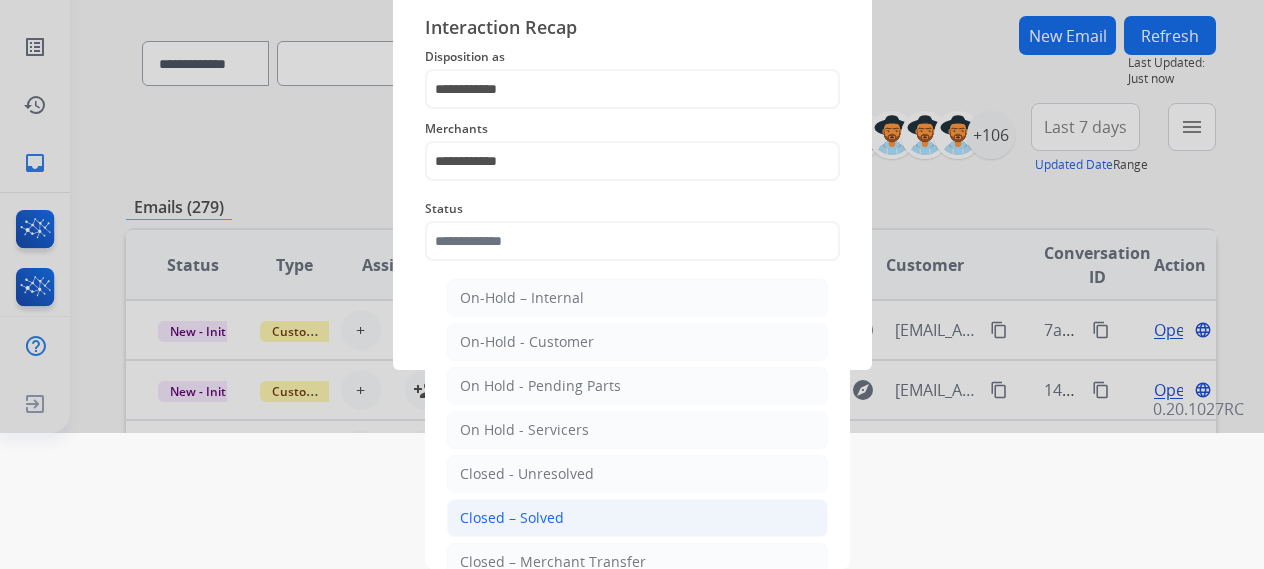 click on "Closed – Solved" 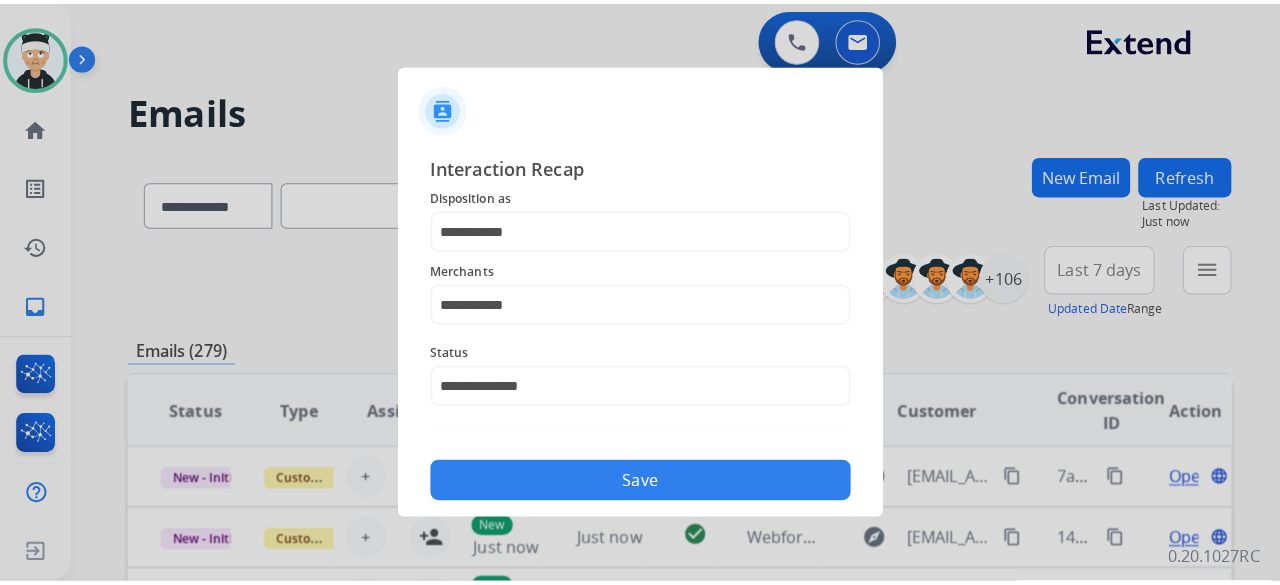 scroll, scrollTop: 0, scrollLeft: 0, axis: both 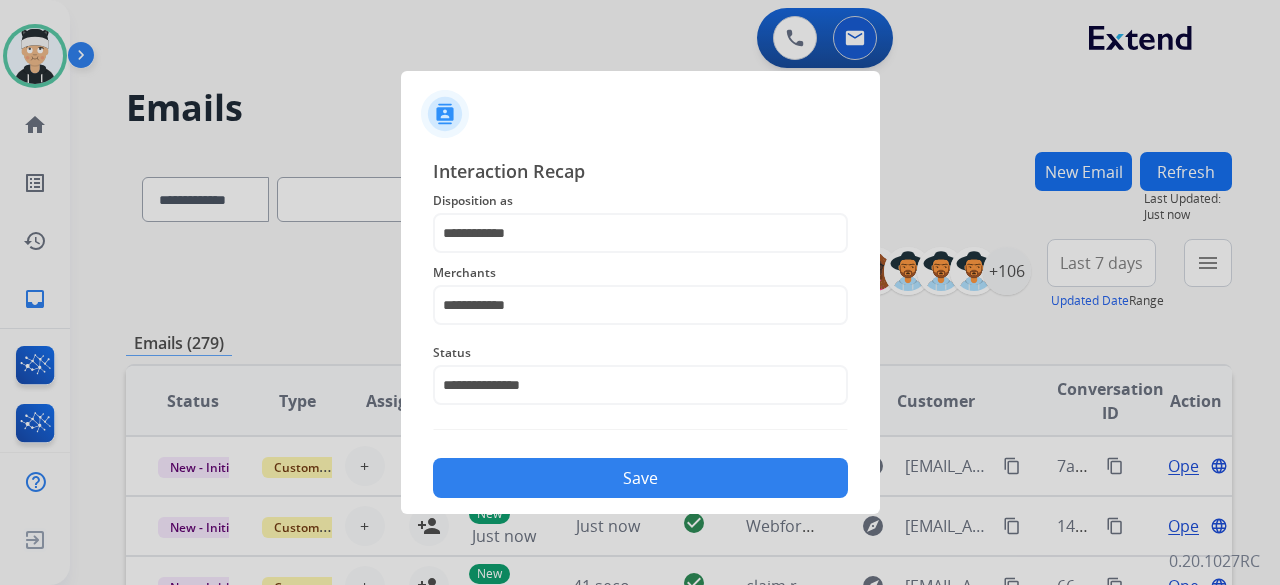 click on "Save" 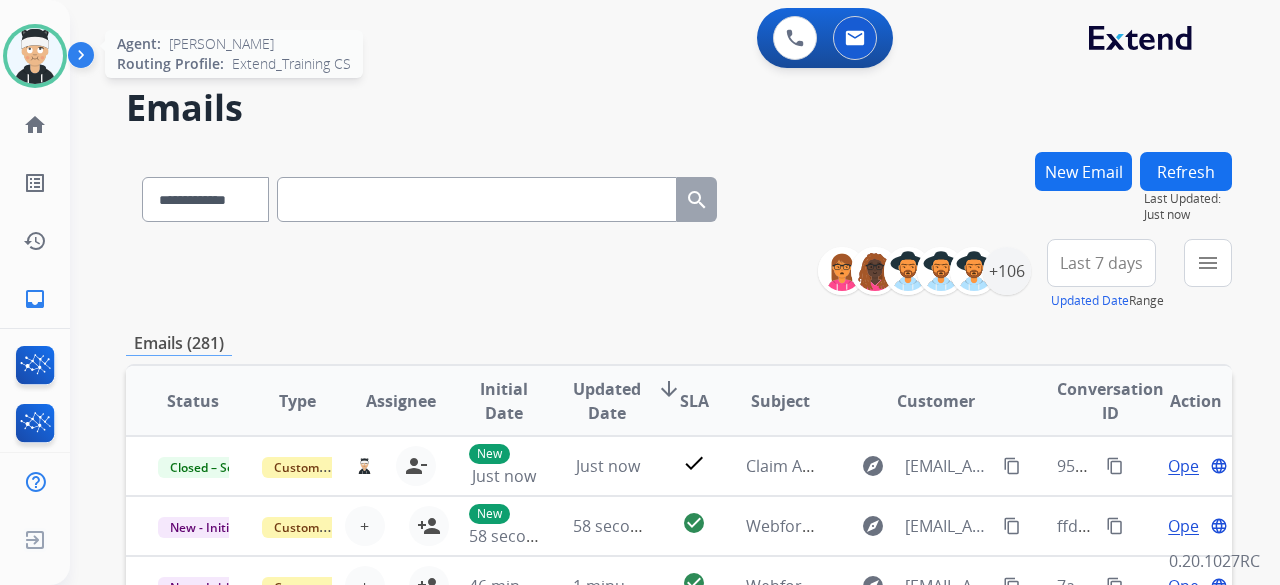 click at bounding box center [35, 56] 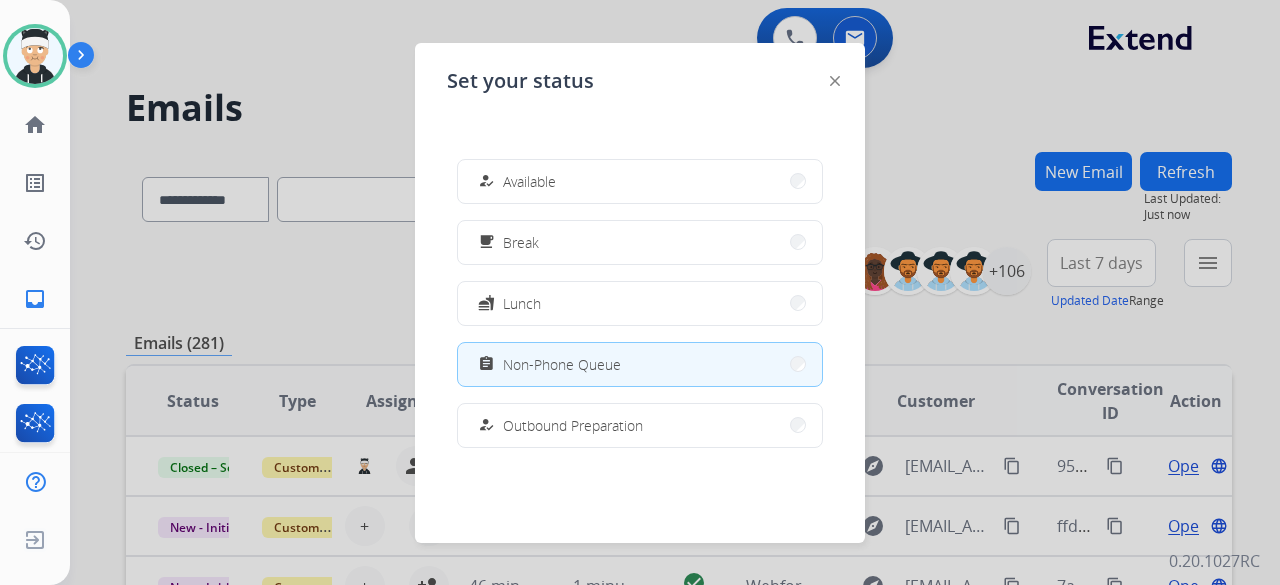 click at bounding box center [640, 292] 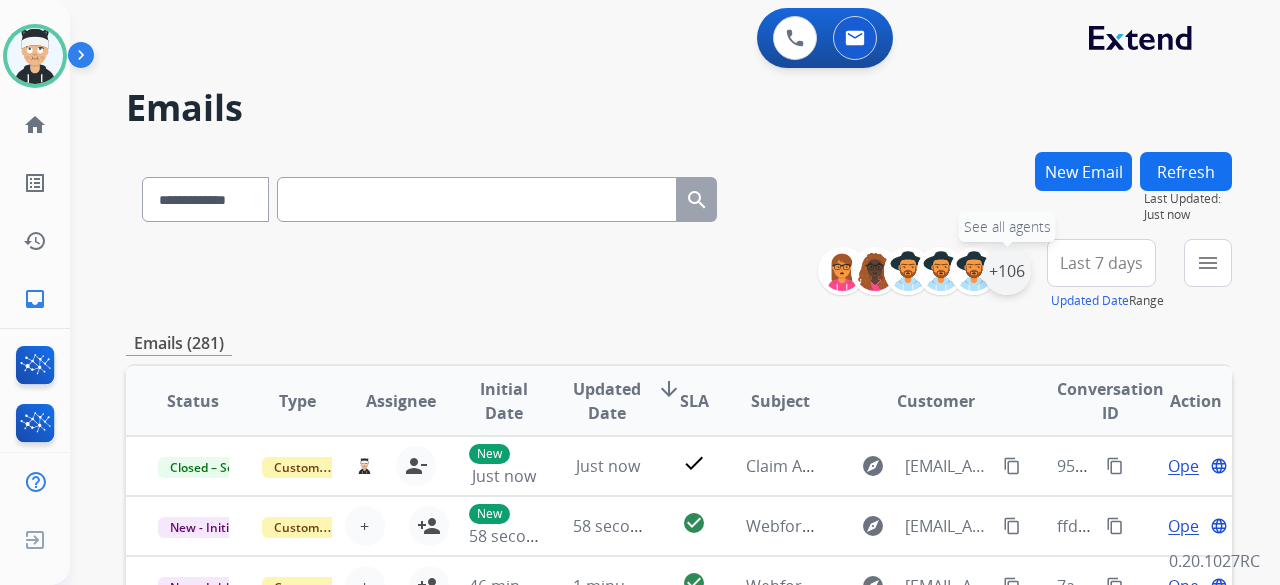 click on "+106" at bounding box center (1007, 271) 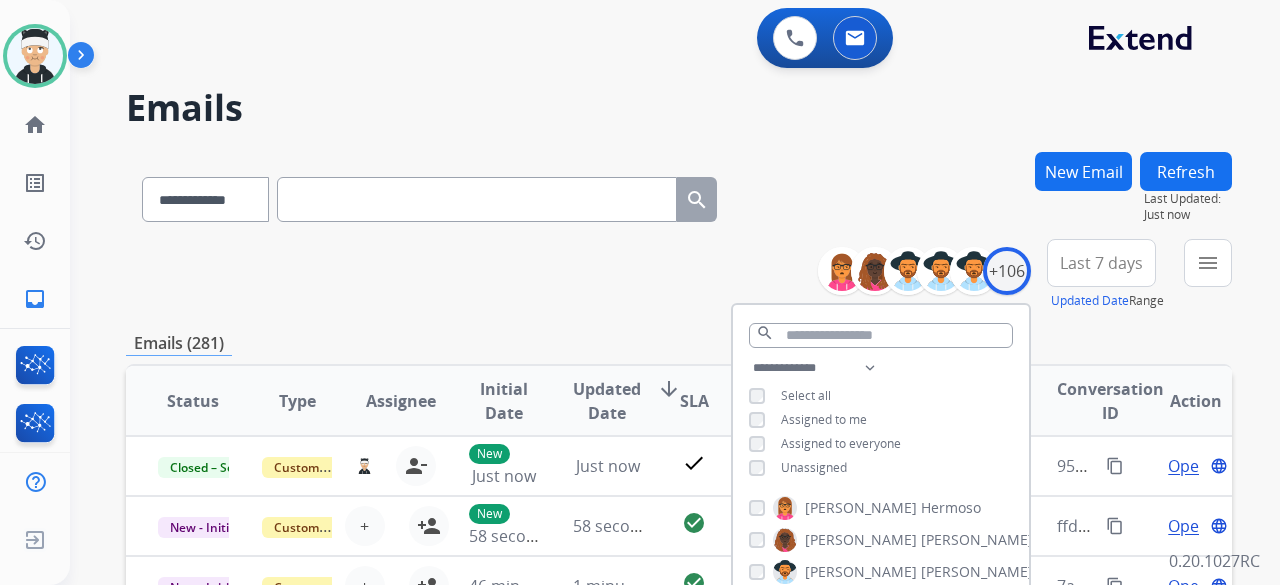 click on "**********" at bounding box center (881, 420) 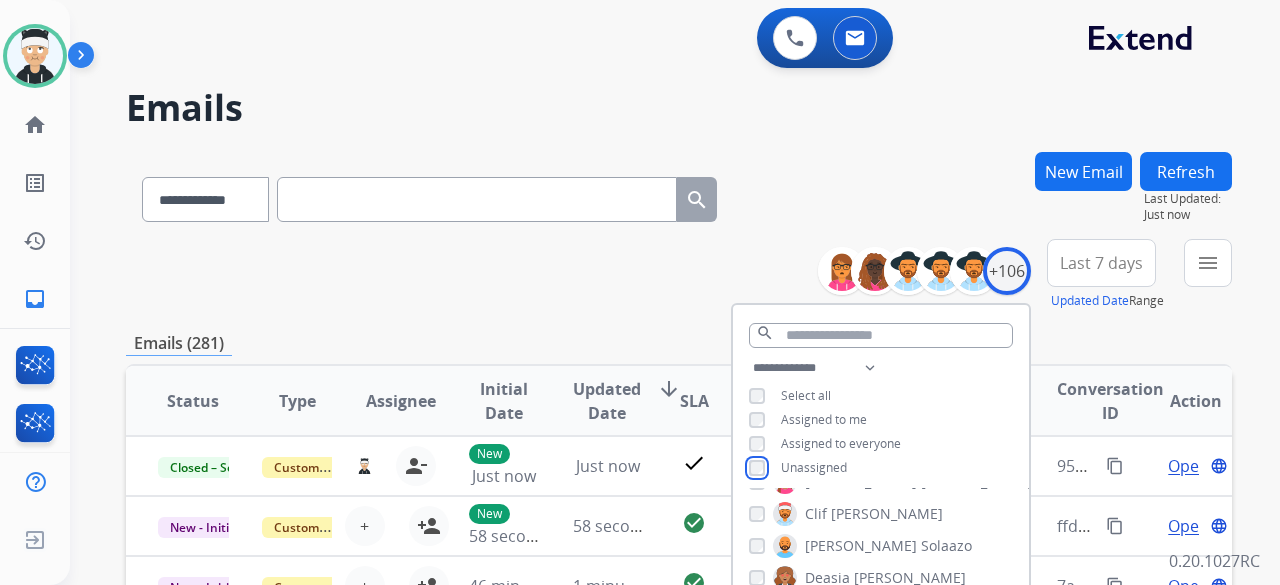scroll, scrollTop: 800, scrollLeft: 0, axis: vertical 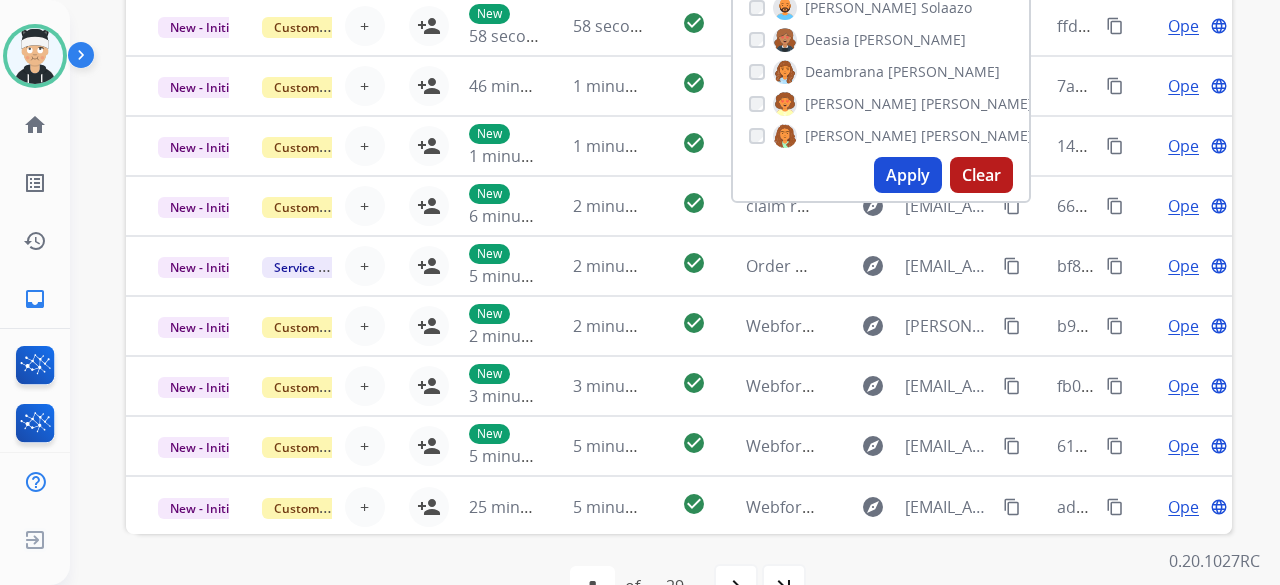 click on "Apply" at bounding box center (908, 175) 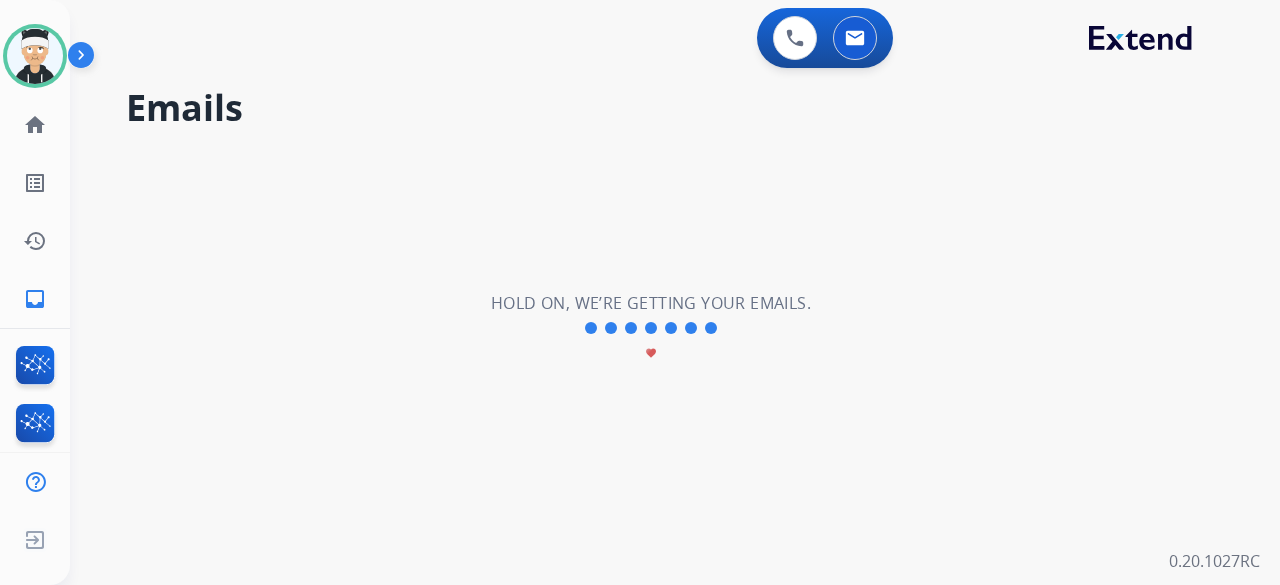 scroll, scrollTop: 0, scrollLeft: 0, axis: both 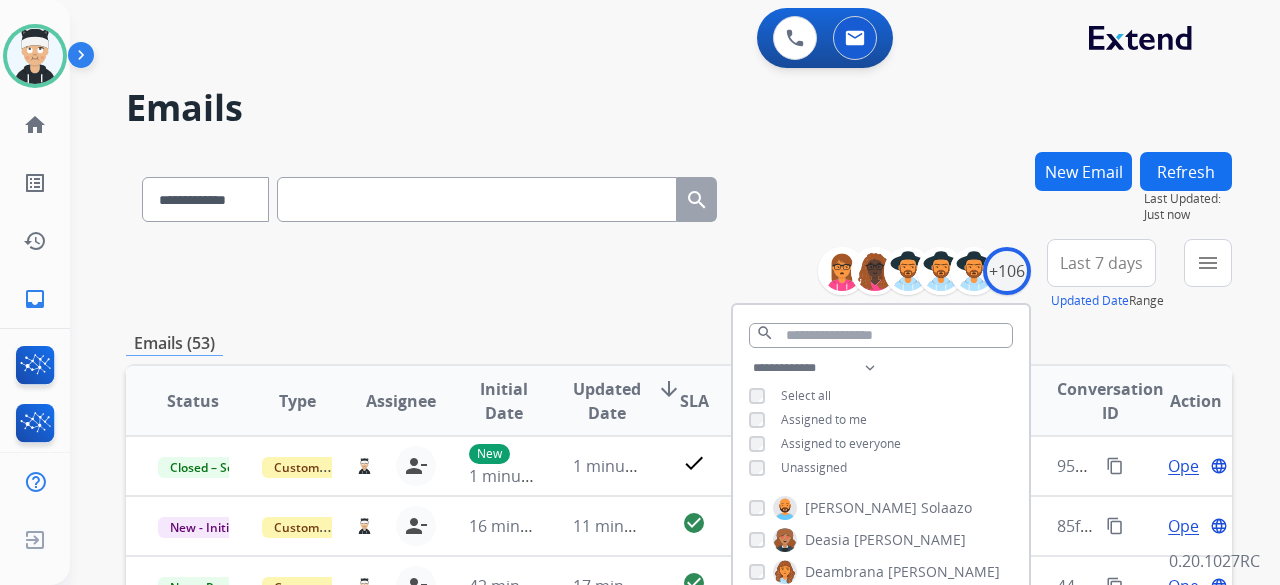click on "**********" at bounding box center [679, 275] 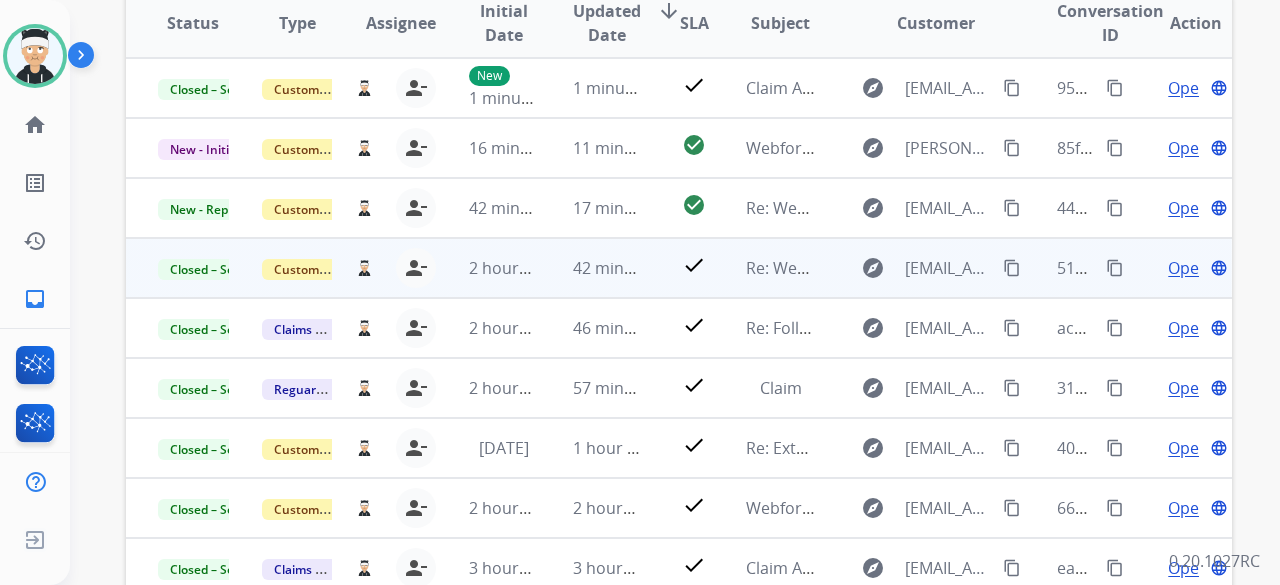 scroll, scrollTop: 400, scrollLeft: 0, axis: vertical 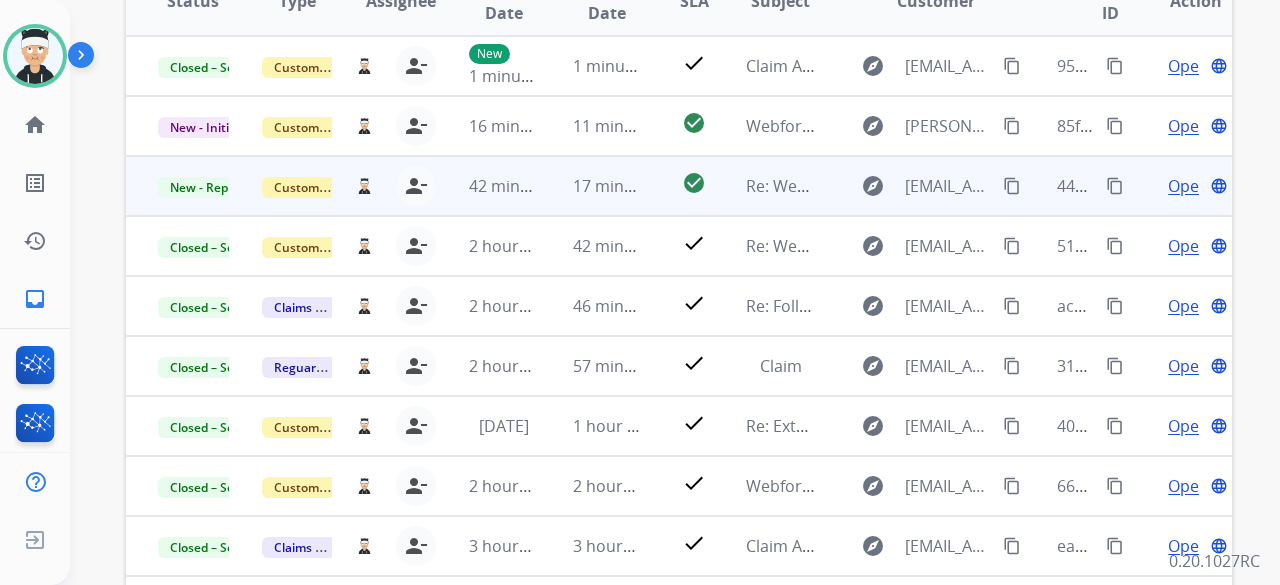 click on "Re: Webform from dar631fl@yahoo.com on 07/28/2025" at bounding box center (766, 186) 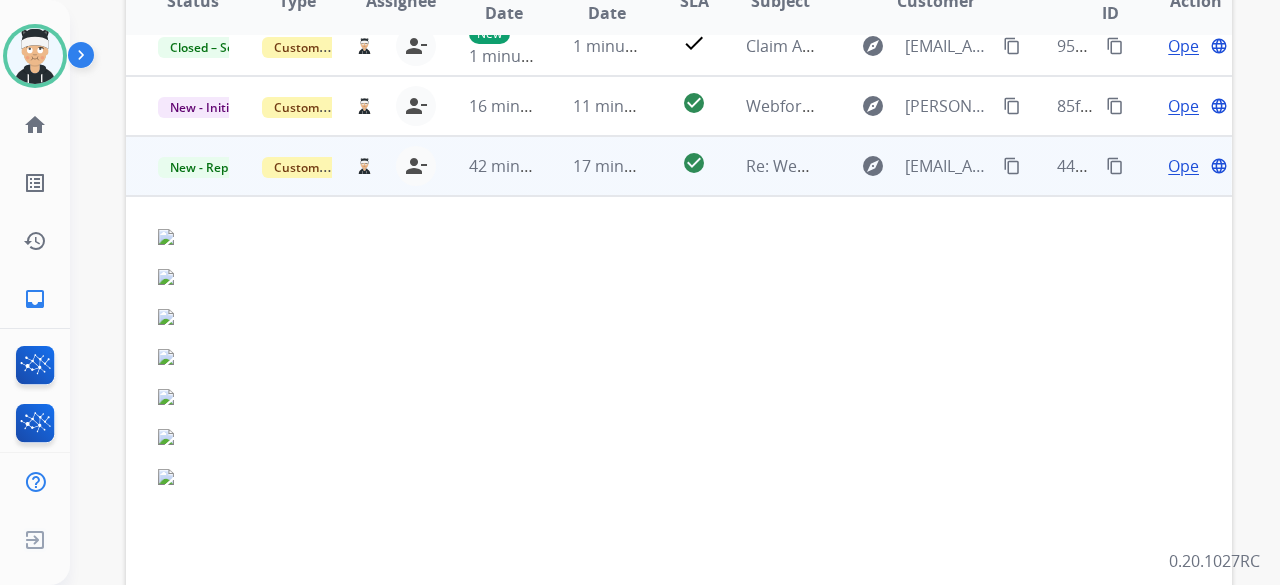 scroll, scrollTop: 0, scrollLeft: 0, axis: both 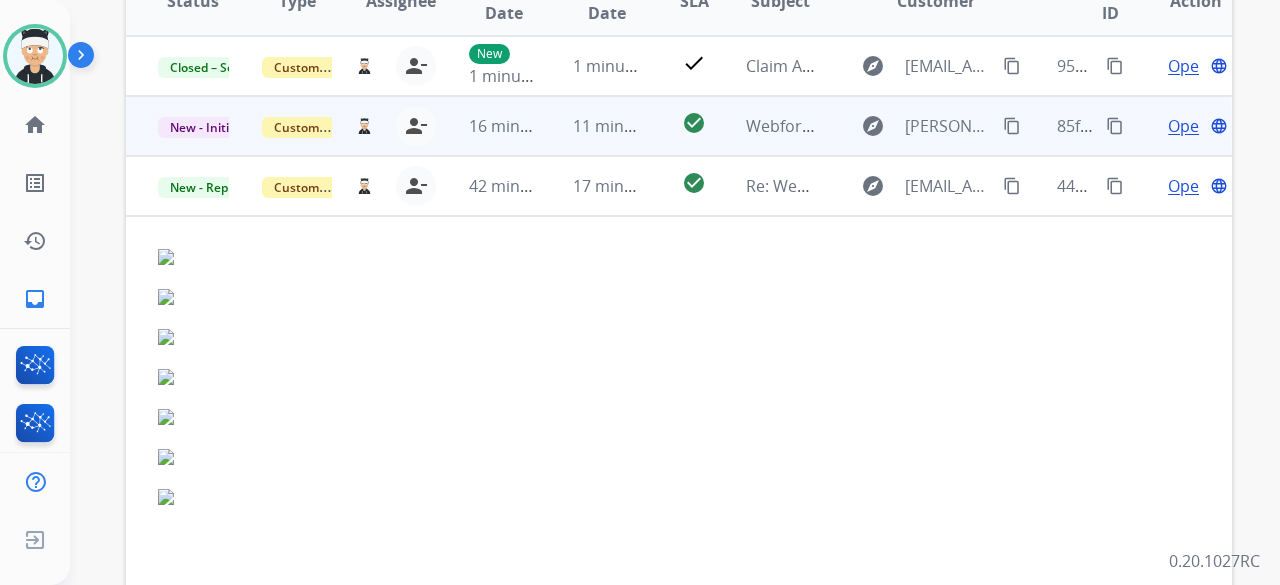 click on "Webform from annie.h.wilson31@gmail.com on 07/28/2025" at bounding box center [1034, 126] 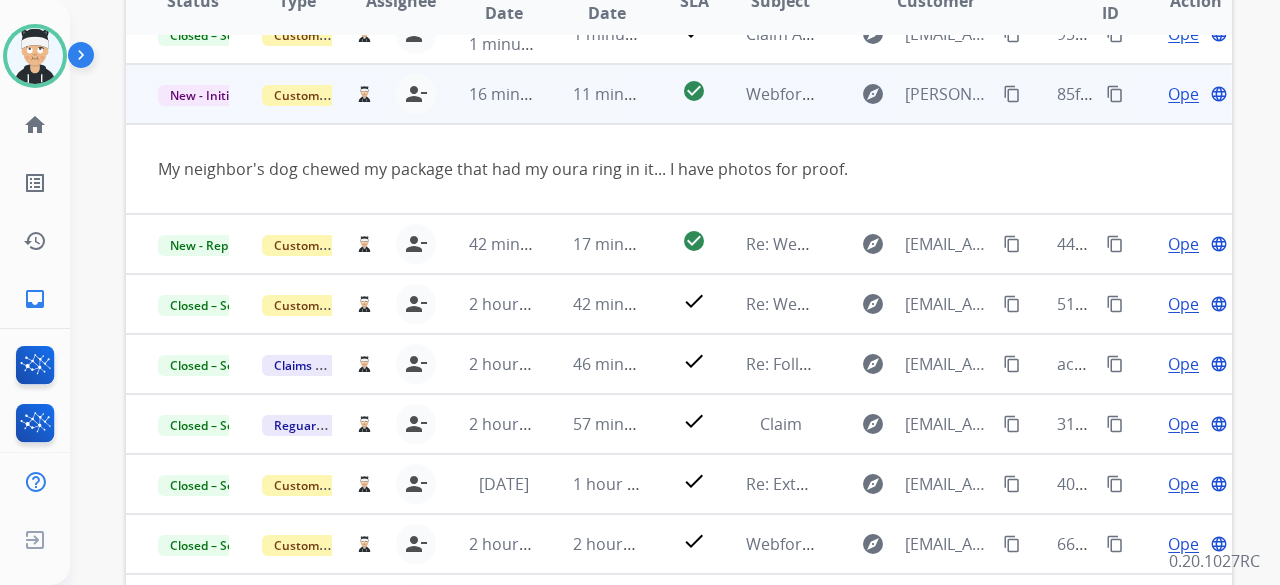 scroll, scrollTop: 60, scrollLeft: 0, axis: vertical 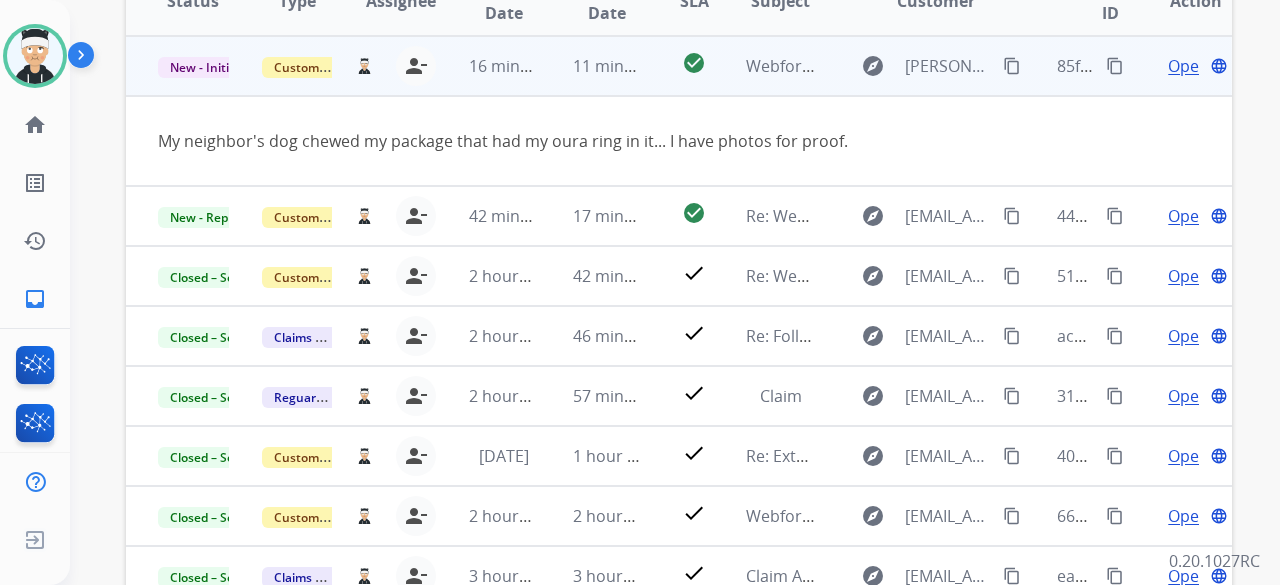 click on "Open" at bounding box center [1188, 66] 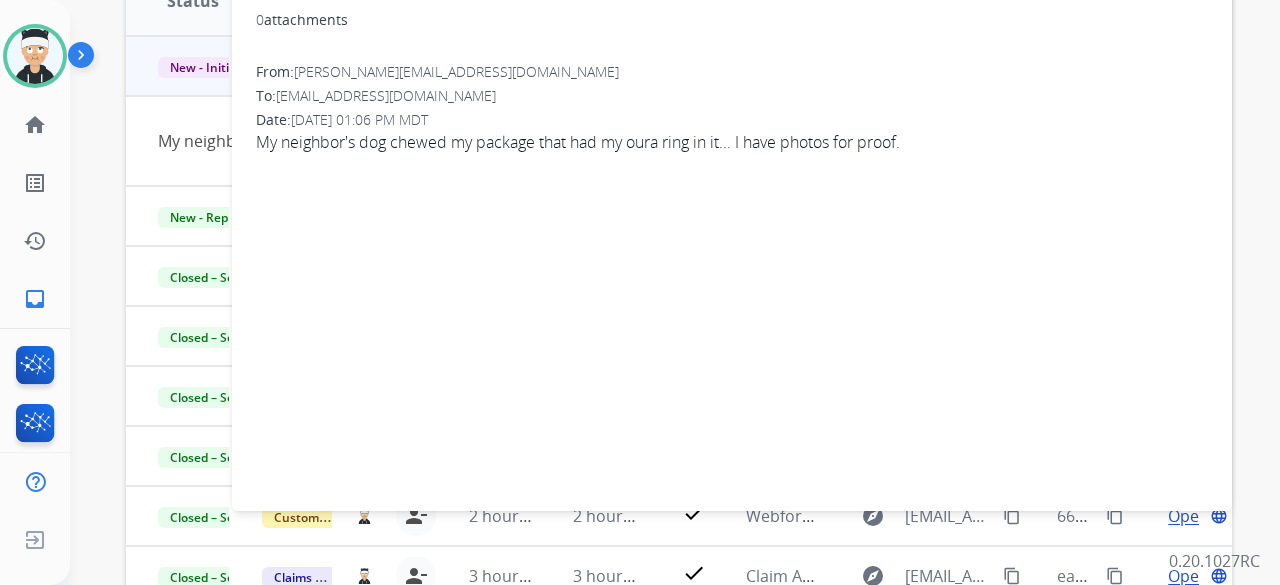 click on "From:  annie.h.wilson31@gmail.com" at bounding box center (732, 72) 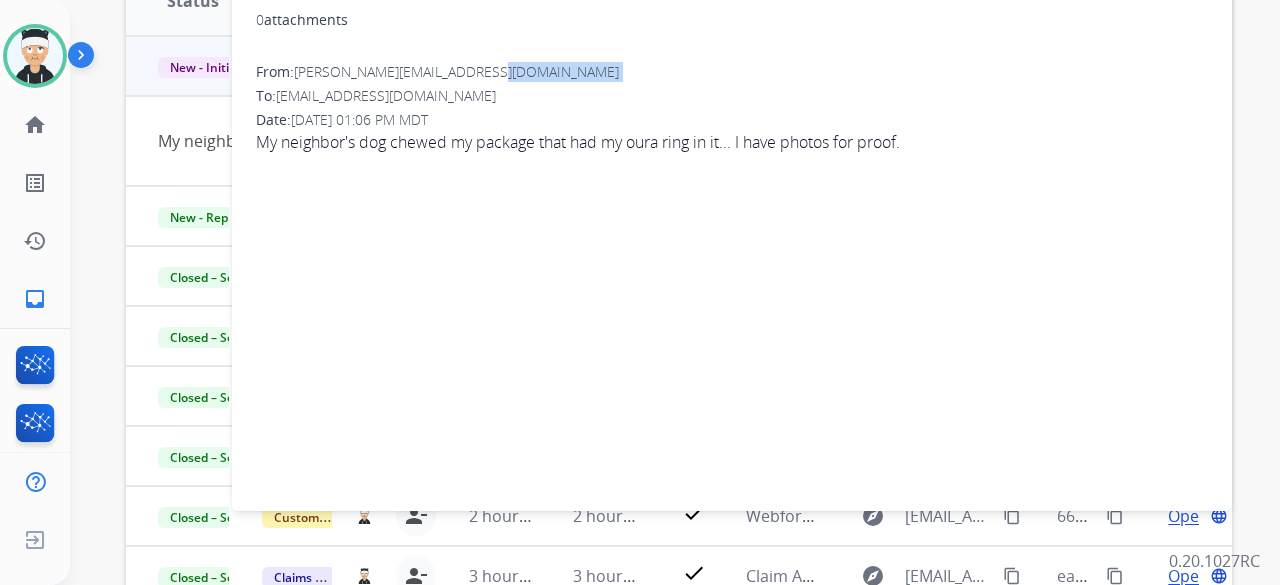 scroll, scrollTop: 100, scrollLeft: 0, axis: vertical 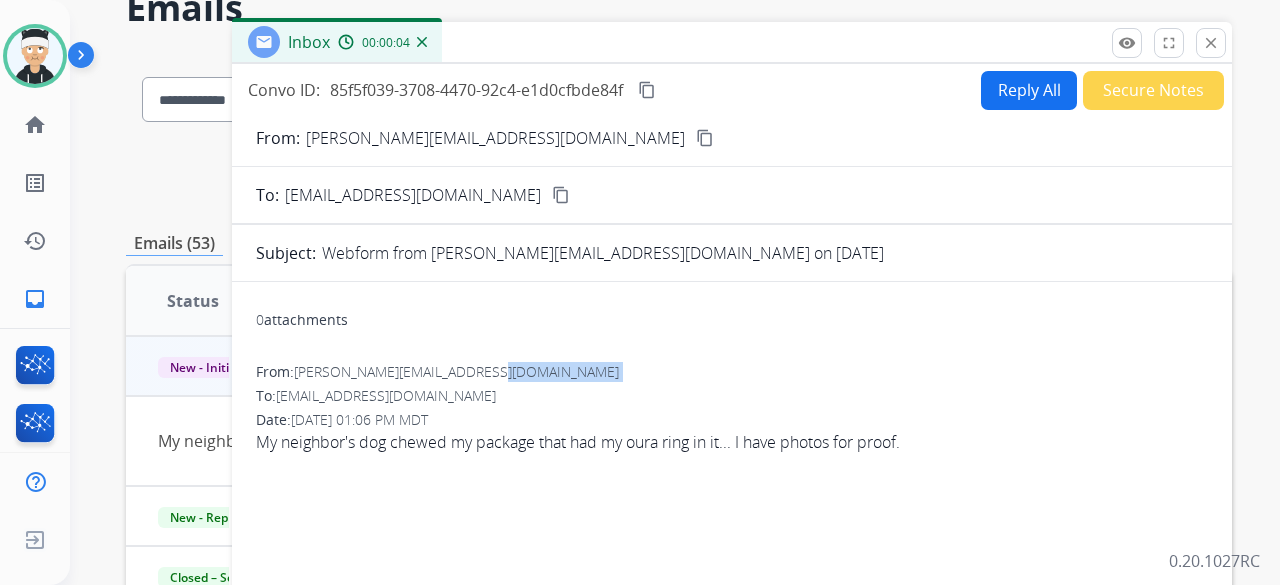 click on "content_copy" at bounding box center (705, 138) 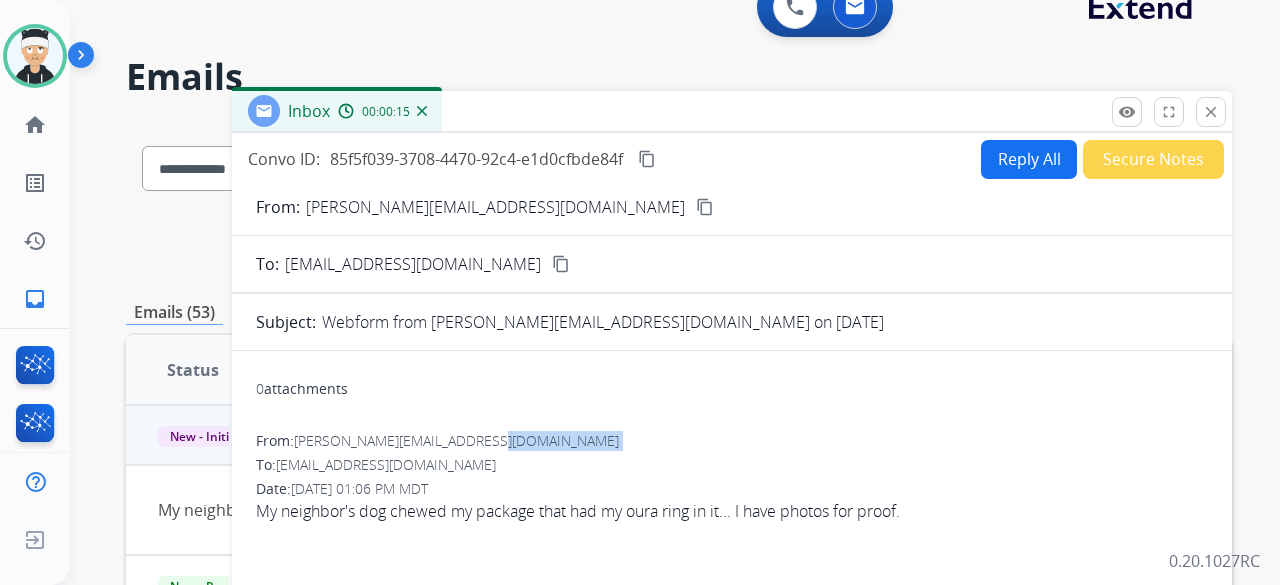 scroll, scrollTop: 0, scrollLeft: 0, axis: both 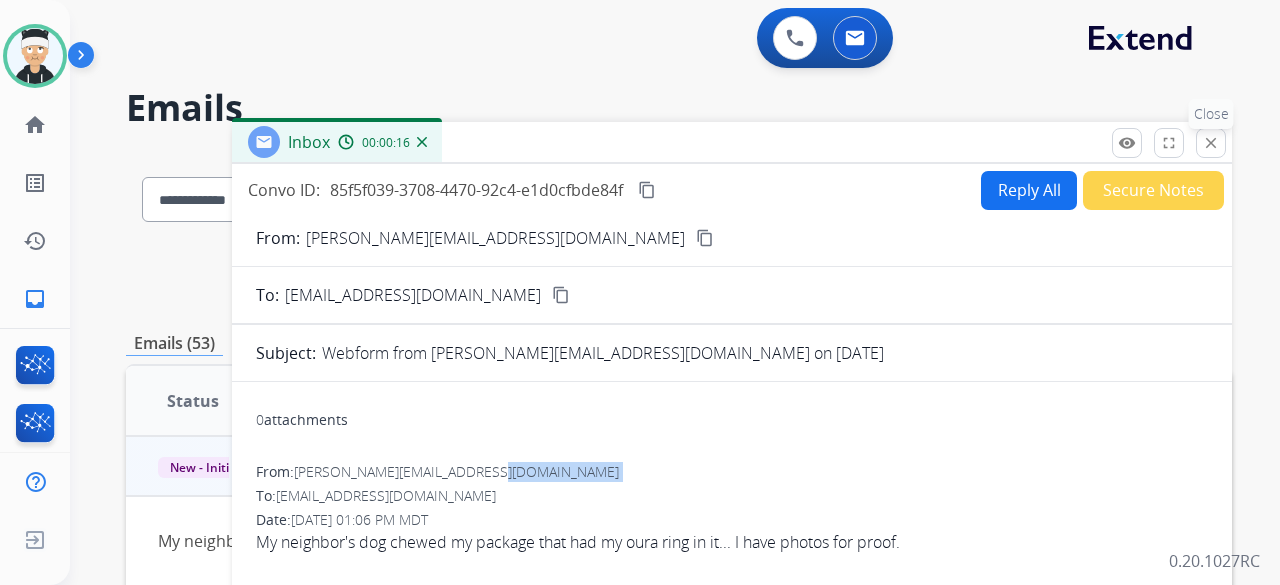 click on "close" at bounding box center [1211, 143] 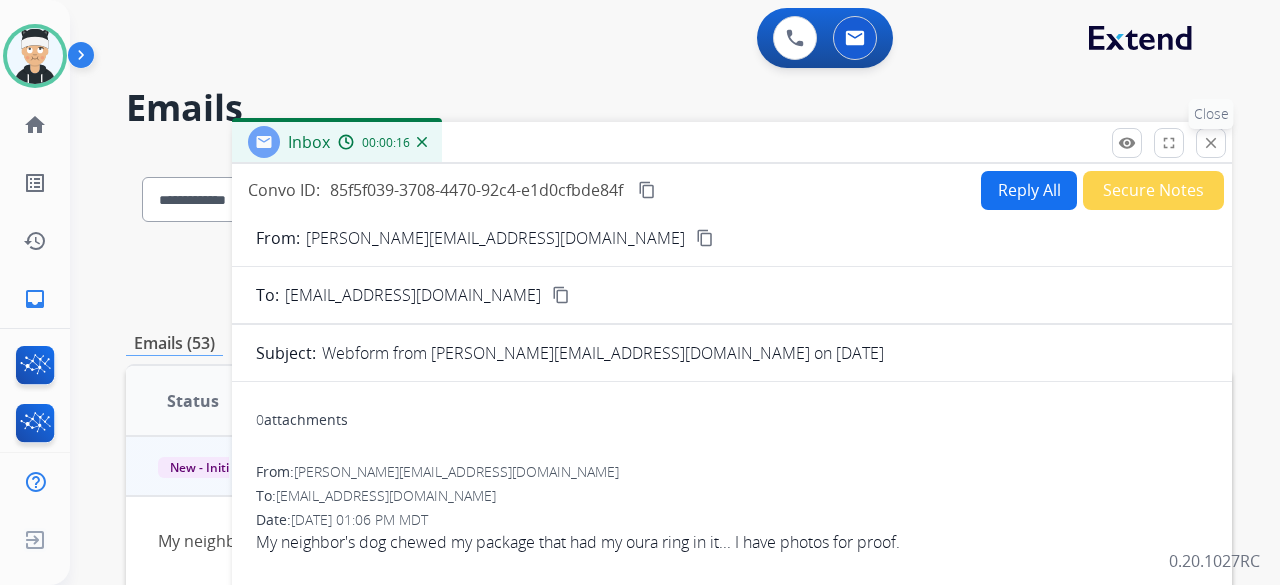 click on "**********" at bounding box center (651, 364) 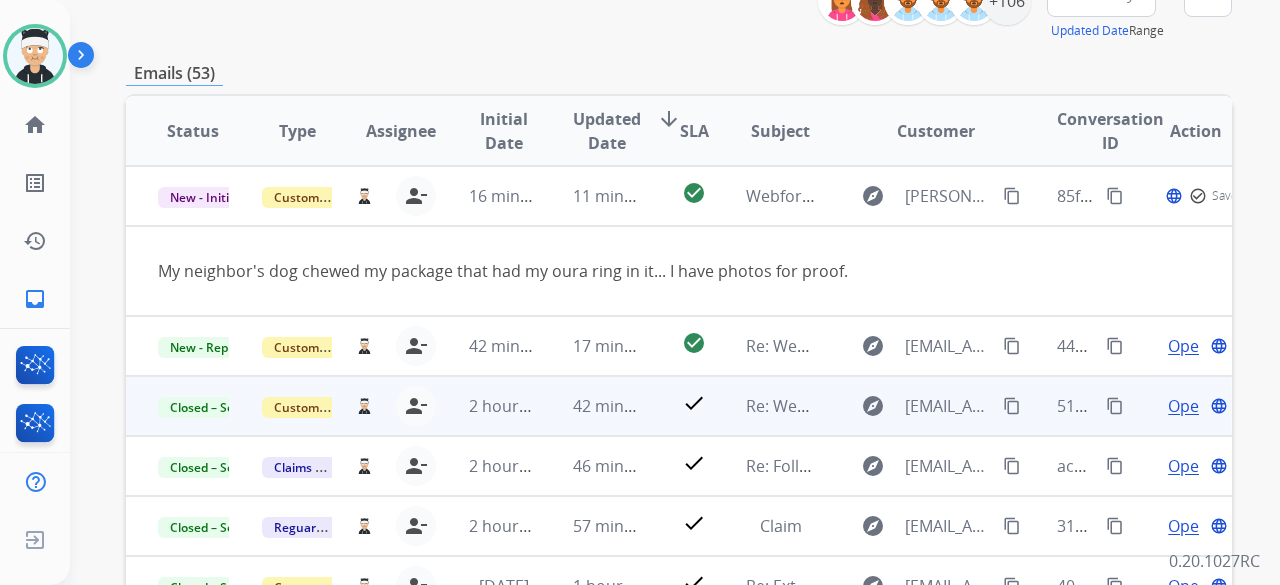 scroll, scrollTop: 300, scrollLeft: 0, axis: vertical 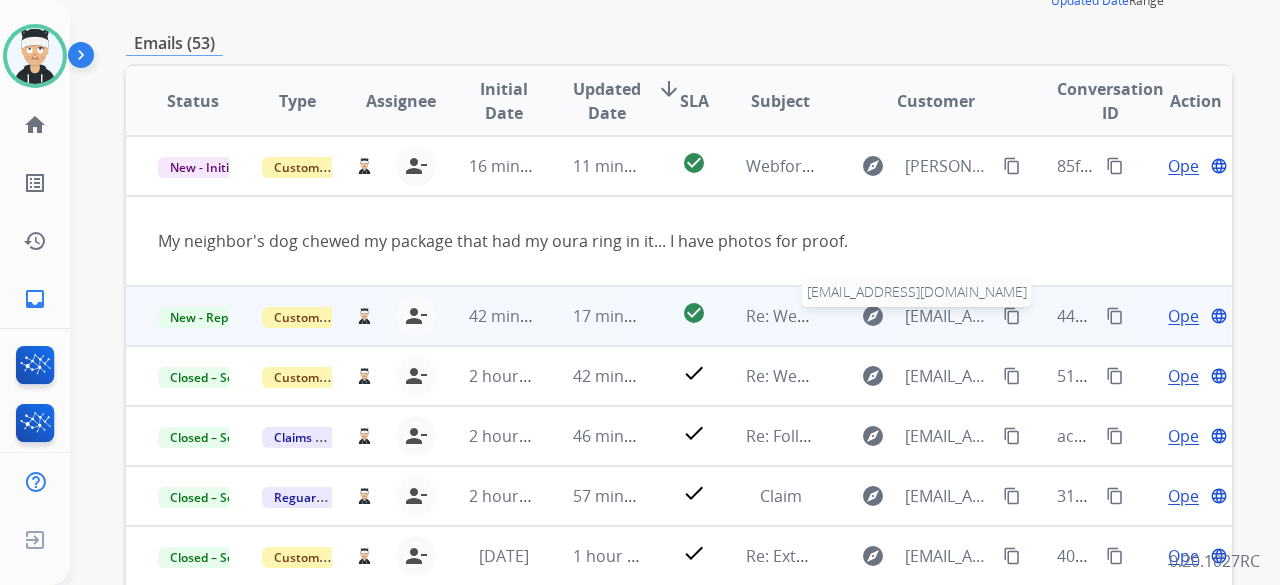 click on "dar631fl@yahoo.com" at bounding box center (948, 316) 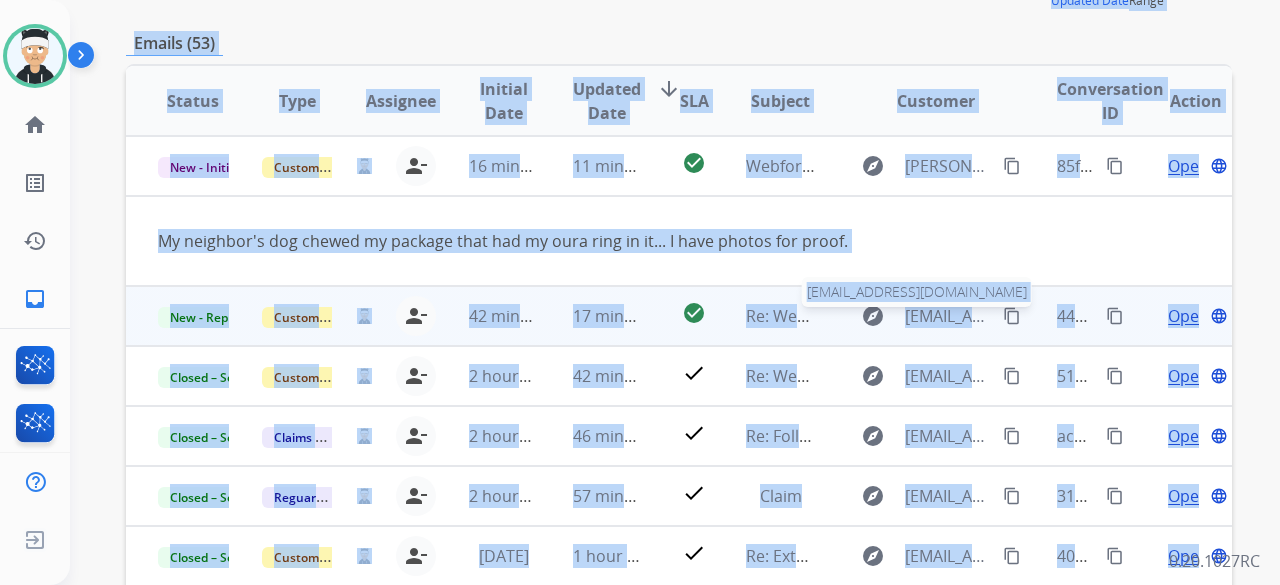 click on "**********" at bounding box center (651, 64) 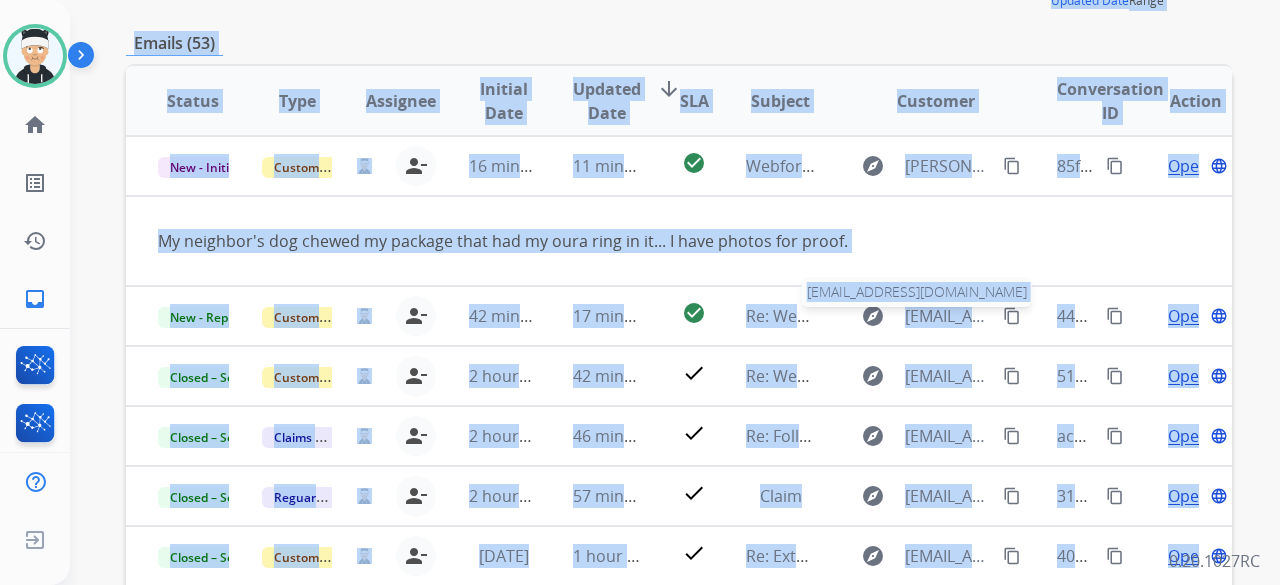 click on "**********" at bounding box center [651, 64] 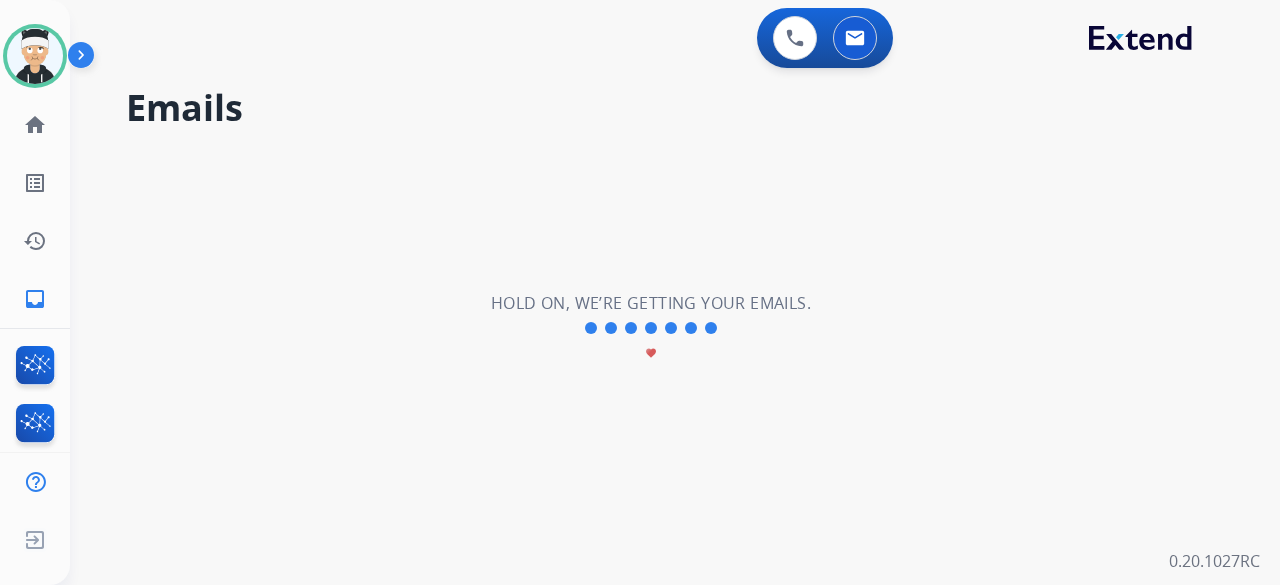 scroll, scrollTop: 0, scrollLeft: 0, axis: both 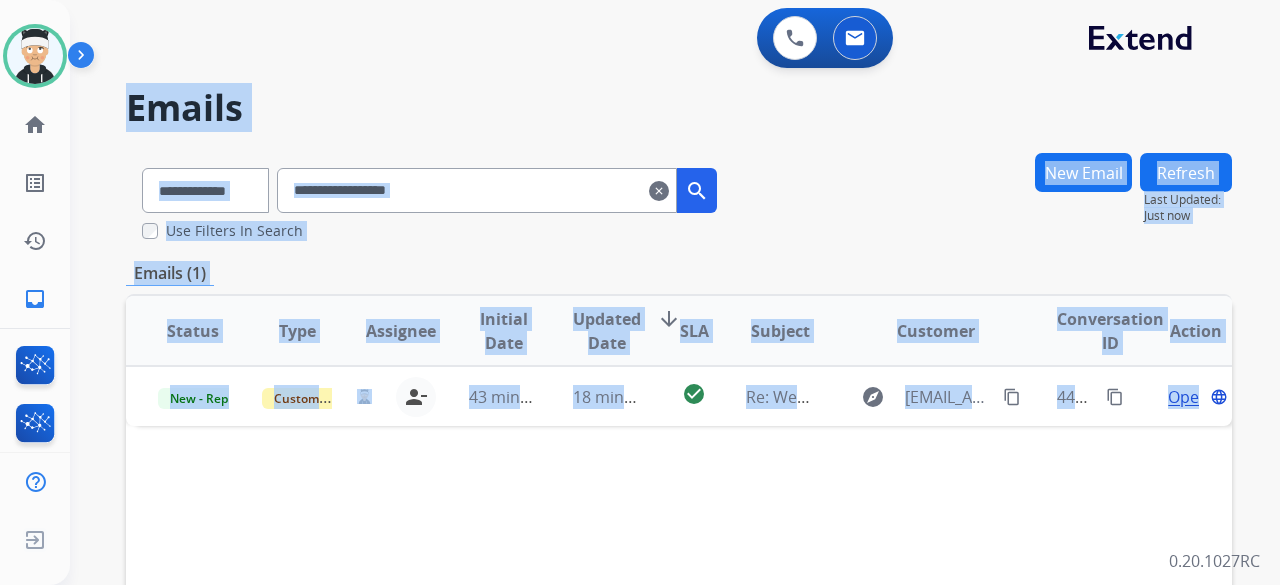 click on "Emails" at bounding box center (679, 108) 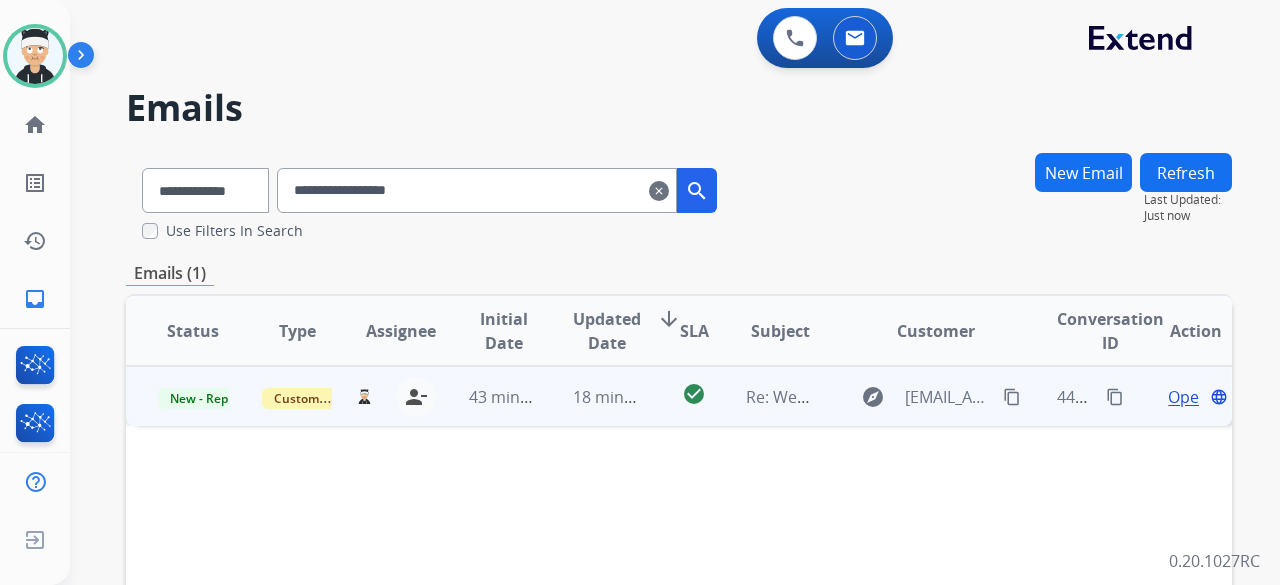 click on "content_copy" at bounding box center [1012, 397] 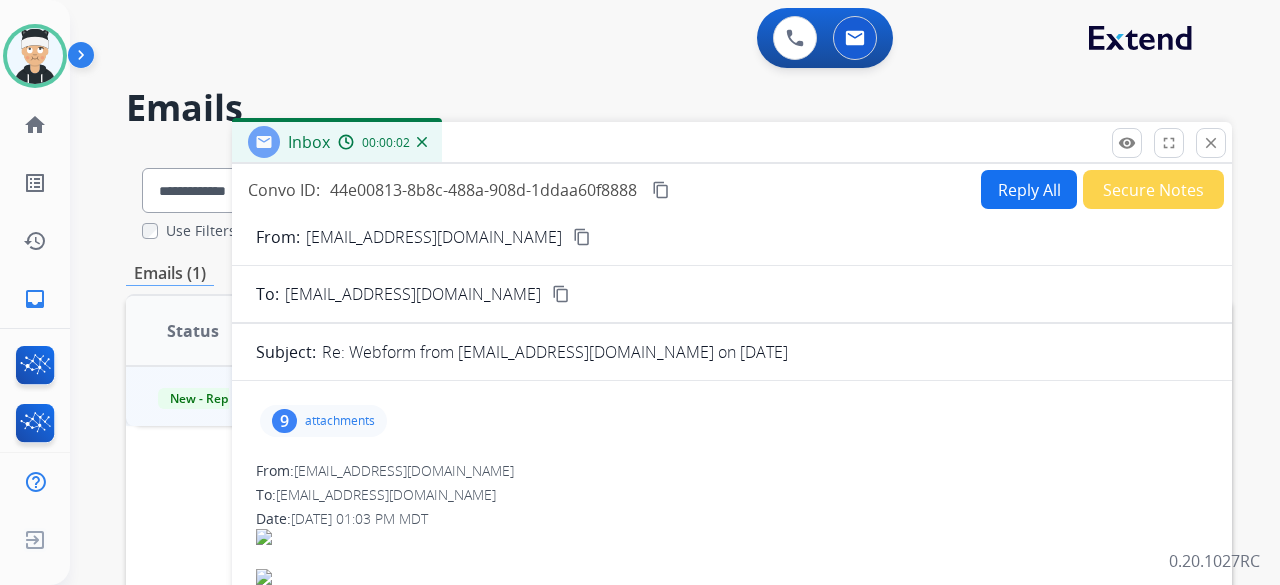 click on "attachments" at bounding box center [340, 421] 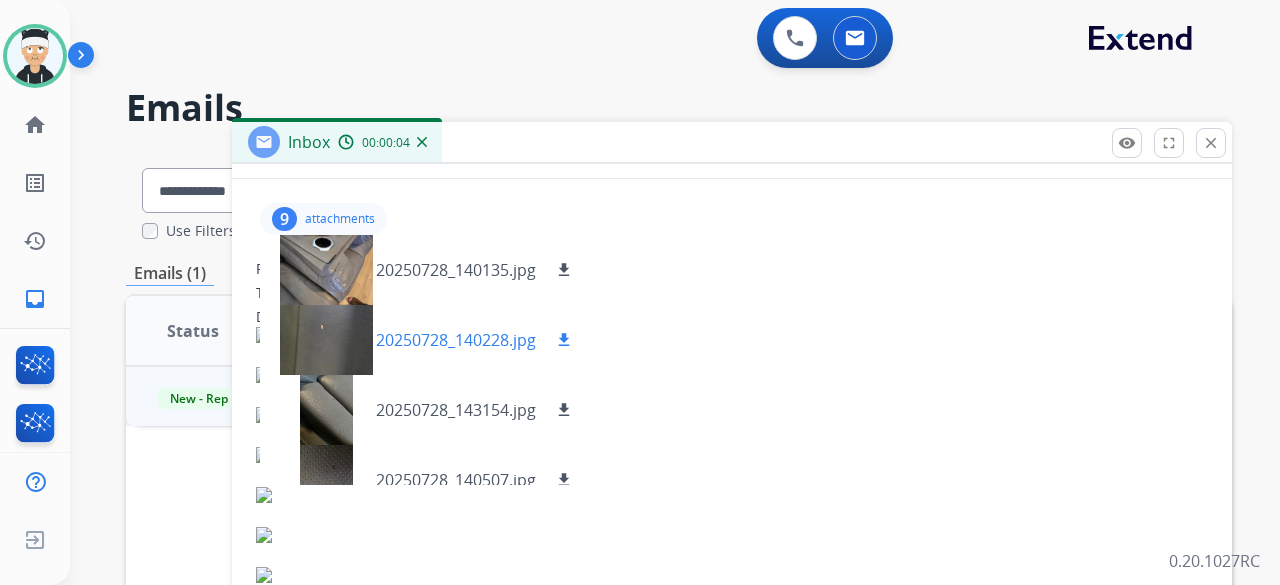 scroll, scrollTop: 200, scrollLeft: 0, axis: vertical 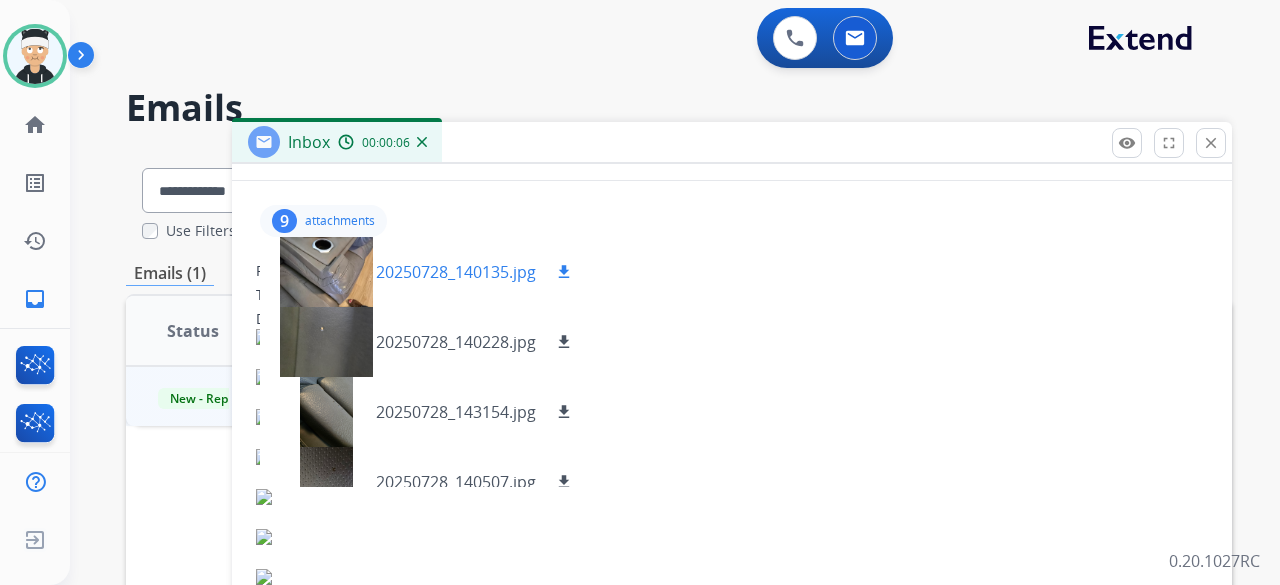 click on "download" at bounding box center [564, 272] 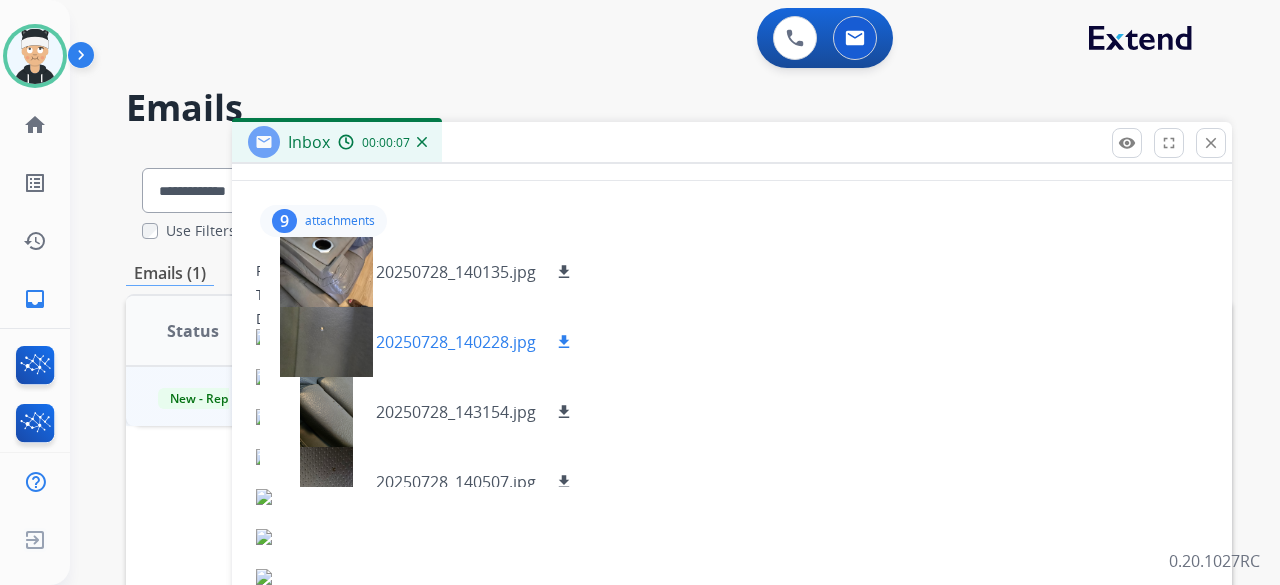 drag, startPoint x: 566, startPoint y: 340, endPoint x: 559, endPoint y: 348, distance: 10.630146 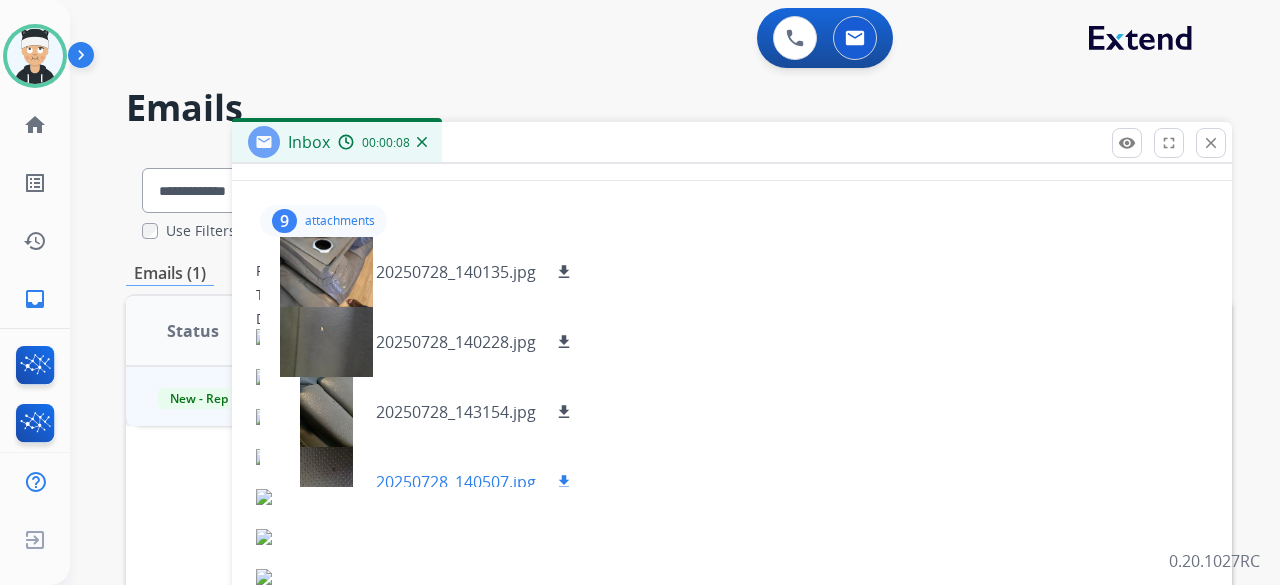 drag, startPoint x: 566, startPoint y: 413, endPoint x: 558, endPoint y: 447, distance: 34.928497 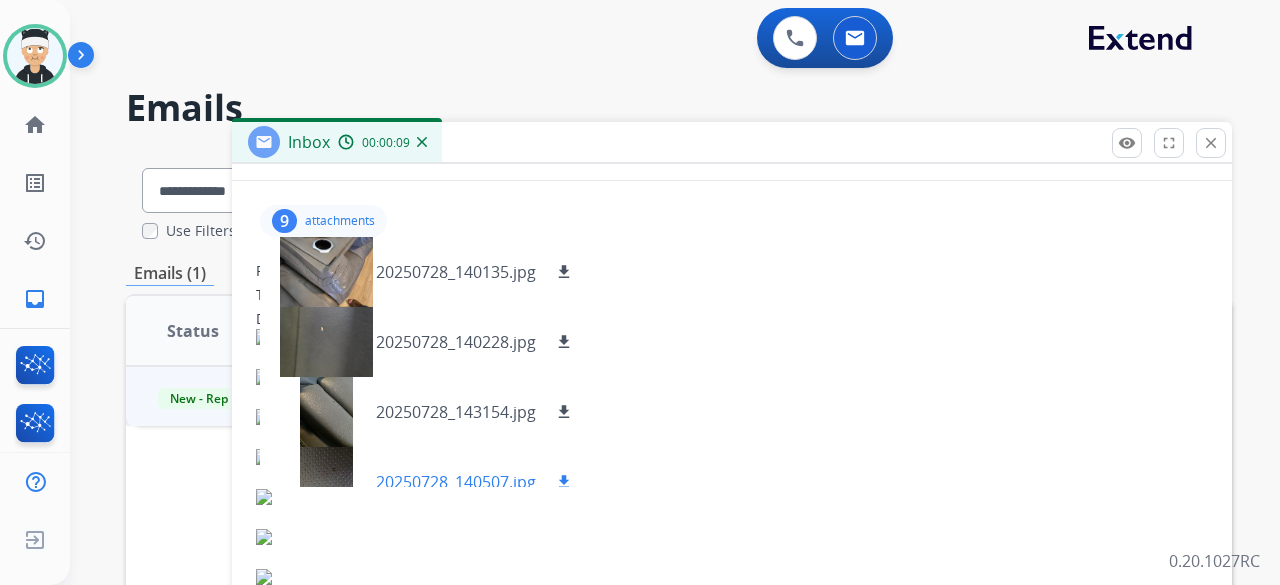 click on "download" at bounding box center [564, 482] 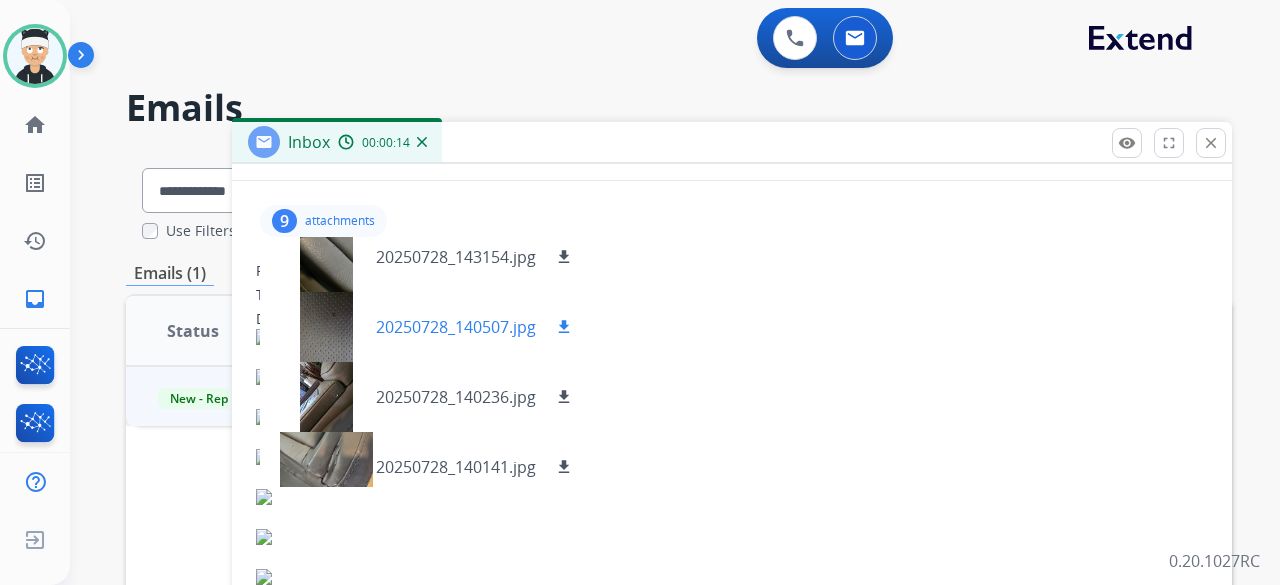scroll, scrollTop: 200, scrollLeft: 0, axis: vertical 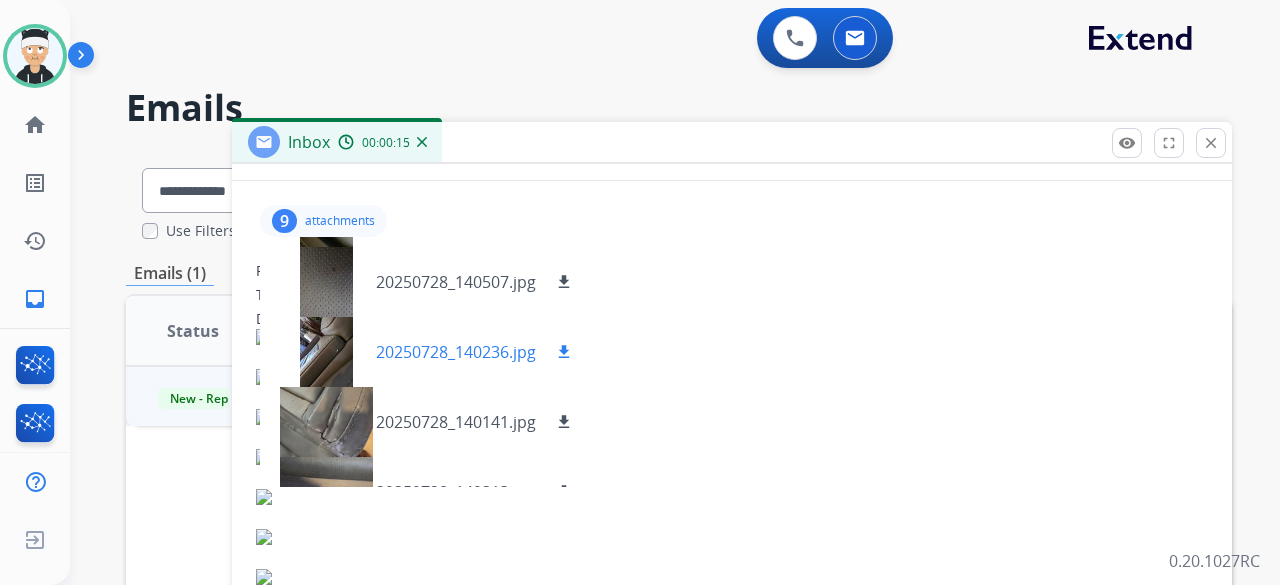click on "download" at bounding box center (564, 352) 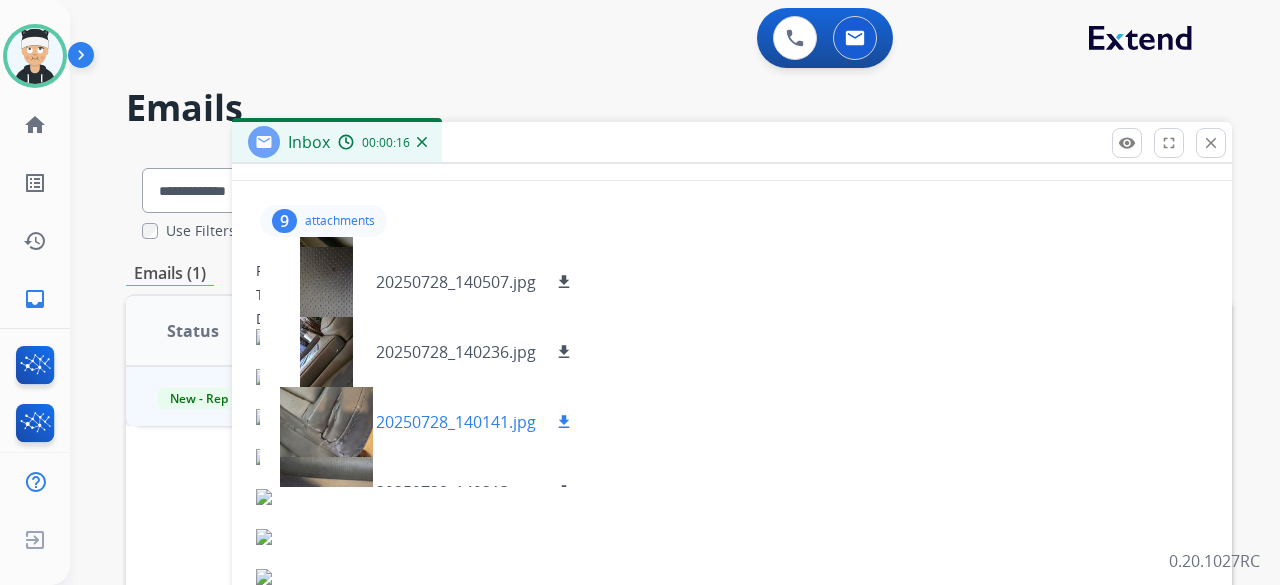 click on "download" at bounding box center (564, 422) 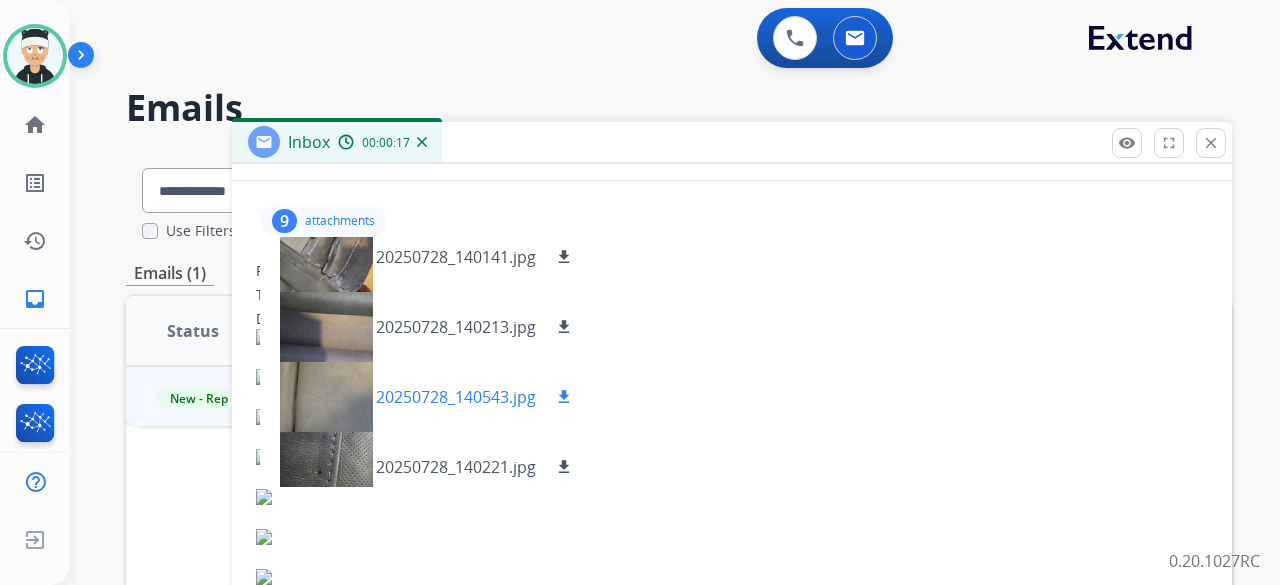 scroll, scrollTop: 380, scrollLeft: 0, axis: vertical 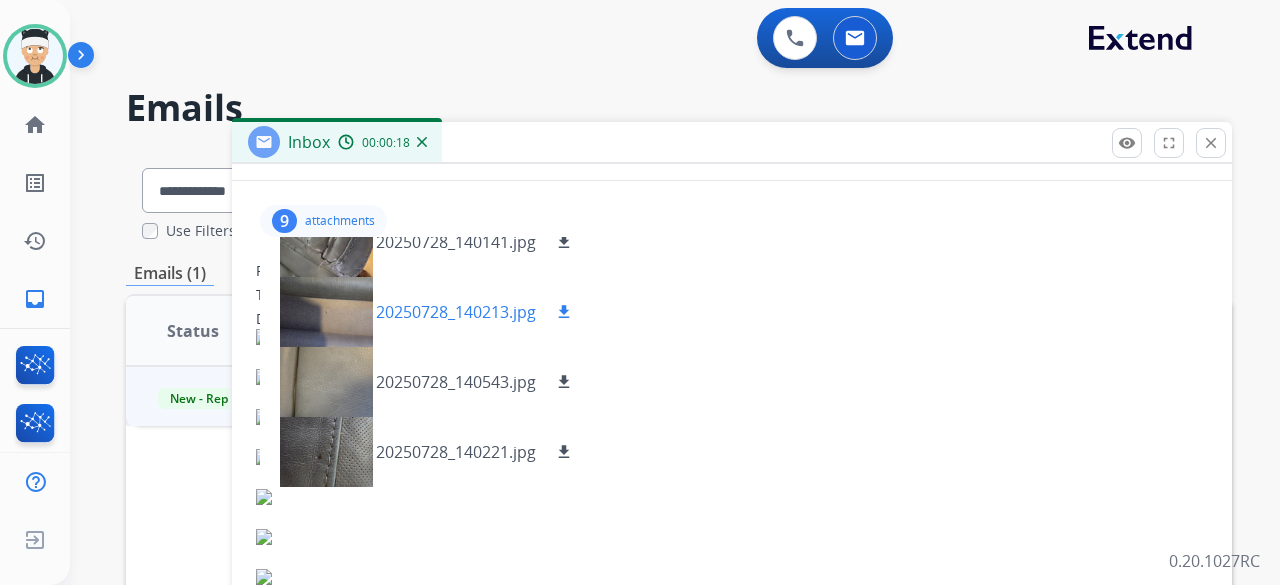 click on "download" at bounding box center [564, 312] 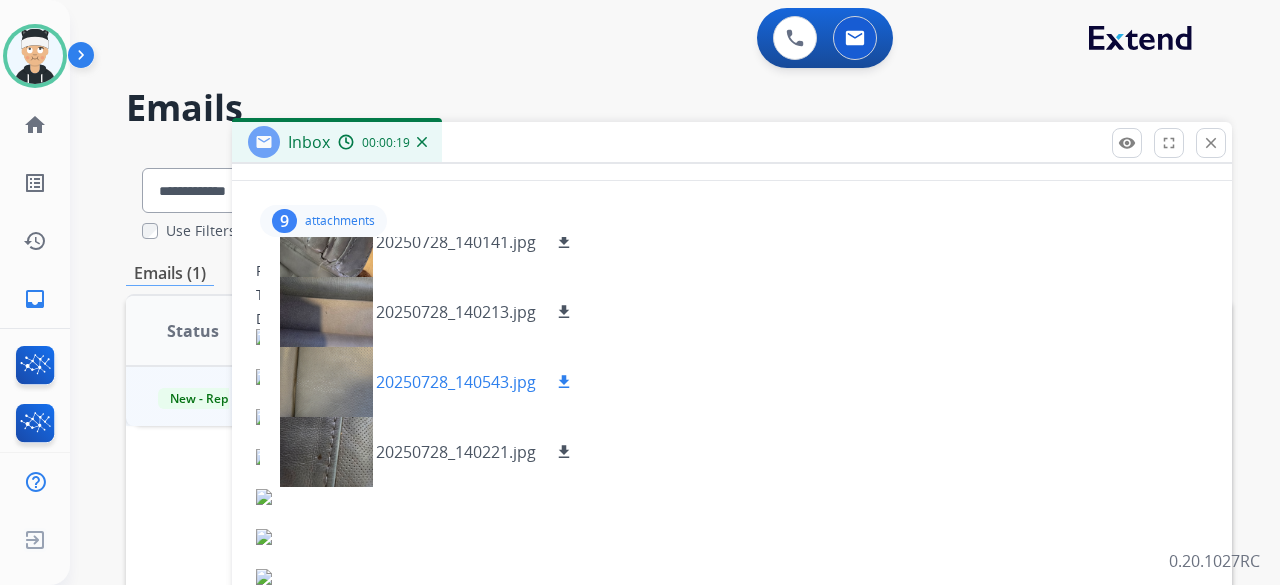 drag, startPoint x: 568, startPoint y: 383, endPoint x: 564, endPoint y: 405, distance: 22.36068 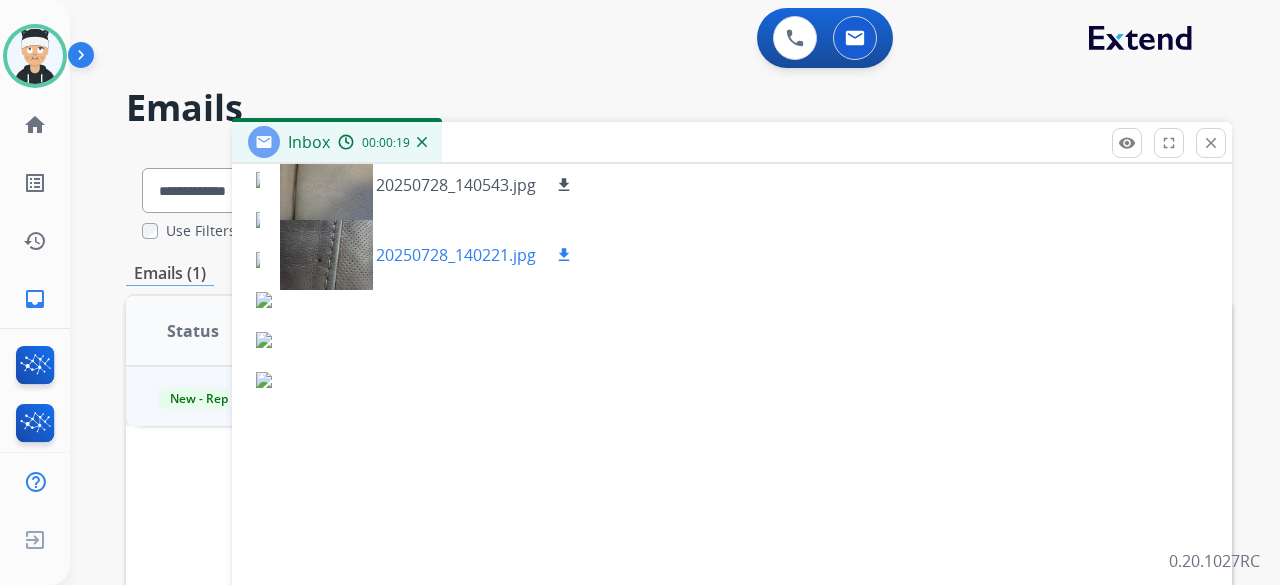 scroll, scrollTop: 400, scrollLeft: 0, axis: vertical 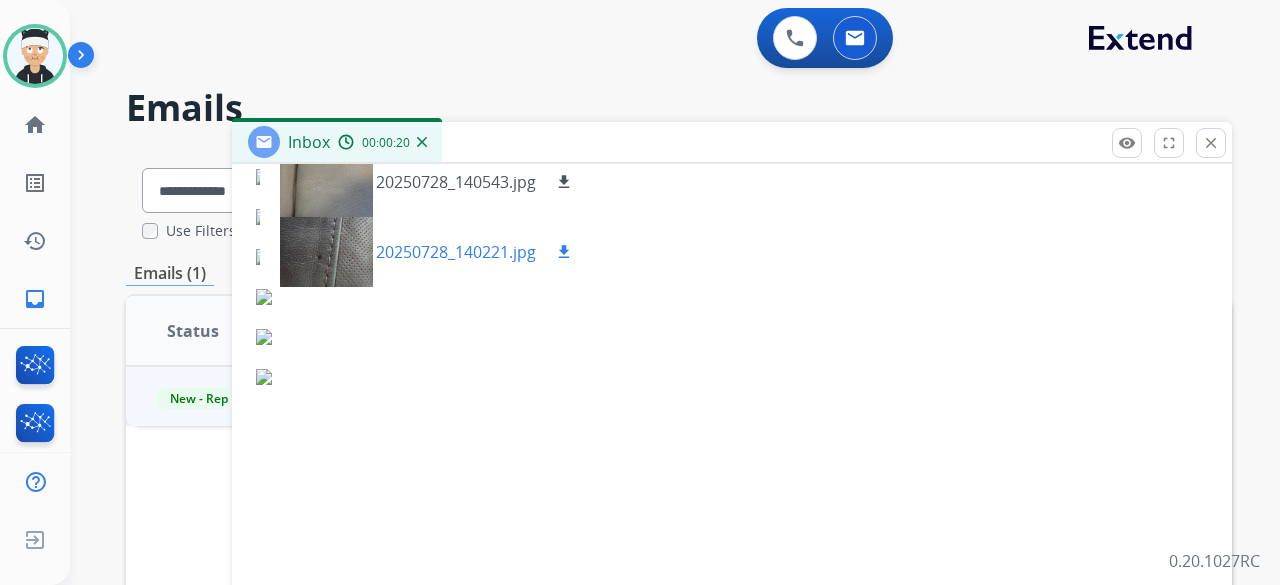 click on "download" at bounding box center (564, 252) 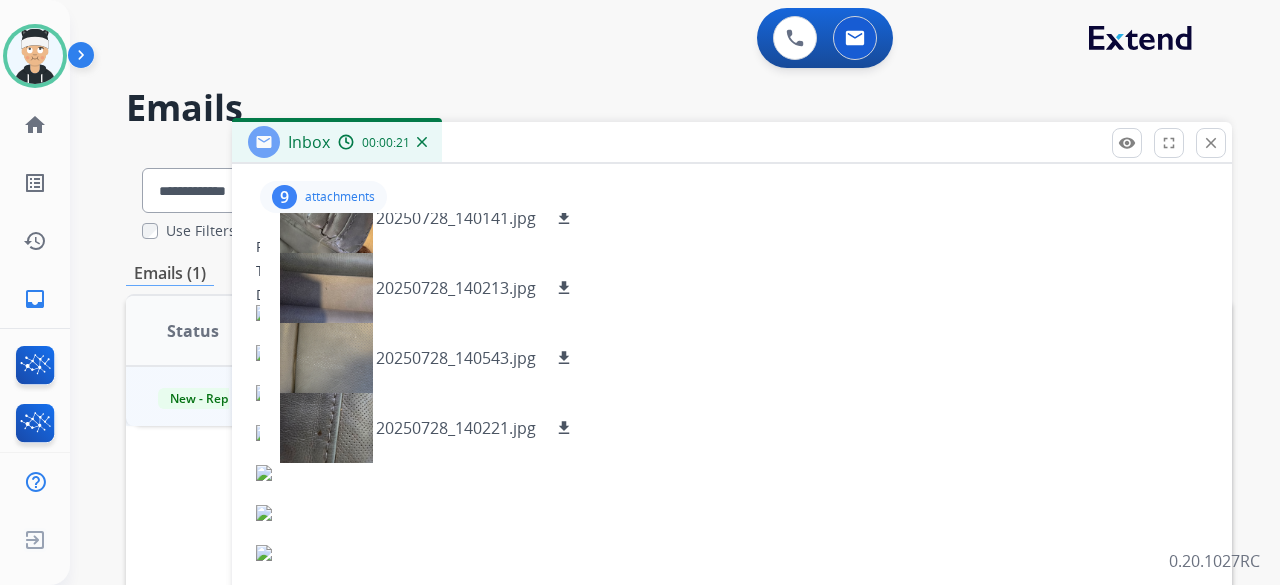 scroll, scrollTop: 0, scrollLeft: 0, axis: both 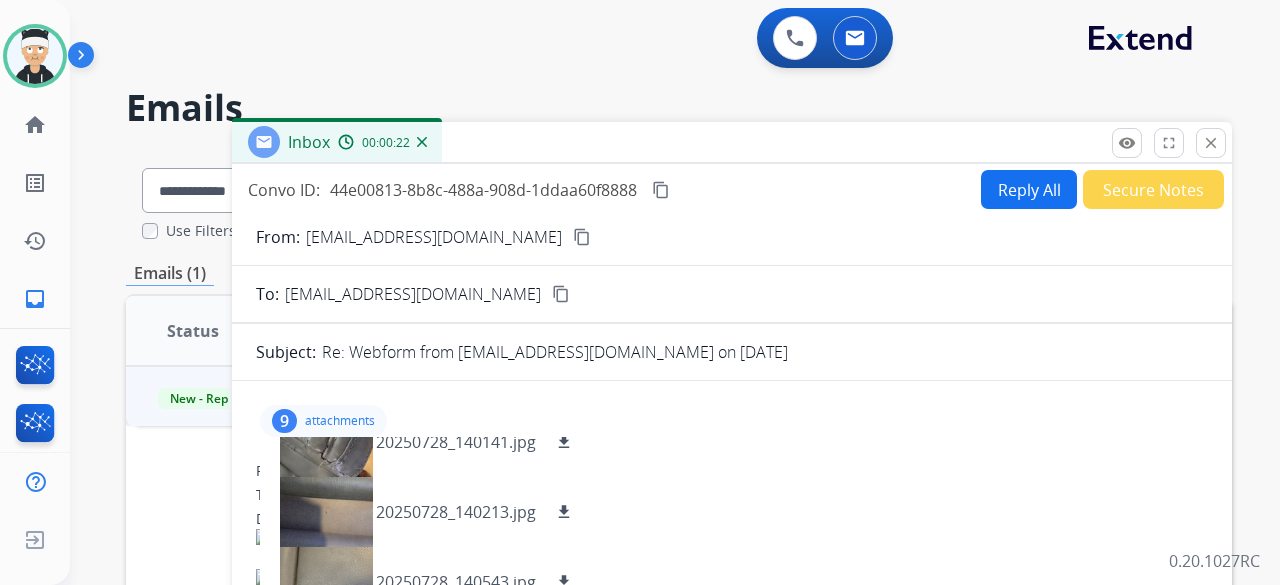 click on "Reply All" at bounding box center [1029, 189] 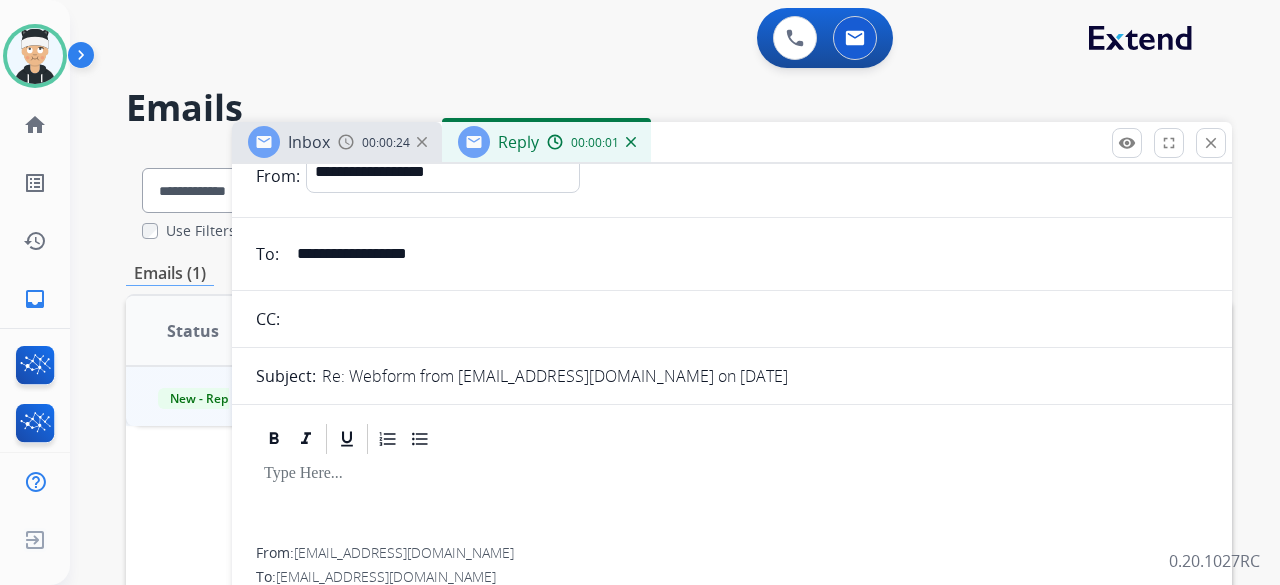 scroll, scrollTop: 0, scrollLeft: 0, axis: both 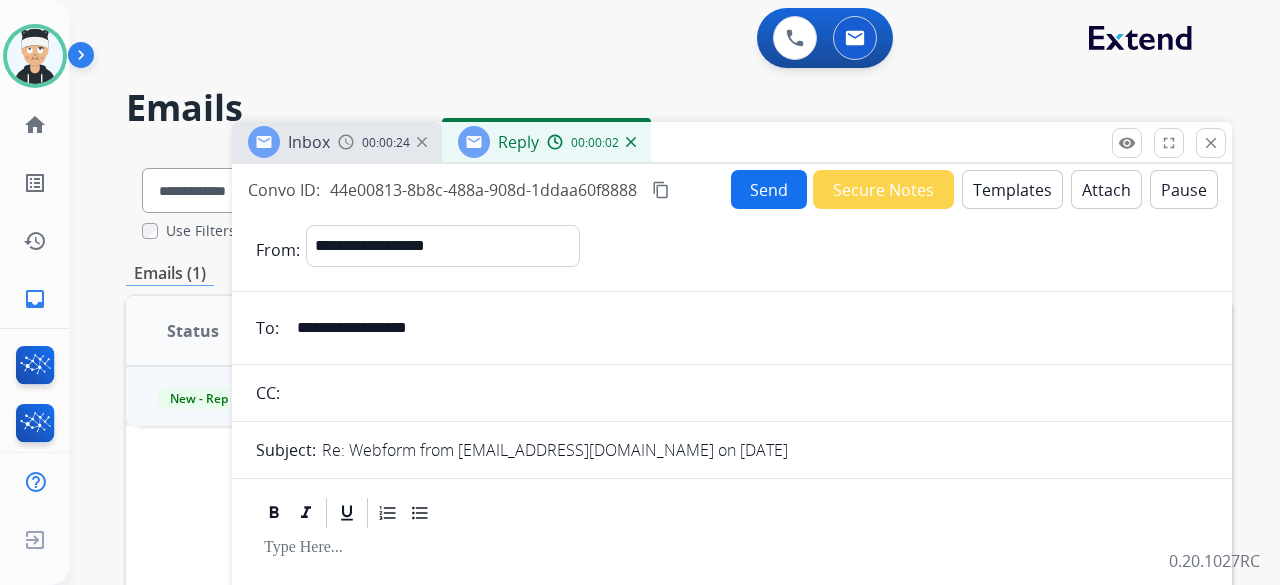 click on "Templates" at bounding box center [1012, 189] 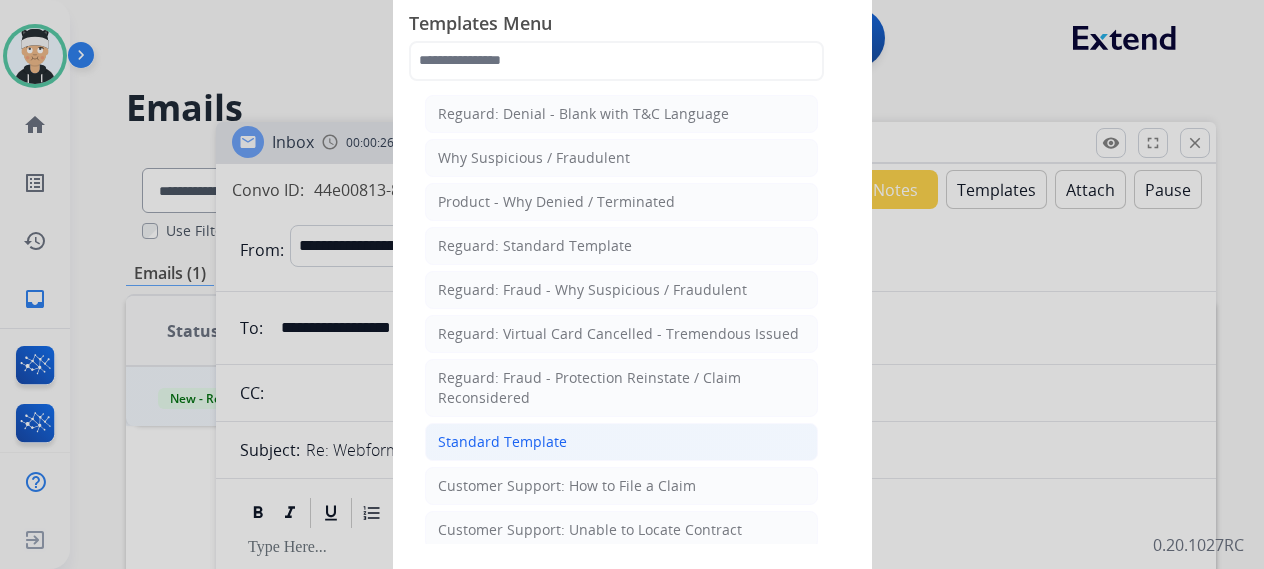 click on "Standard Template" 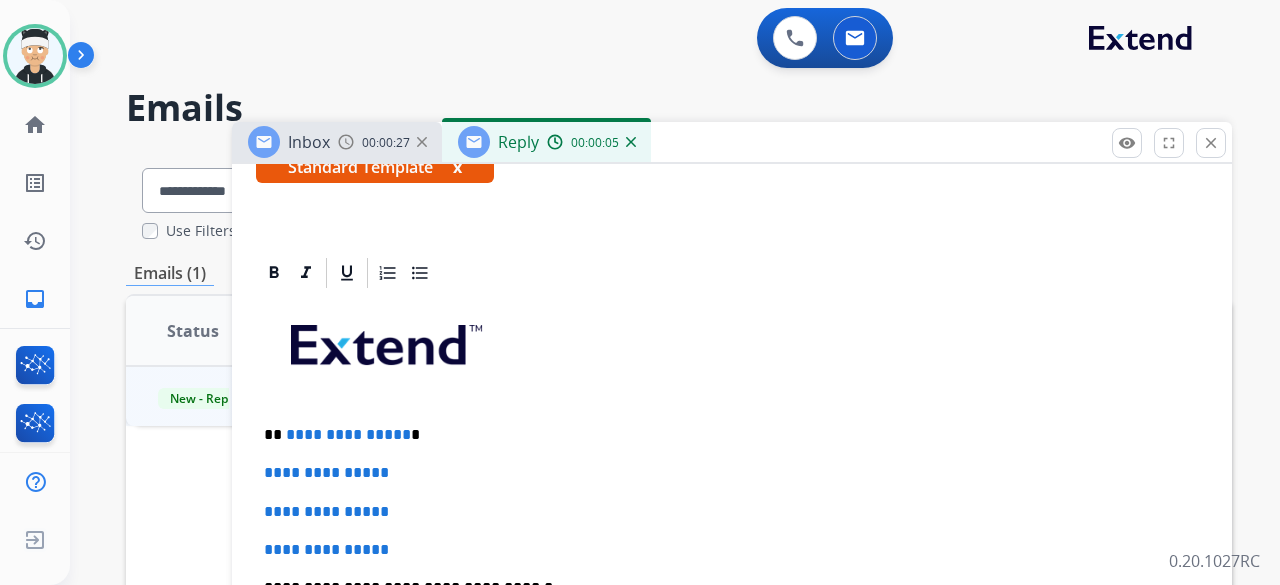 scroll, scrollTop: 400, scrollLeft: 0, axis: vertical 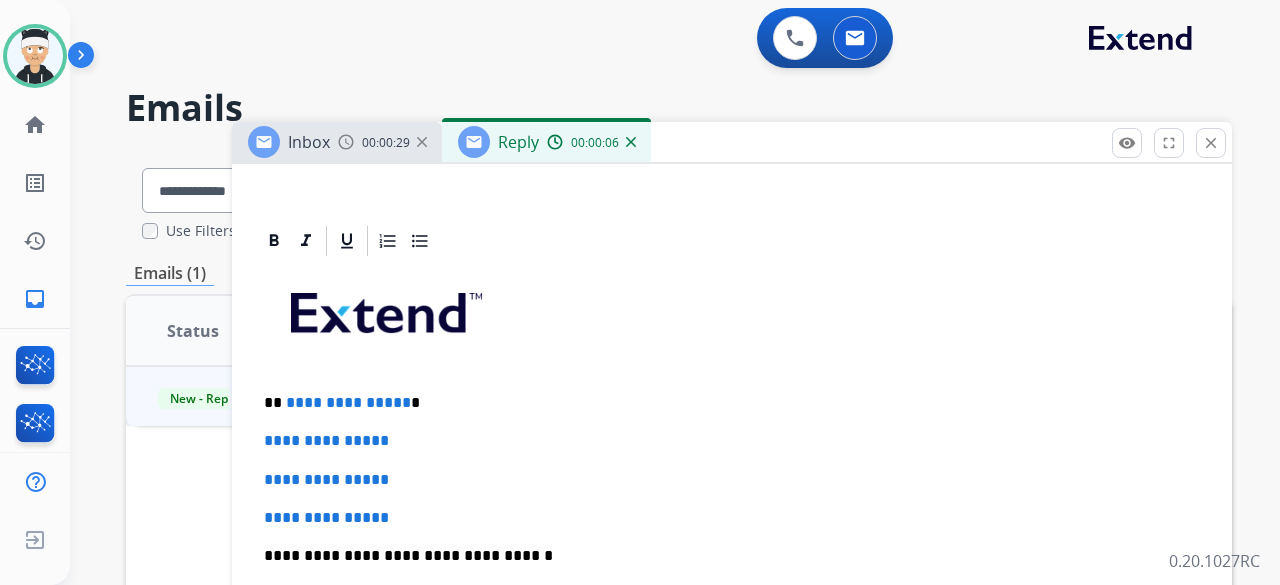 click on "**********" at bounding box center (348, 402) 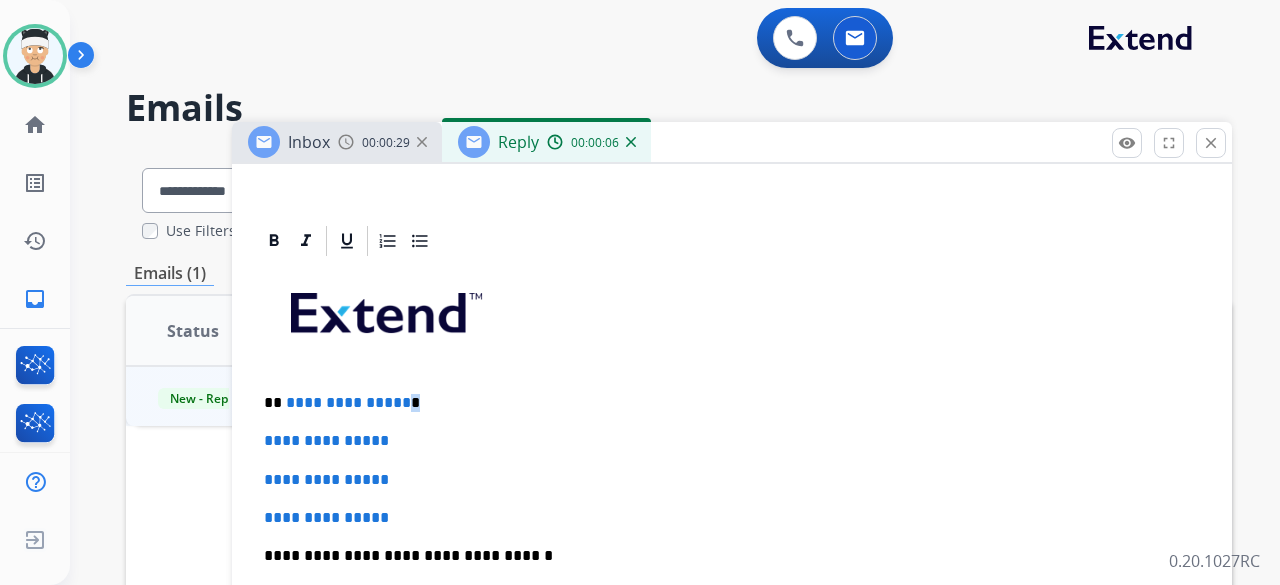 click on "**********" at bounding box center [348, 402] 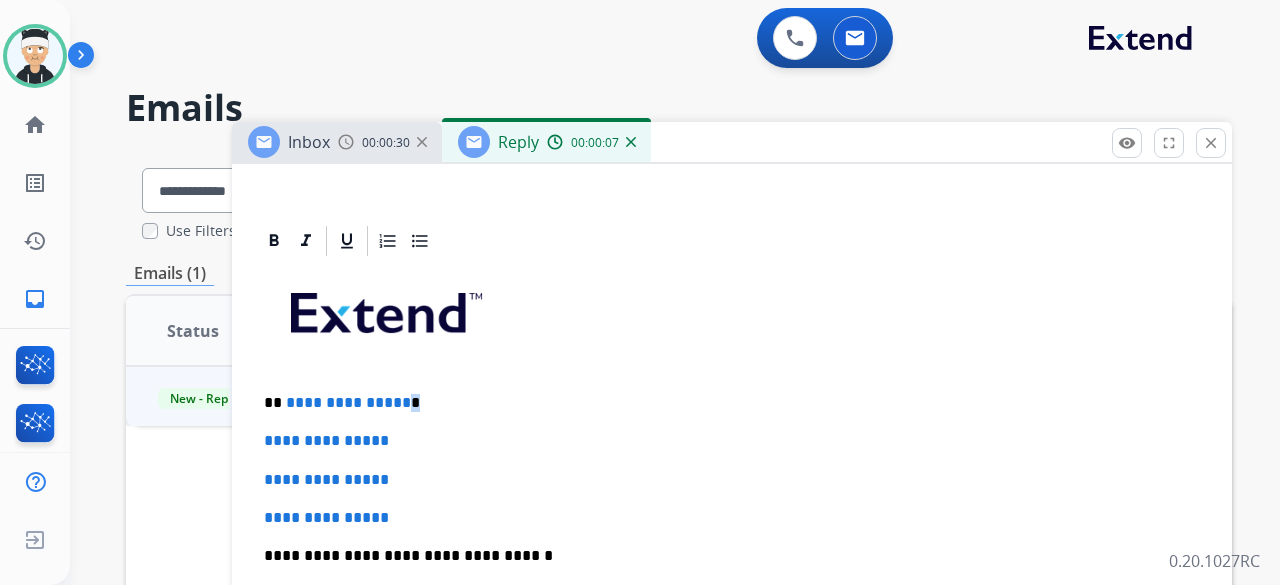 click on "**********" at bounding box center (724, 403) 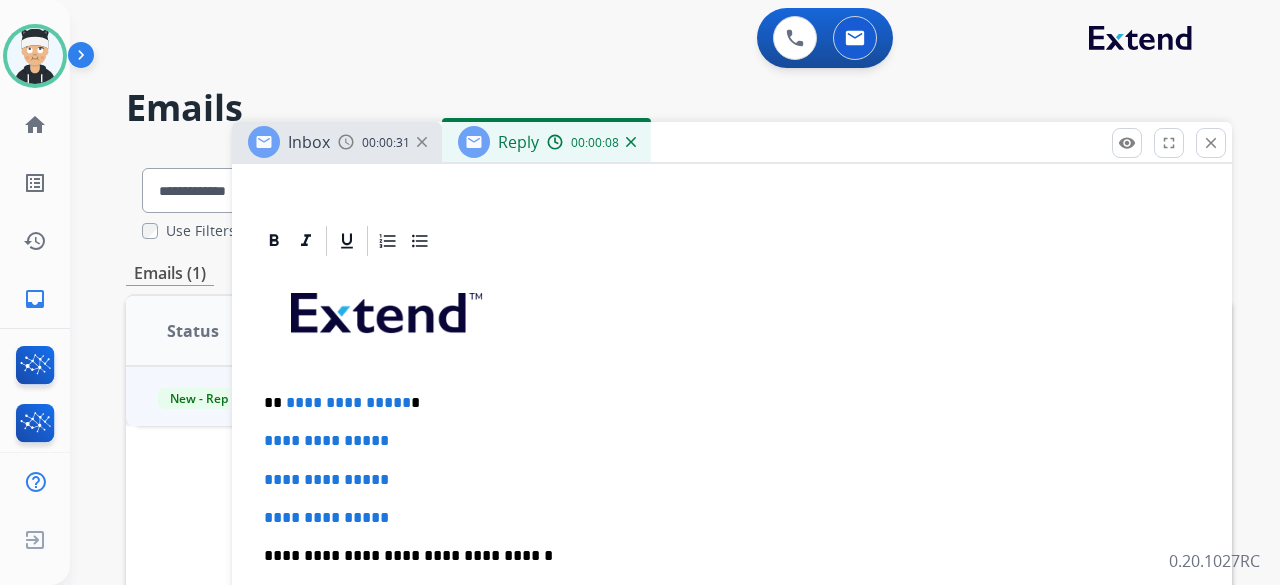 click on "**********" at bounding box center [348, 402] 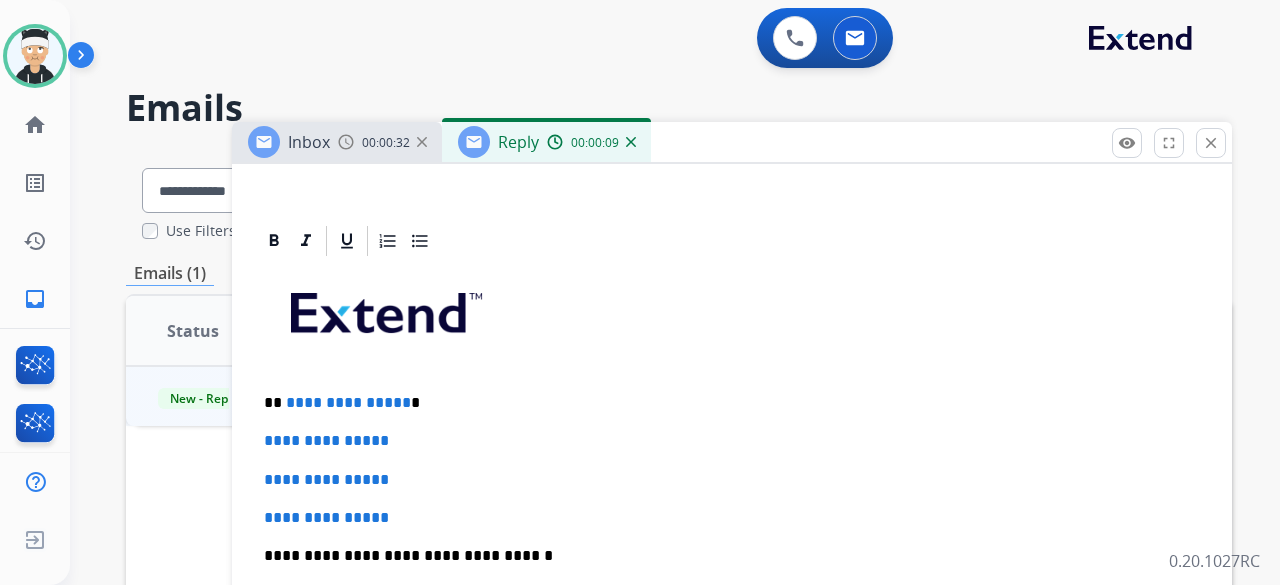 click on "**********" at bounding box center (724, 403) 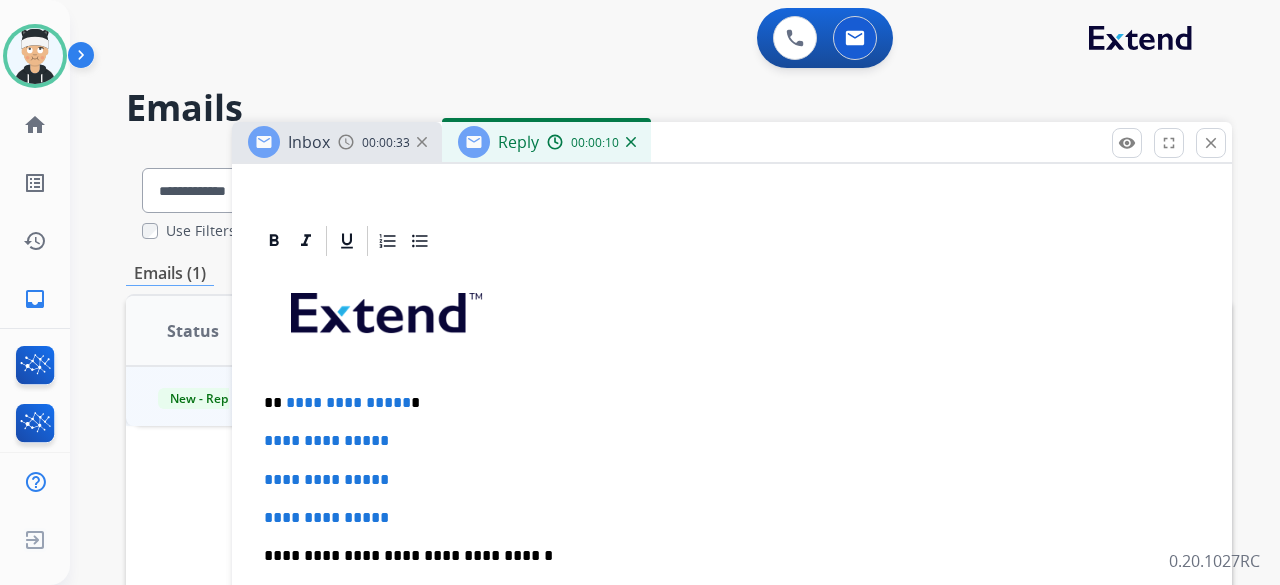 type 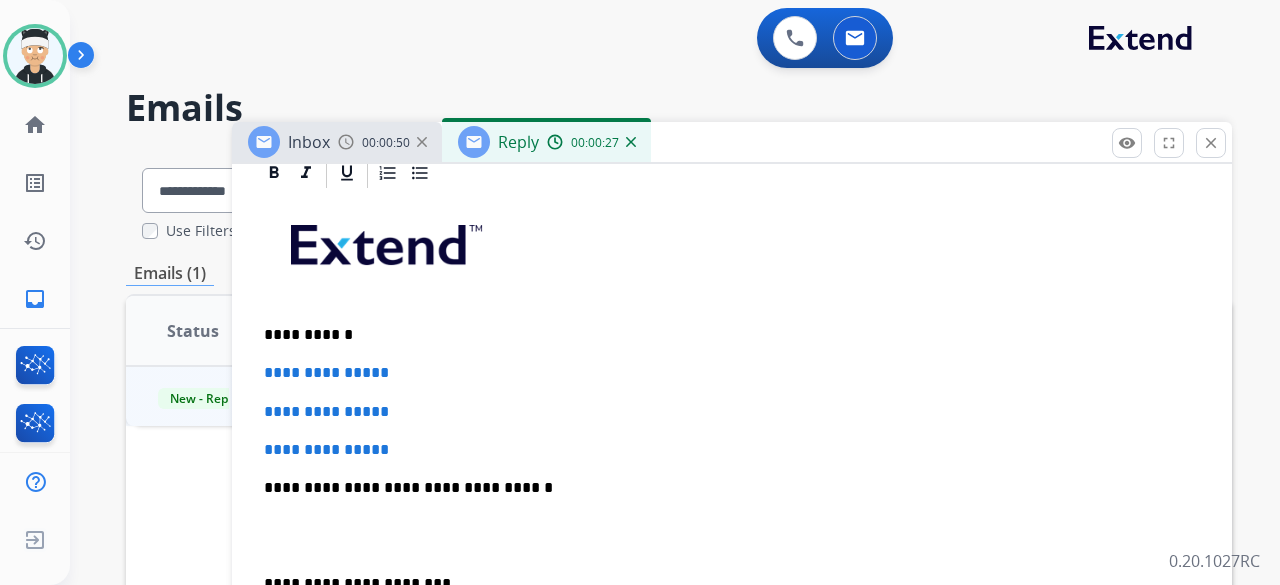 scroll, scrollTop: 500, scrollLeft: 0, axis: vertical 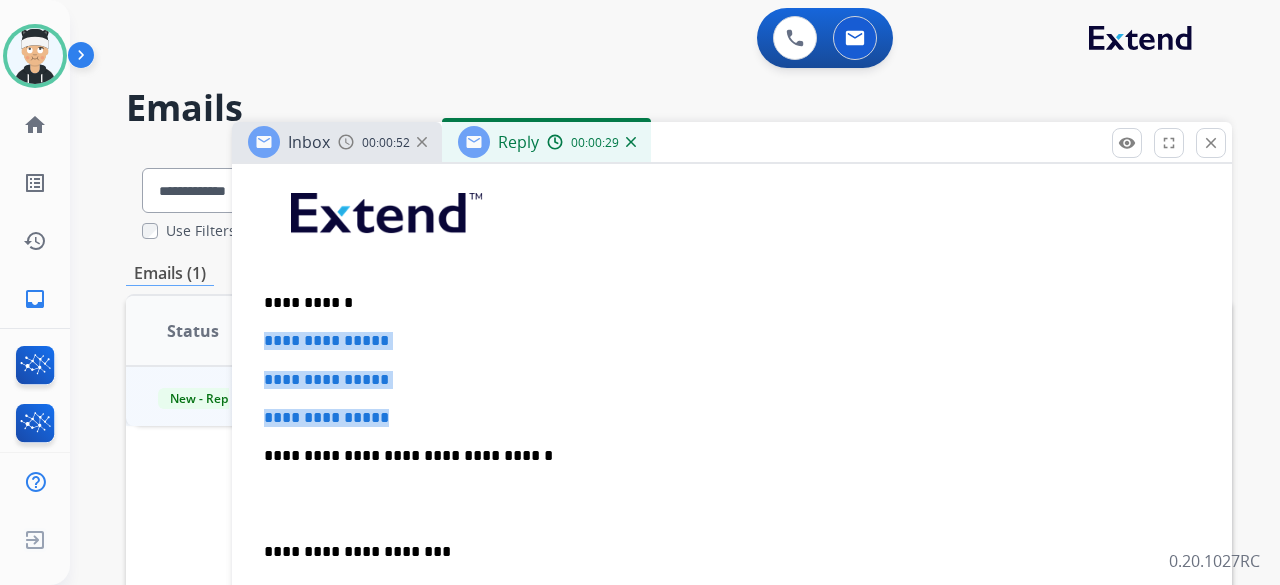 drag, startPoint x: 406, startPoint y: 417, endPoint x: 261, endPoint y: 333, distance: 167.57387 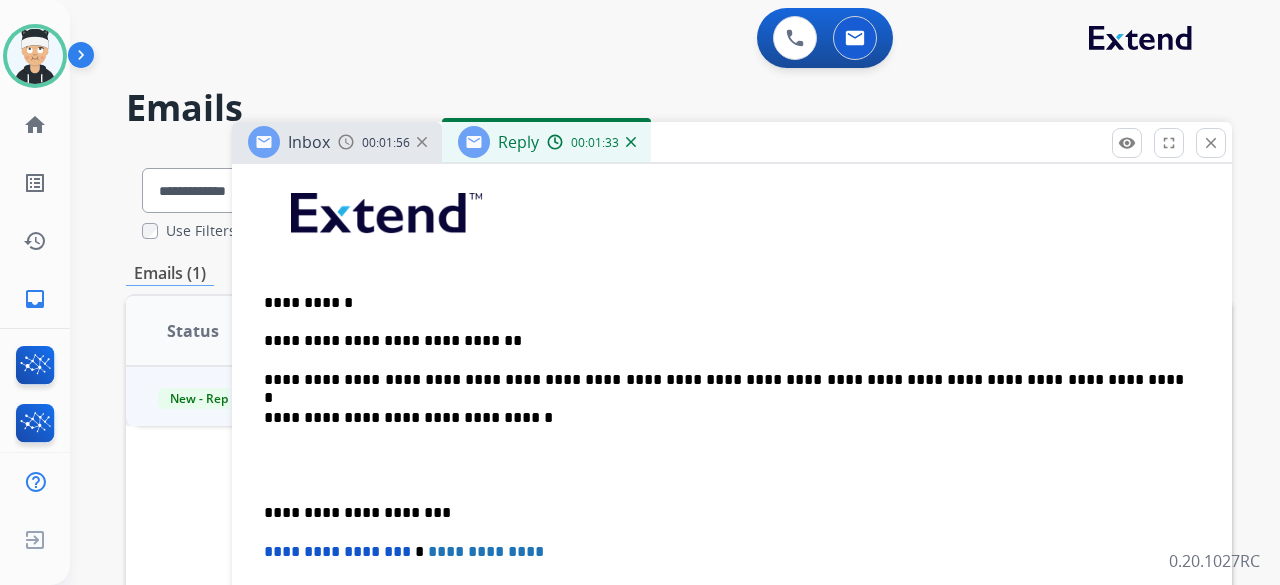 click on "**********" at bounding box center [732, 484] 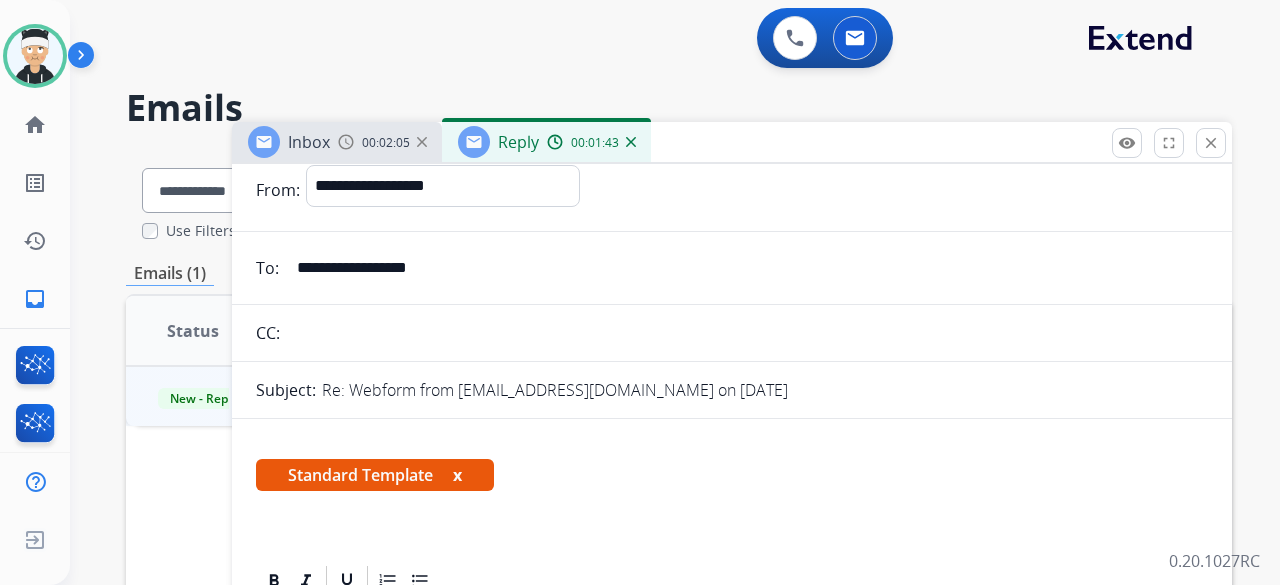 scroll, scrollTop: 0, scrollLeft: 0, axis: both 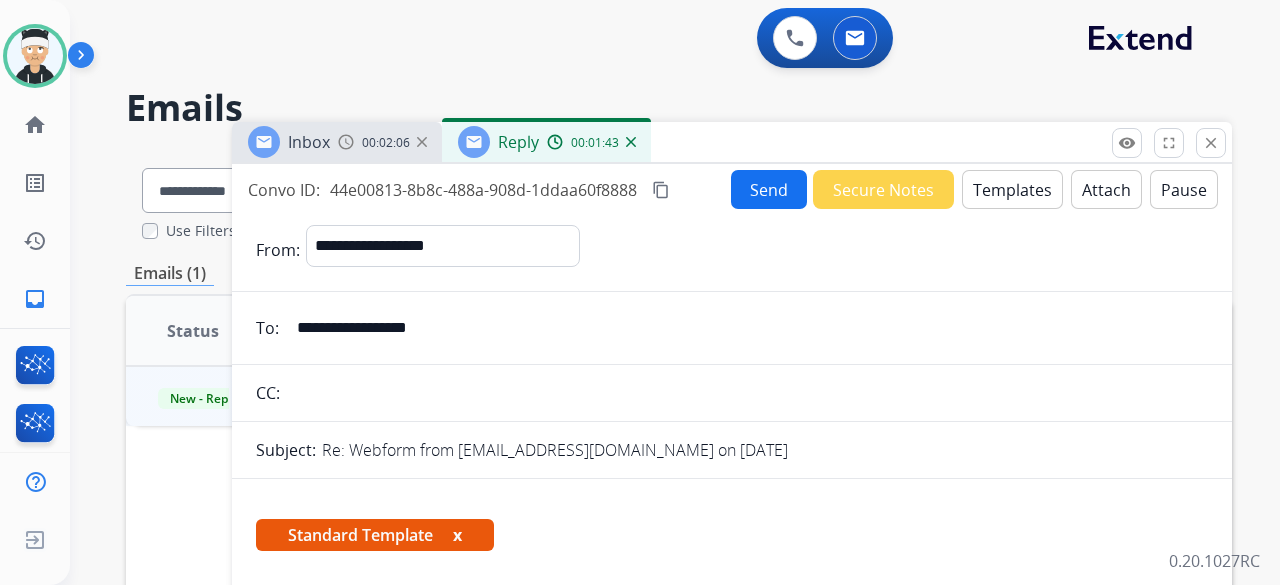 click on "Send" at bounding box center (769, 189) 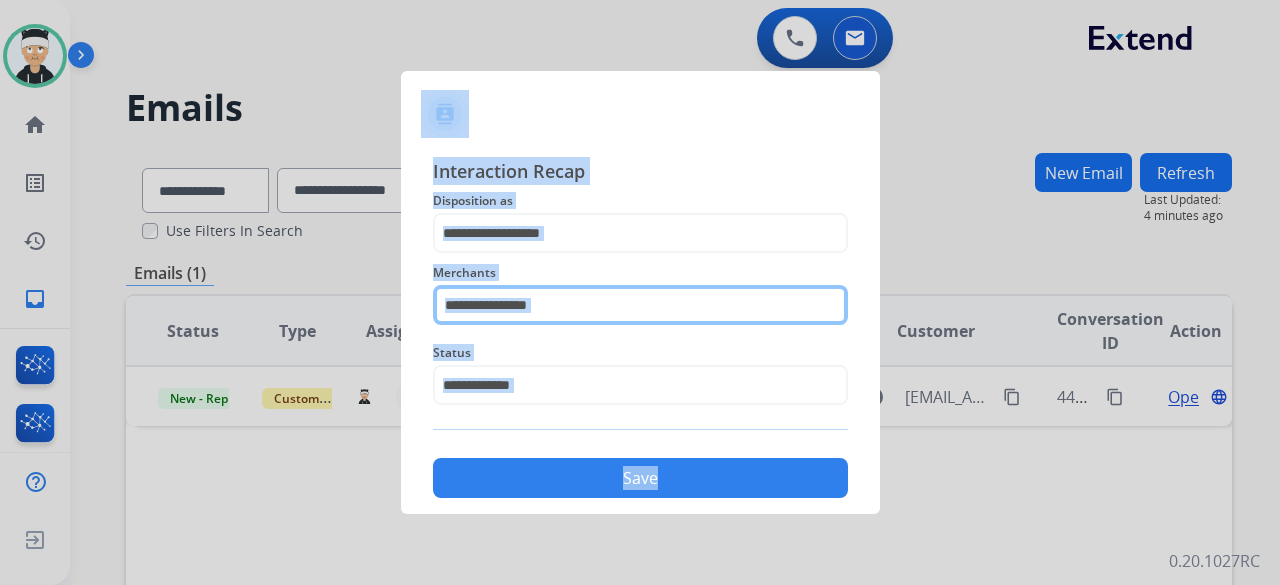 click 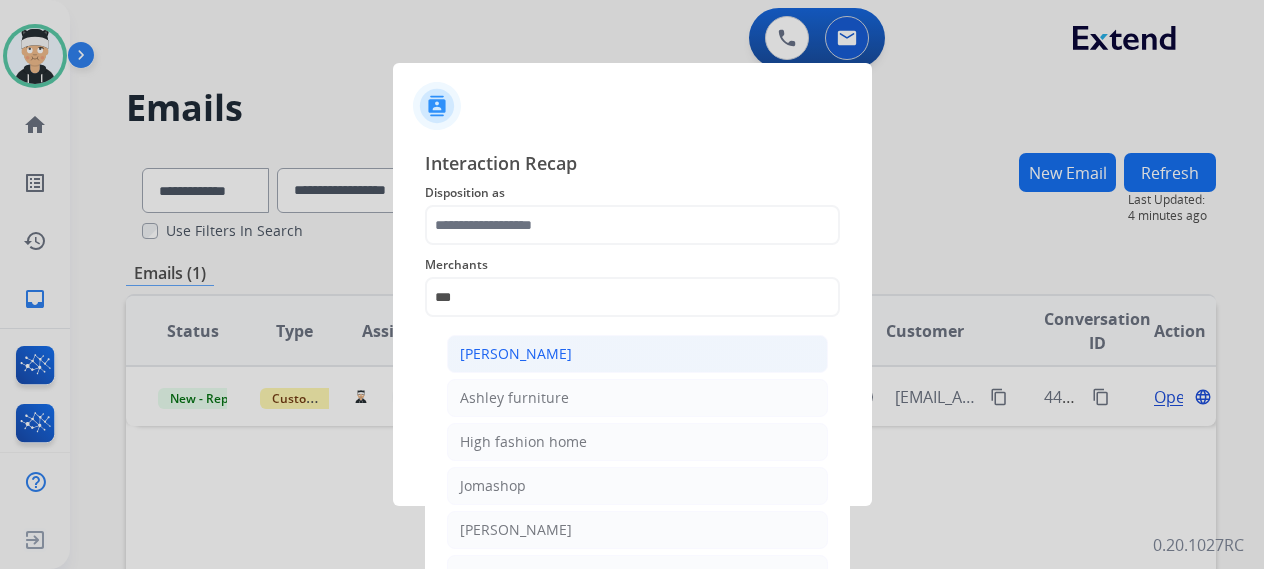 click on "[PERSON_NAME]" 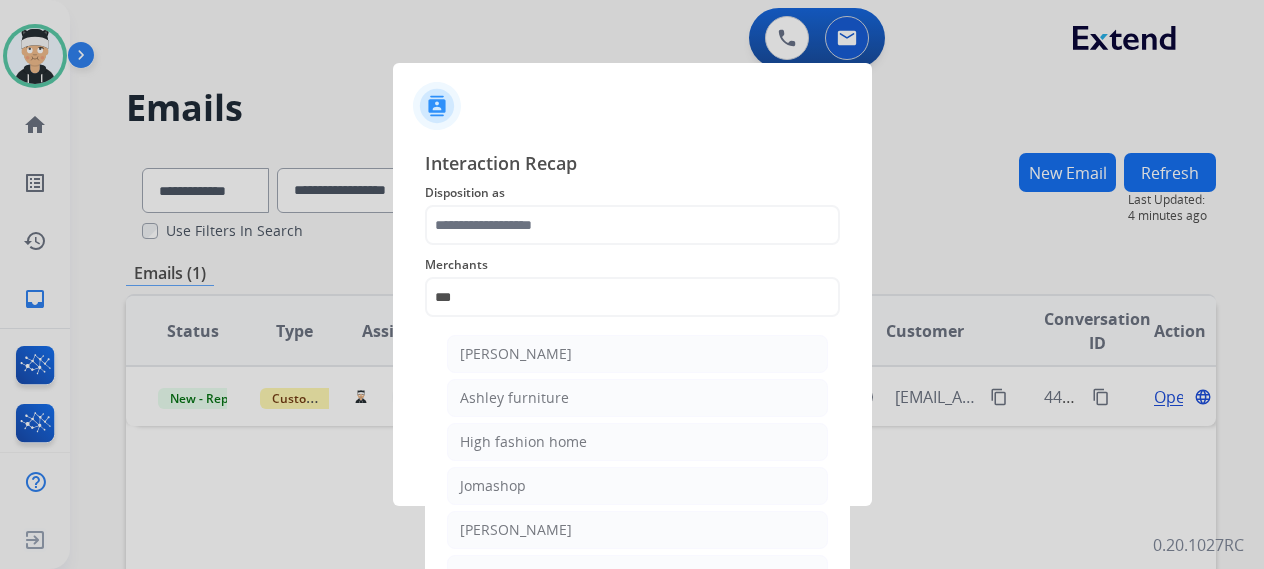 type on "**********" 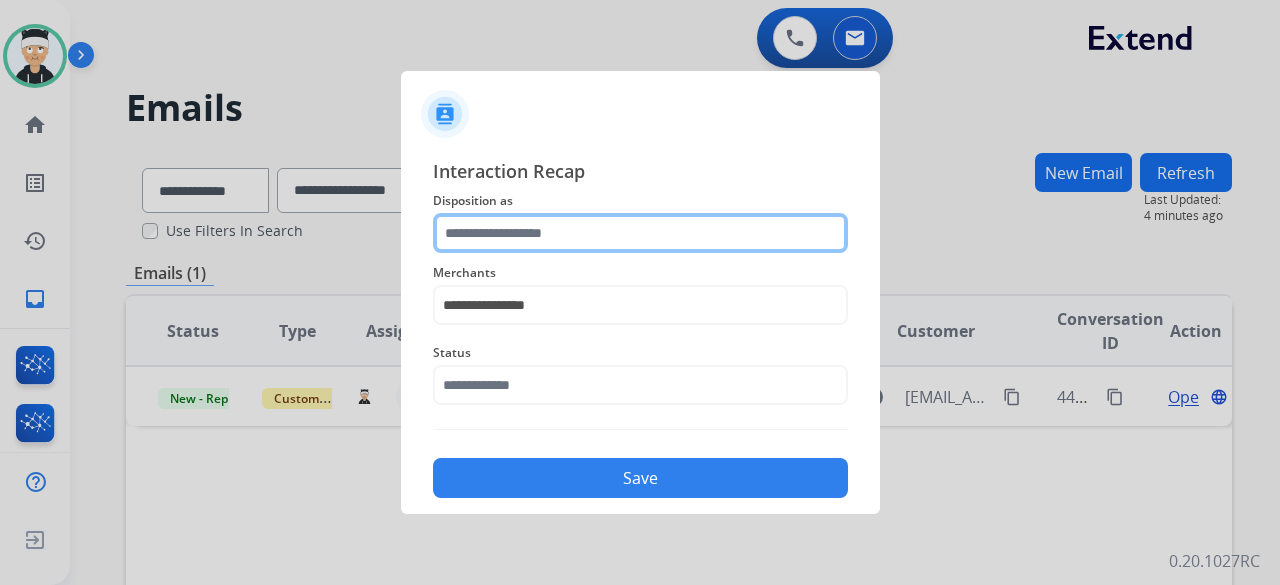 click 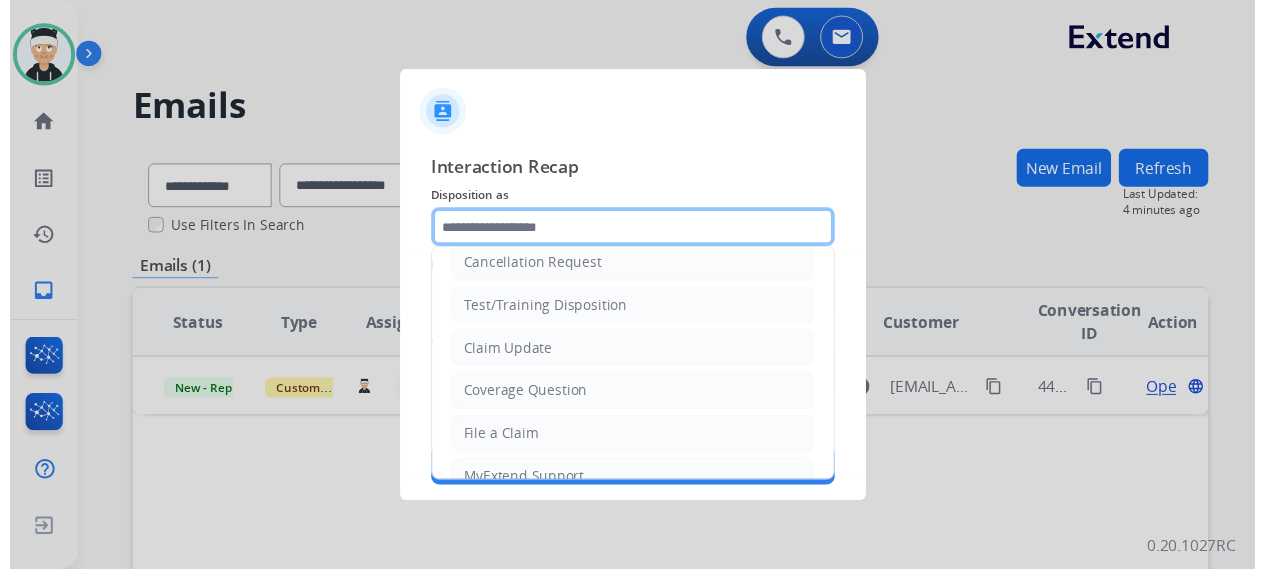 scroll, scrollTop: 0, scrollLeft: 0, axis: both 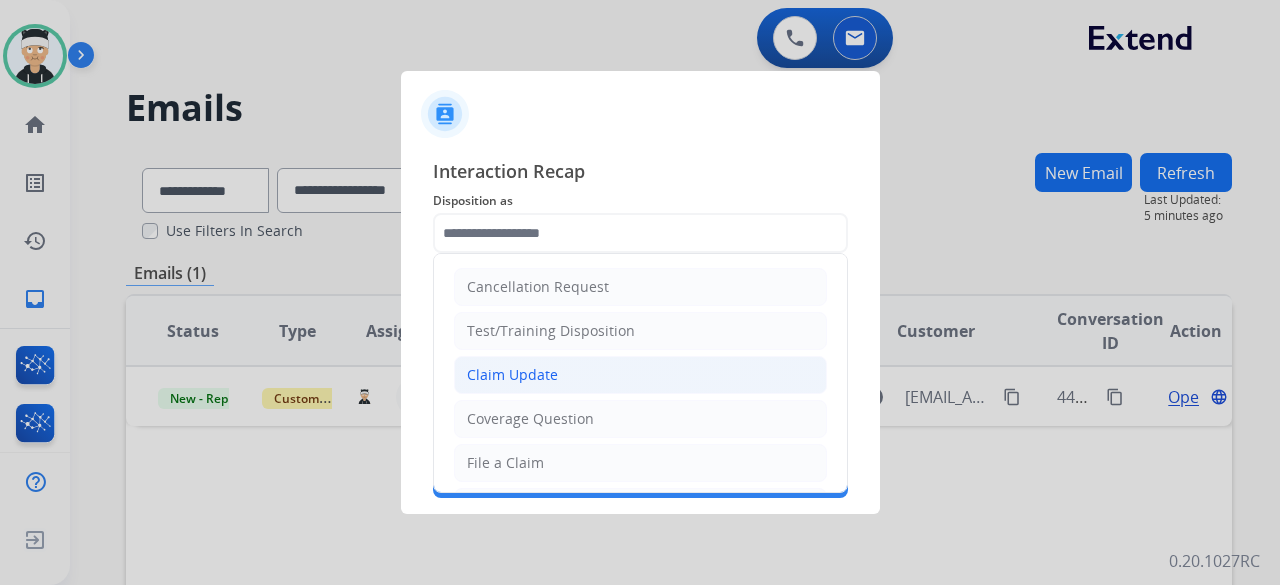 click on "Claim Update" 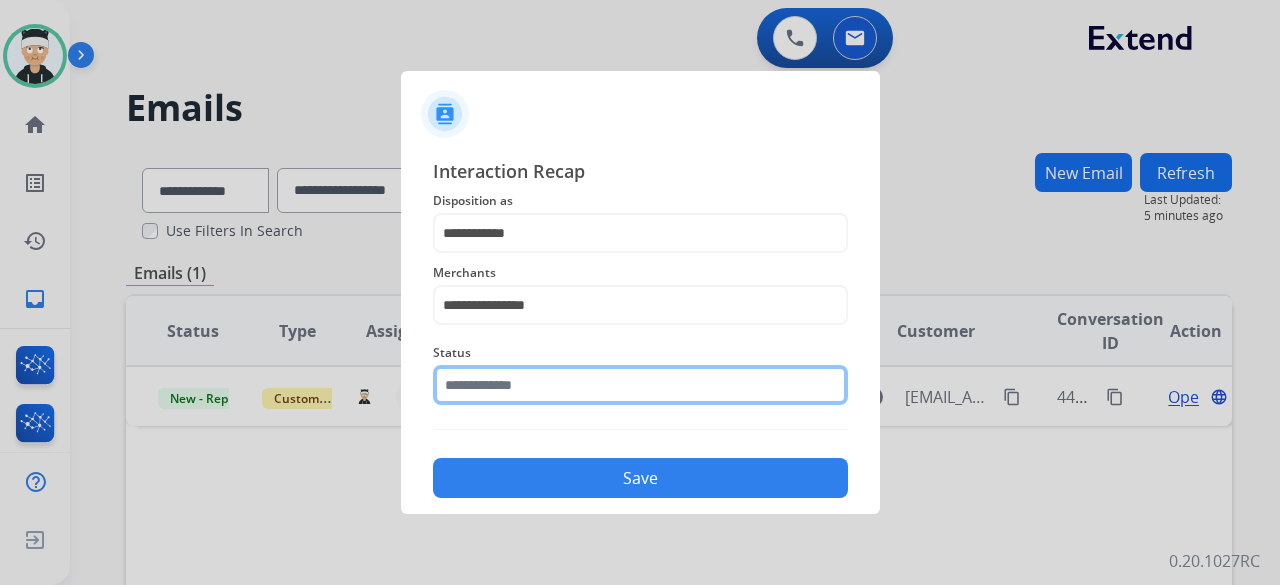 click 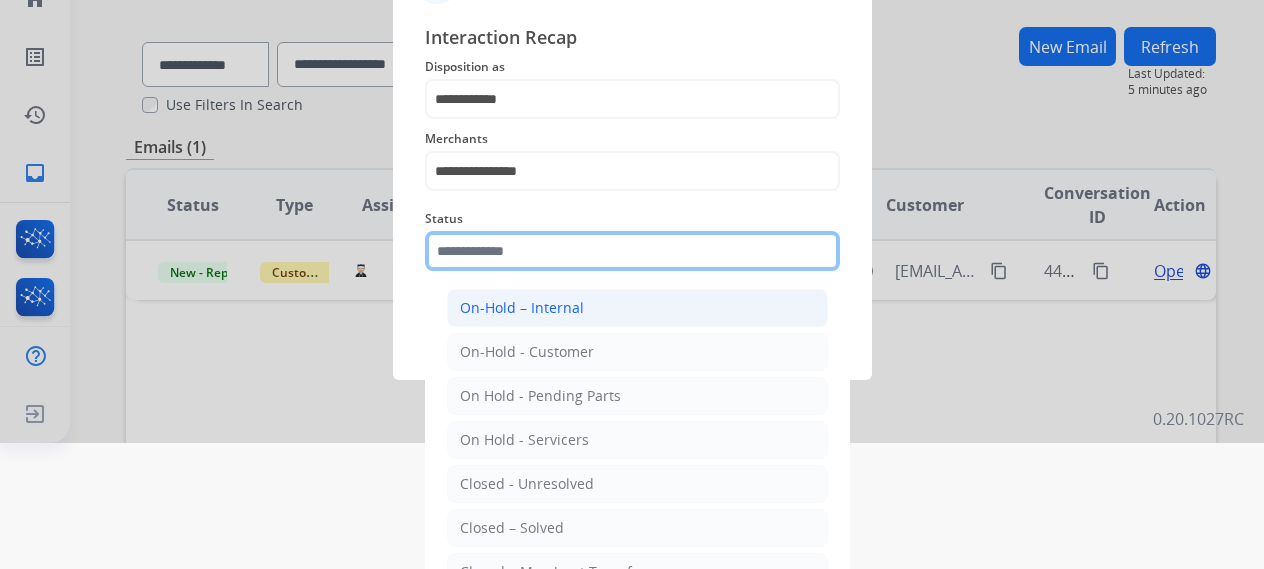 scroll, scrollTop: 136, scrollLeft: 0, axis: vertical 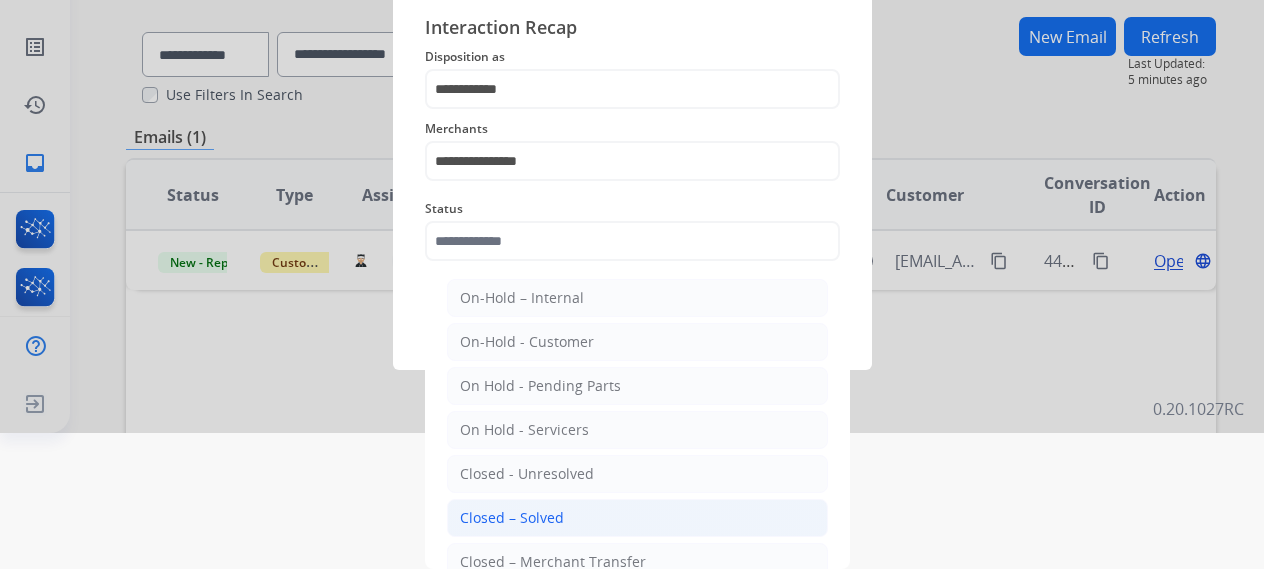click on "Closed – Solved" 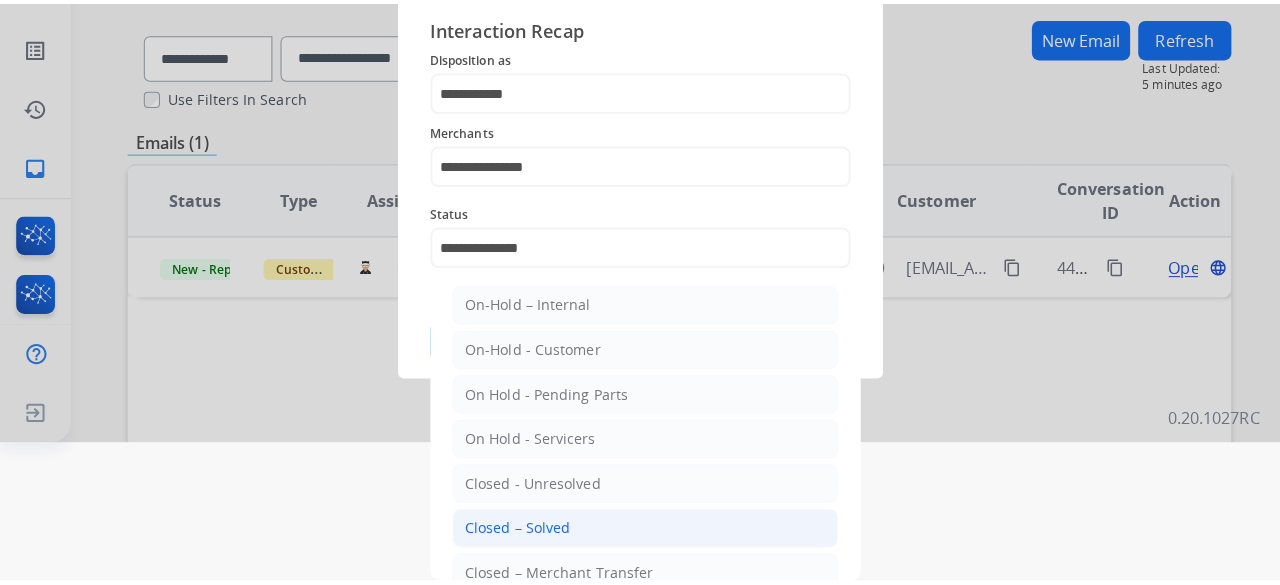scroll, scrollTop: 0, scrollLeft: 0, axis: both 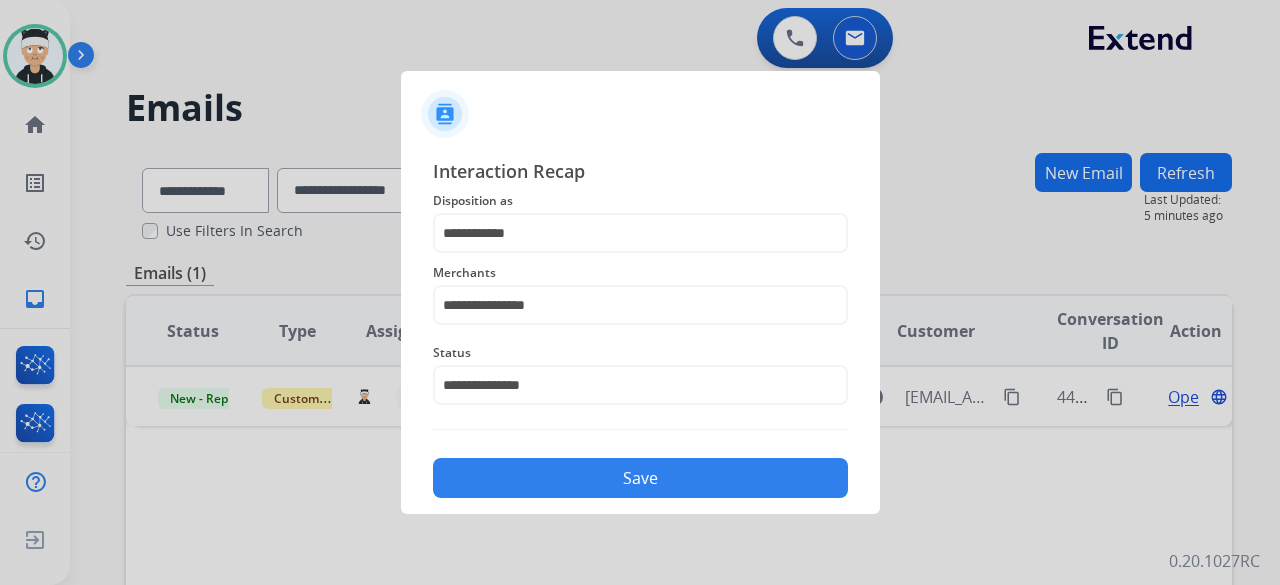 click on "Save" 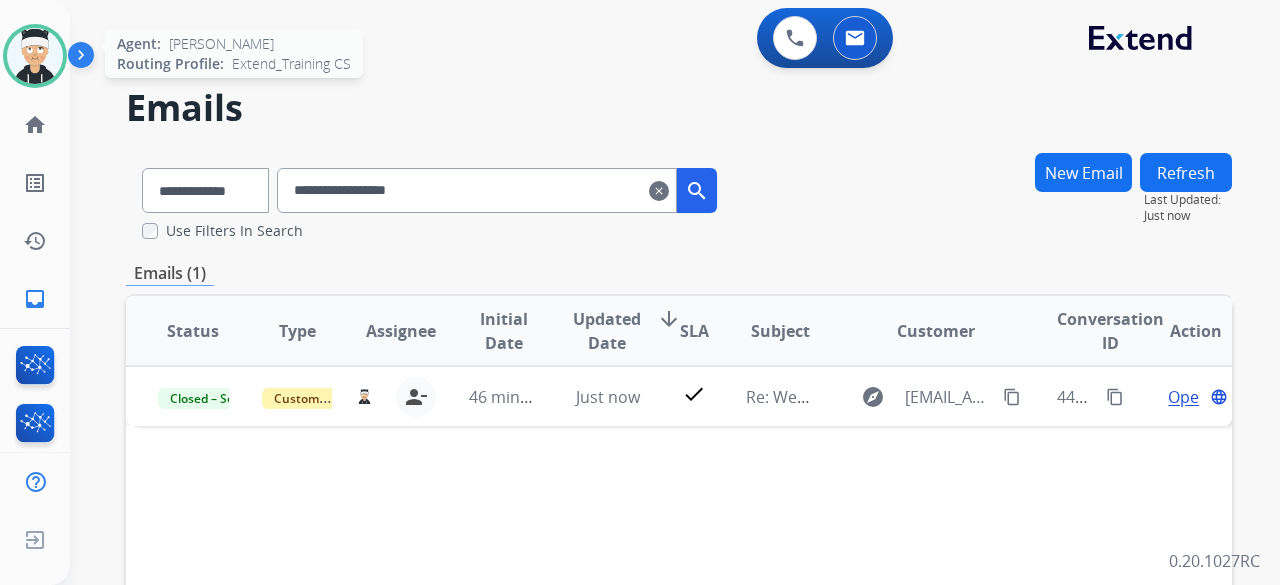 click at bounding box center (35, 56) 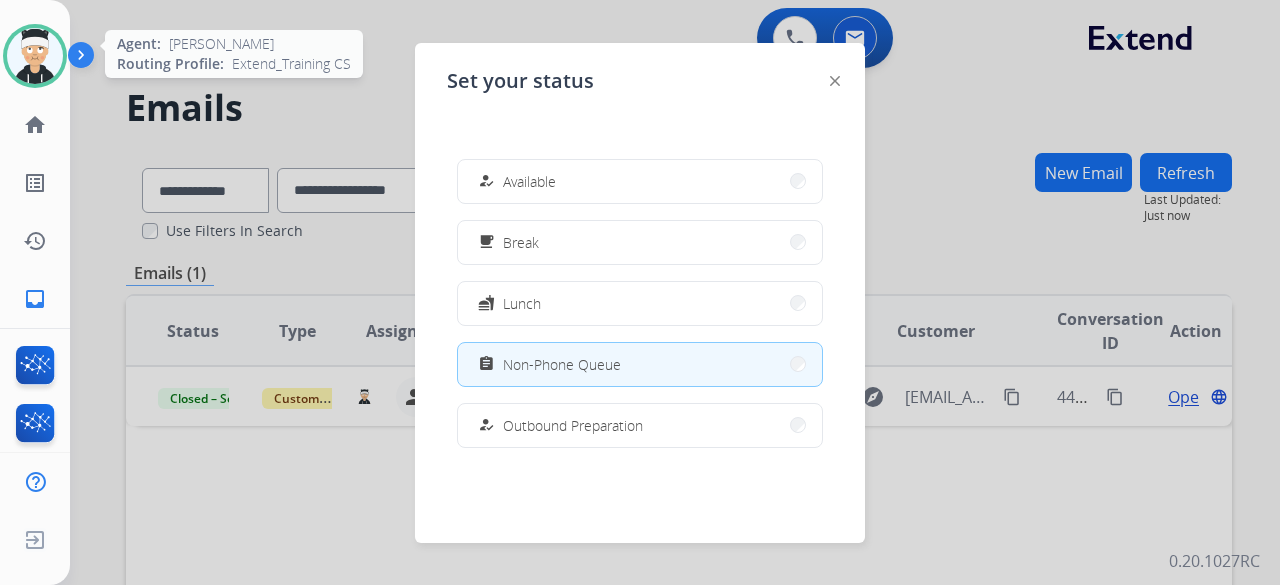 click at bounding box center [35, 56] 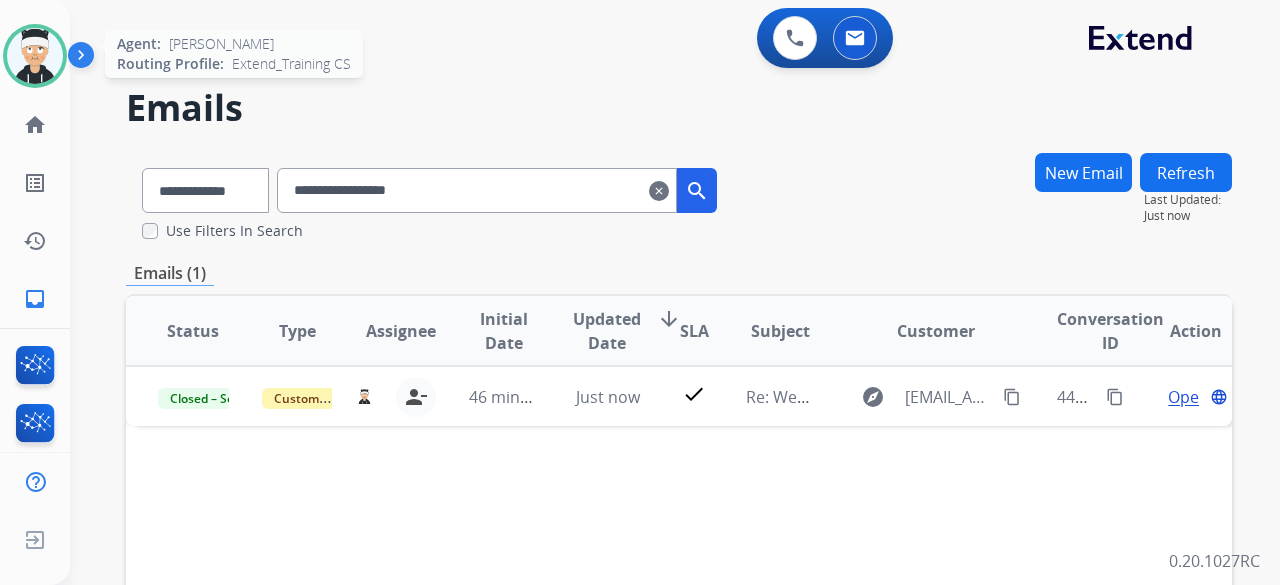 click at bounding box center (35, 56) 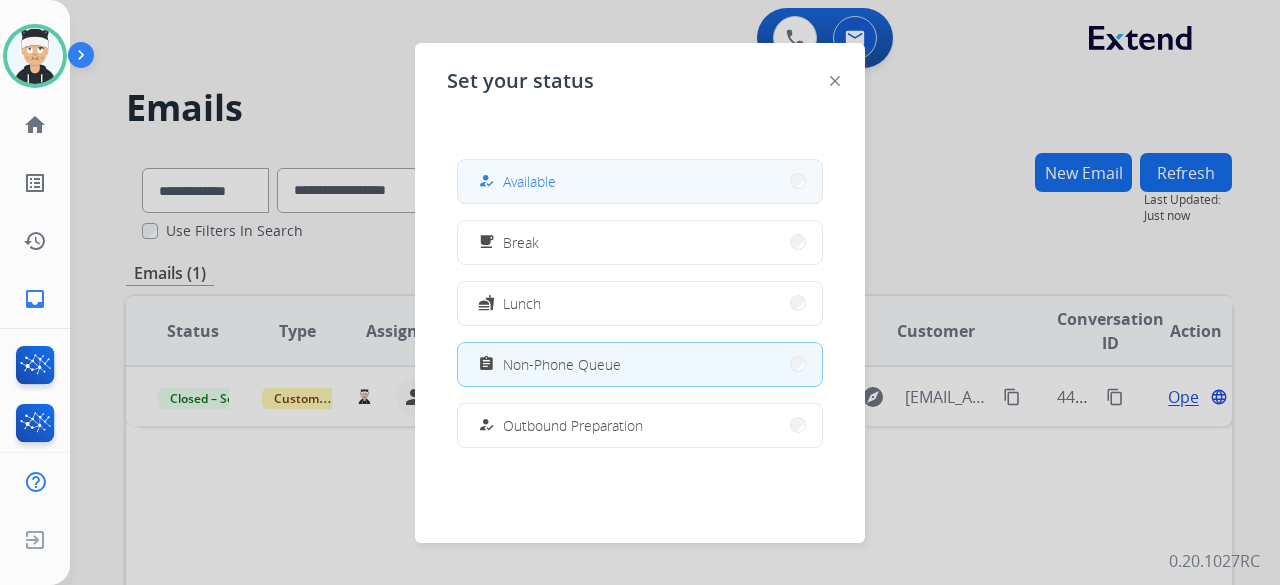 click on "Available" at bounding box center (529, 181) 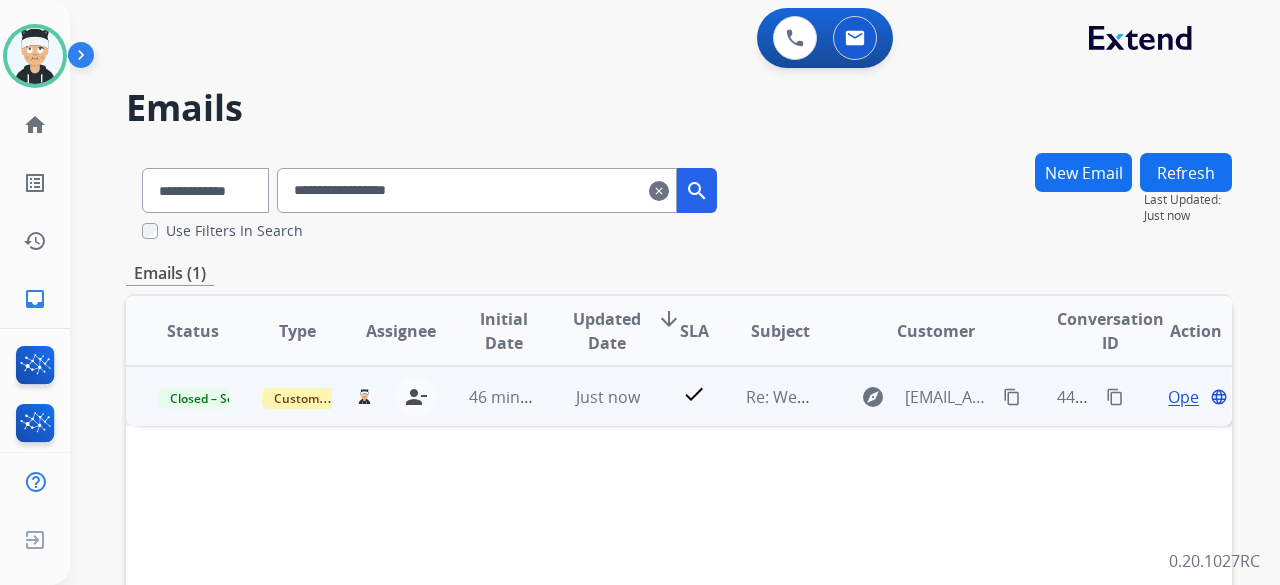 click on "Open" at bounding box center [1188, 397] 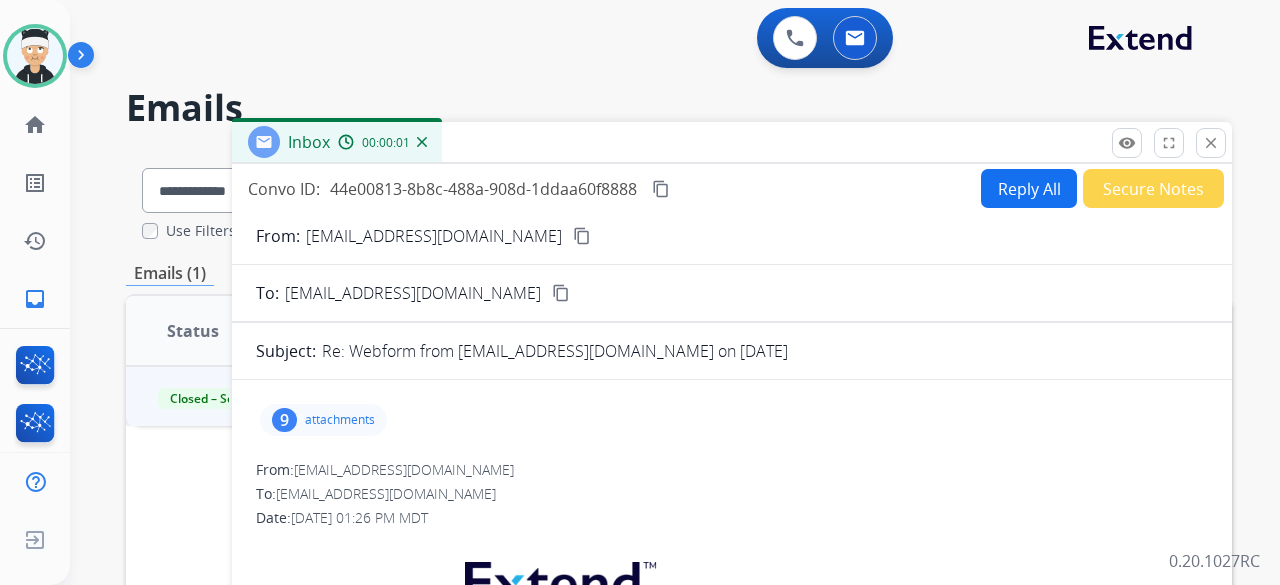 scroll, scrollTop: 0, scrollLeft: 0, axis: both 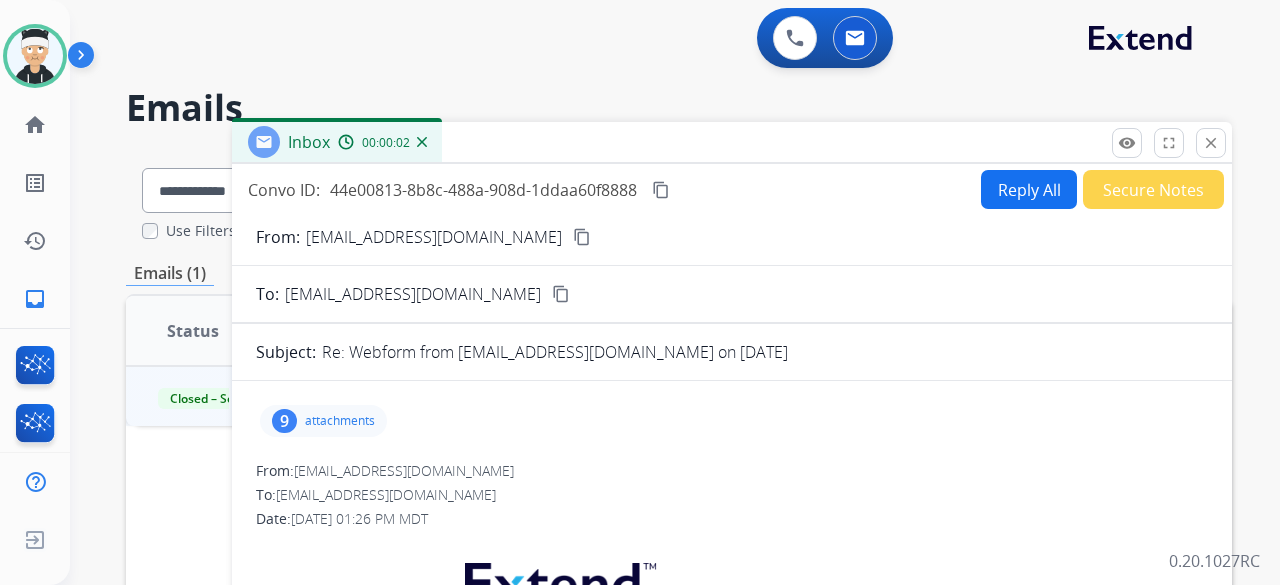 click on "9 attachments" at bounding box center [323, 421] 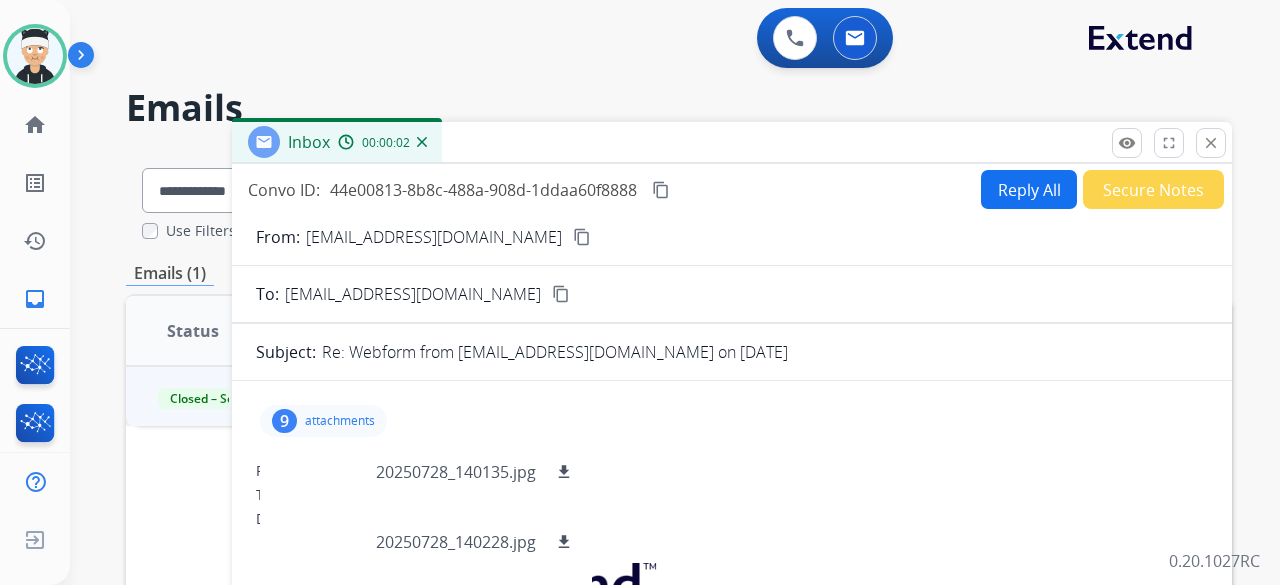 click on "9 attachments  20250728_140135.jpg  download  20250728_140228.jpg  download  20250728_143154.jpg  download  20250728_140507.jpg  download  20250728_140236.jpg  download  20250728_140141.jpg  download  20250728_140213.jpg  download  20250728_140543.jpg  download  20250728_140221.jpg  download" at bounding box center [323, 421] 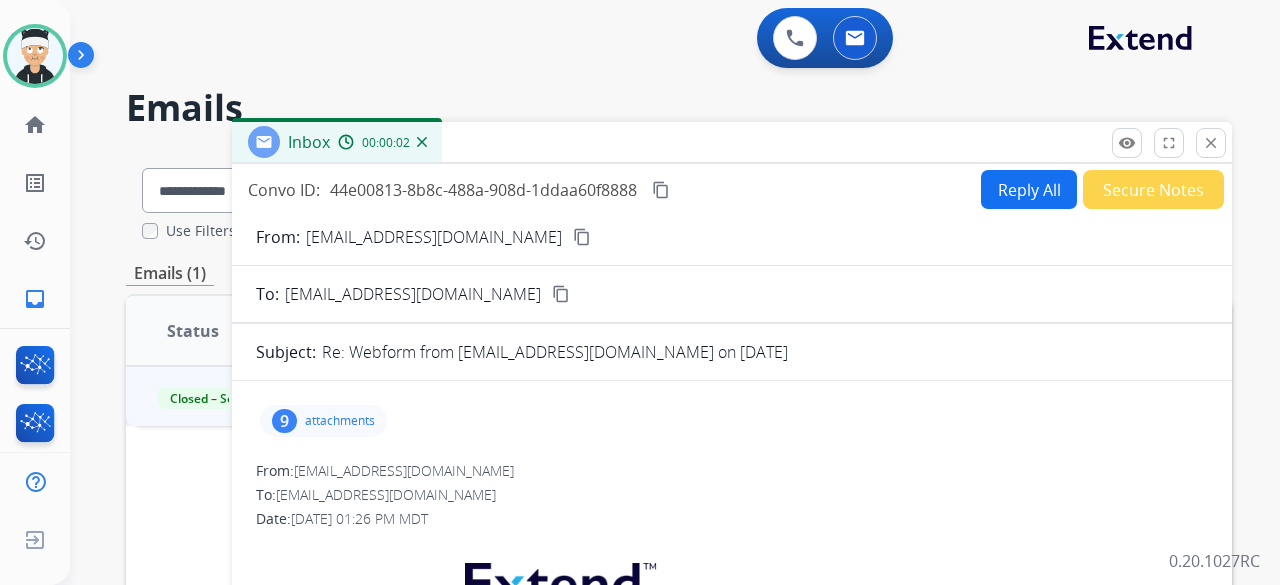 click on "9 attachments" at bounding box center (323, 421) 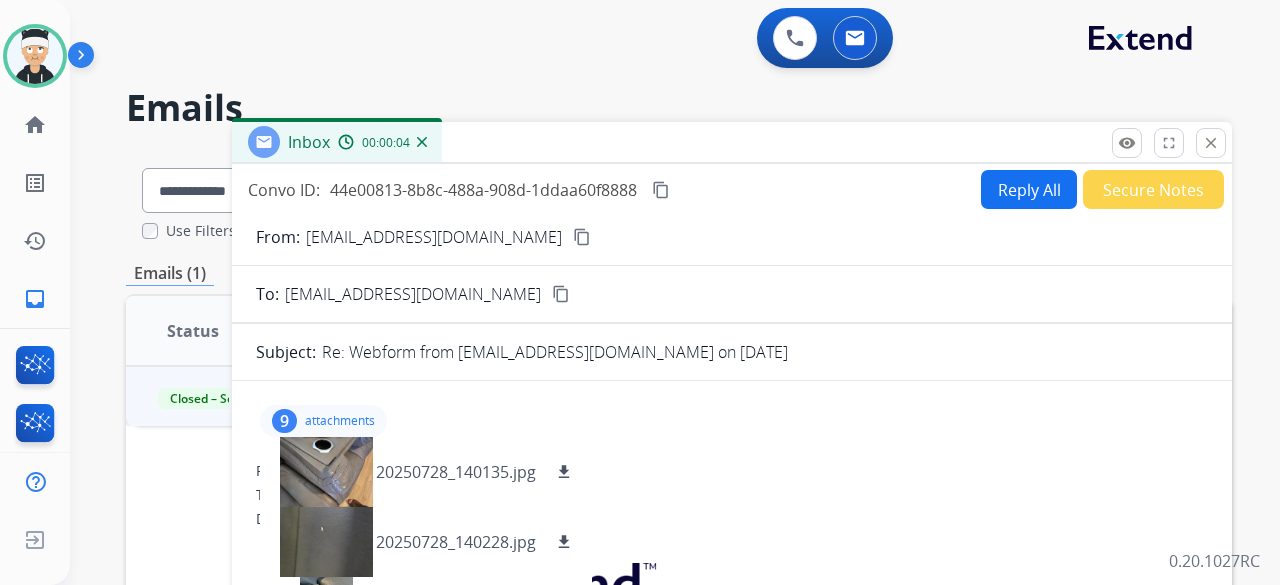 scroll, scrollTop: 200, scrollLeft: 0, axis: vertical 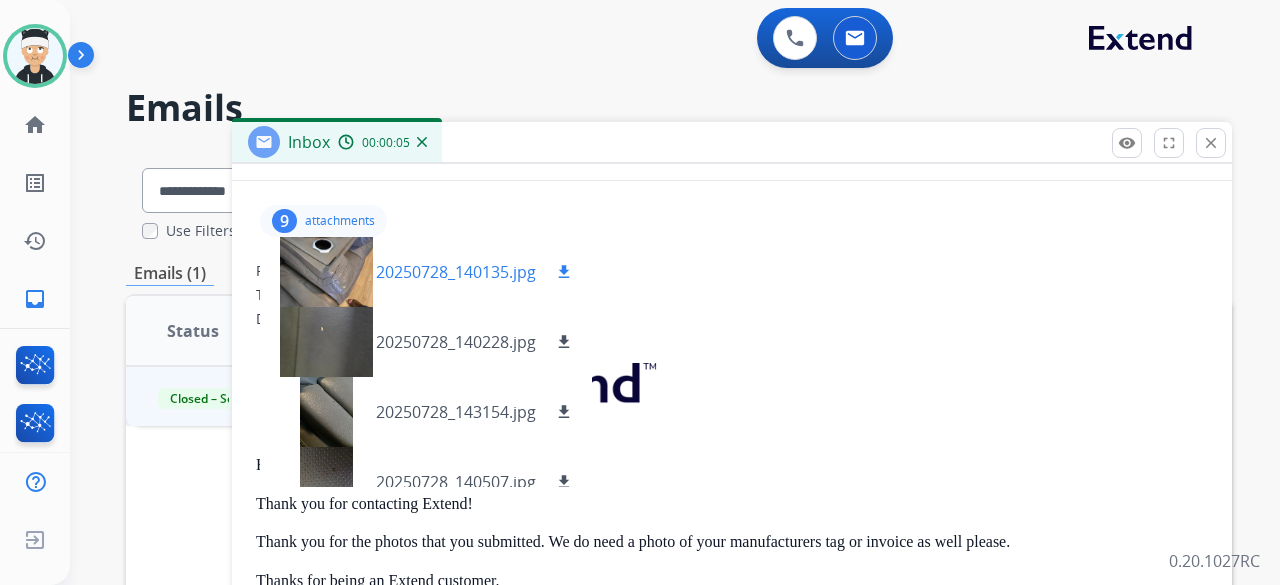 click on "download" at bounding box center (564, 272) 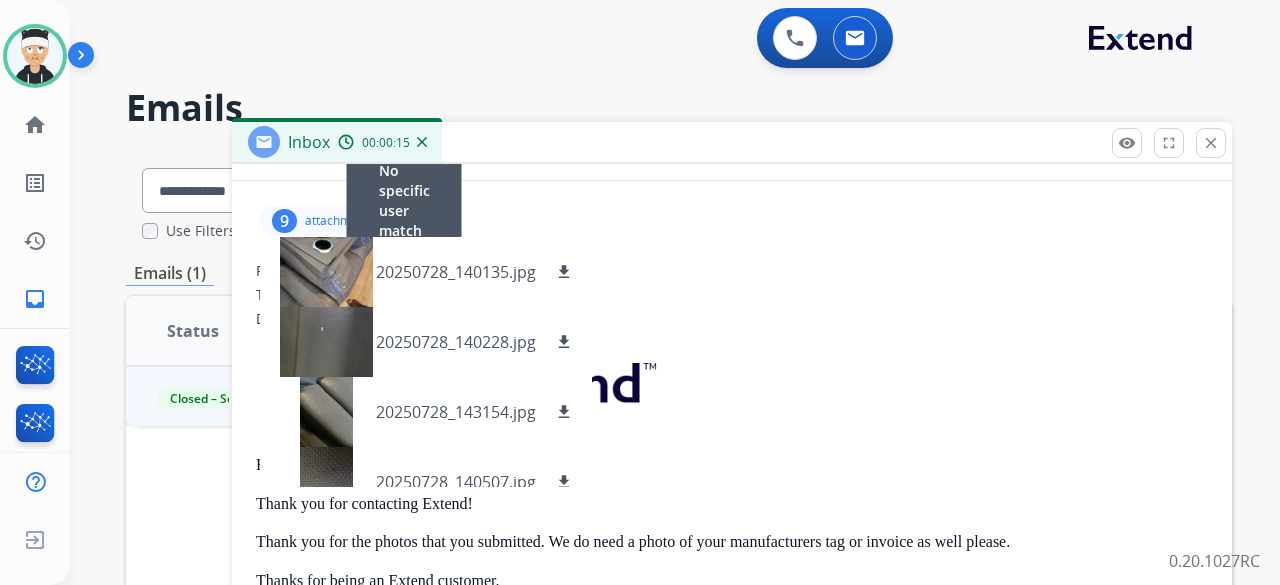 drag, startPoint x: 918, startPoint y: 193, endPoint x: 882, endPoint y: 261, distance: 76.941536 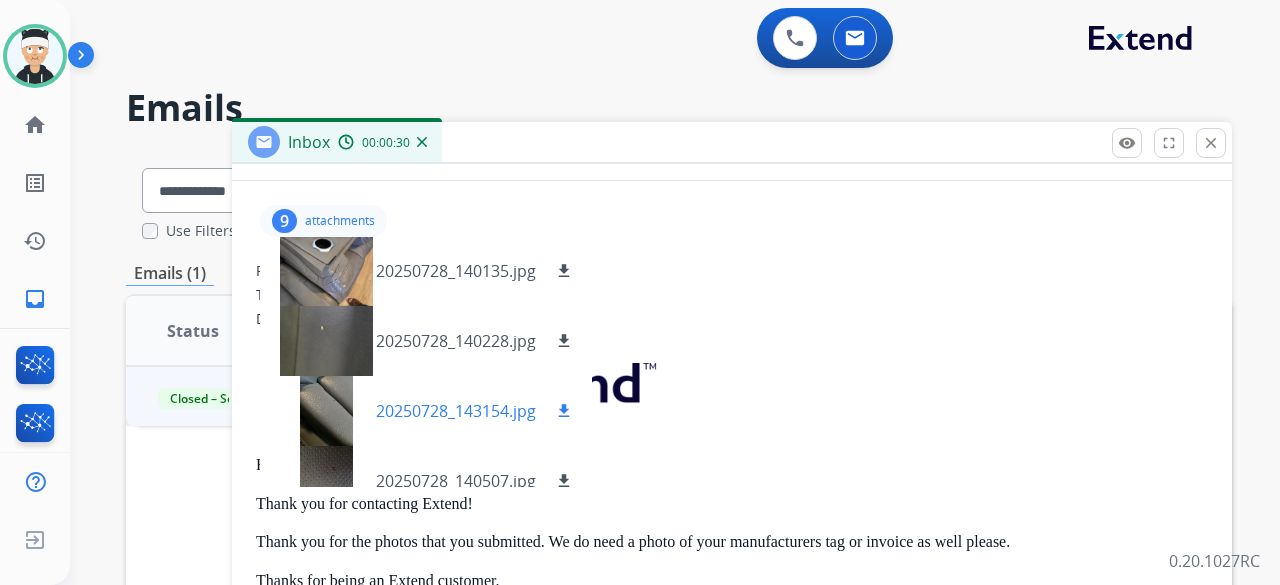 scroll, scrollTop: 0, scrollLeft: 0, axis: both 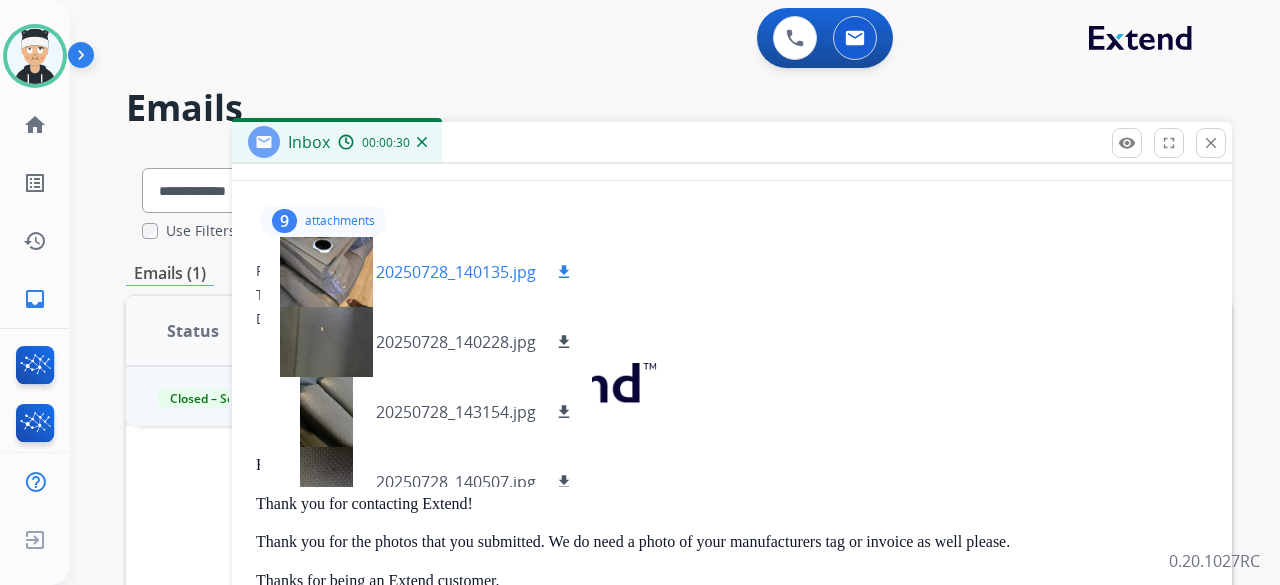 click at bounding box center [326, 272] 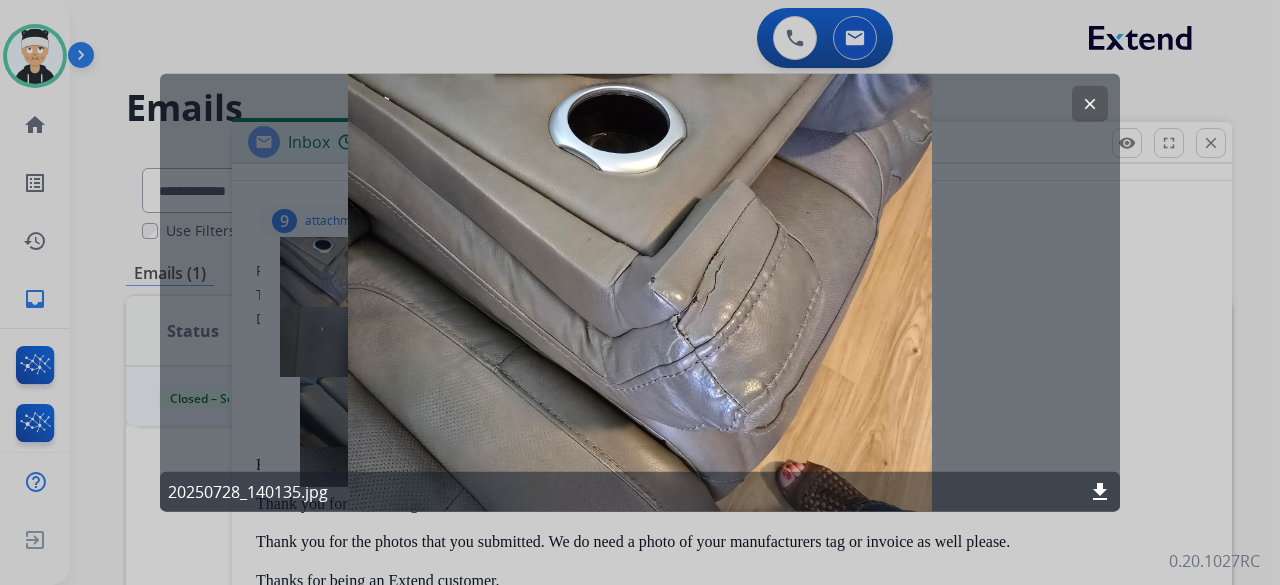 click on "clear" 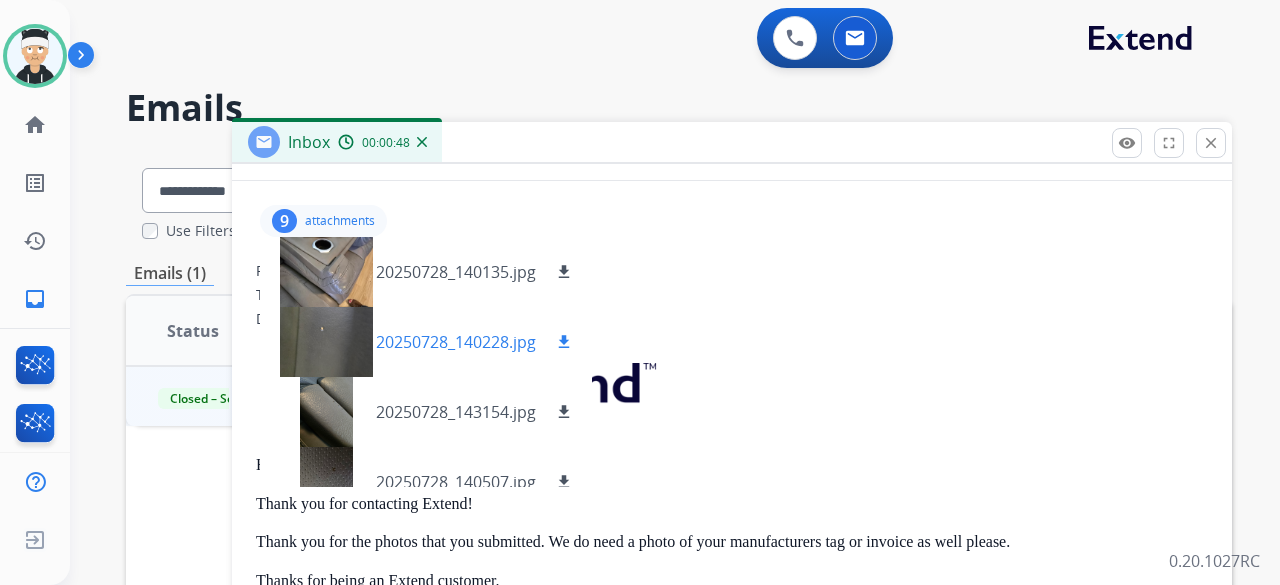 click at bounding box center [326, 342] 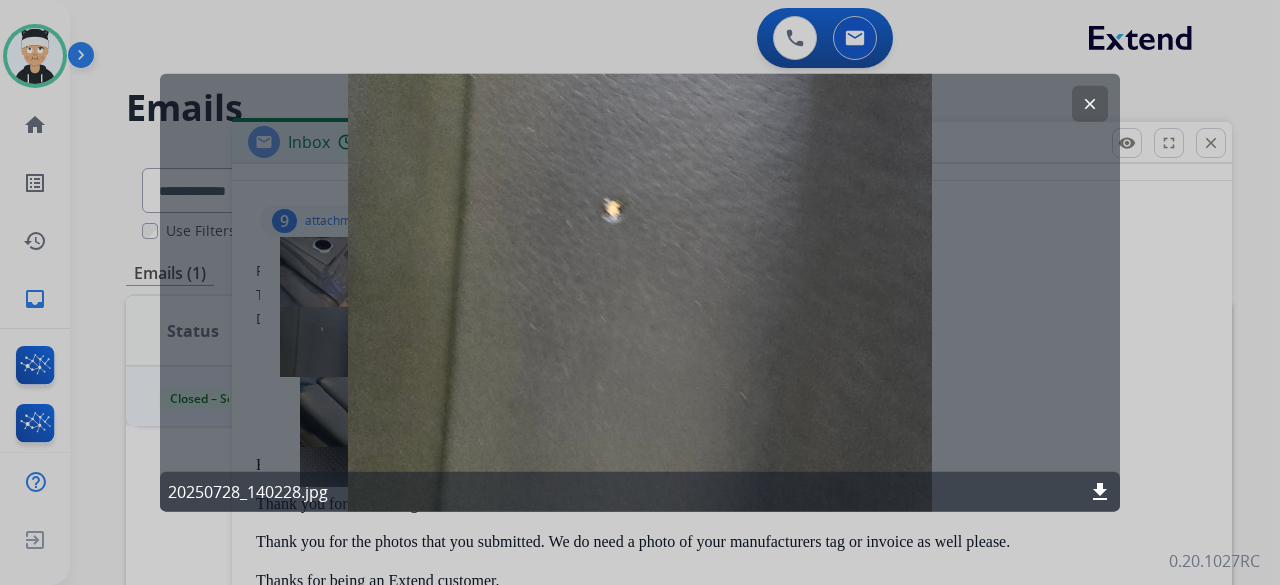 click on "clear" 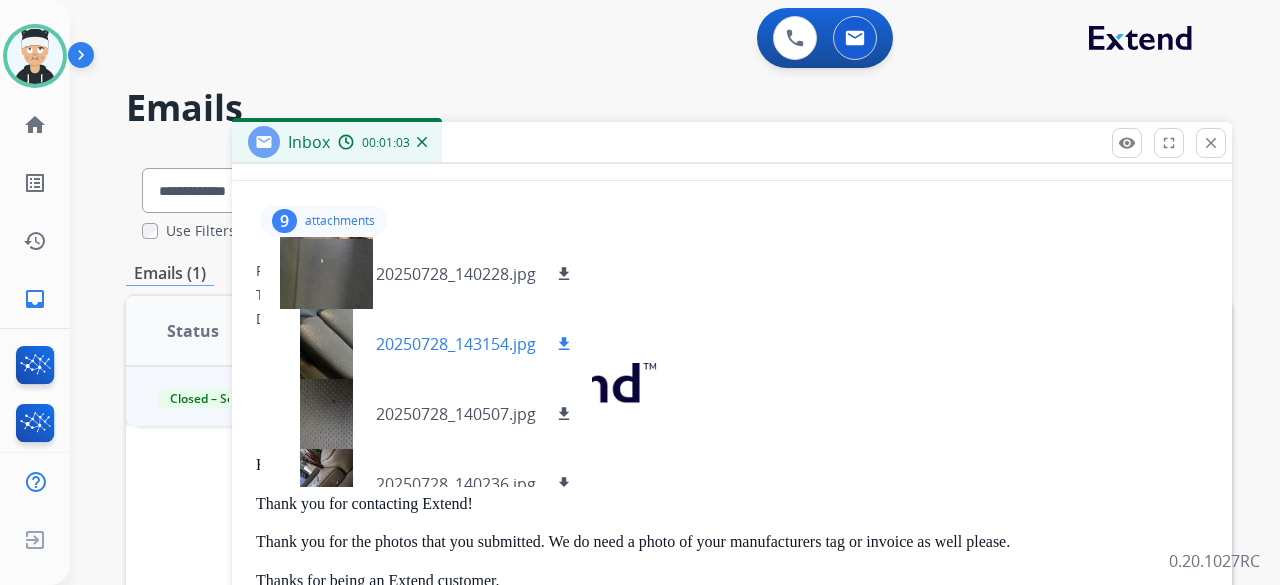 scroll, scrollTop: 100, scrollLeft: 0, axis: vertical 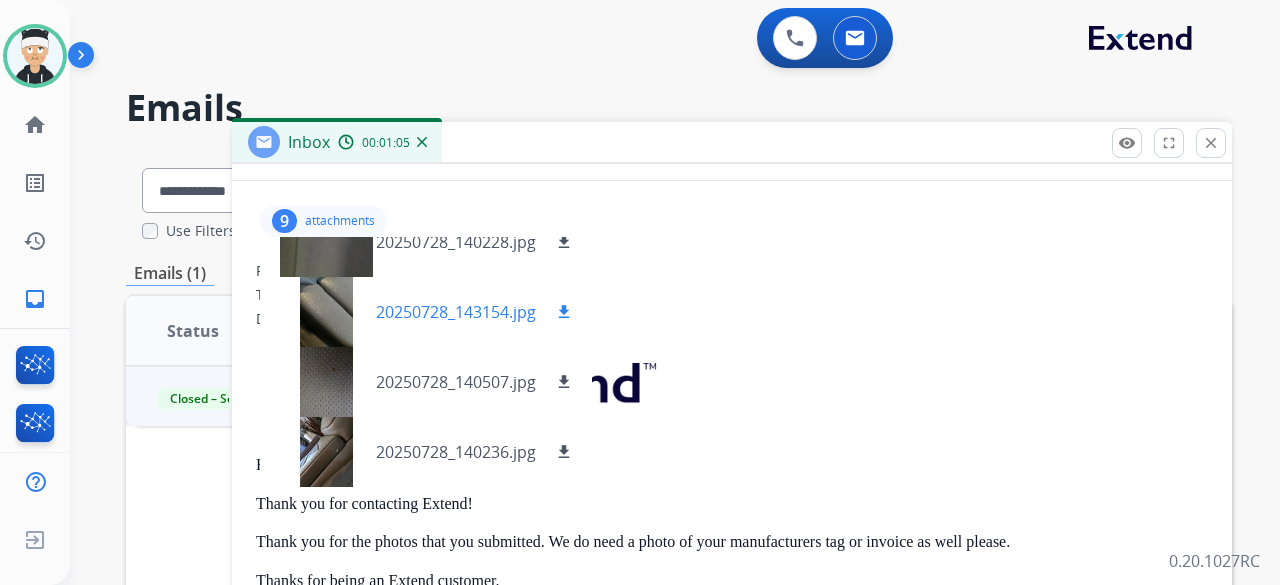 click at bounding box center (326, 312) 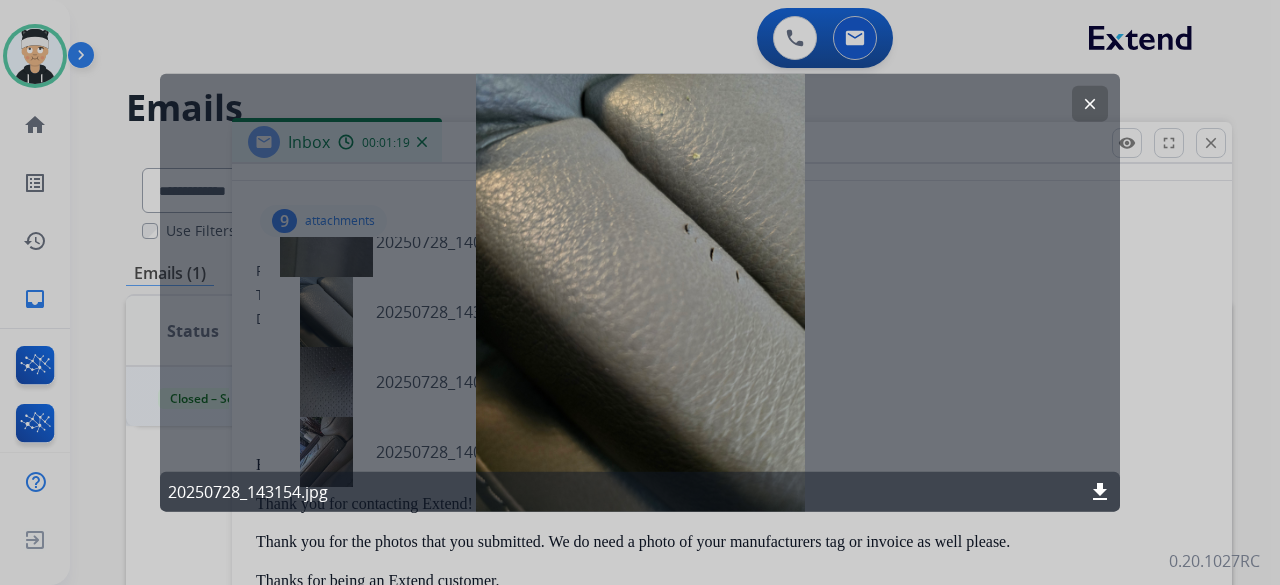 click on "clear" 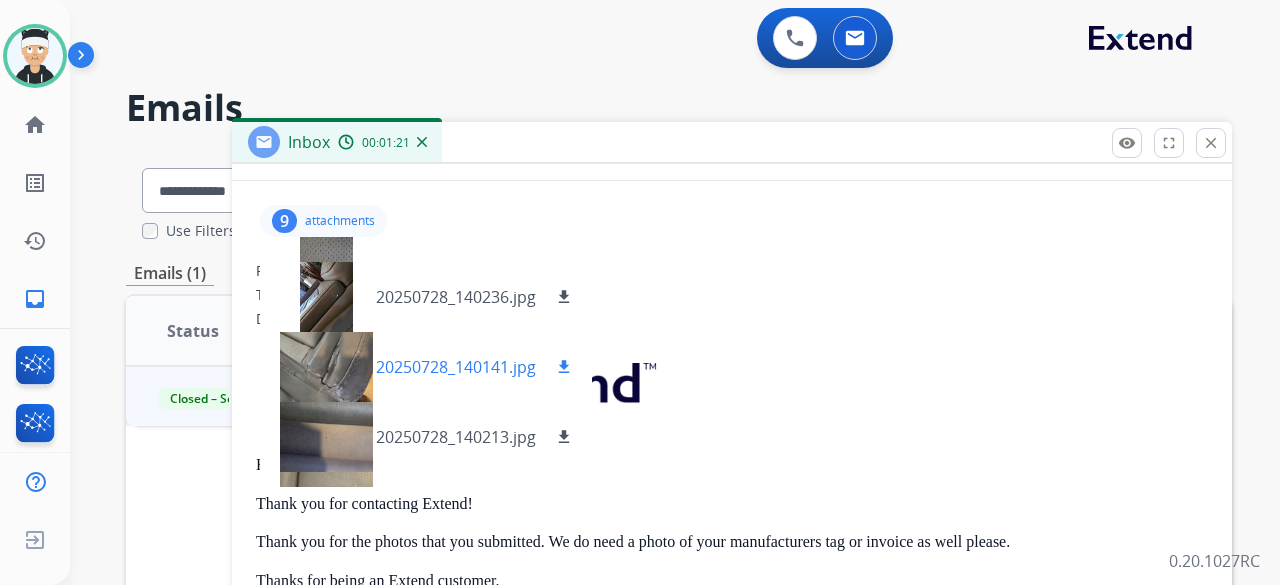 scroll, scrollTop: 300, scrollLeft: 0, axis: vertical 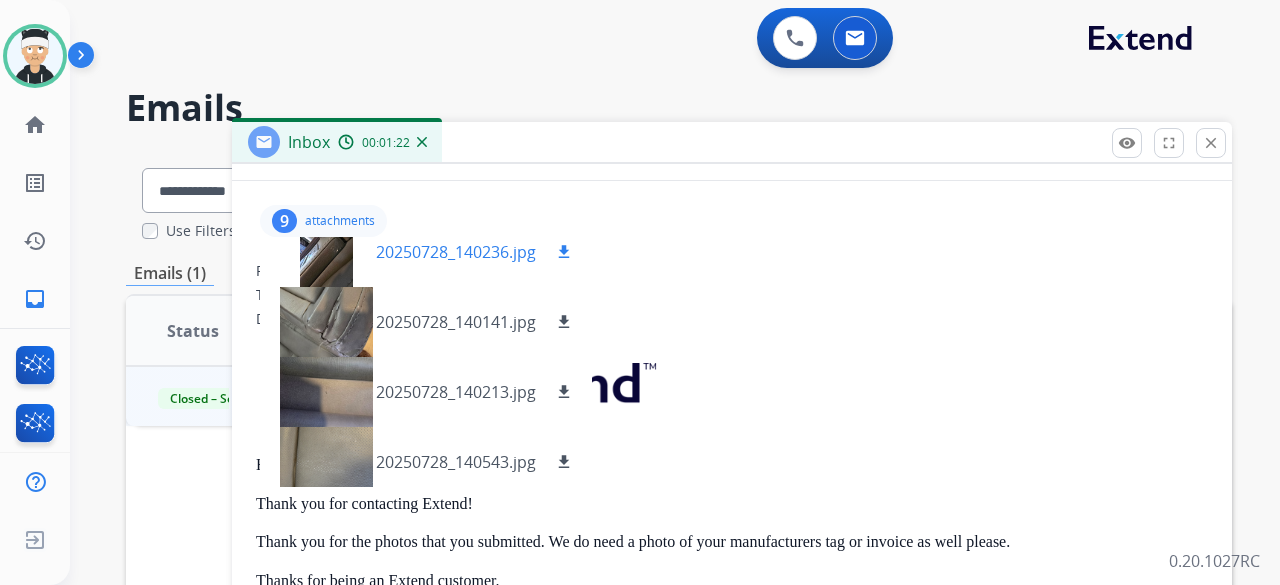 click at bounding box center [326, 252] 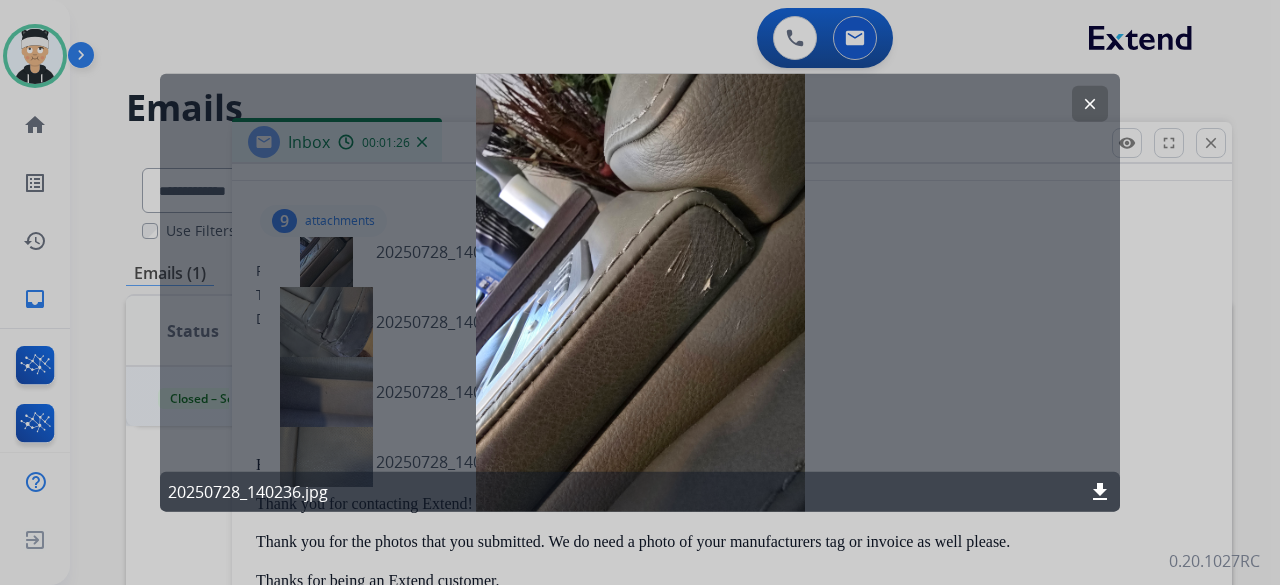 click on "clear" 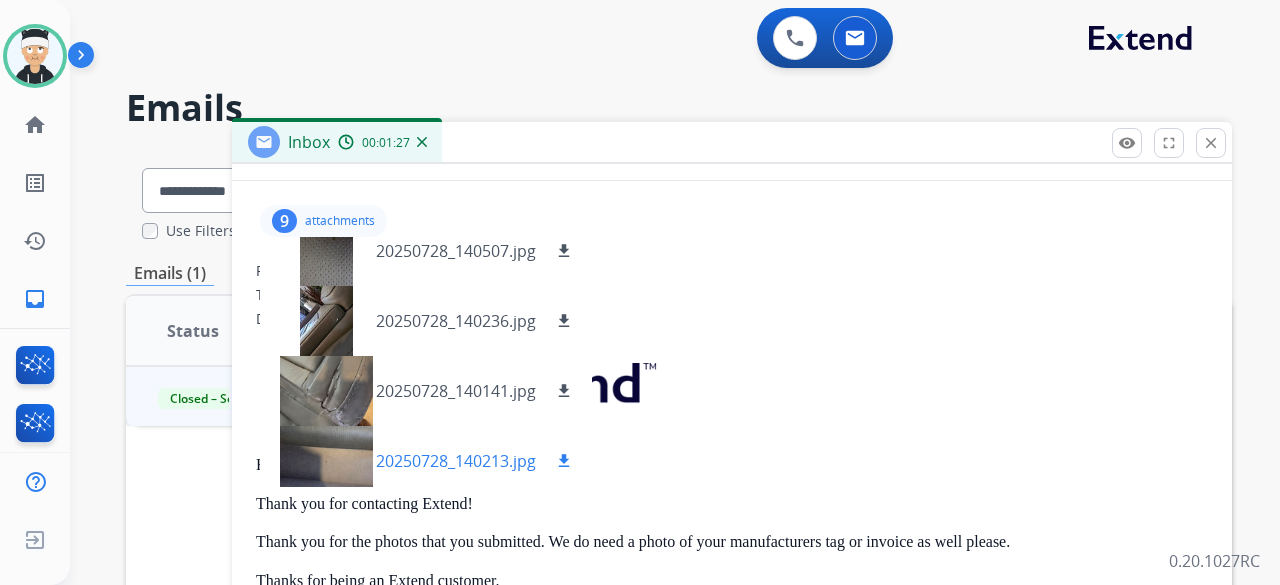 scroll, scrollTop: 200, scrollLeft: 0, axis: vertical 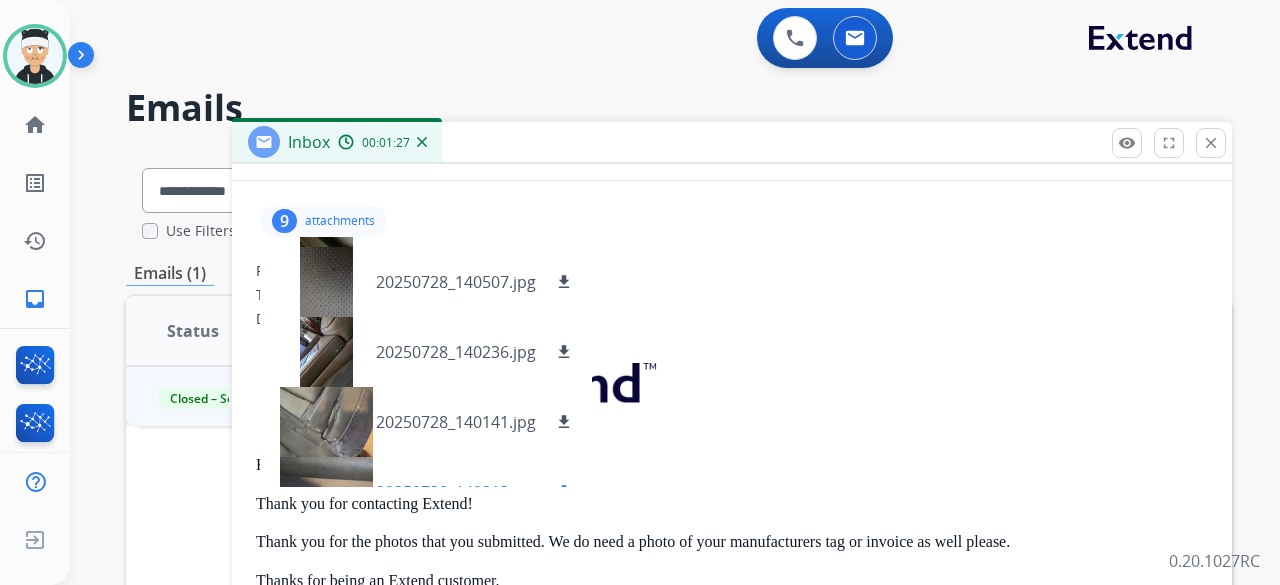 click at bounding box center (326, 492) 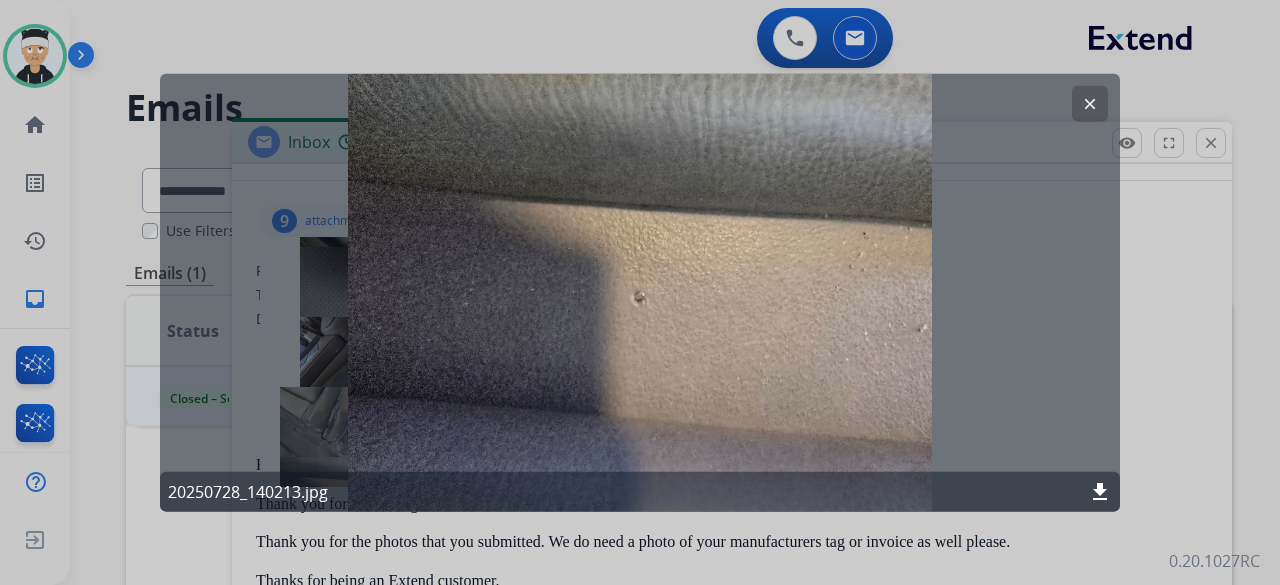 click on "clear" 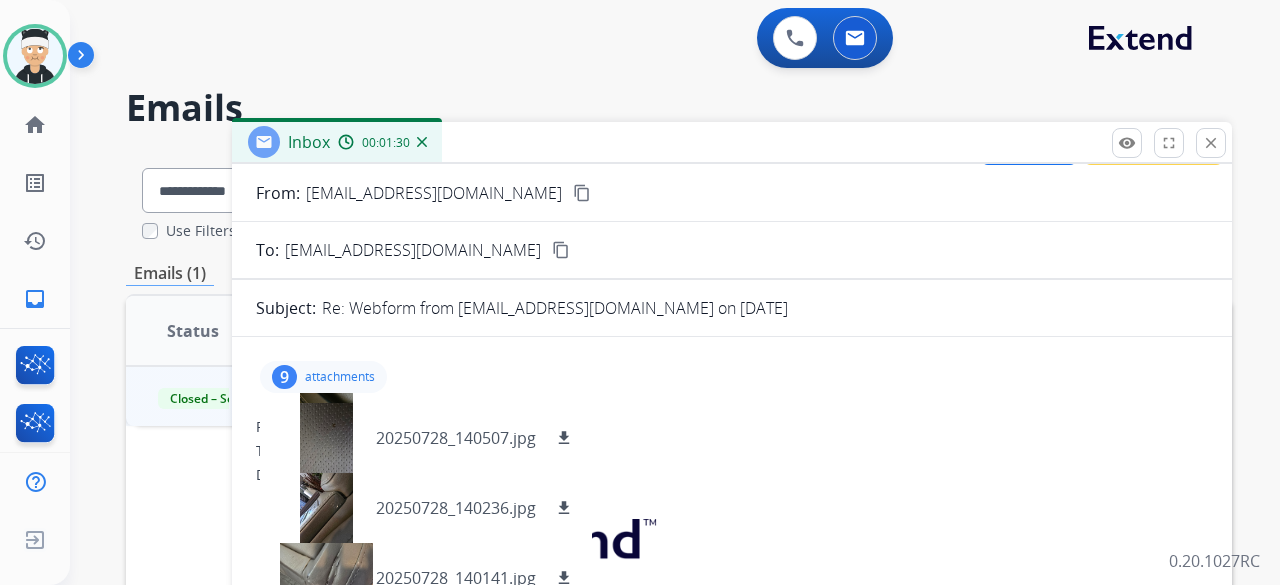 scroll, scrollTop: 0, scrollLeft: 0, axis: both 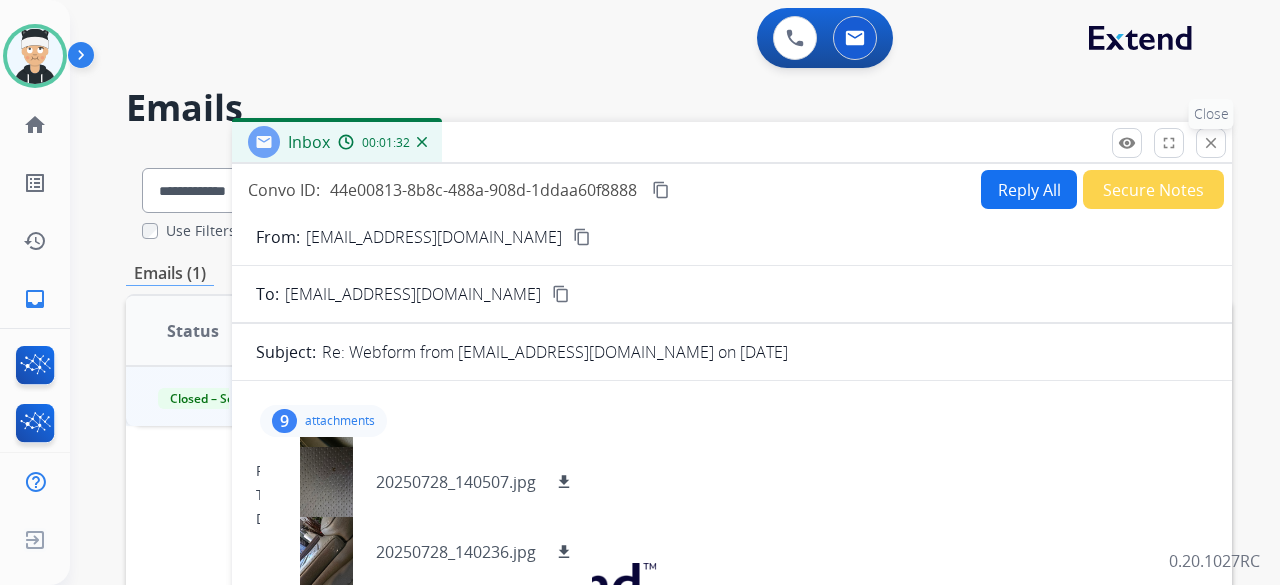click on "close" at bounding box center (1211, 143) 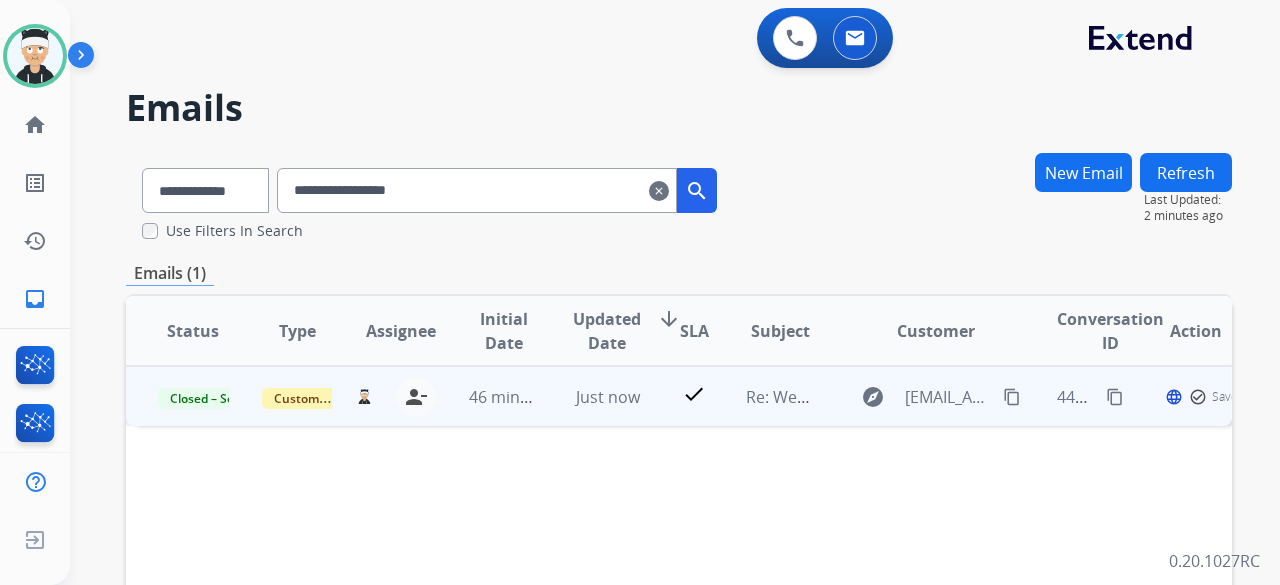 click on "Re: Webform from dar631fl@yahoo.com on 07/28/2025" at bounding box center [766, 396] 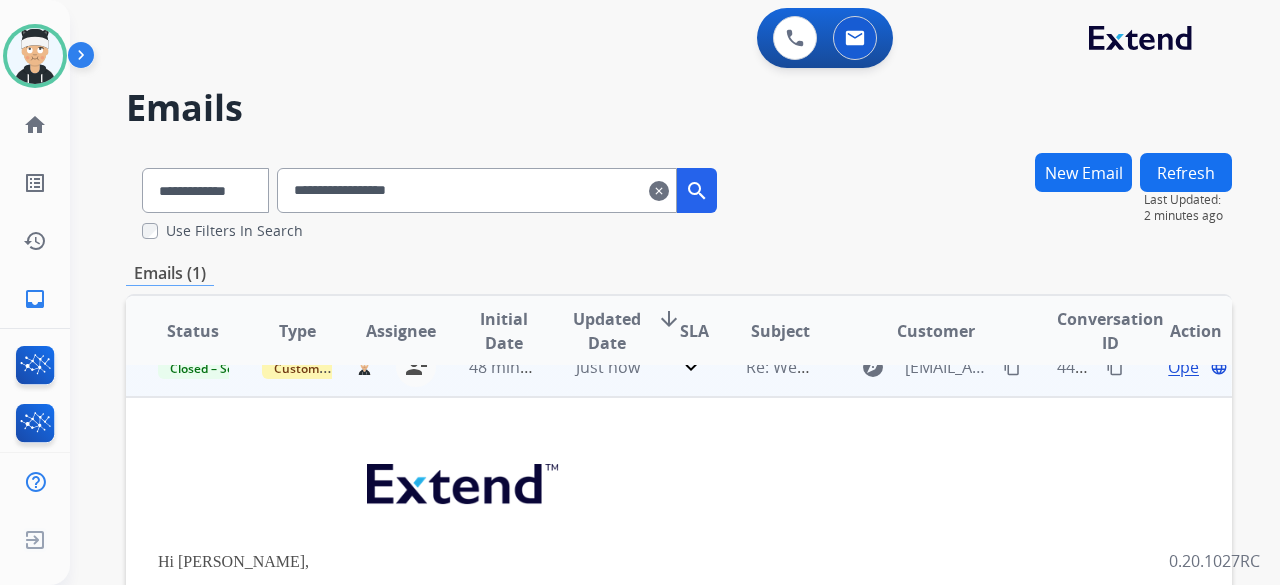 scroll, scrollTop: 44, scrollLeft: 0, axis: vertical 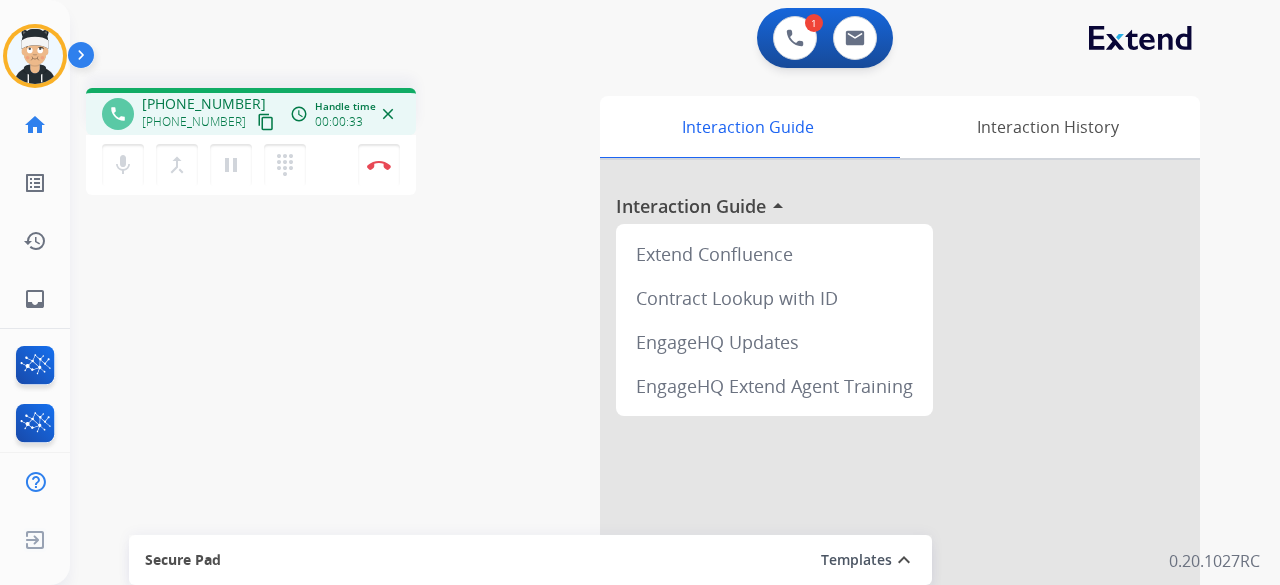 click on "content_copy" at bounding box center [266, 122] 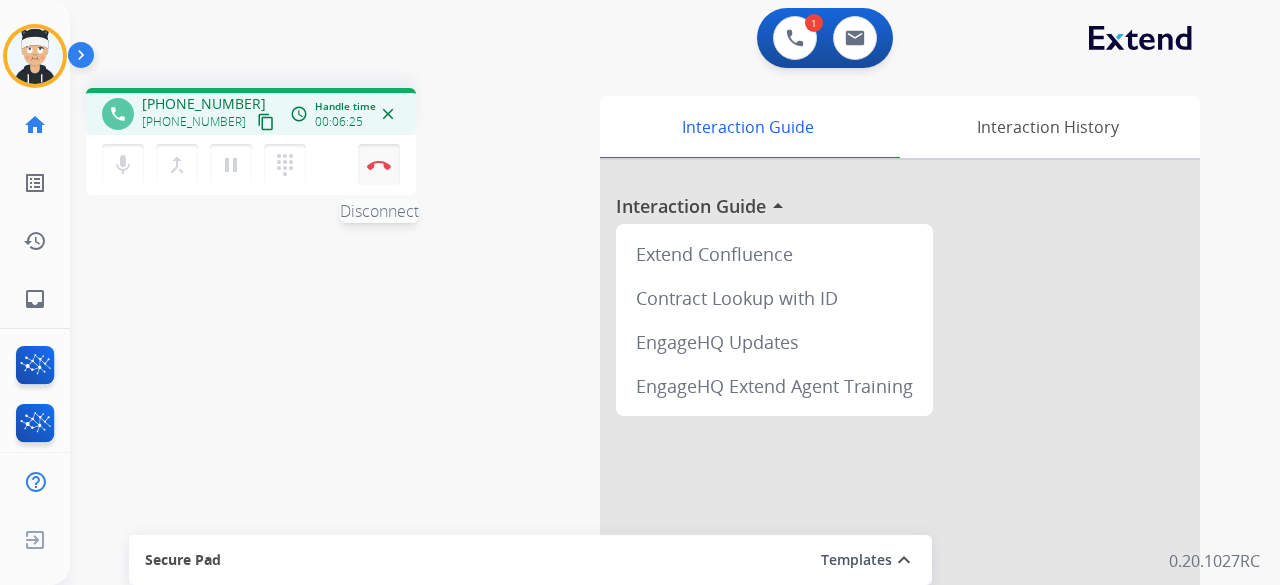 click on "Disconnect" at bounding box center (379, 165) 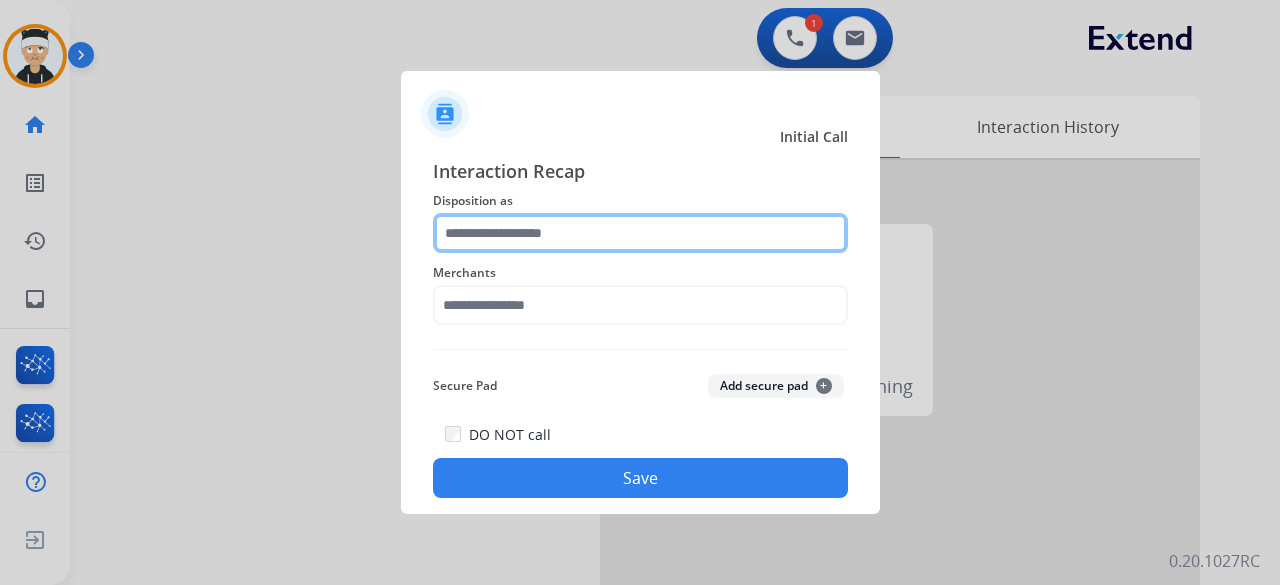 click 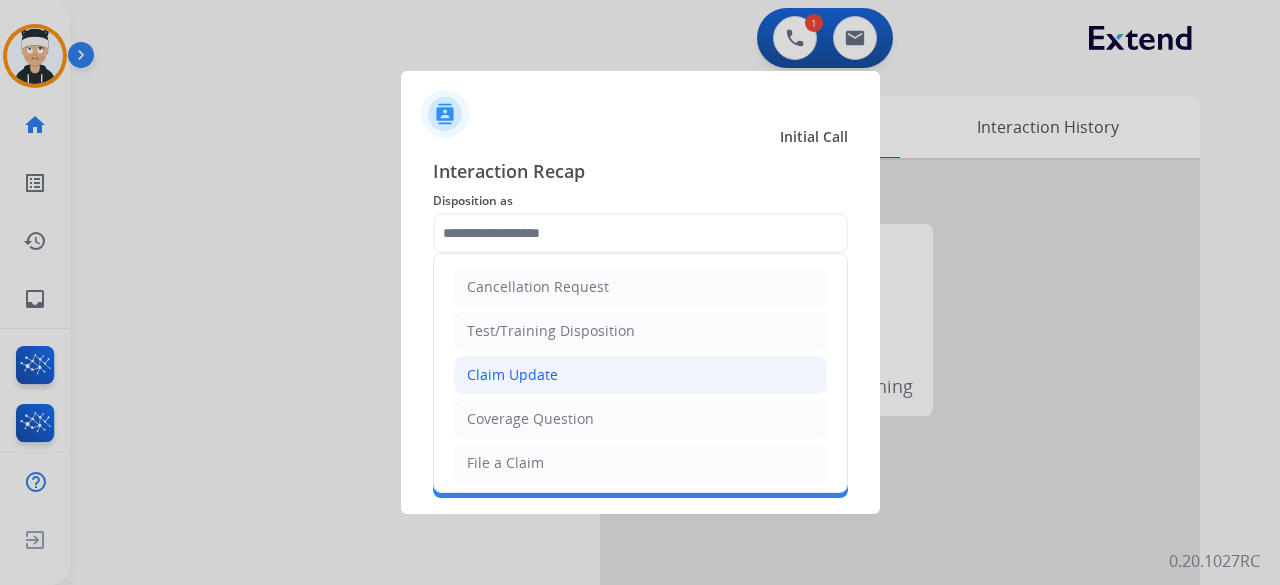 click on "Claim Update" 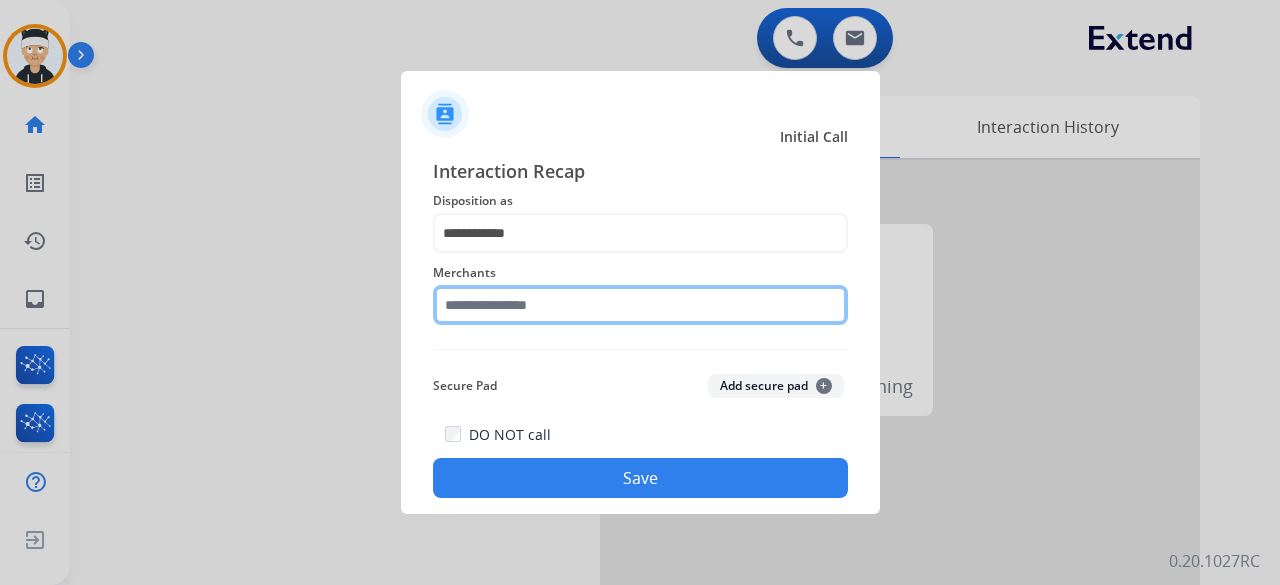 click 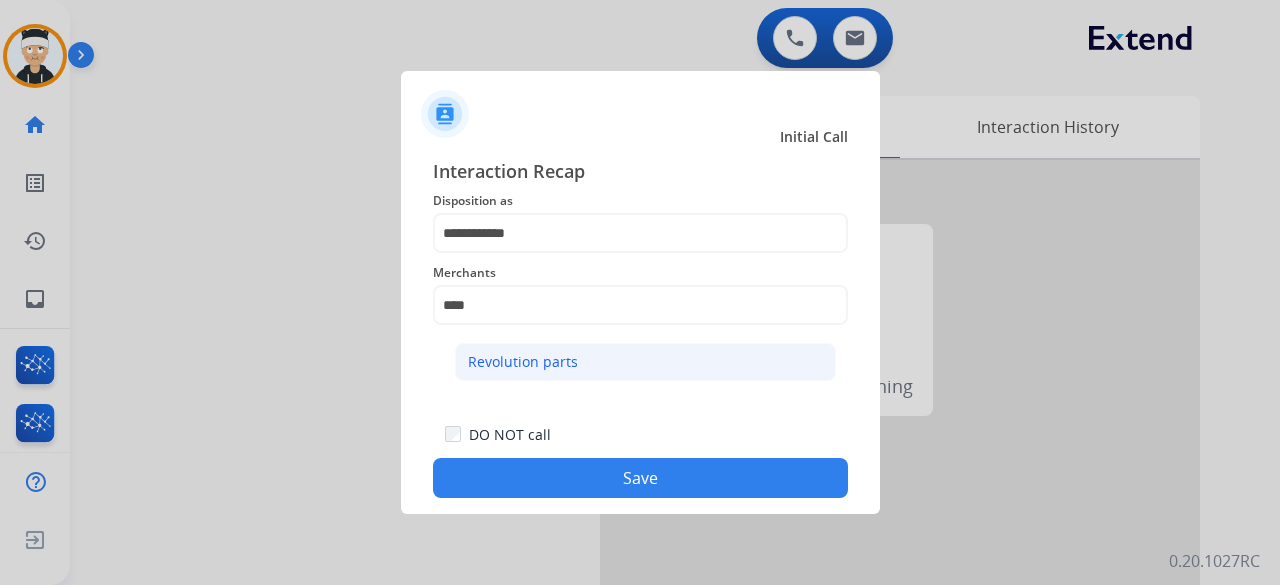 click on "Revolution parts" 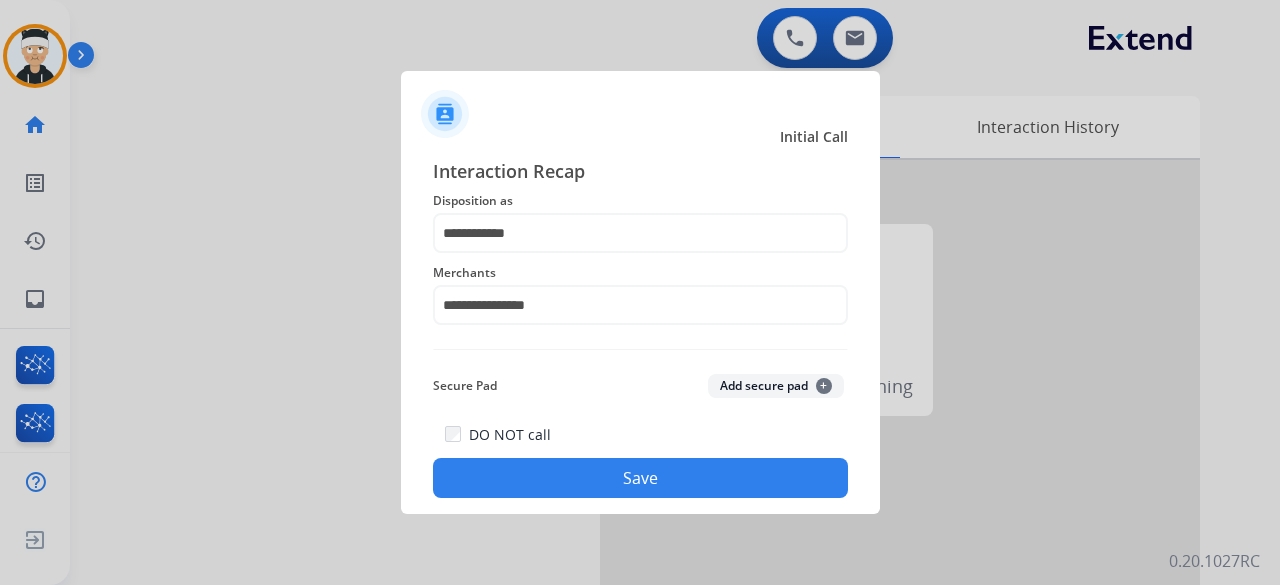 click on "Save" 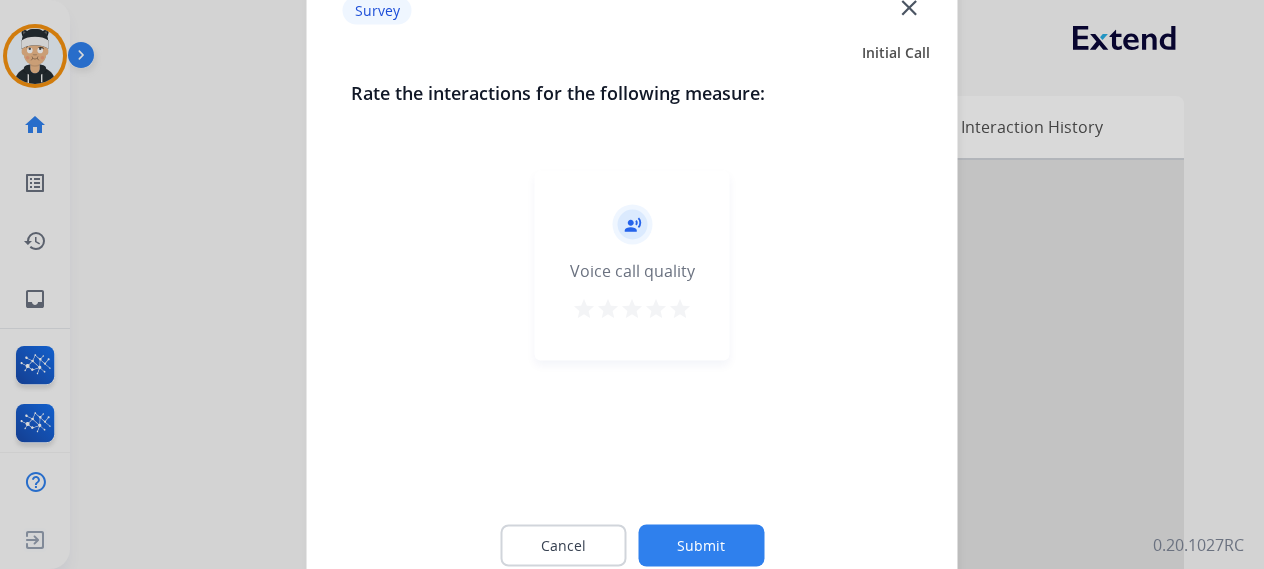 click on "star" at bounding box center (680, 308) 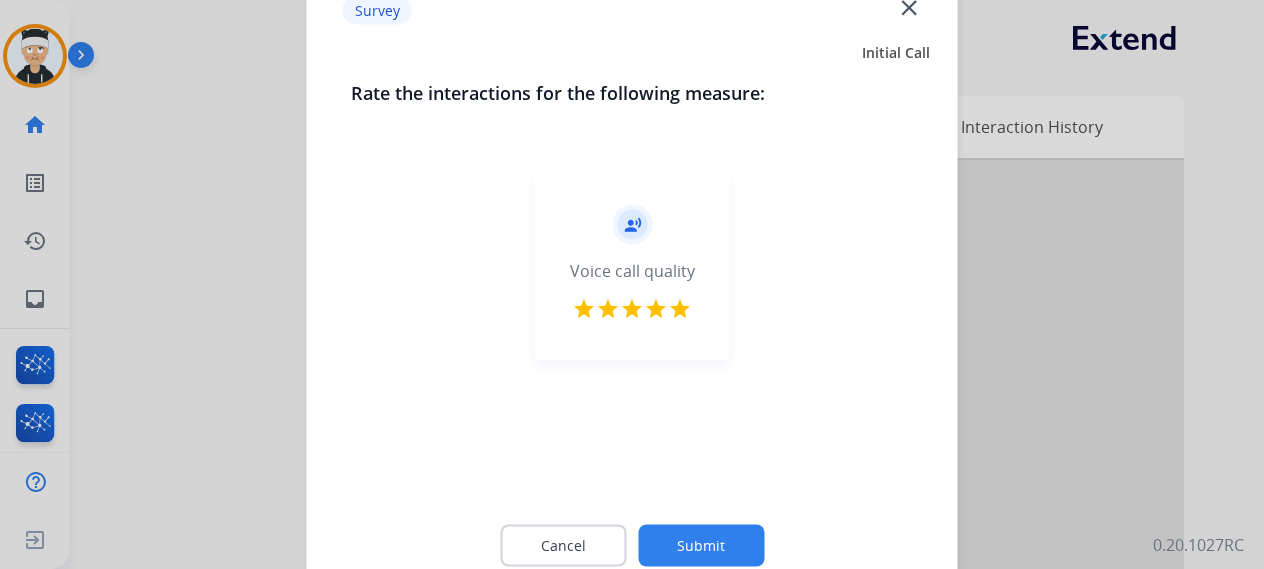 click on "Submit" 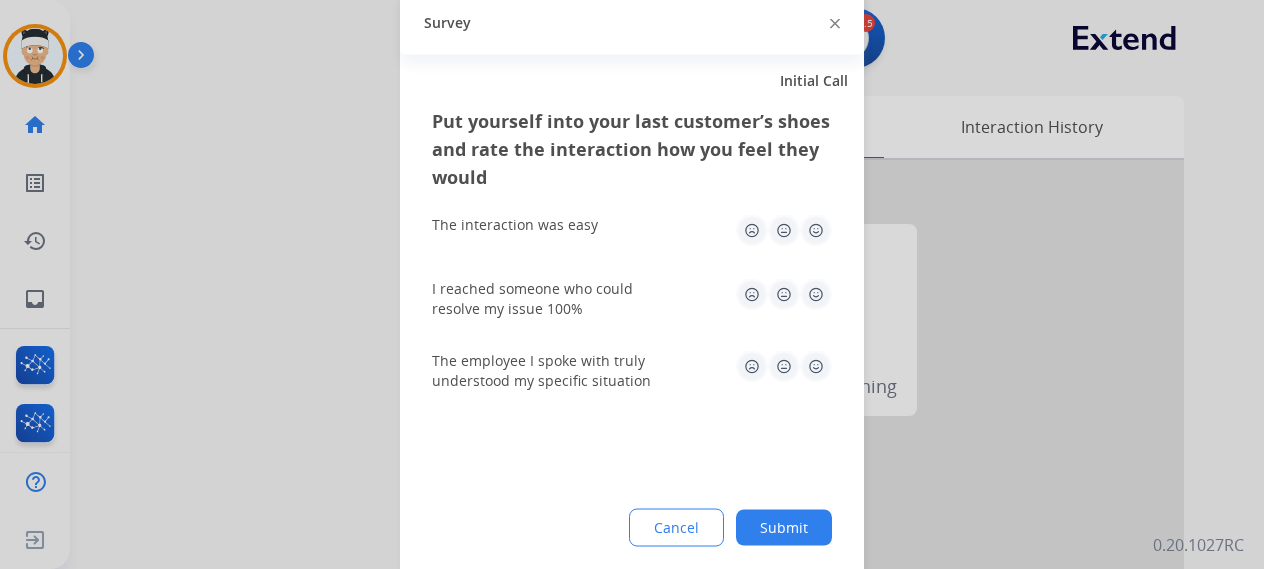 click 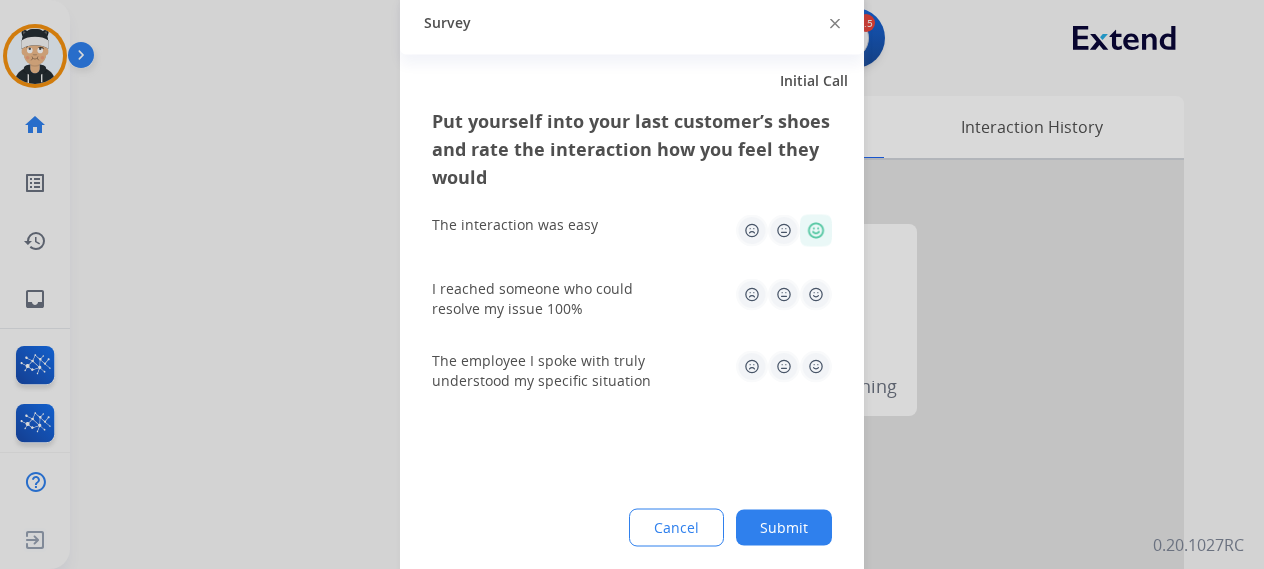 click 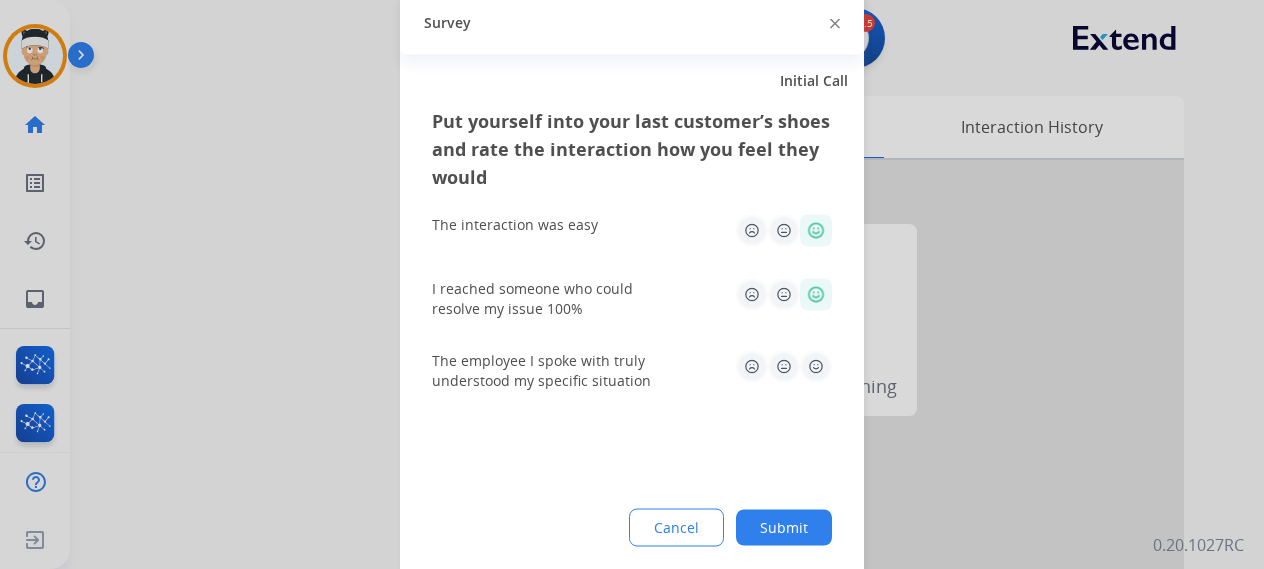 click 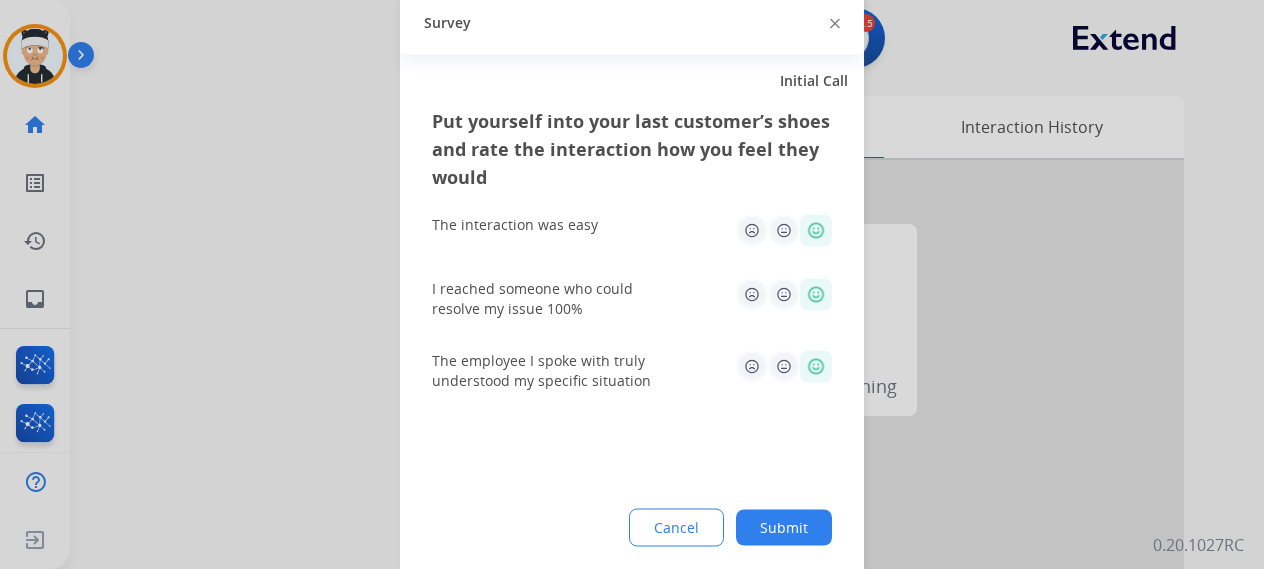 click on "Submit" 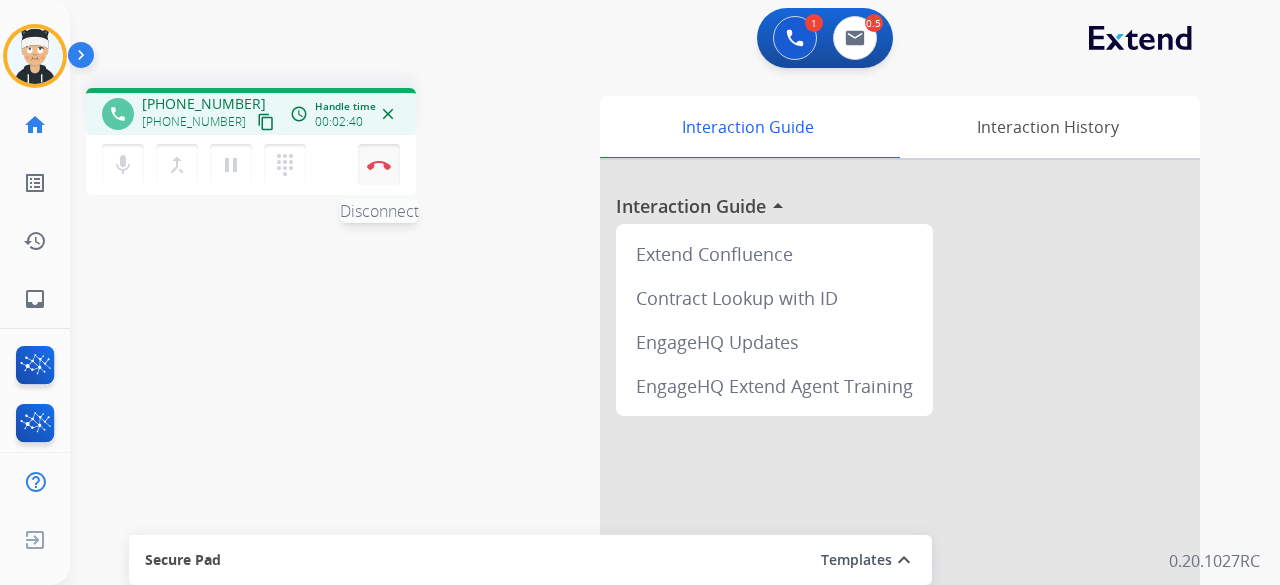 click at bounding box center (379, 165) 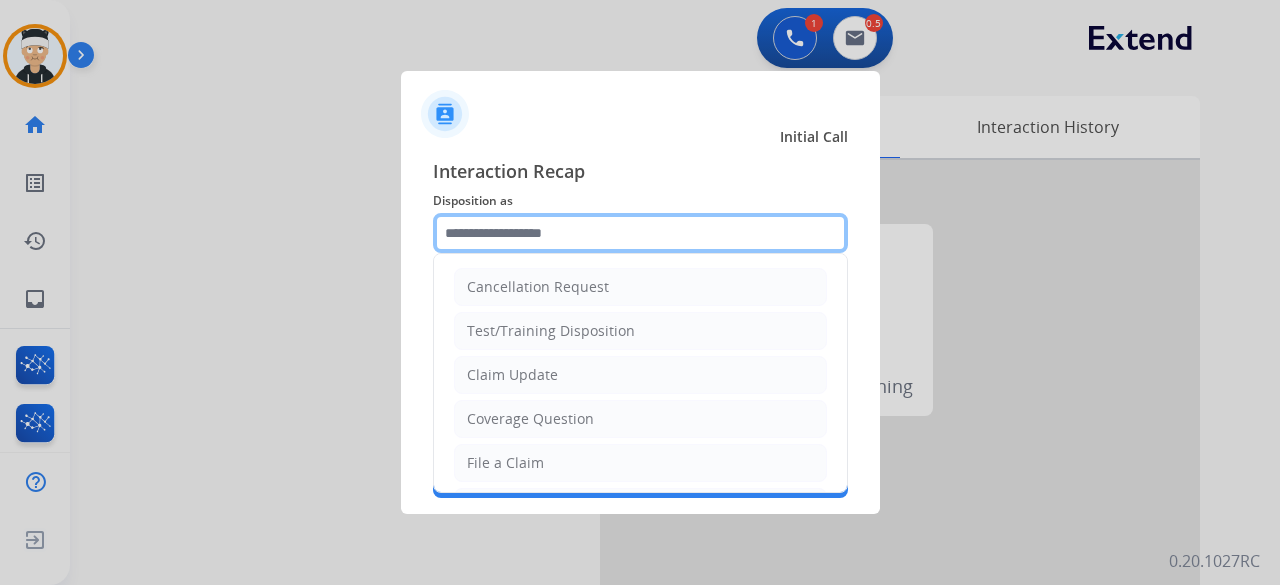 click 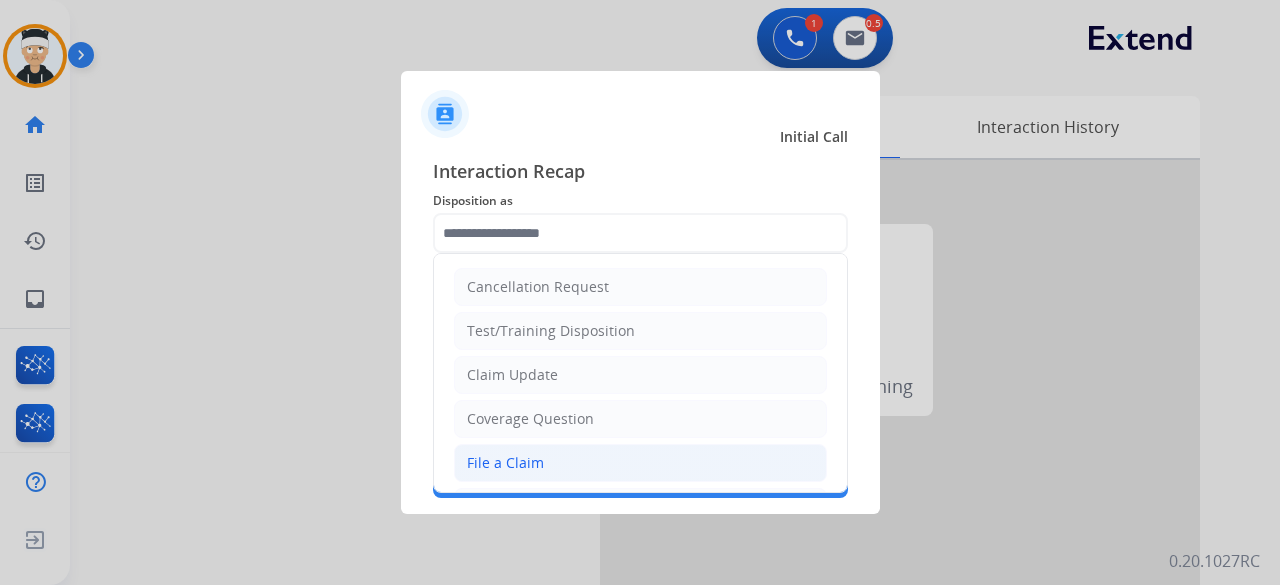 click on "File a Claim" 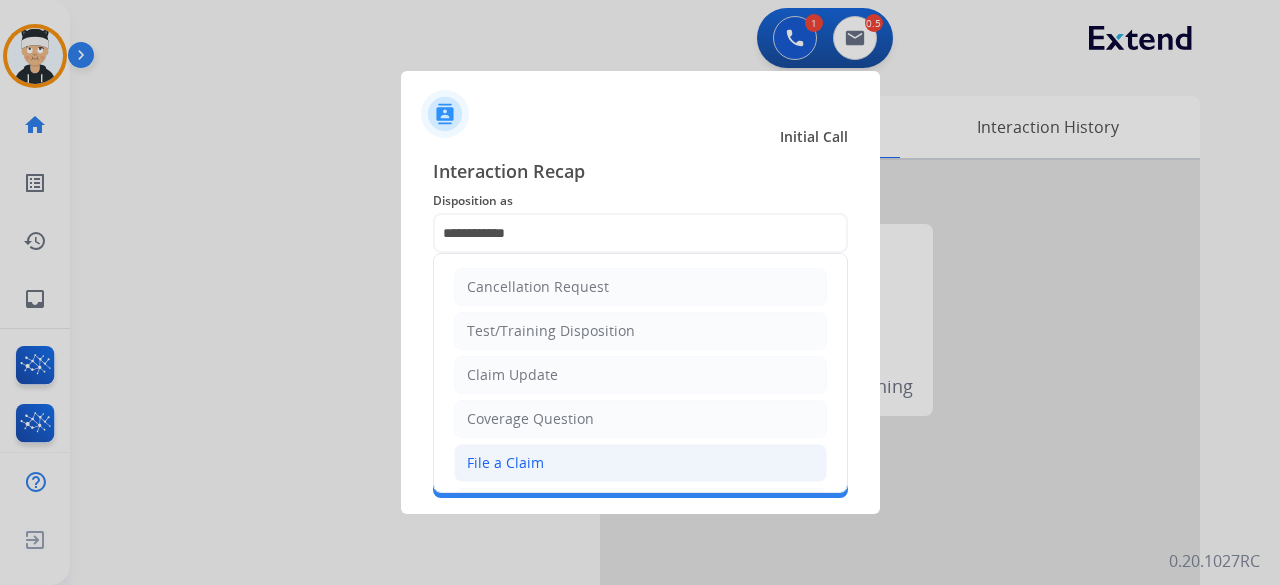 click on "DO NOT call   Save" 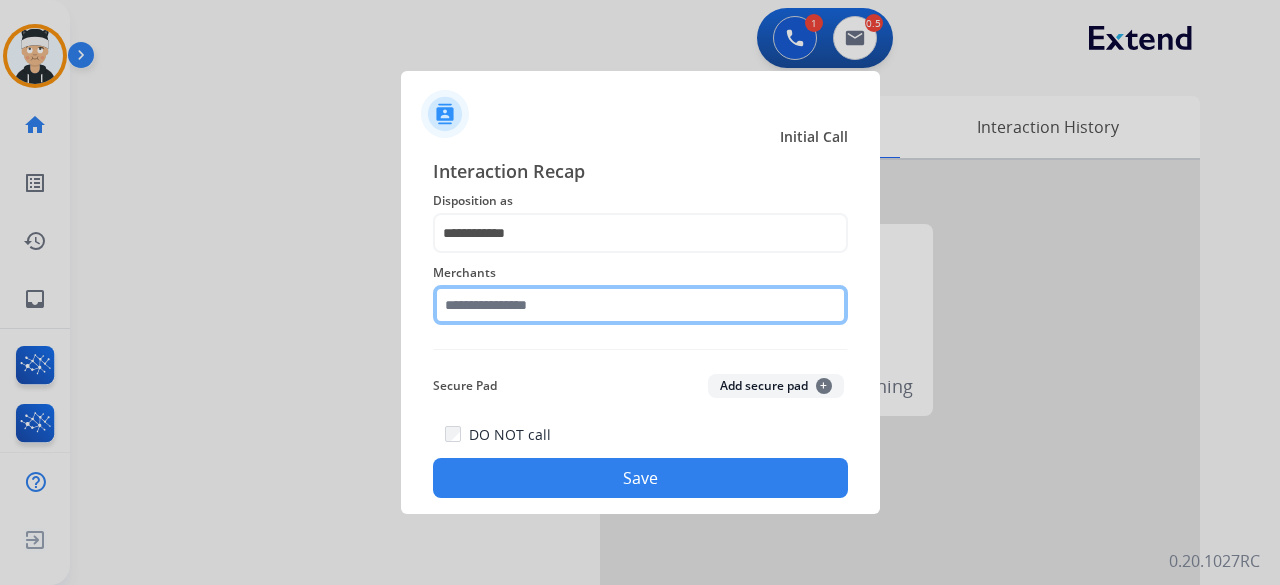 click 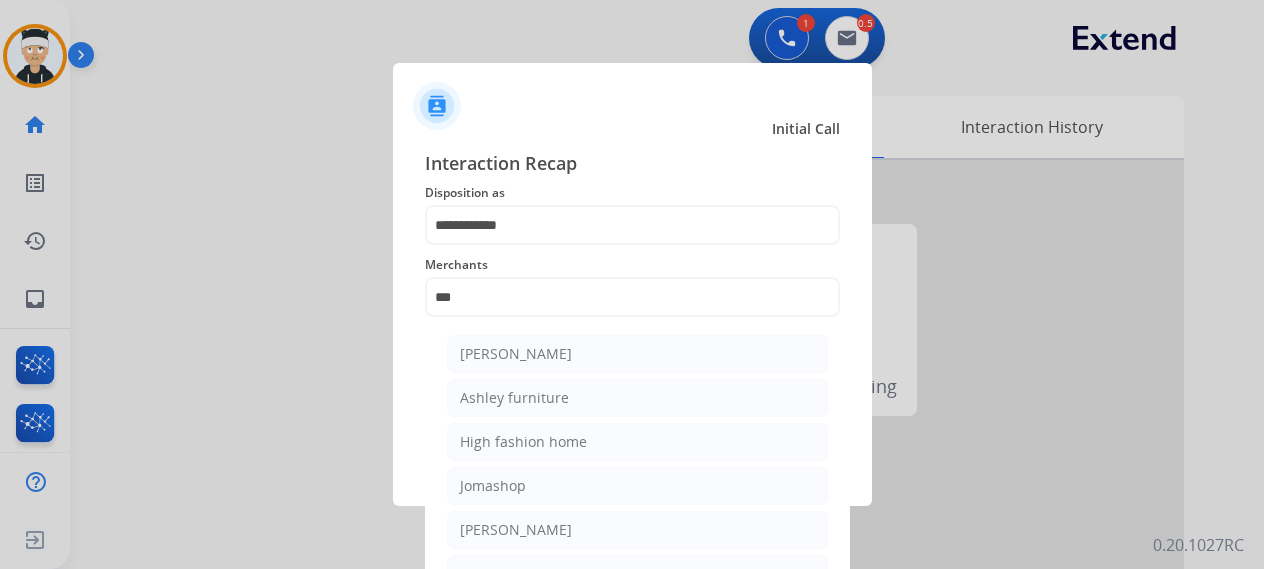 click on "Ashley furniture" 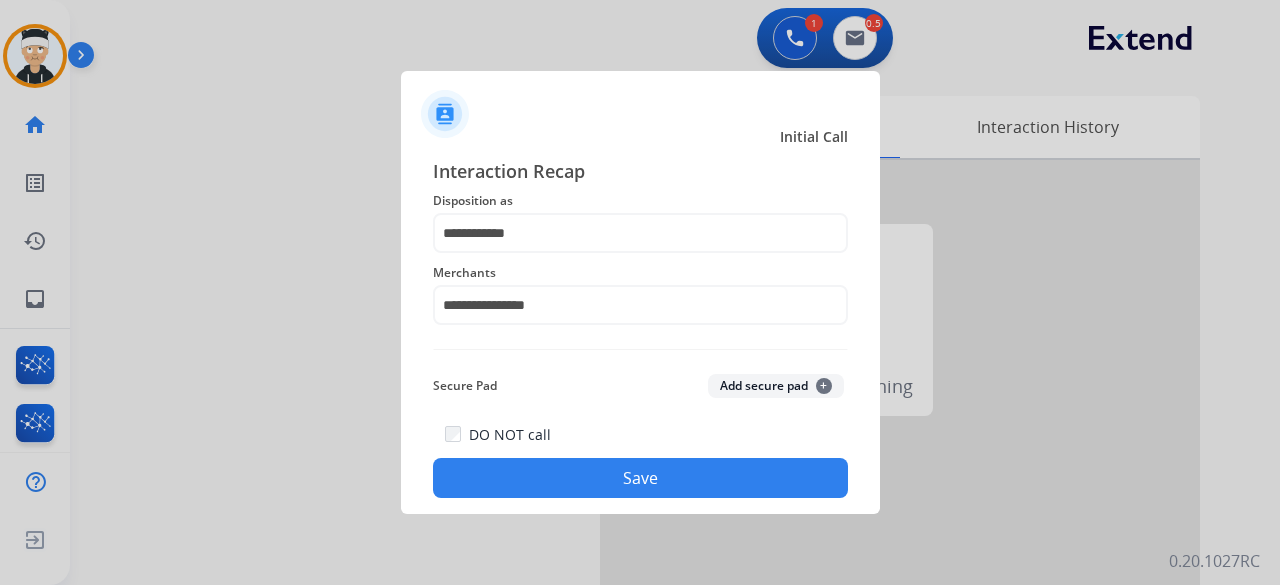 click on "Save" 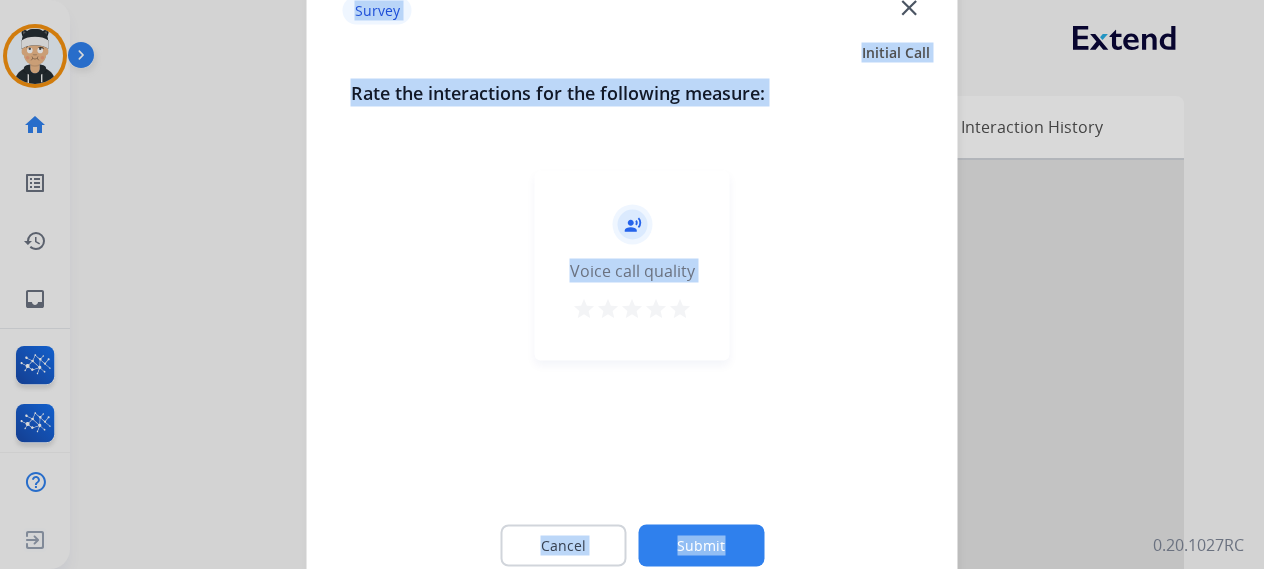 click on "star" at bounding box center [680, 308] 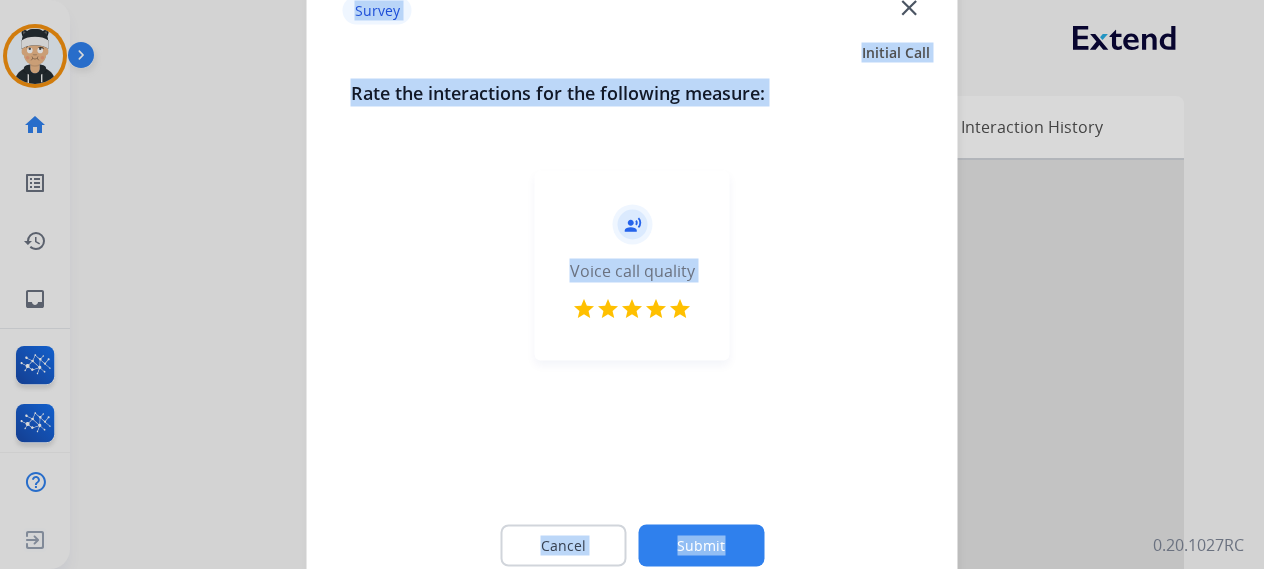 click on "Submit" 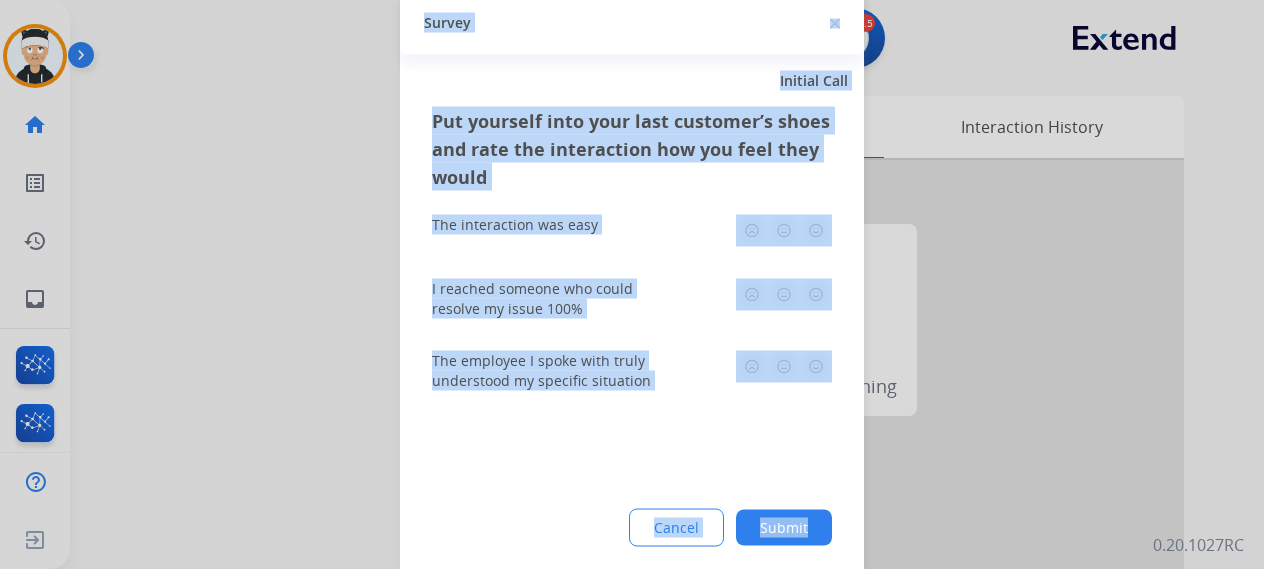click 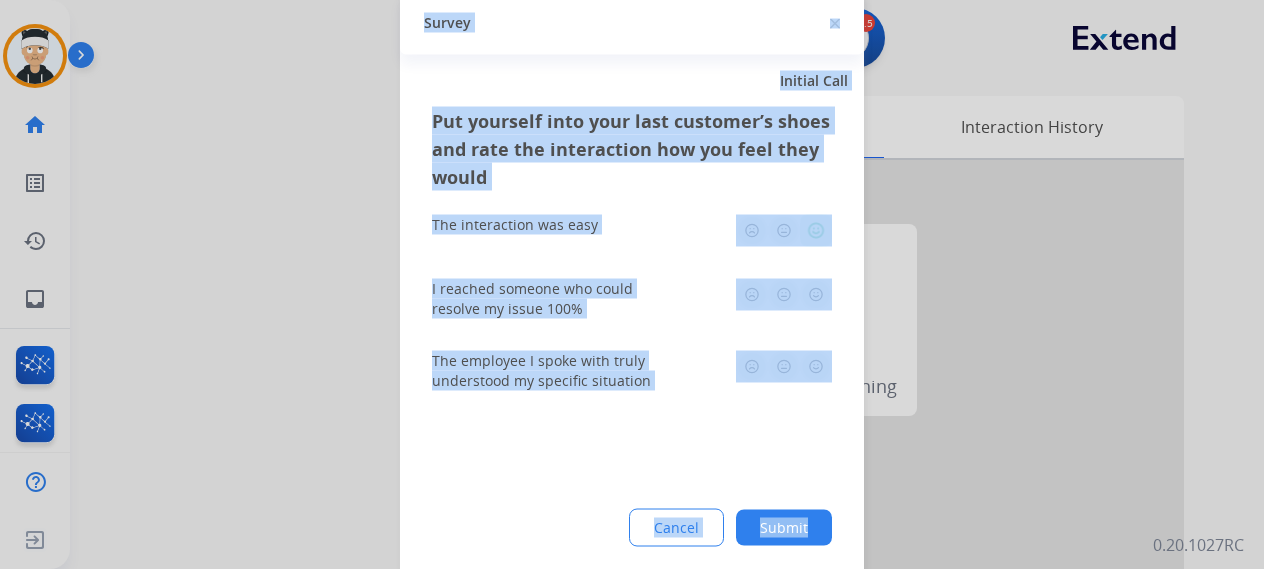 click 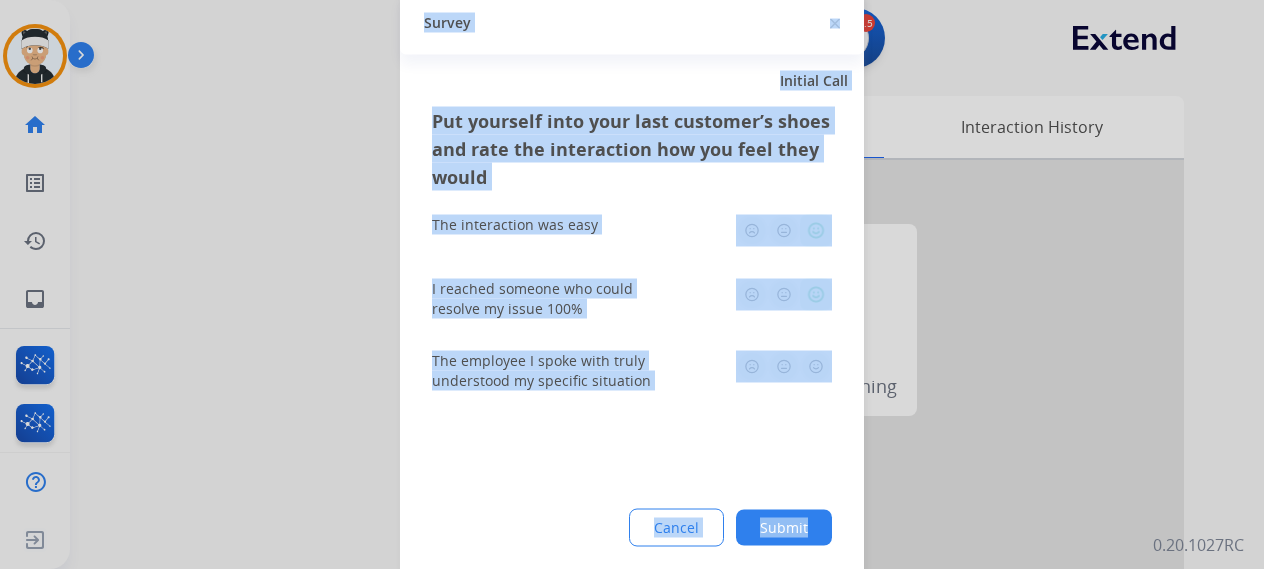 click 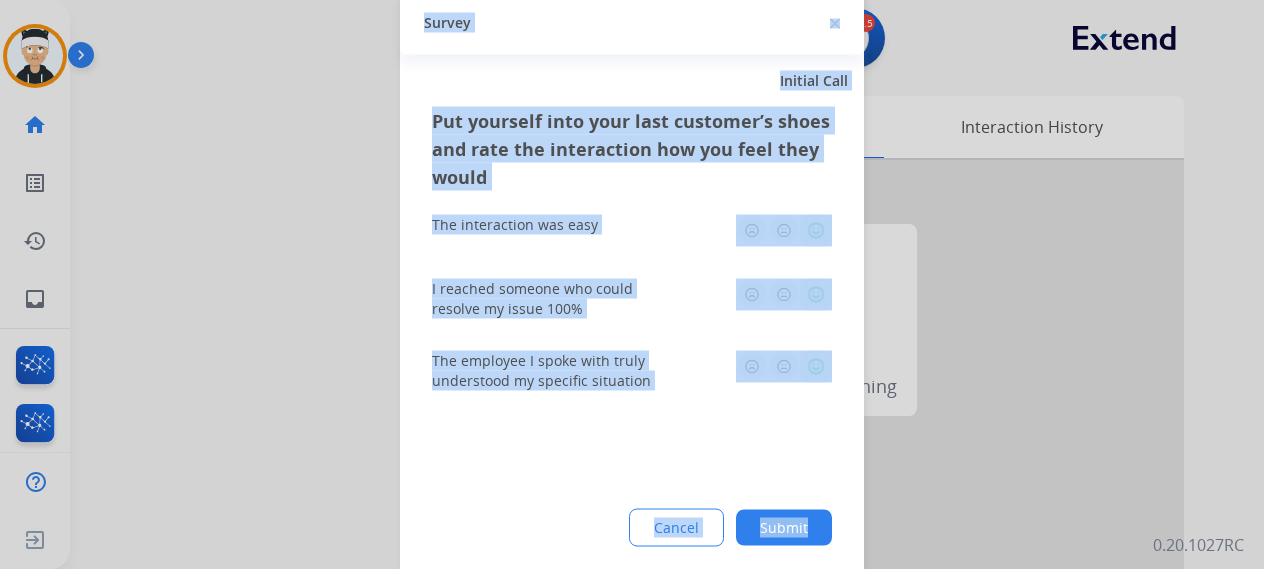 click on "Submit" 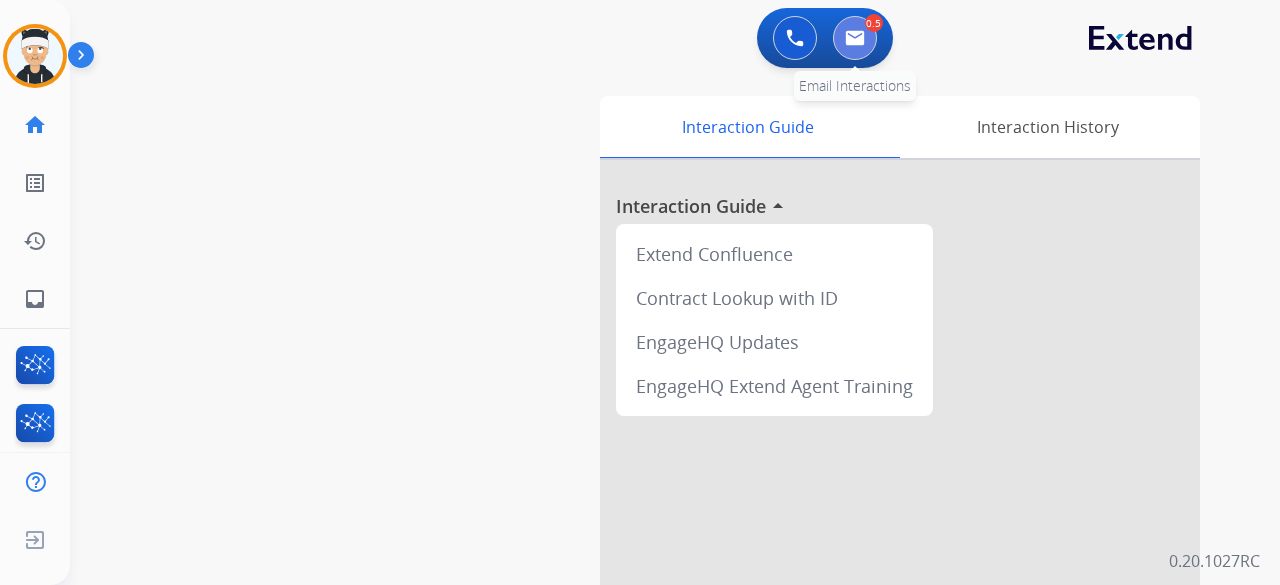 click at bounding box center [855, 38] 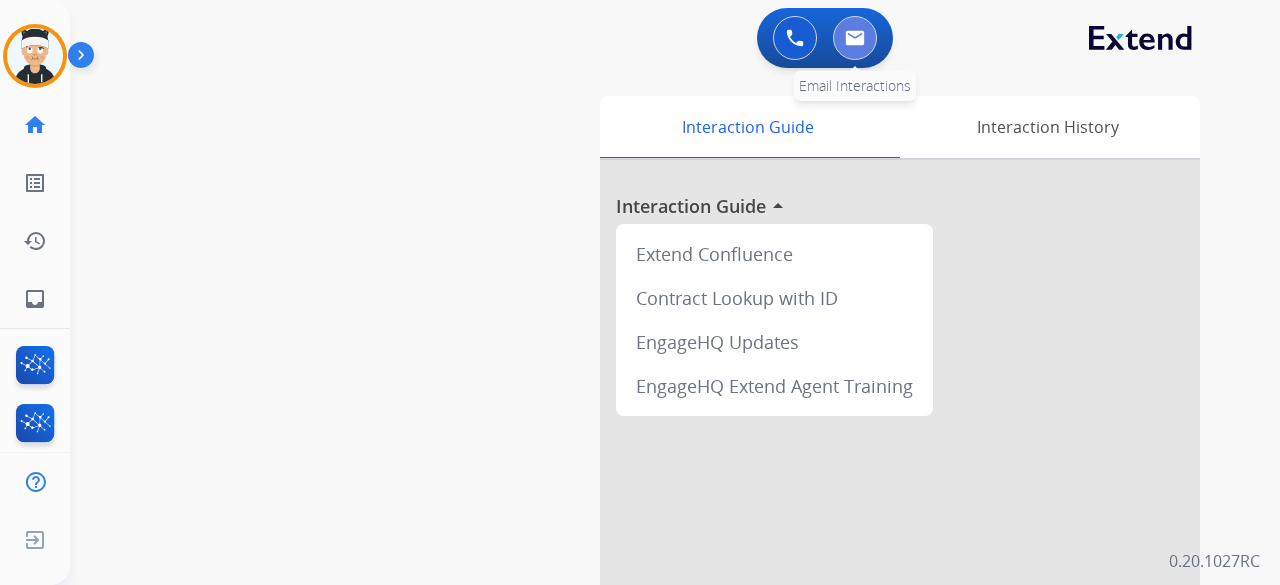 click at bounding box center (855, 38) 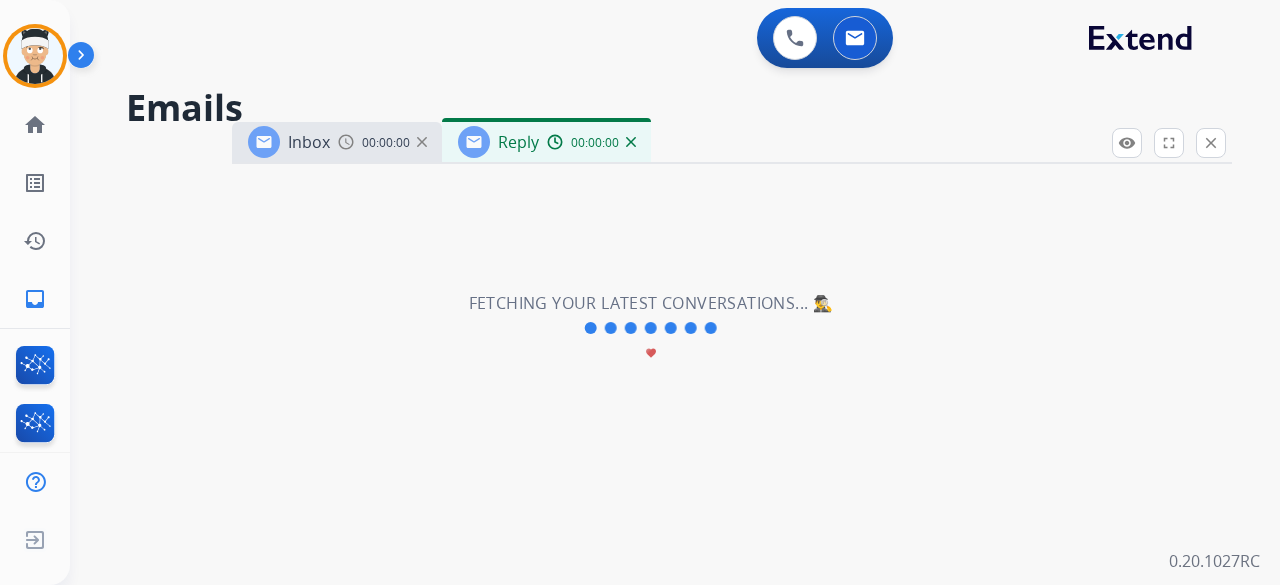 select on "**********" 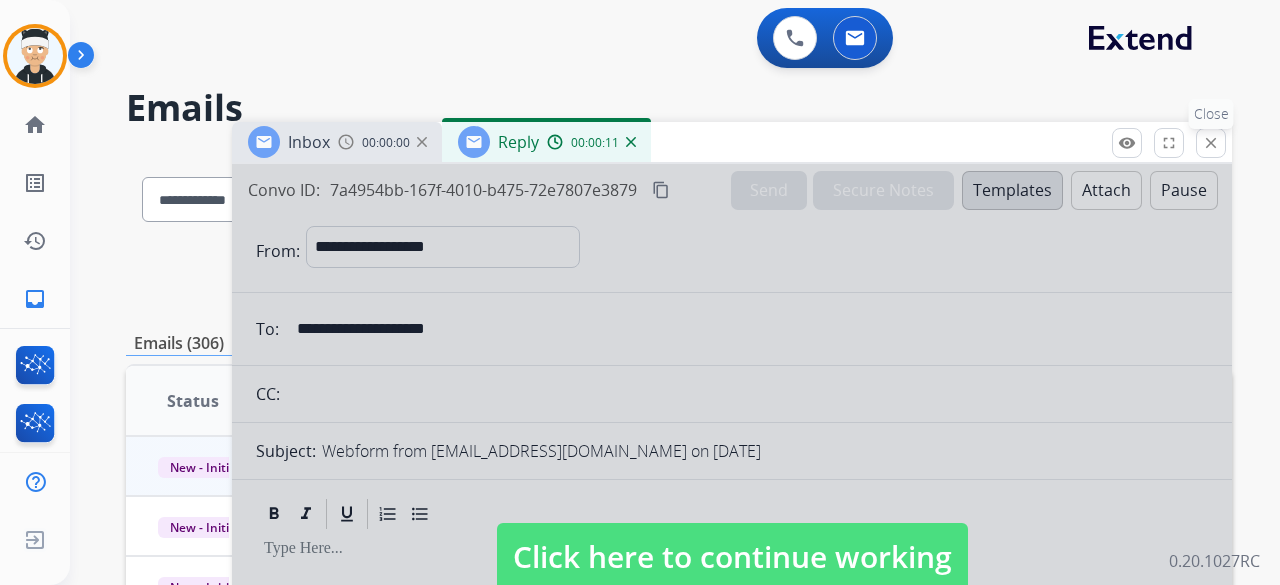 click on "close" at bounding box center [1211, 143] 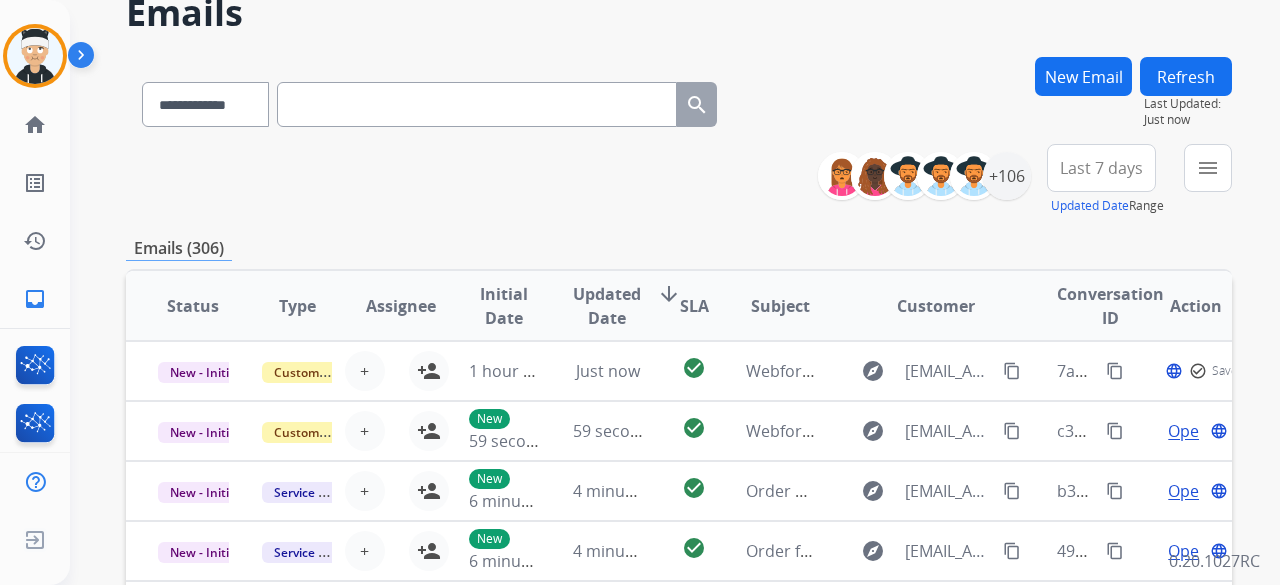 scroll, scrollTop: 0, scrollLeft: 0, axis: both 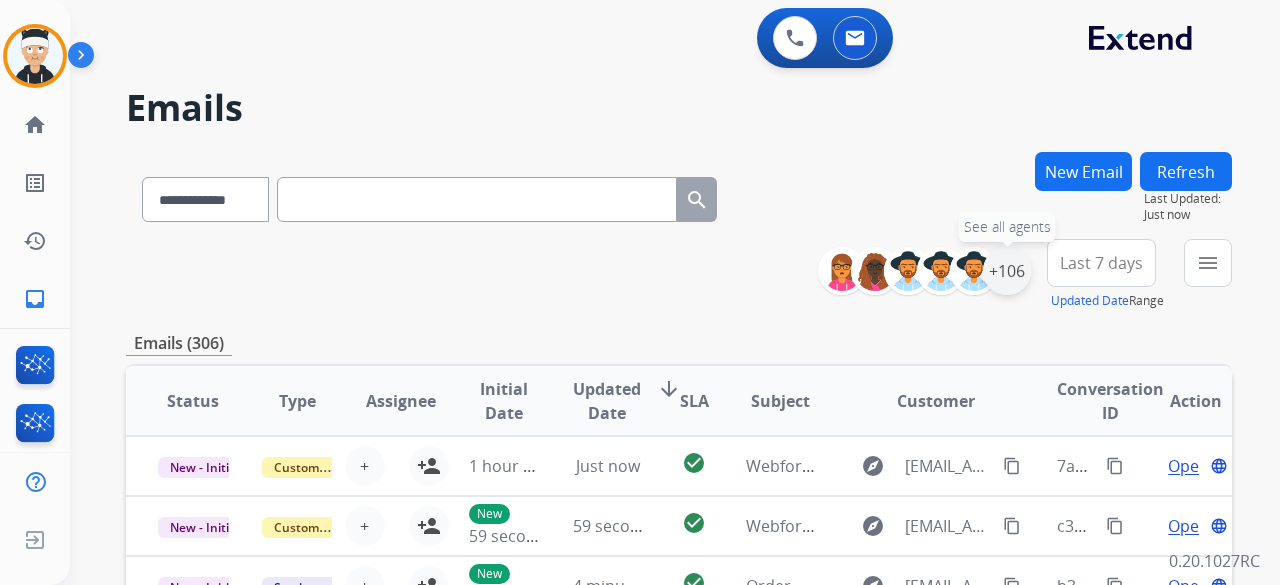 click on "+106" at bounding box center (1007, 271) 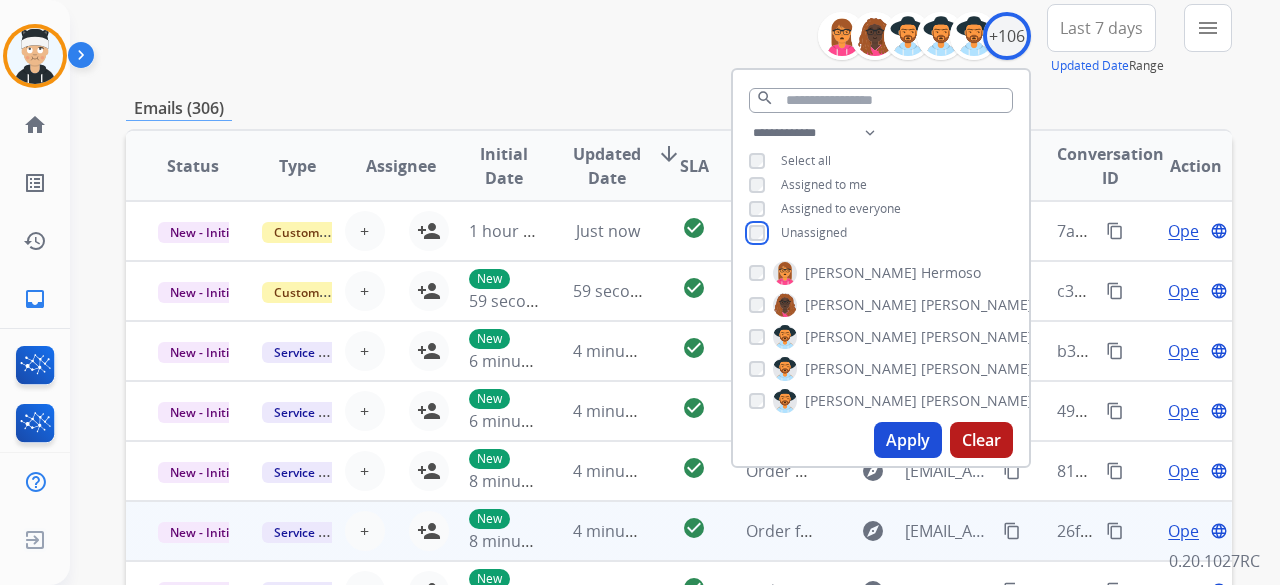 scroll, scrollTop: 300, scrollLeft: 0, axis: vertical 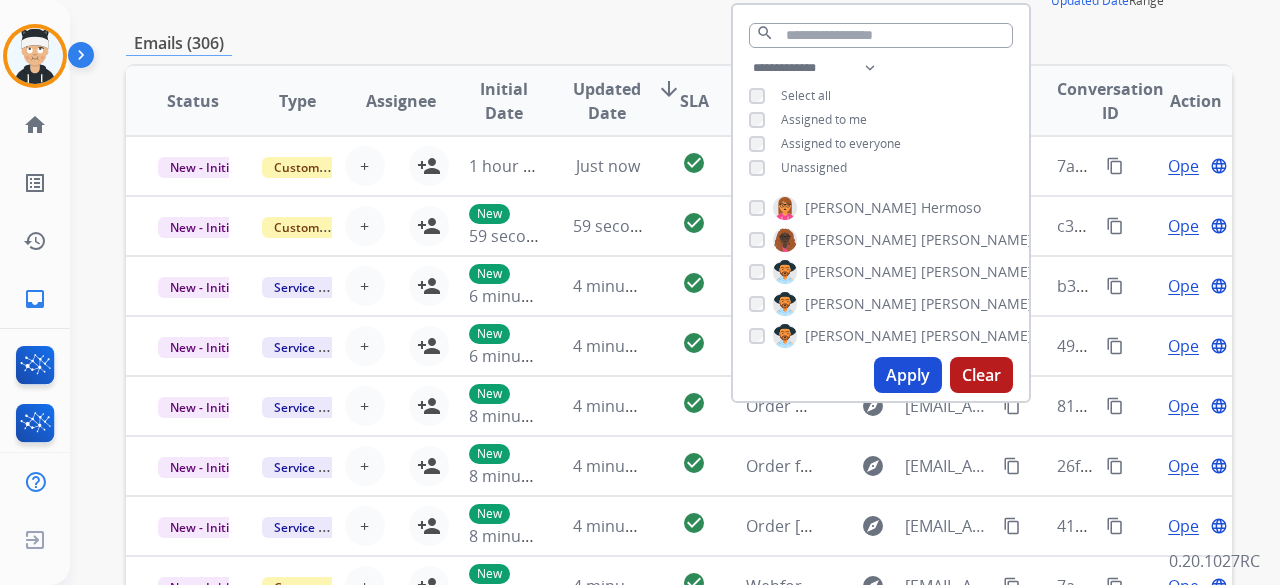 click on "Apply" at bounding box center [908, 375] 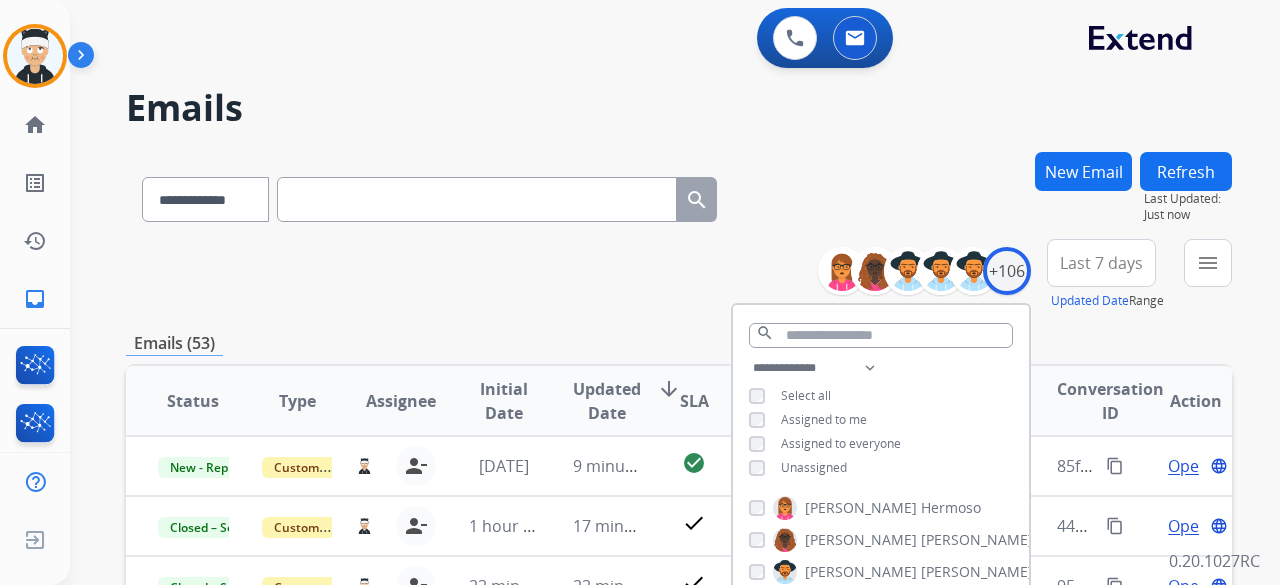 click on "**********" at bounding box center [679, 275] 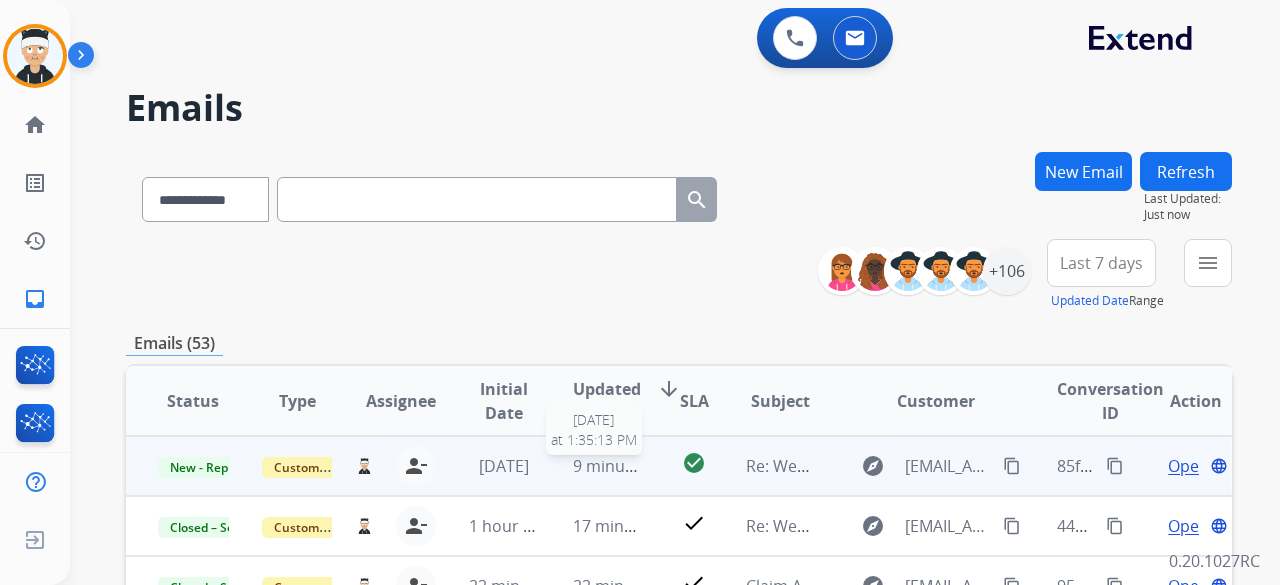 click on "9 minutes ago" at bounding box center (626, 466) 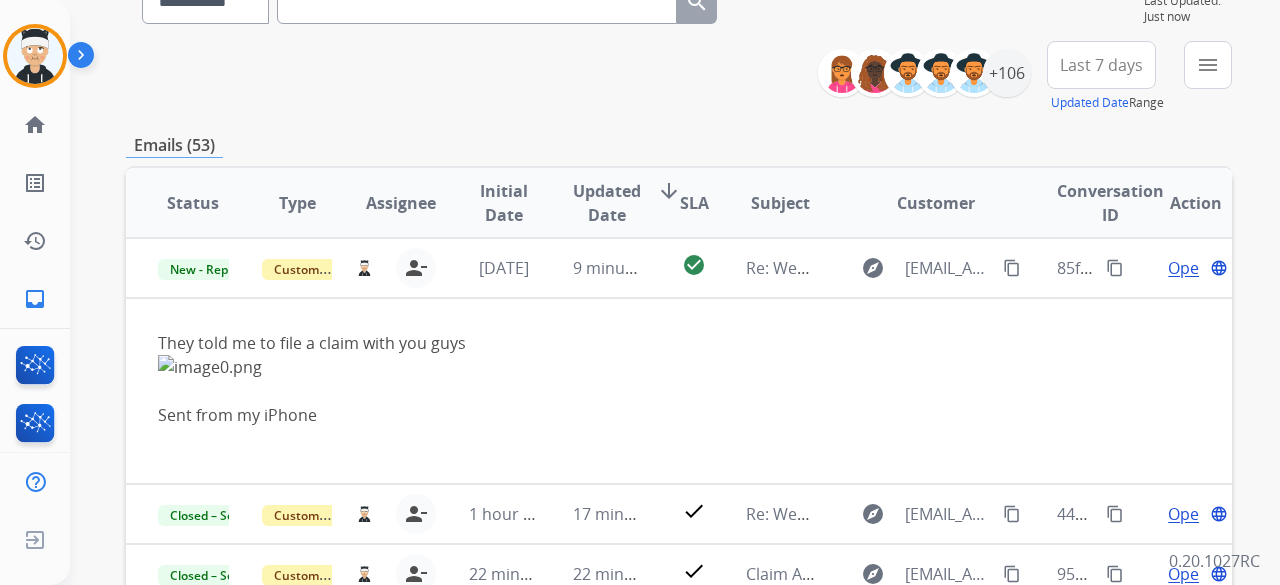 scroll, scrollTop: 200, scrollLeft: 0, axis: vertical 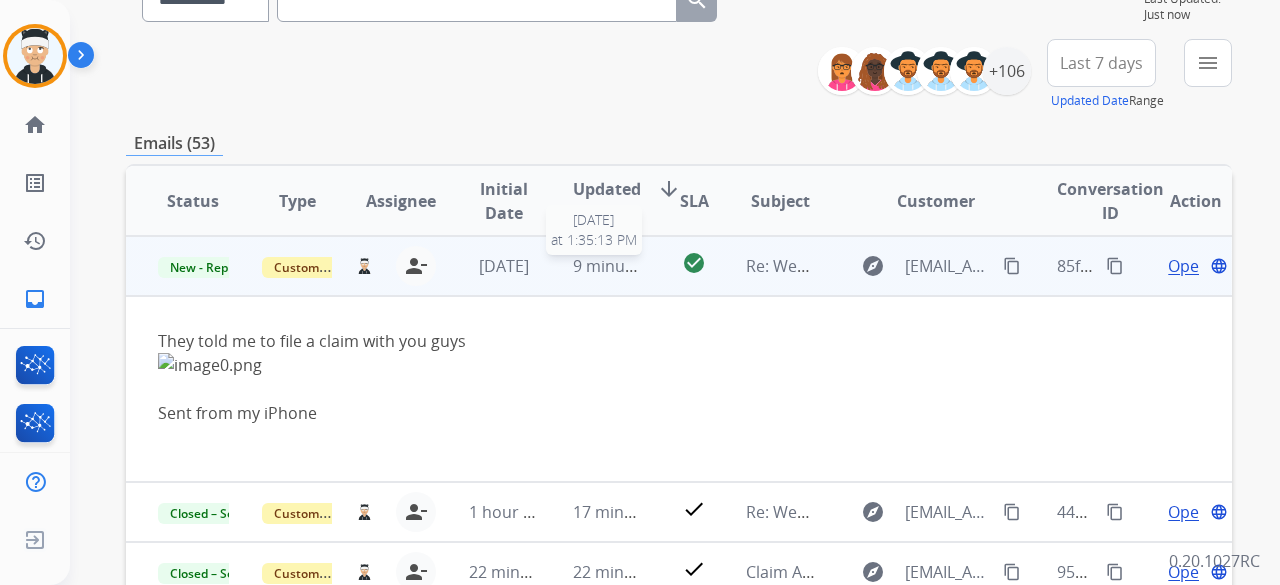 click on "9 minutes ago" at bounding box center [626, 266] 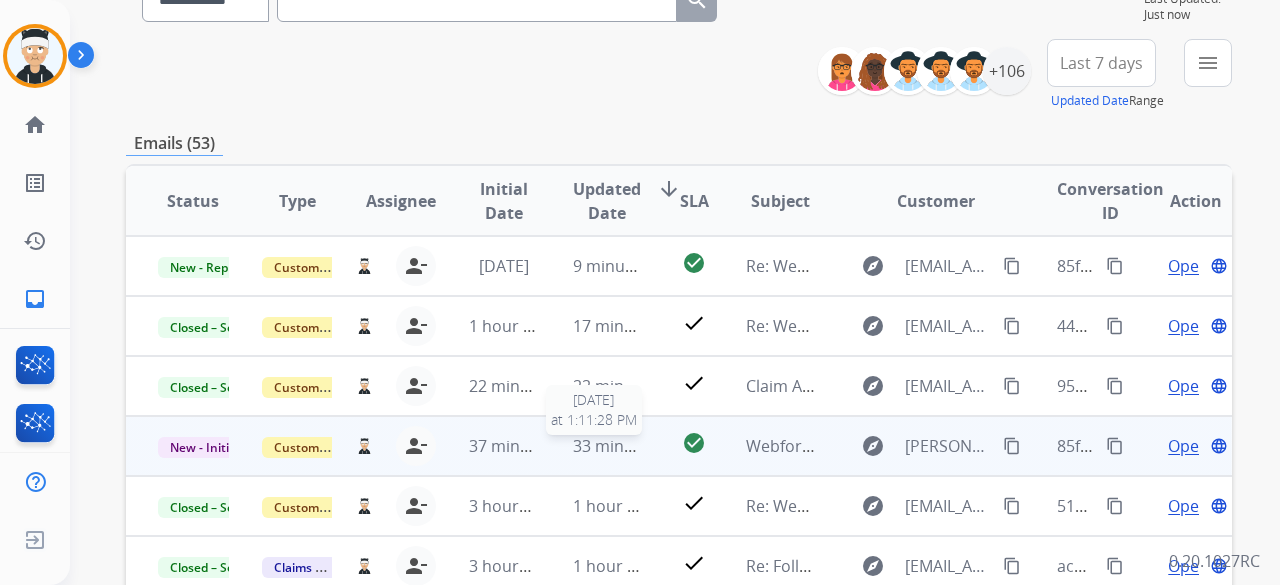 click on "33 minutes ago" at bounding box center [631, 446] 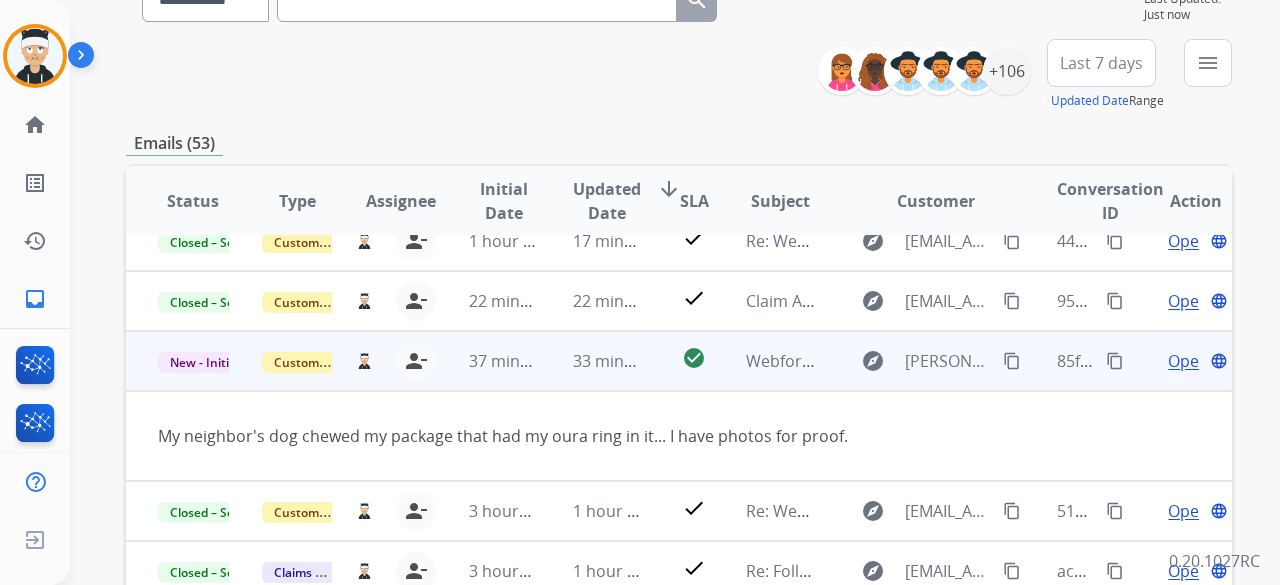 scroll, scrollTop: 92, scrollLeft: 0, axis: vertical 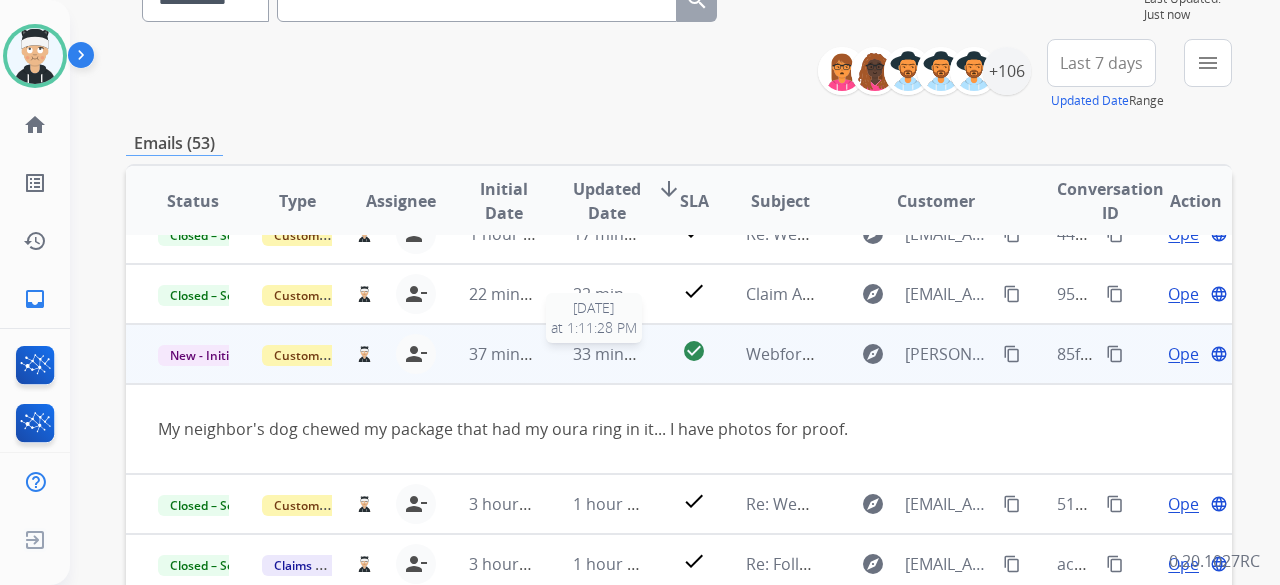 click on "33 minutes ago" at bounding box center (631, 354) 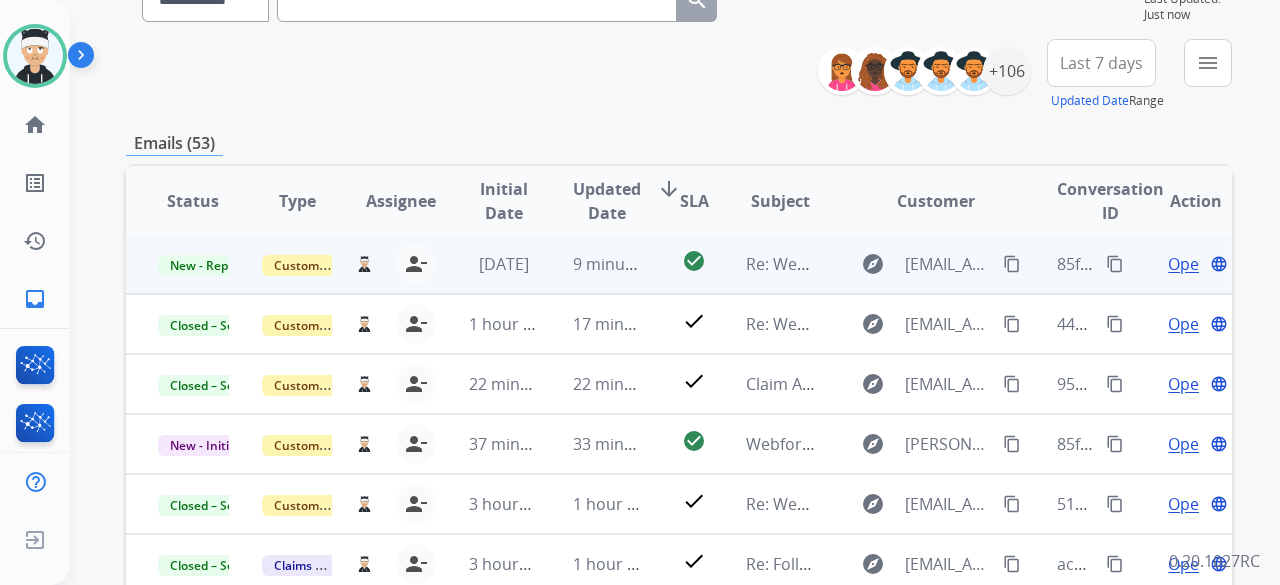 scroll, scrollTop: 0, scrollLeft: 0, axis: both 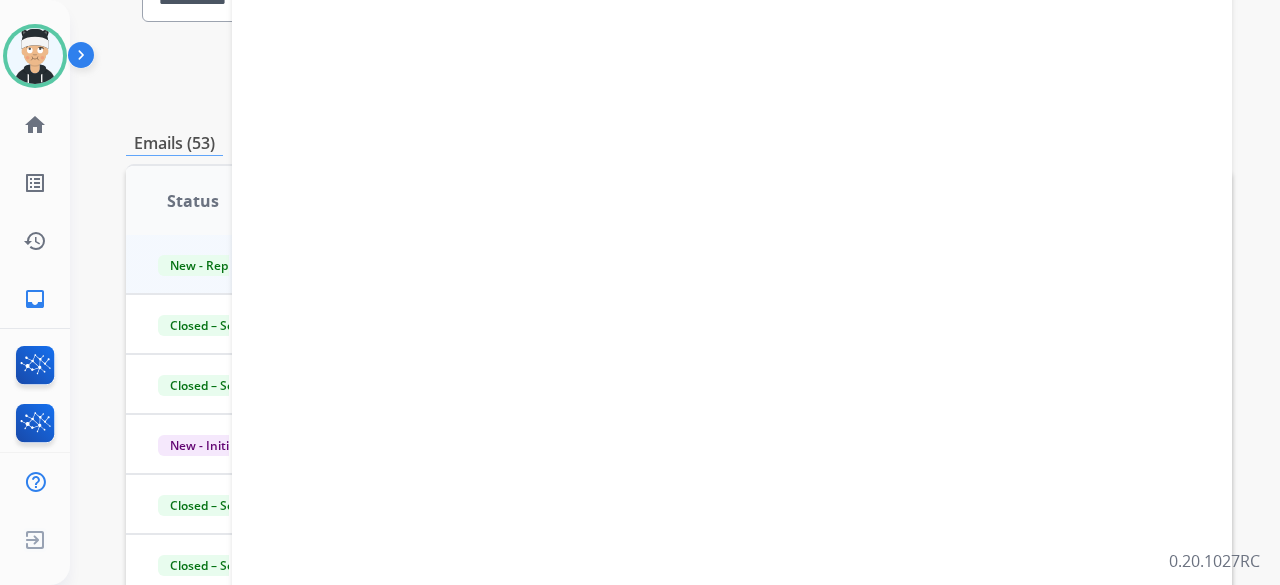 select on "**********" 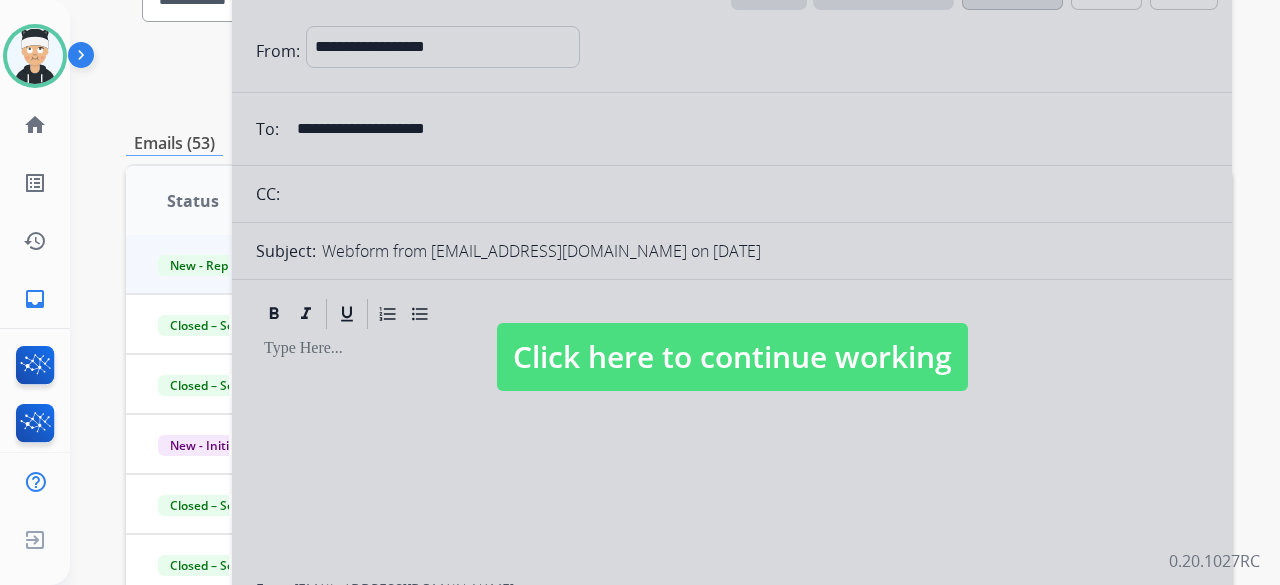 click on "Click here to continue working" at bounding box center (732, 357) 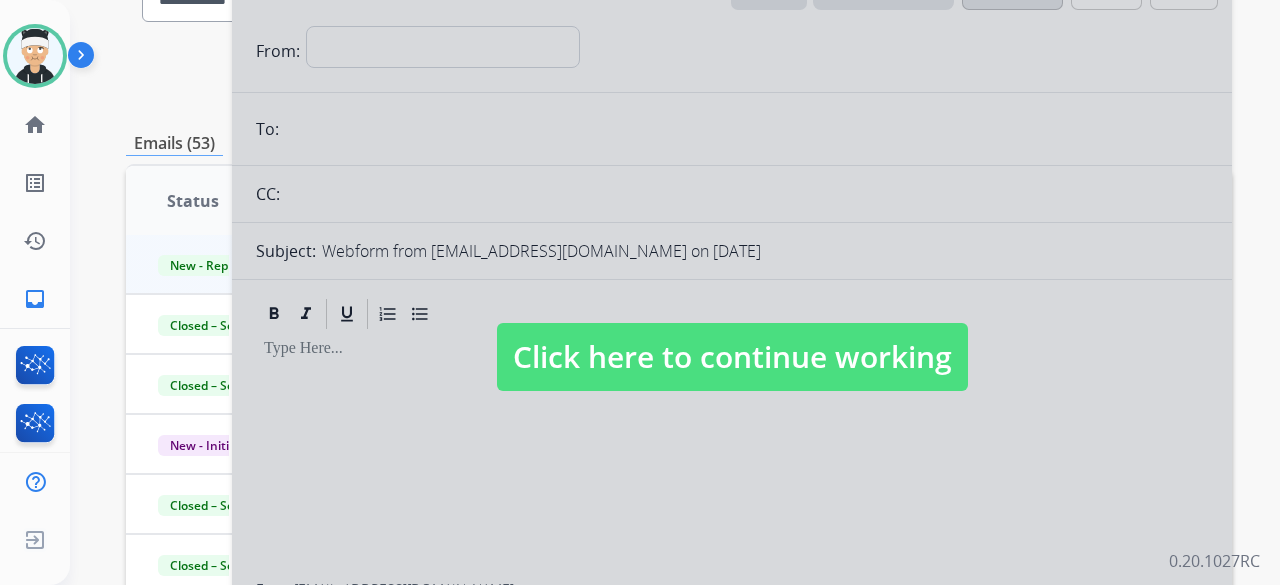 click at bounding box center (732, 349) 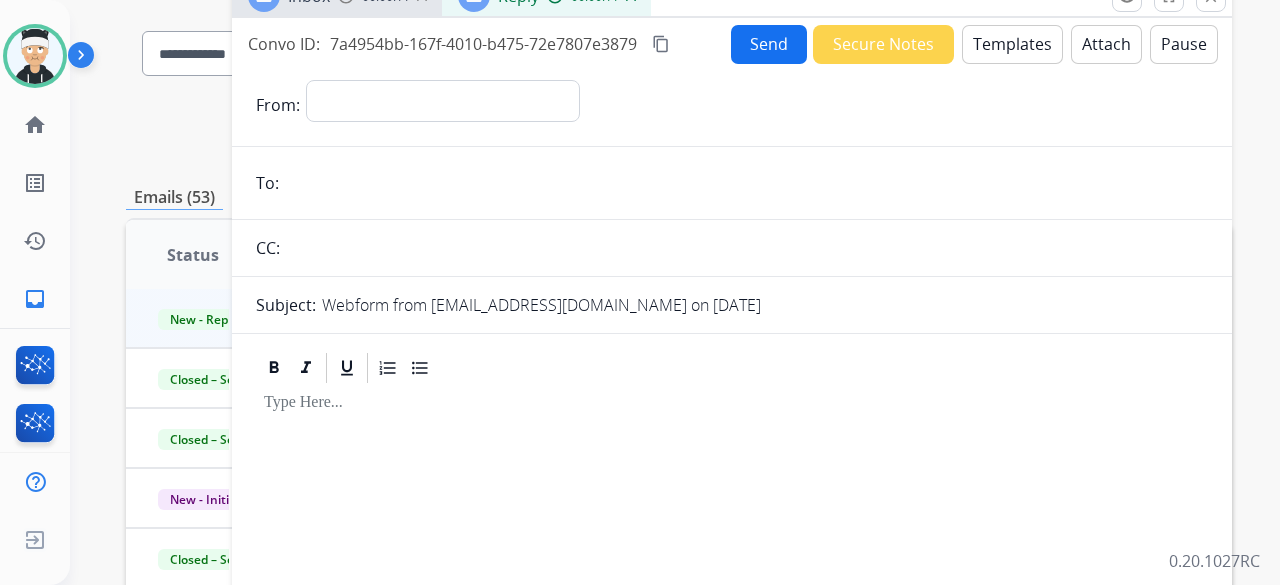 scroll, scrollTop: 100, scrollLeft: 0, axis: vertical 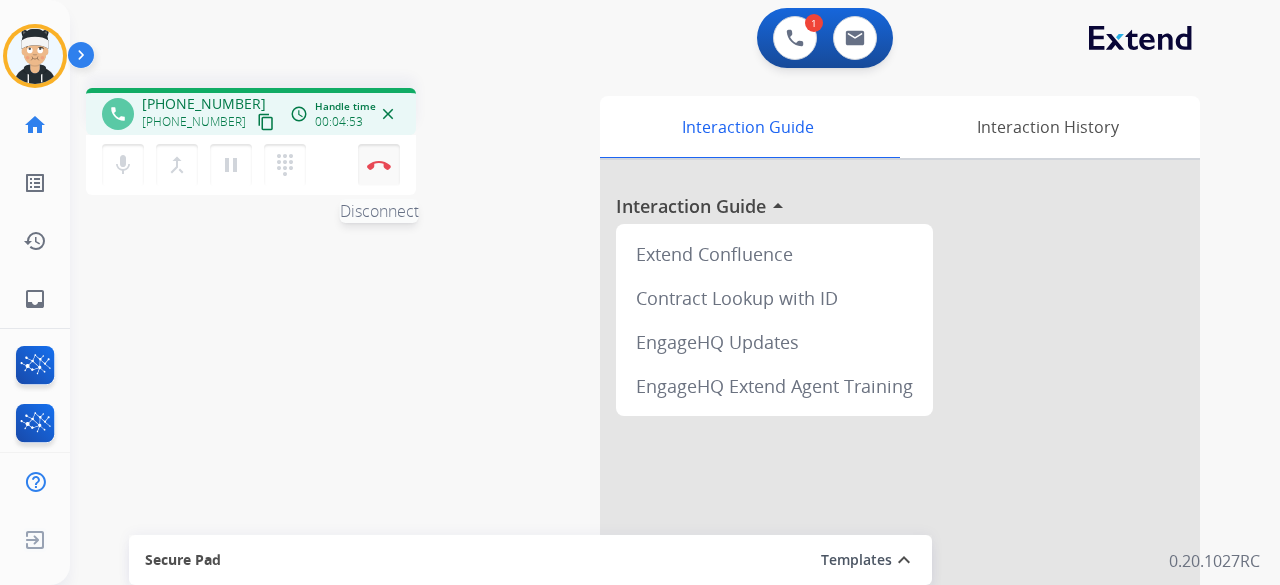 click at bounding box center (379, 165) 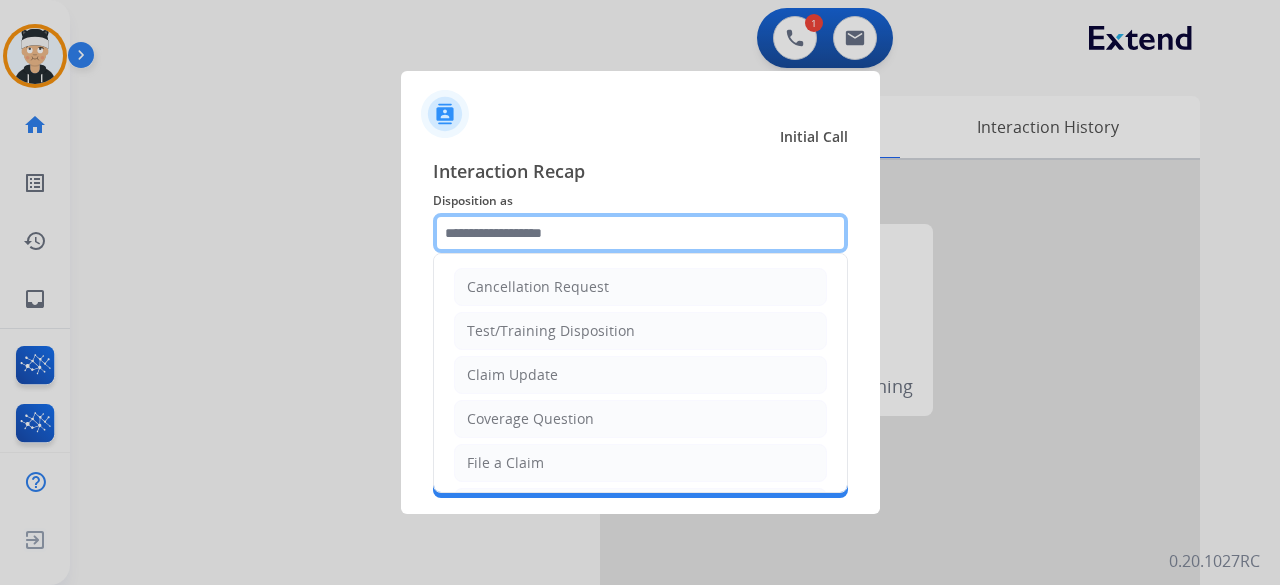 click 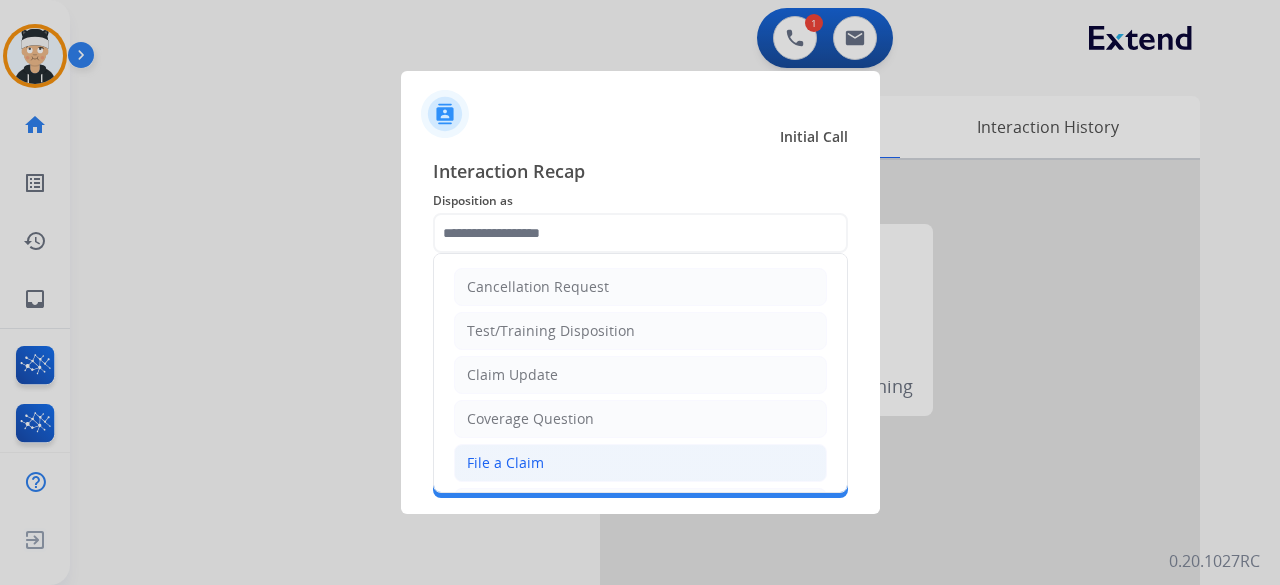 click on "File a Claim" 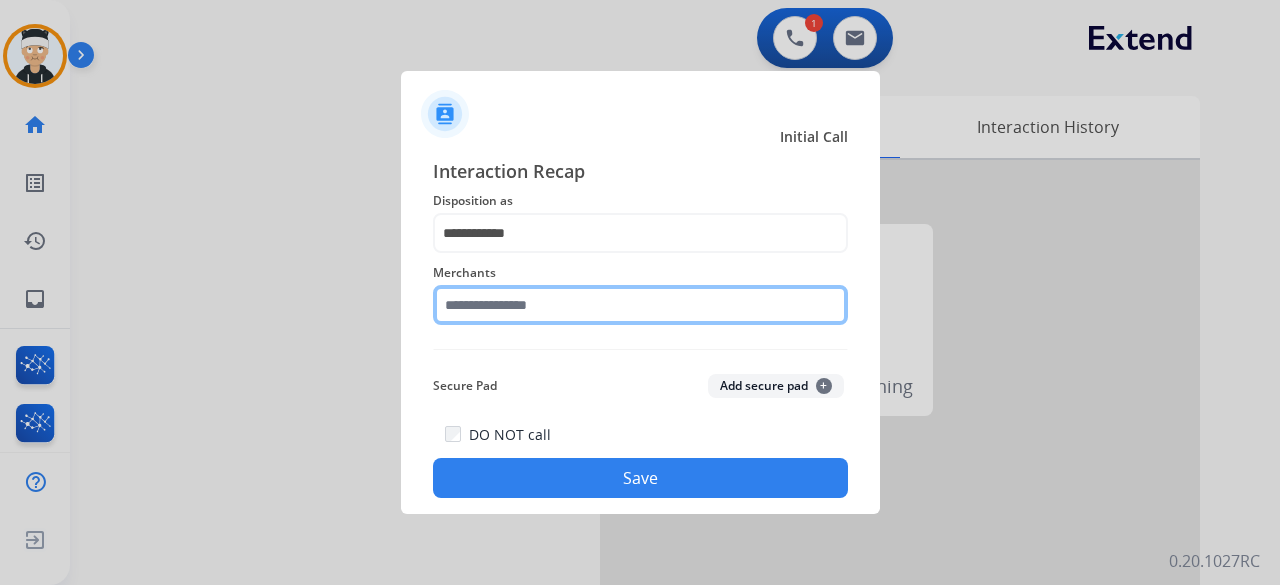 click 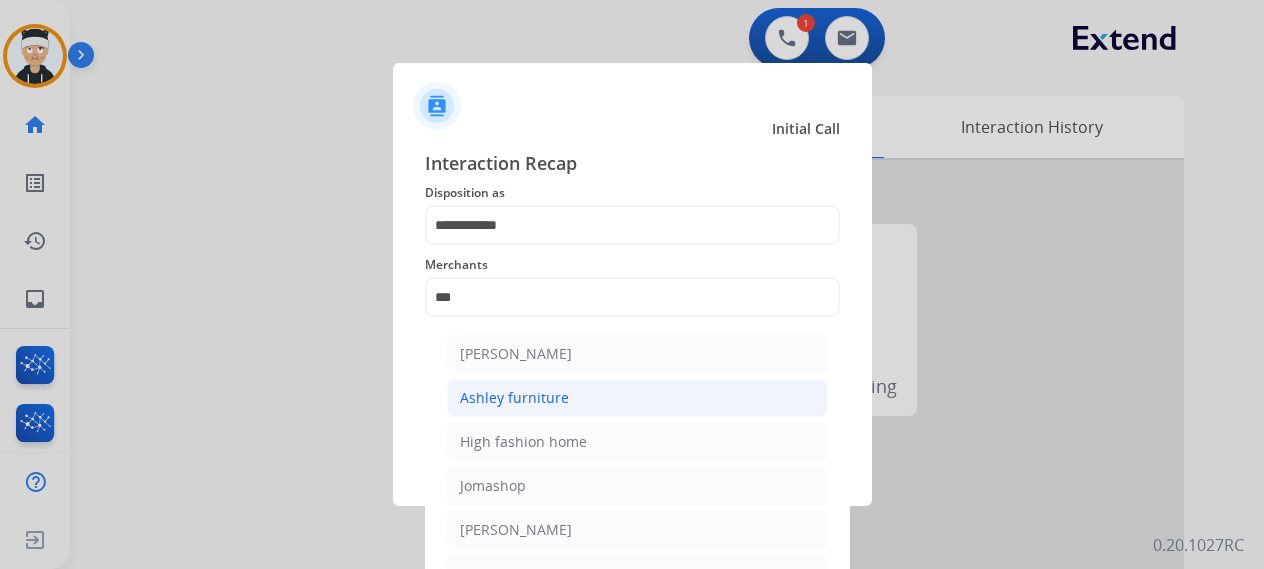 click on "Ashley furniture" 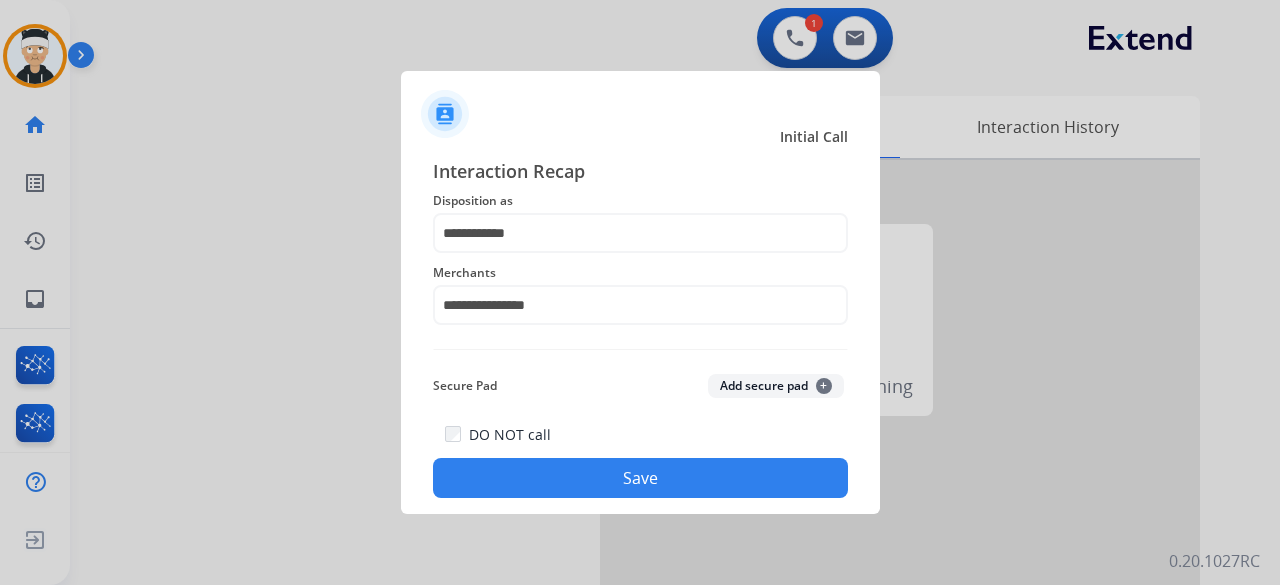 click on "Save" 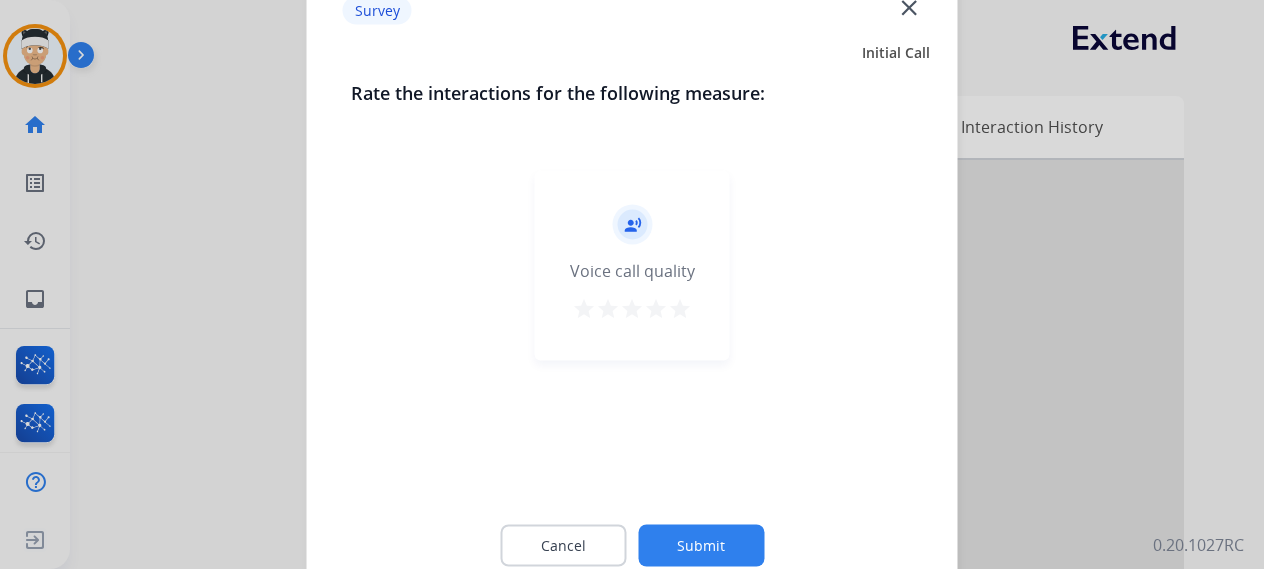 click on "star" at bounding box center [680, 308] 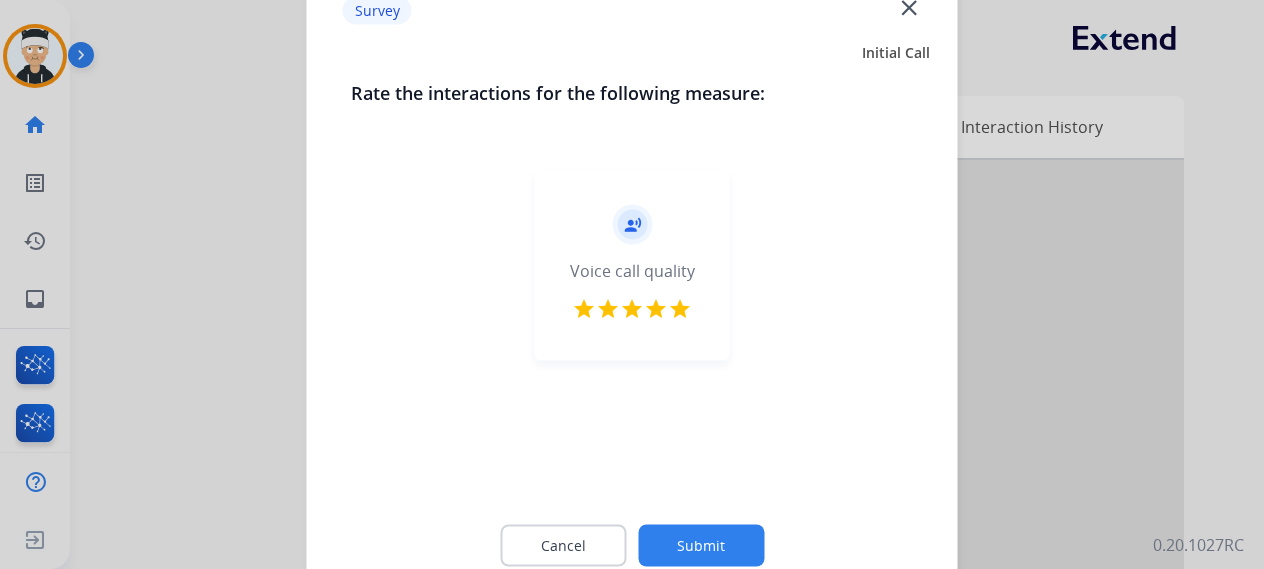 click on "Submit" 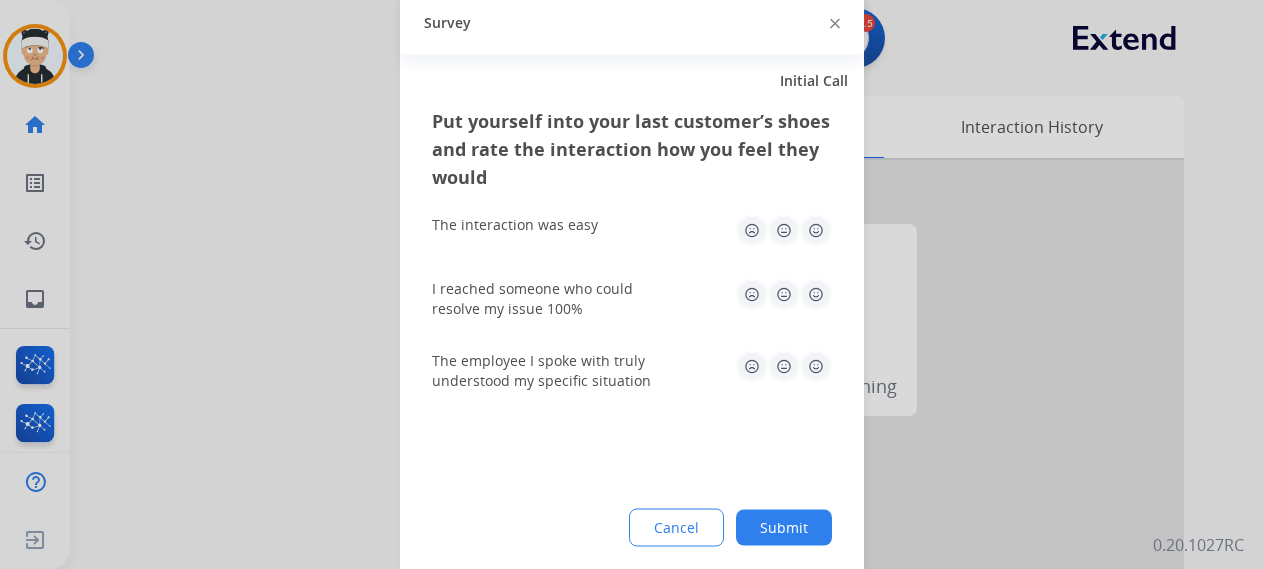 click 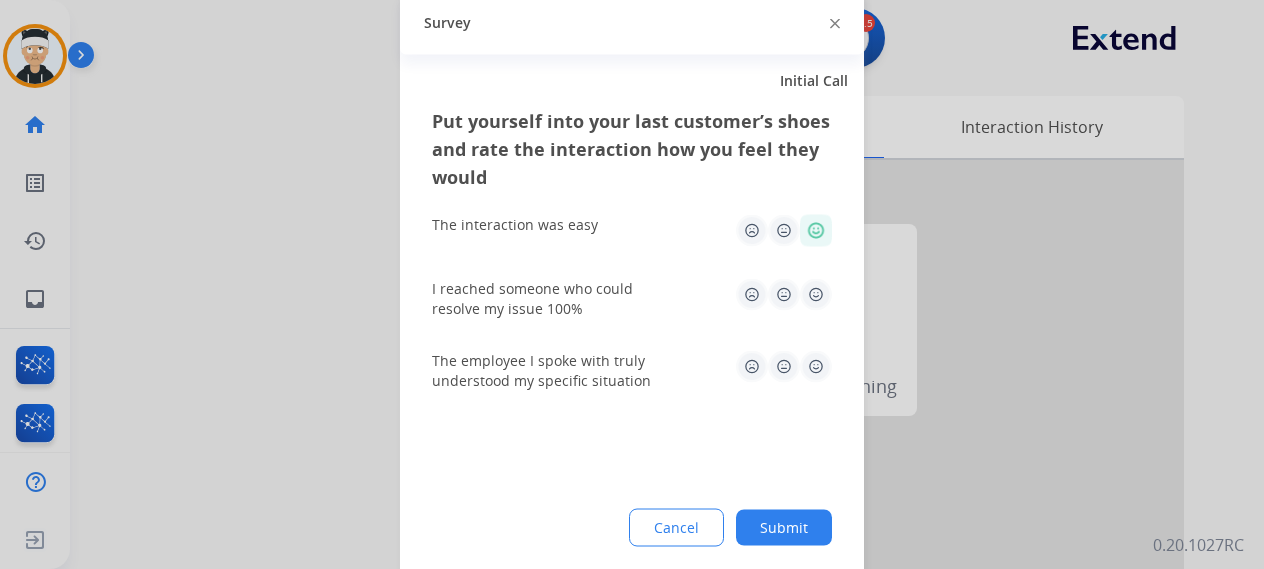 click 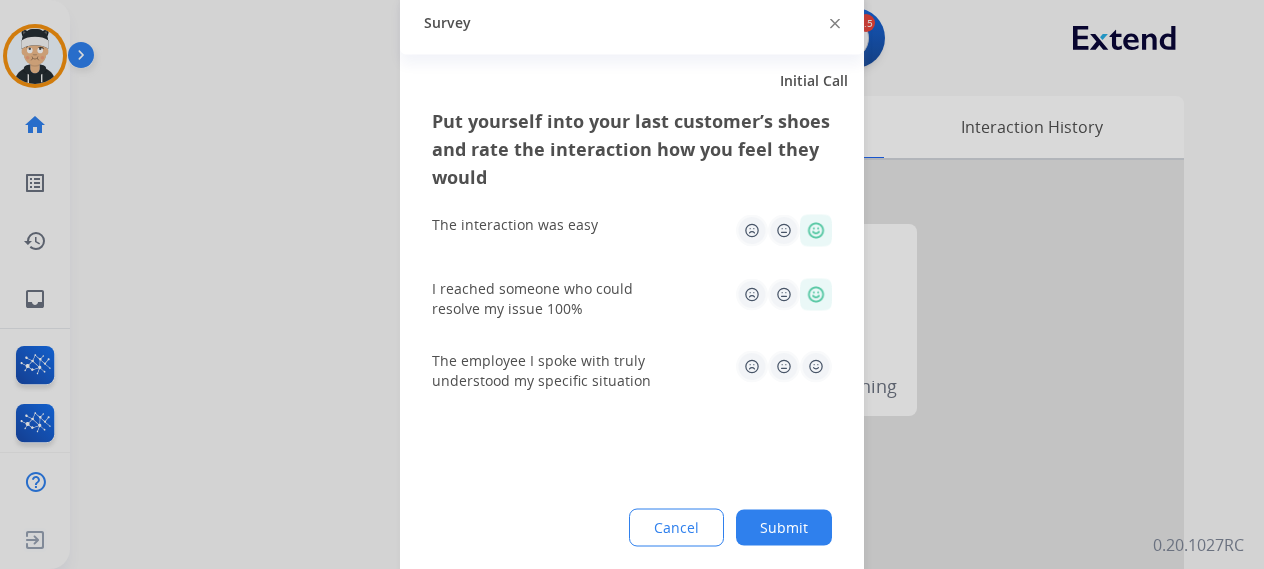 click 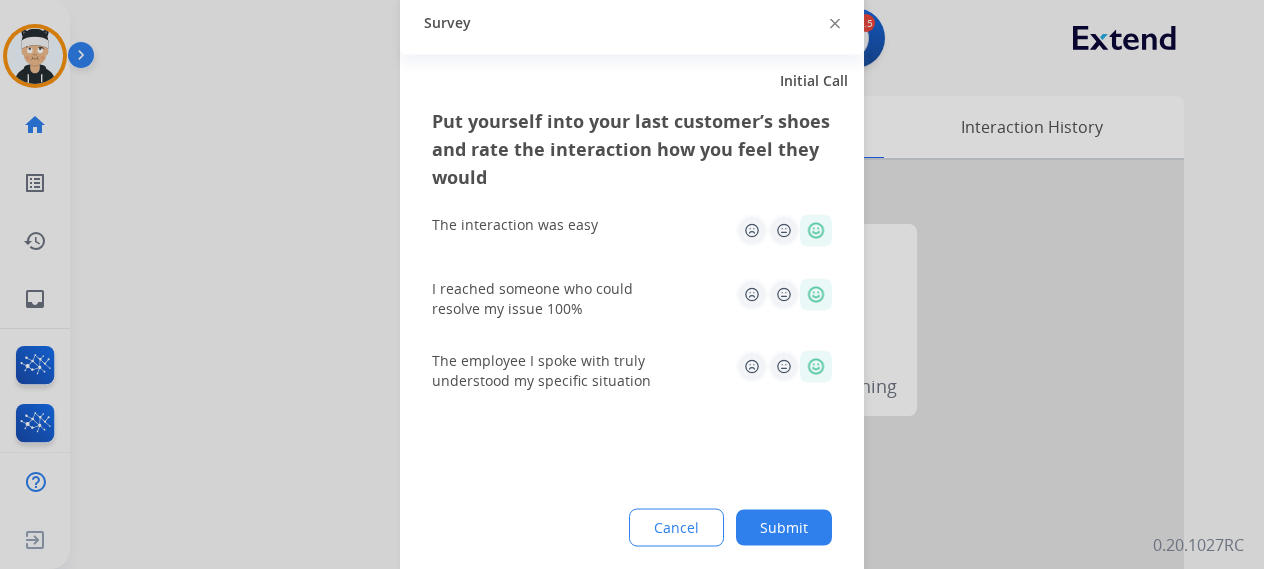 click on "Submit" 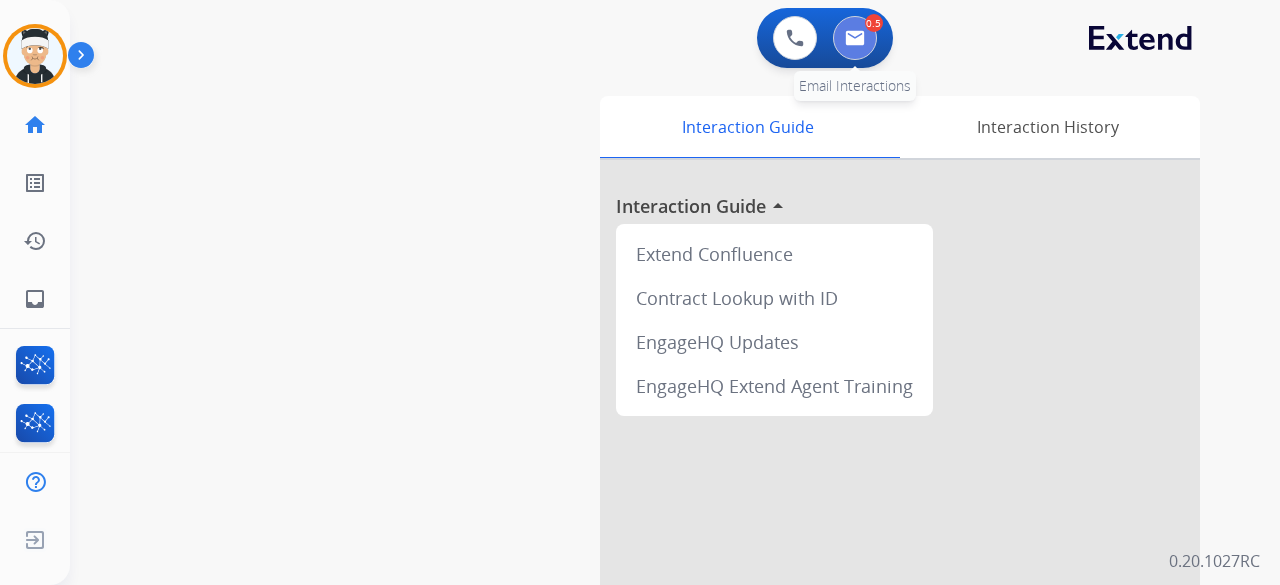 click at bounding box center [855, 38] 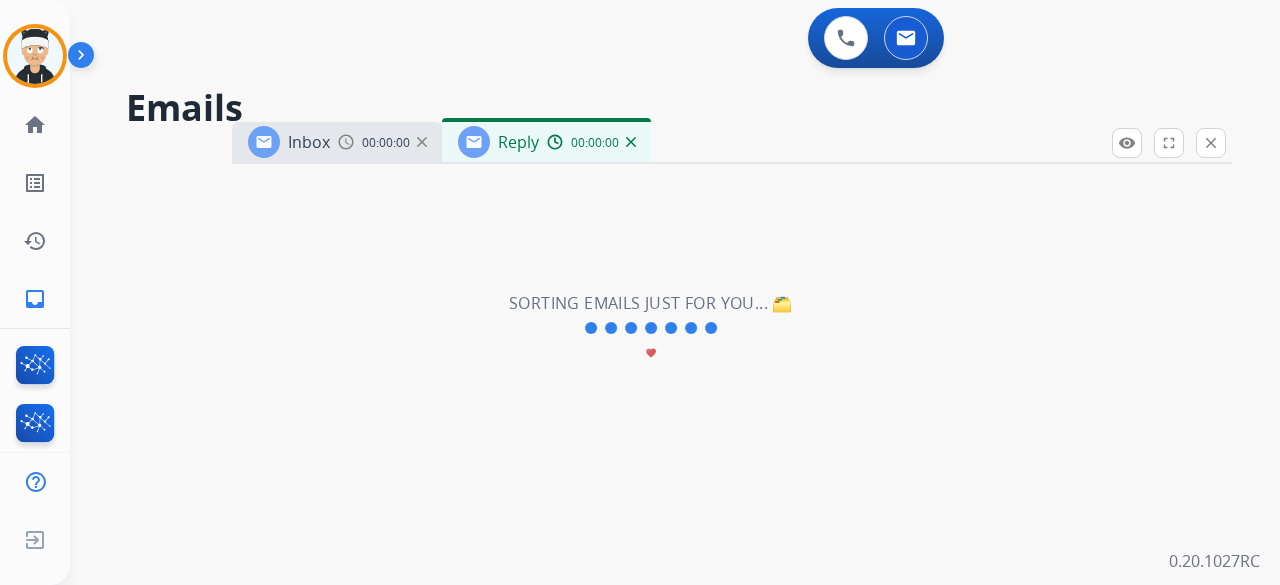 select on "**********" 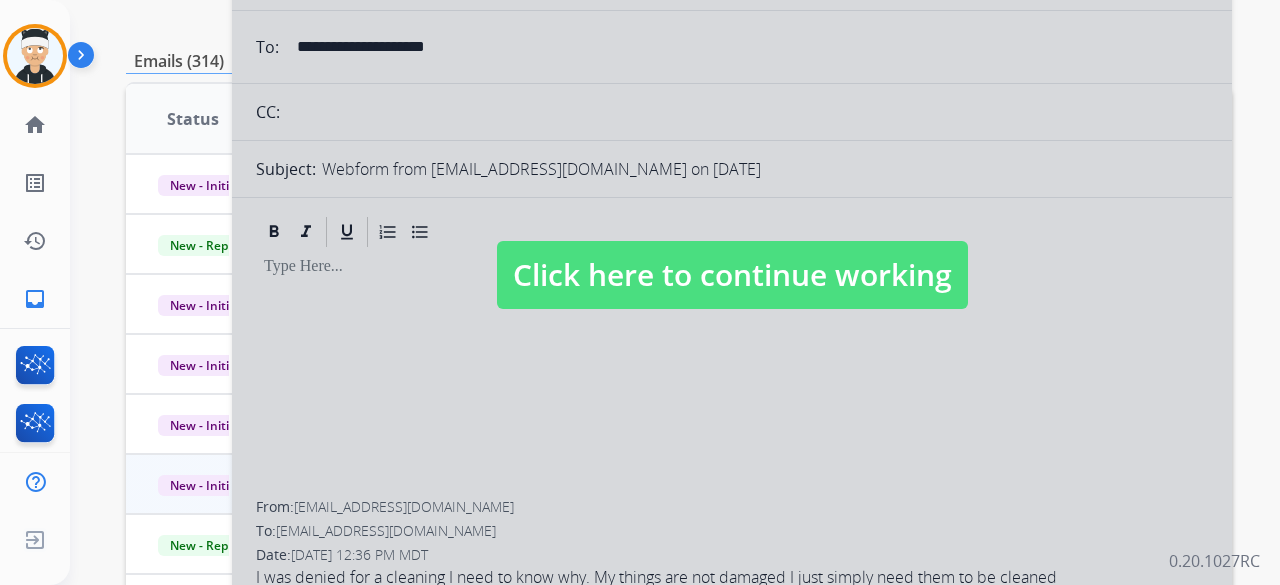 scroll, scrollTop: 300, scrollLeft: 0, axis: vertical 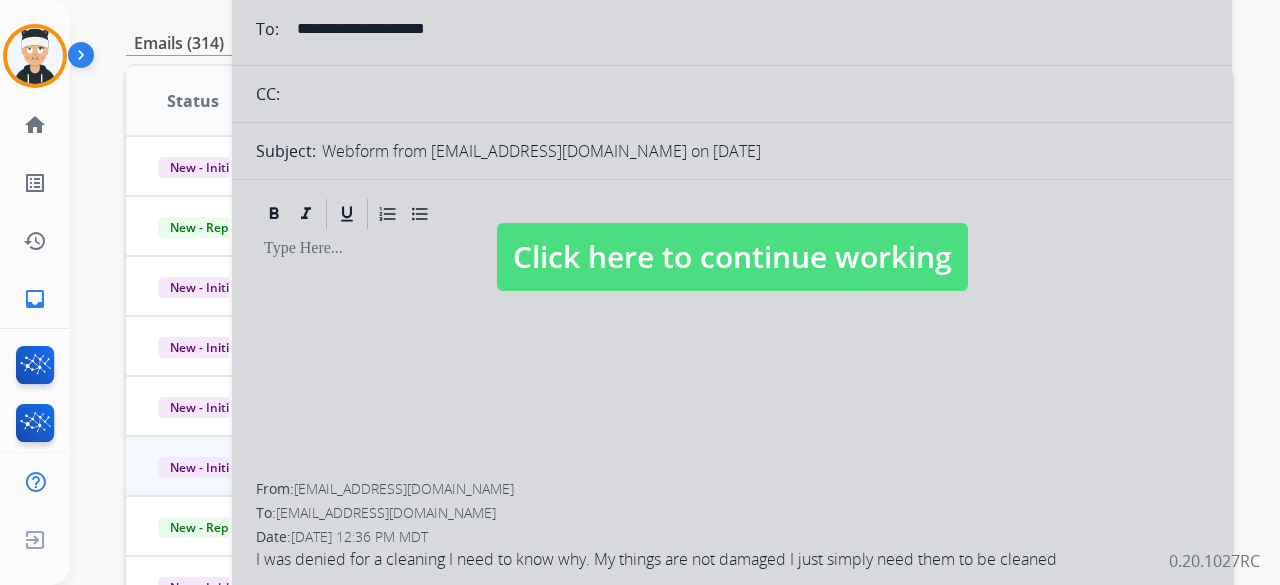 click on "Click here to continue working" at bounding box center [732, 257] 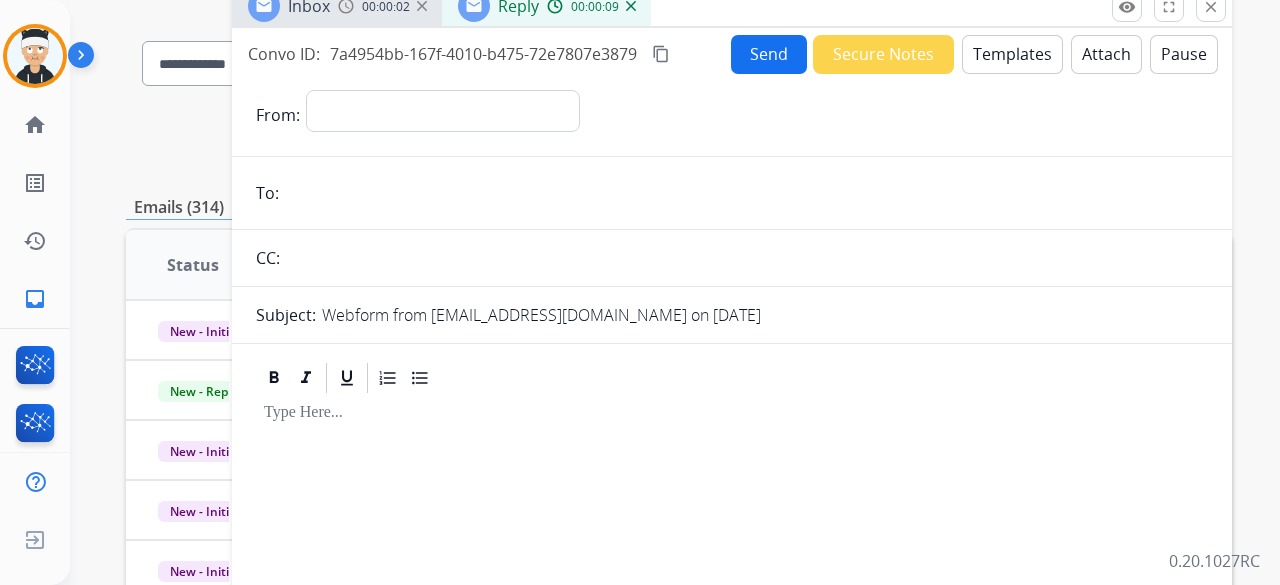 scroll, scrollTop: 100, scrollLeft: 0, axis: vertical 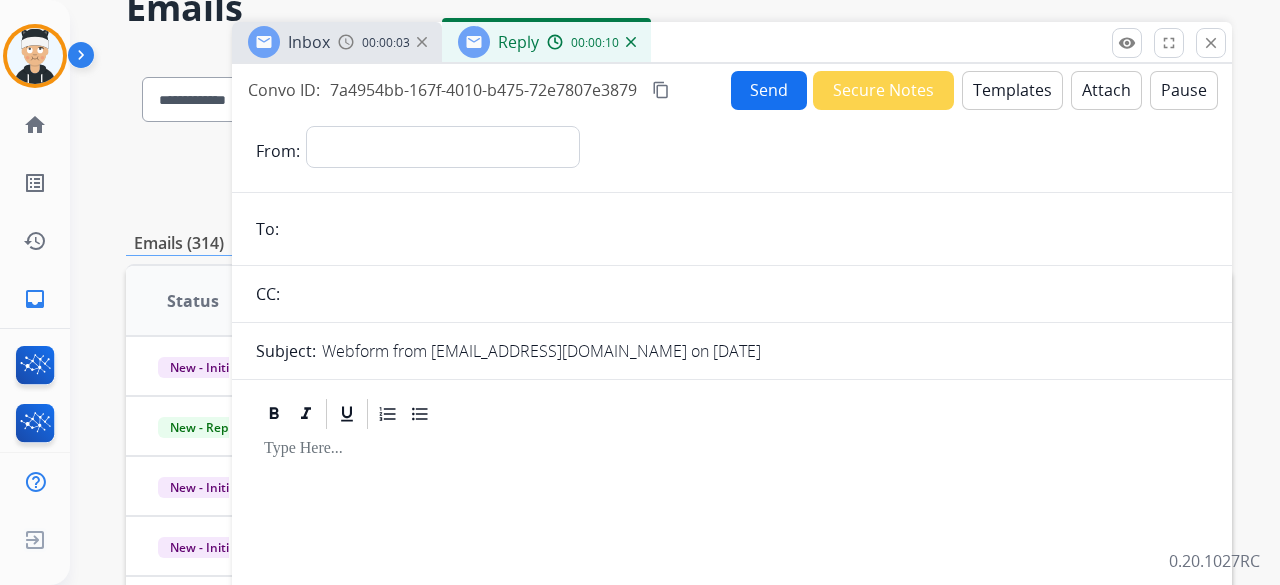 click on "Templates" at bounding box center [1012, 90] 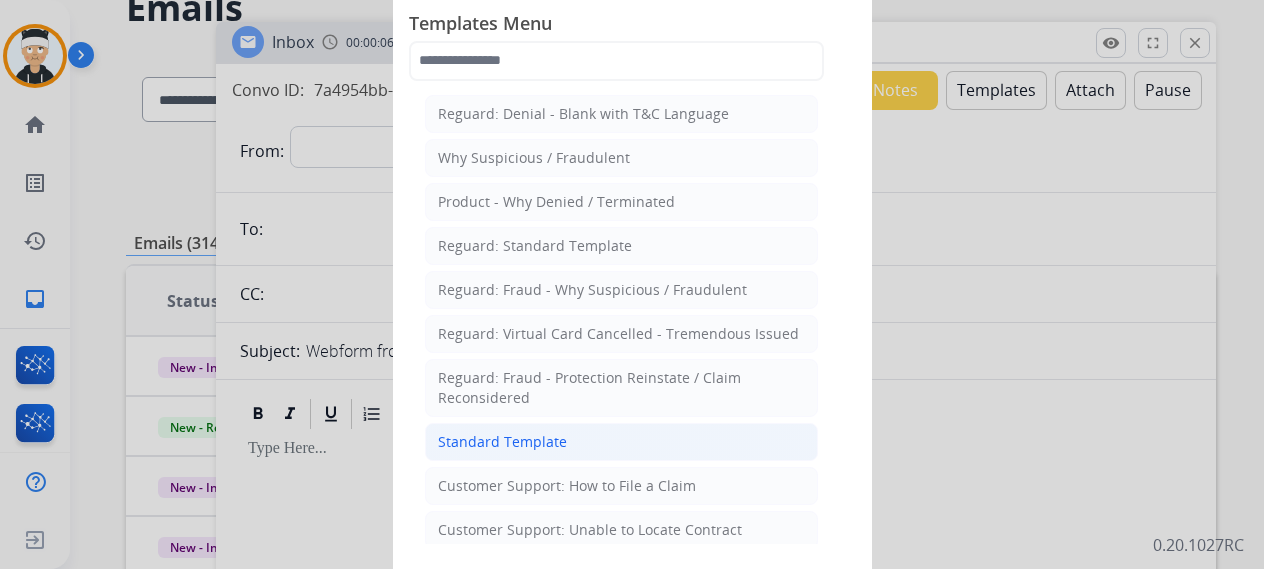 click on "Standard Template" 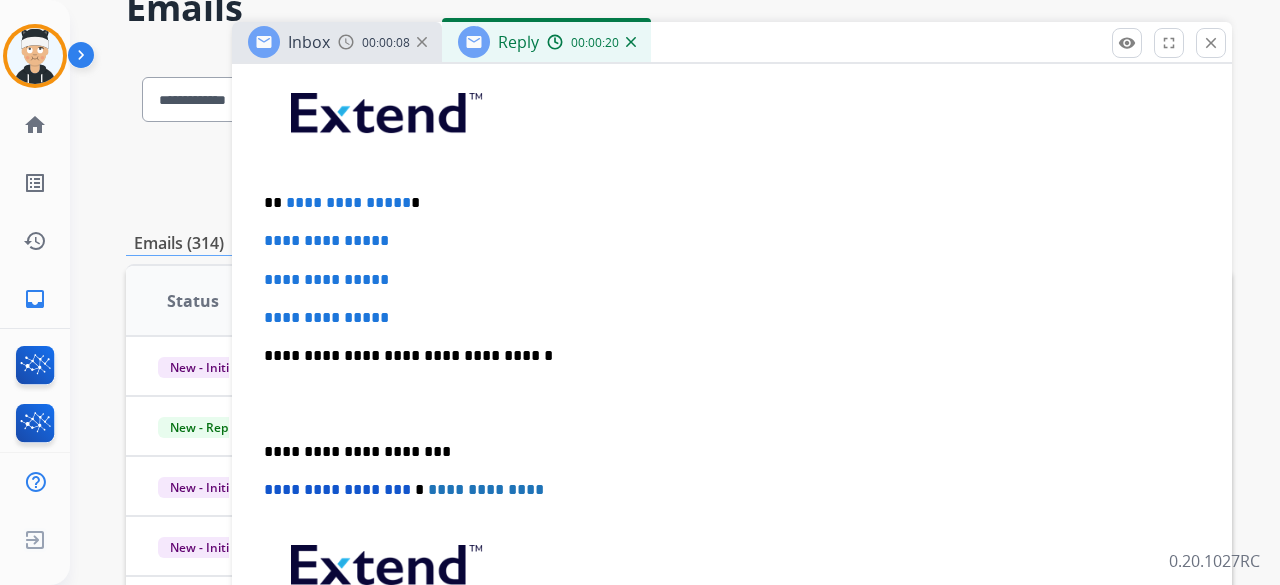 scroll, scrollTop: 552, scrollLeft: 0, axis: vertical 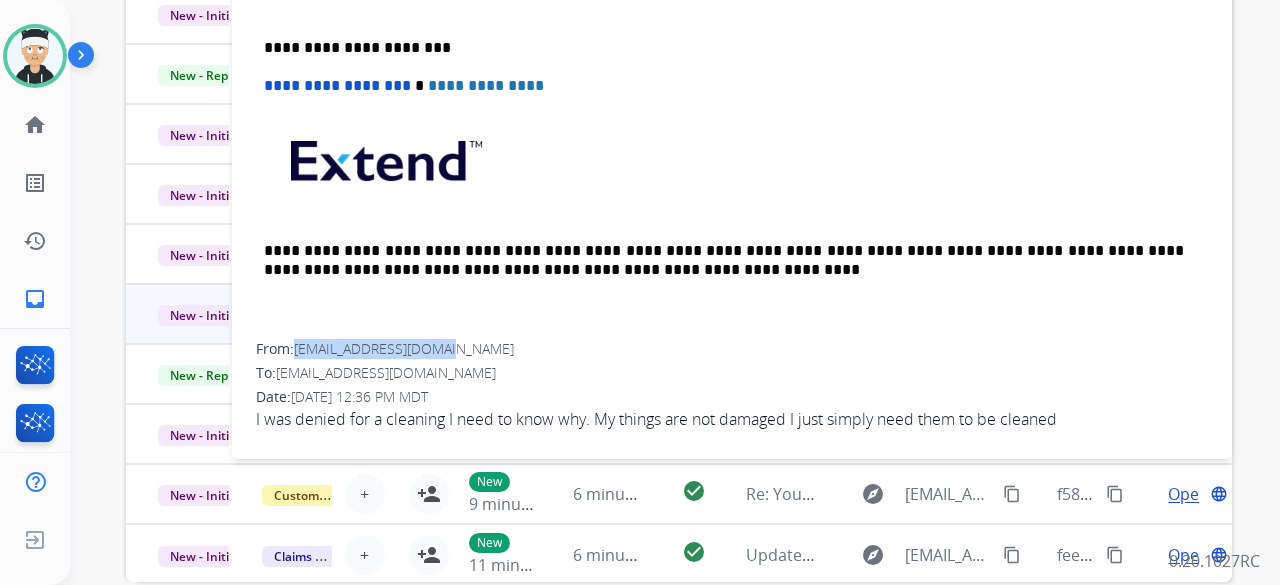 drag, startPoint x: 474, startPoint y: 345, endPoint x: 296, endPoint y: 345, distance: 178 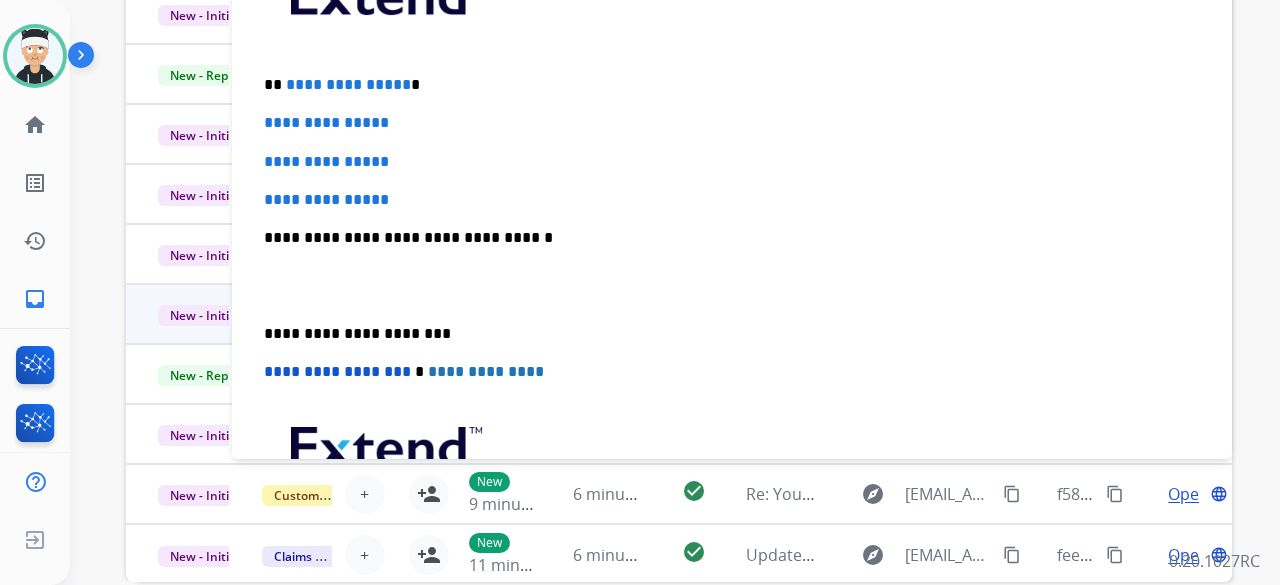 scroll, scrollTop: 152, scrollLeft: 0, axis: vertical 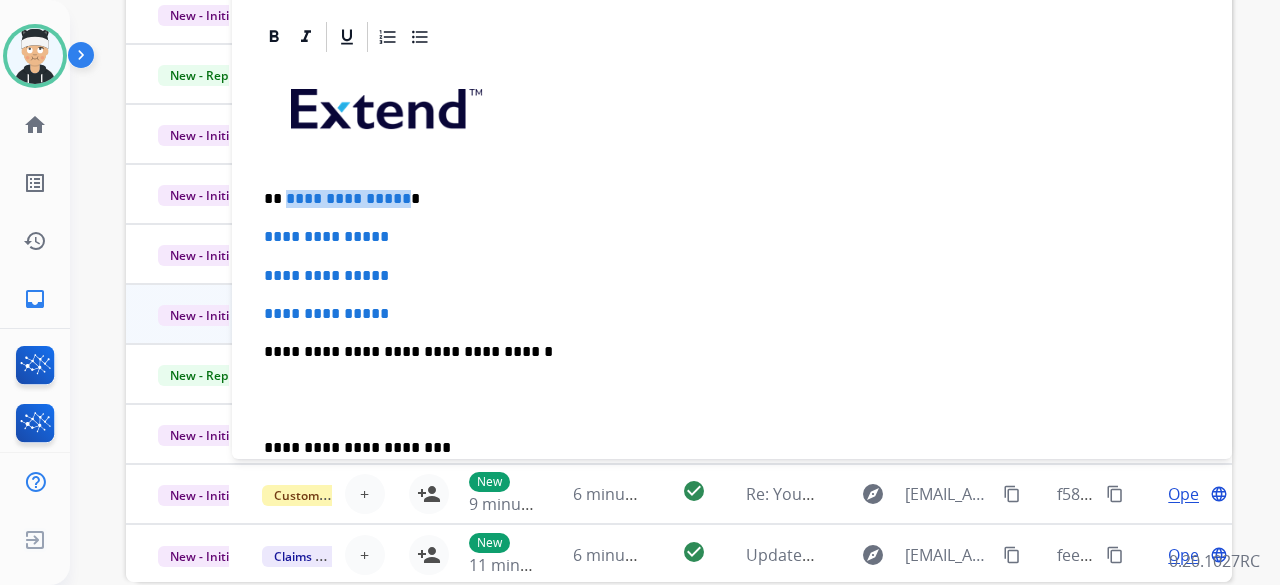 drag, startPoint x: 398, startPoint y: 191, endPoint x: 283, endPoint y: 173, distance: 116.40017 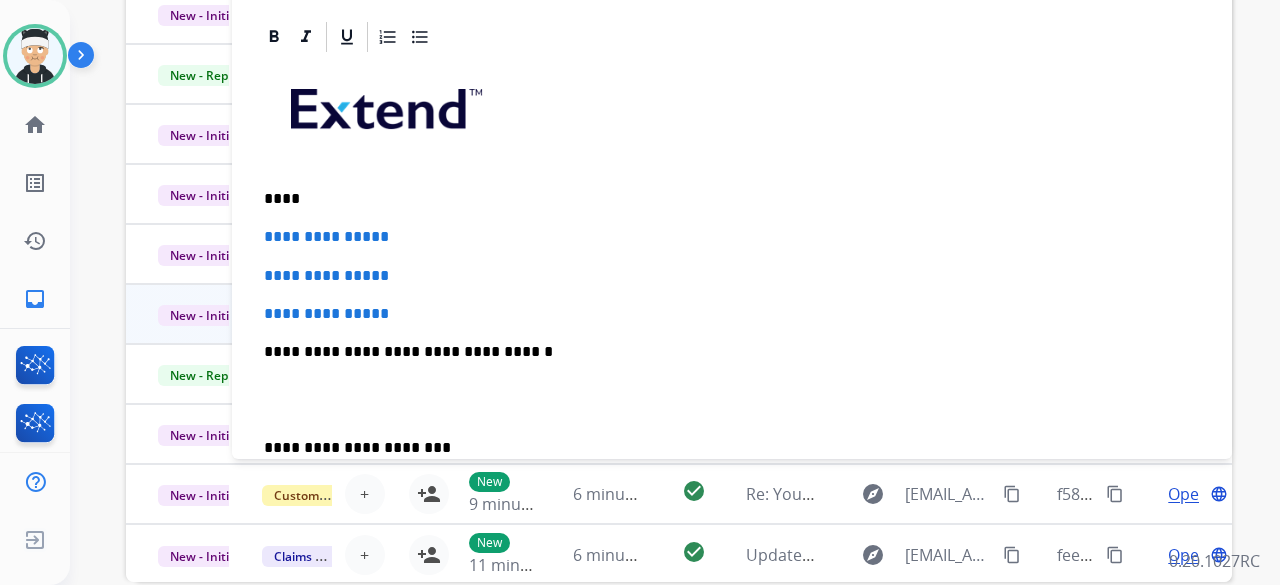 type 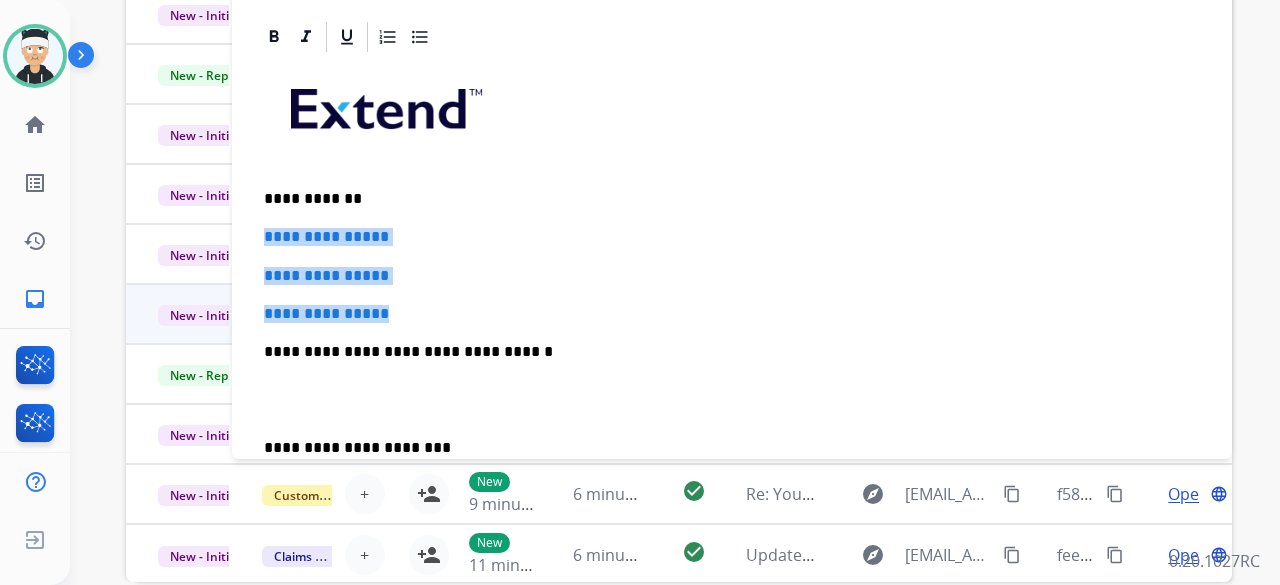 drag, startPoint x: 413, startPoint y: 314, endPoint x: 259, endPoint y: 231, distance: 174.94284 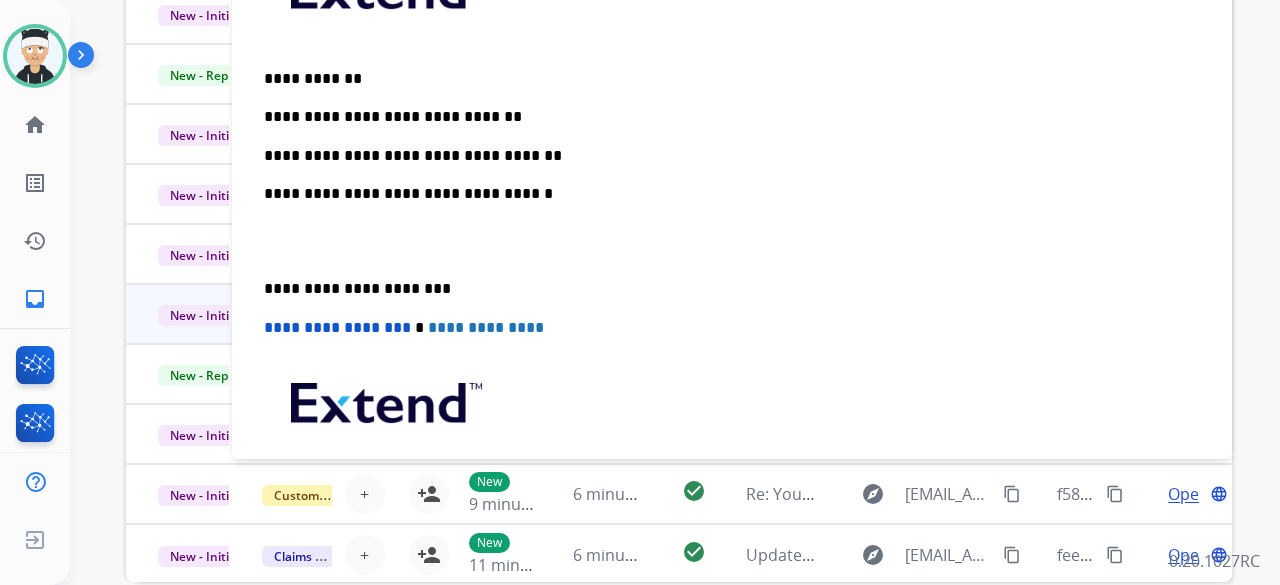 scroll, scrollTop: 214, scrollLeft: 0, axis: vertical 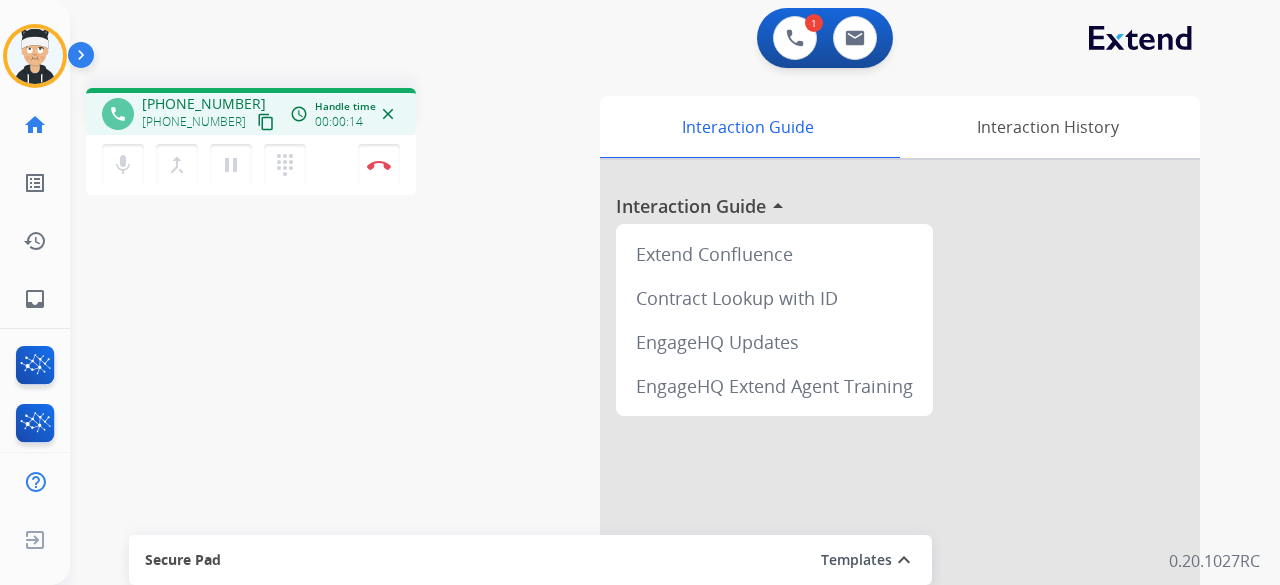 click on "content_copy" at bounding box center [266, 122] 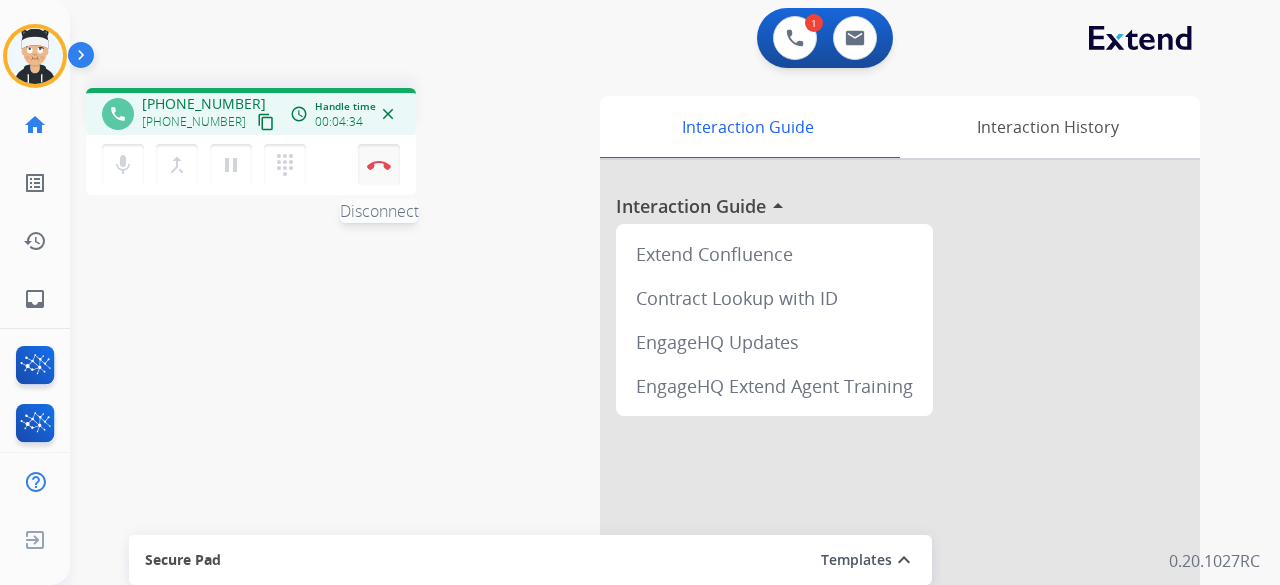 click on "Disconnect" at bounding box center (379, 165) 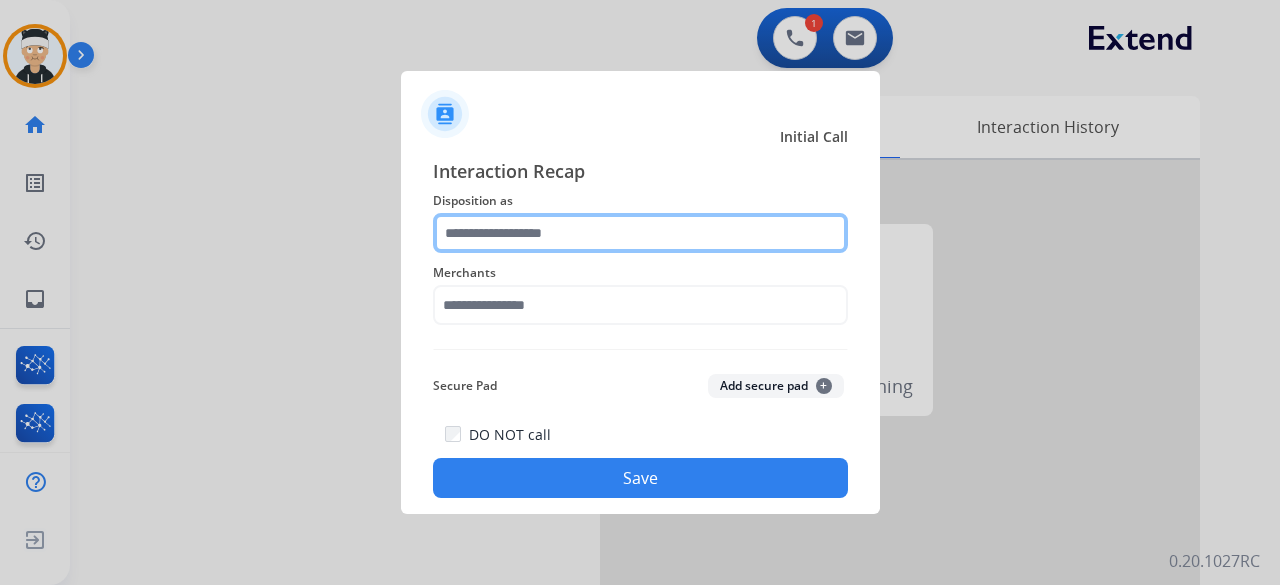 click 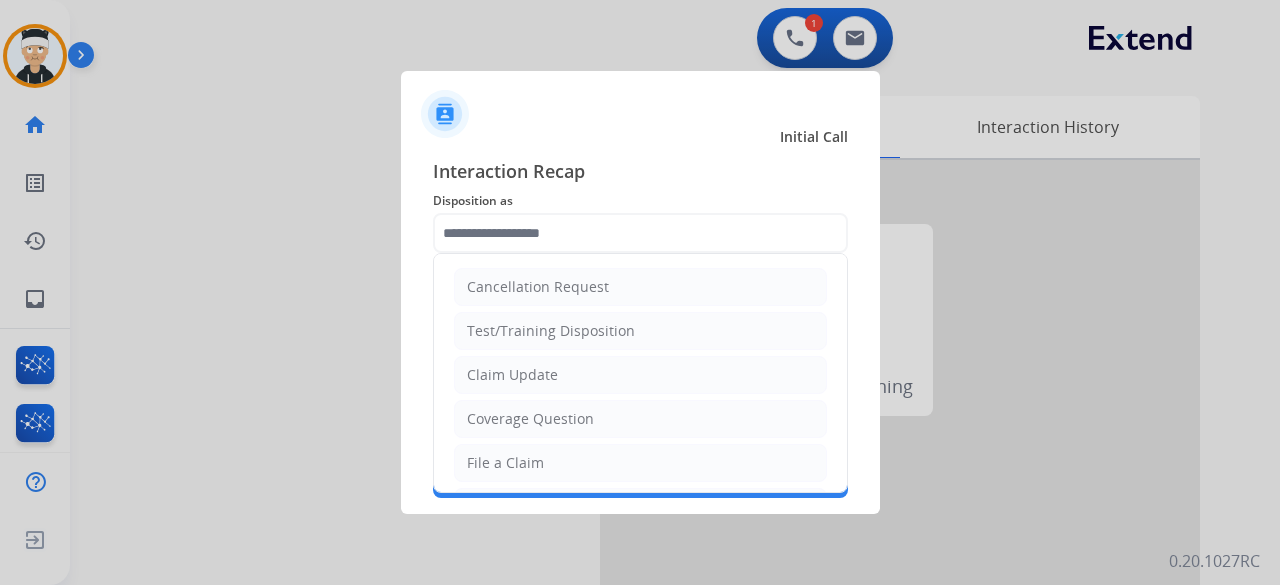 click on "File a Claim" 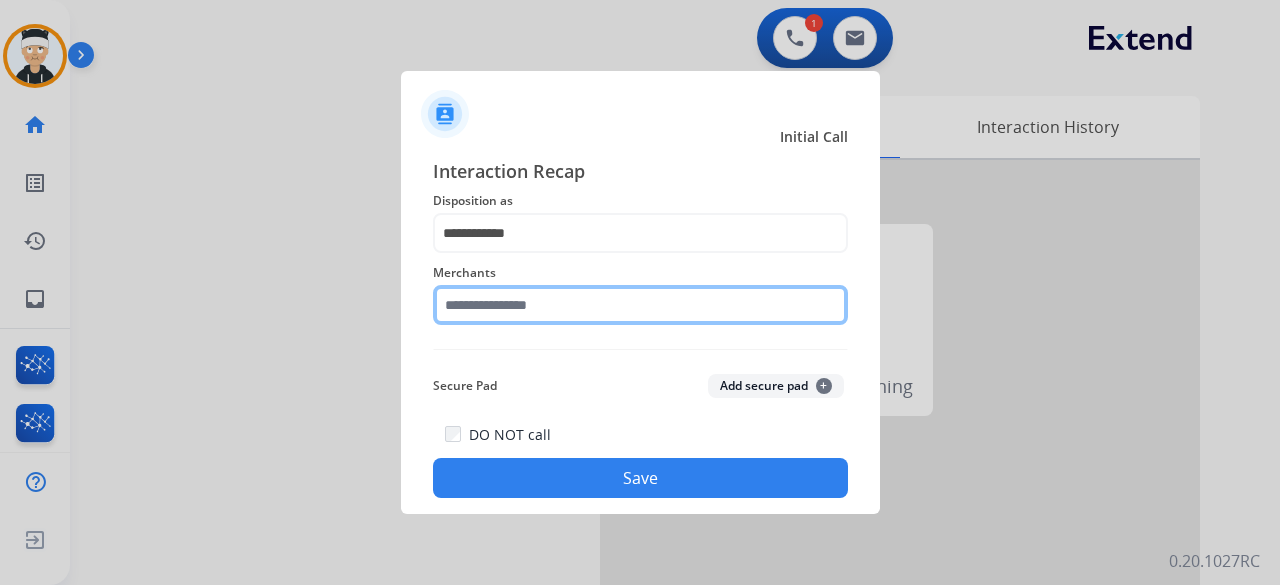 click 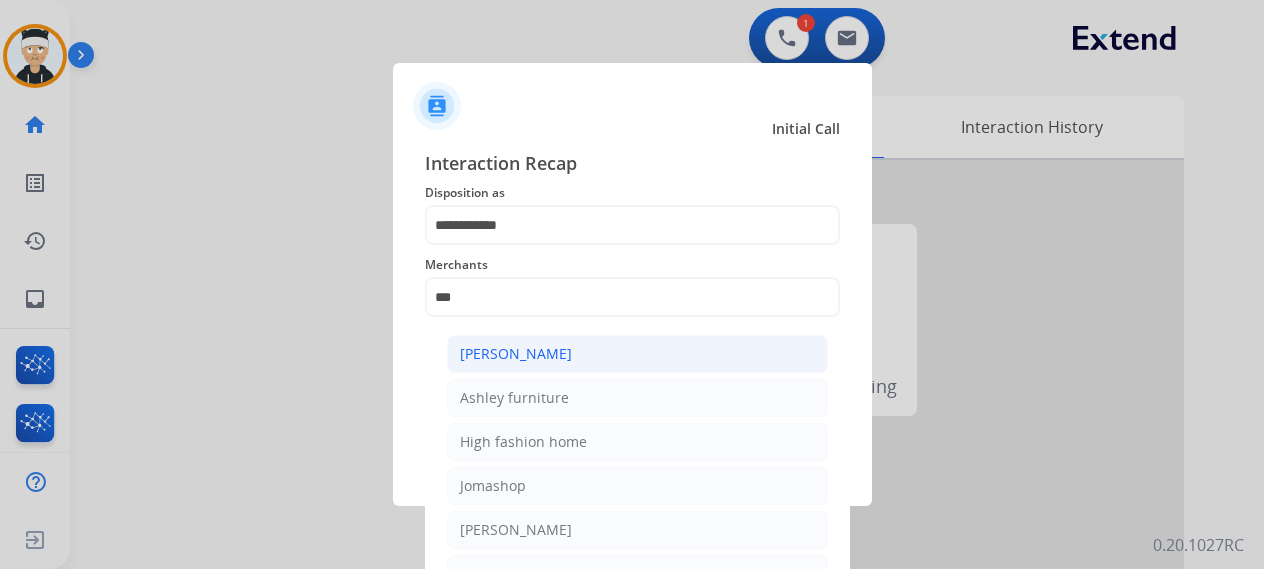 click on "[PERSON_NAME]" 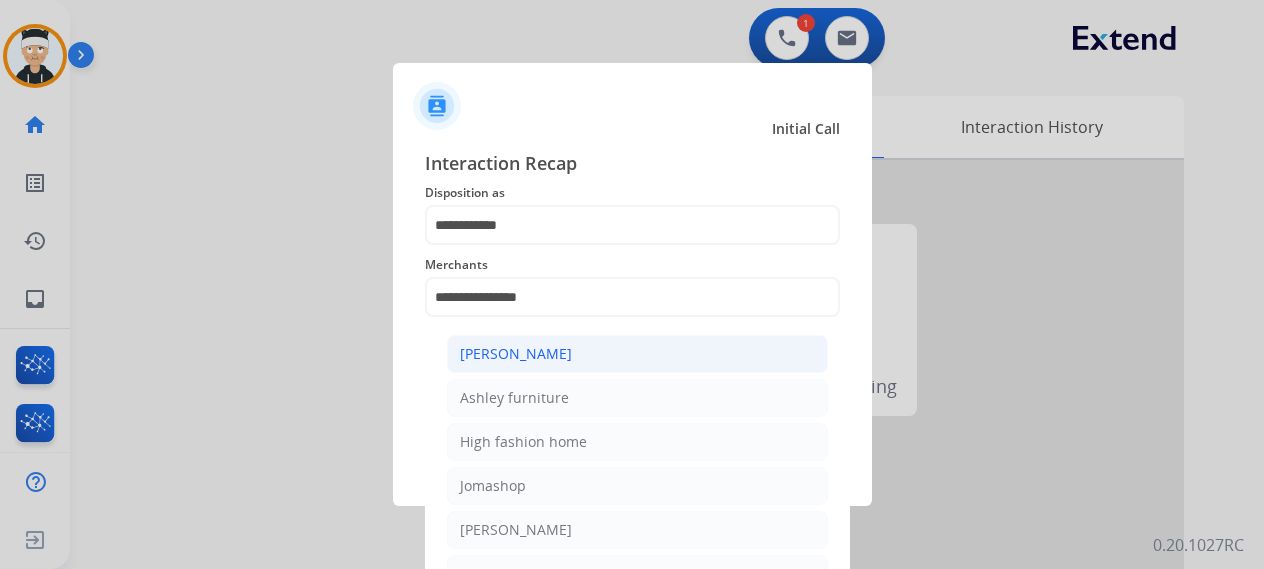 click on "**********" 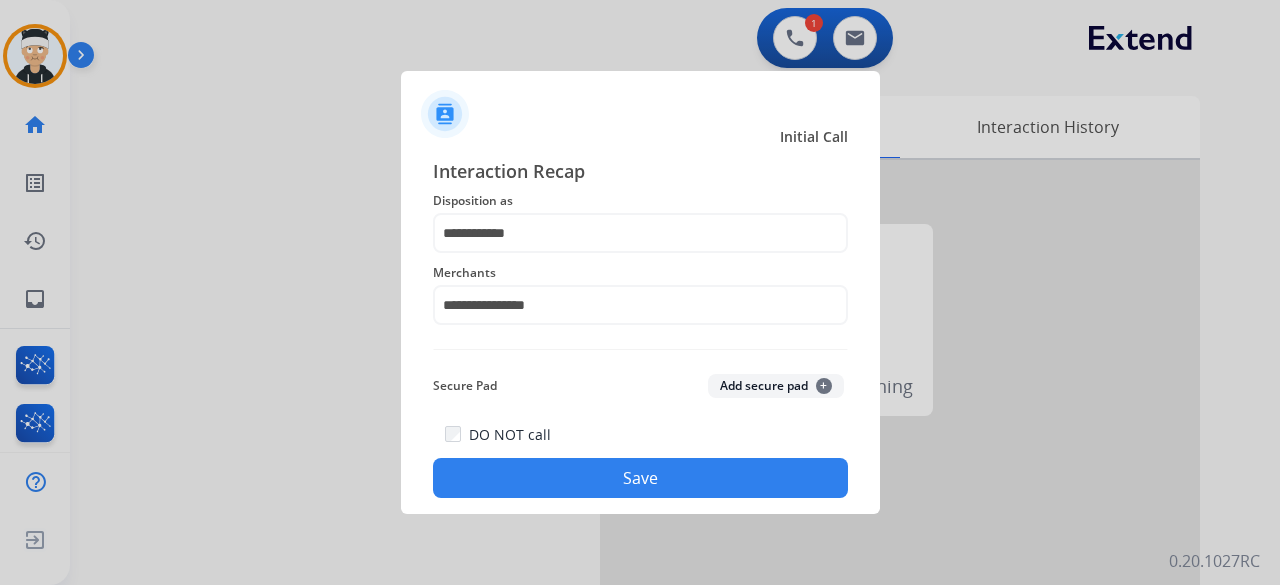 click on "Save" 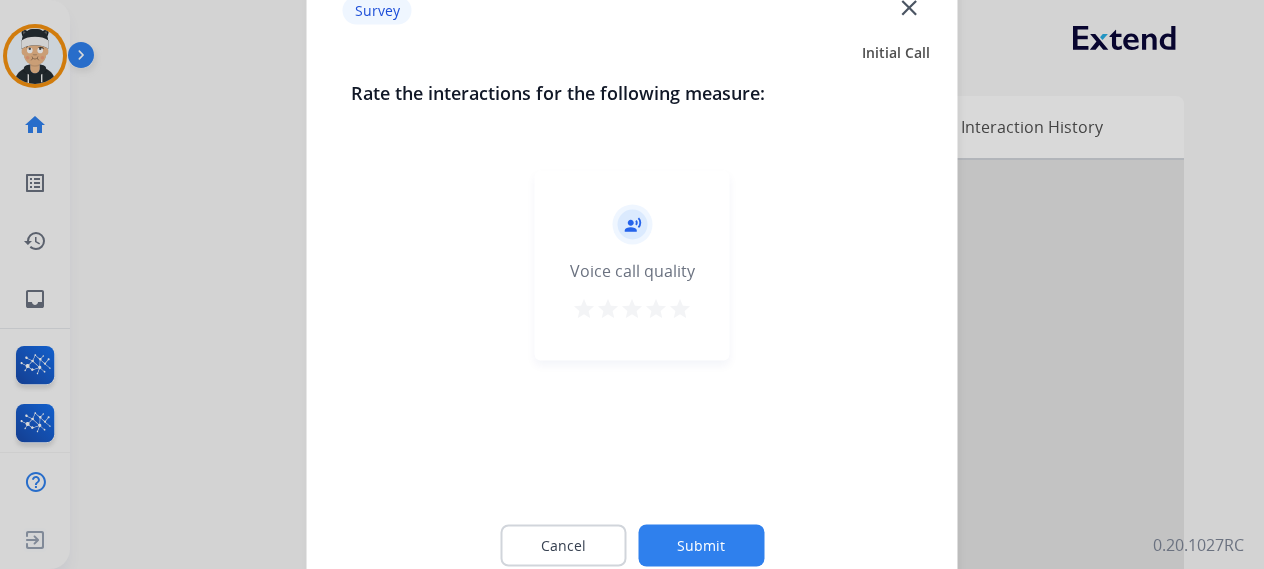 click on "star" at bounding box center (680, 308) 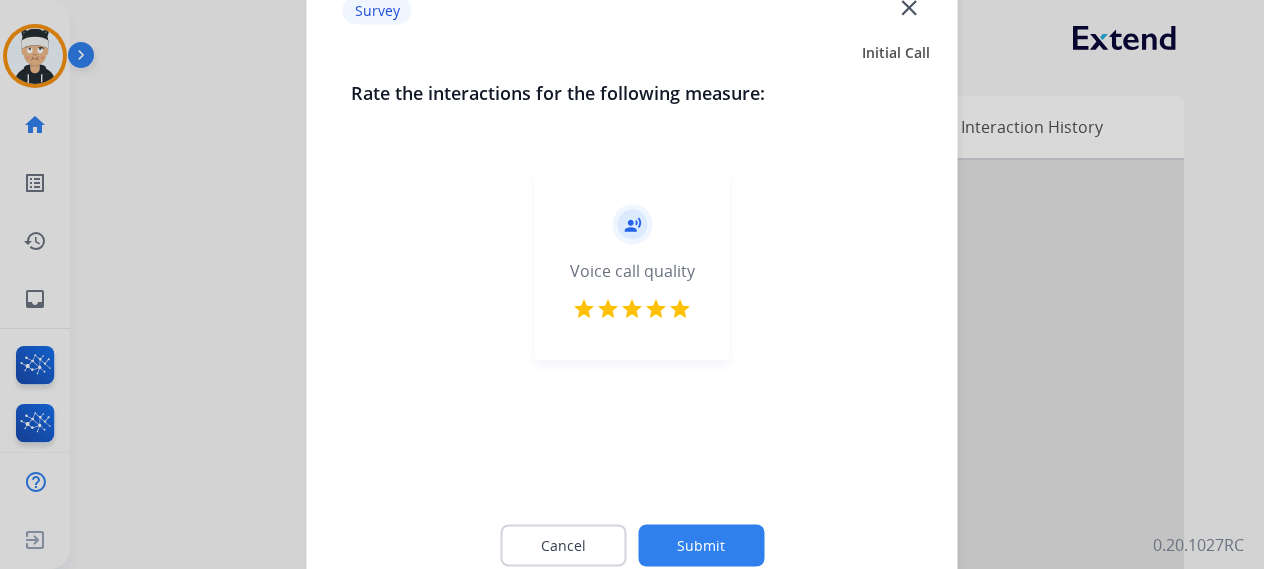 click on "Submit" 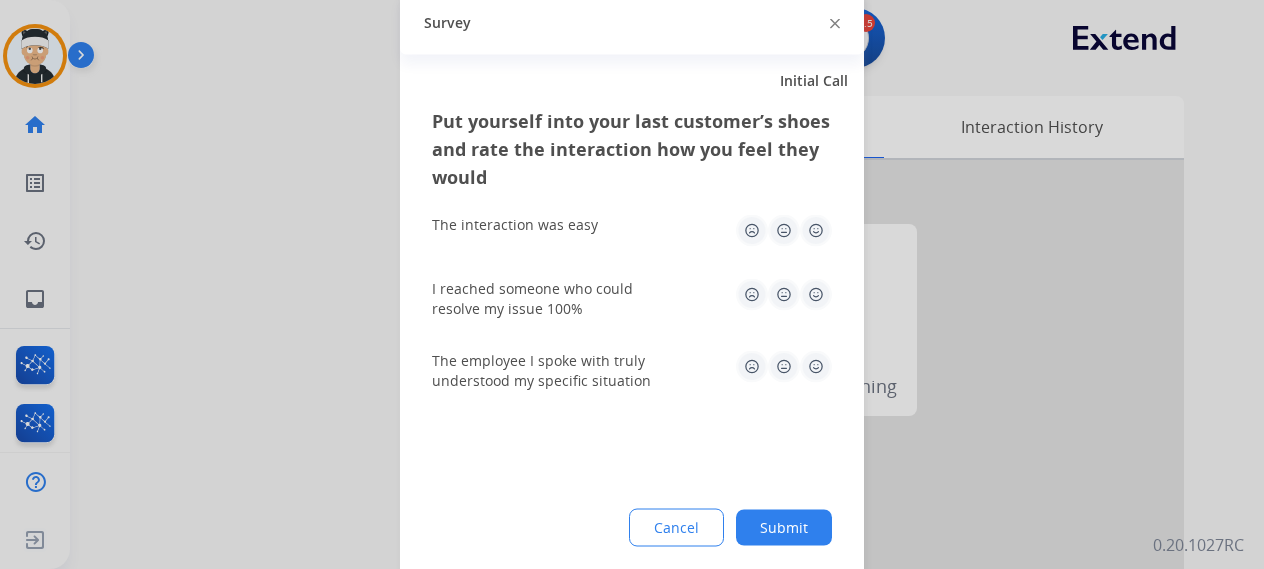 click 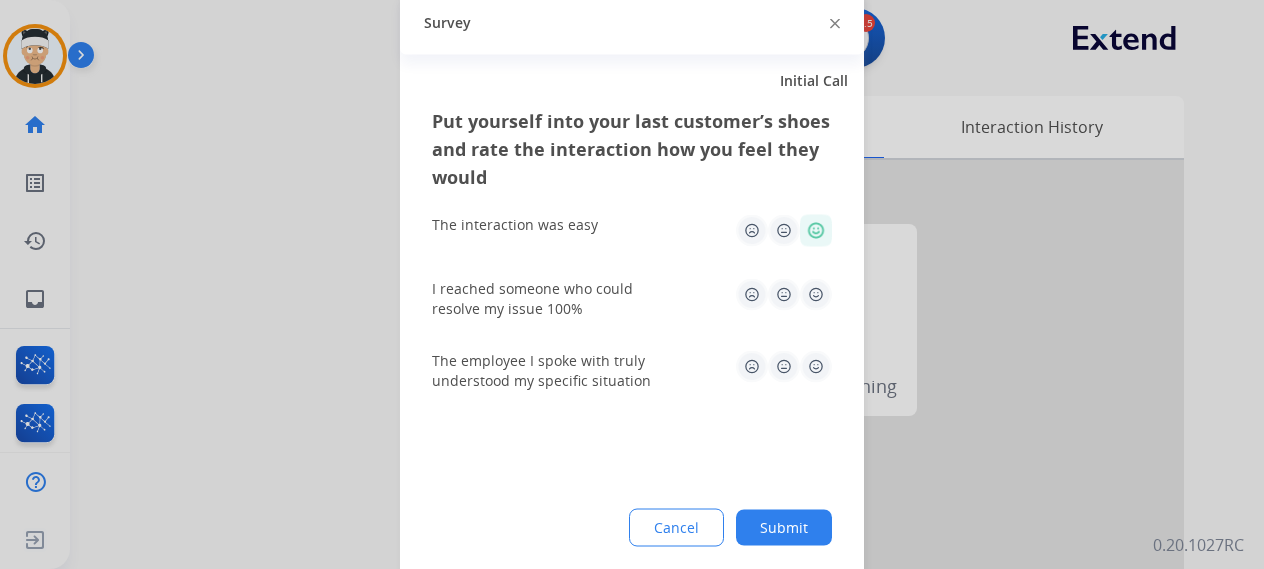 click 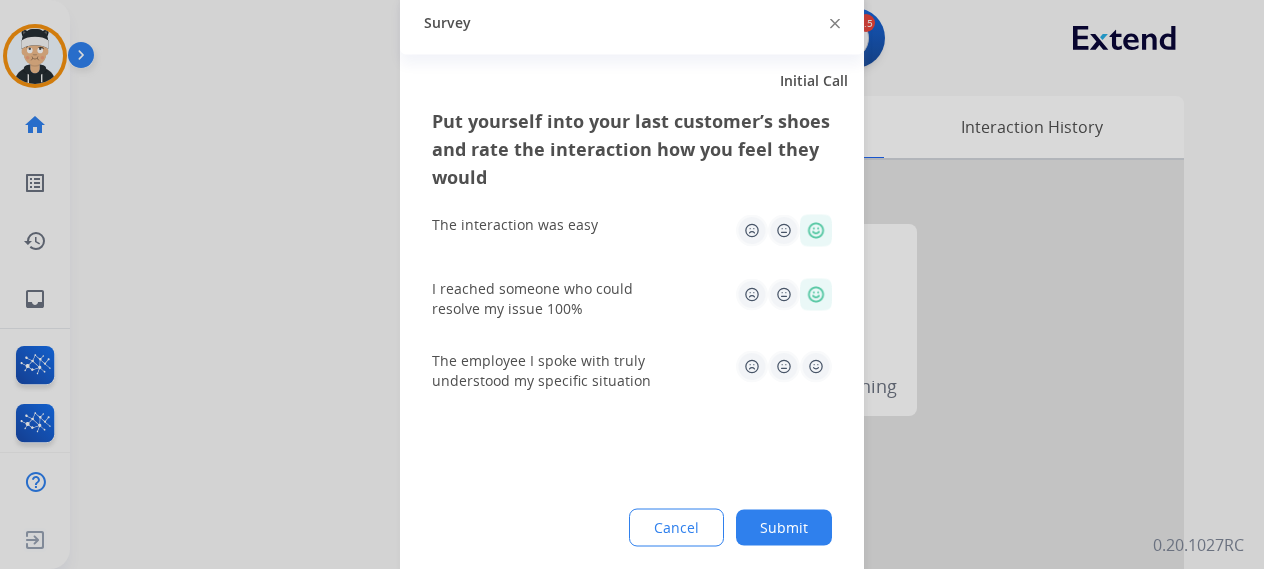 click 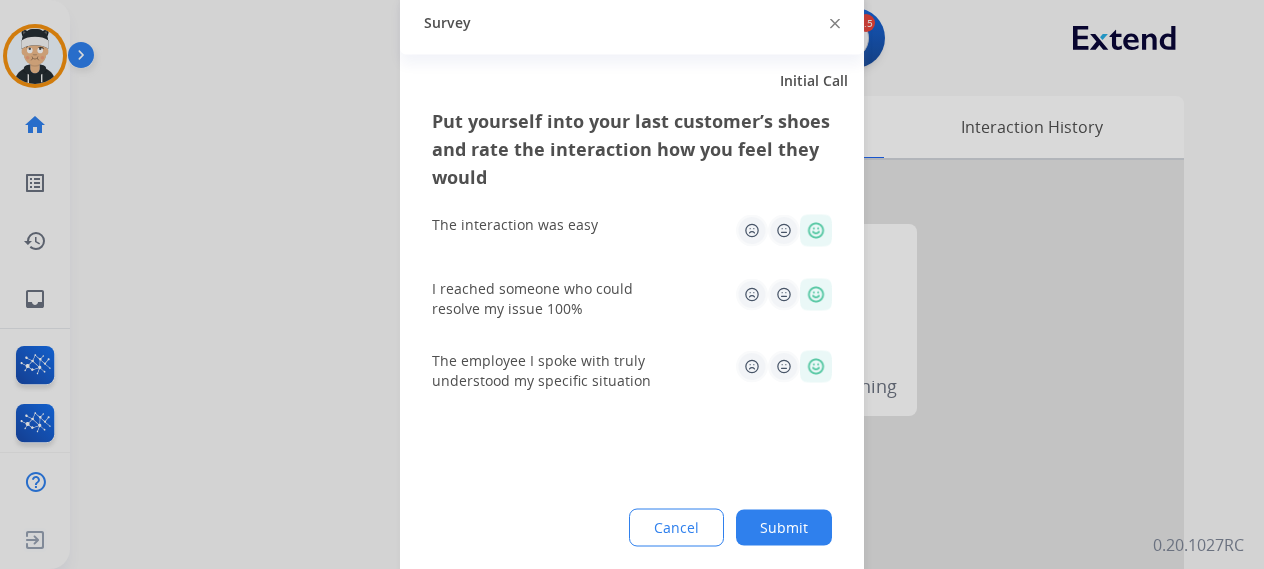 click on "Submit" 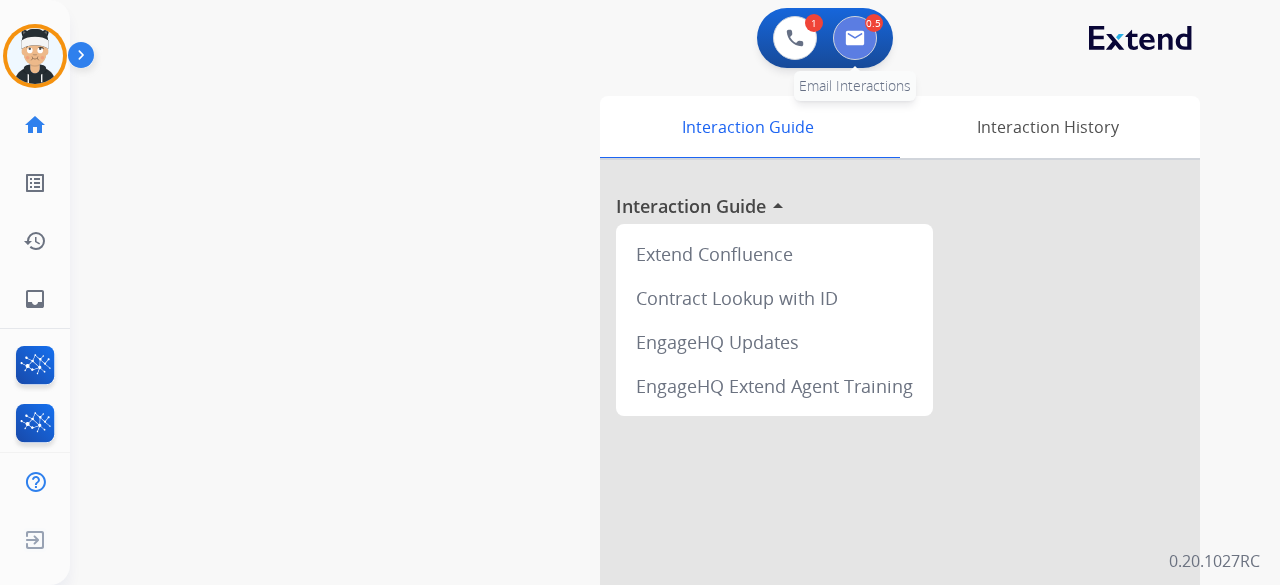 click at bounding box center (855, 38) 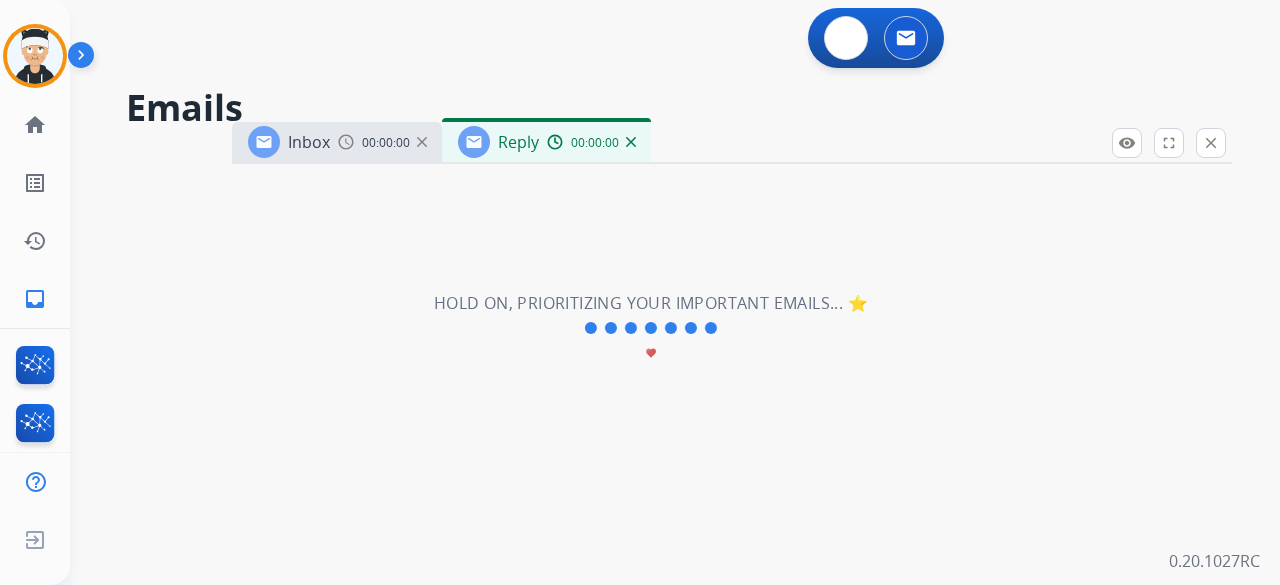 select on "**********" 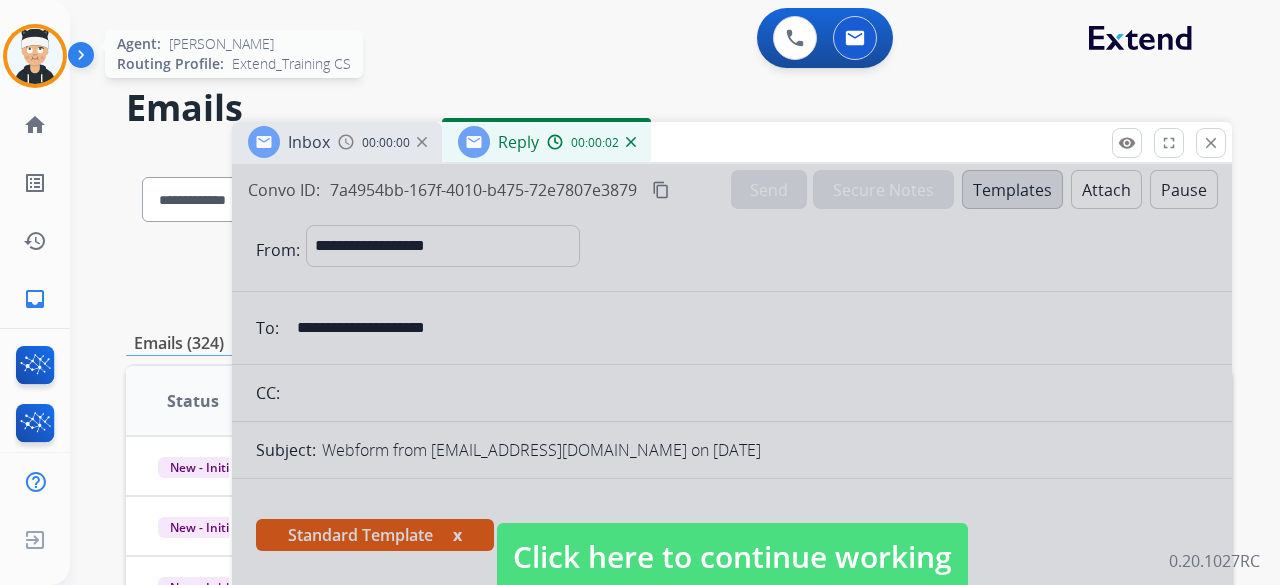 click at bounding box center (35, 56) 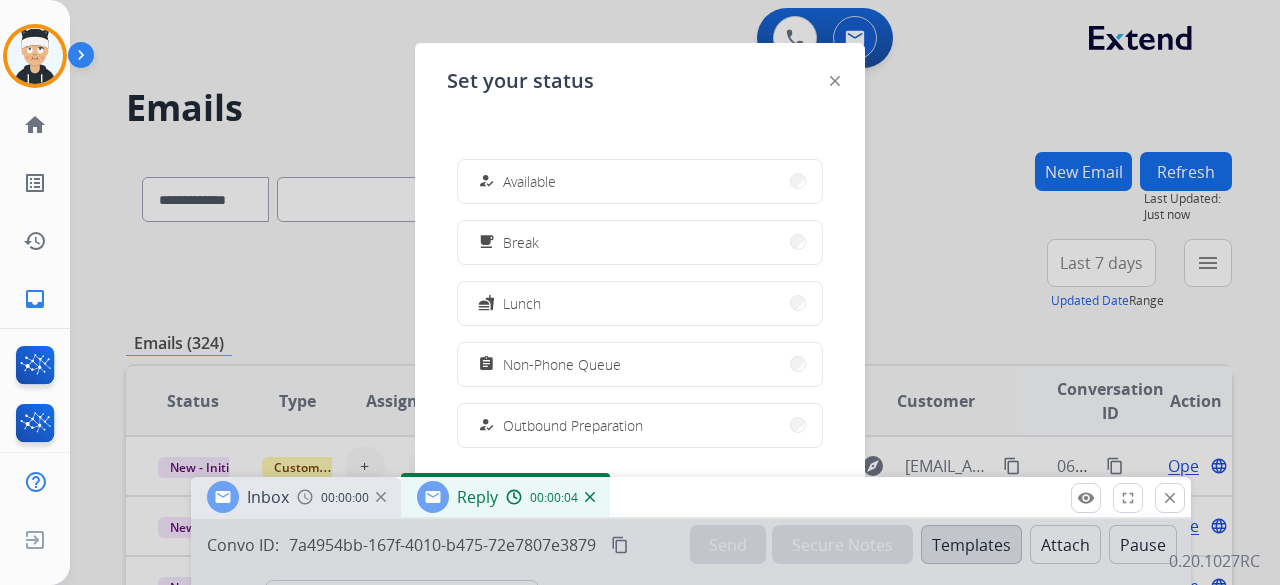 drag, startPoint x: 794, startPoint y: 146, endPoint x: 756, endPoint y: 532, distance: 387.86597 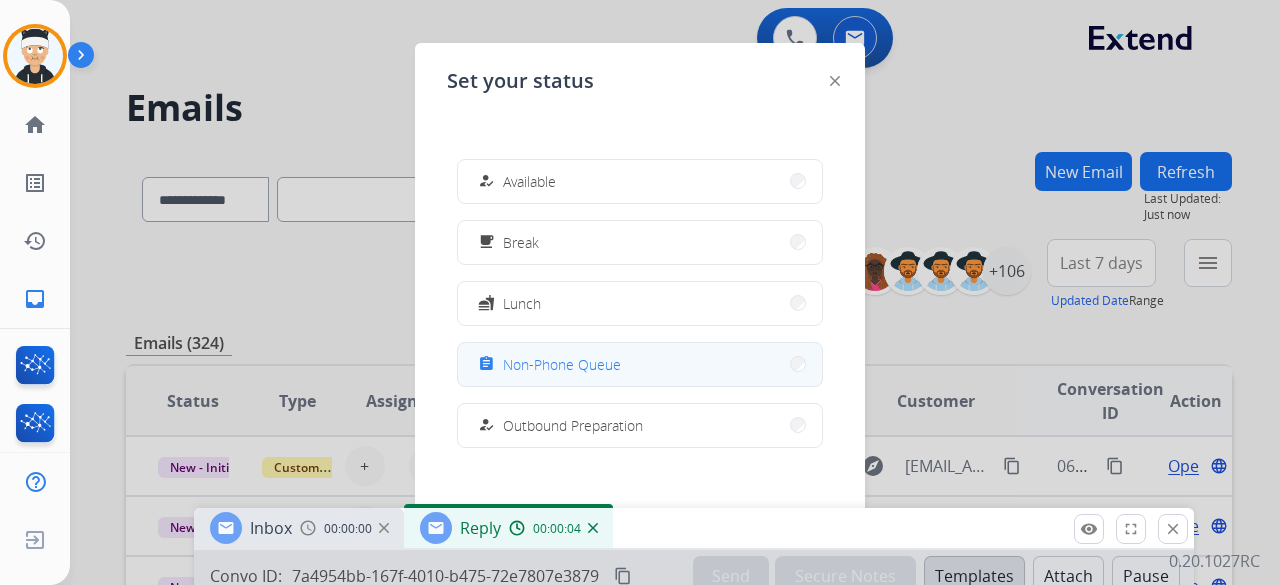 click on "assignment Non-Phone Queue" at bounding box center [640, 364] 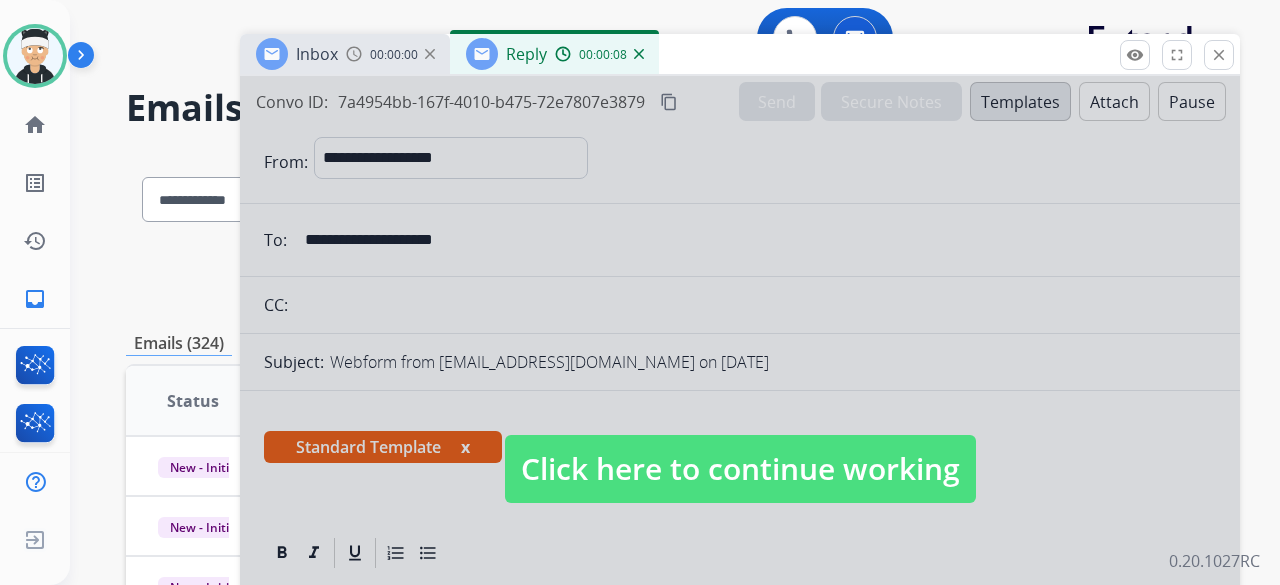 drag, startPoint x: 688, startPoint y: 531, endPoint x: 730, endPoint y: 56, distance: 476.85324 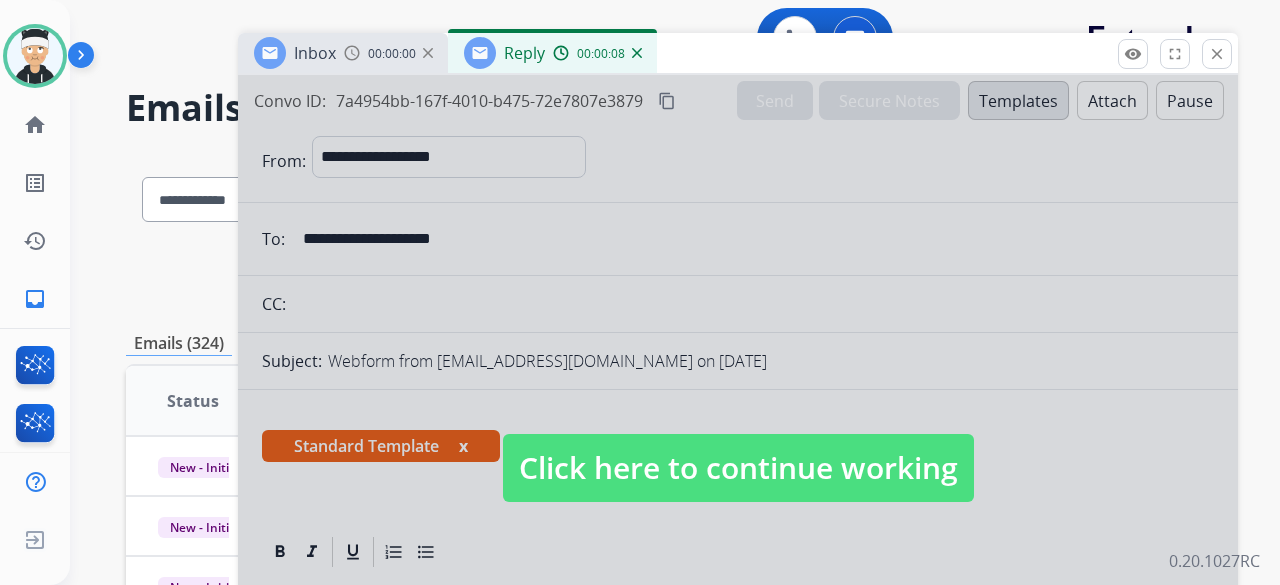click on "Click here to continue working" at bounding box center [738, 468] 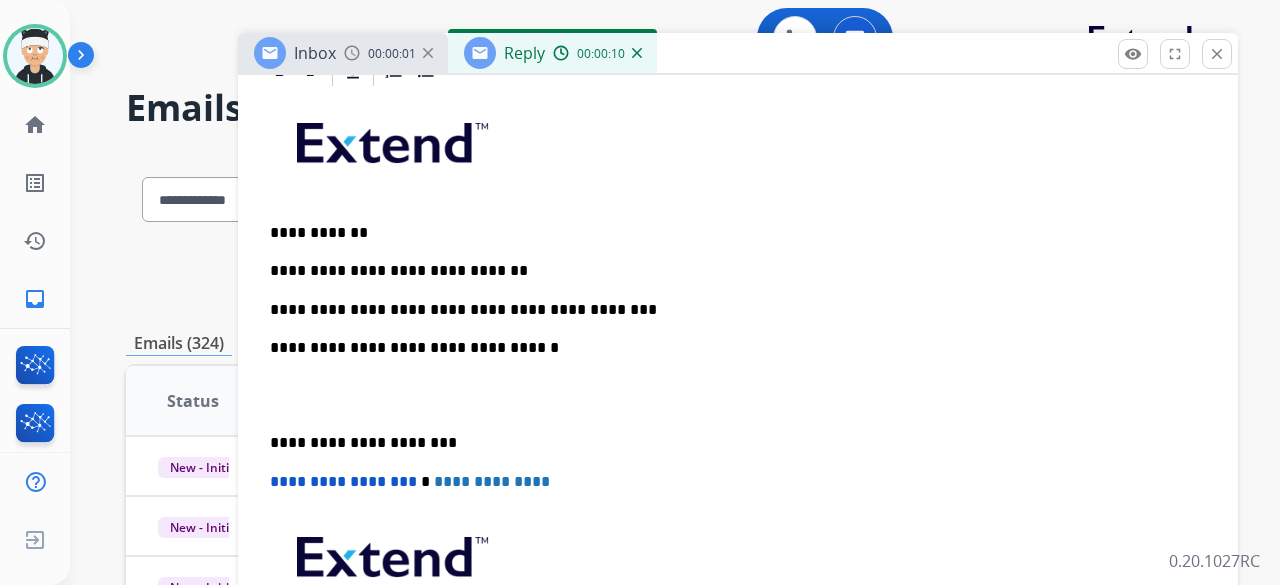 scroll, scrollTop: 500, scrollLeft: 0, axis: vertical 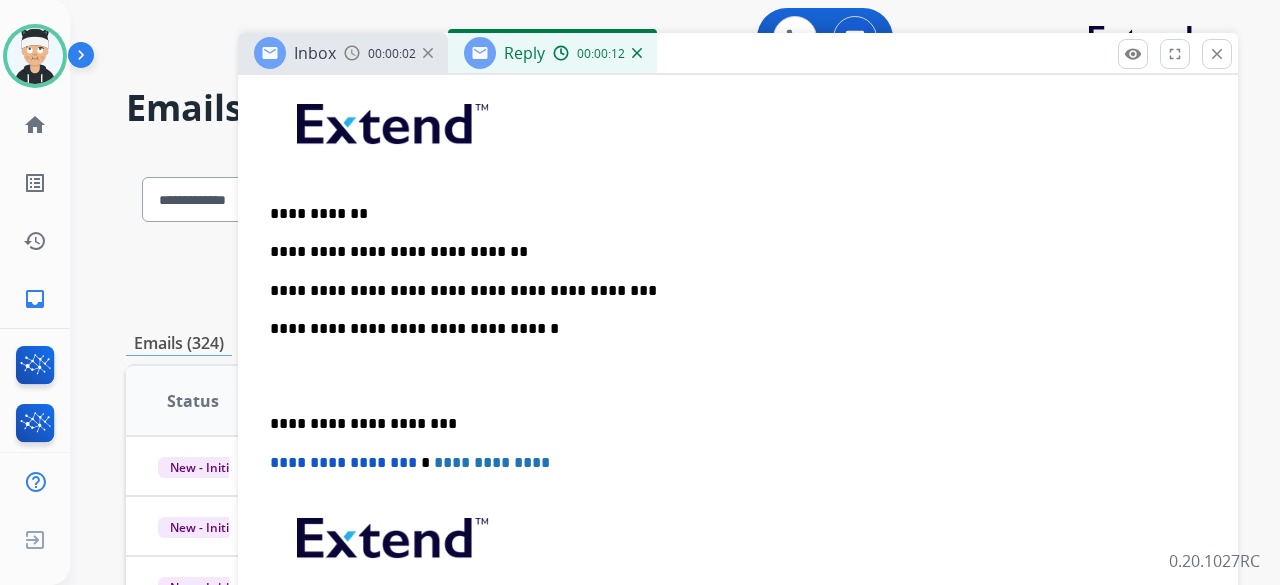 click on "**********" at bounding box center [730, 291] 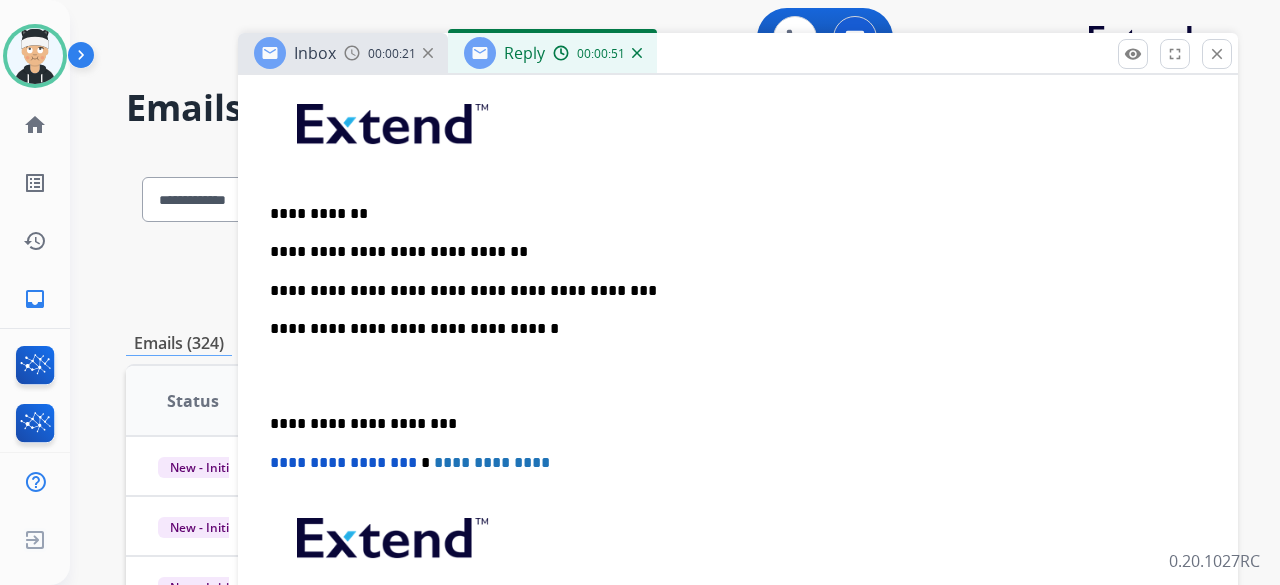 type 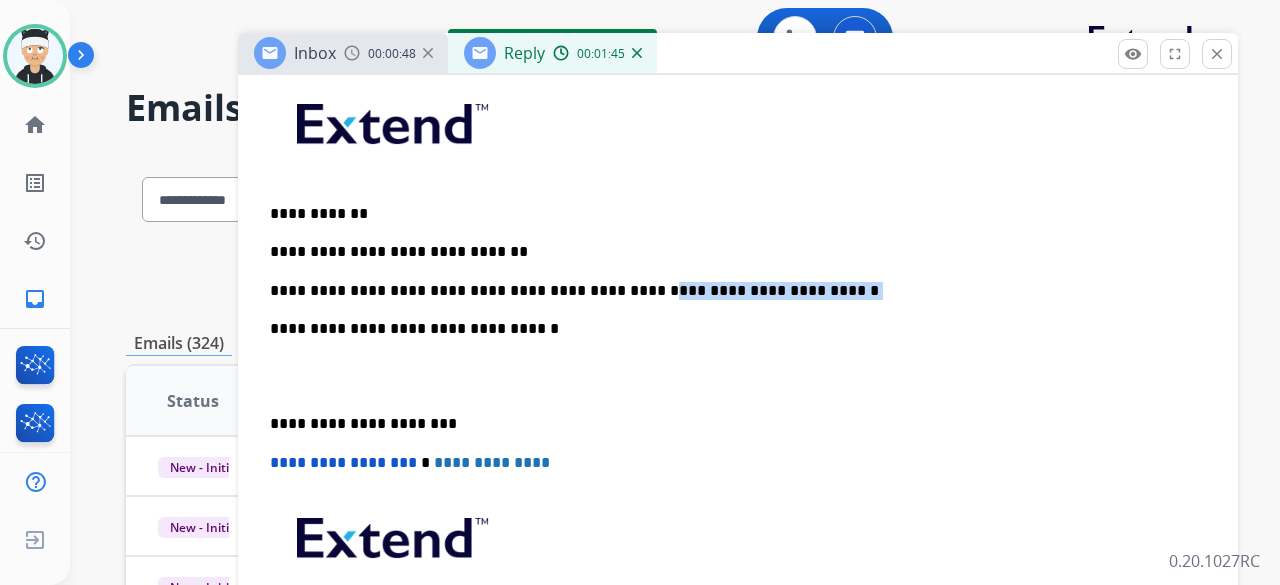 drag, startPoint x: 790, startPoint y: 287, endPoint x: 622, endPoint y: 289, distance: 168.0119 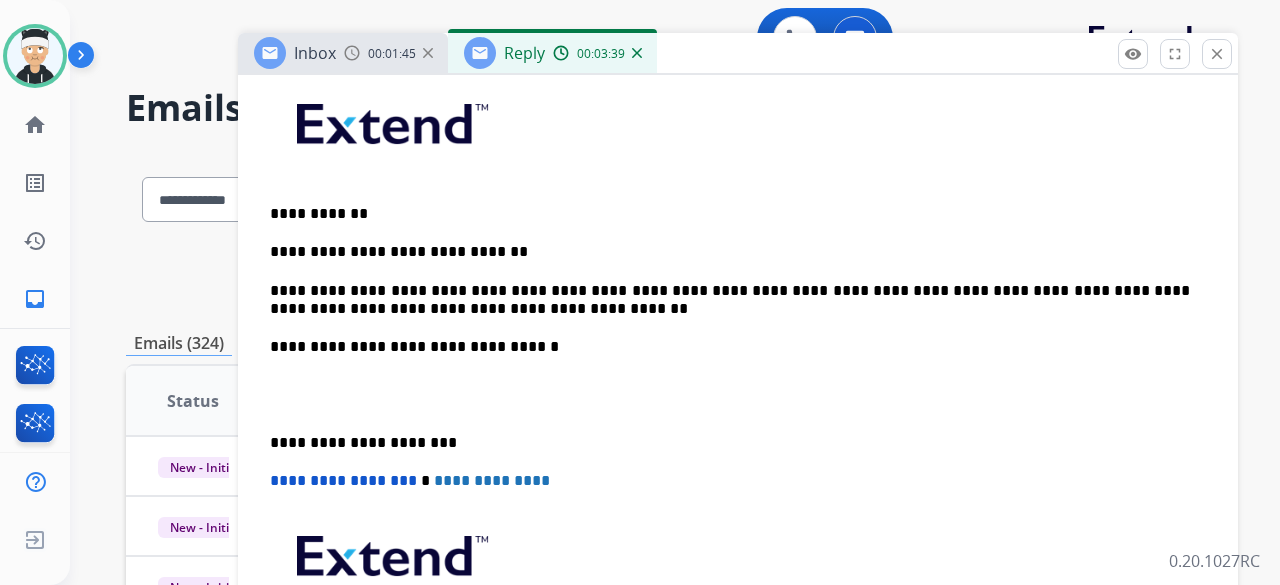 click on "**********" at bounding box center [730, 300] 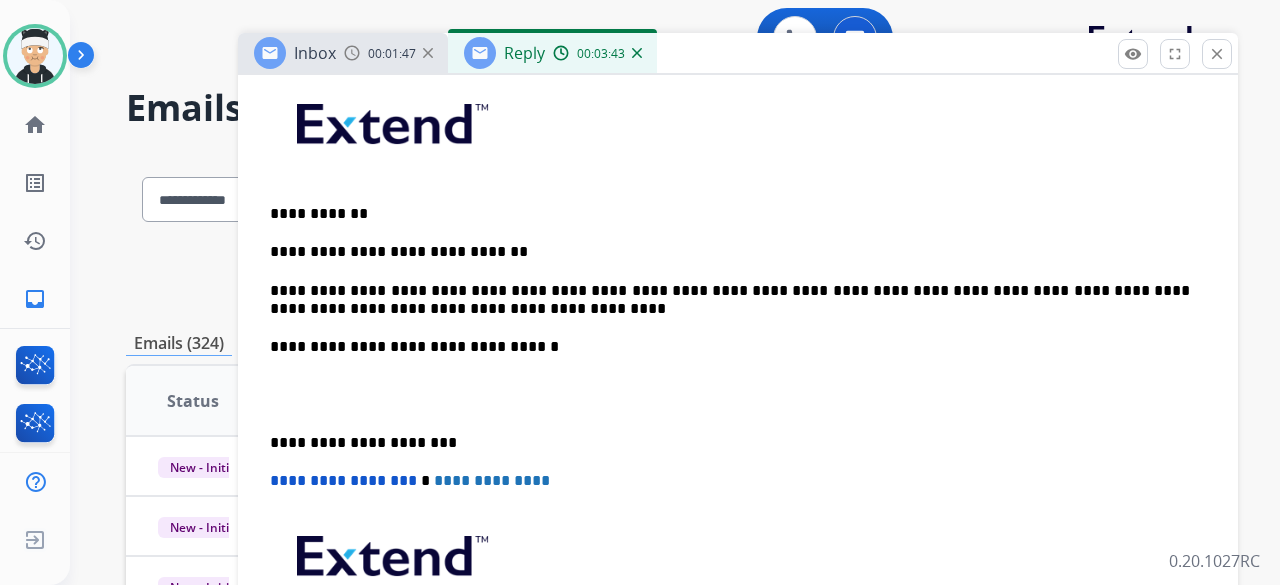 click on "**********" at bounding box center [730, 300] 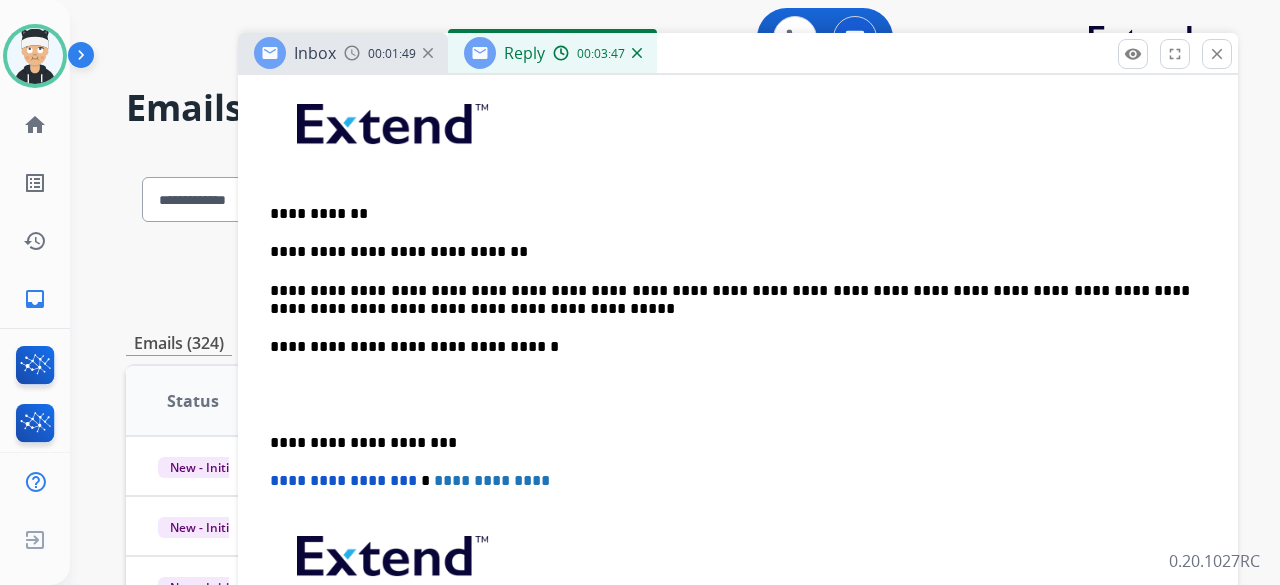 click on "**********" at bounding box center (730, 300) 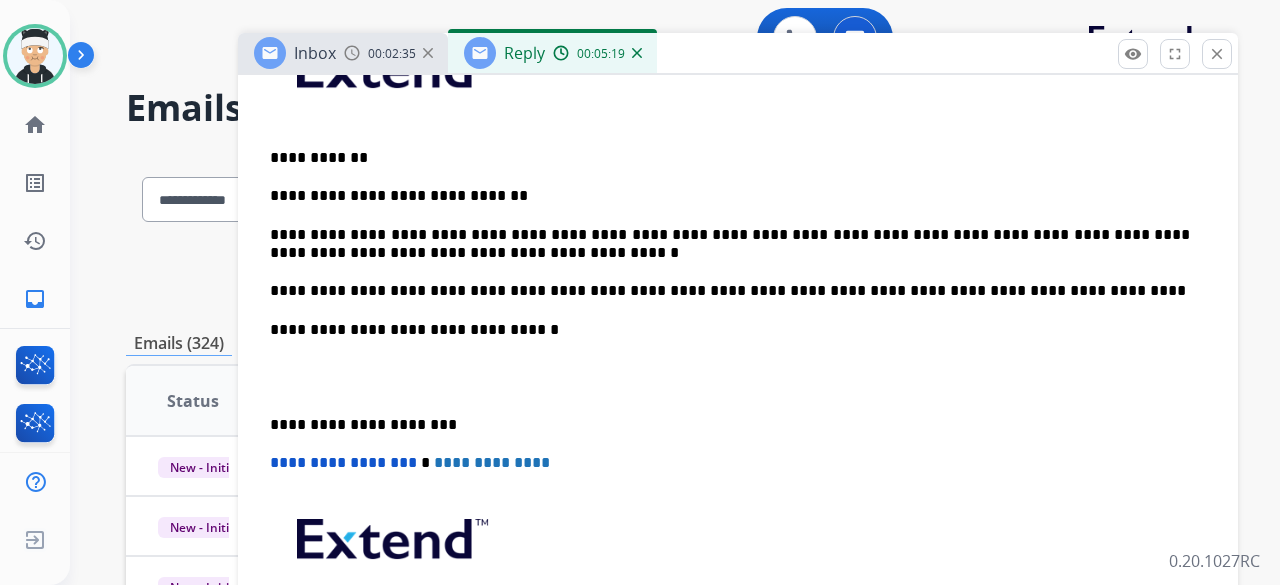 scroll, scrollTop: 570, scrollLeft: 0, axis: vertical 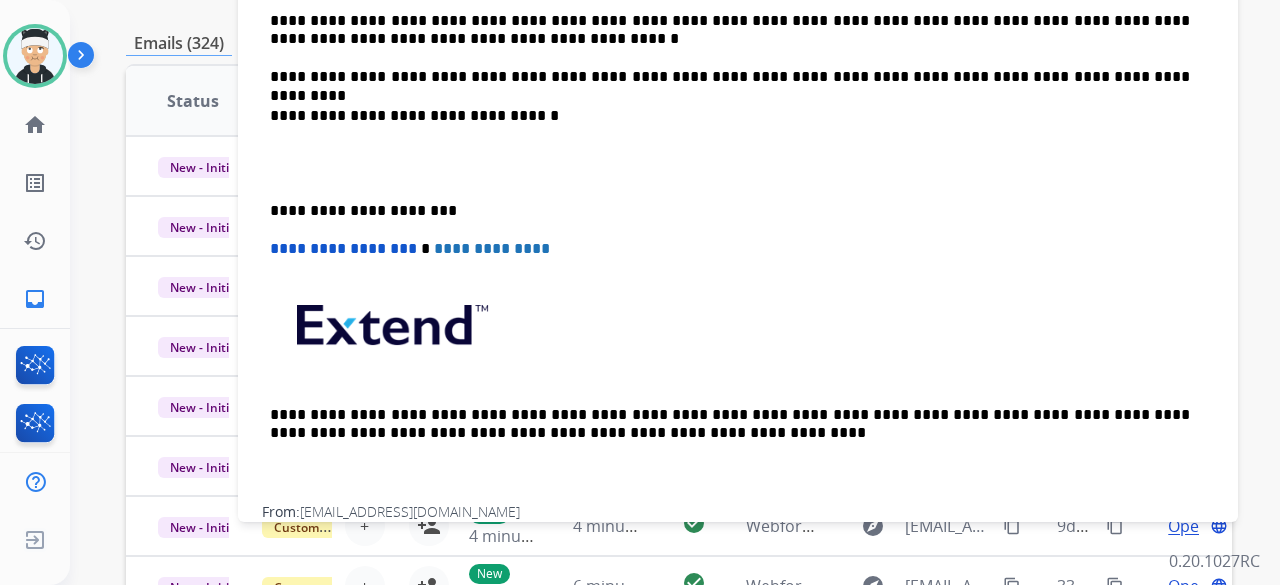 click on "**********" at bounding box center (738, 153) 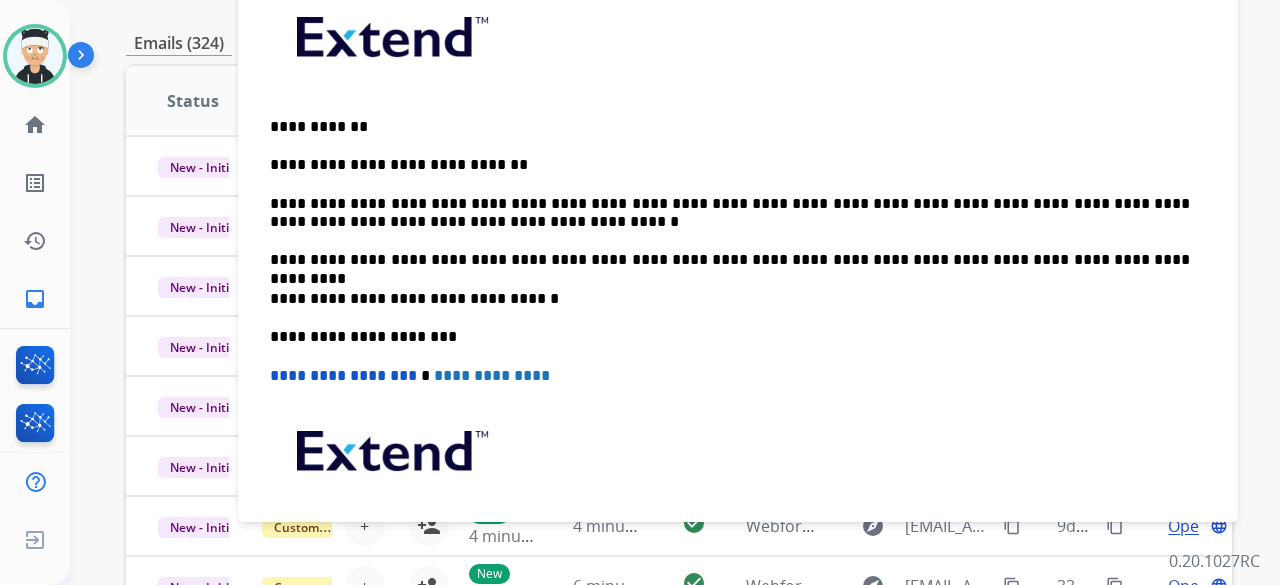 scroll, scrollTop: 0, scrollLeft: 0, axis: both 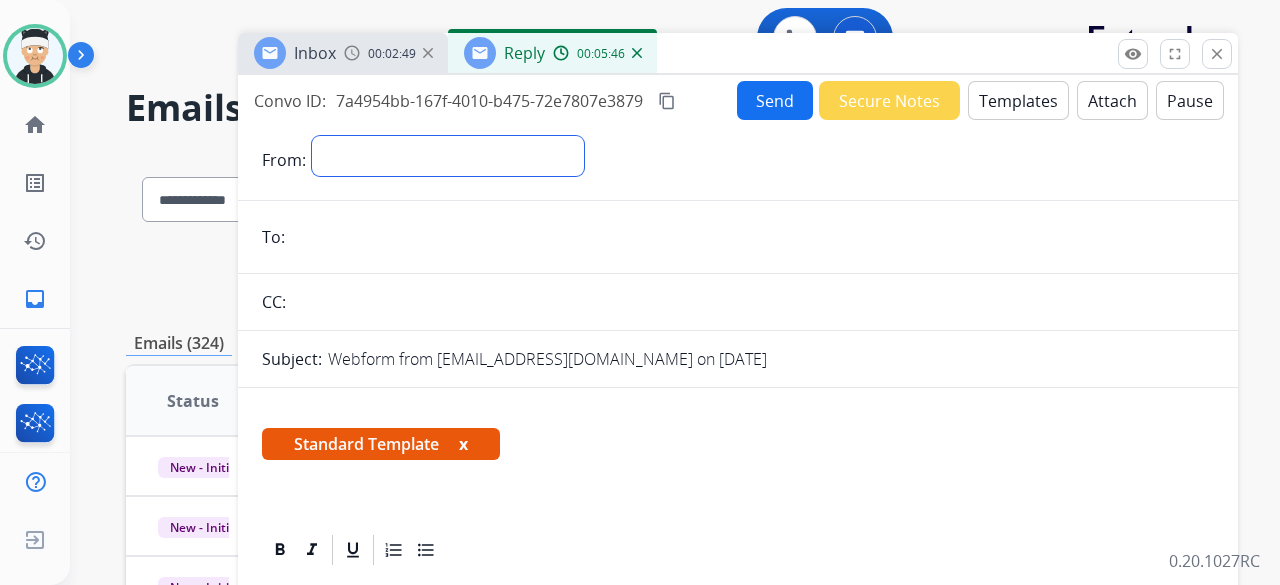 click on "**********" at bounding box center [448, 156] 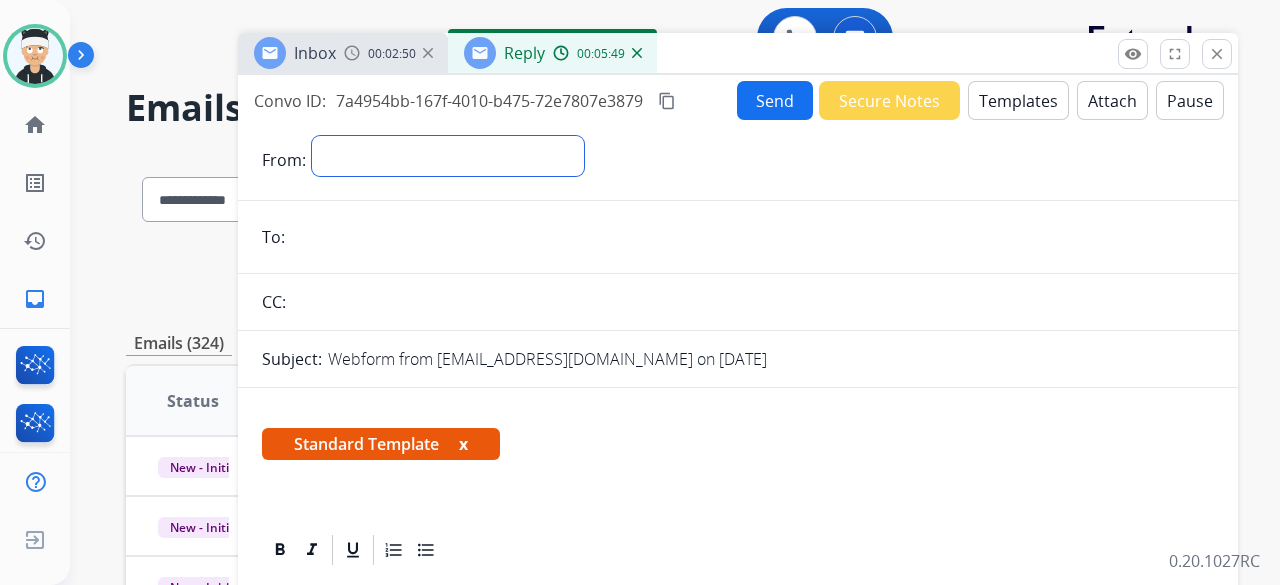 select on "**********" 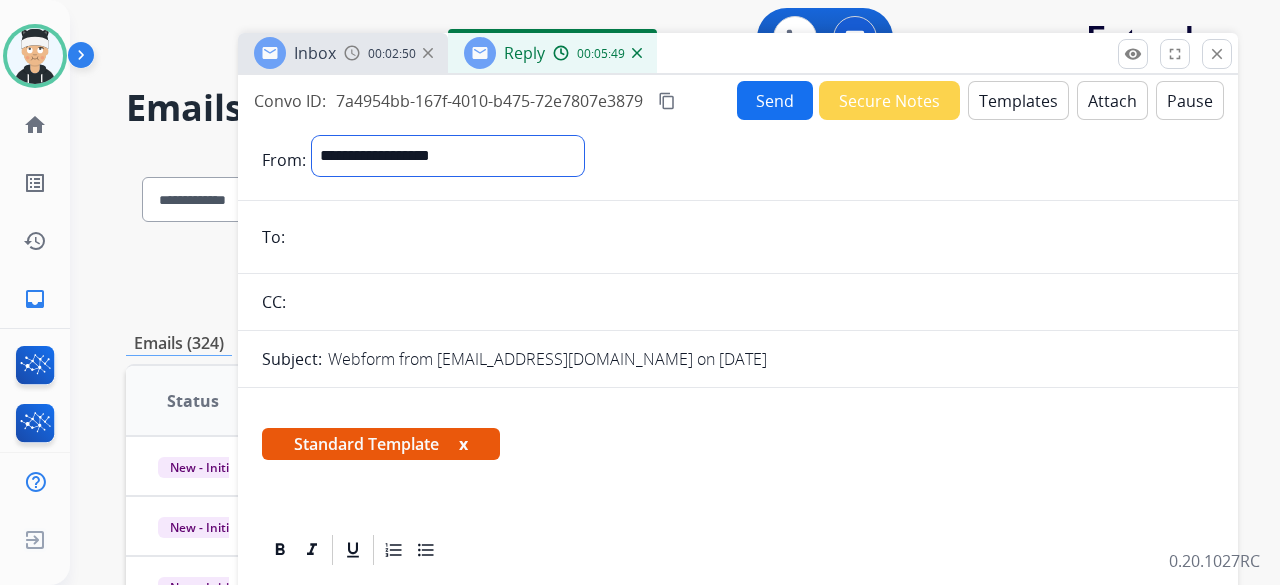 click on "**********" at bounding box center (448, 156) 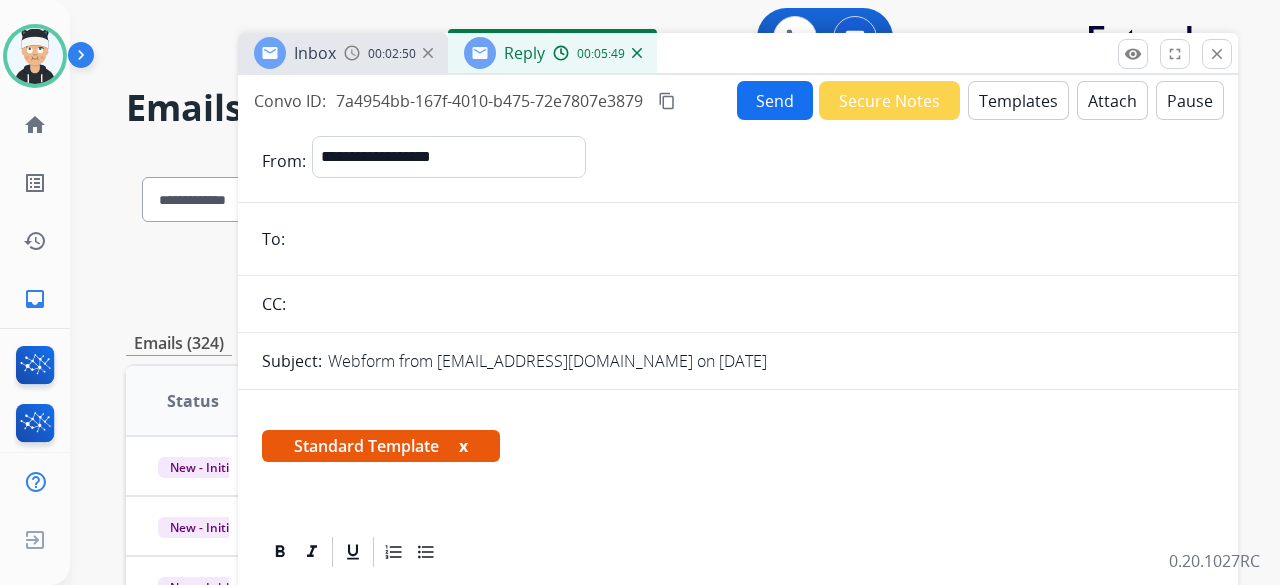 click on "**********" at bounding box center (738, 730) 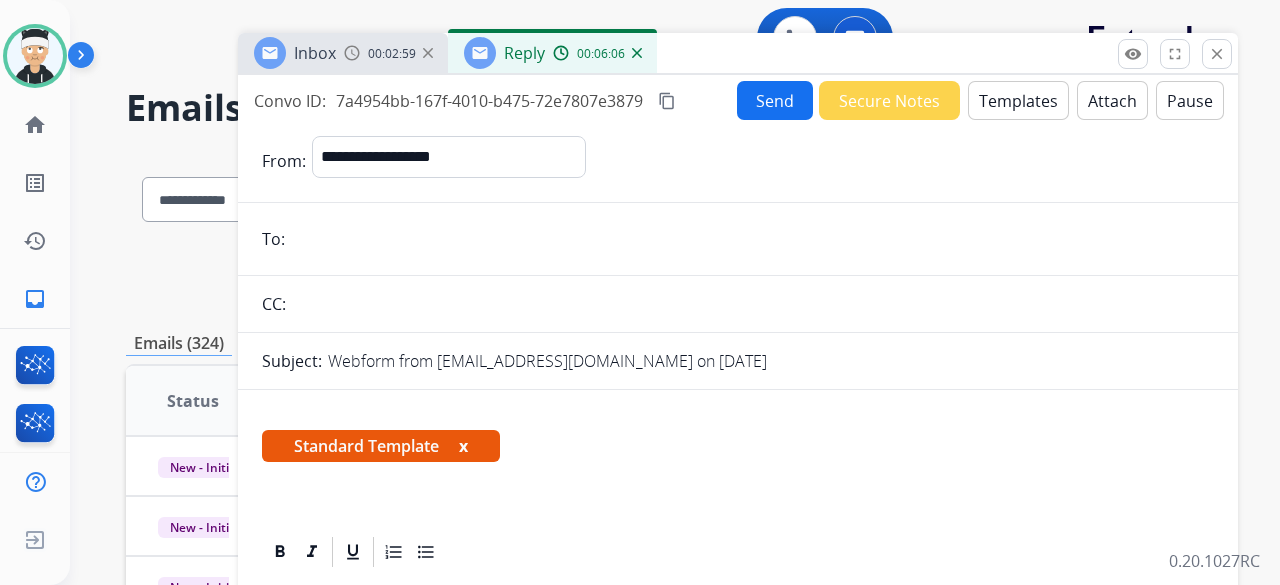 click at bounding box center (752, 239) 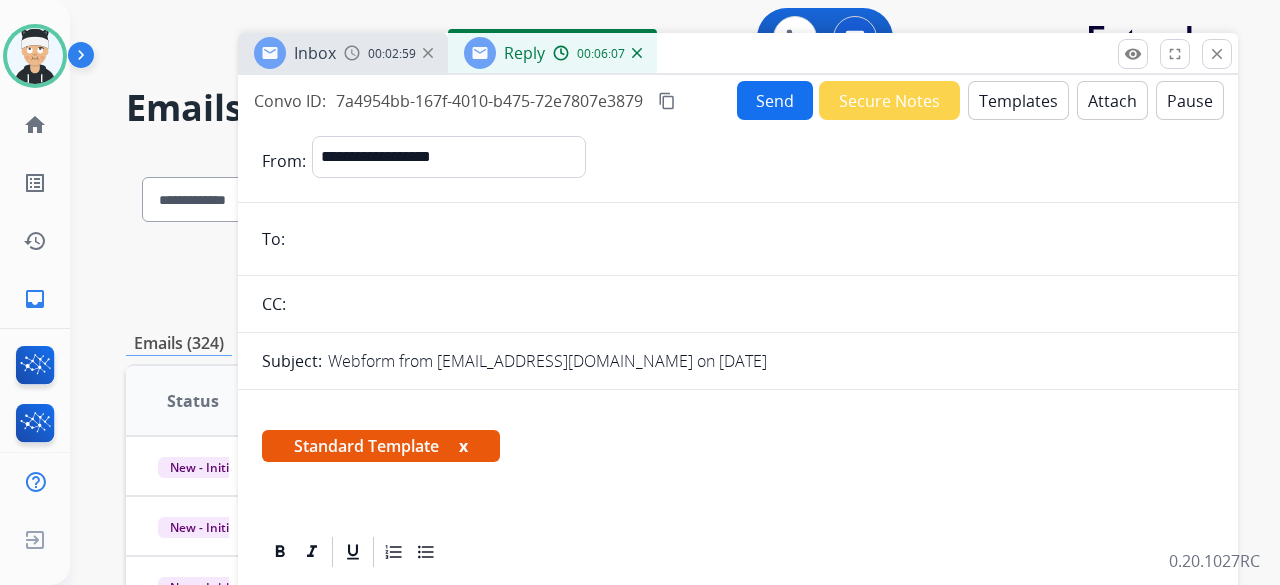 paste on "**********" 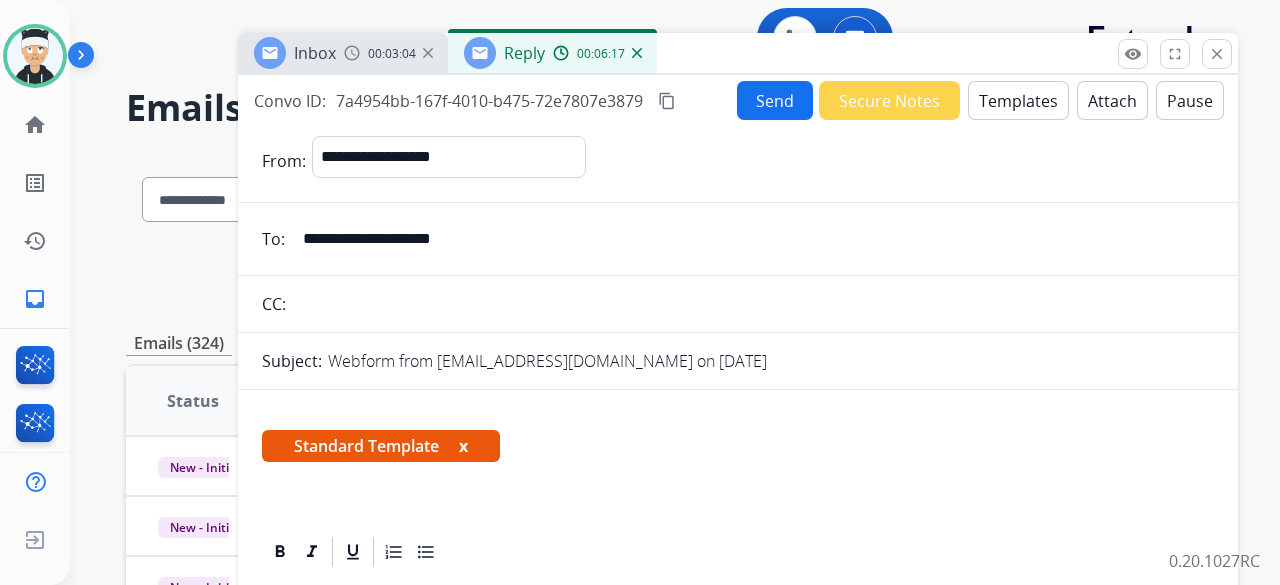 type on "**********" 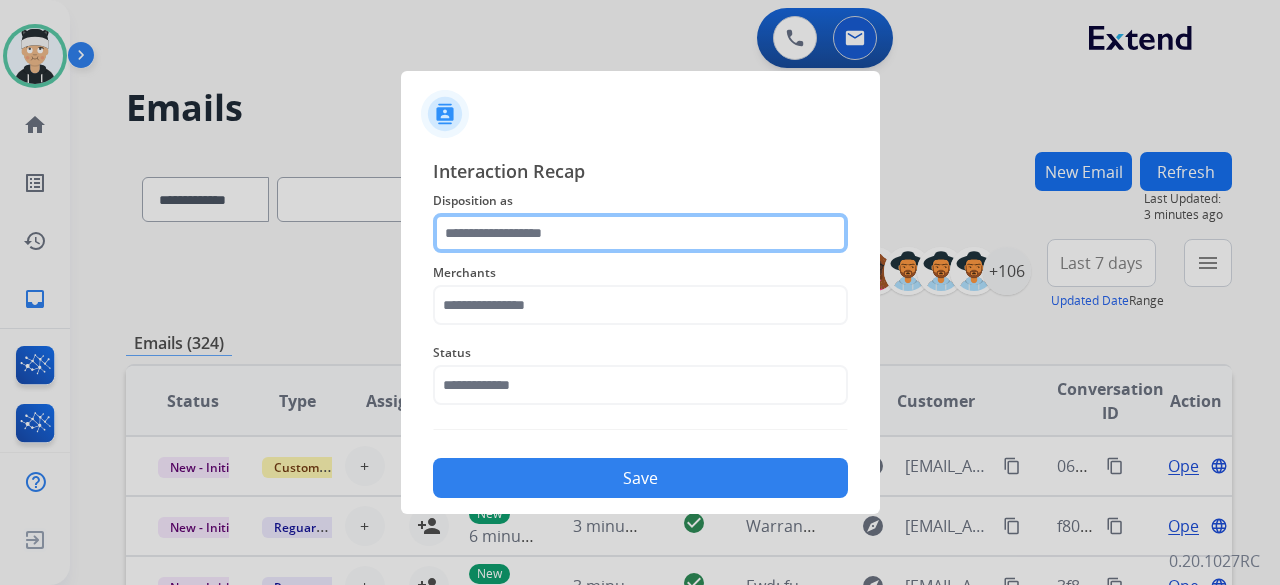click 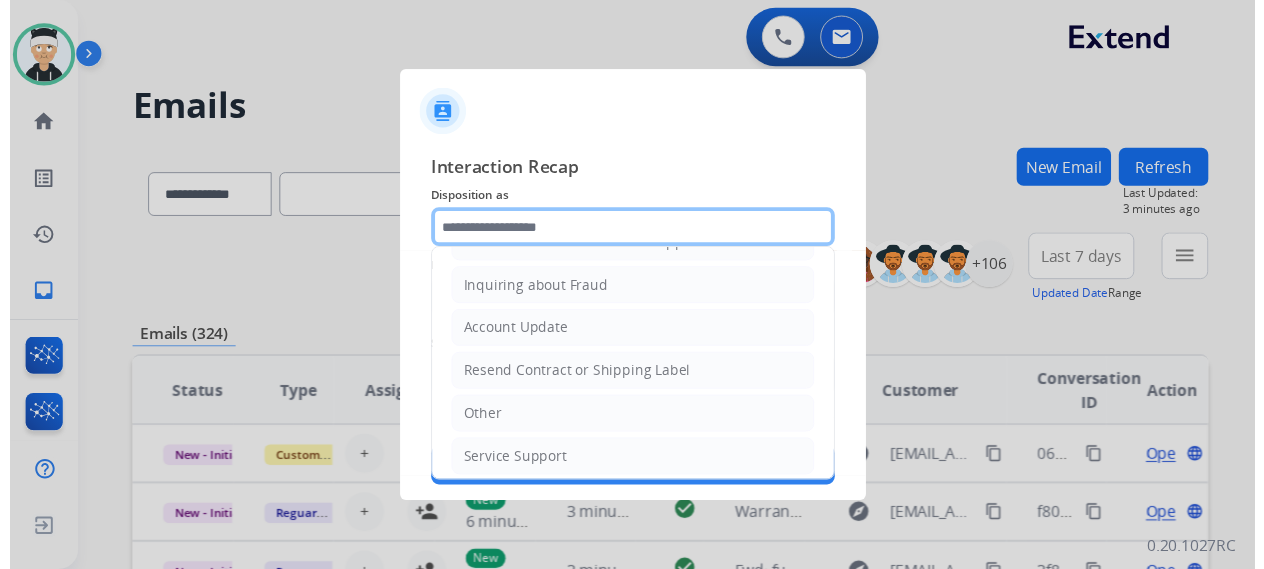 scroll, scrollTop: 303, scrollLeft: 0, axis: vertical 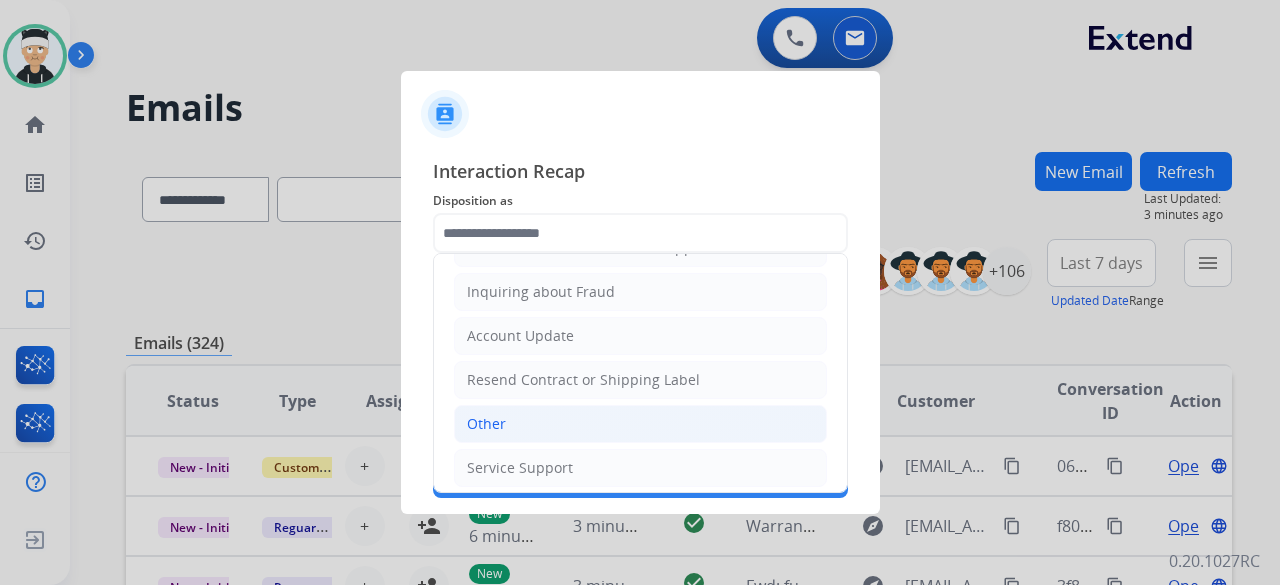 click on "Other" 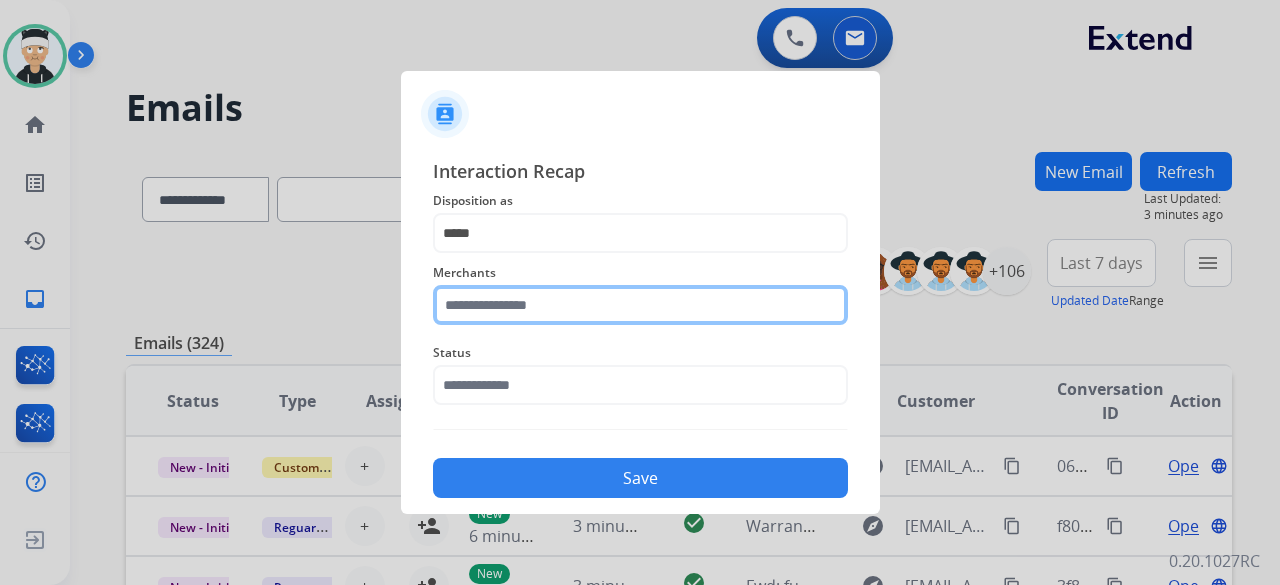 click 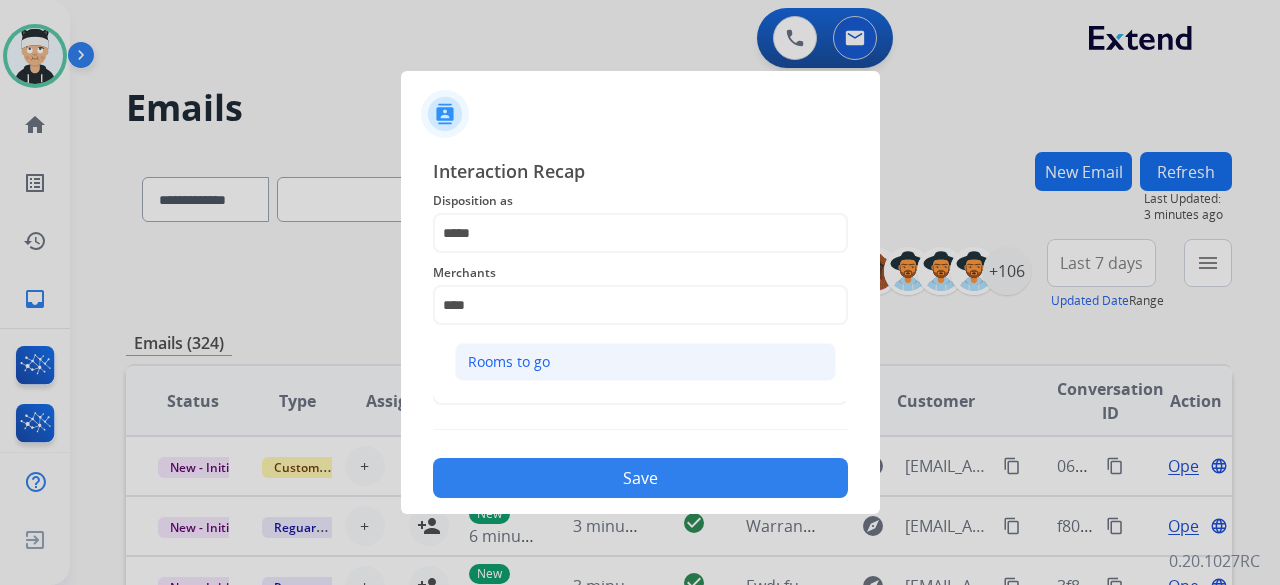 click on "Rooms to go" 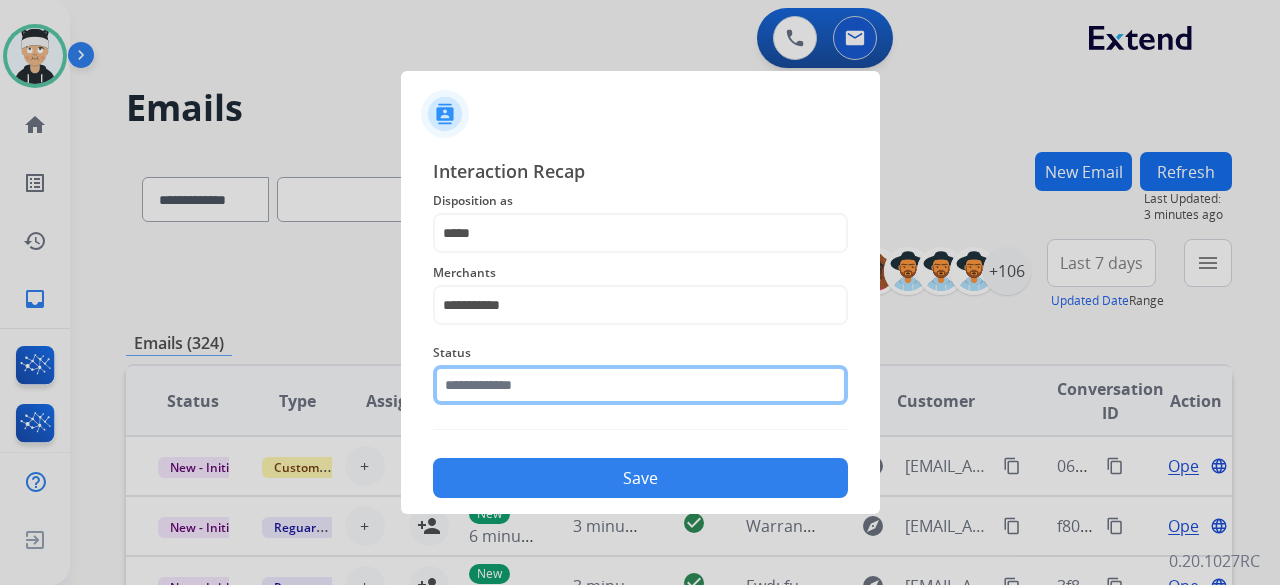 click on "Status" 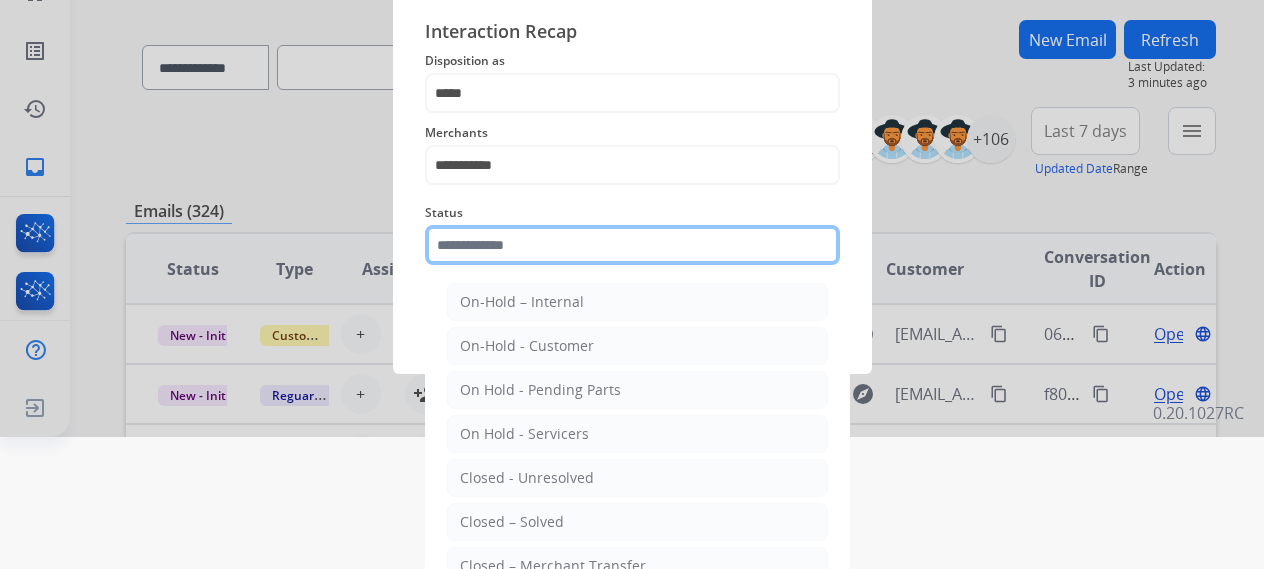 scroll, scrollTop: 136, scrollLeft: 0, axis: vertical 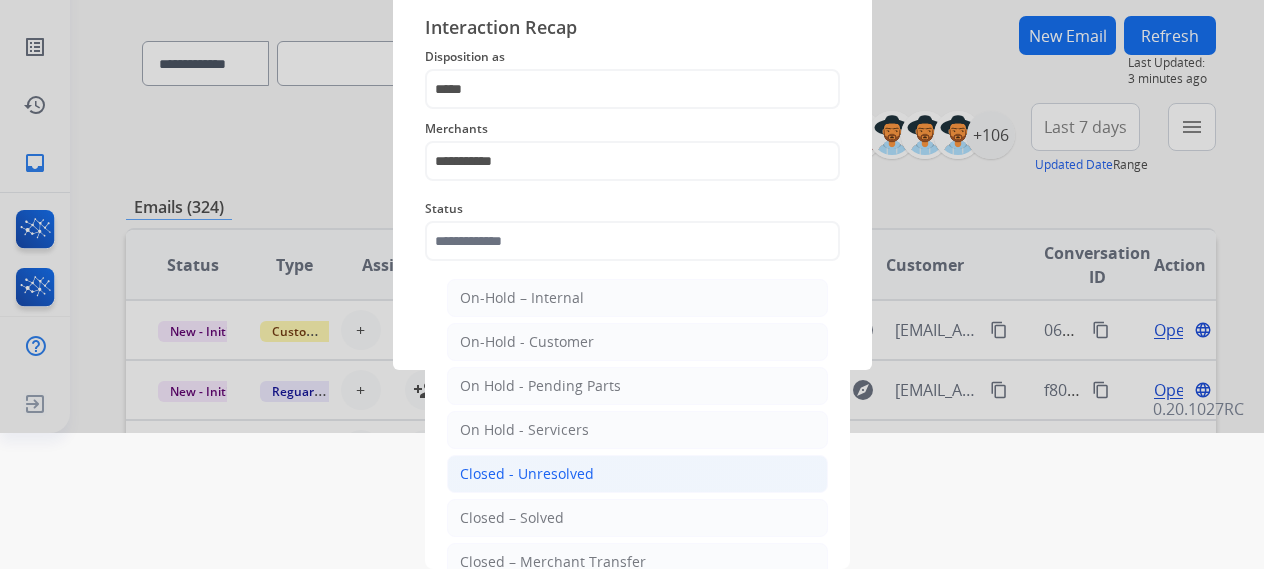 click on "Closed - Unresolved" 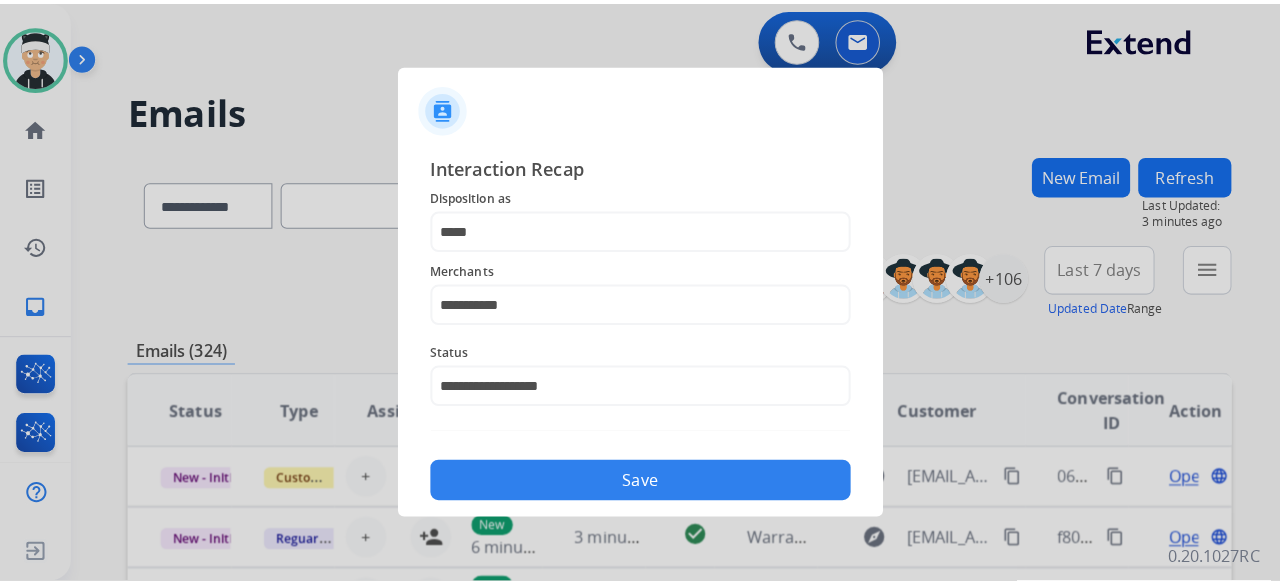 scroll, scrollTop: 0, scrollLeft: 0, axis: both 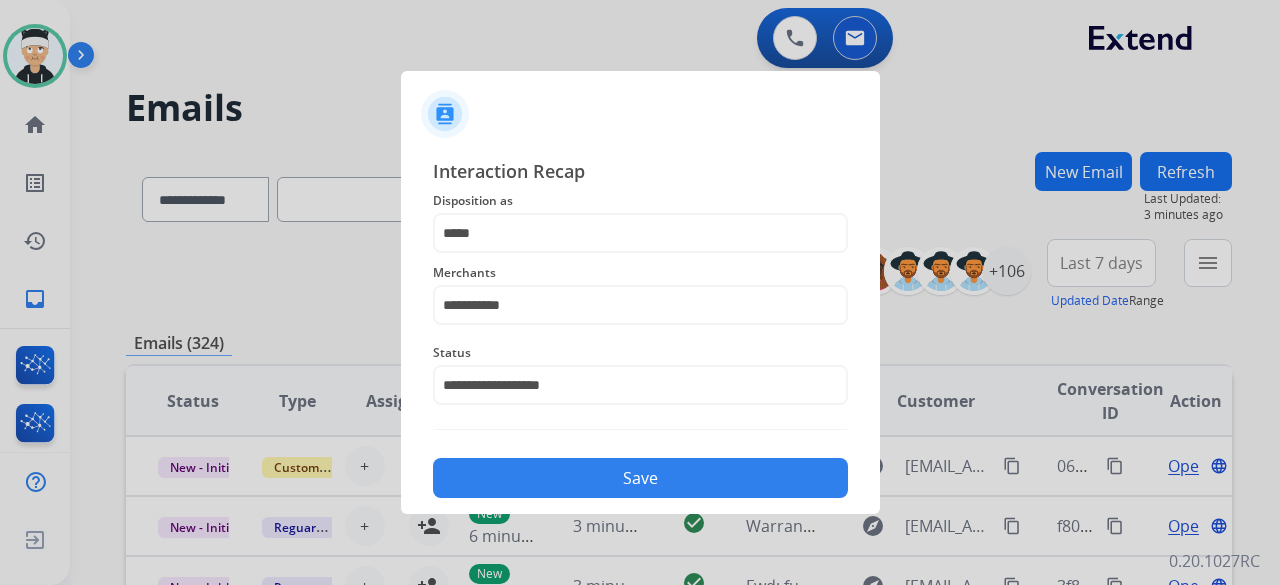 click on "Save" 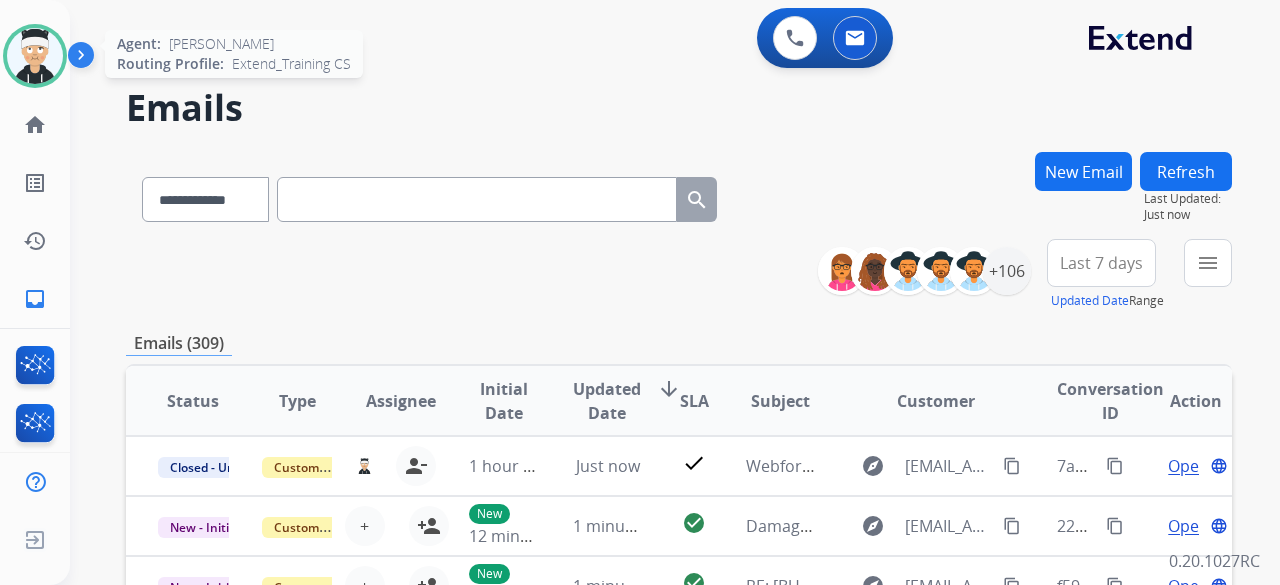click at bounding box center (35, 56) 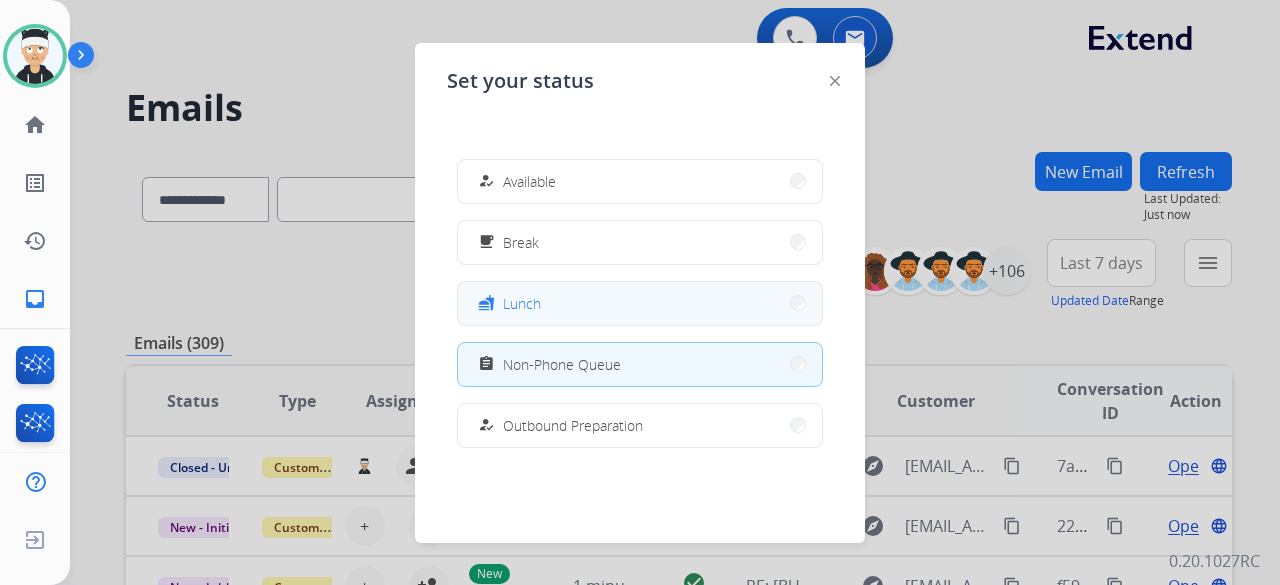 click on "fastfood Lunch" at bounding box center [640, 303] 